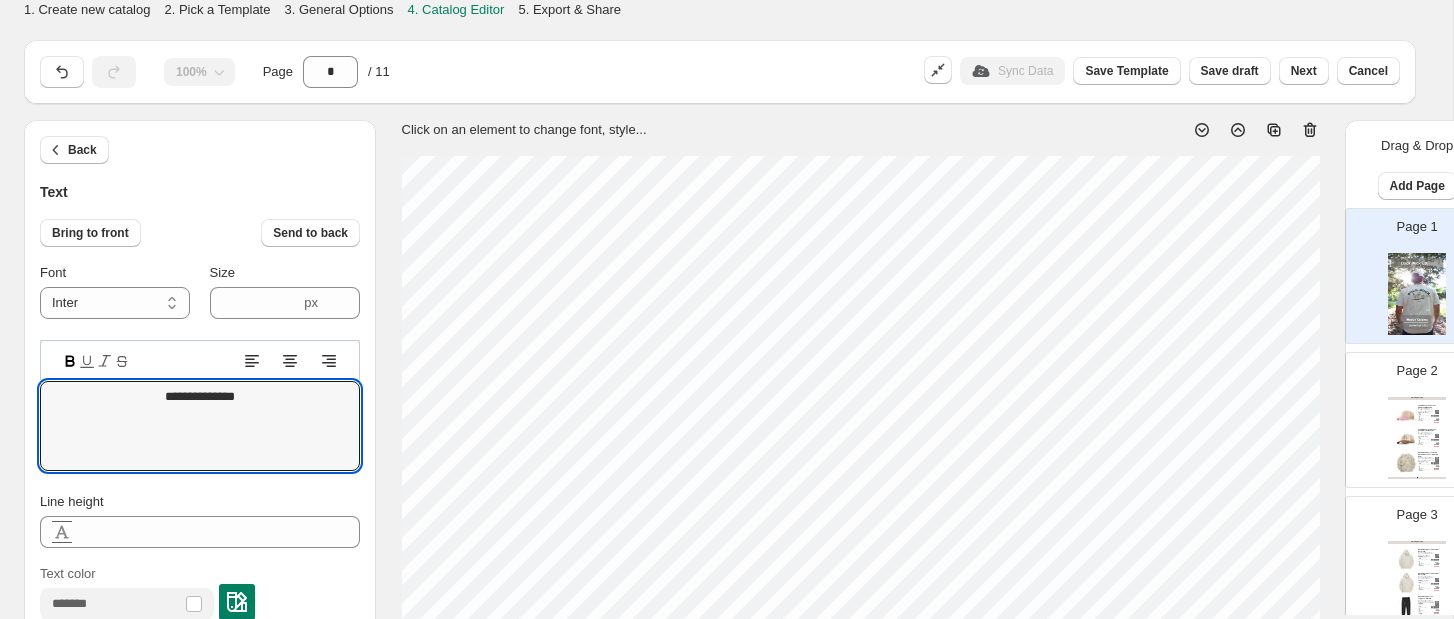 scroll, scrollTop: 735, scrollLeft: 0, axis: vertical 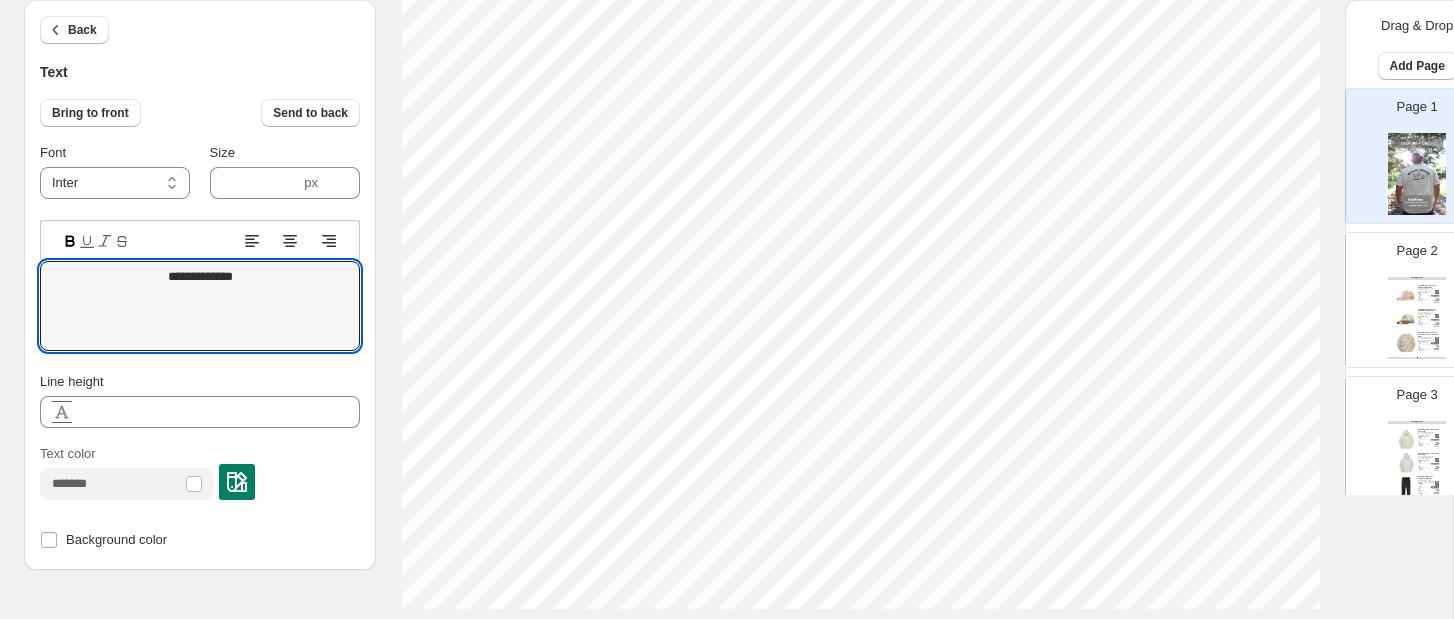 type on "**********" 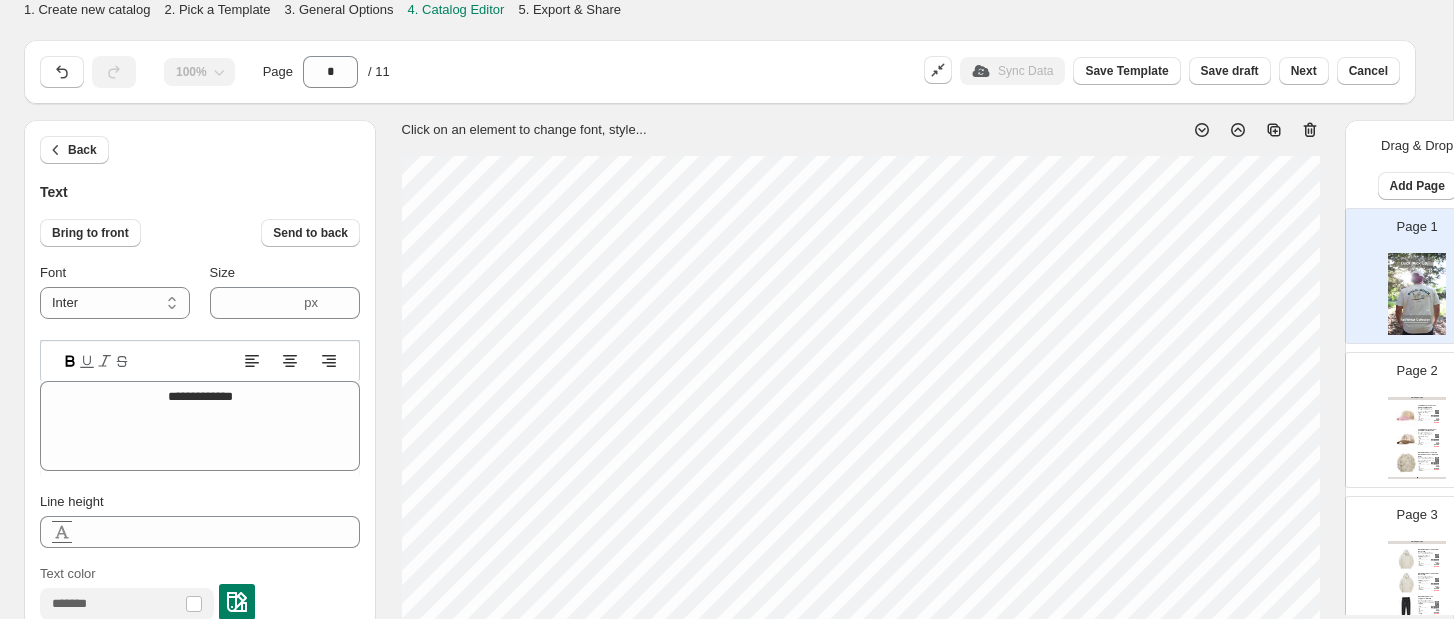 scroll, scrollTop: 108, scrollLeft: 0, axis: vertical 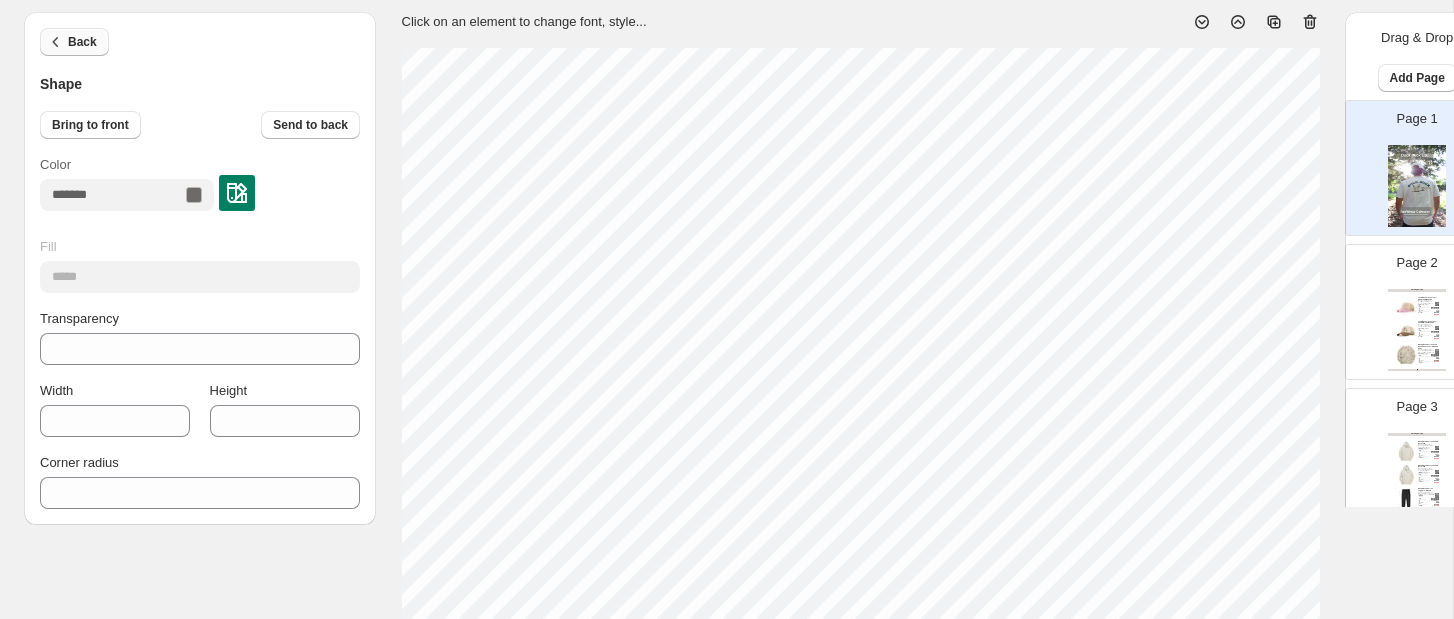 click on "Back" at bounding box center (74, 42) 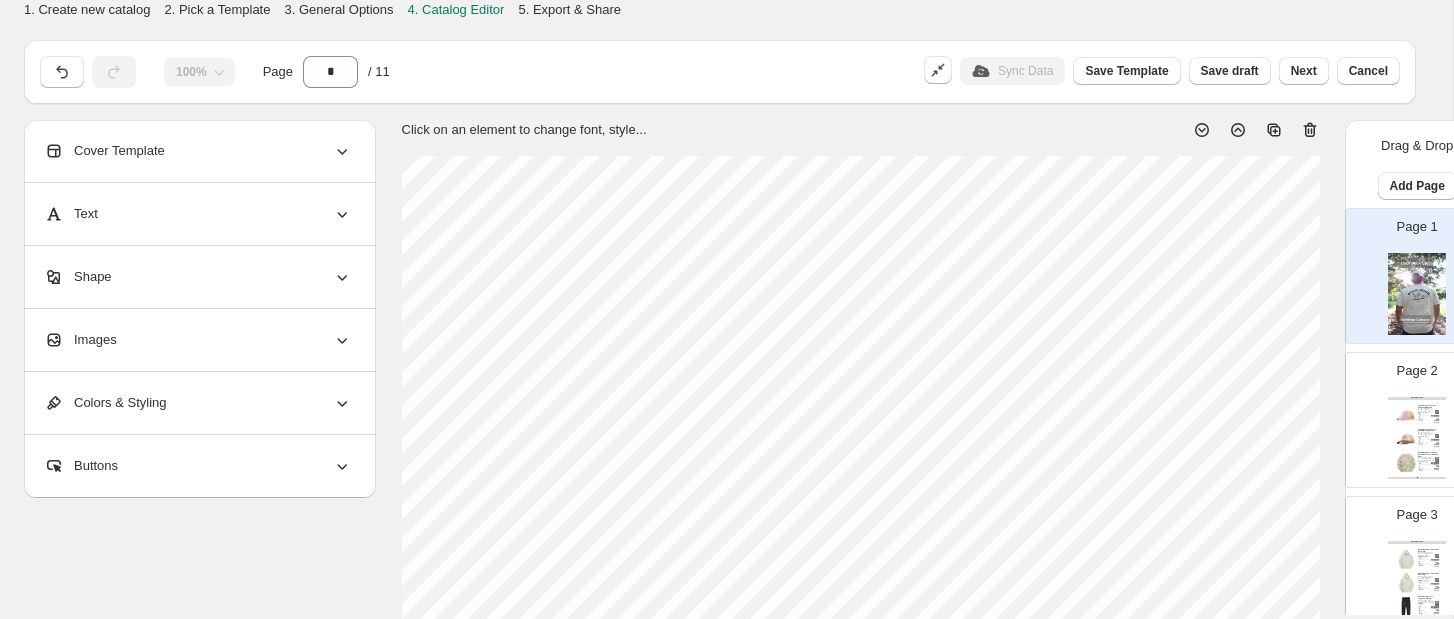 scroll, scrollTop: 0, scrollLeft: 0, axis: both 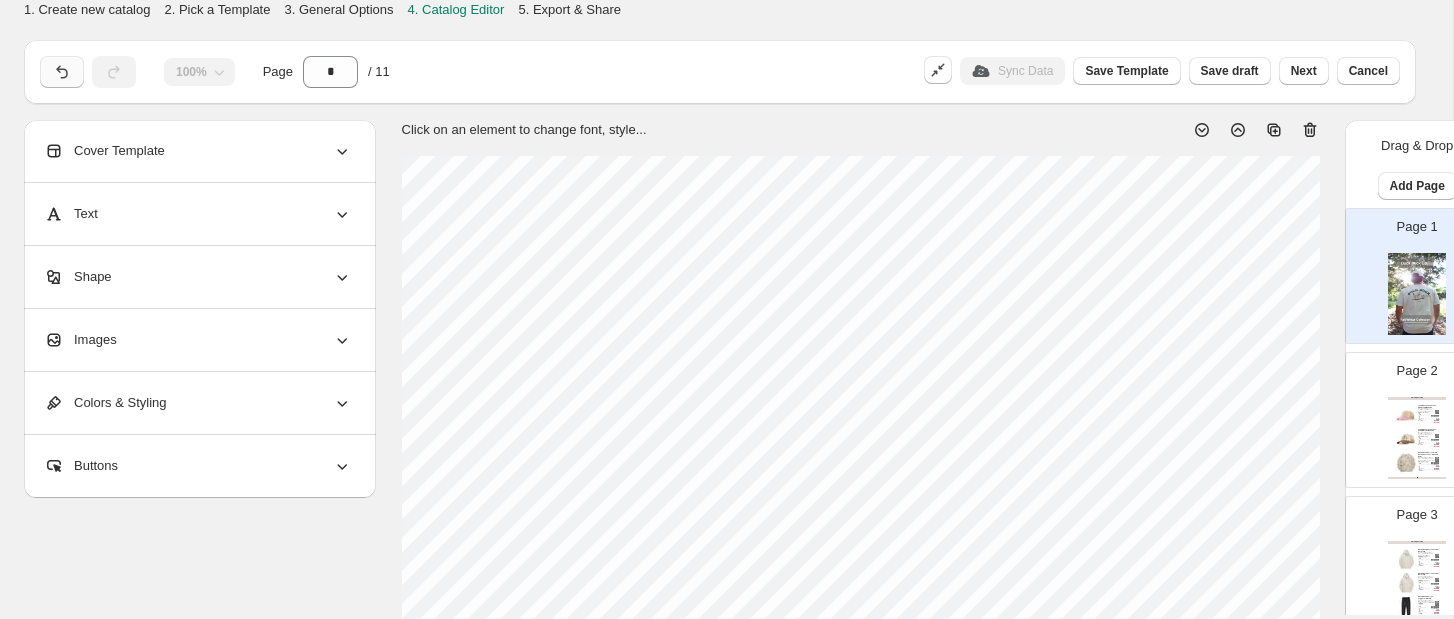 click 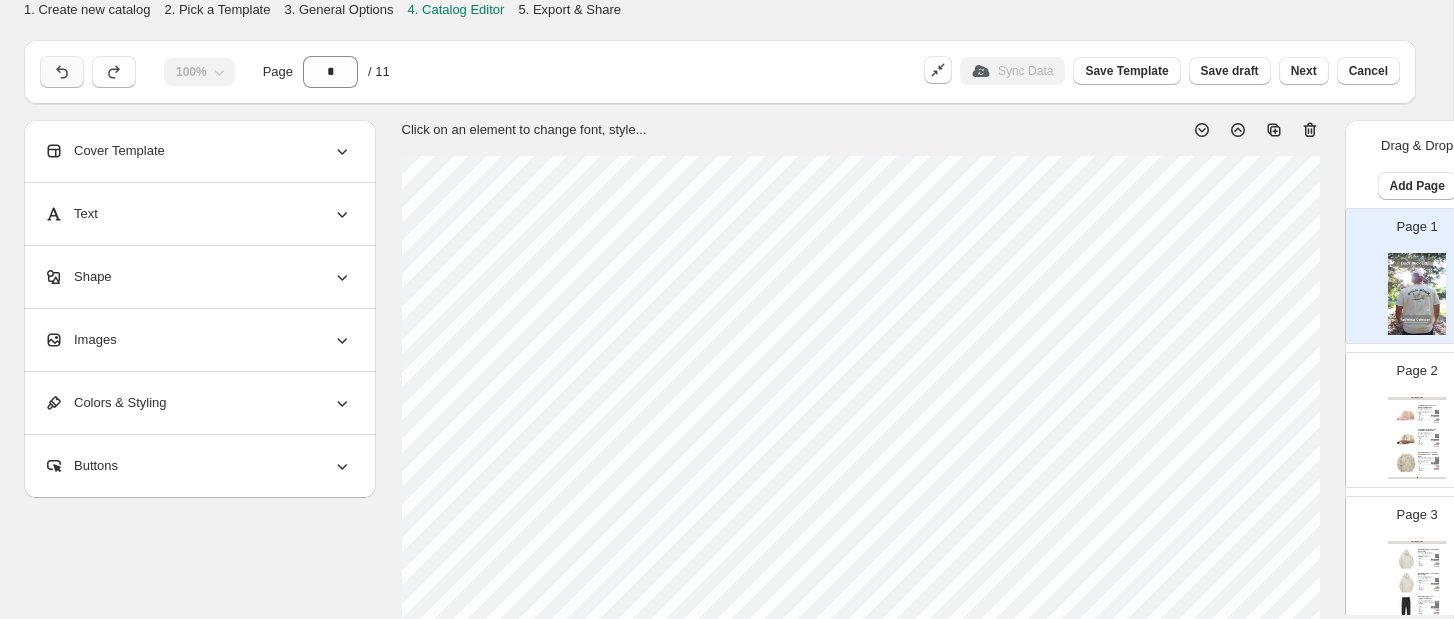 click 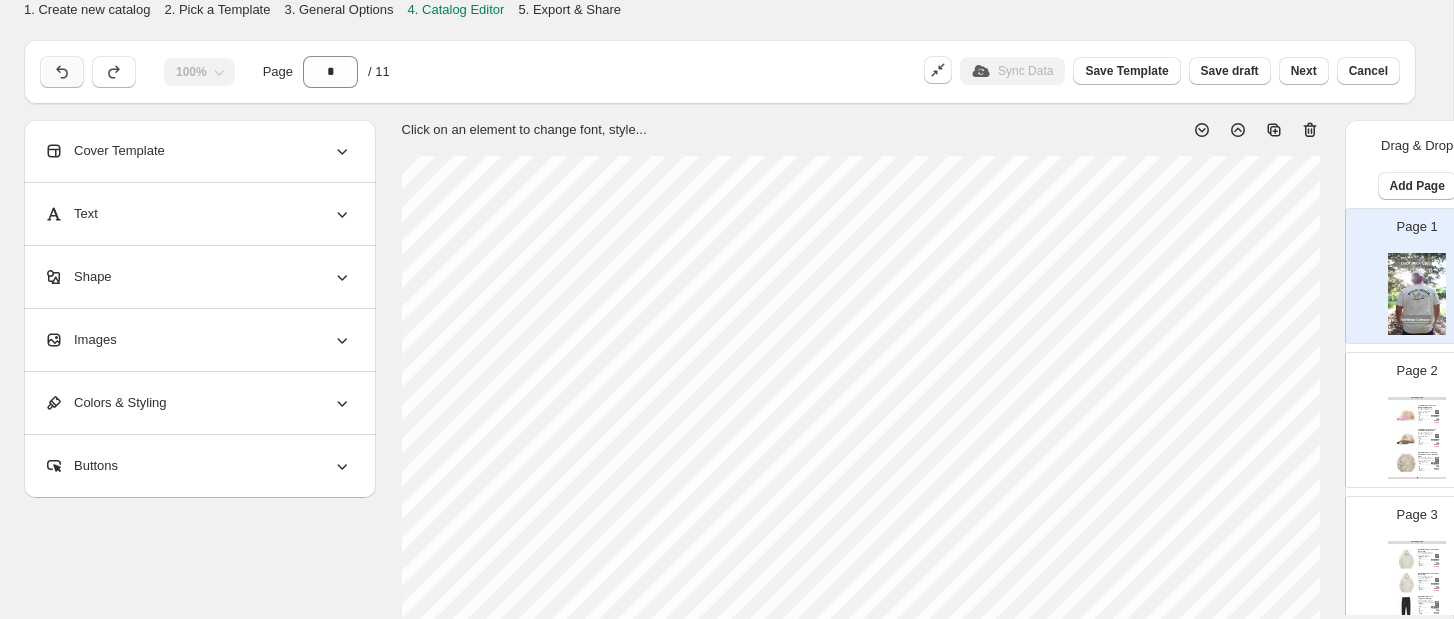 click 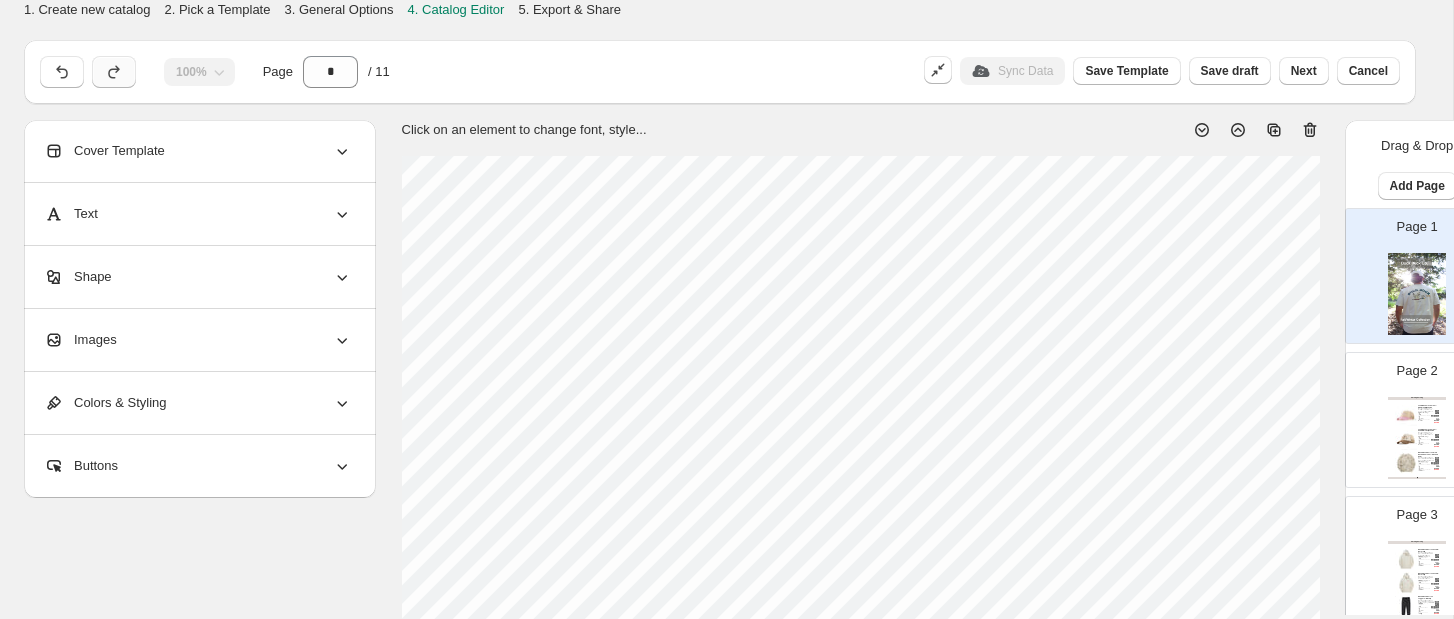click 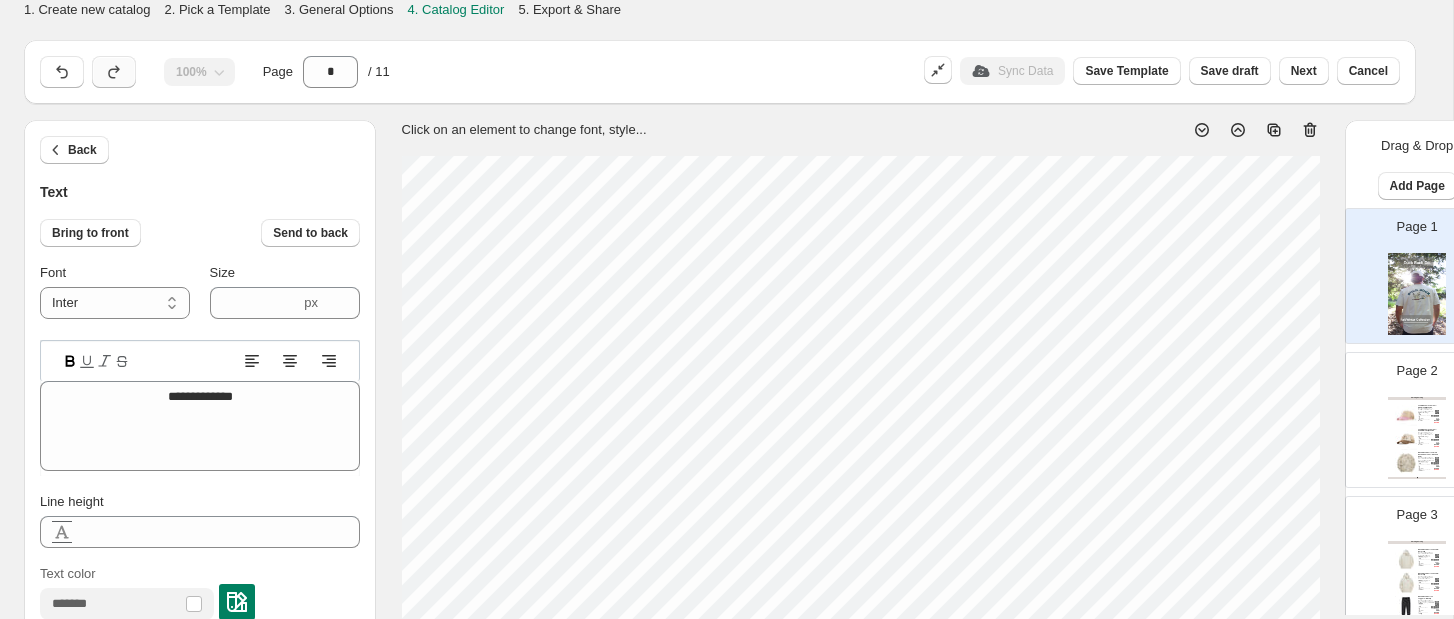 click 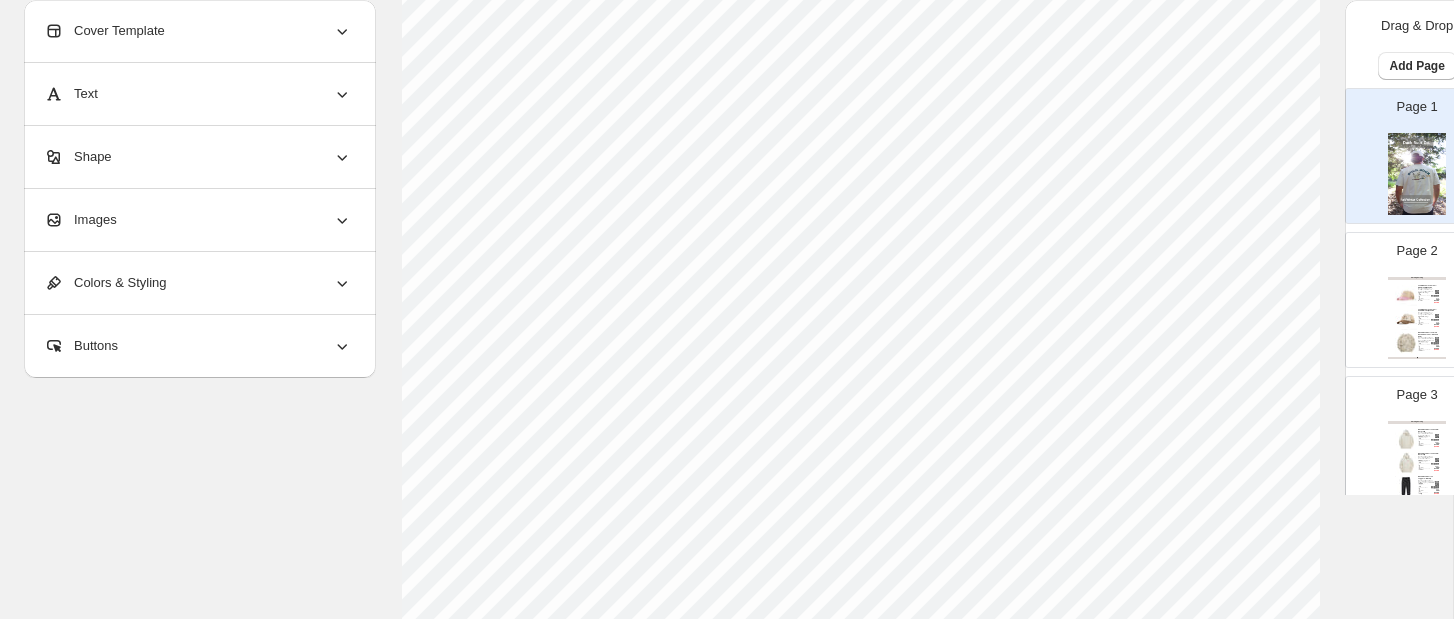 scroll, scrollTop: 682, scrollLeft: 0, axis: vertical 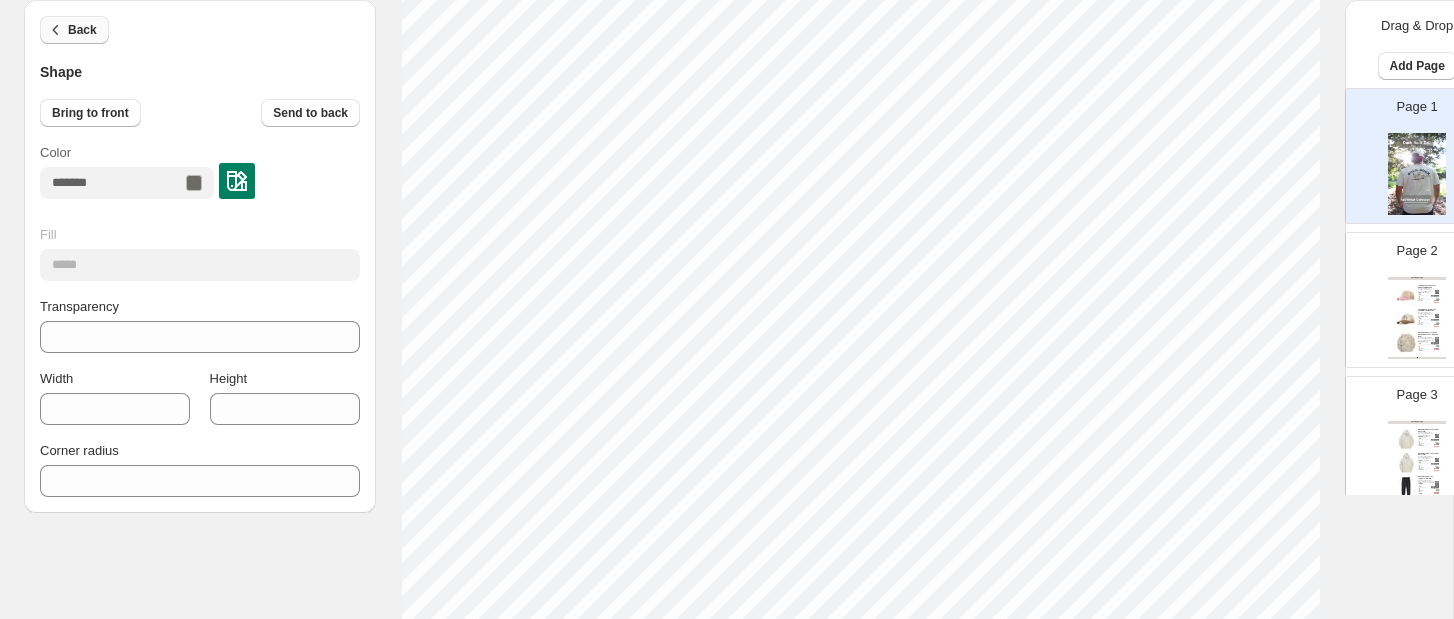 click 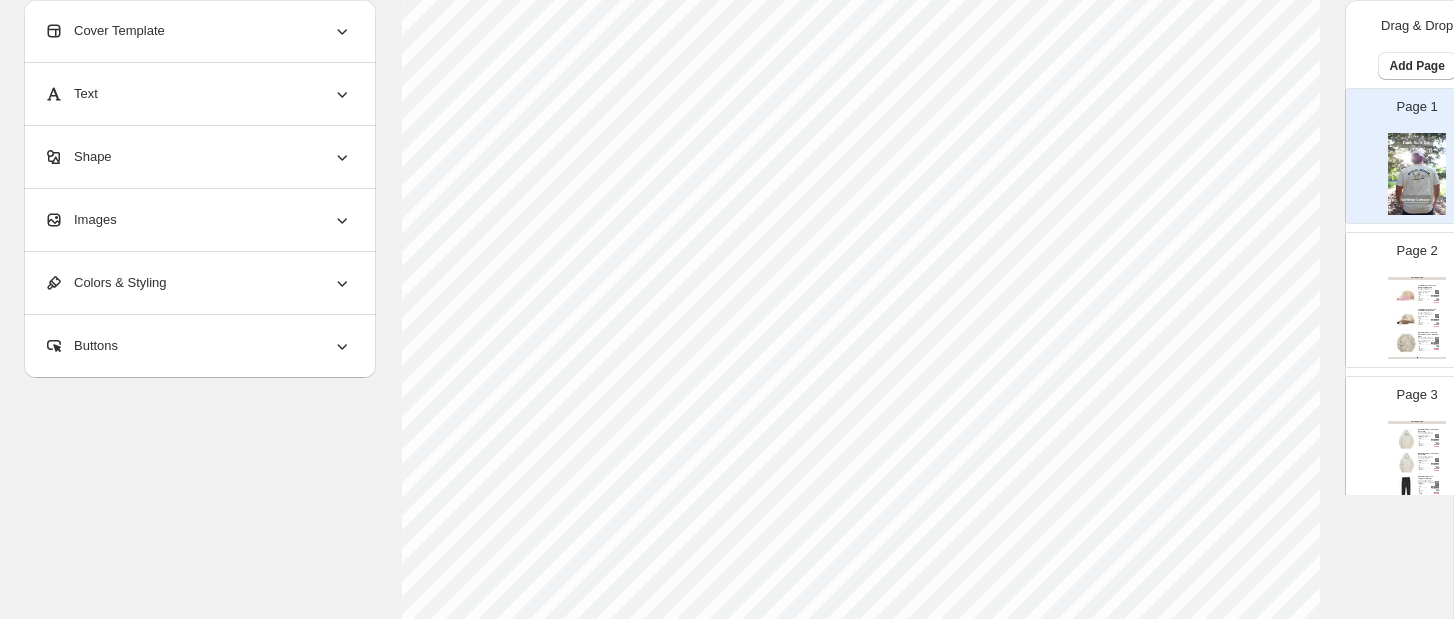 click on "Shape" at bounding box center [198, 157] 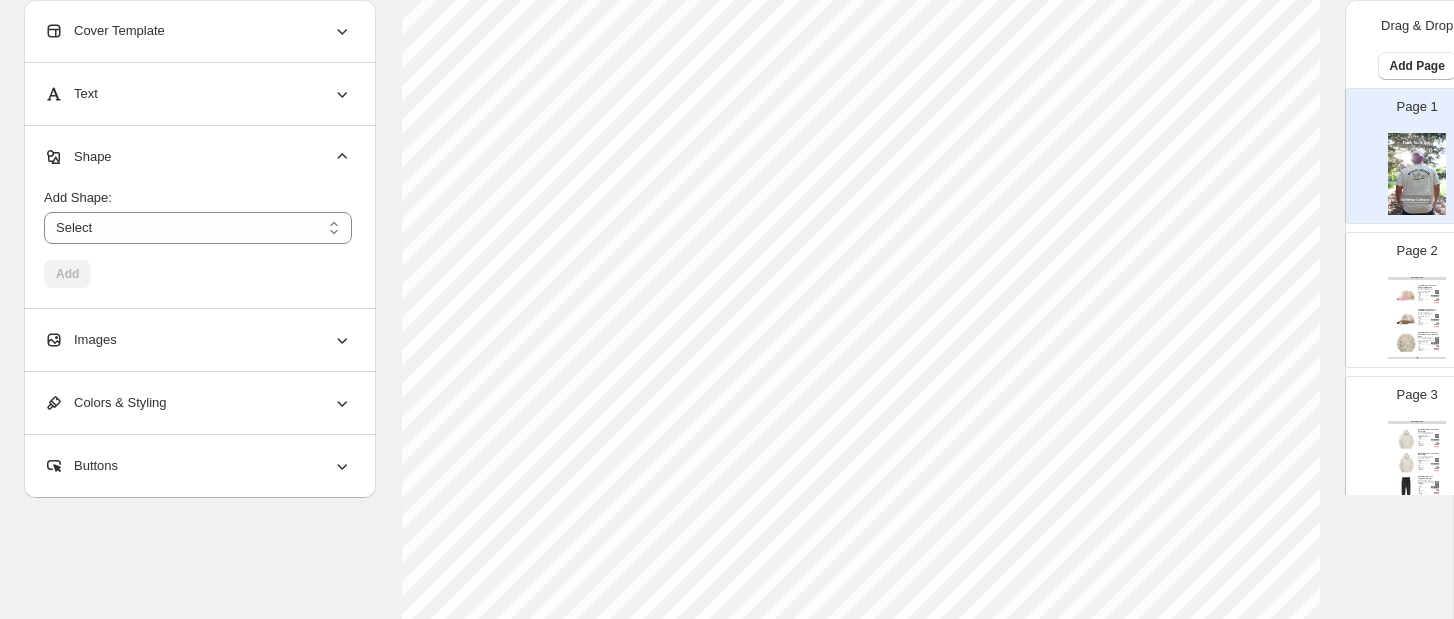 click on "Shape" at bounding box center [198, 157] 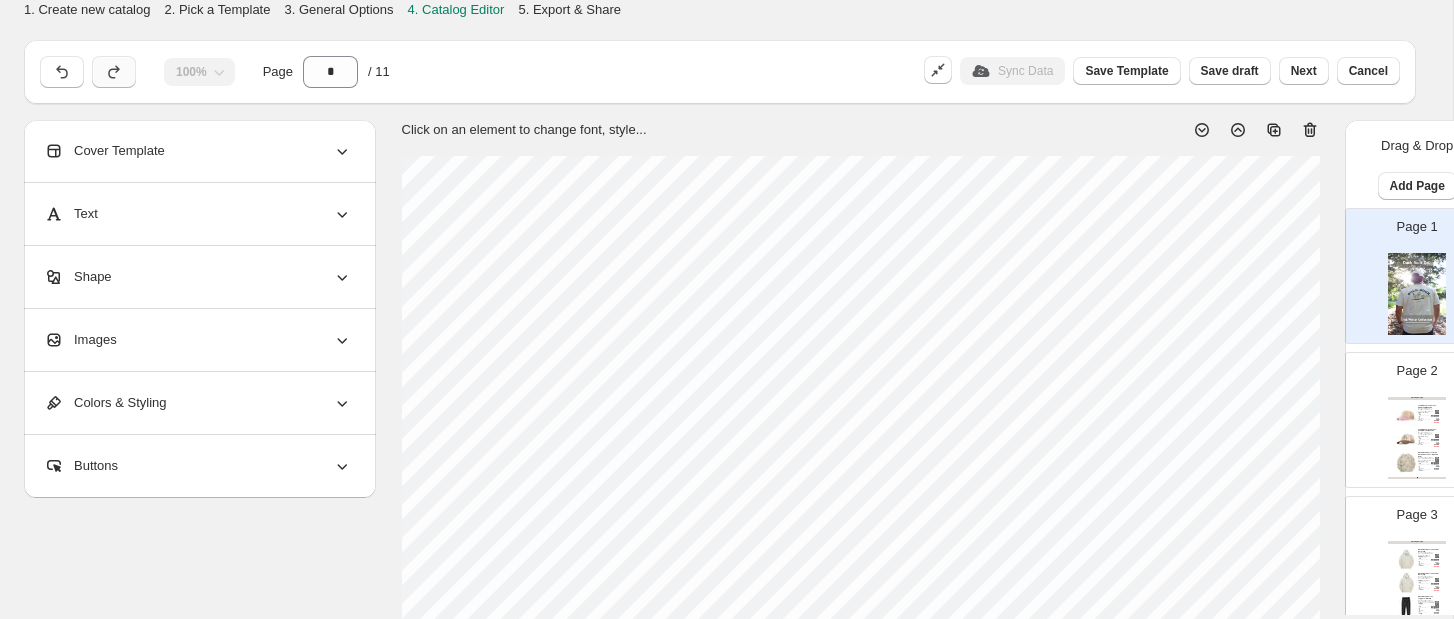 scroll, scrollTop: 0, scrollLeft: 0, axis: both 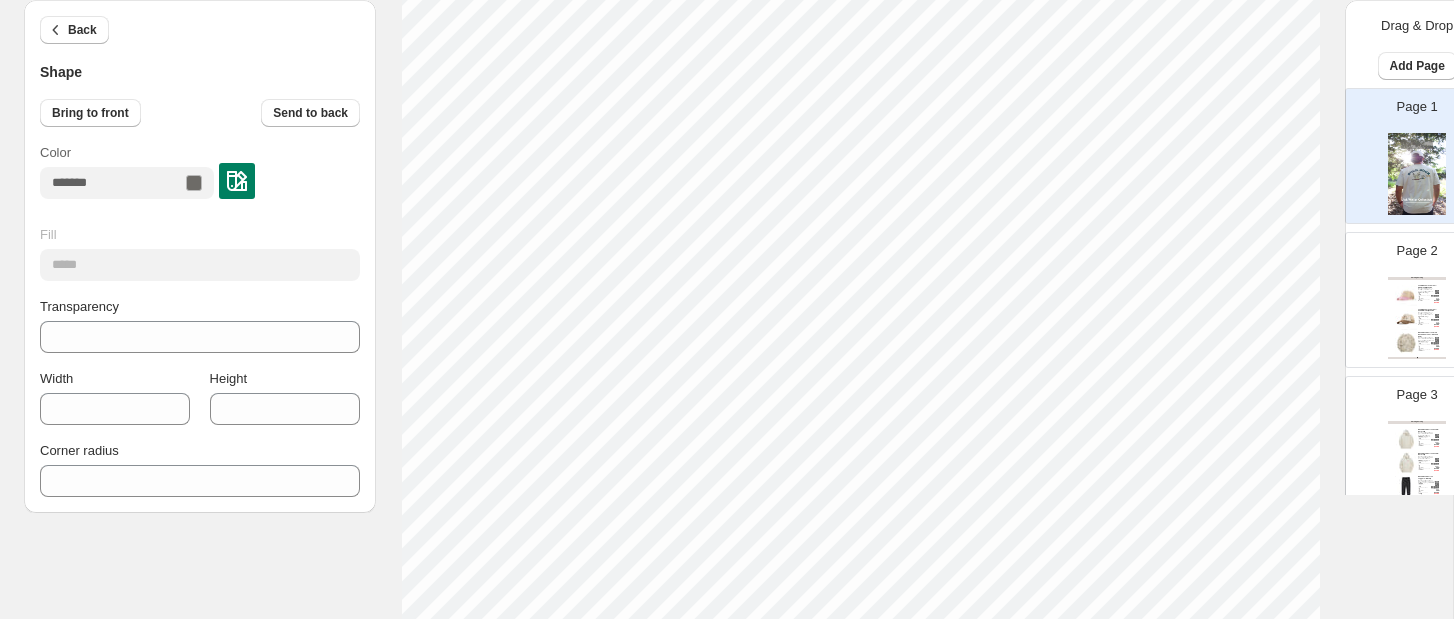type on "**" 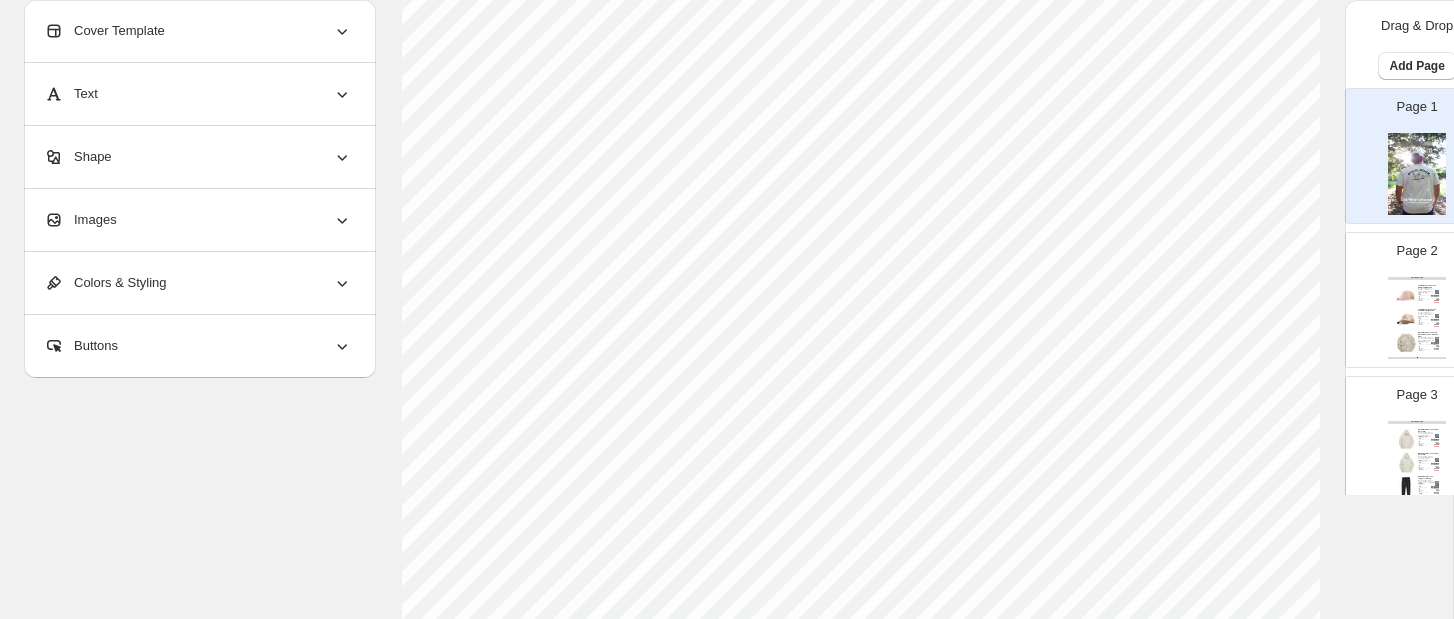 scroll, scrollTop: 722, scrollLeft: 0, axis: vertical 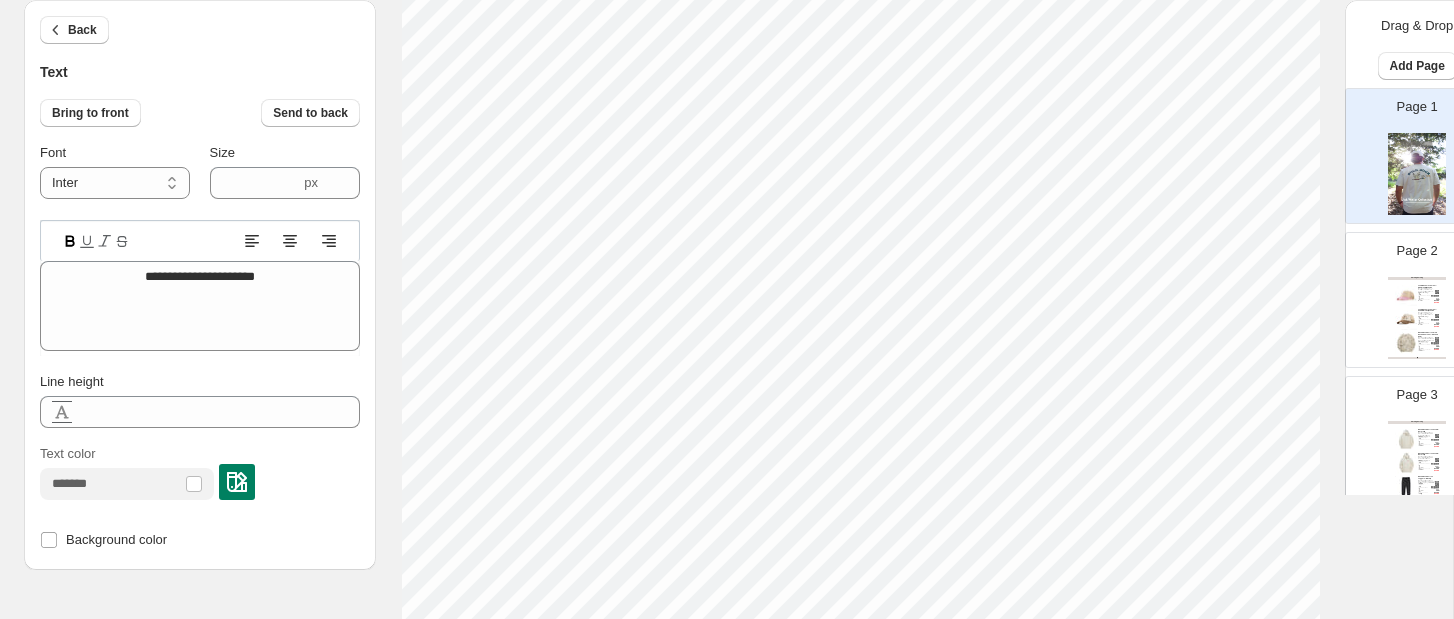 click on "**********" at bounding box center (727, -413) 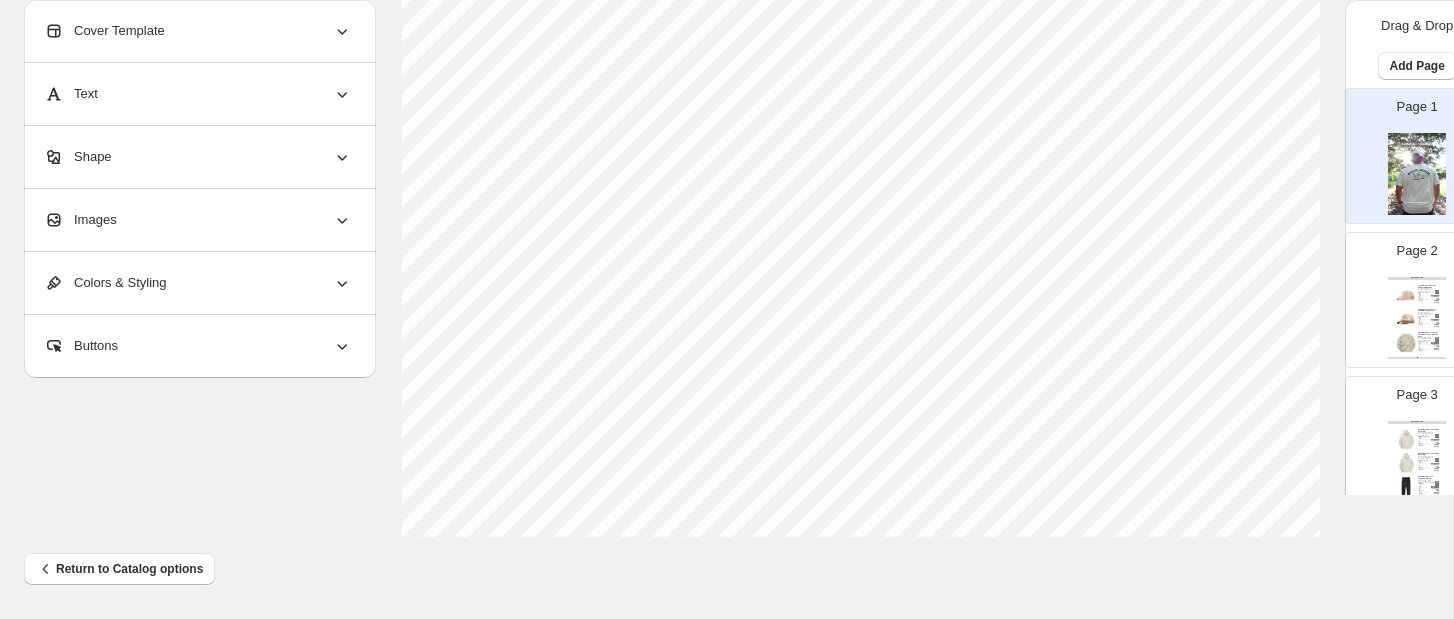 scroll, scrollTop: 807, scrollLeft: 0, axis: vertical 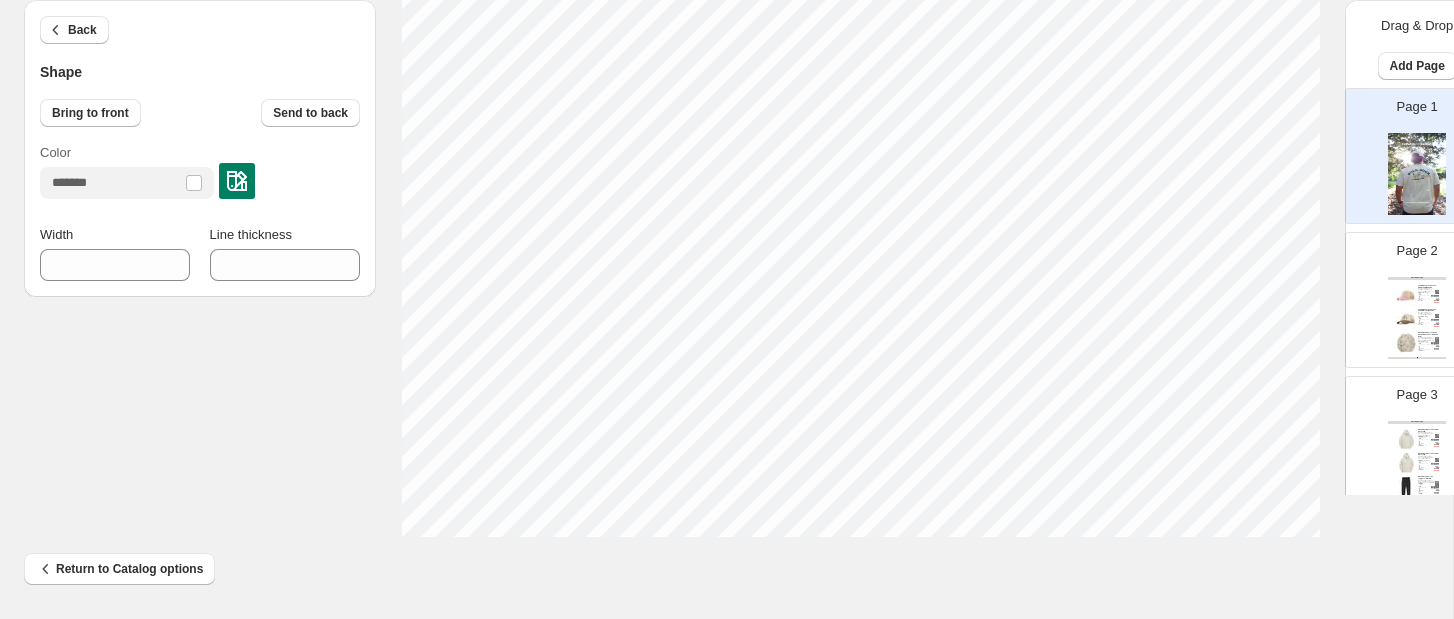 click on "1. Create new catalog 2. Pick a Template 3. General Options 4. Catalog Editor 5. Export & Share 100% Page *  / 11 Sync Data Save Template Save draft Next Cancel Back Shape Bring to front Send to back Color Width *** Line thickness * Click on an element to change font, style... Drag & Drop Add Page Page 1 Page 2 Clothing Catalog Foam Mesh Trucker Hat - Pink Prairie / One size Designed for lake days, road trips, and laid-back hangs, our Foam Mesh Trucker Hat brings ... Pink Prairie One size Stock Quantity:  17 SKU:  DBMHAT-700-U Weight:  1 Tags:   Brand:  Duck Buck Co. Barcode №:  798156895105 Foam Mesh Trucker Hat $ 7.8 $ null $ 34.00 $ 34.00 Foam Mesh Trucker Hat - Saddle Brown / One size Designed for lake days, road trips, and laid-back hangs, our Foam Mesh Trucker Hat brings ... Saddle Brown One size Stock Quantity:  105 SKU:  DBMHAT-206-U Weight:  1 Tags:   Brand:  Duck Buck Co. Barcode №:  798156895112 Foam Mesh Trucker Hat $ 7.8 $ null $ 34.00 $ 34.00 Washed Camo Stock Quantity:  0 Tags:" at bounding box center [727, -498] 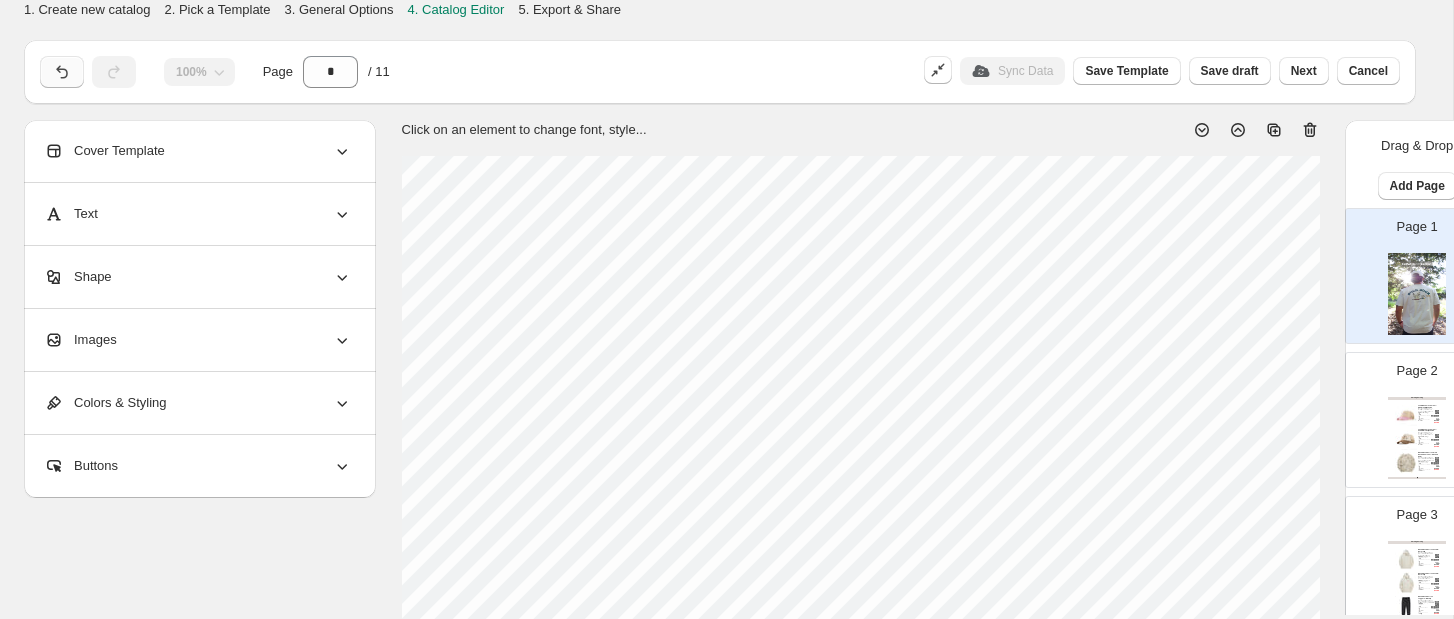 scroll, scrollTop: 0, scrollLeft: 0, axis: both 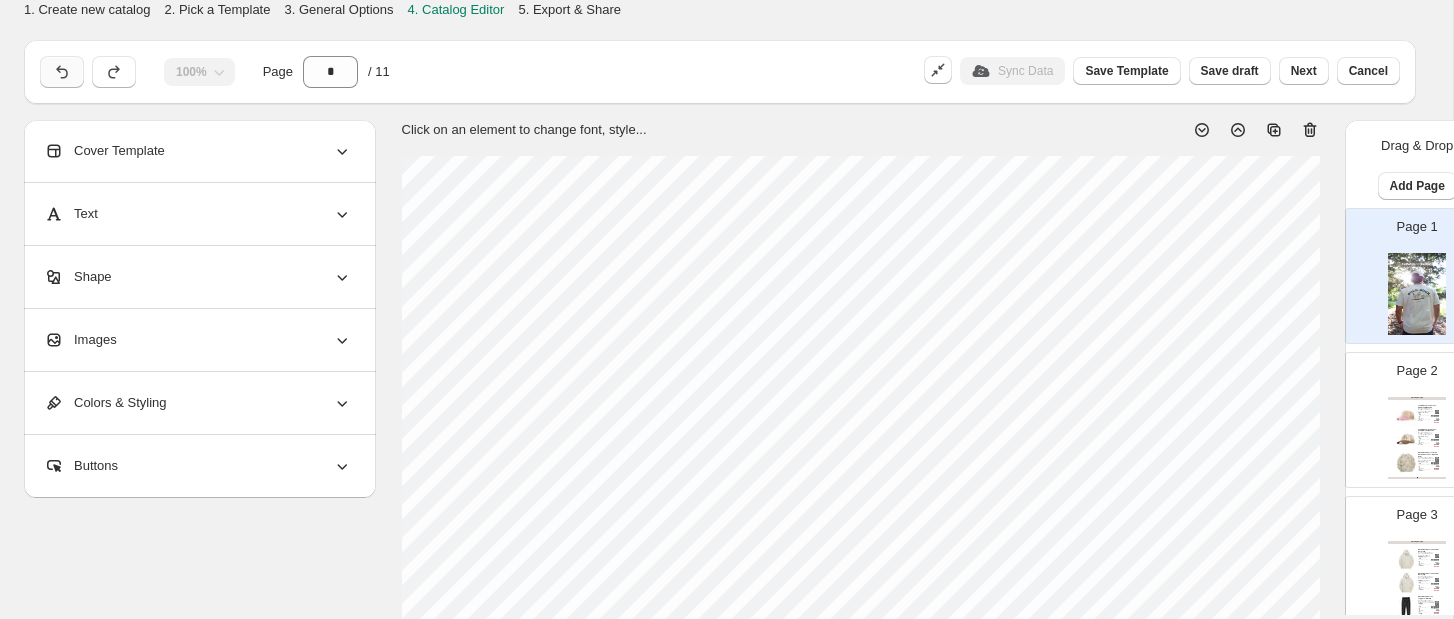 click 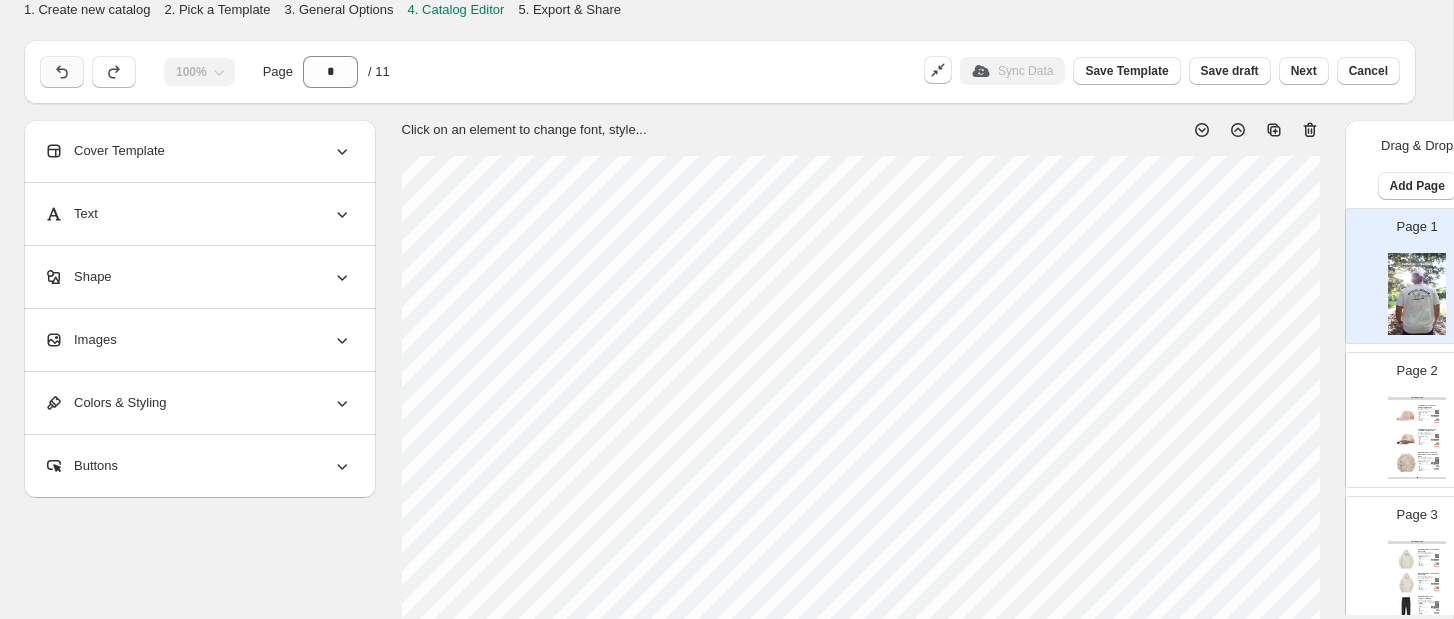 click 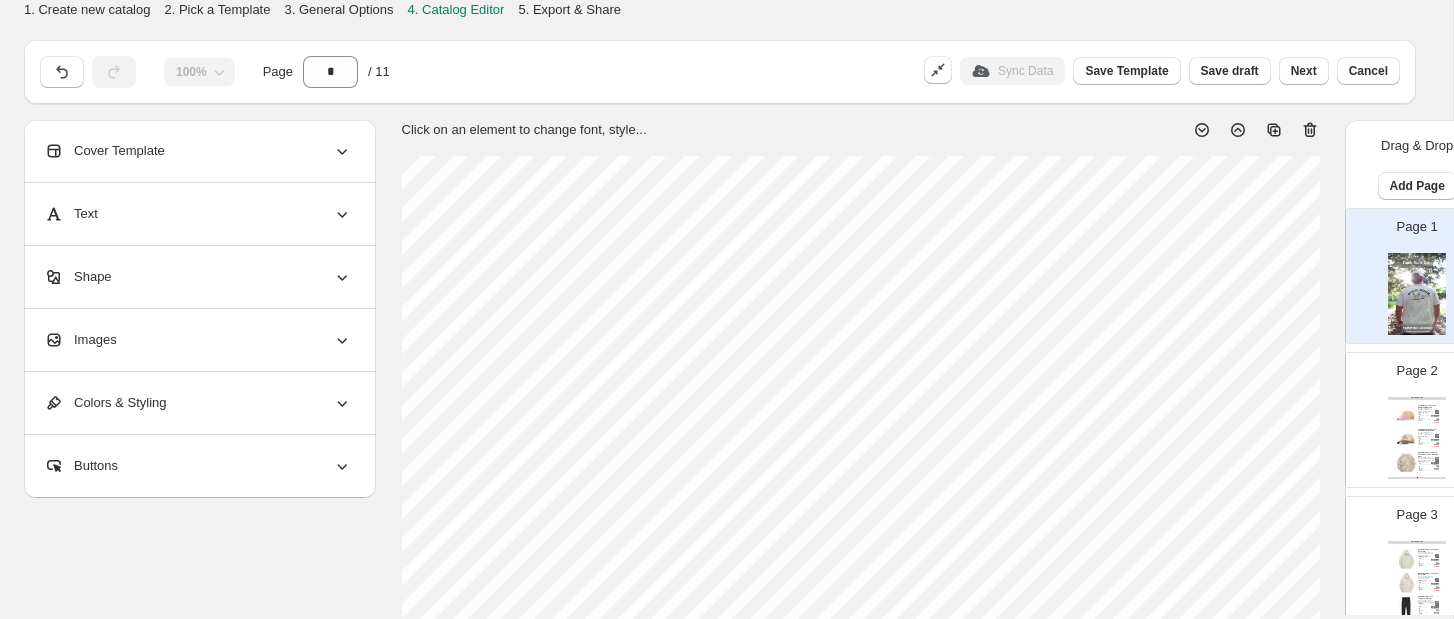 scroll, scrollTop: 0, scrollLeft: 0, axis: both 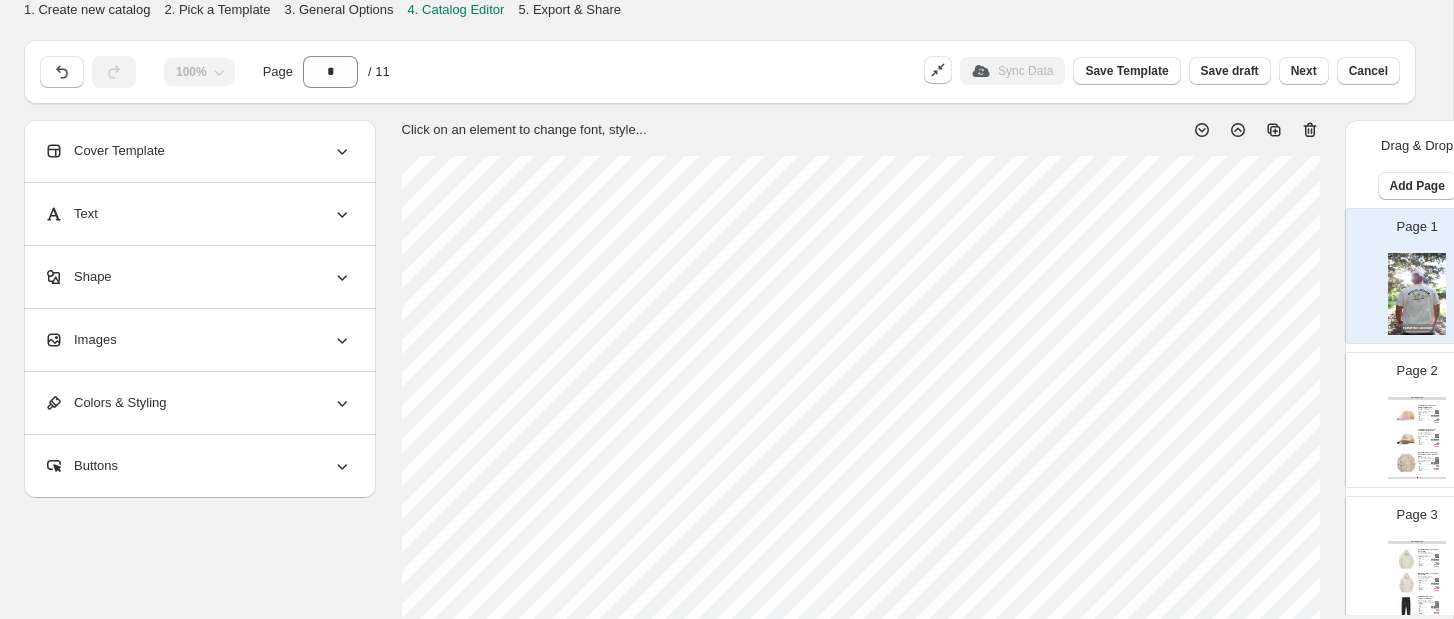 click 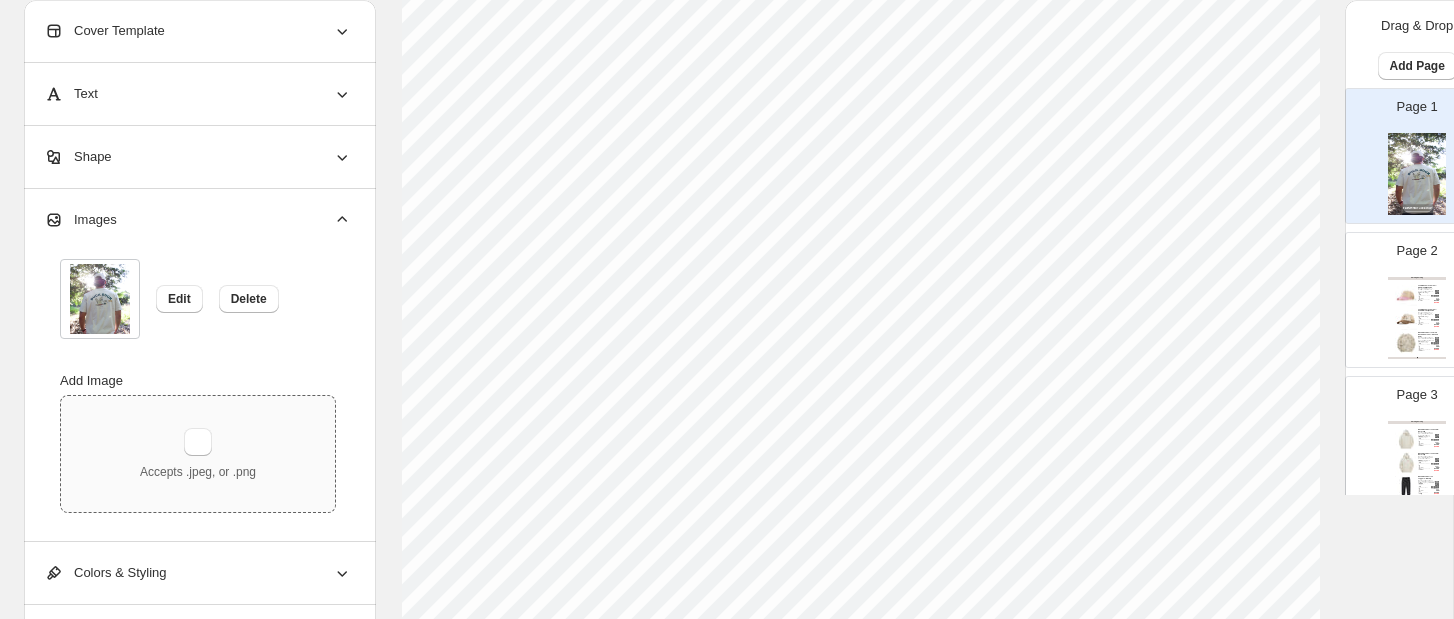 scroll, scrollTop: 259, scrollLeft: 0, axis: vertical 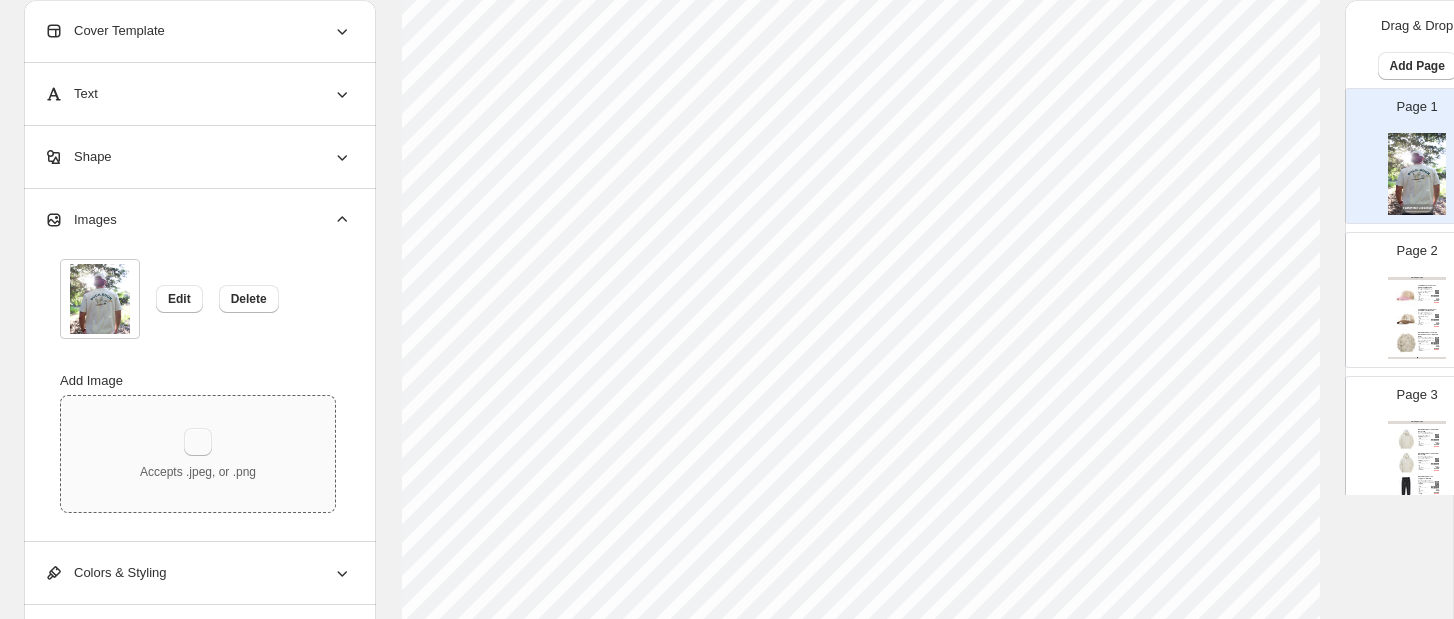 click at bounding box center (198, 442) 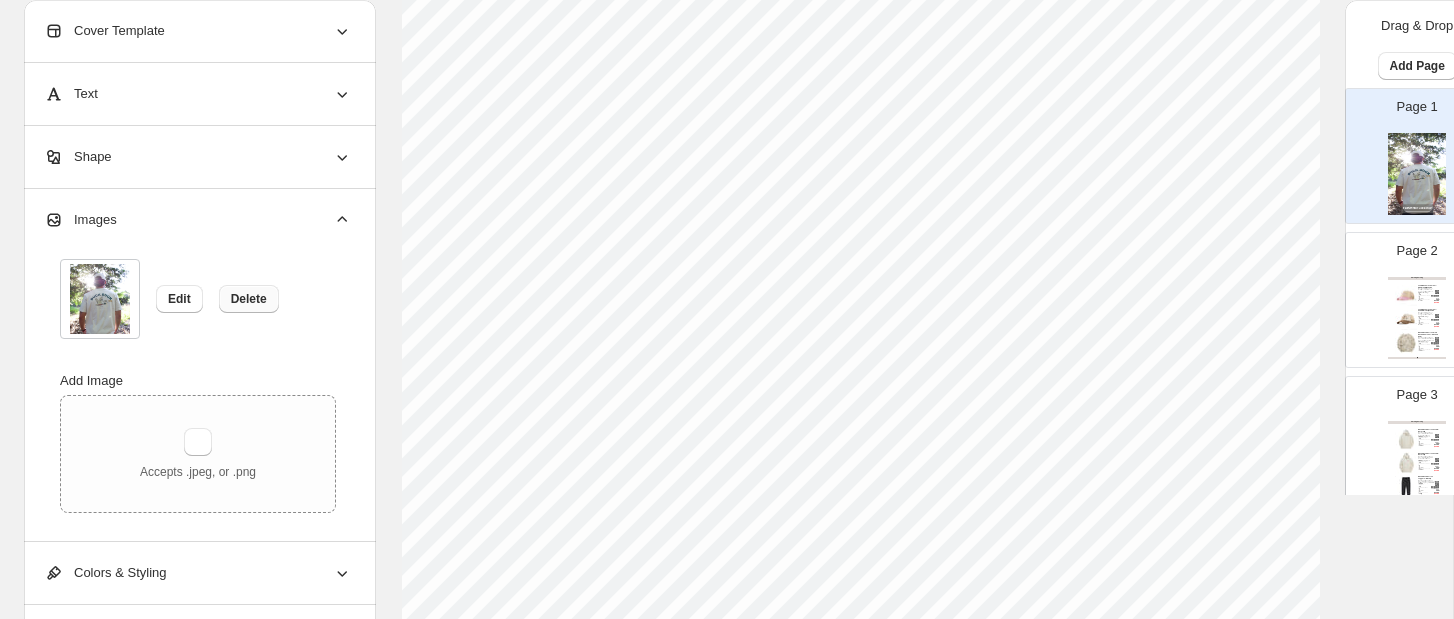 click on "Delete" at bounding box center (249, 299) 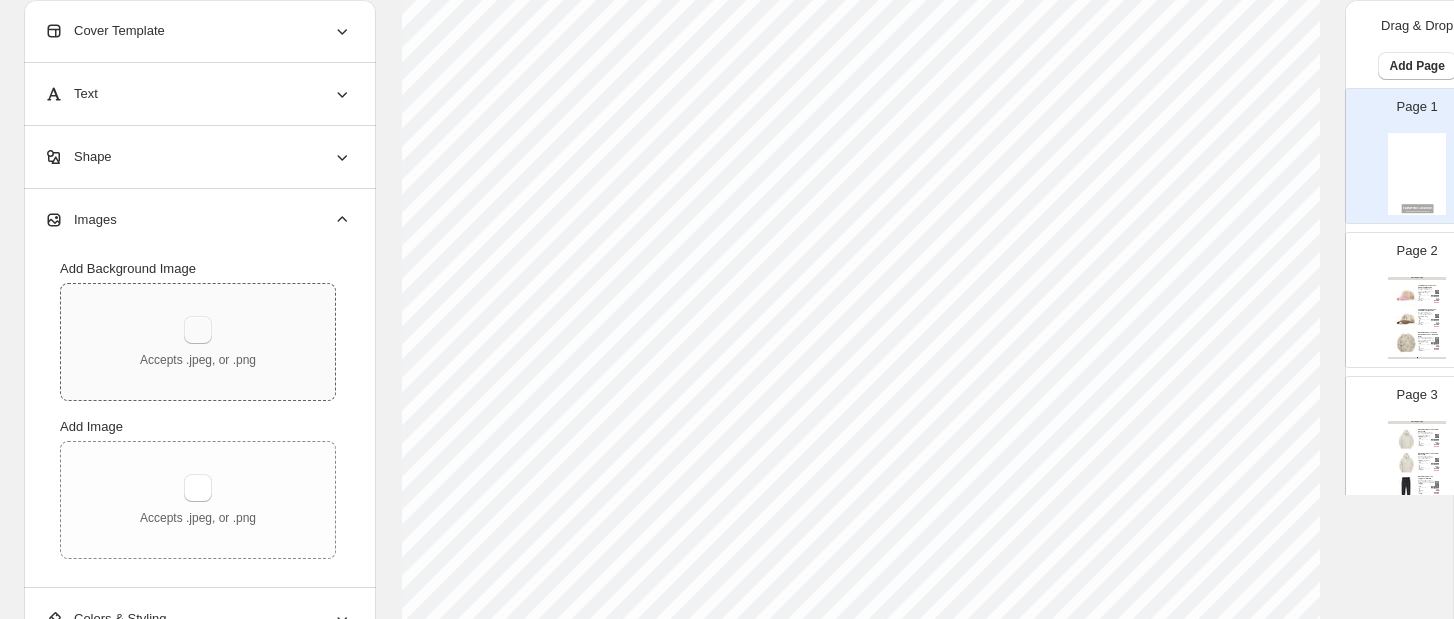 click at bounding box center [198, 330] 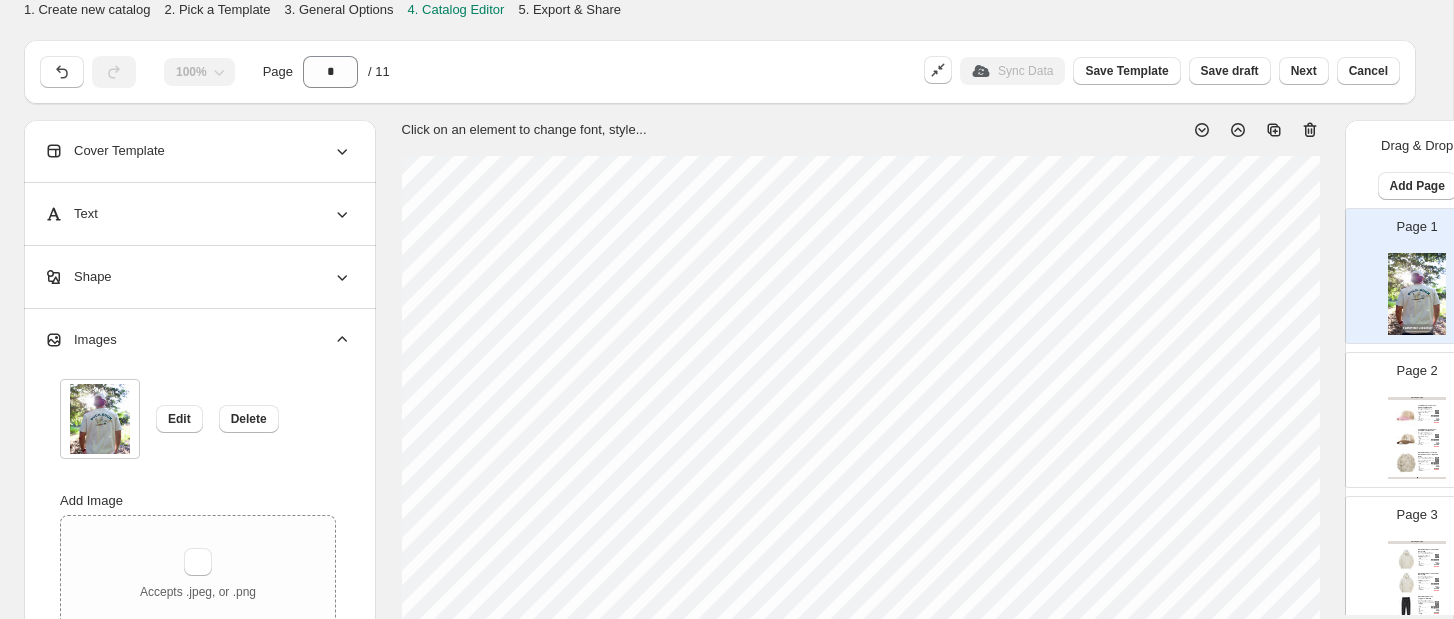 scroll, scrollTop: 0, scrollLeft: 0, axis: both 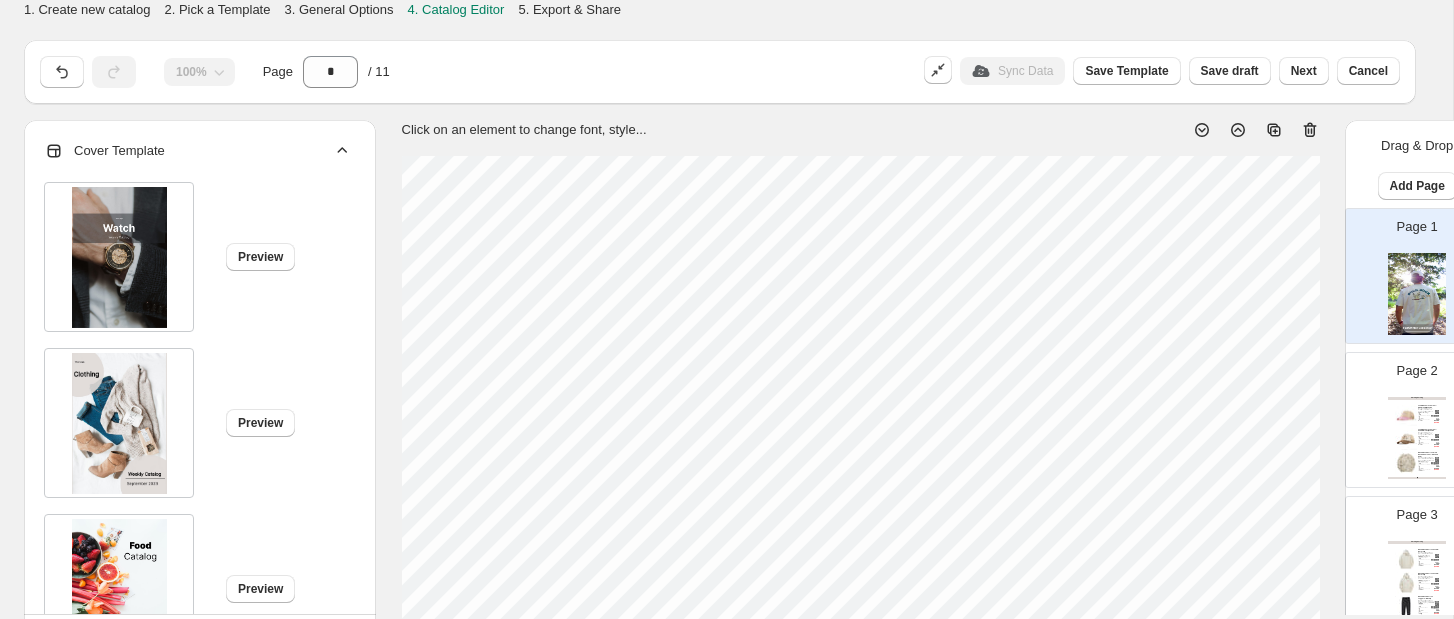 click 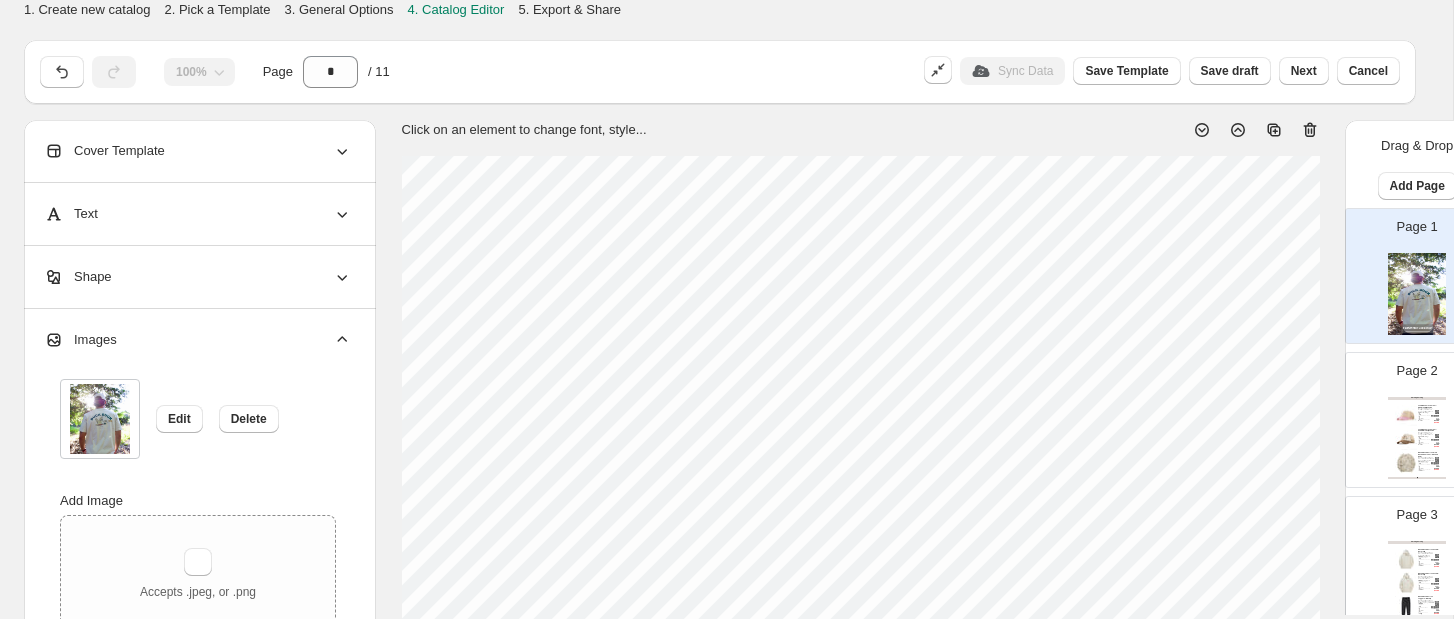 click at bounding box center (1417, 294) 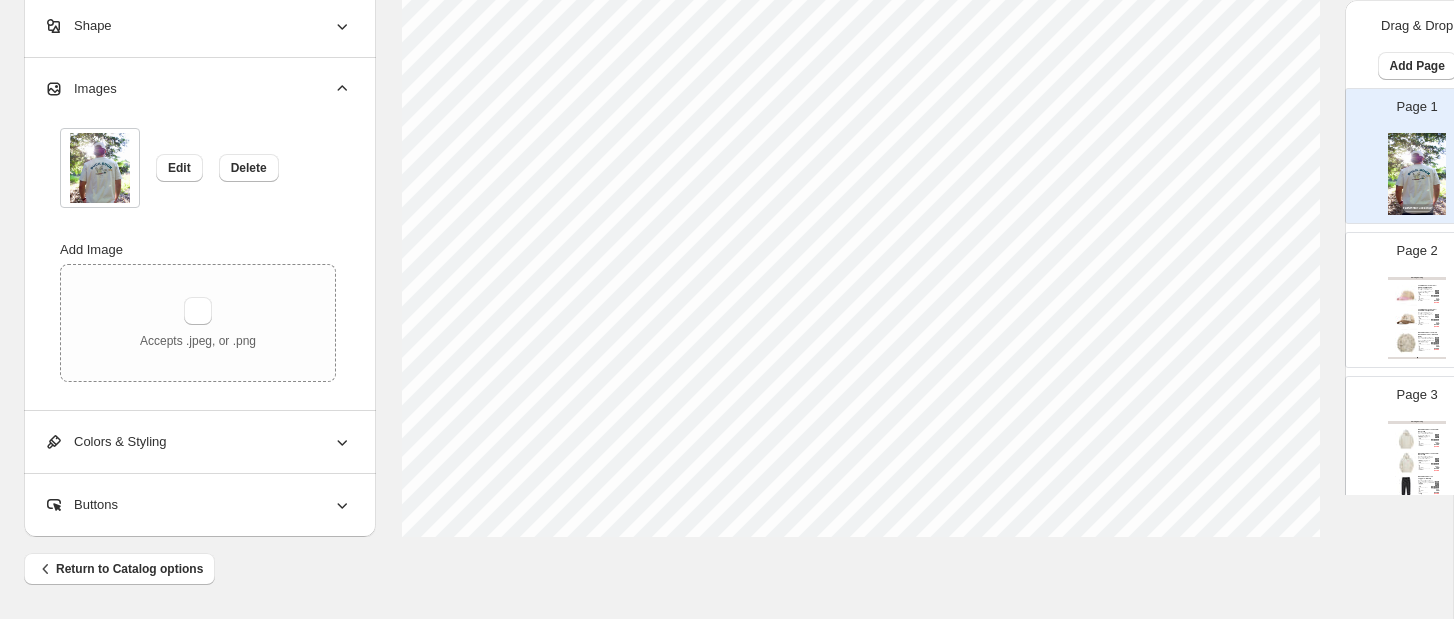 scroll, scrollTop: 807, scrollLeft: 0, axis: vertical 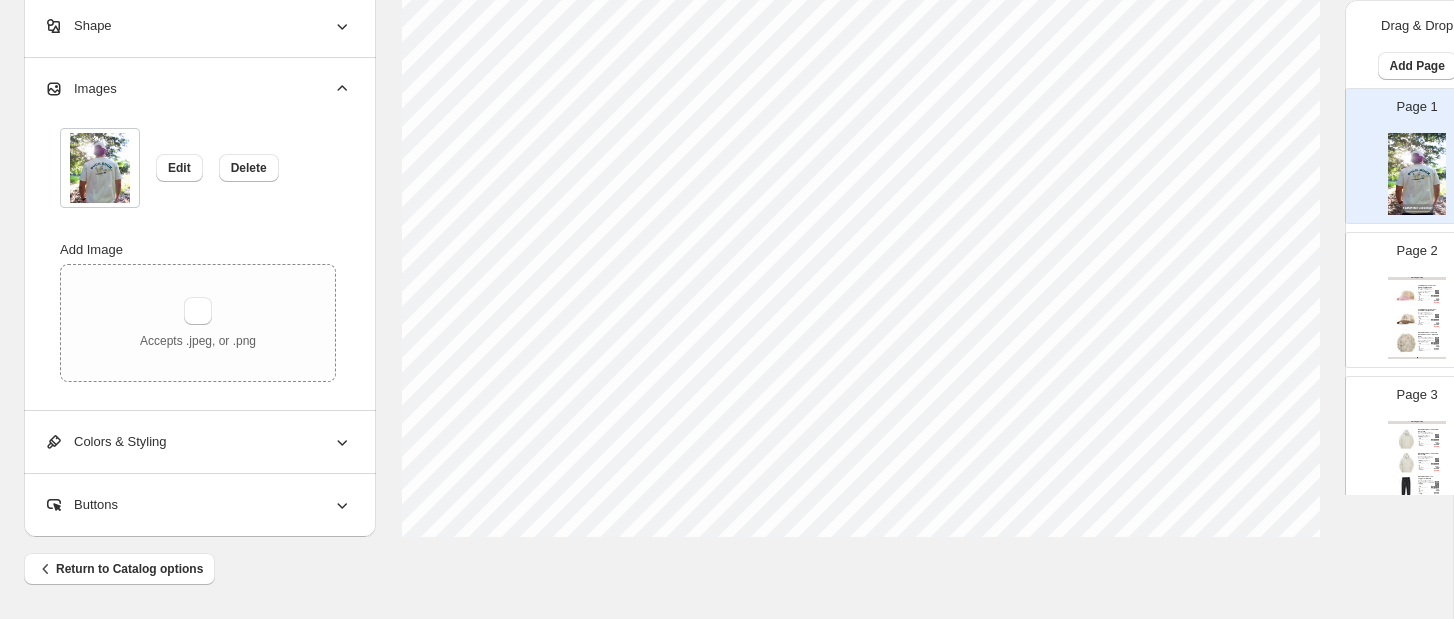 click on "Colors & Styling" at bounding box center (198, 442) 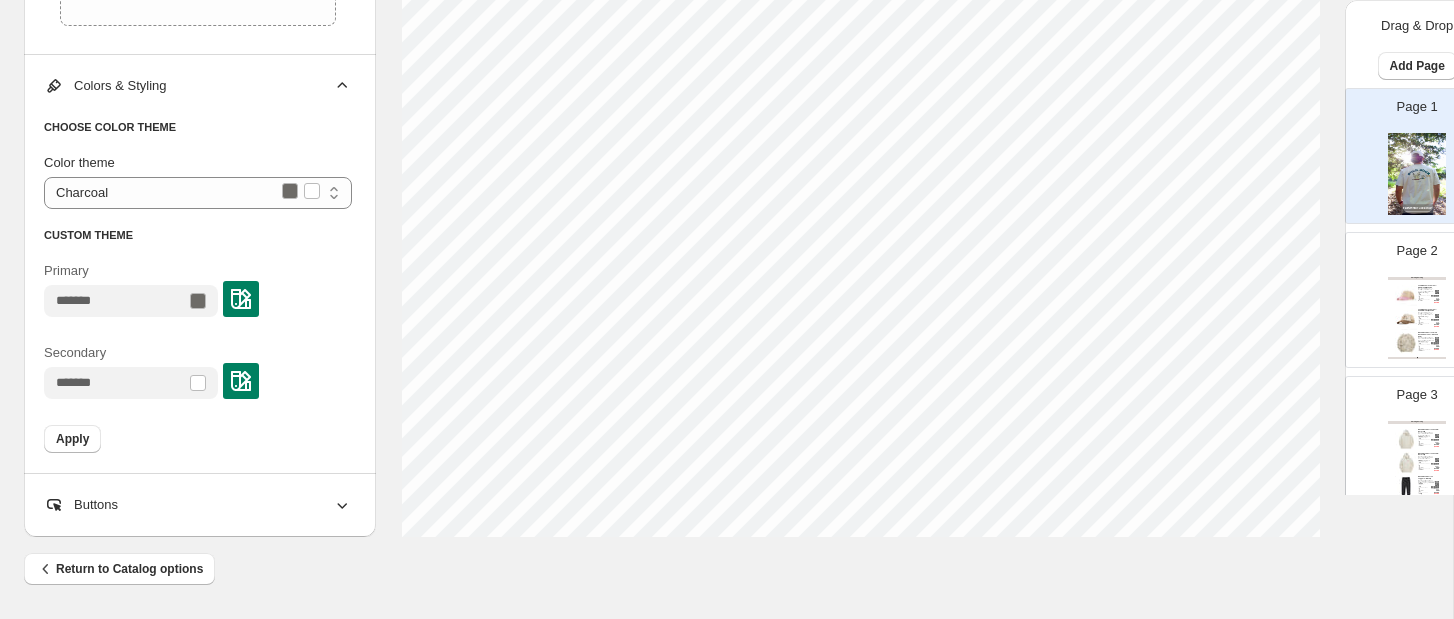 scroll, scrollTop: 585, scrollLeft: 0, axis: vertical 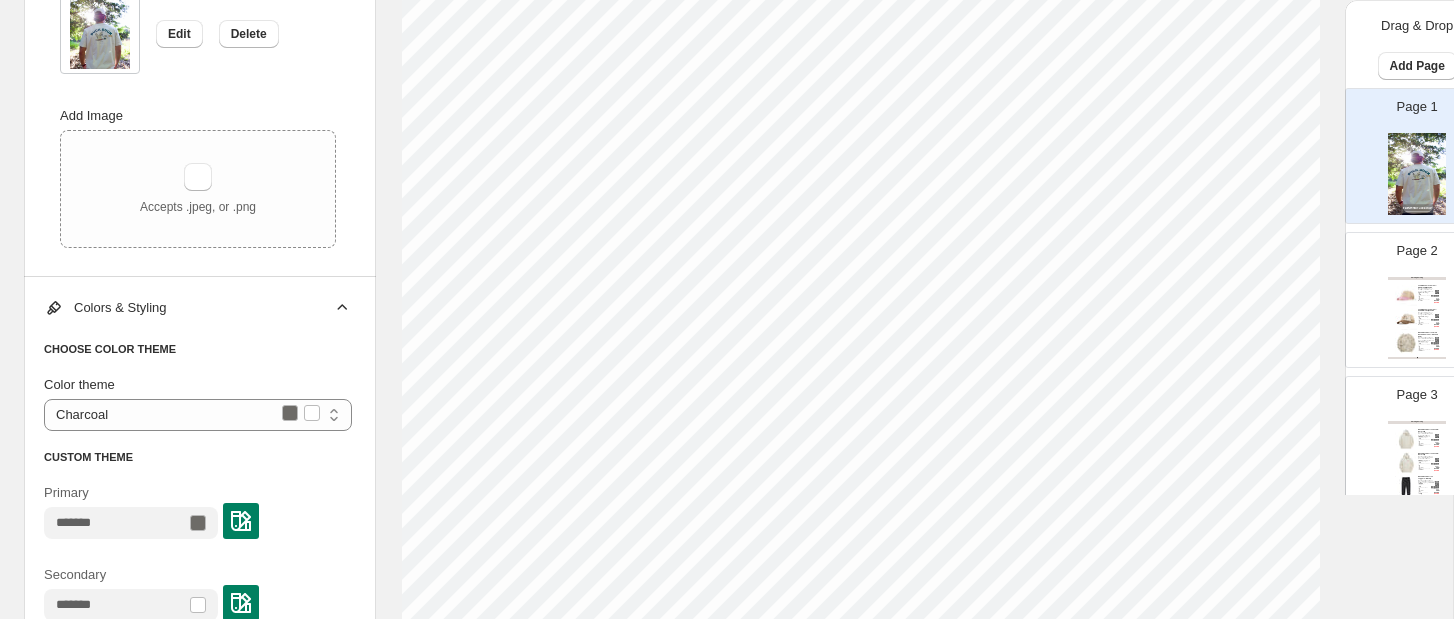 click on "**********" at bounding box center [200, 486] 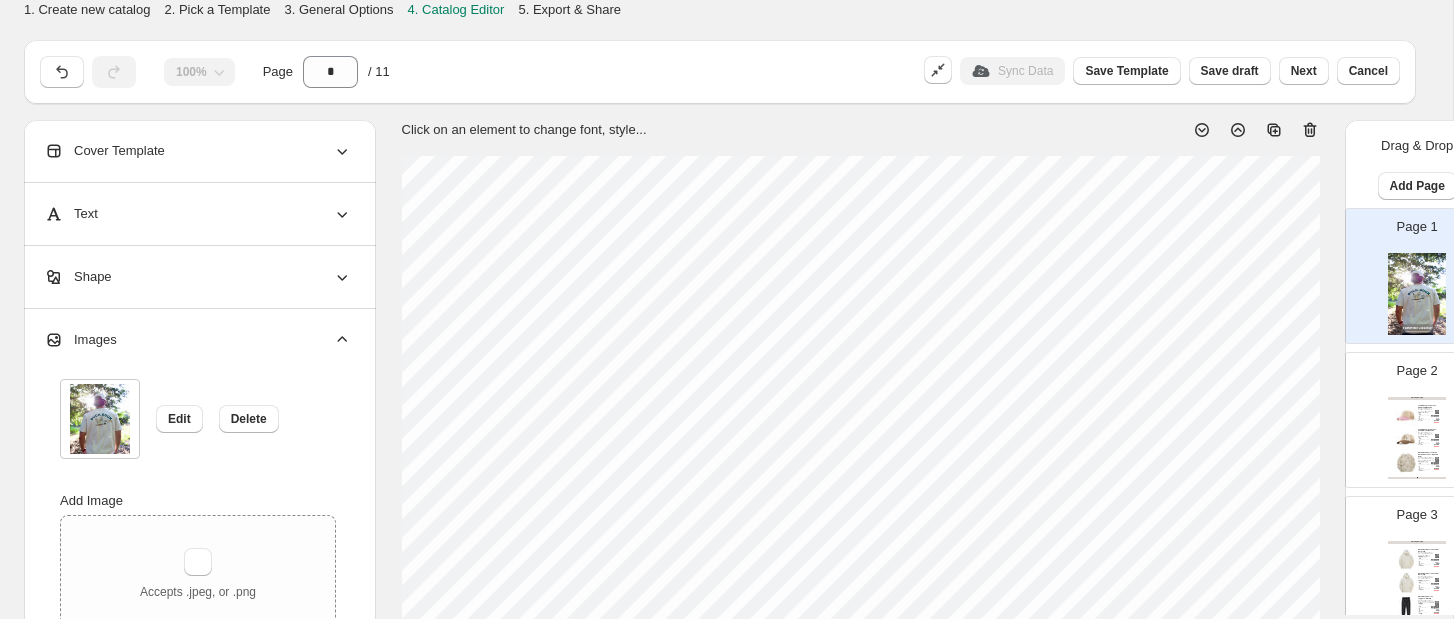 scroll, scrollTop: 12, scrollLeft: 0, axis: vertical 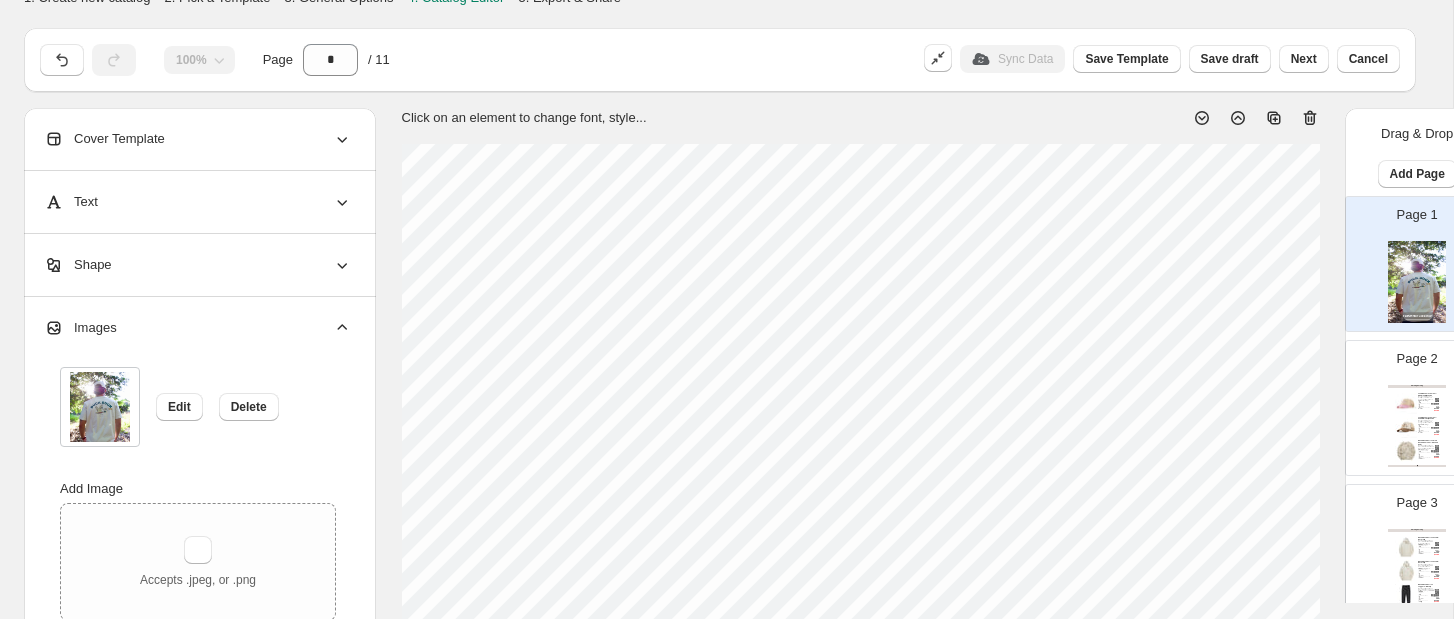 click 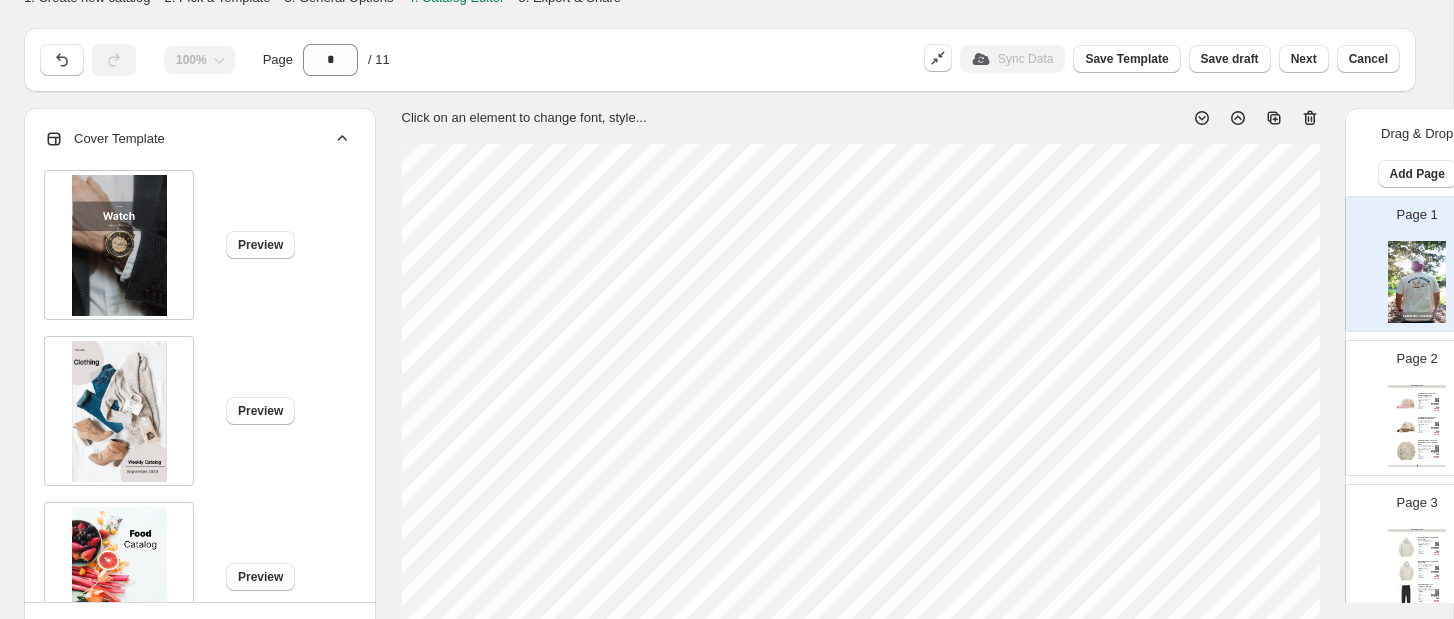 click 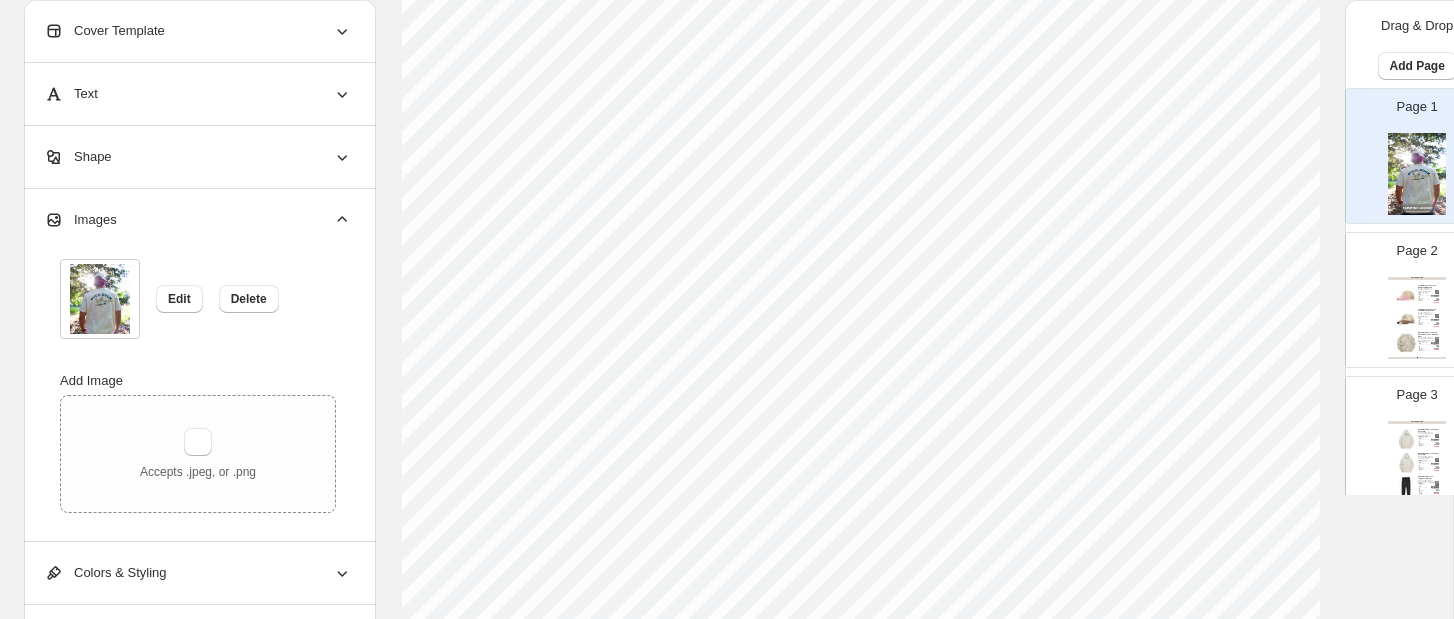 scroll, scrollTop: 211, scrollLeft: 0, axis: vertical 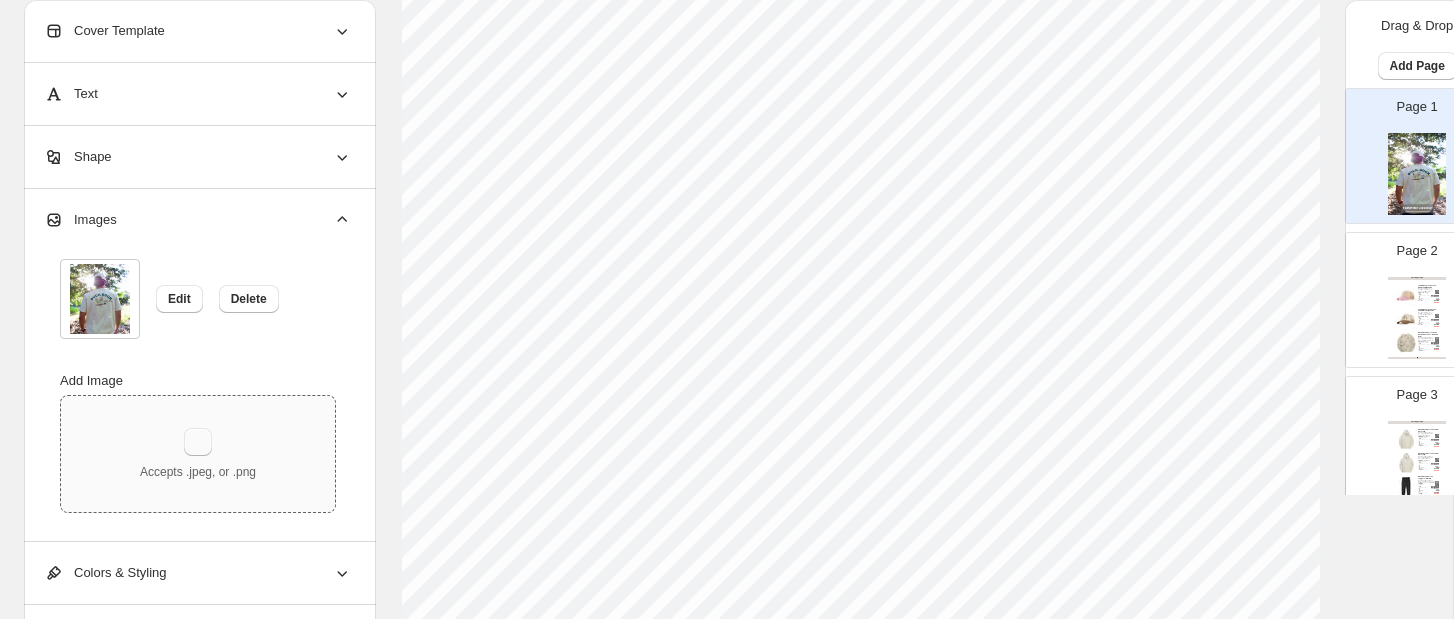 click at bounding box center [198, 442] 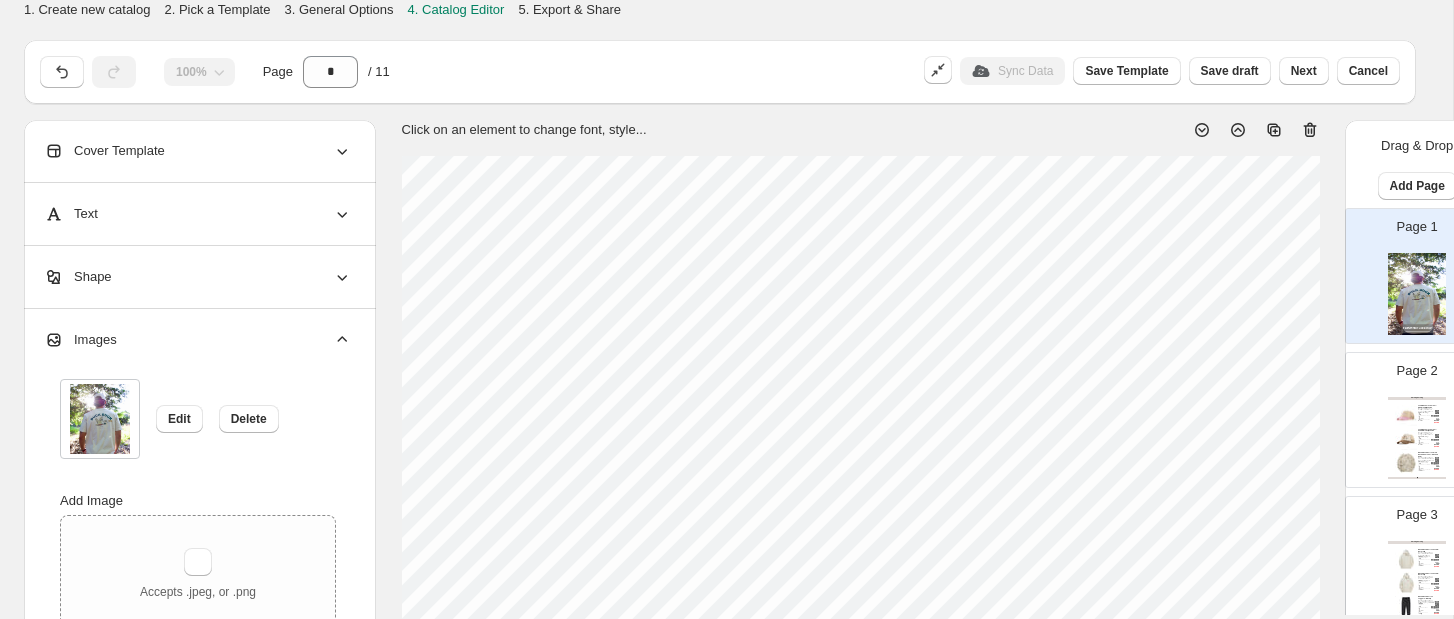 scroll, scrollTop: 211, scrollLeft: 0, axis: vertical 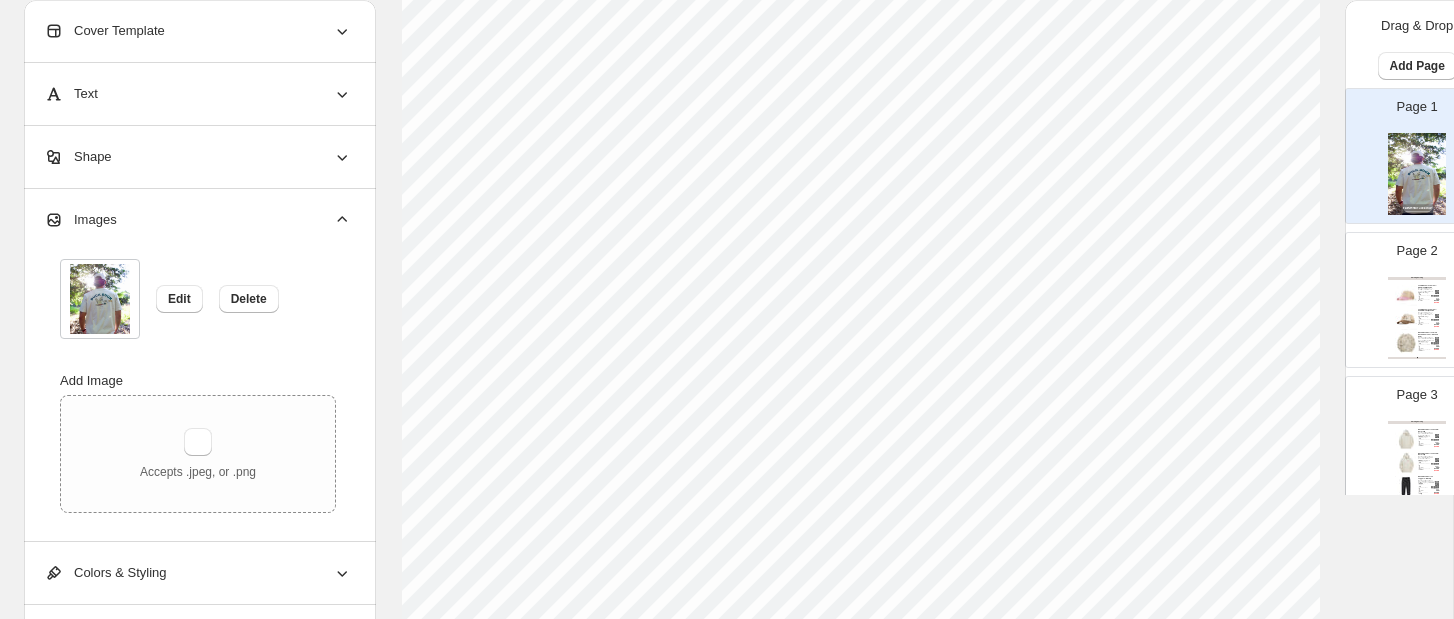 type on "**********" 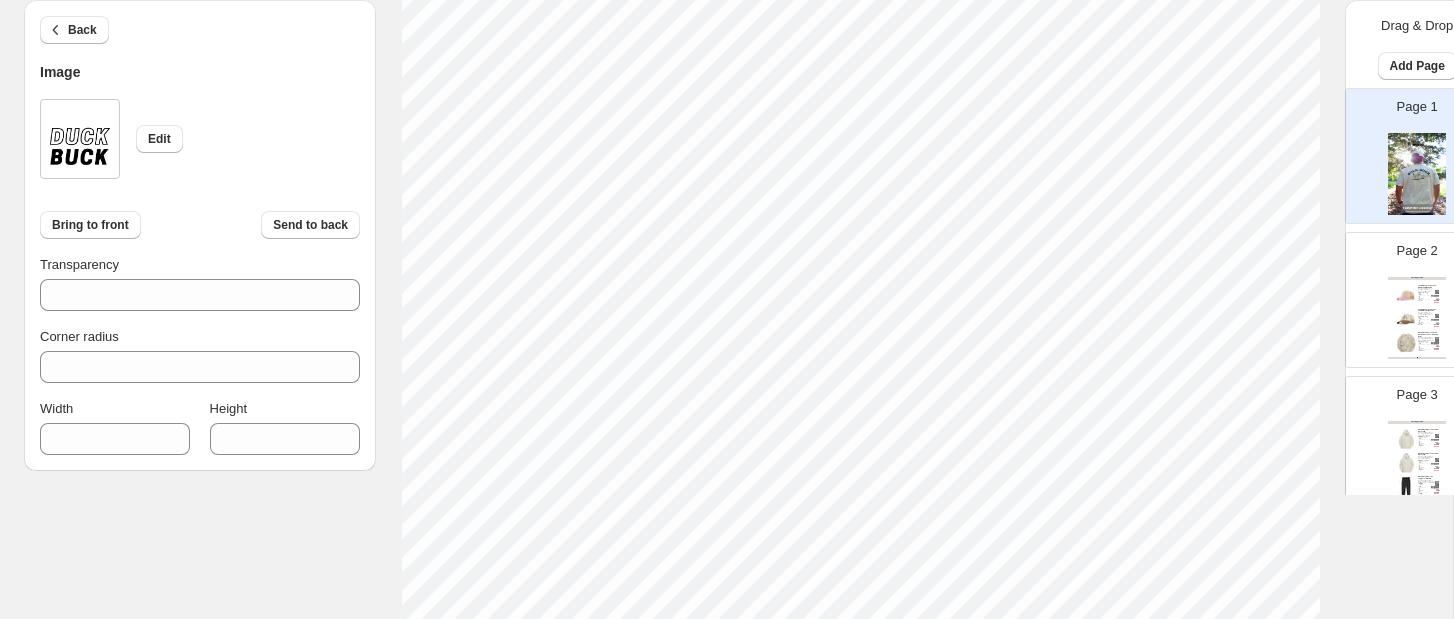 type on "***" 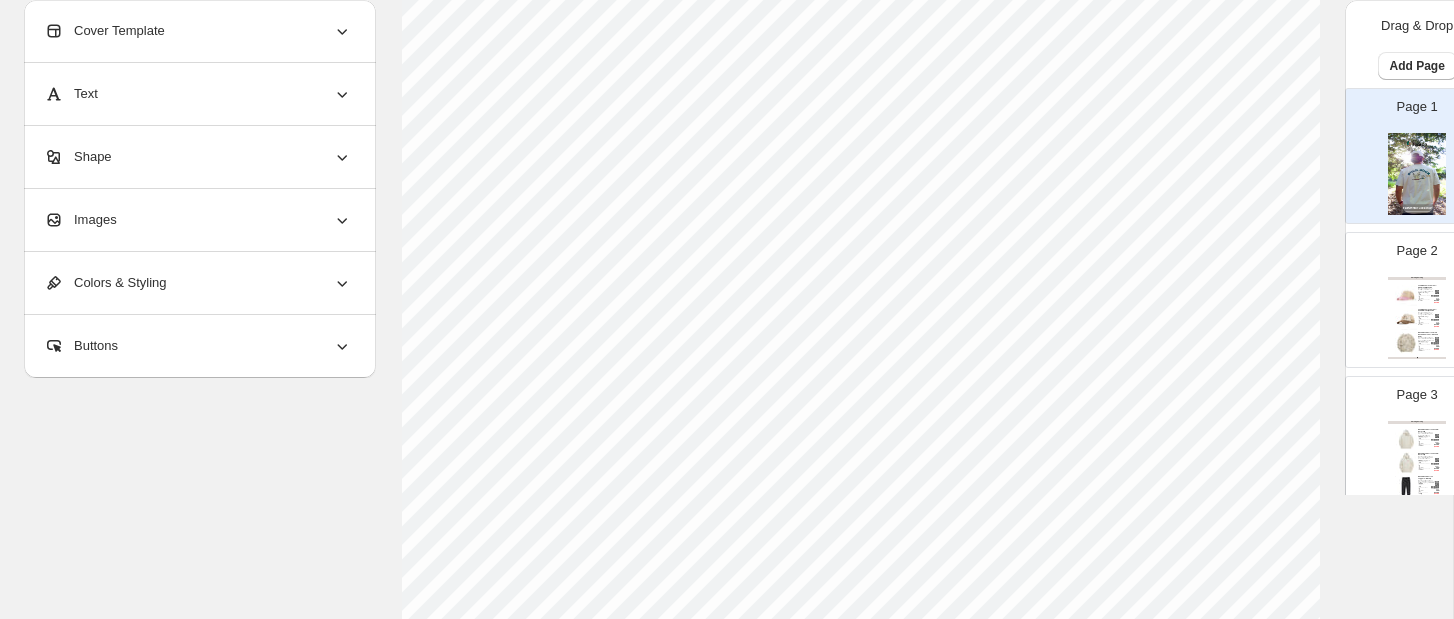 scroll, scrollTop: 359, scrollLeft: 0, axis: vertical 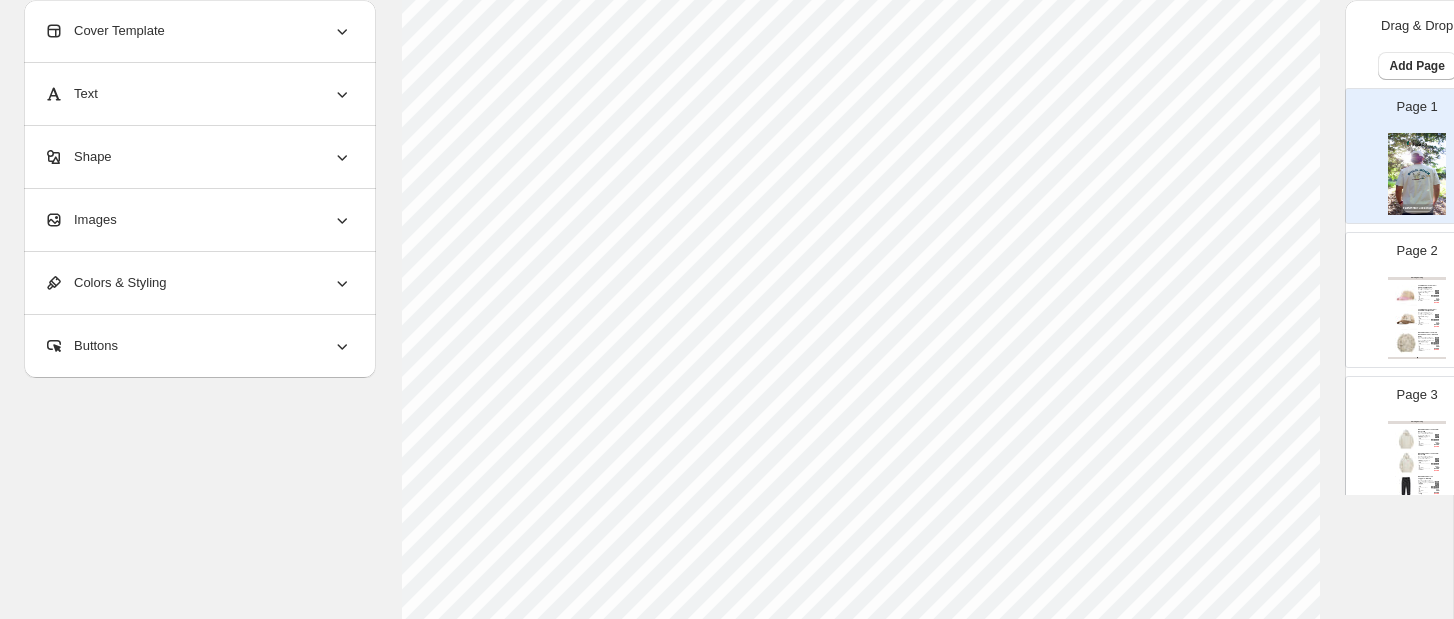 click on "Images" at bounding box center (198, 220) 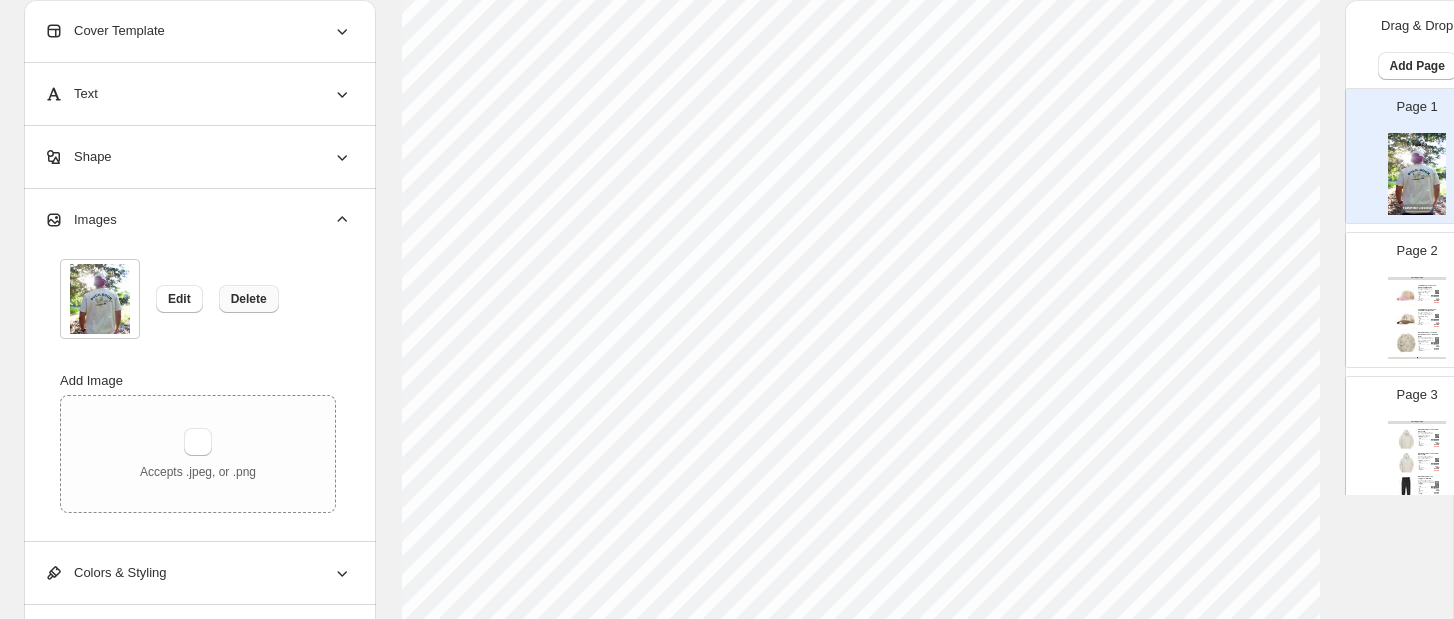 click on "Delete" at bounding box center (249, 299) 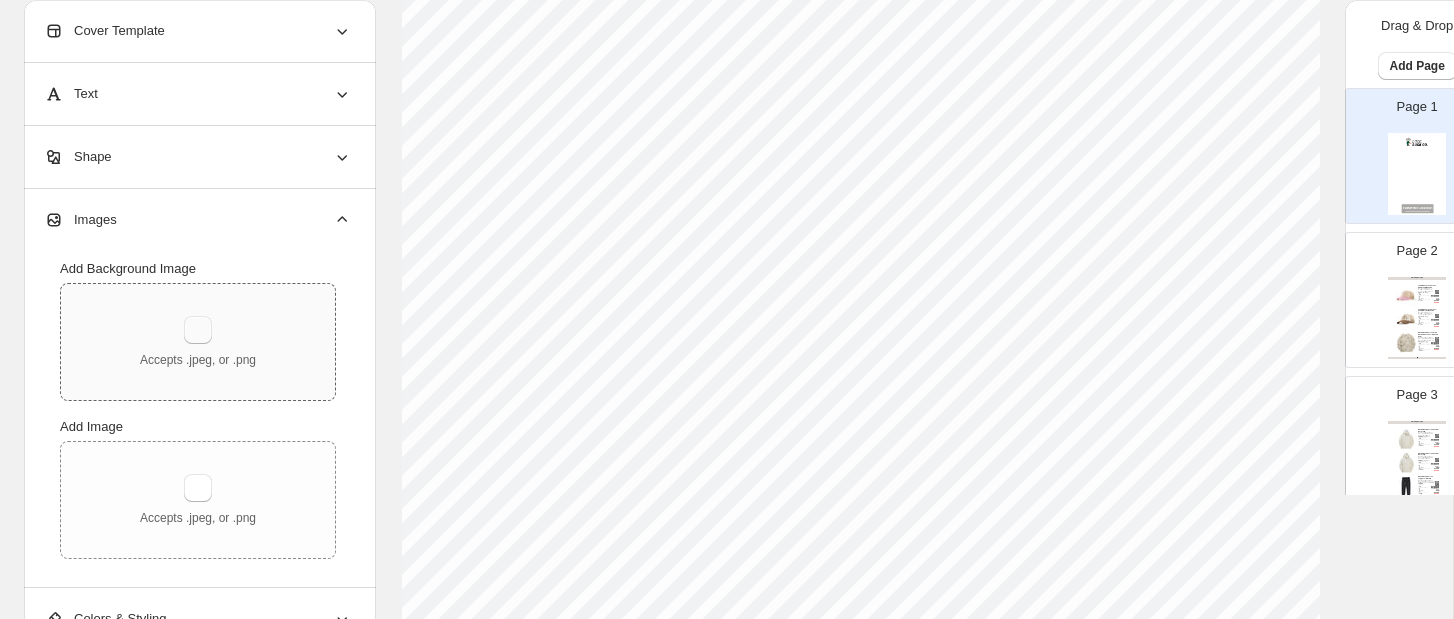 click at bounding box center [198, 330] 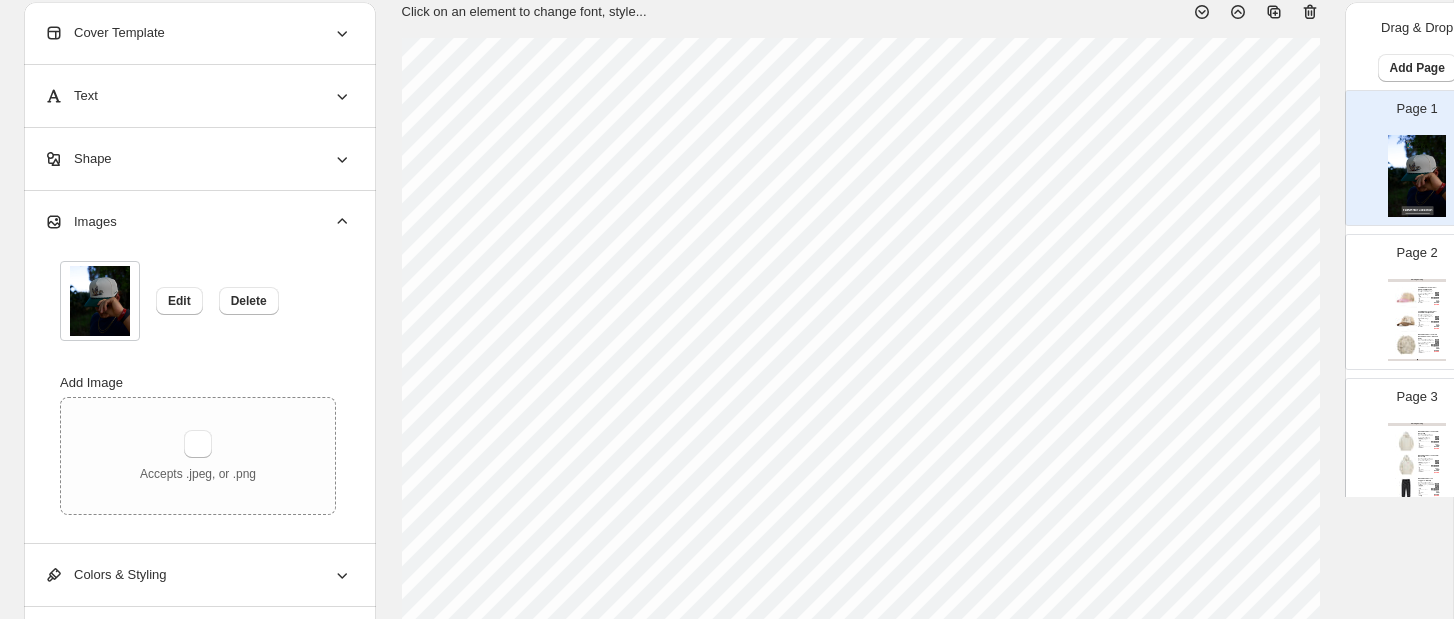 scroll, scrollTop: 111, scrollLeft: 0, axis: vertical 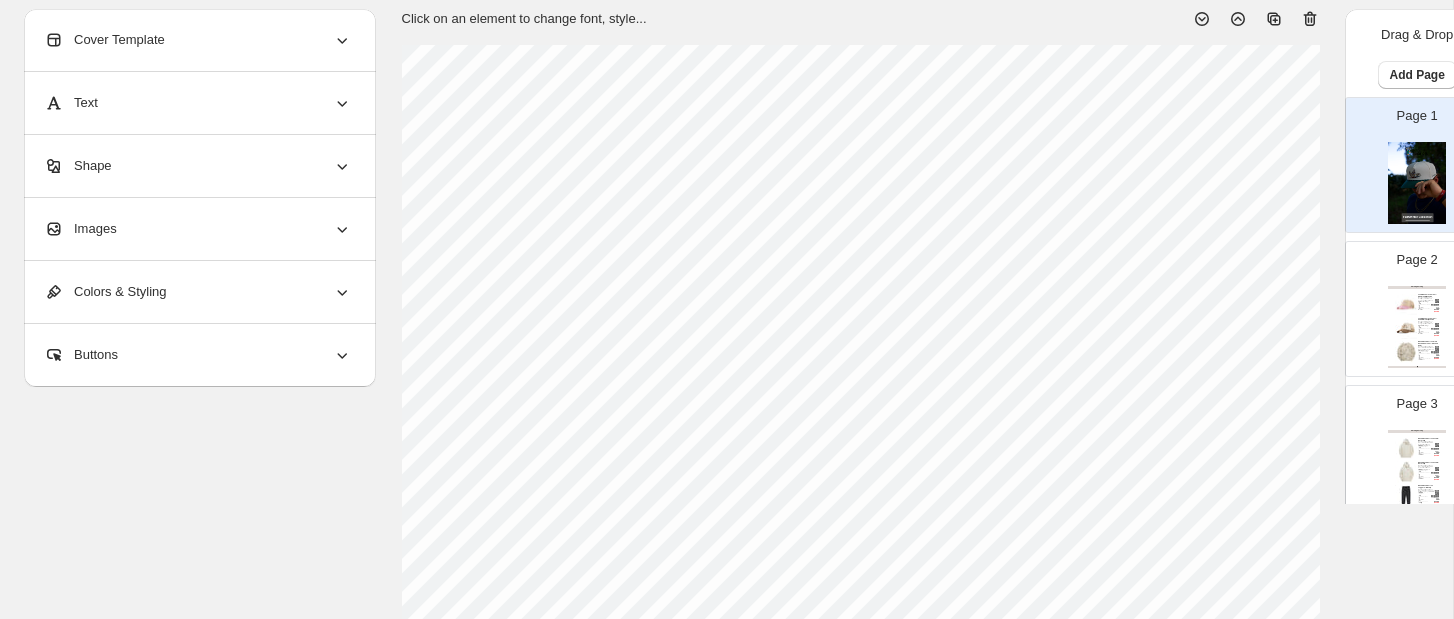 click 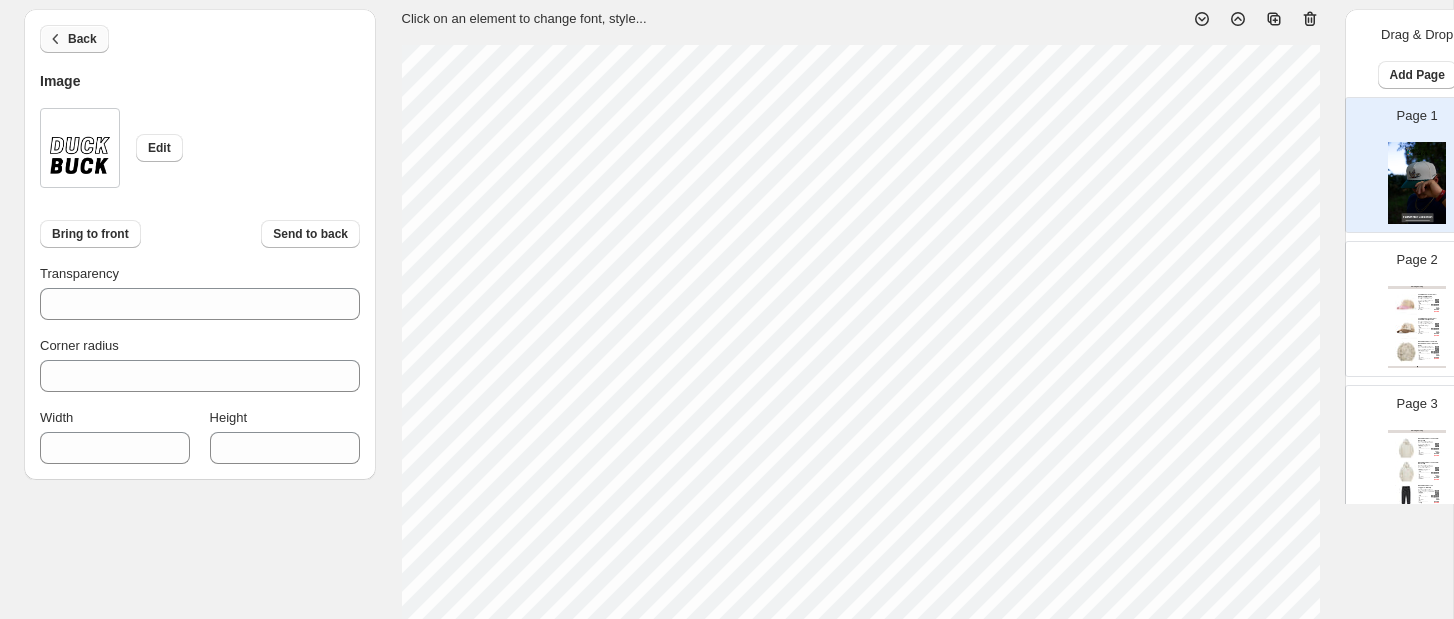 click on "Back" at bounding box center (82, 39) 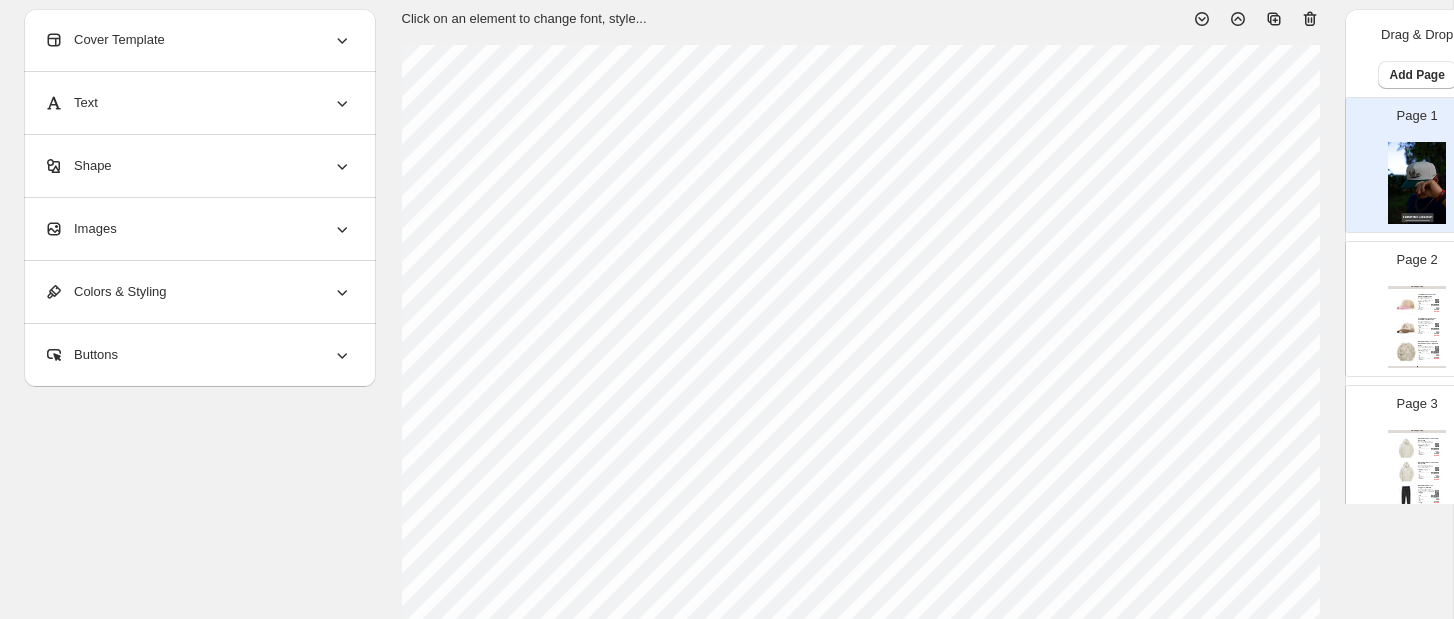 click 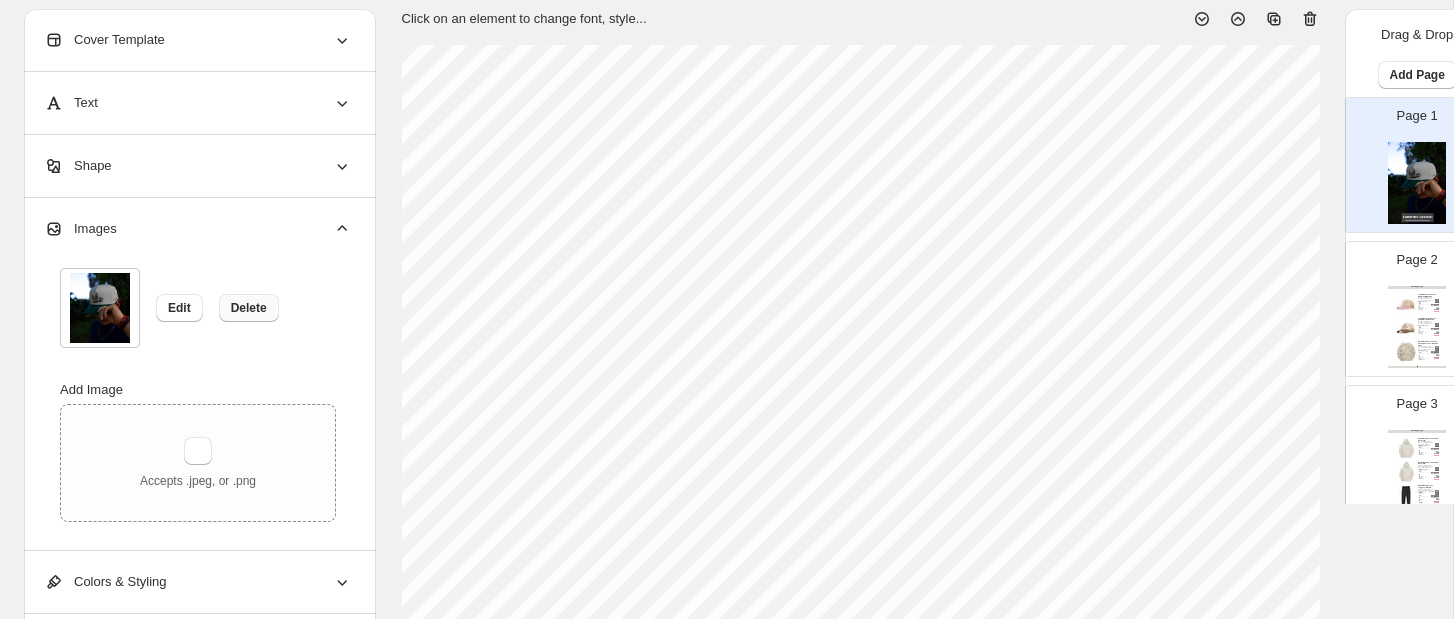 click on "Delete" at bounding box center [249, 308] 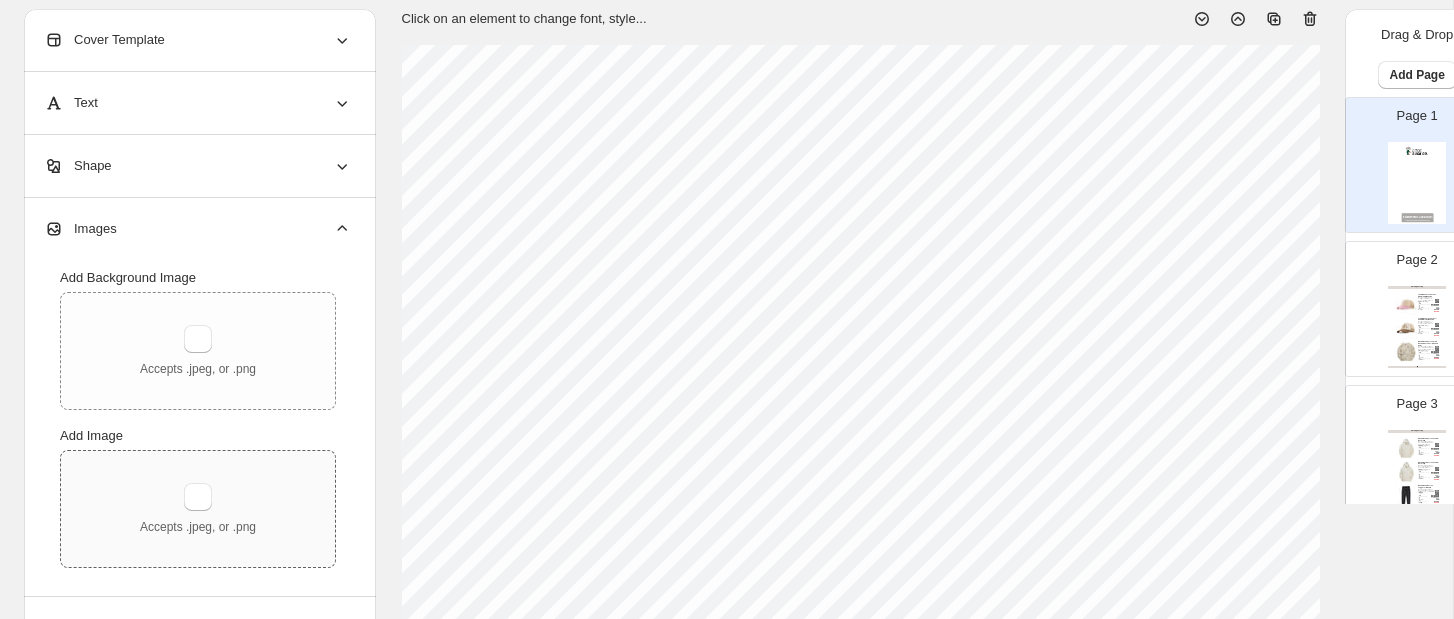 click on "Accepts .jpeg, or .png" at bounding box center [198, 509] 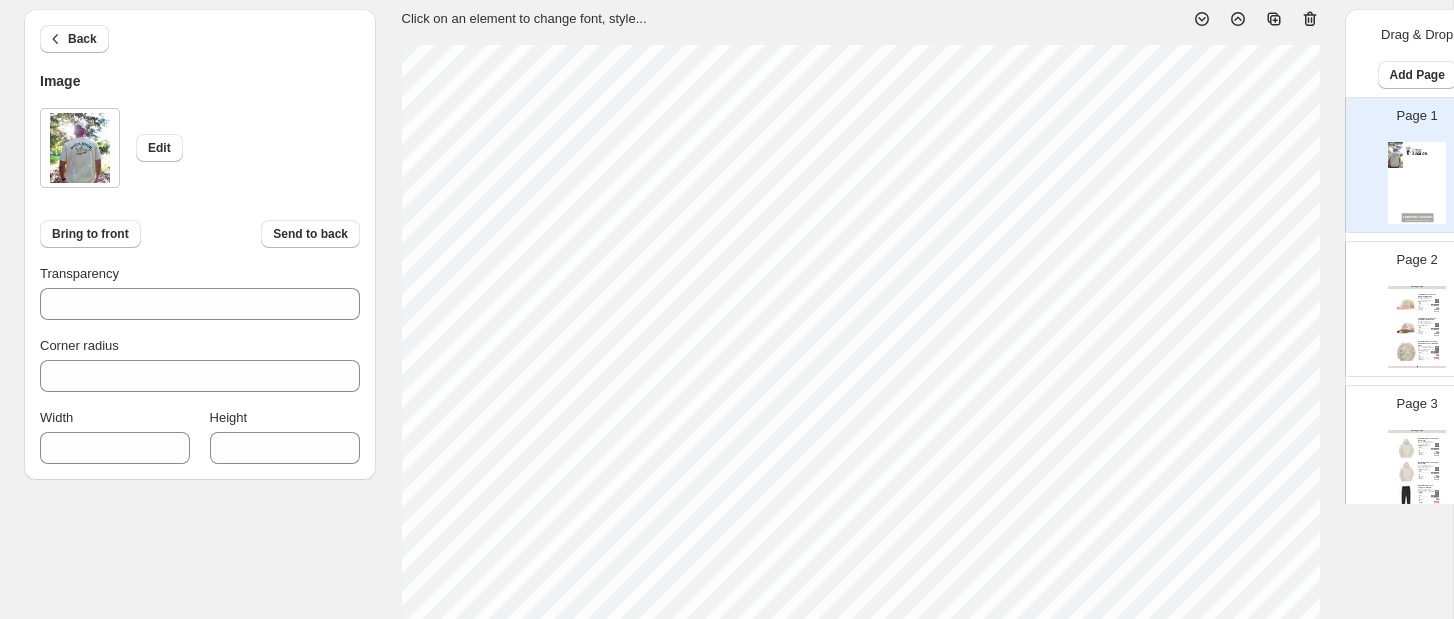 type on "***" 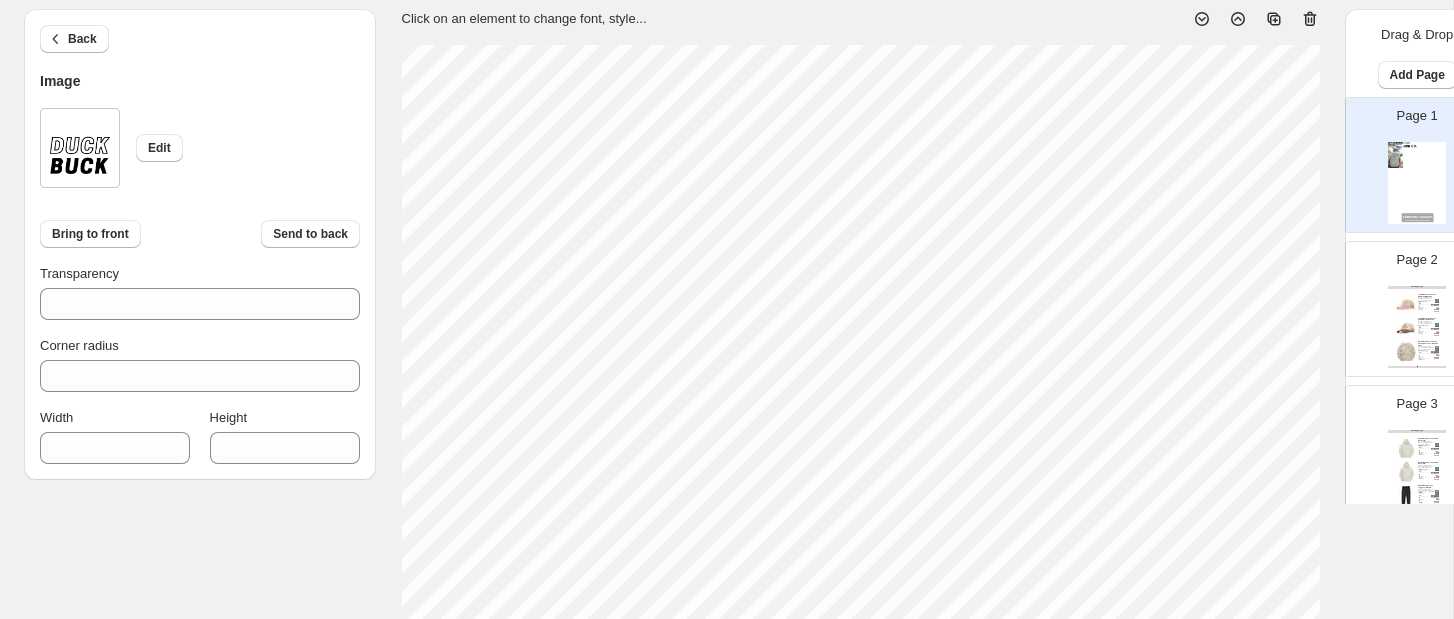 type on "***" 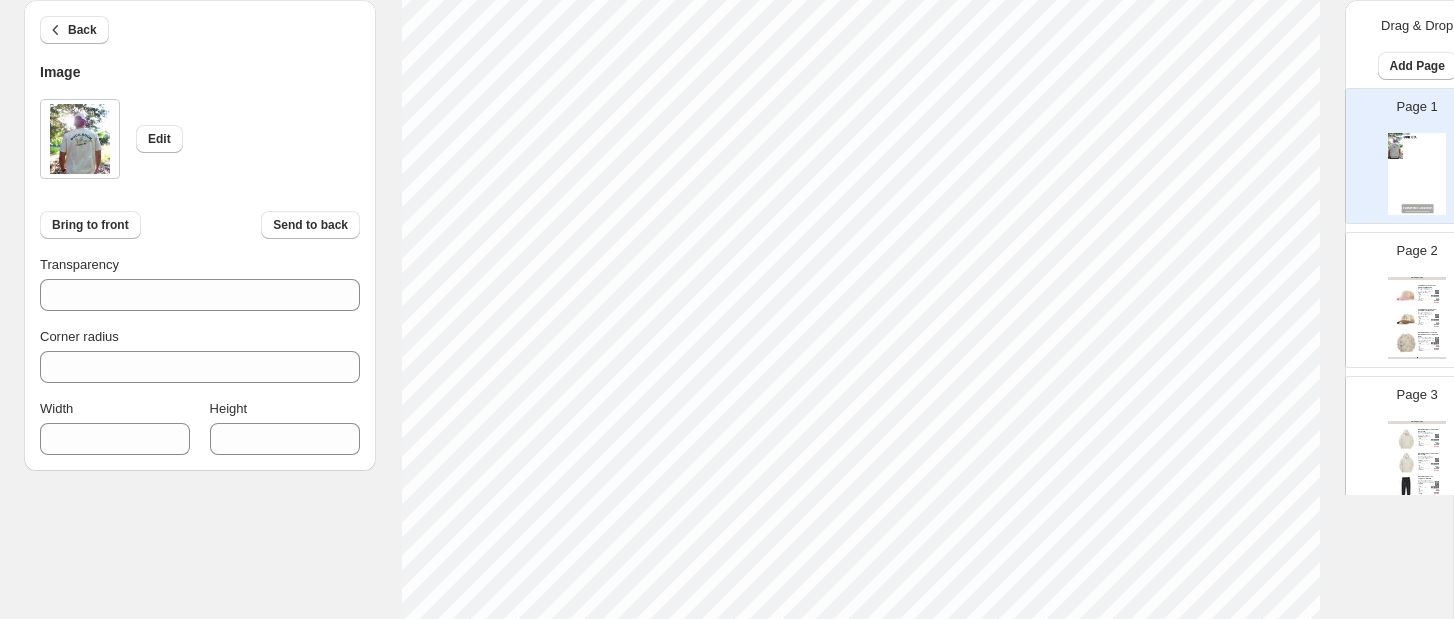 scroll, scrollTop: 435, scrollLeft: 0, axis: vertical 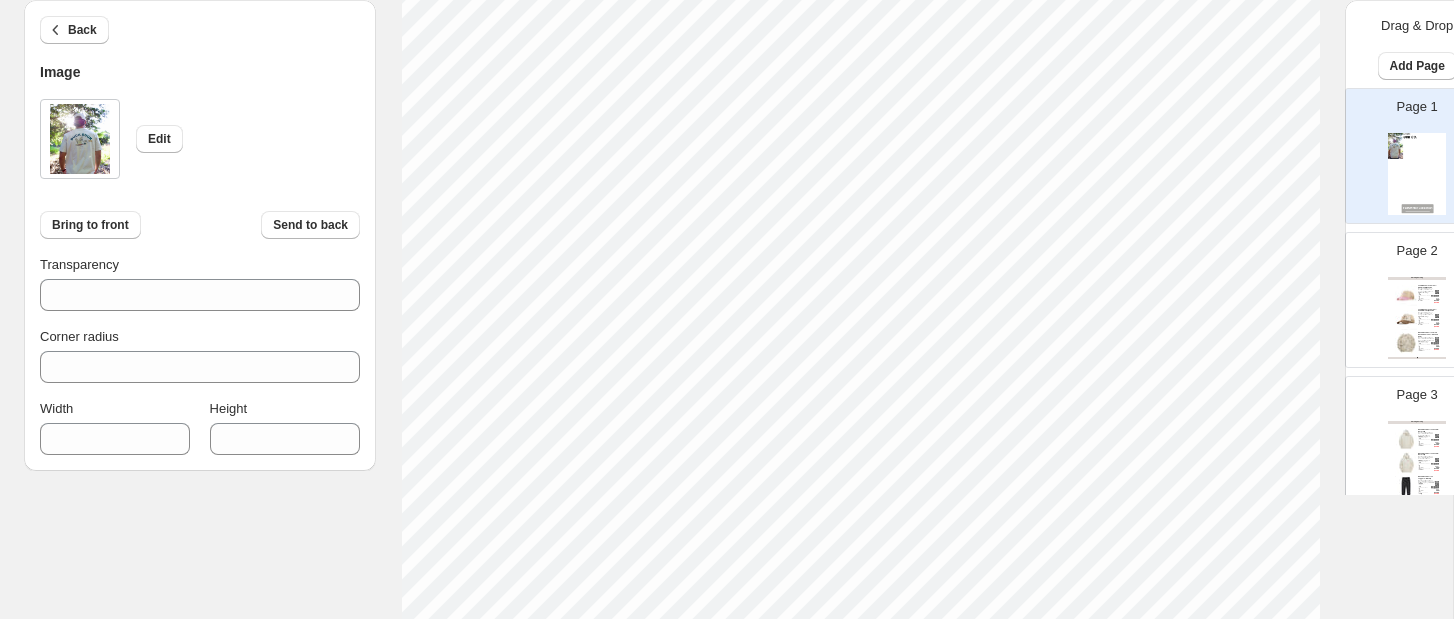type on "***" 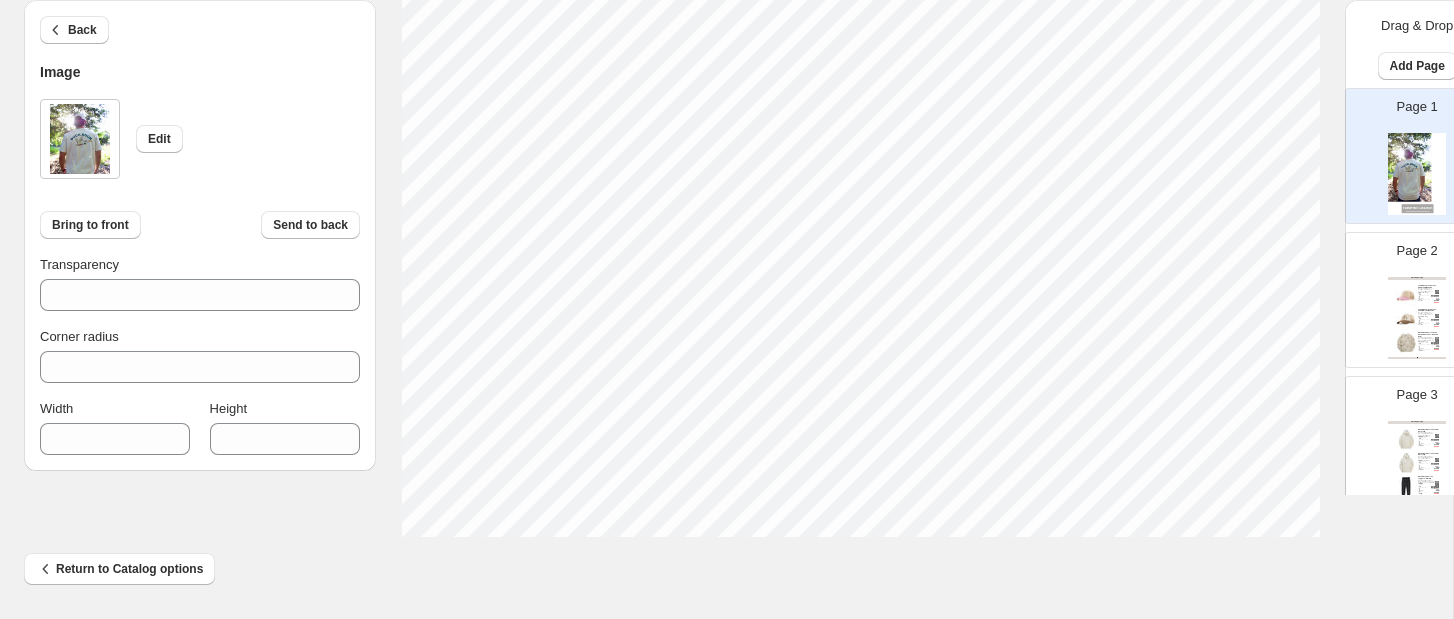 scroll, scrollTop: 807, scrollLeft: 0, axis: vertical 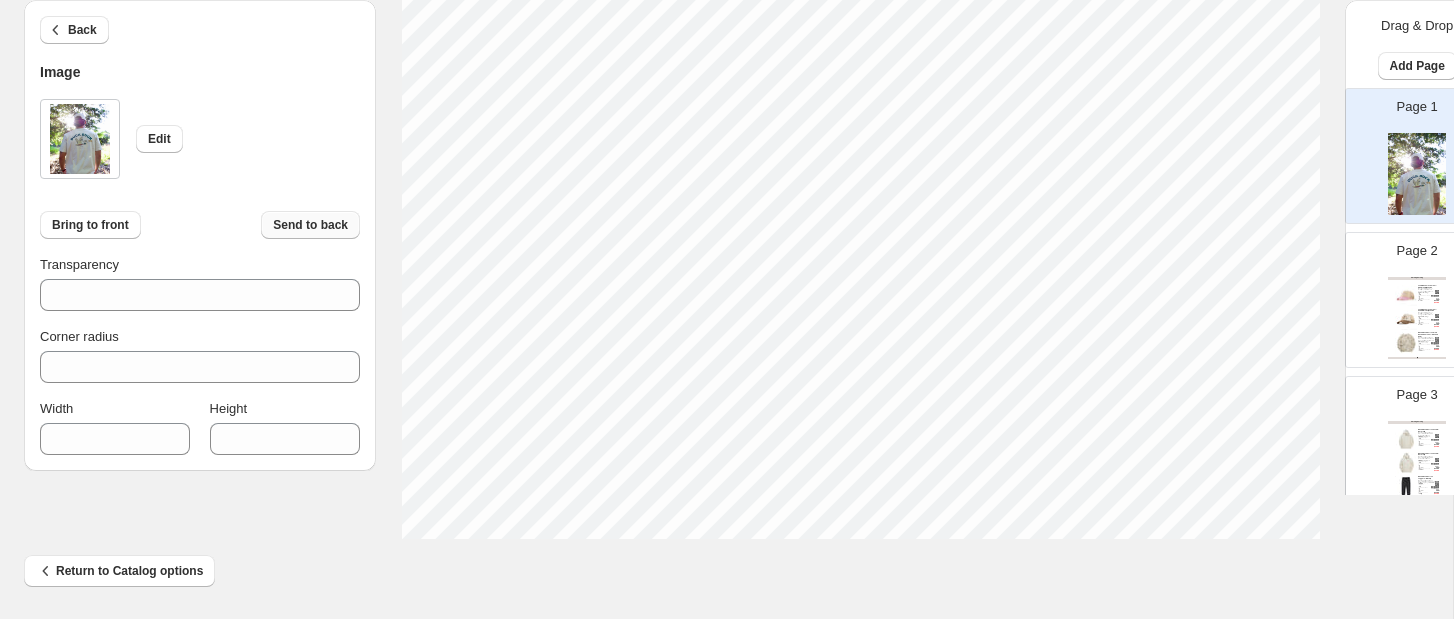 click on "Send to back" at bounding box center [310, 225] 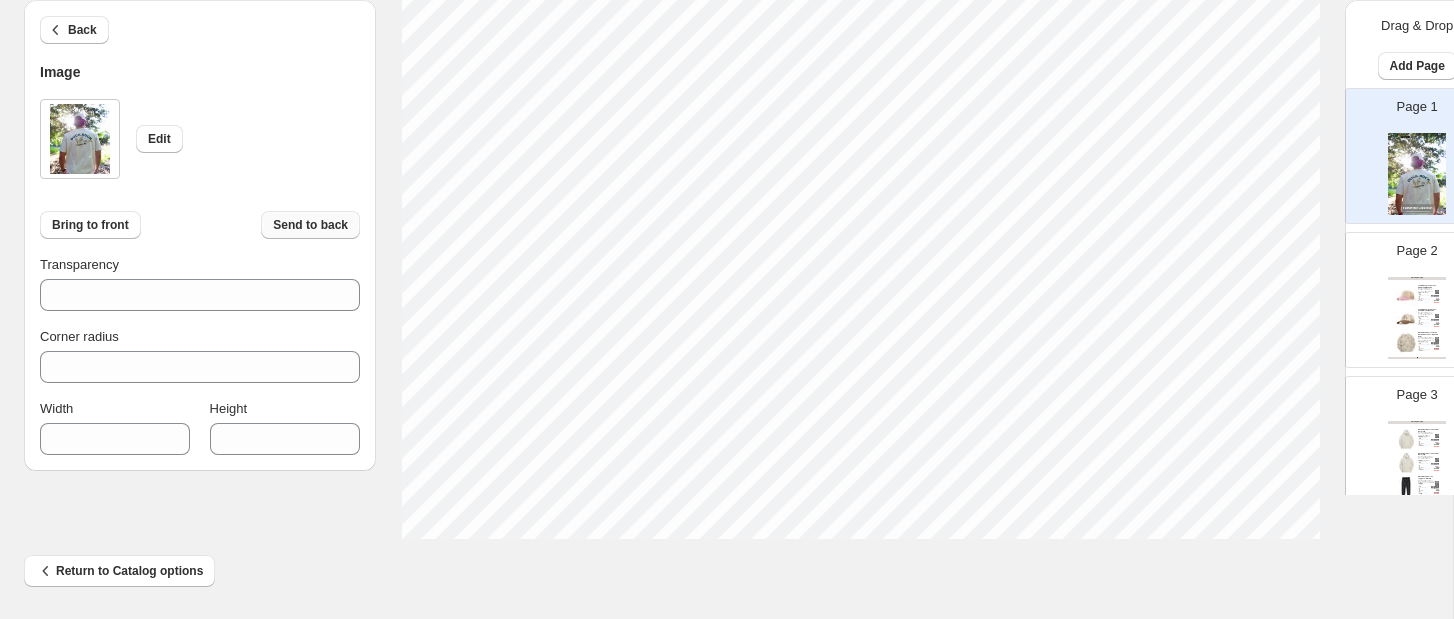 click on "Send to back" at bounding box center [310, 225] 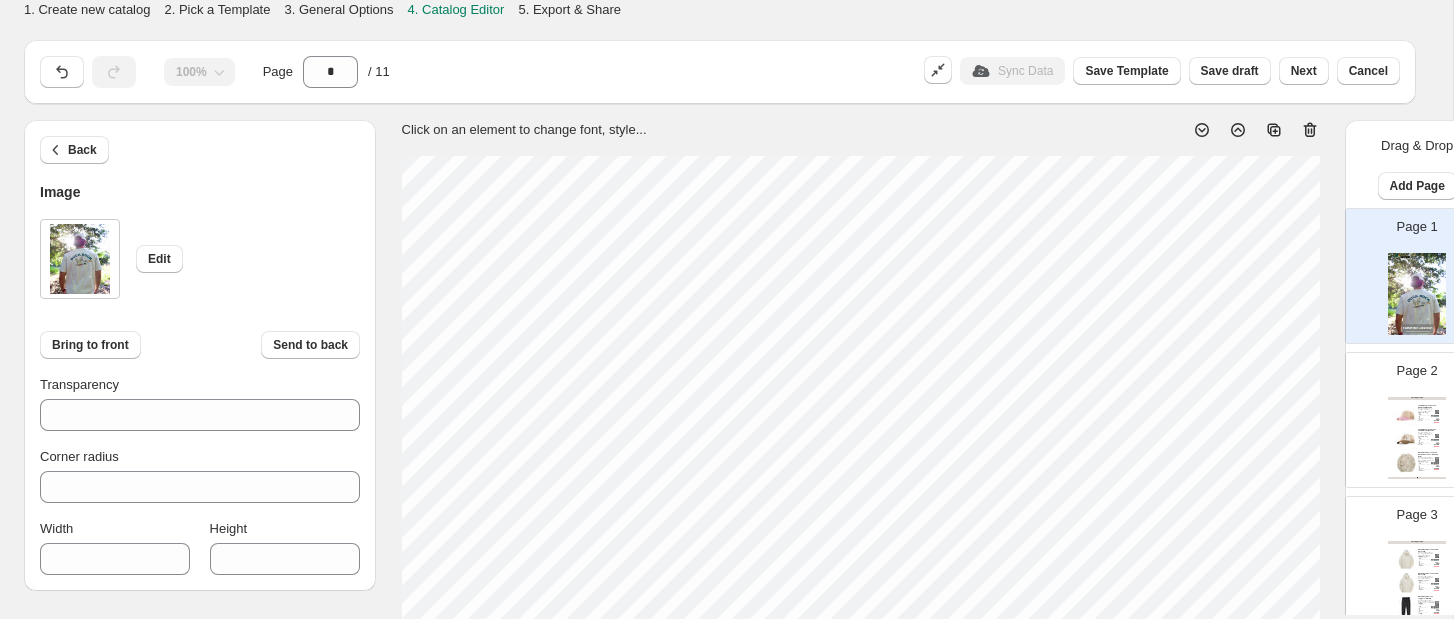 scroll, scrollTop: 0, scrollLeft: 0, axis: both 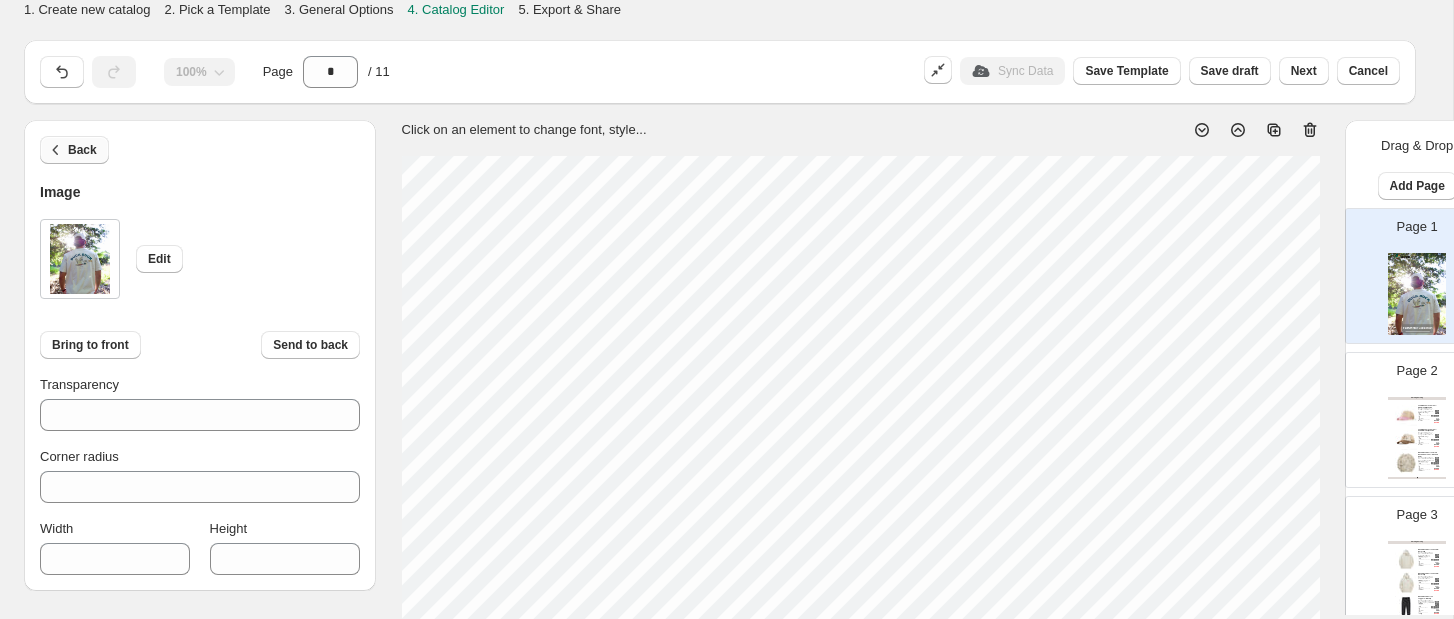 click on "Back" at bounding box center [82, 150] 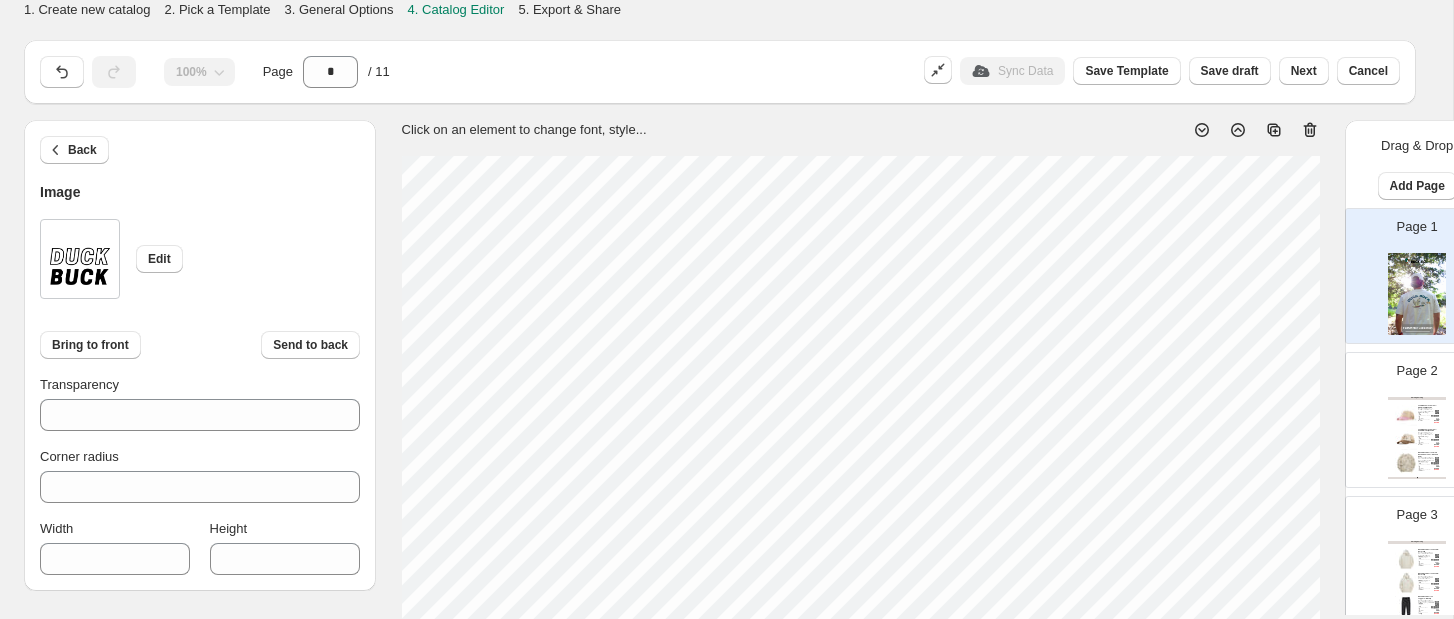 type on "***" 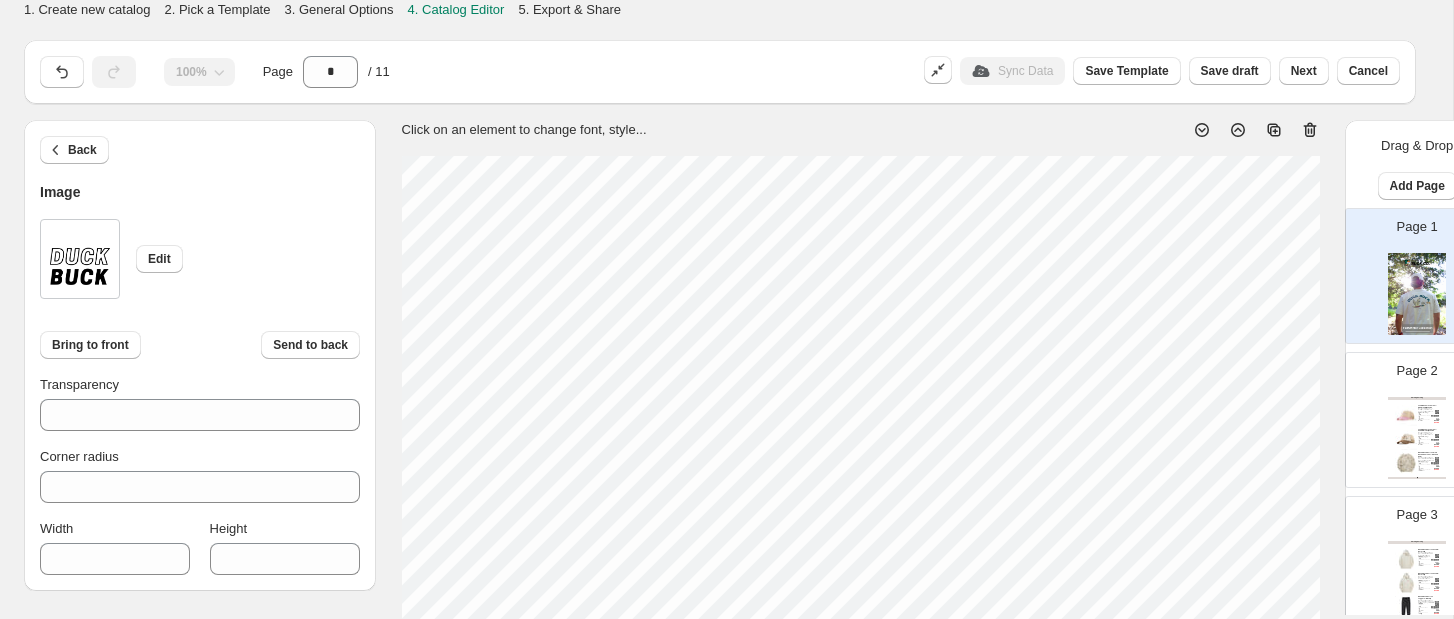 type on "***" 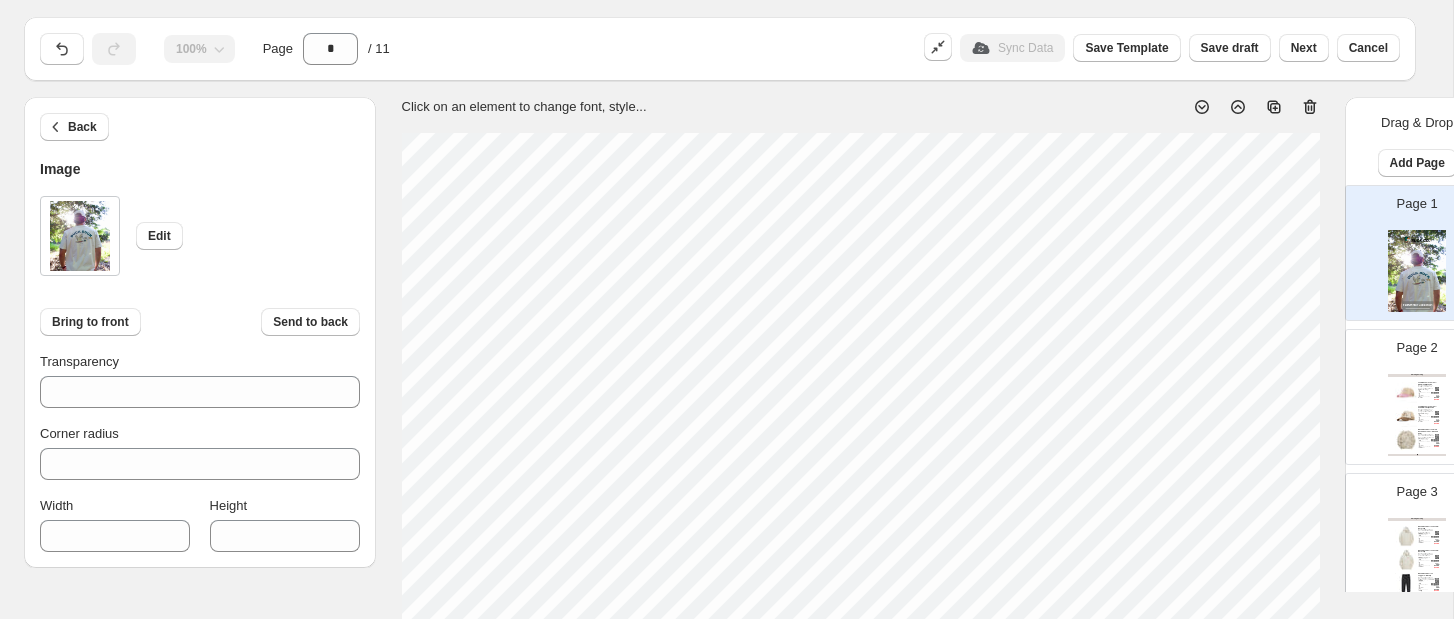 scroll, scrollTop: 18, scrollLeft: 0, axis: vertical 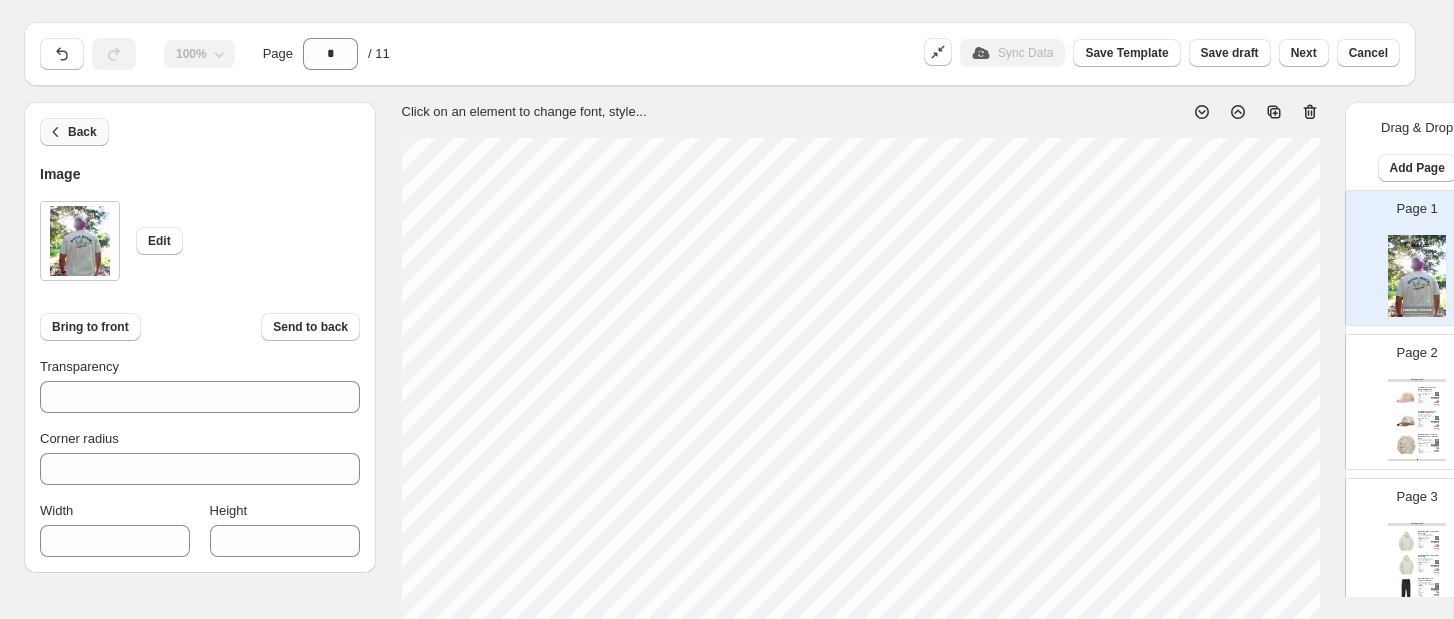 click on "Back" at bounding box center (82, 132) 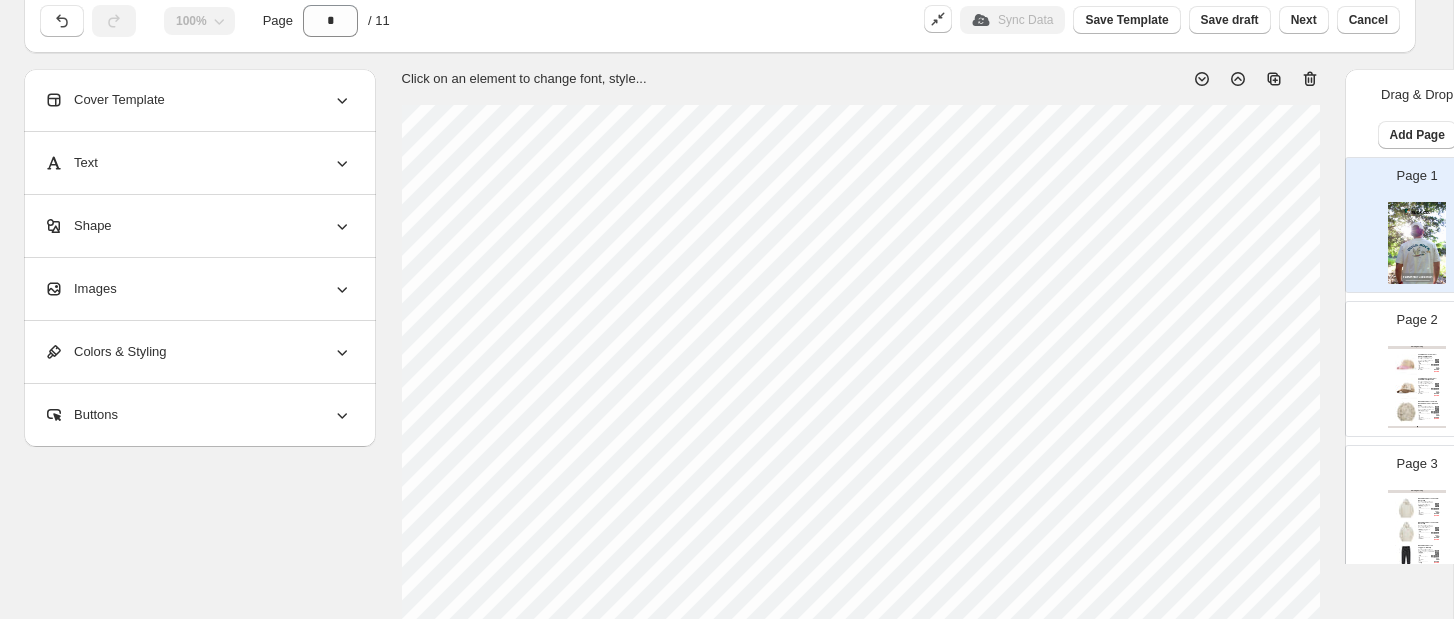 scroll, scrollTop: 50, scrollLeft: 0, axis: vertical 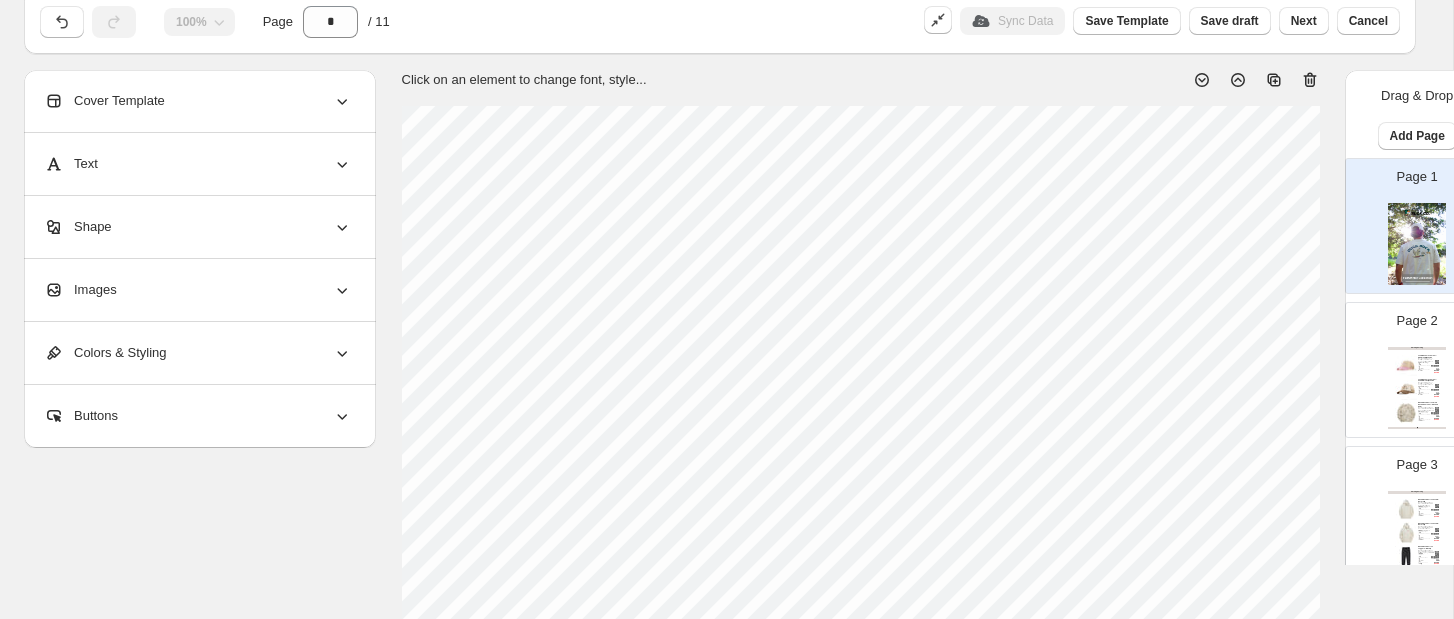 click at bounding box center [1406, 366] 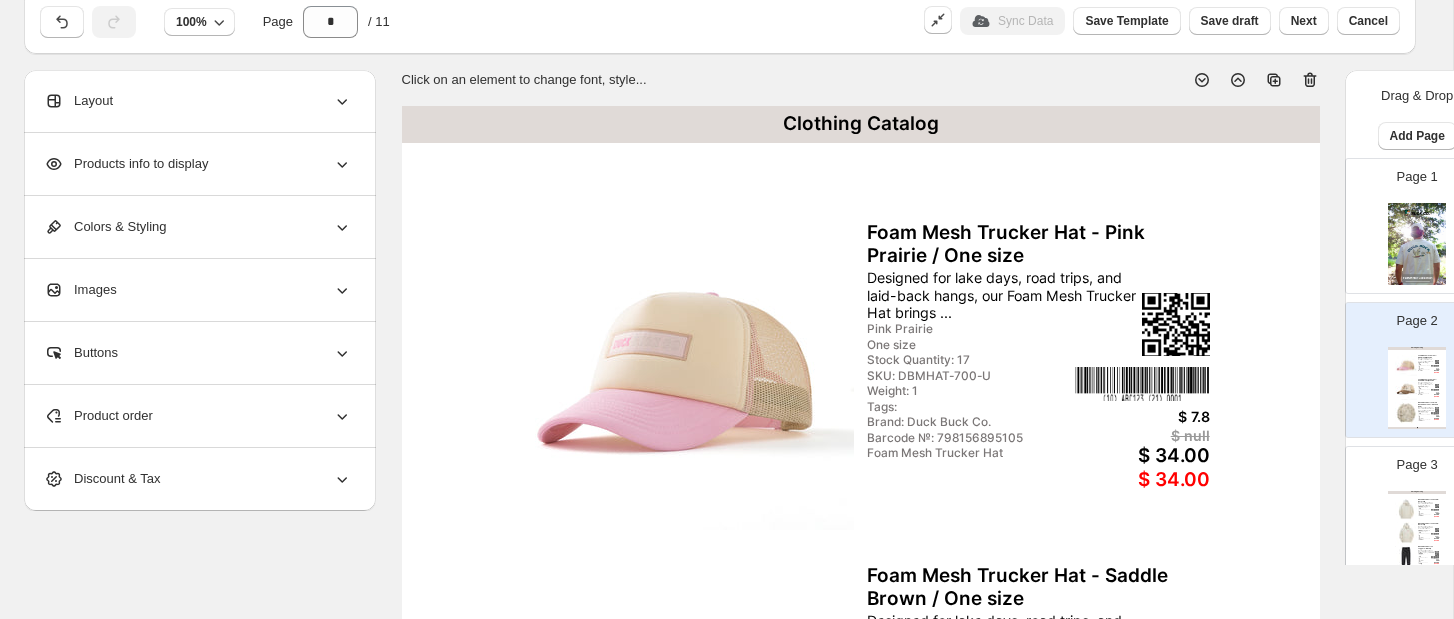 click on "Clothing Catalog" at bounding box center (861, 124) 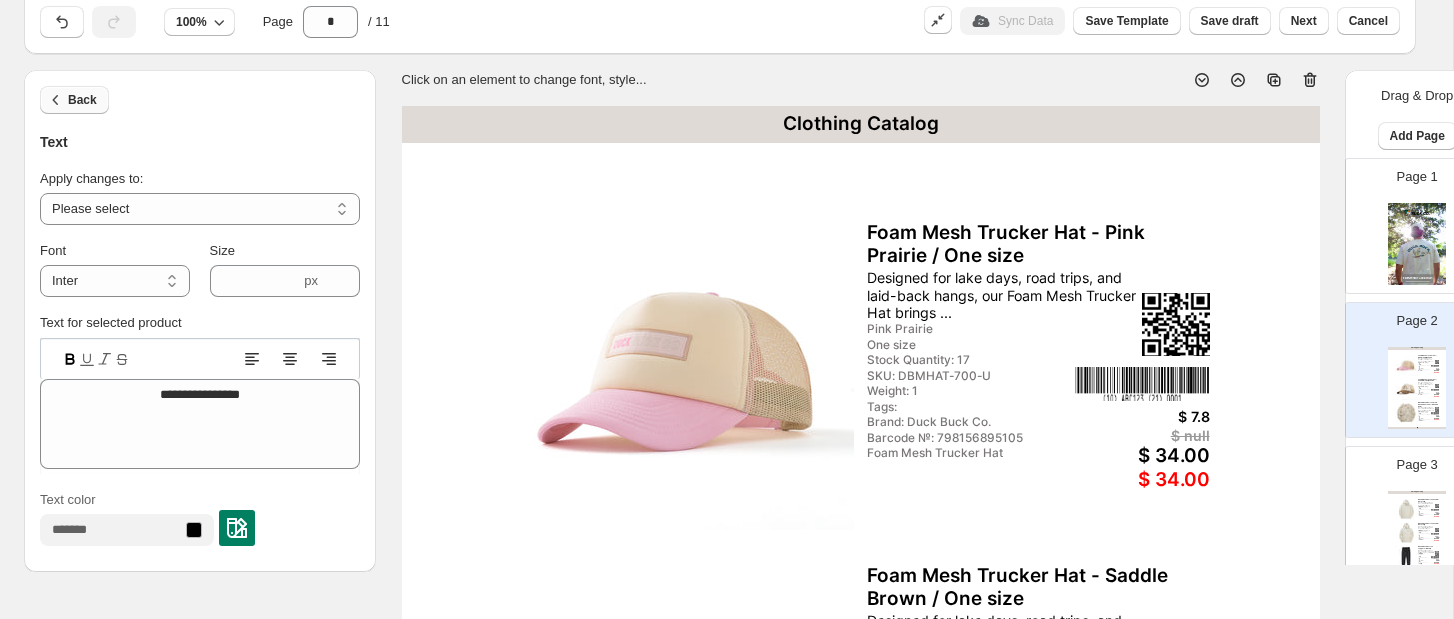 click on "Back" at bounding box center (82, 100) 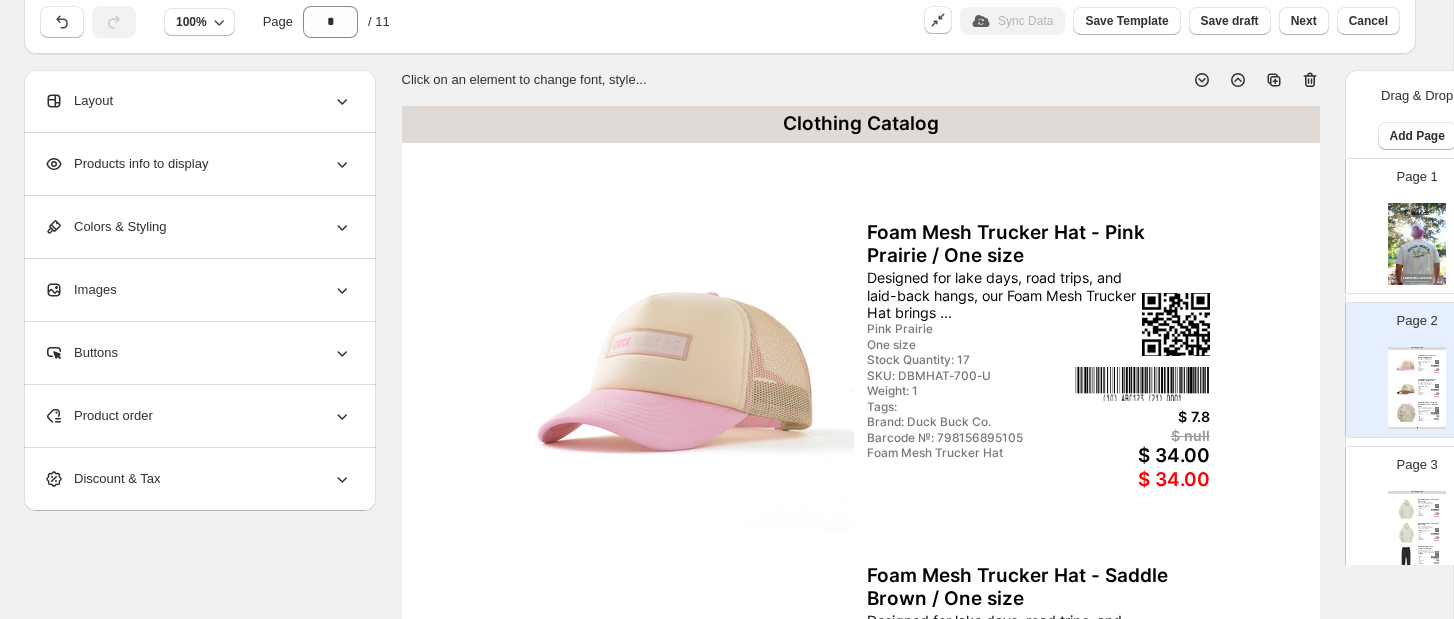 click on "Layout" at bounding box center (198, 101) 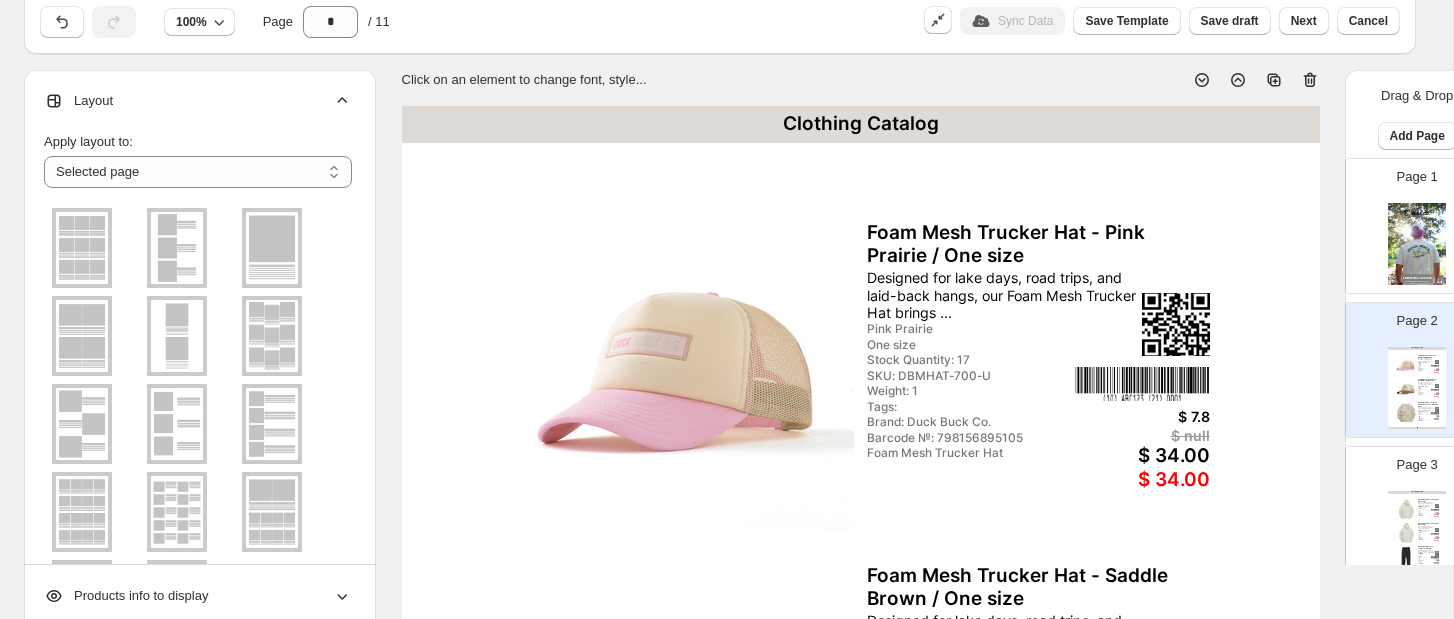 click on "Layout" at bounding box center [198, 101] 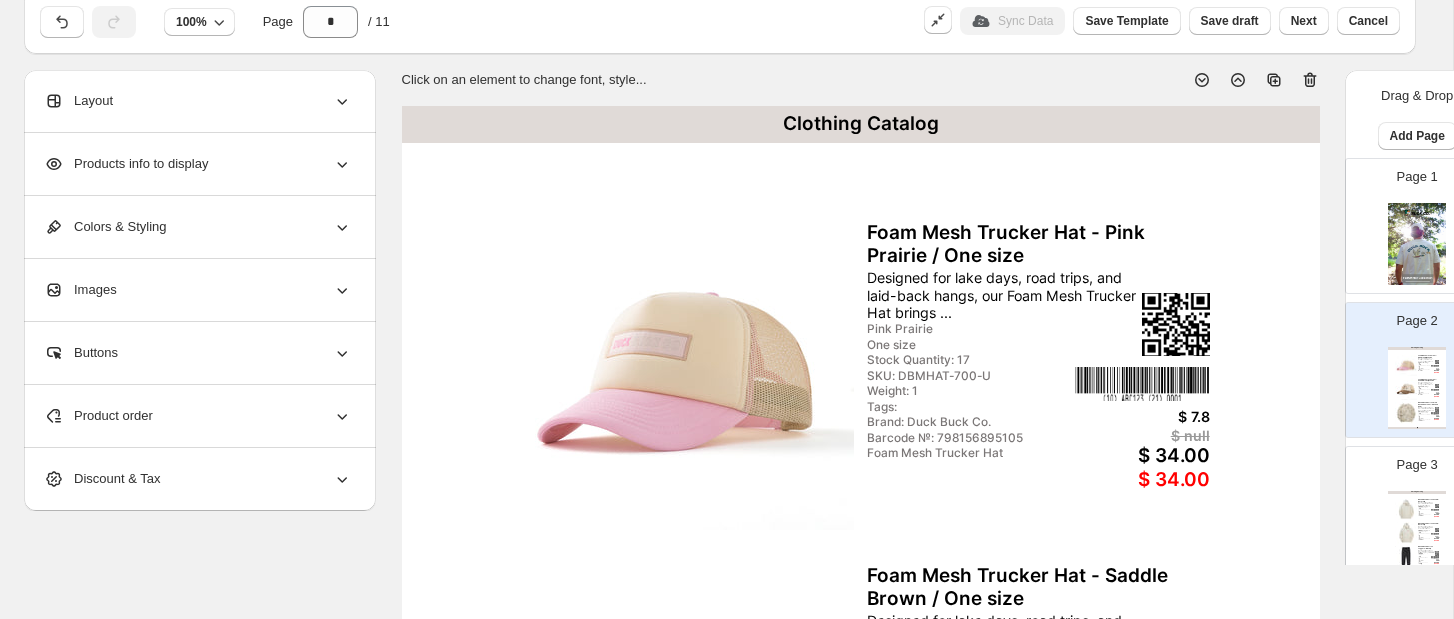 click 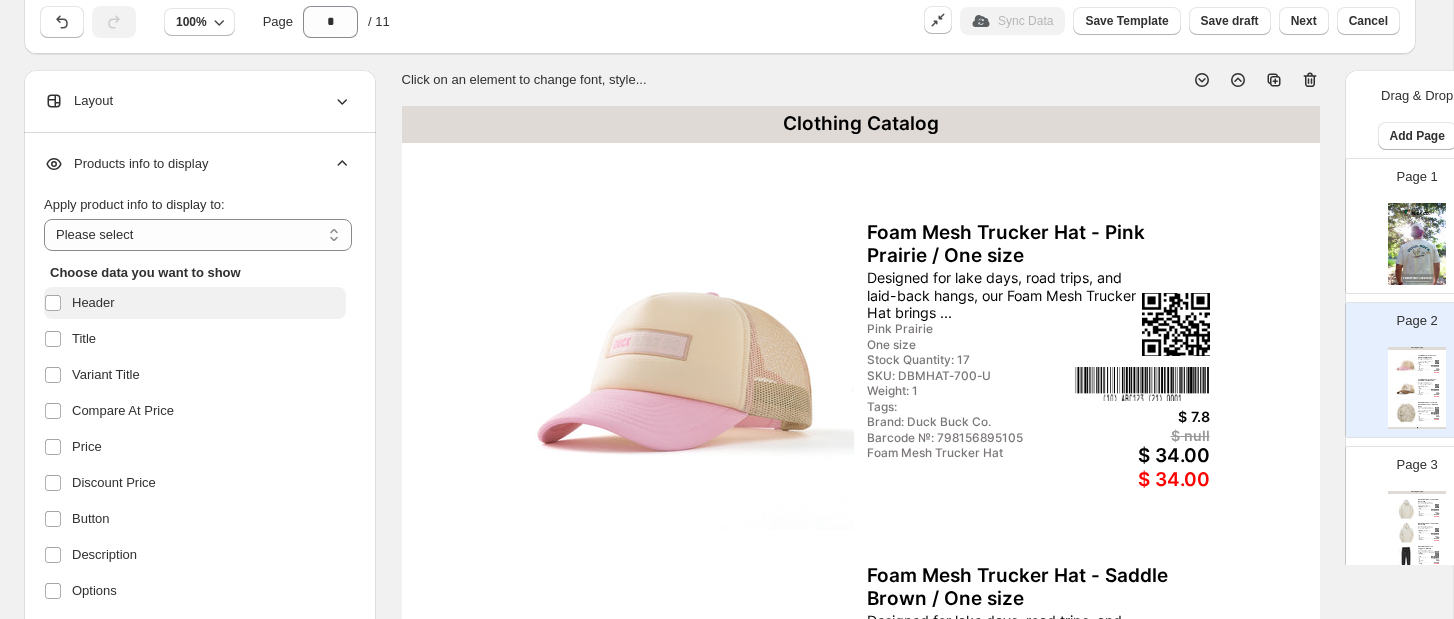 click on "Header" at bounding box center (93, 303) 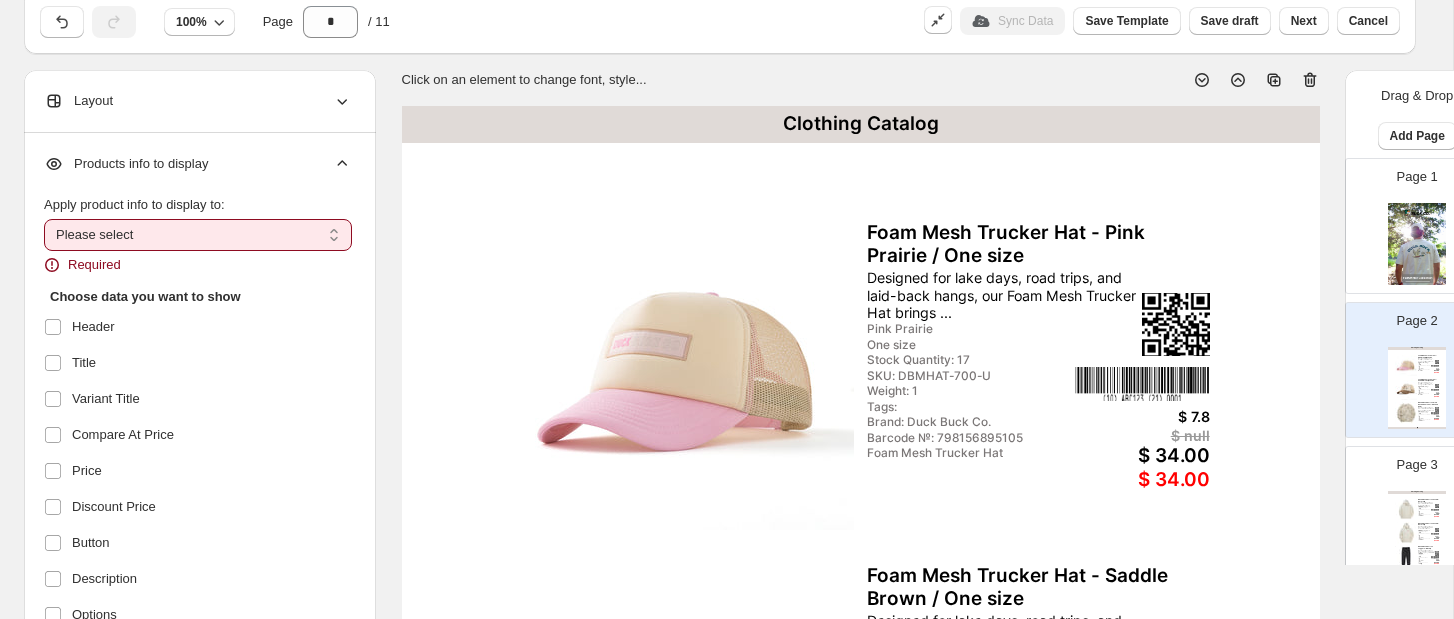 select on "*********" 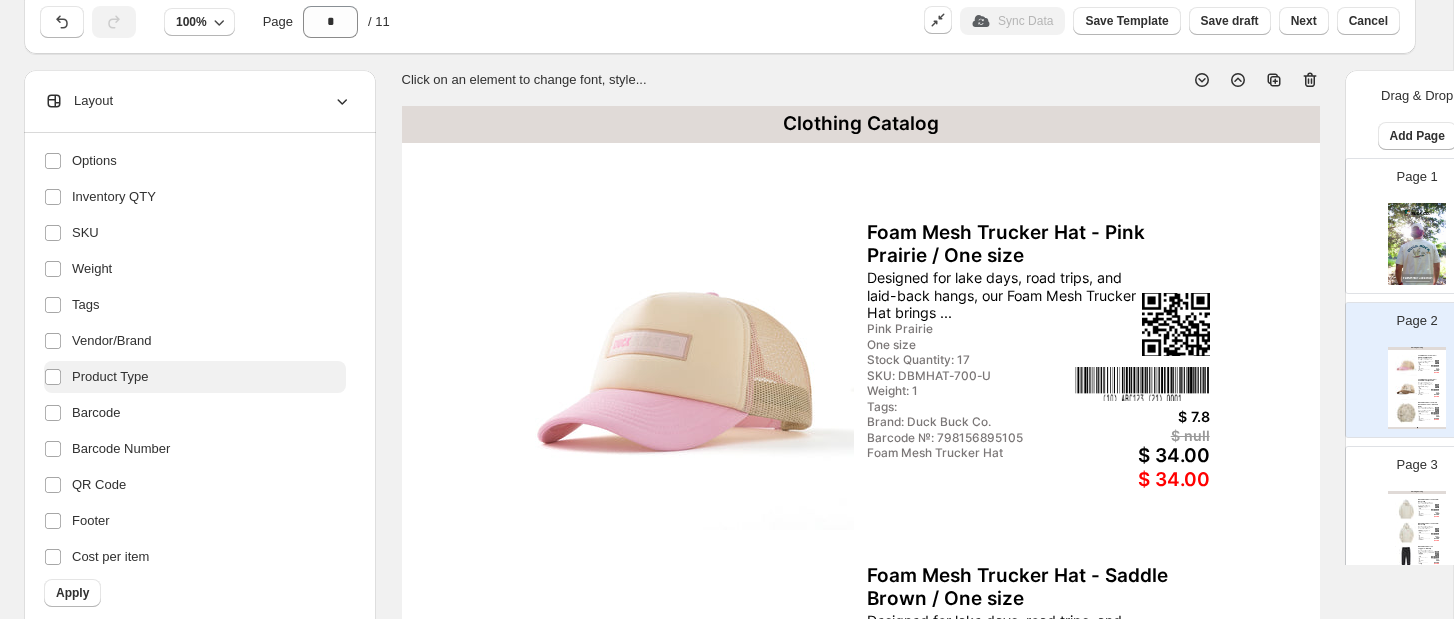 scroll, scrollTop: 430, scrollLeft: 0, axis: vertical 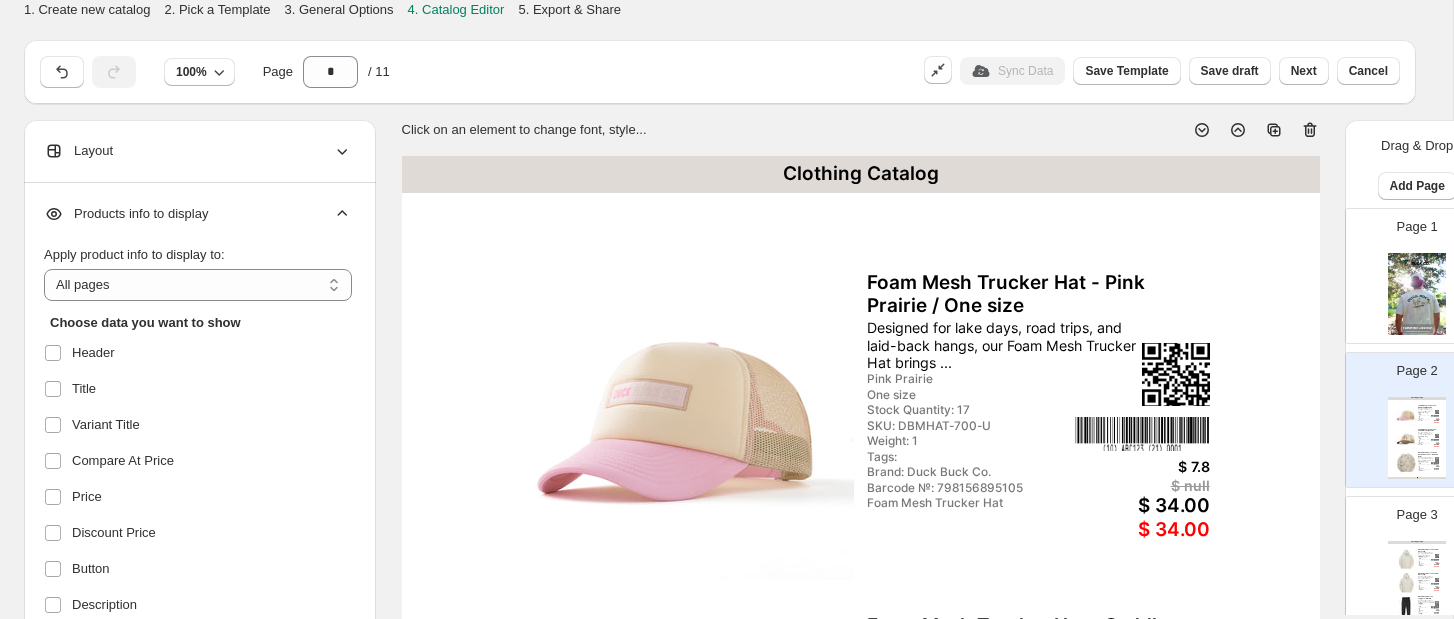 select on "*********" 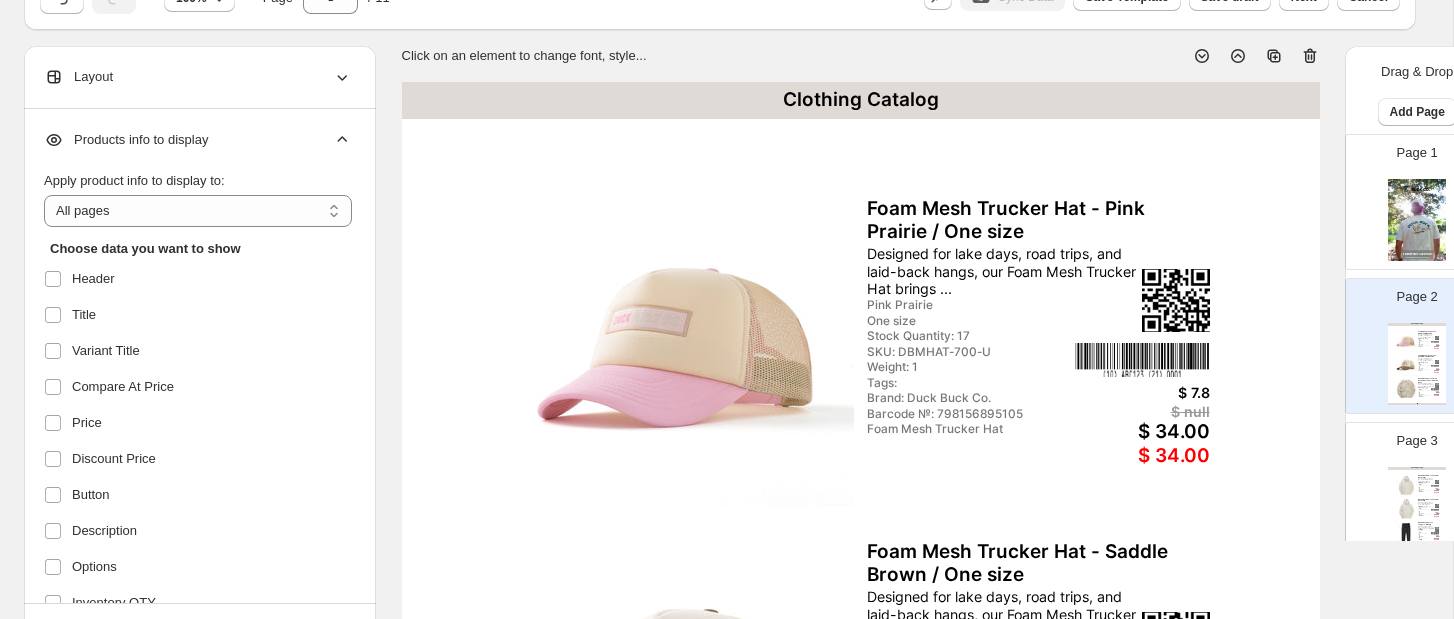 scroll, scrollTop: 430, scrollLeft: 0, axis: vertical 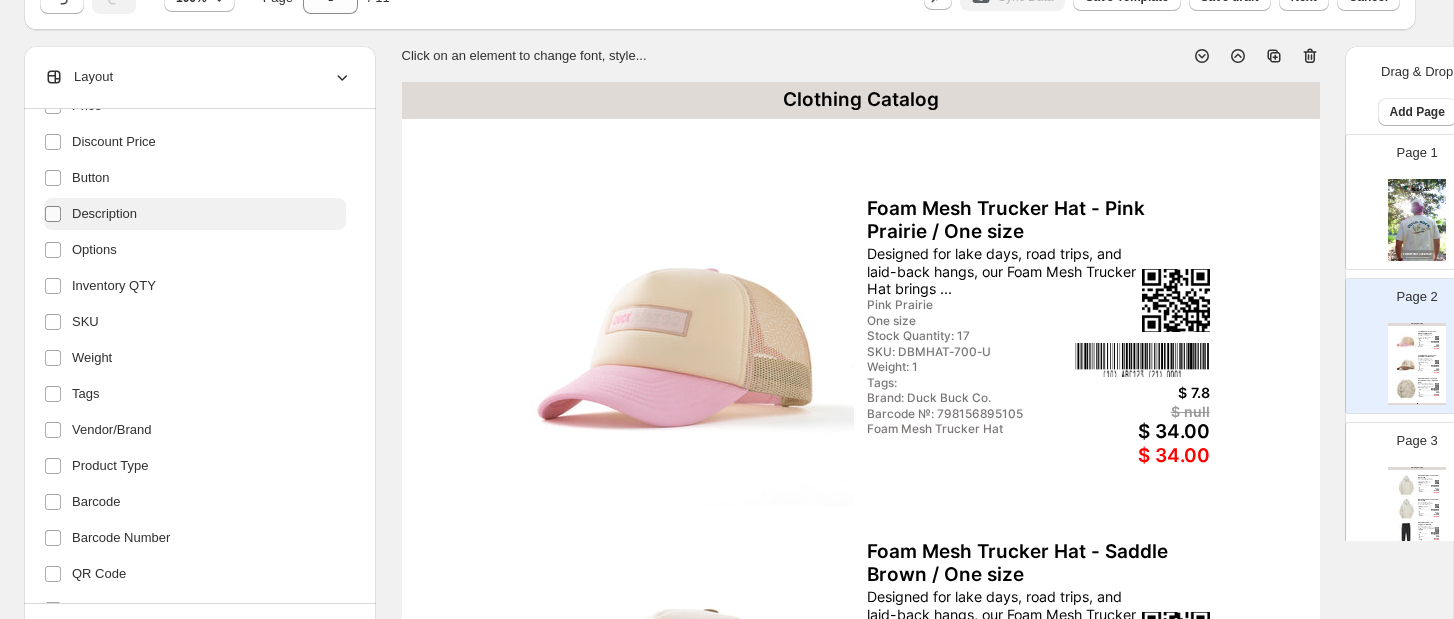 click at bounding box center (53, 214) 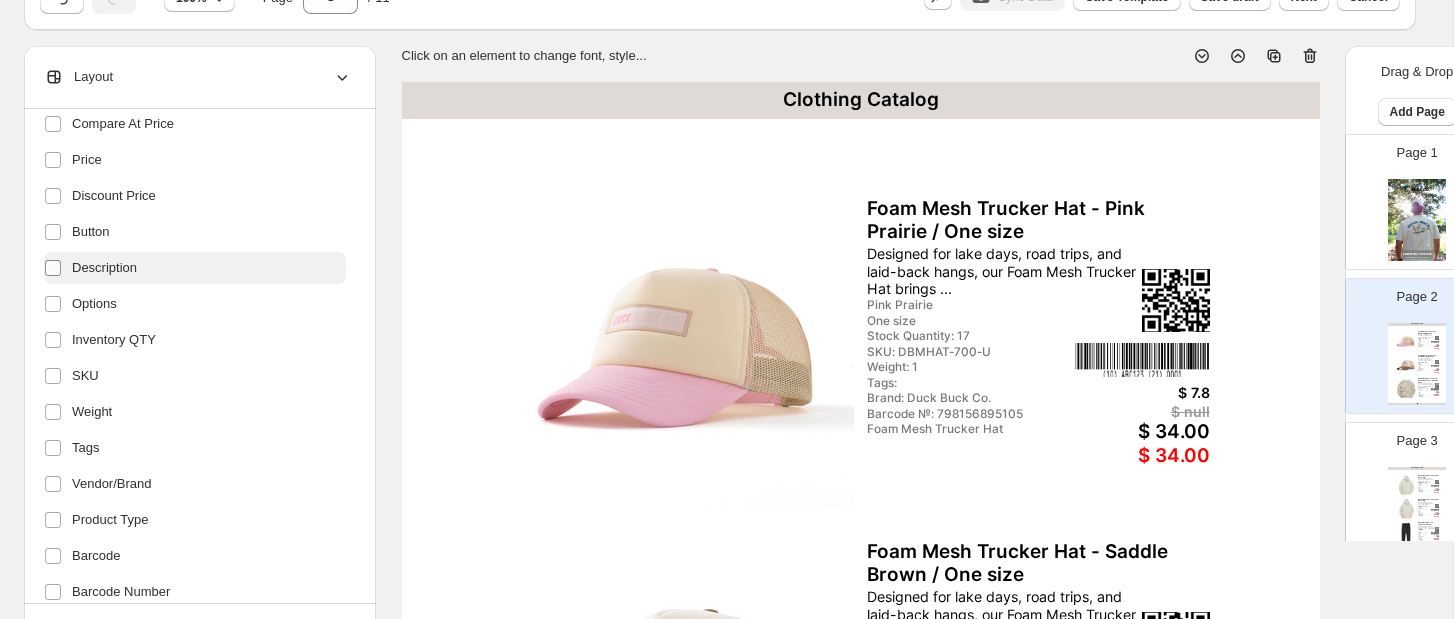scroll, scrollTop: 261, scrollLeft: 0, axis: vertical 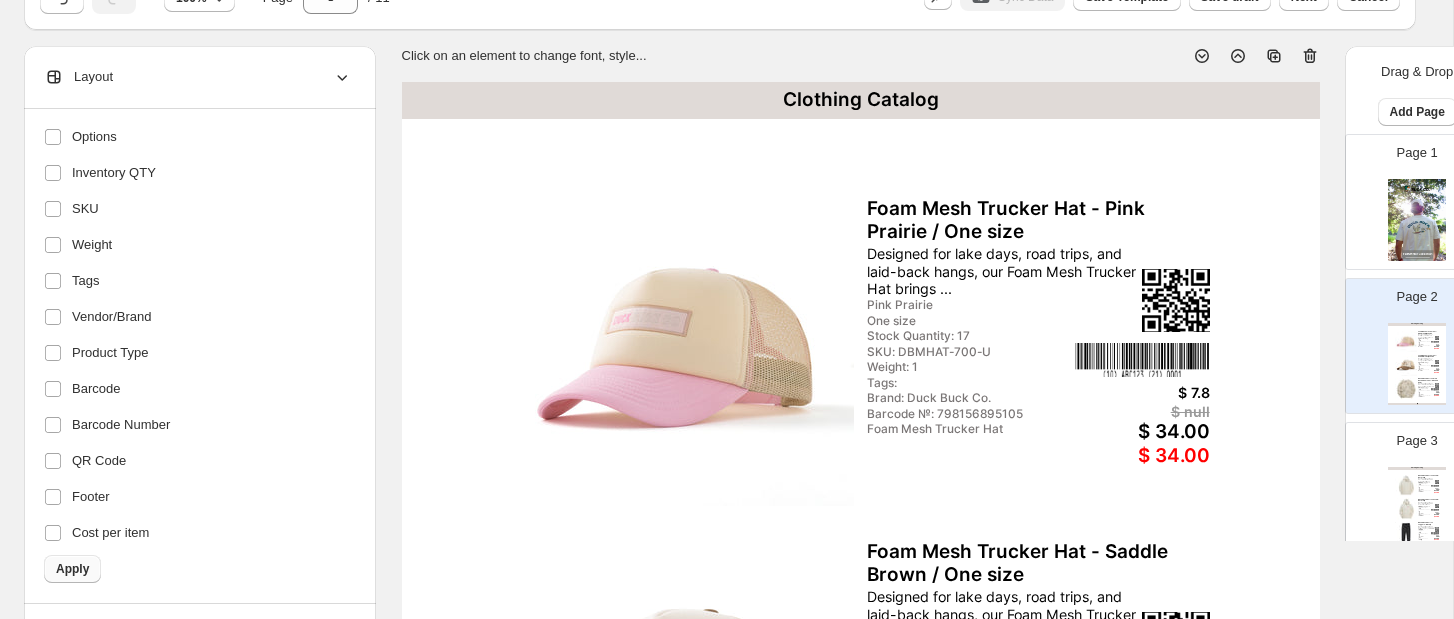 click on "Apply" at bounding box center (72, 569) 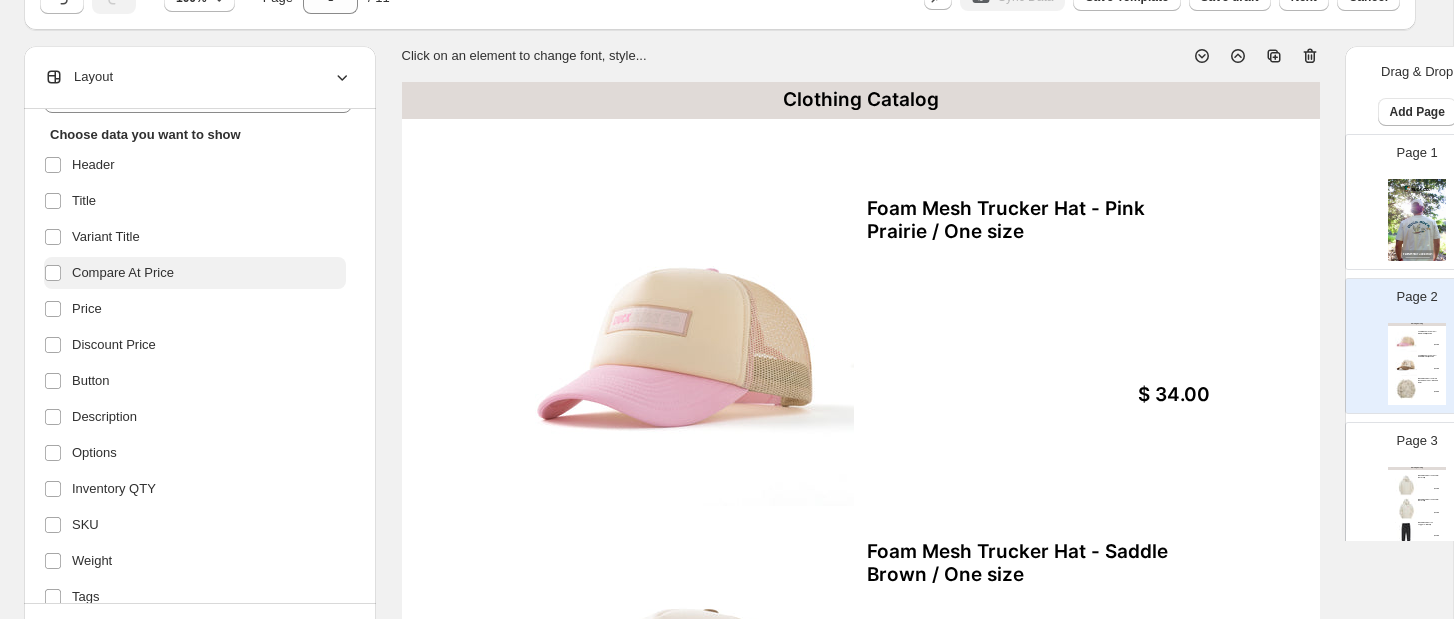 scroll, scrollTop: 116, scrollLeft: 0, axis: vertical 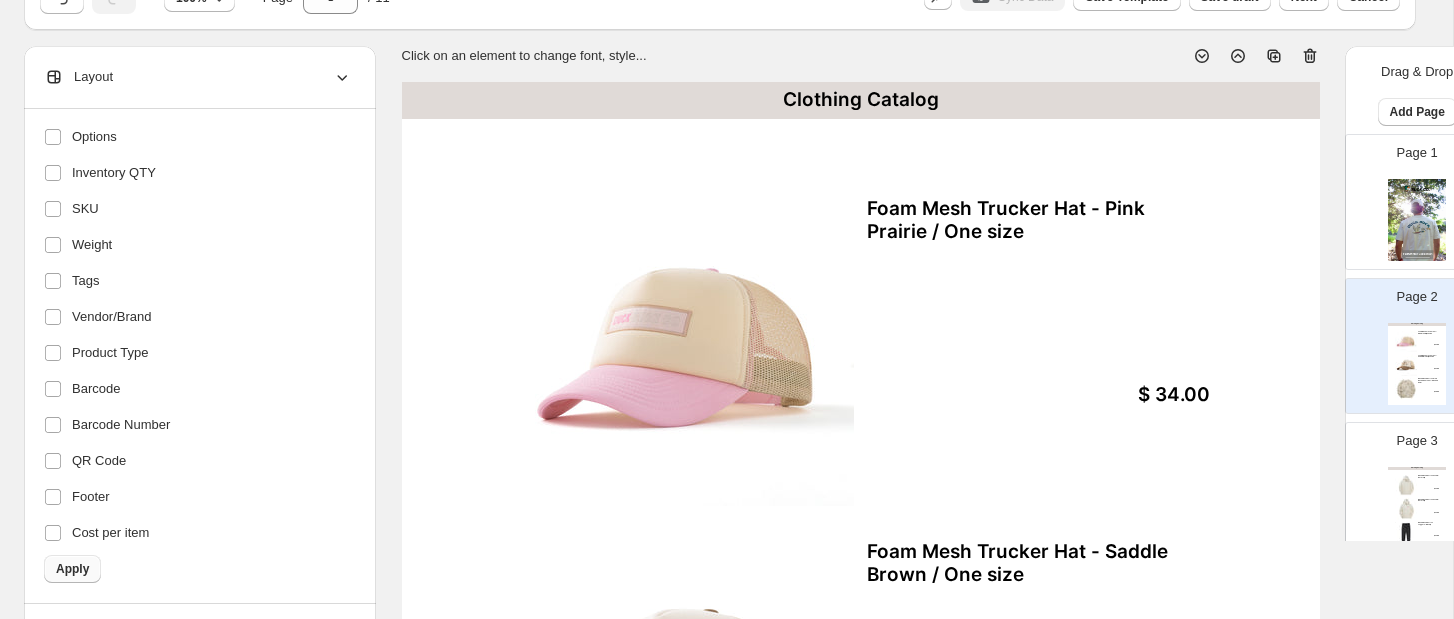 click on "Apply" at bounding box center [72, 569] 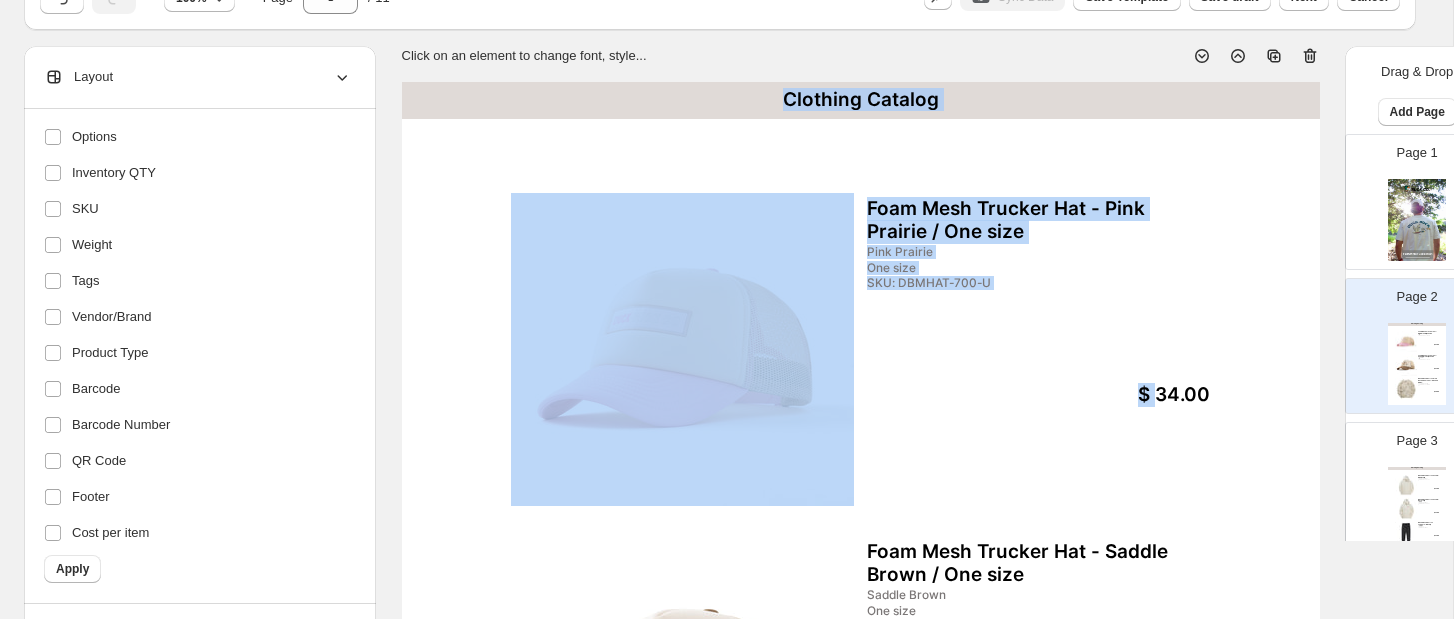 drag, startPoint x: 1155, startPoint y: 387, endPoint x: 1186, endPoint y: 413, distance: 40.459858 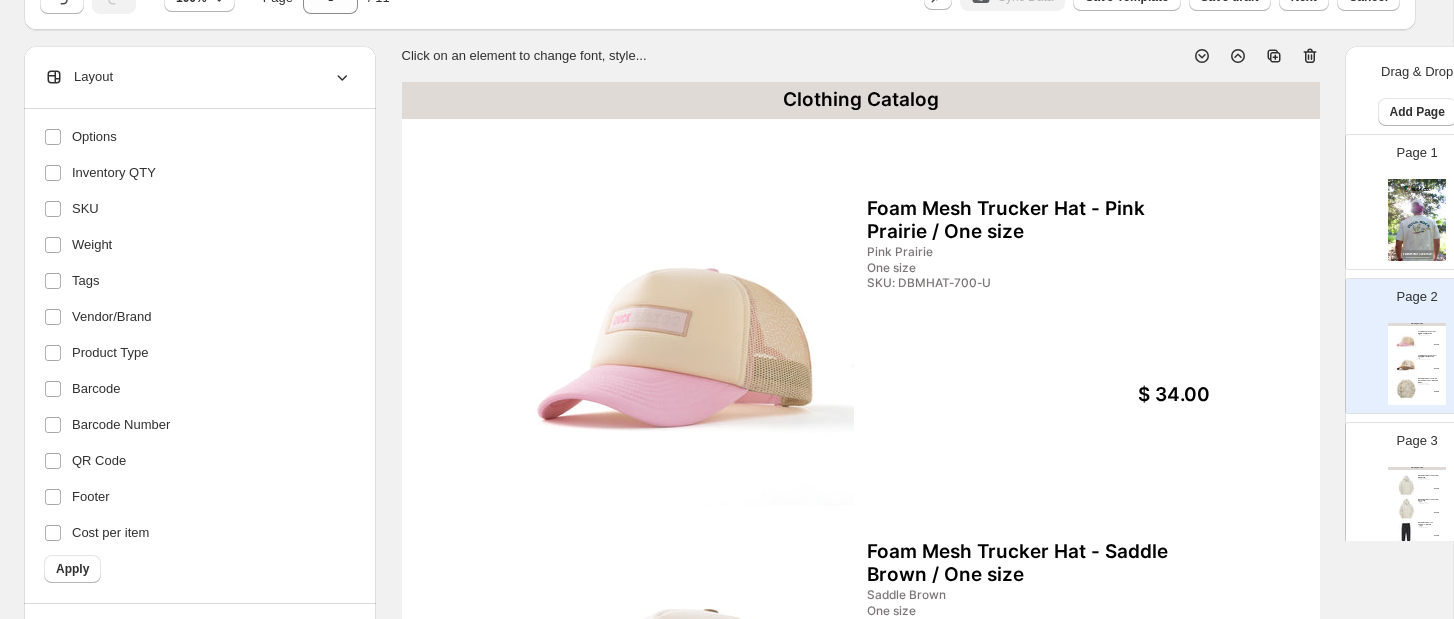 click on "$ 34.00" at bounding box center (1142, 395) 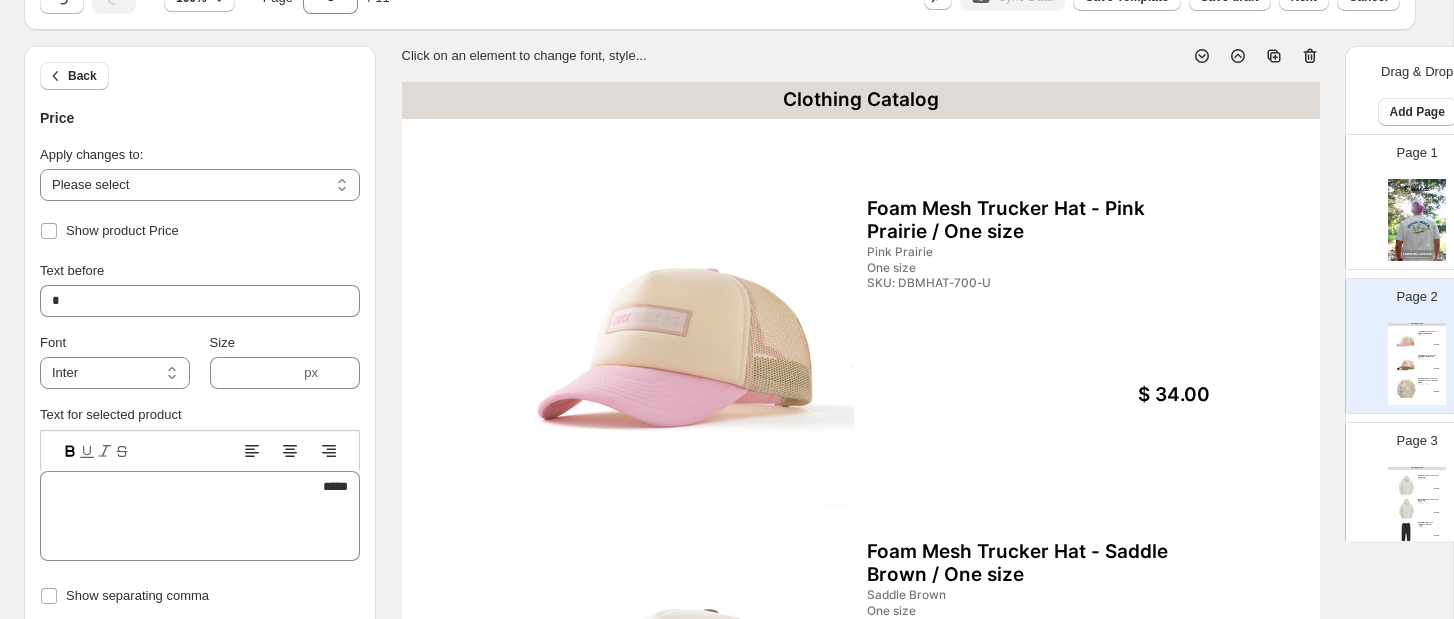 click on "$ 34.00" at bounding box center [1142, 395] 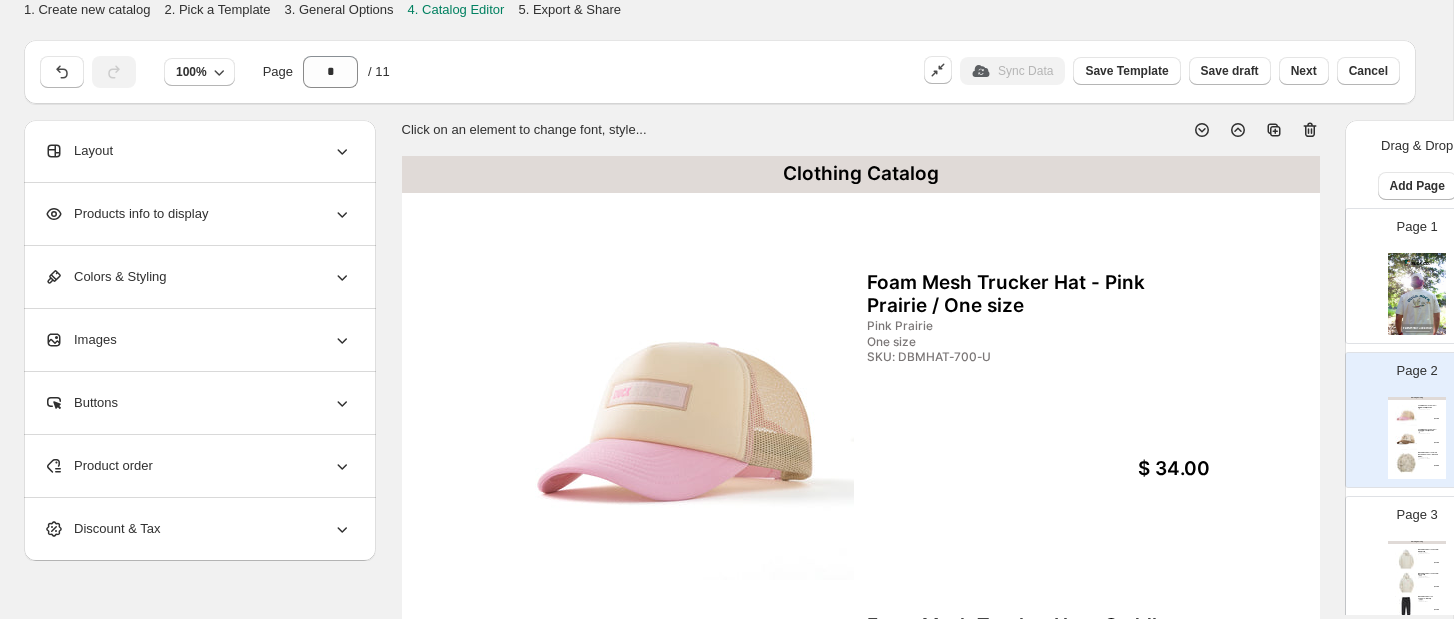 scroll, scrollTop: 0, scrollLeft: 0, axis: both 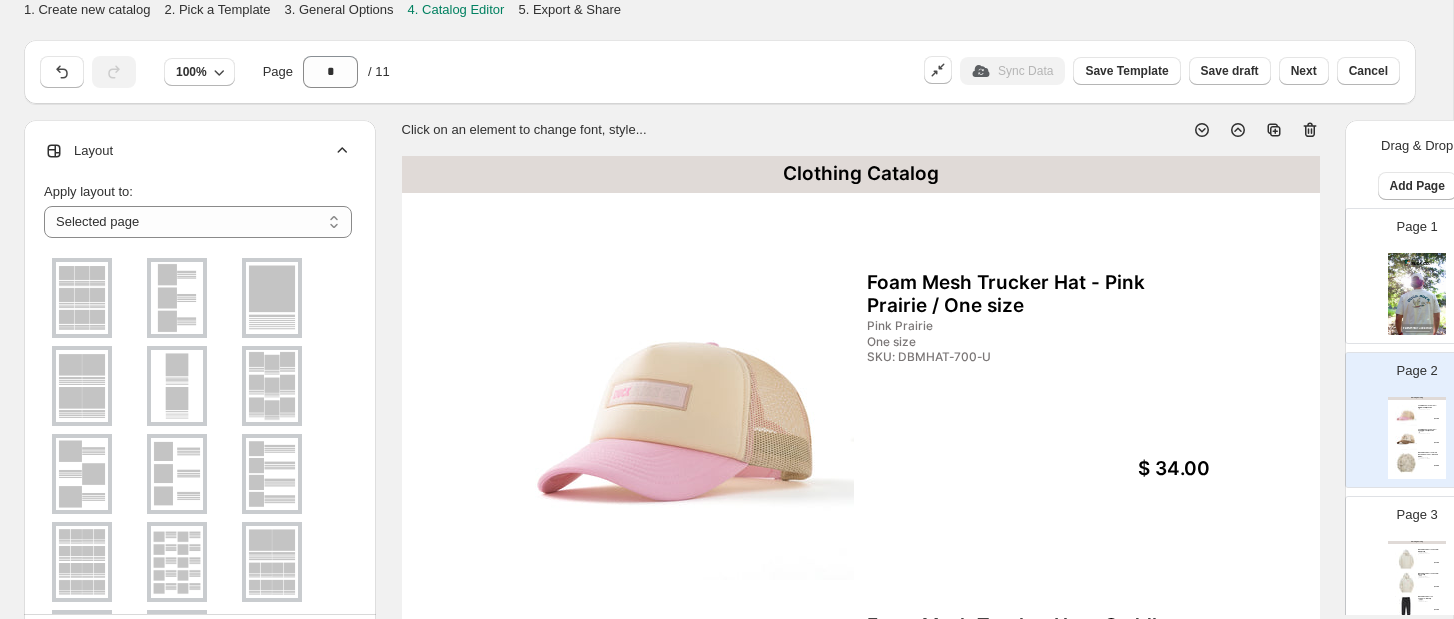 click at bounding box center (82, 298) 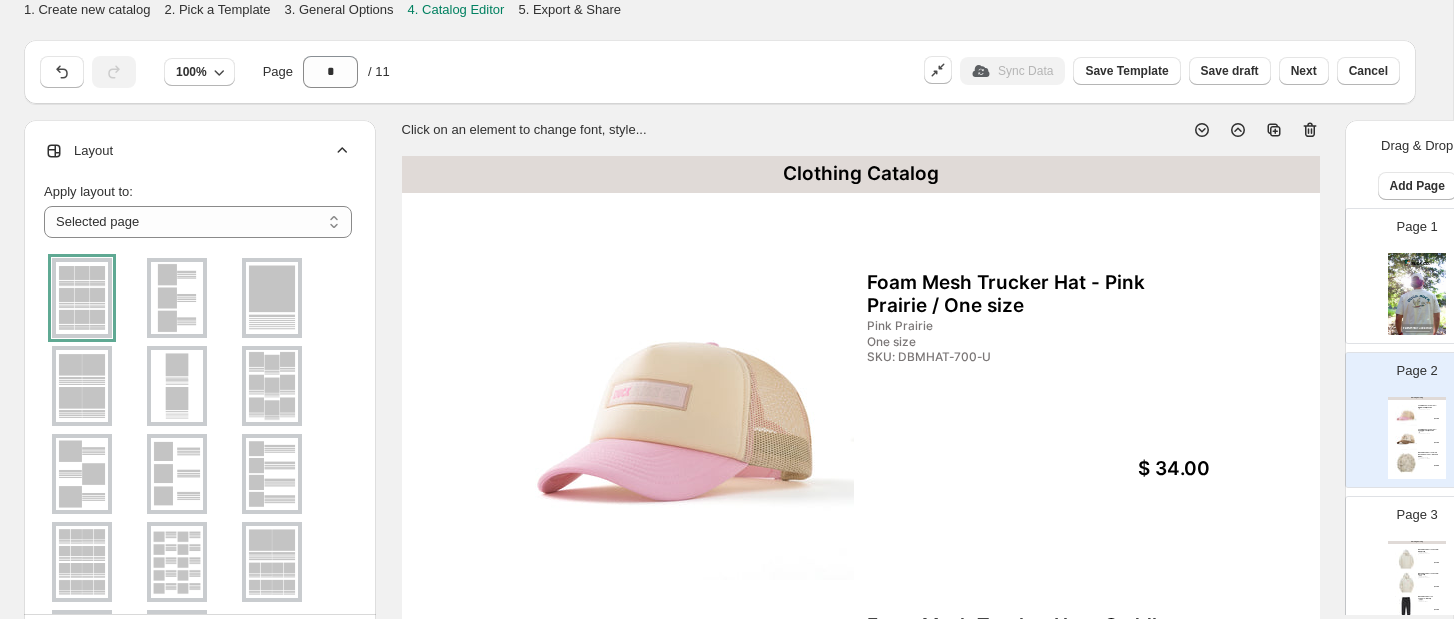 click at bounding box center [82, 298] 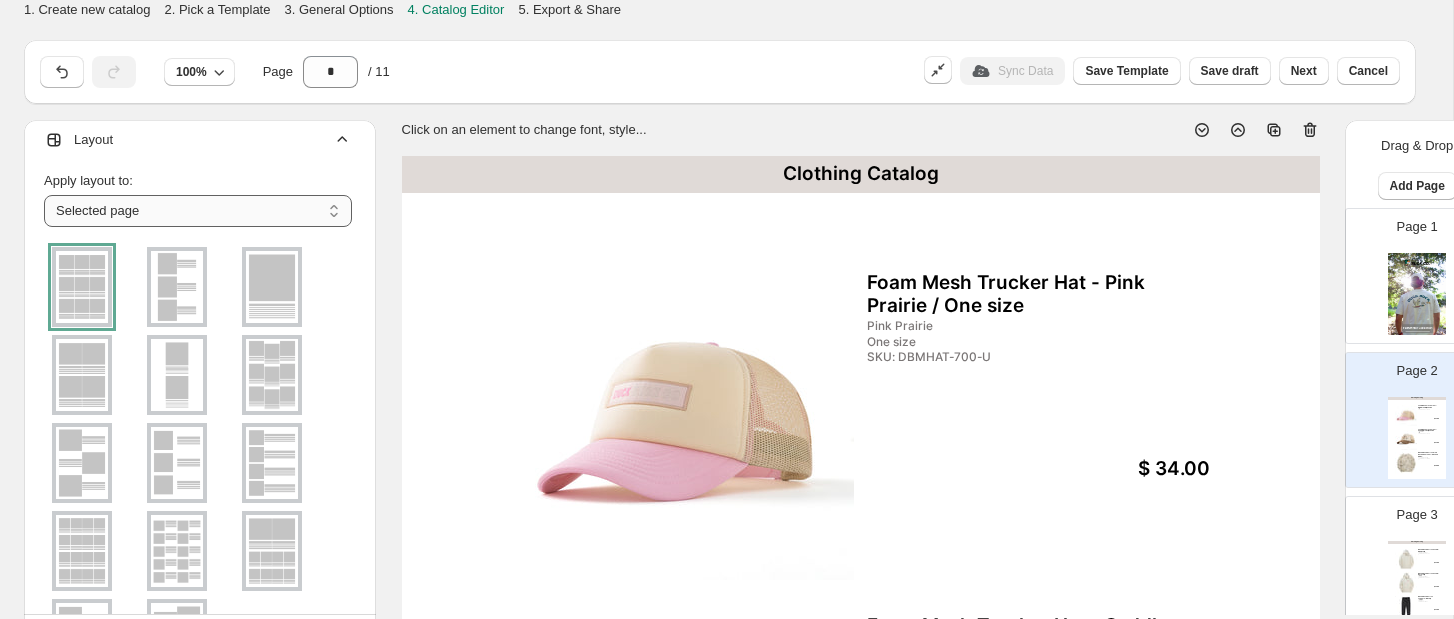 scroll, scrollTop: 12, scrollLeft: 0, axis: vertical 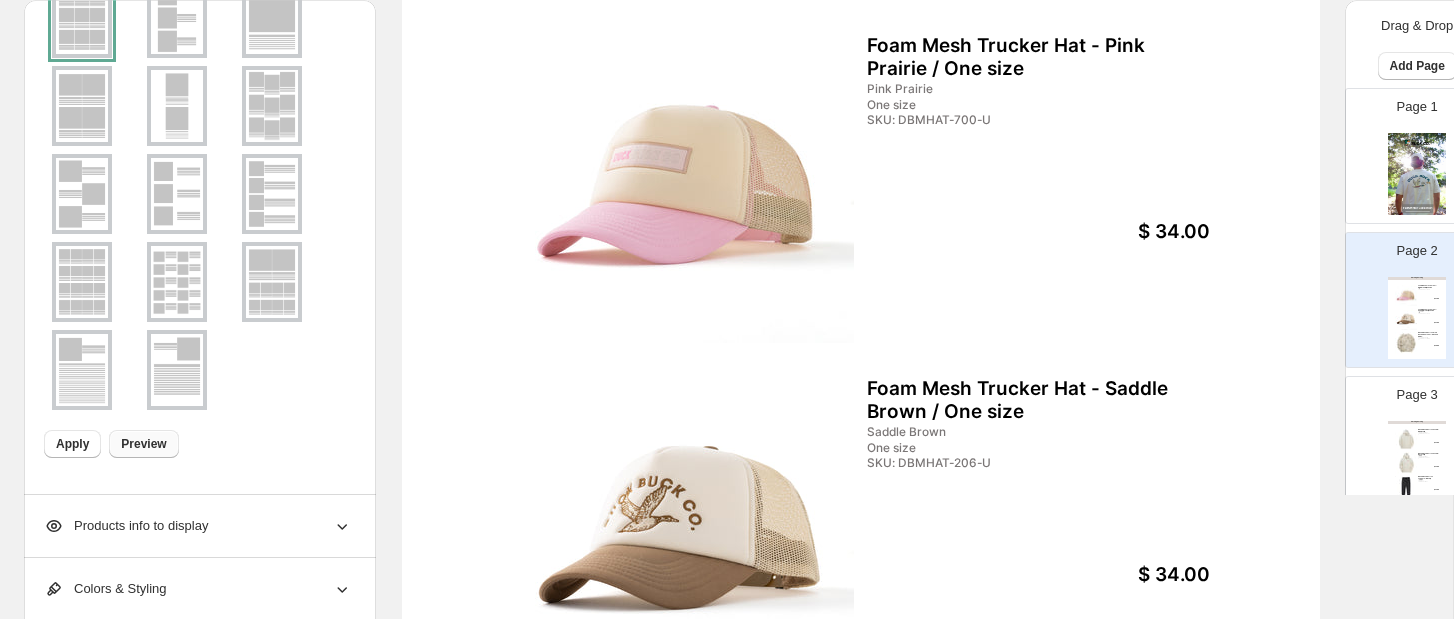 click on "Preview" at bounding box center (143, 444) 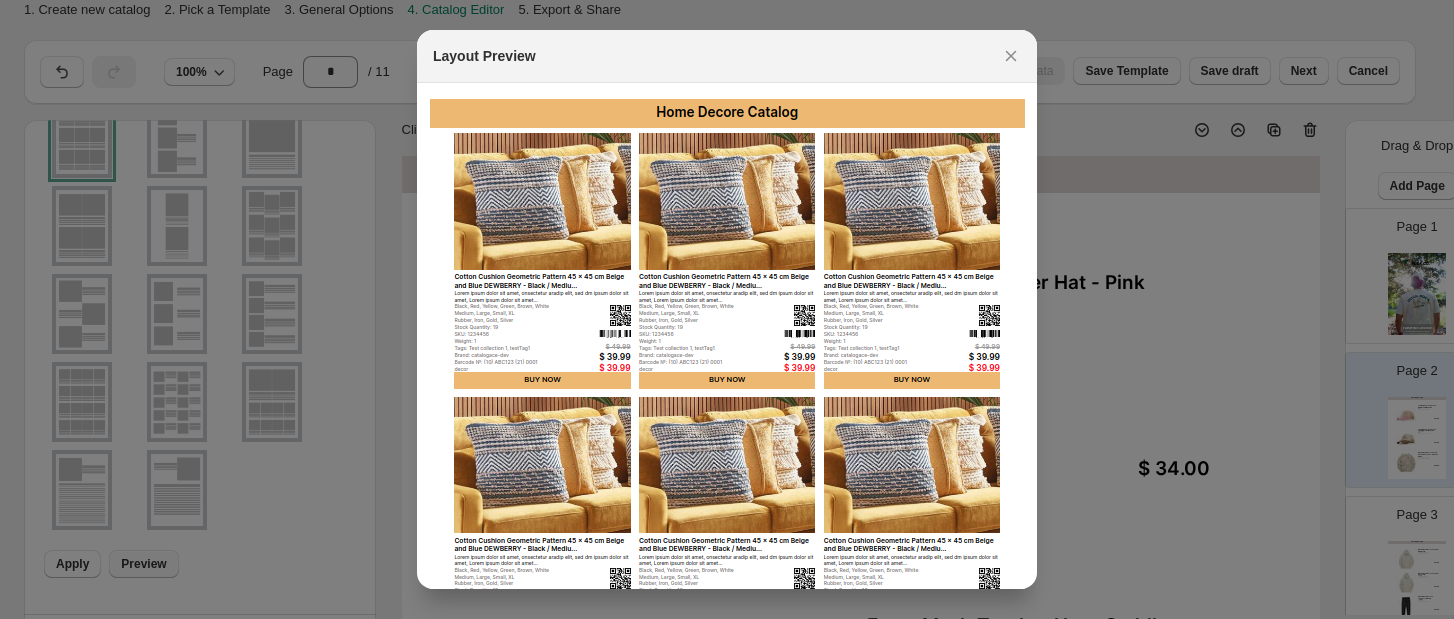 scroll, scrollTop: 0, scrollLeft: 0, axis: both 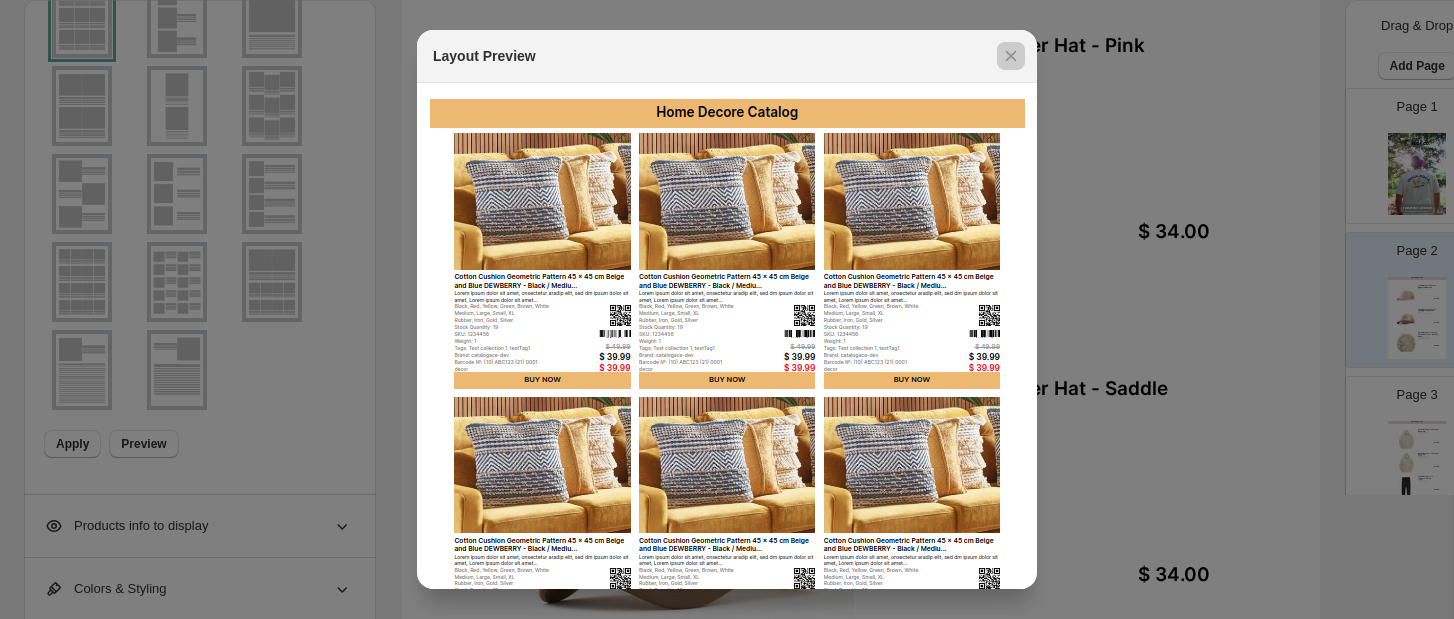 click at bounding box center (727, 309) 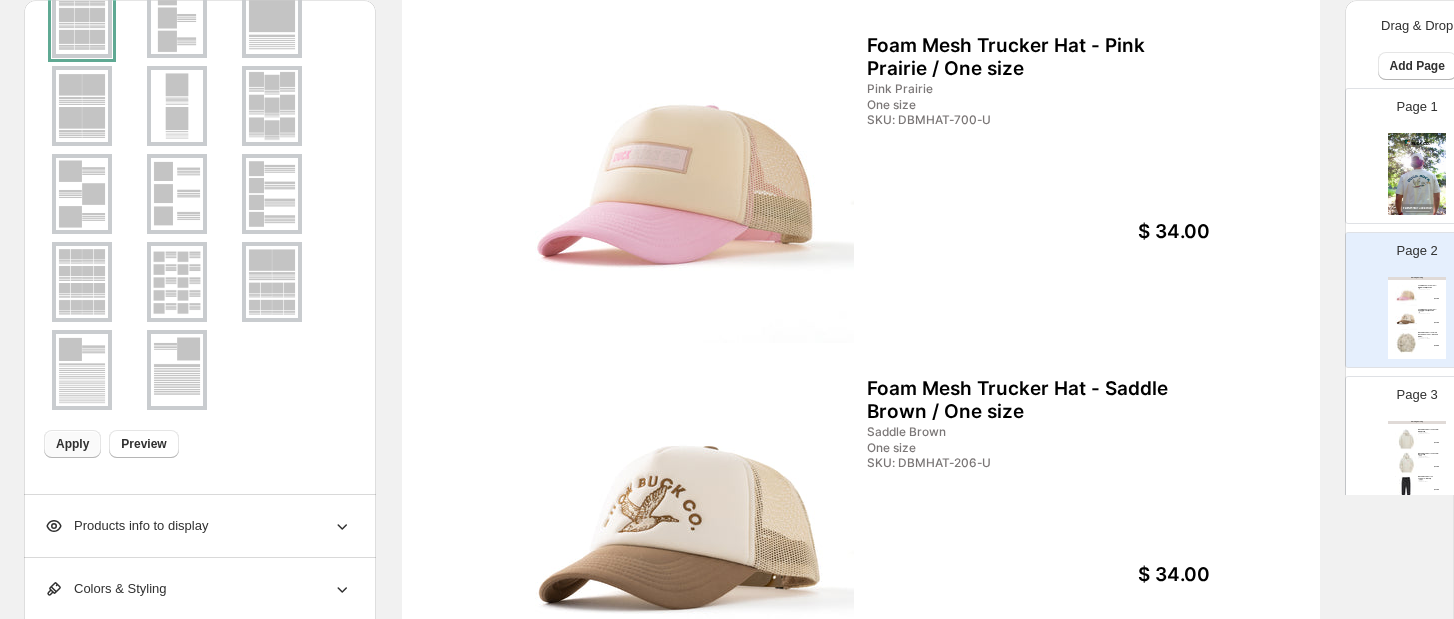 click on "Apply" at bounding box center (72, 444) 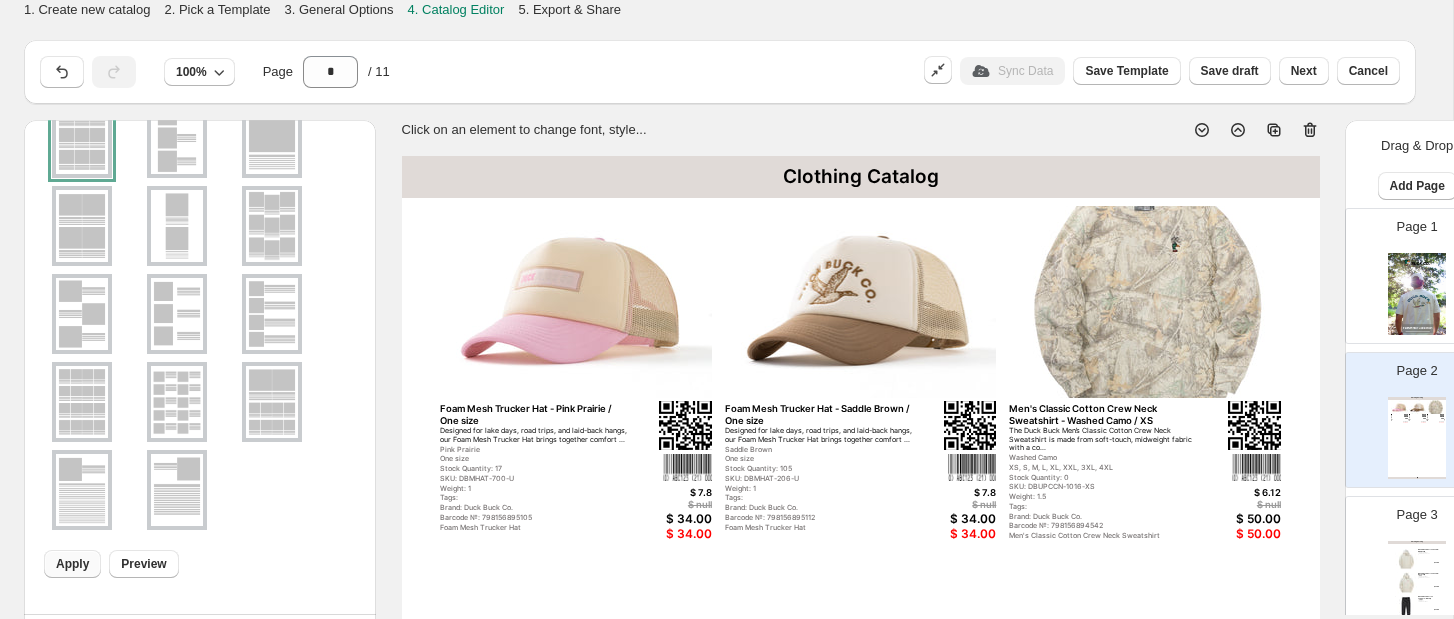 scroll, scrollTop: 0, scrollLeft: 0, axis: both 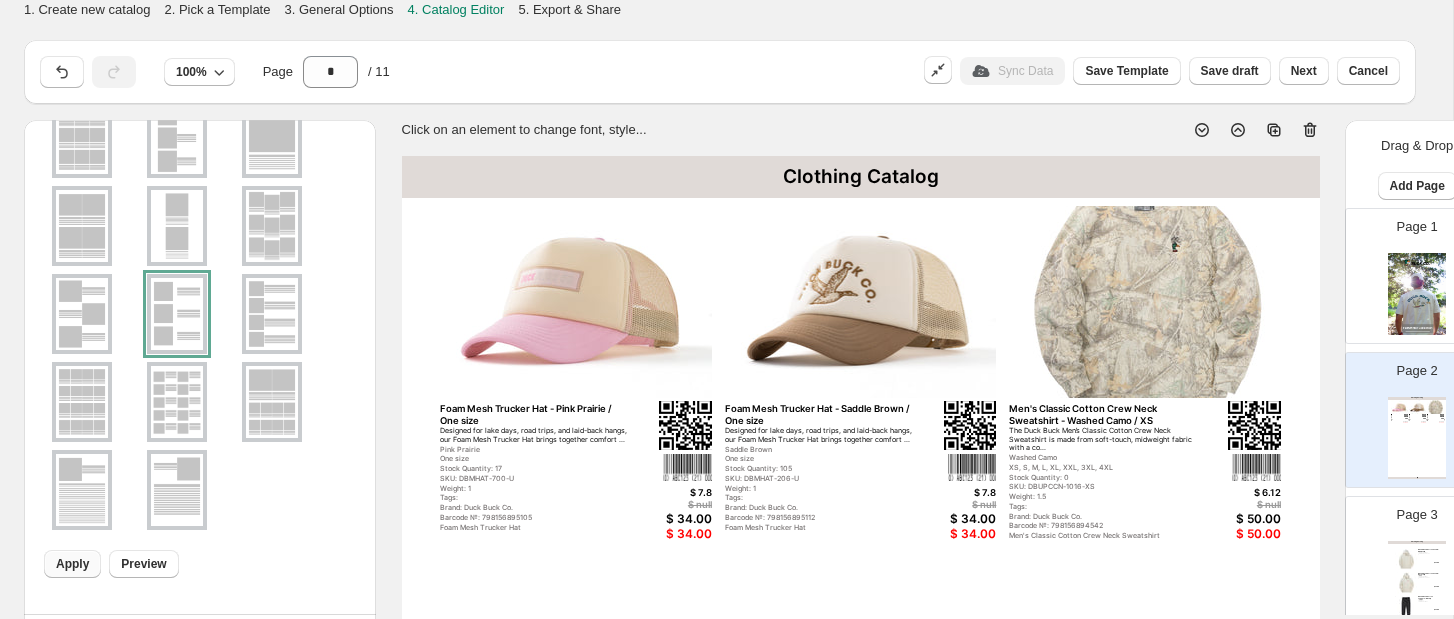 click on "Apply" at bounding box center [72, 564] 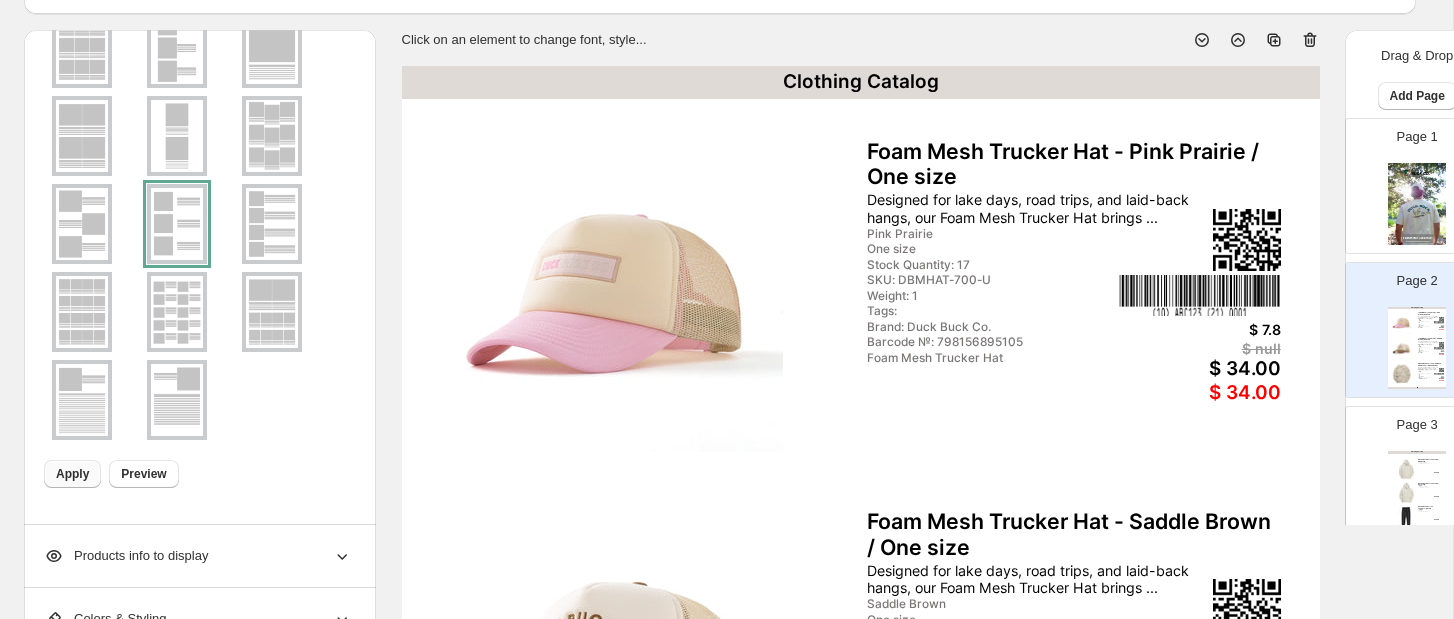 scroll, scrollTop: 87, scrollLeft: 0, axis: vertical 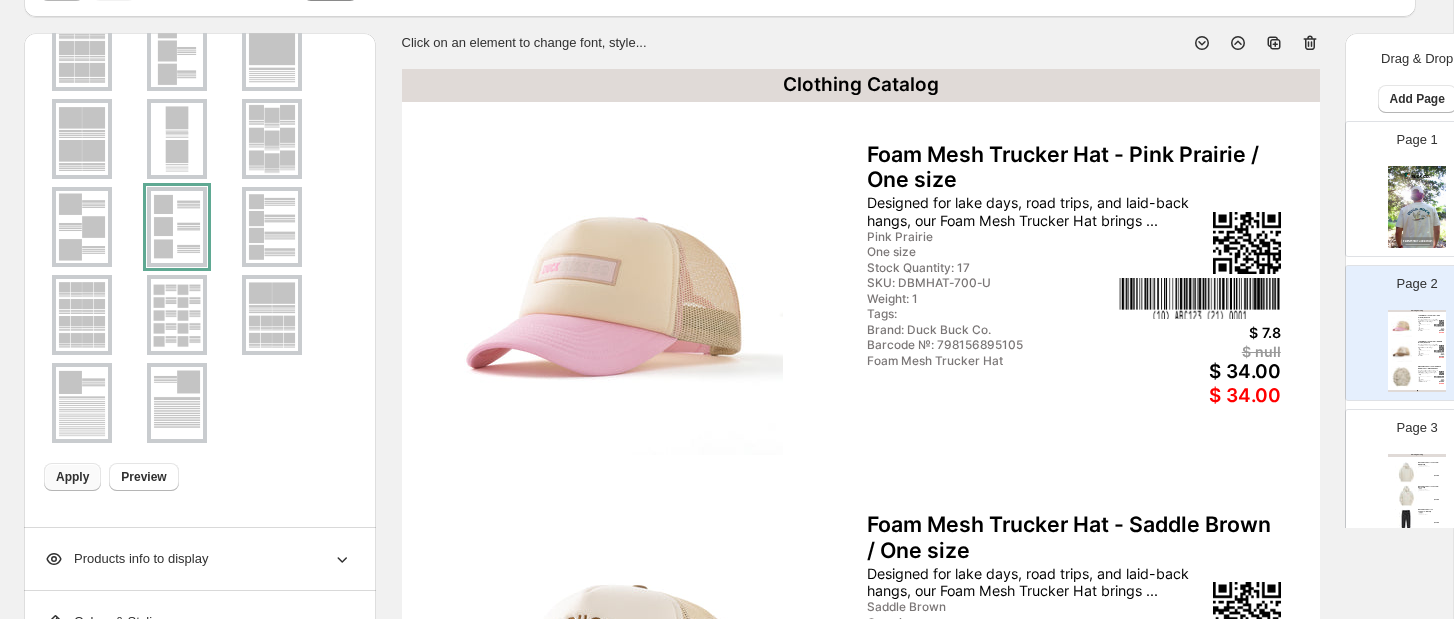 click at bounding box center [82, 227] 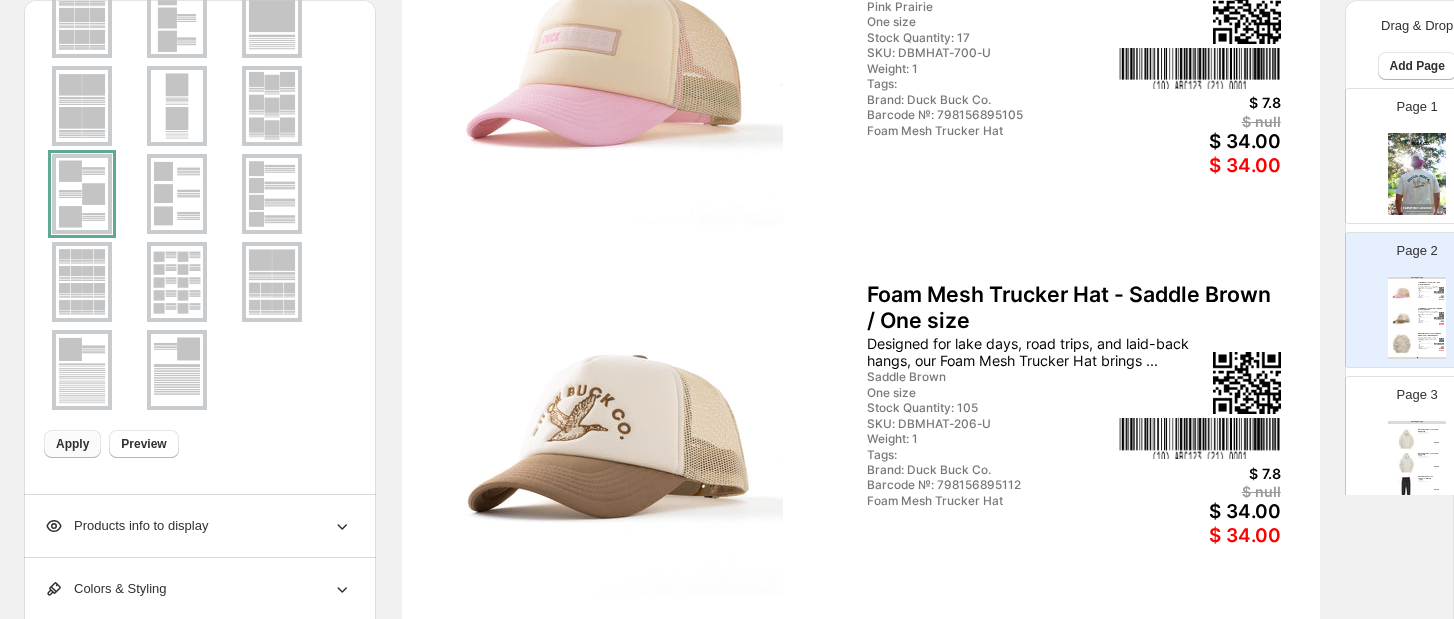 scroll, scrollTop: 366, scrollLeft: 0, axis: vertical 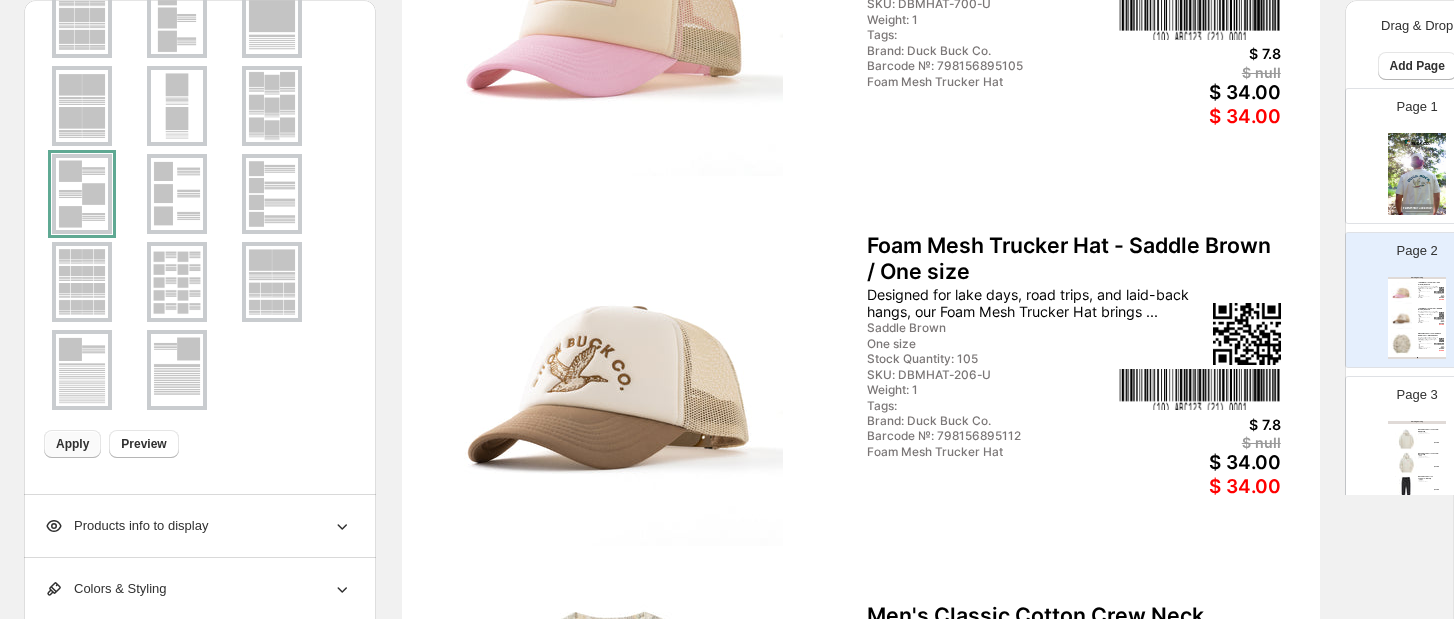 click on "Apply" at bounding box center (72, 444) 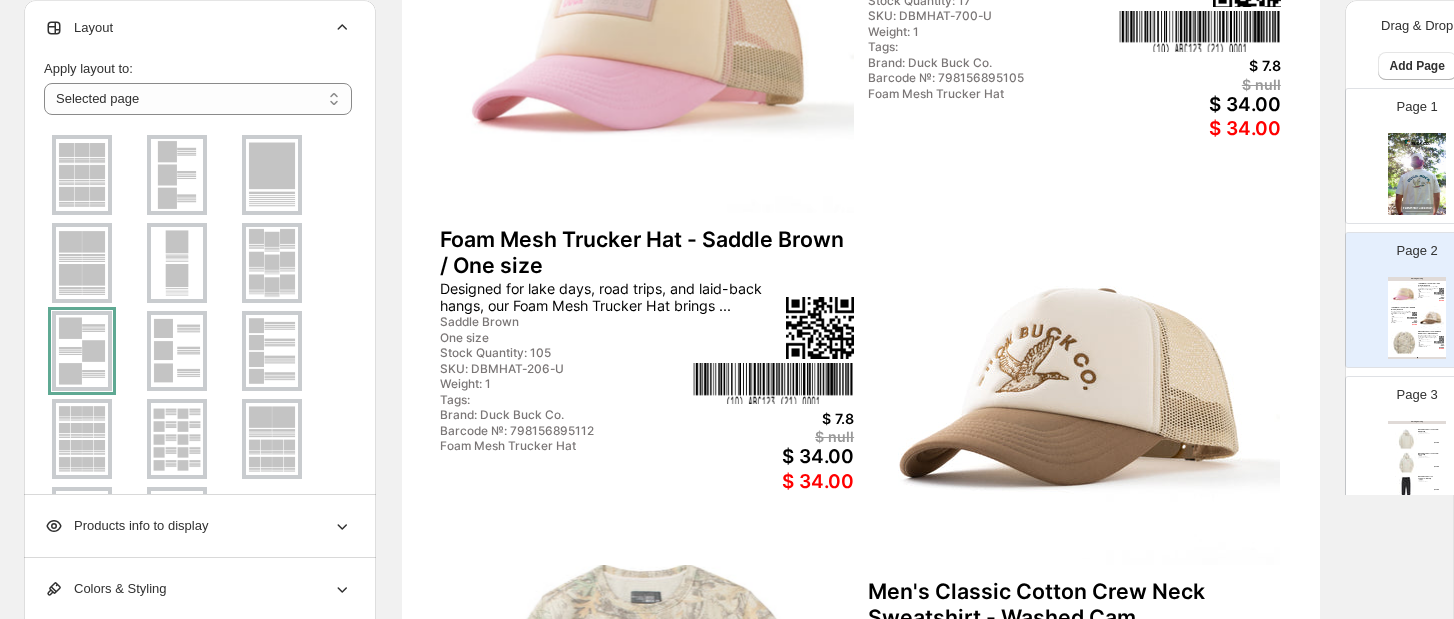 scroll, scrollTop: 8, scrollLeft: 0, axis: vertical 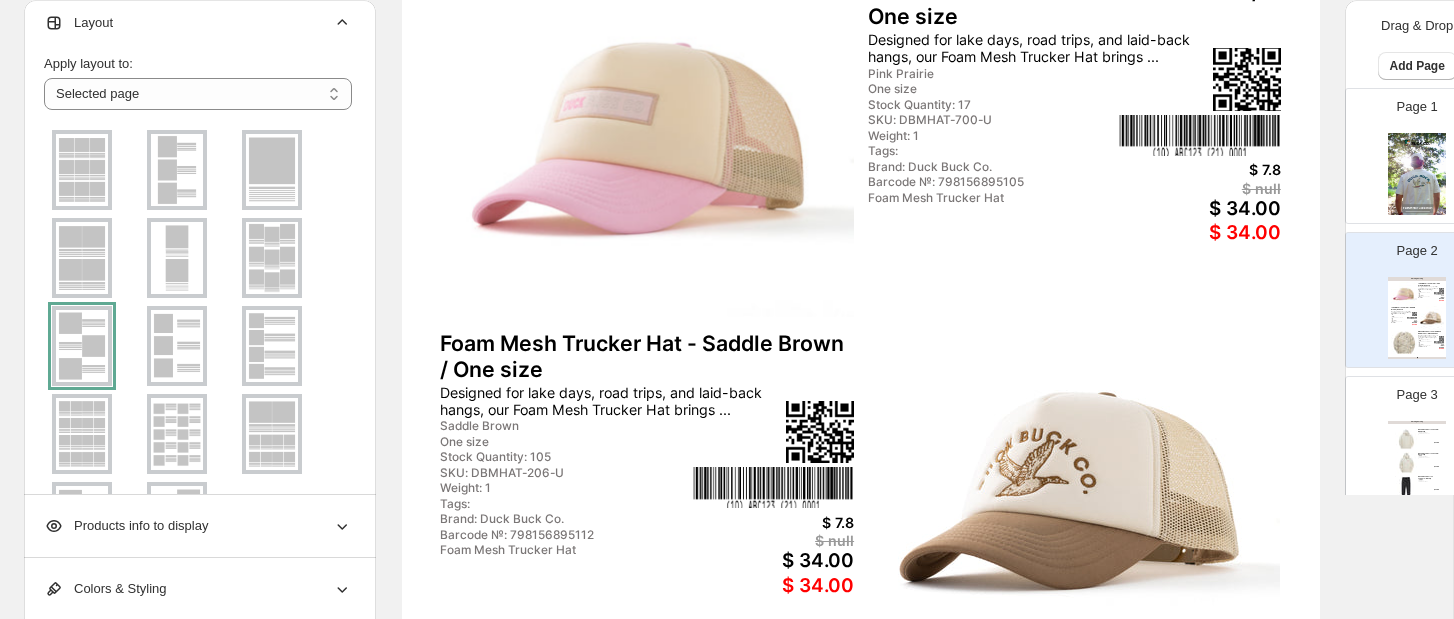 click at bounding box center (177, 346) 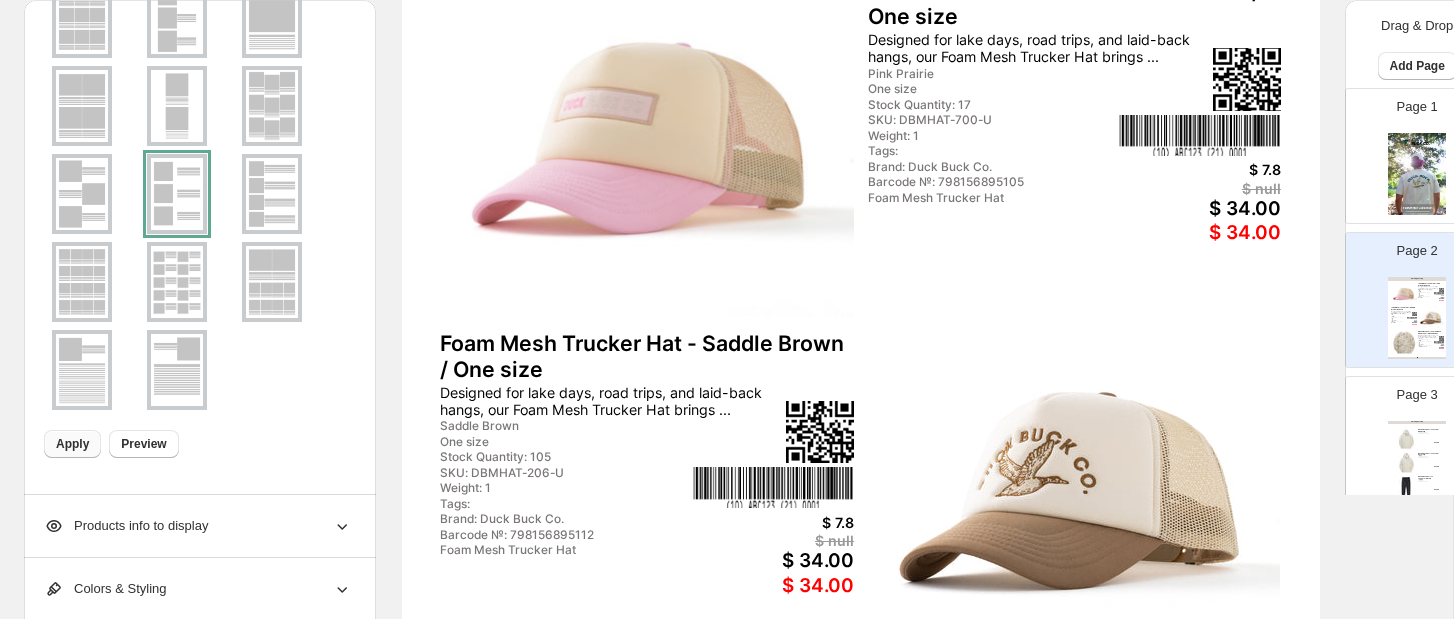 scroll, scrollTop: 160, scrollLeft: 0, axis: vertical 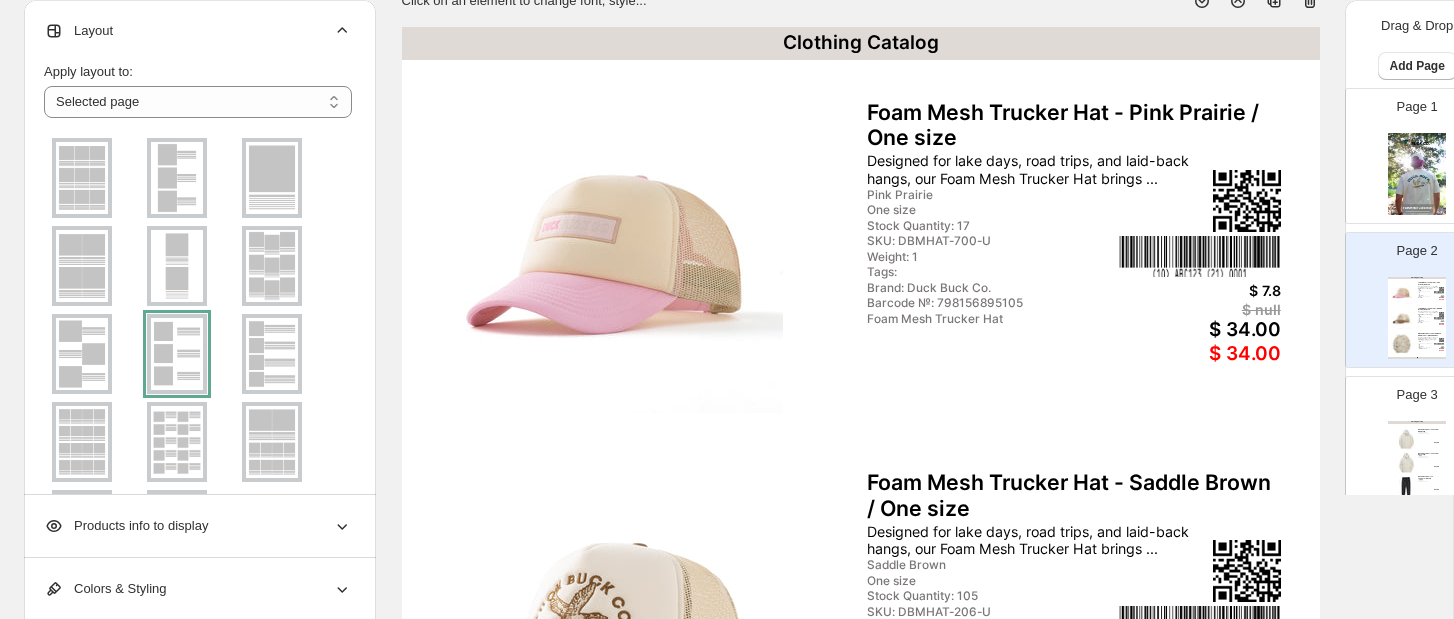 click 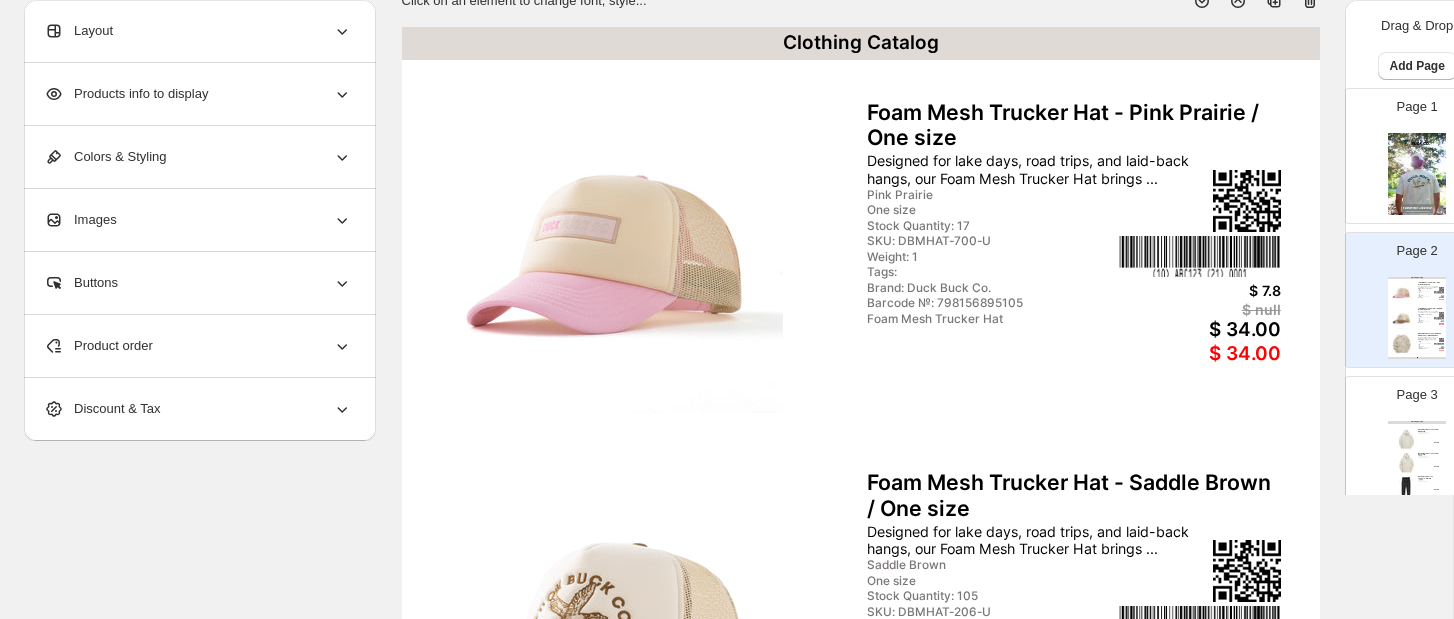 click 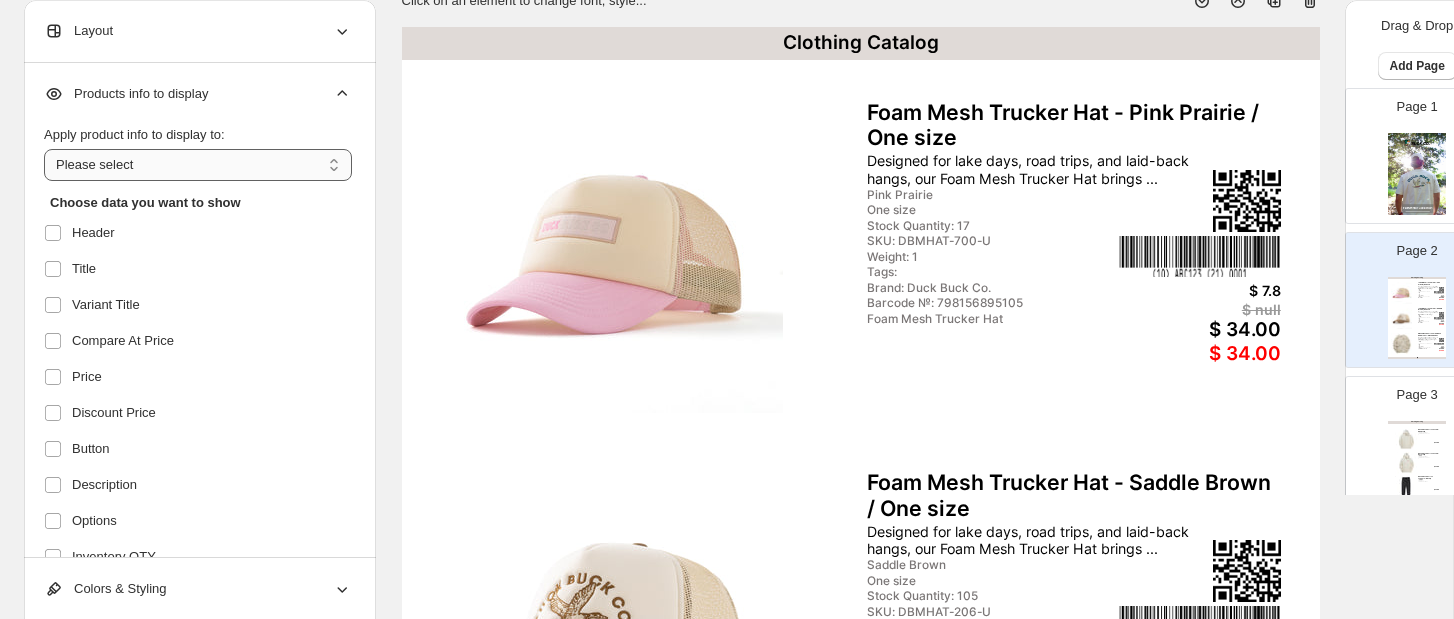 select on "**********" 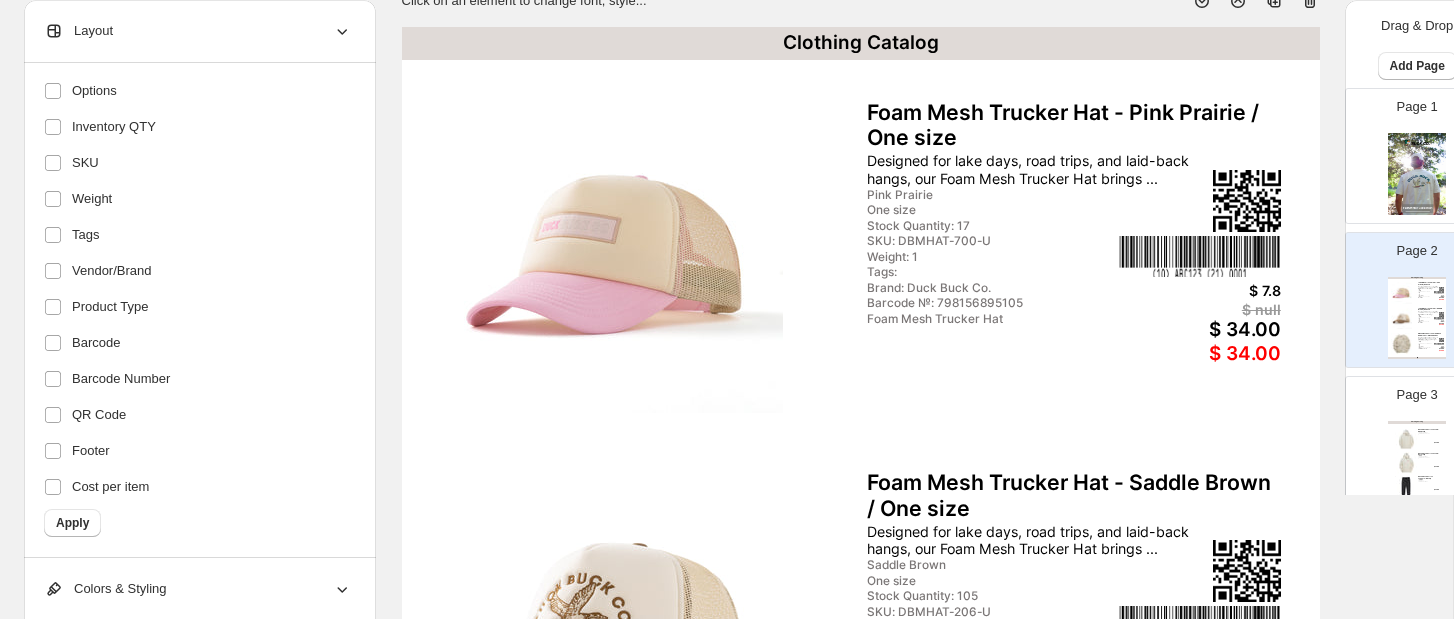 scroll, scrollTop: 430, scrollLeft: 0, axis: vertical 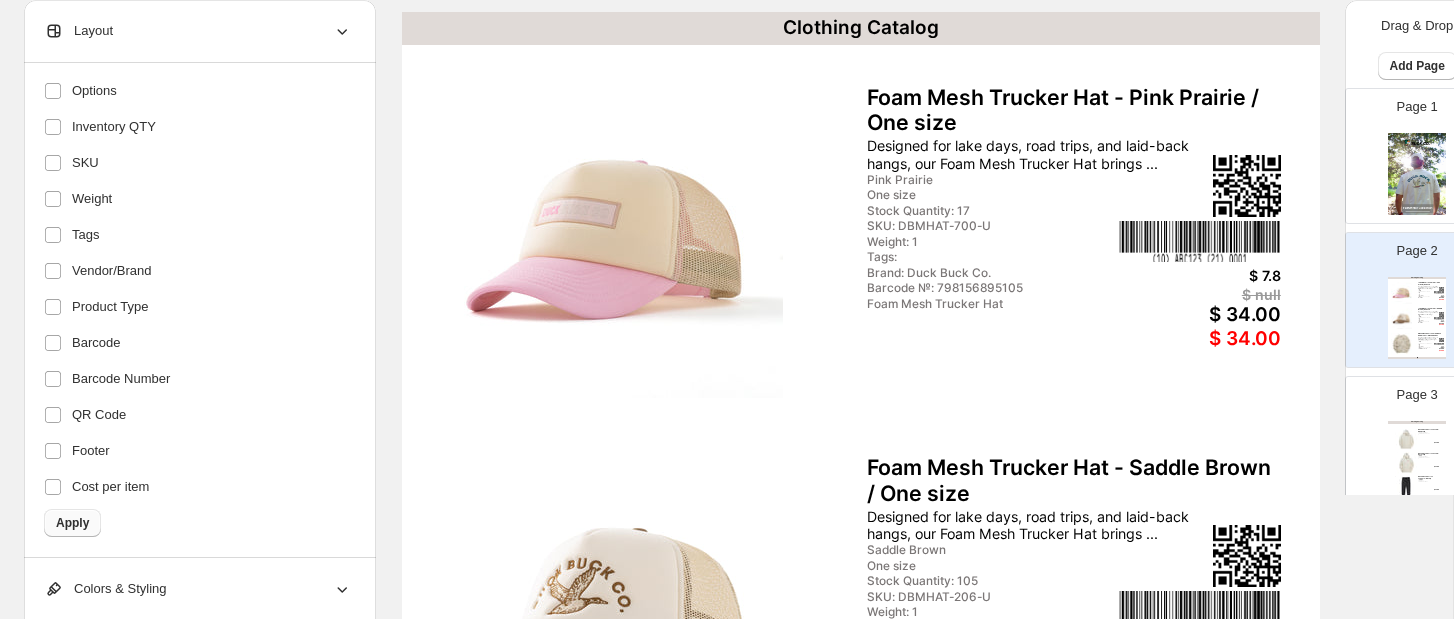click on "Apply" at bounding box center [72, 523] 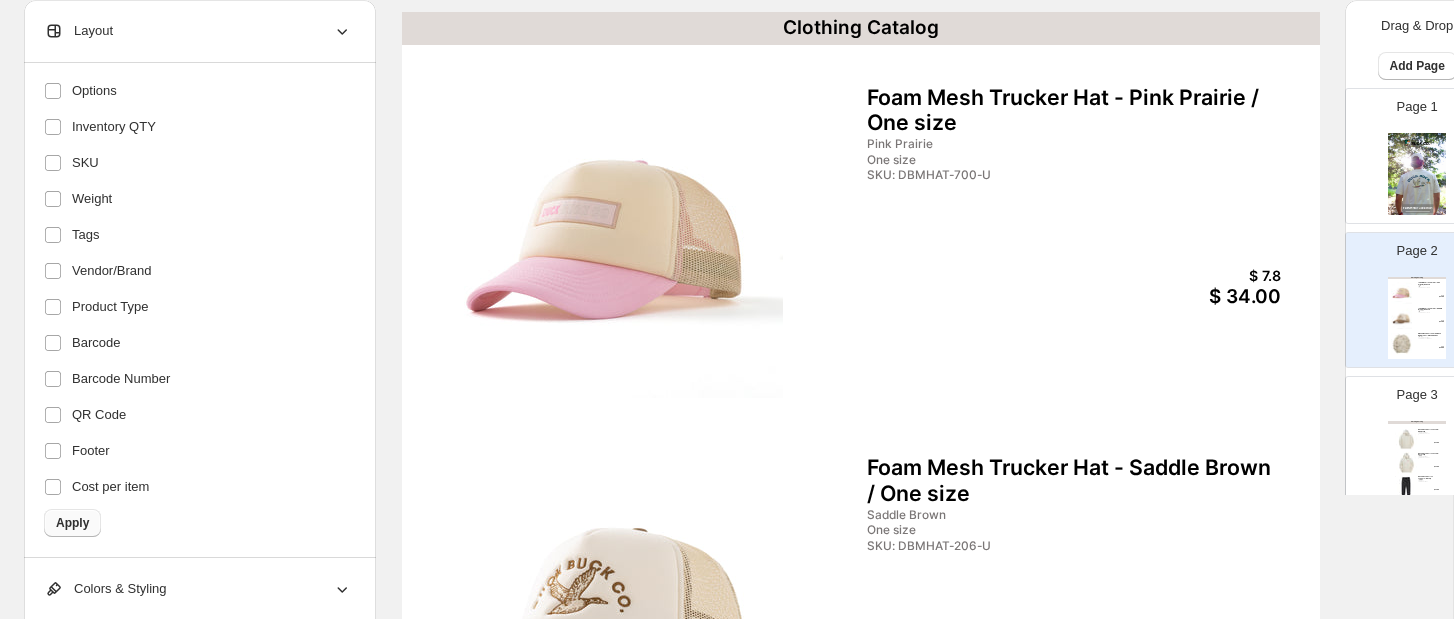 click on "Apply" at bounding box center (72, 523) 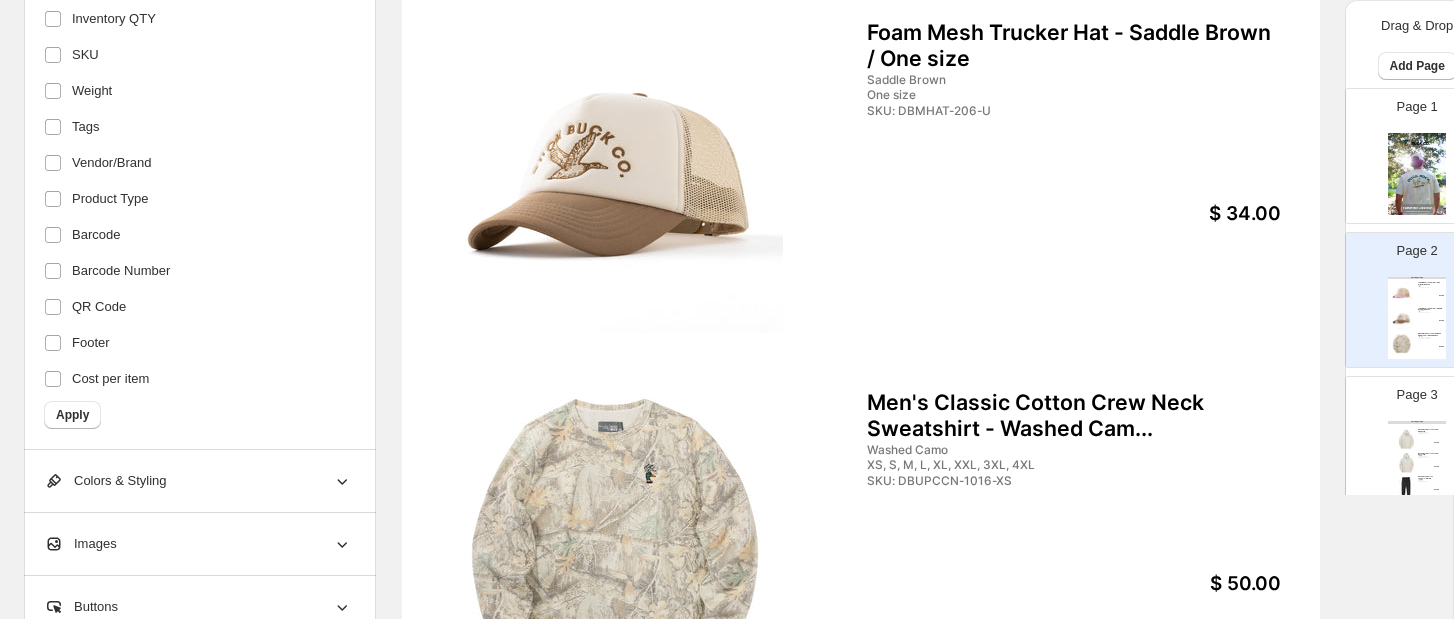 scroll, scrollTop: 583, scrollLeft: 0, axis: vertical 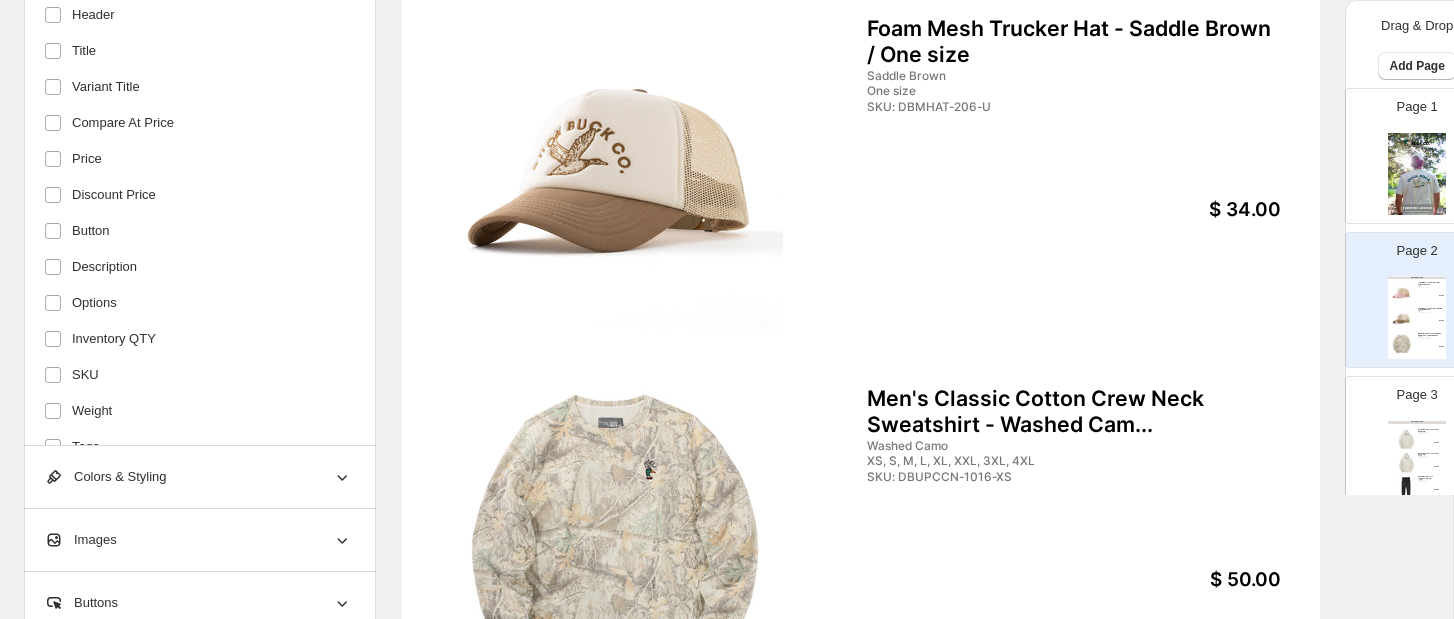 click on "Clothing Catalog Men's Classic Cotton Hoodie - Natural / S Natural, Darkest Spruce, Was... S, M, L, XL, XXL, 3XL, 4XL SKU:  DBMPCH-303-S $ 55.00 Men's Classic Cotton Hoodie - Natural / S Natural, Darkest Spruce S, M, L, XL, XXL, 3XL, 4XL SKU:  DBMPCH2-303-S $ 55.00 Men's Classic Cotton Joggers - Black / S Black, Darkest Spruce, Washe... S, M, L, XL, XXL SKU:  DBMCJ-200-S $ 55.00" at bounding box center [1417, 462] 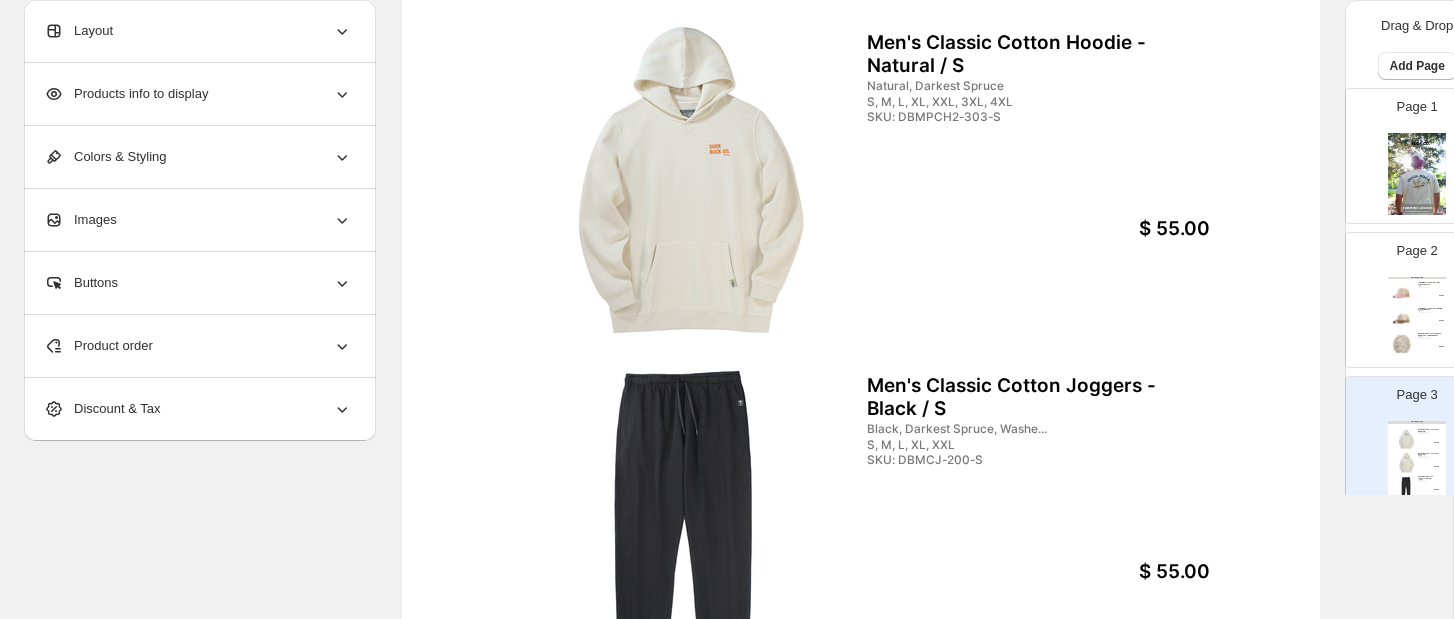 scroll, scrollTop: 0, scrollLeft: 0, axis: both 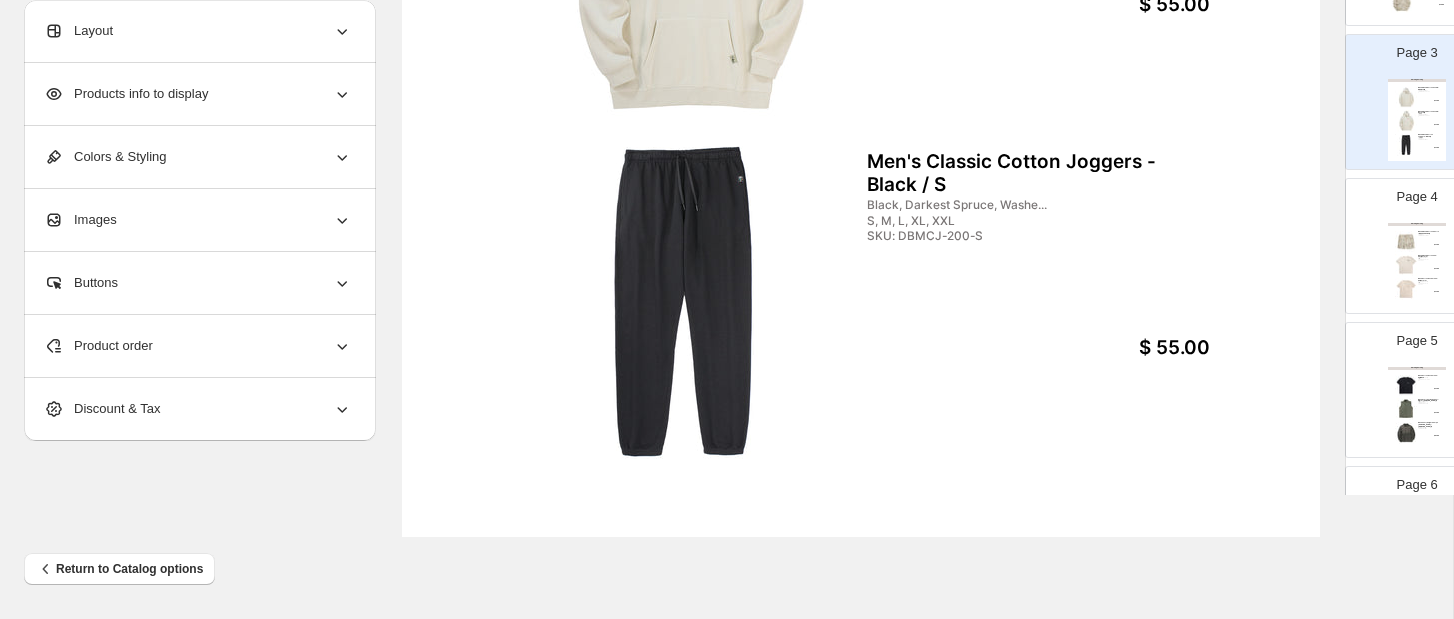 click at bounding box center (1406, 265) 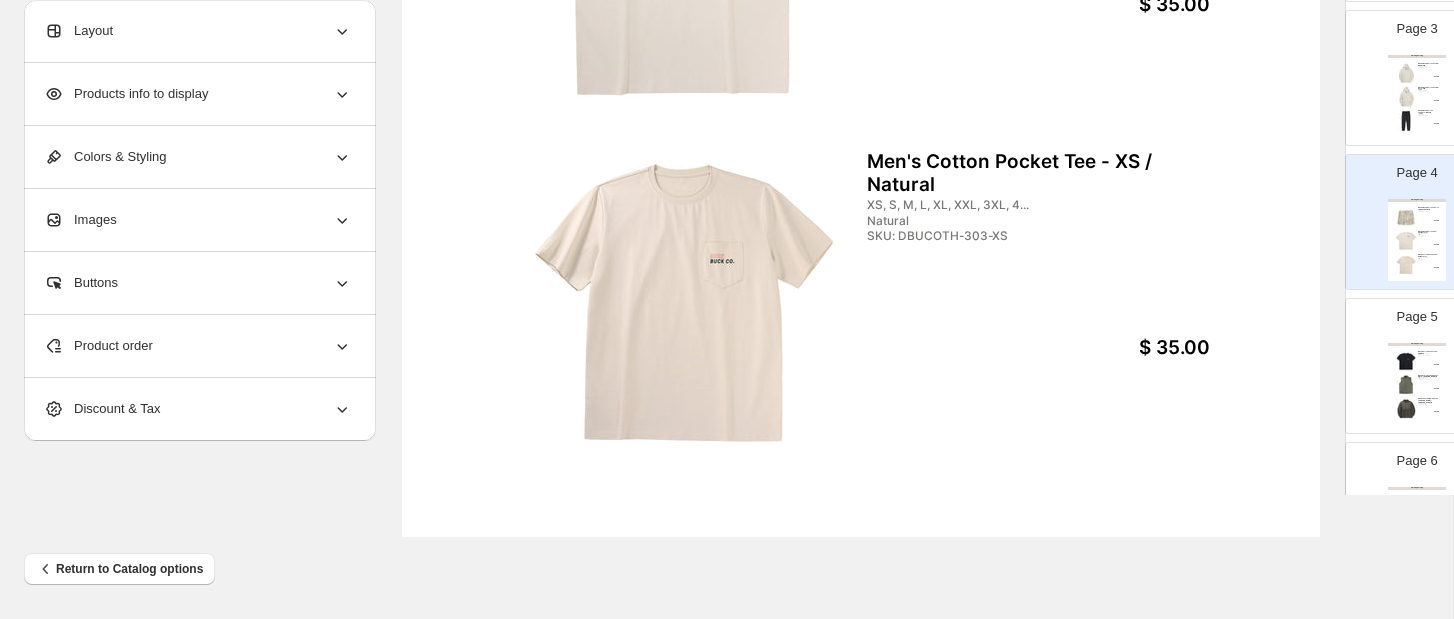 scroll, scrollTop: 376, scrollLeft: 0, axis: vertical 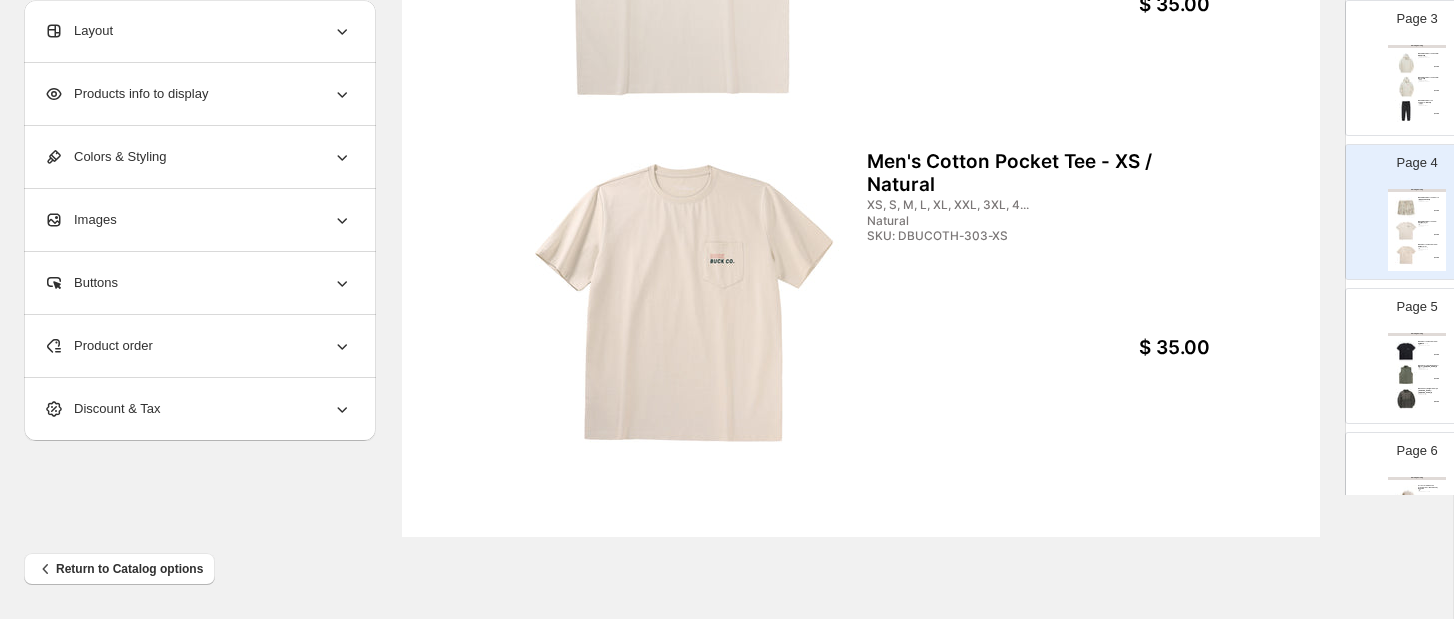 click at bounding box center [1406, 375] 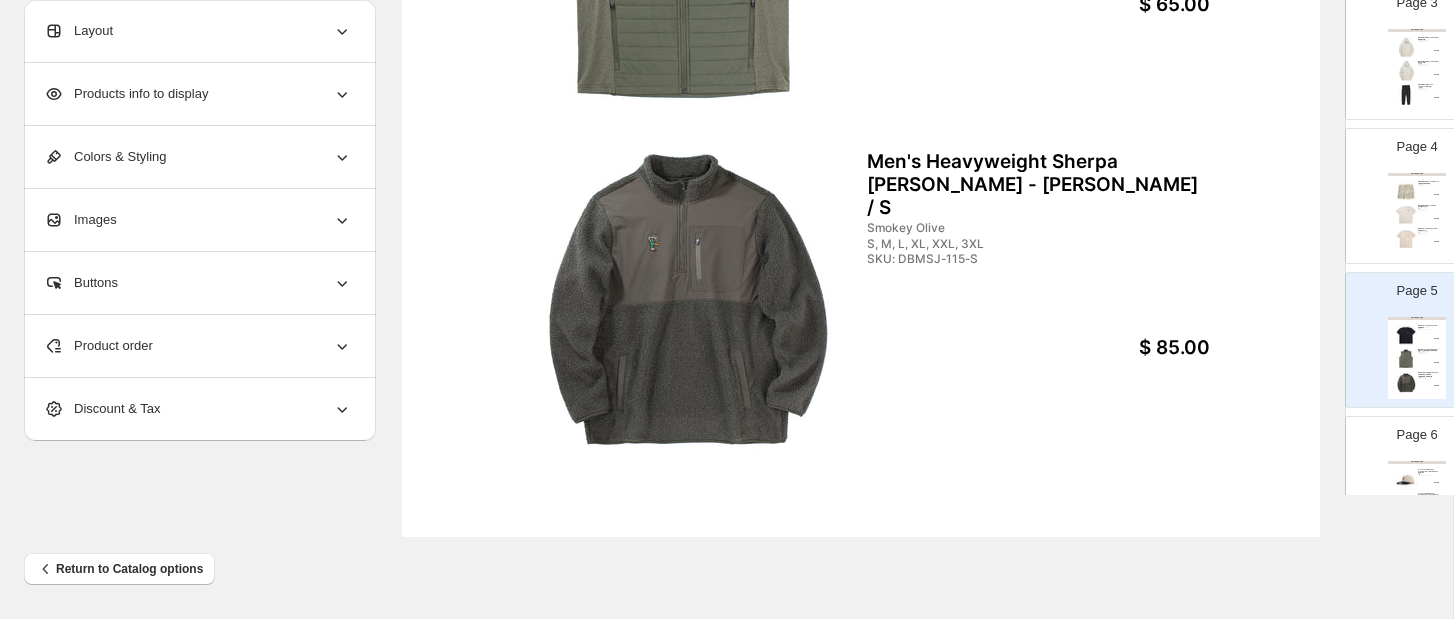 scroll, scrollTop: 396, scrollLeft: 0, axis: vertical 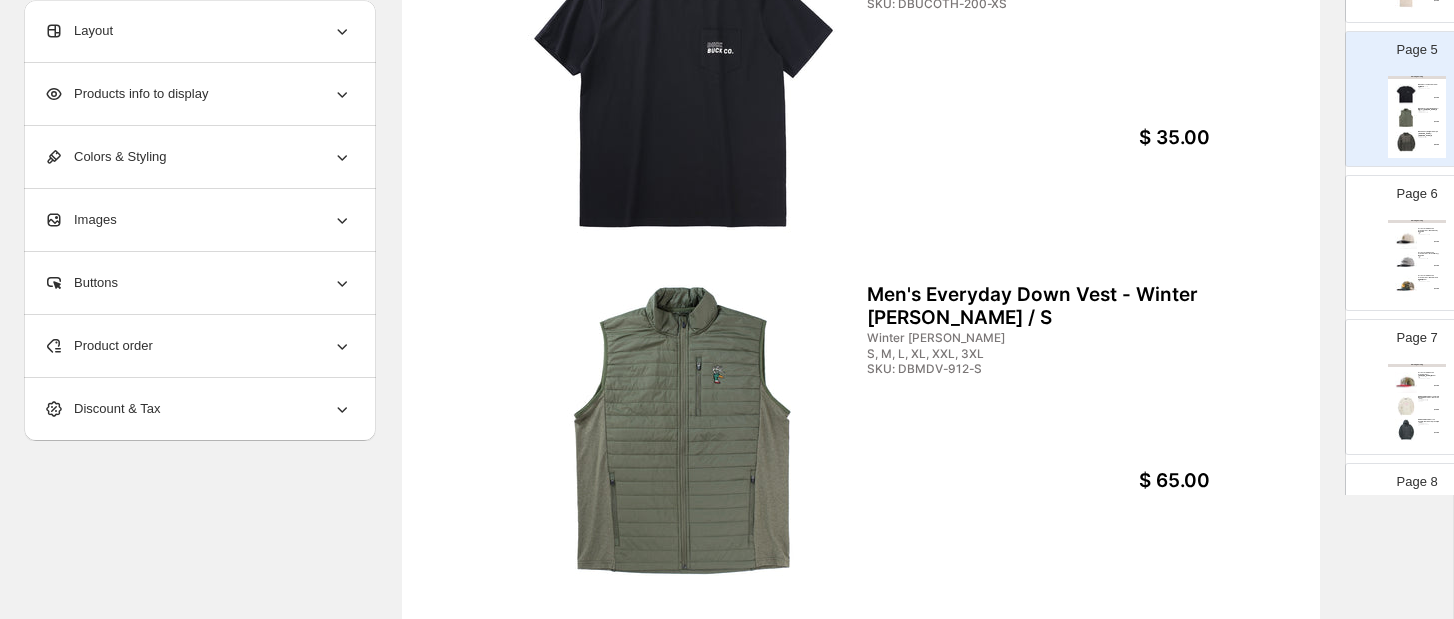 click at bounding box center [1406, 262] 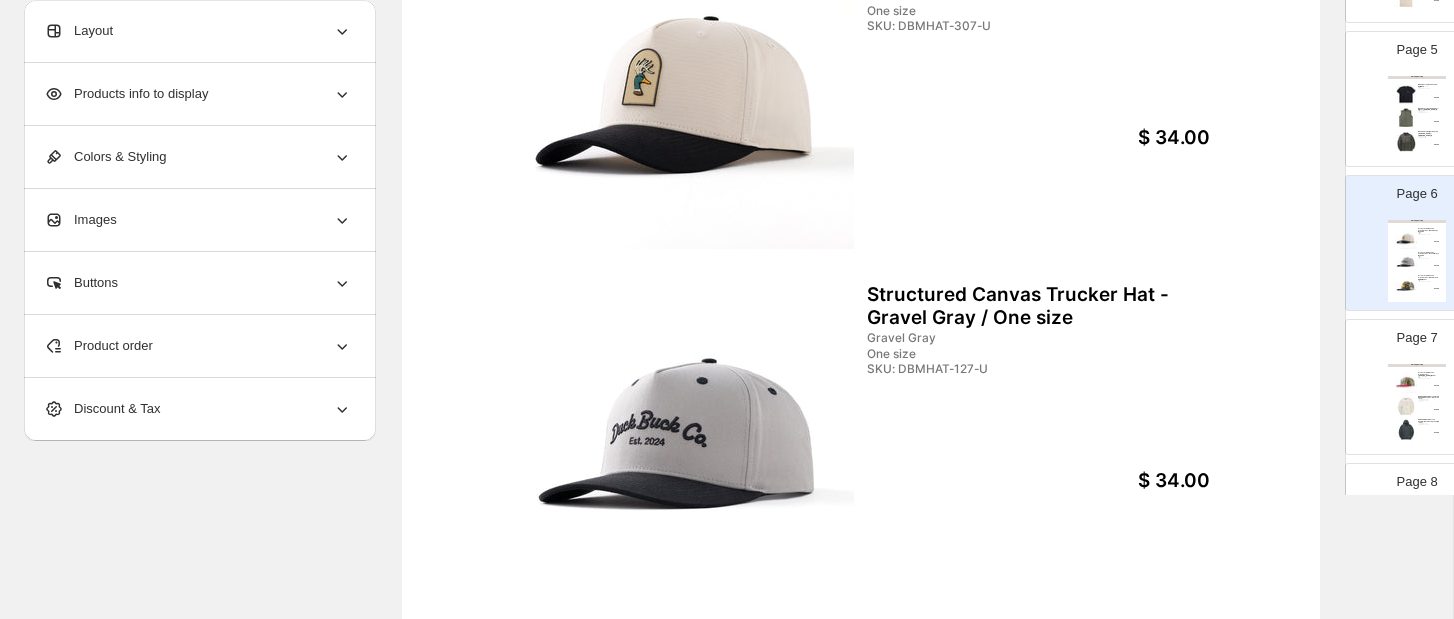 click at bounding box center [1406, 383] 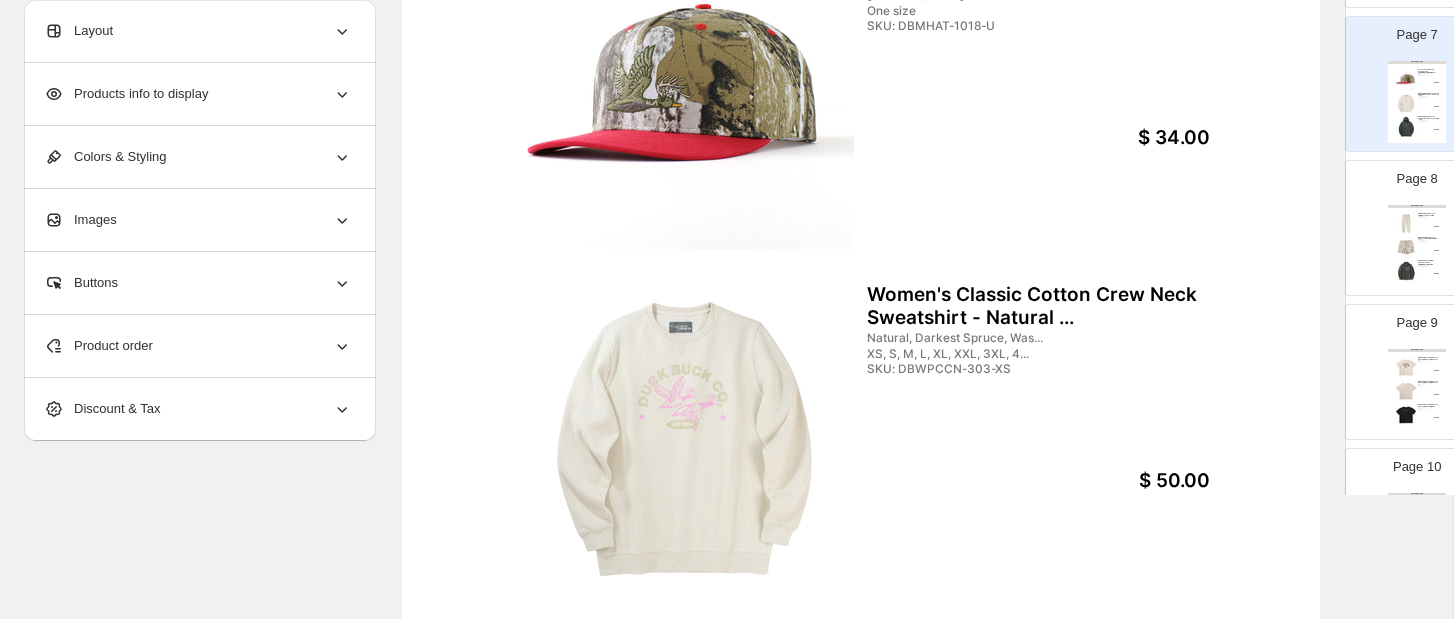 scroll, scrollTop: 1070, scrollLeft: 0, axis: vertical 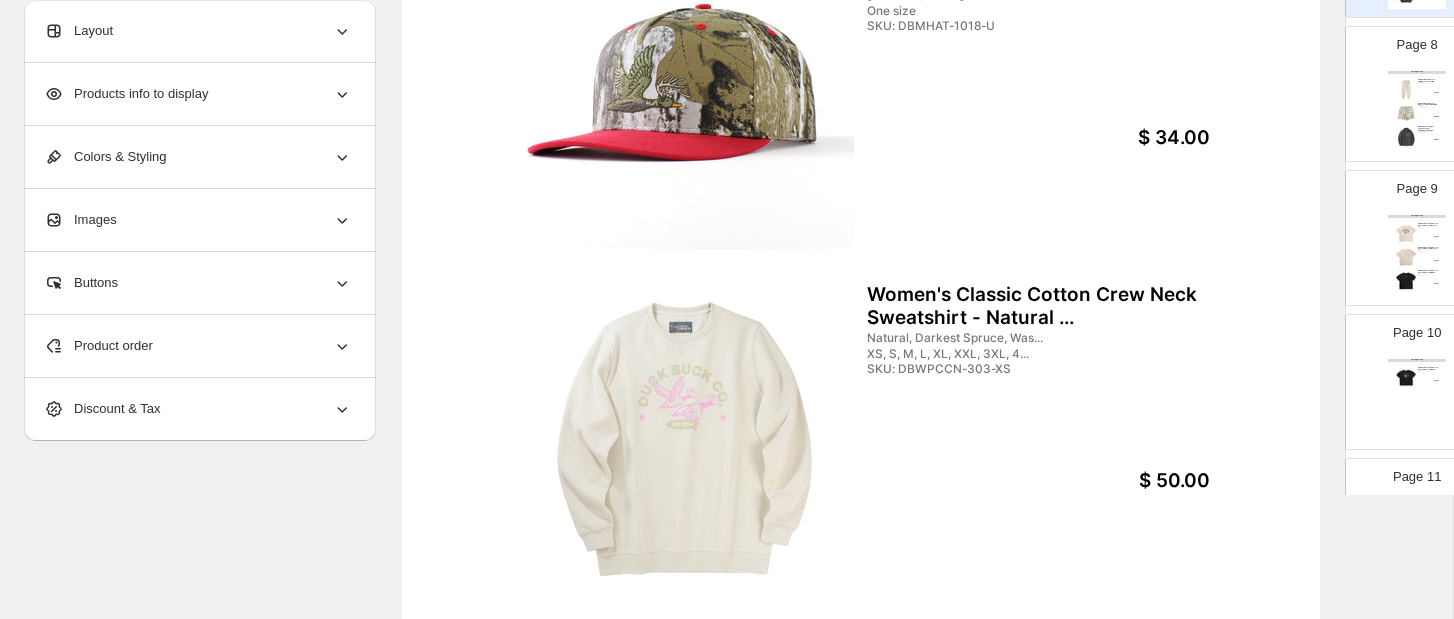 click at bounding box center (1406, 281) 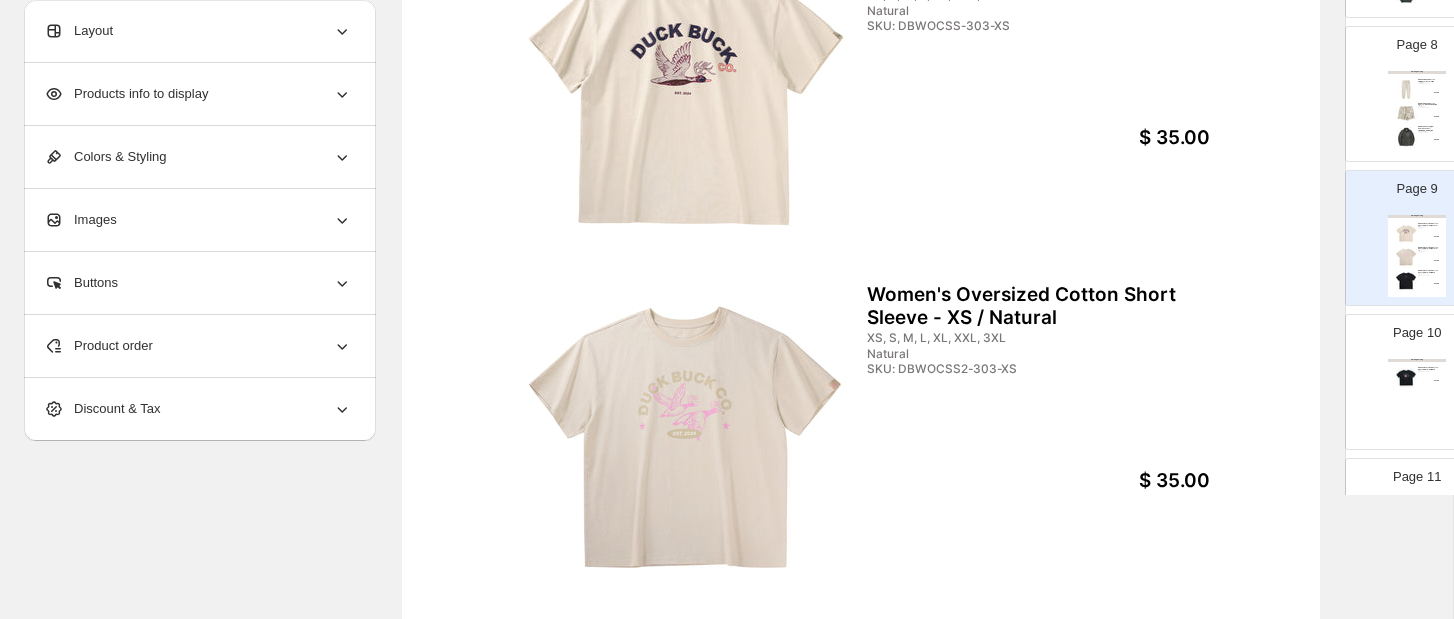 click on "Clothing Catalog" at bounding box center (1417, 360) 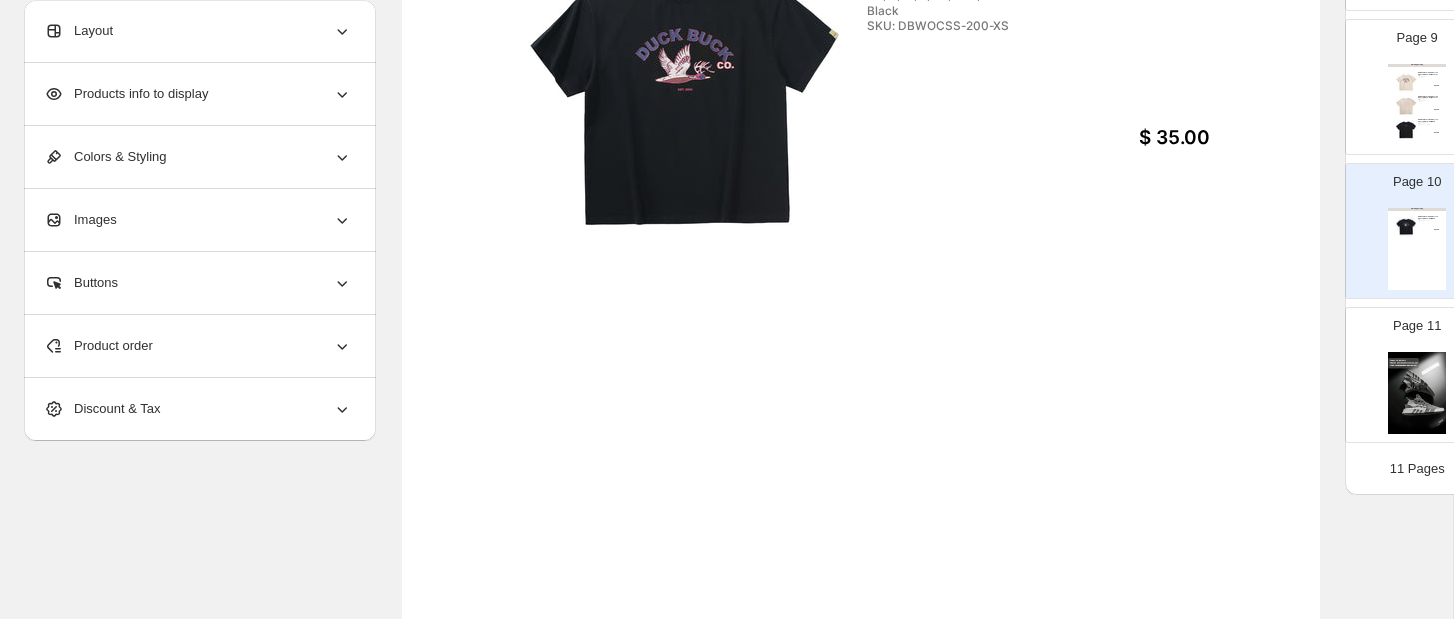 scroll, scrollTop: 1221, scrollLeft: 0, axis: vertical 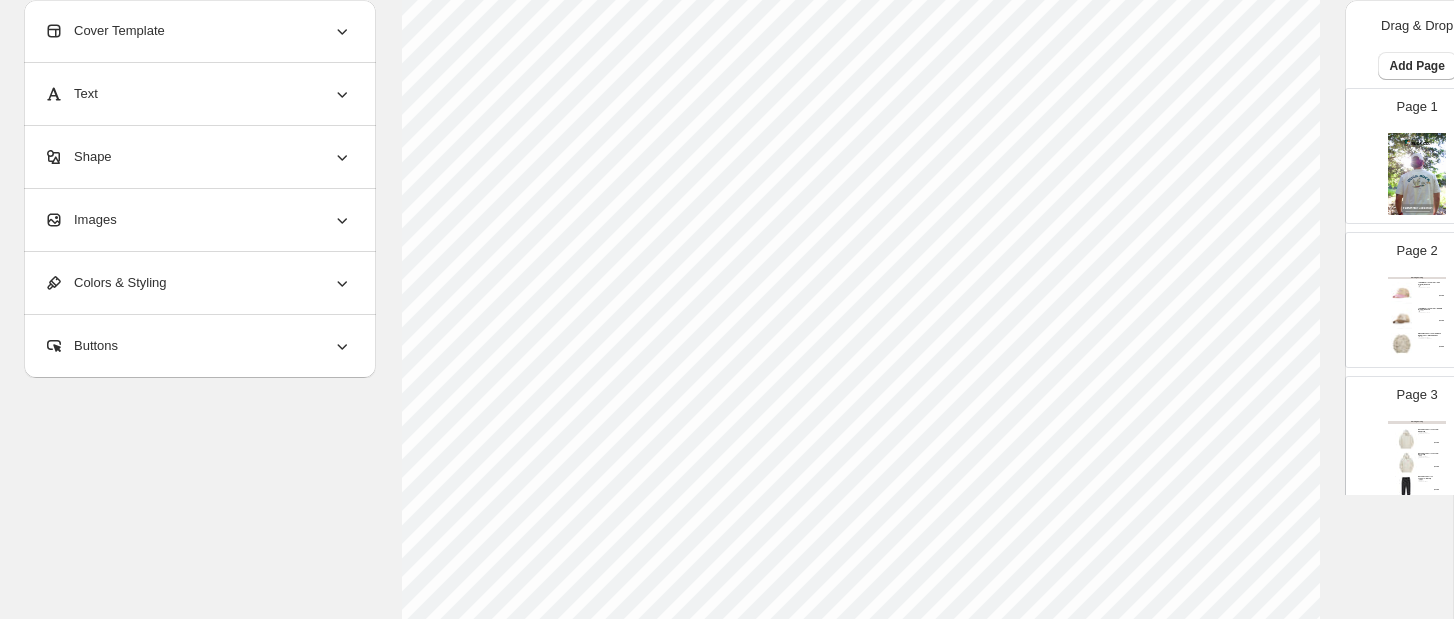 click on "Page 2 Clothing Catalog Foam Mesh Trucker Hat - Pink Prairie / One size Pink Prairie One size SKU:  DBMHAT-700-U $ 34.00 Foam Mesh Trucker Hat - Saddle Brown / One size Saddle Brown One size SKU:  DBMHAT-206-U $ 34.00 Men's Classic Cotton Crew Neck Sweatshirt - Washed Cam... Washed Camo XS, S, M, L, XL, XXL, 3XL, 4XL SKU:  DBUPCCN-1016-XS $ 50.00" at bounding box center (1409, 292) 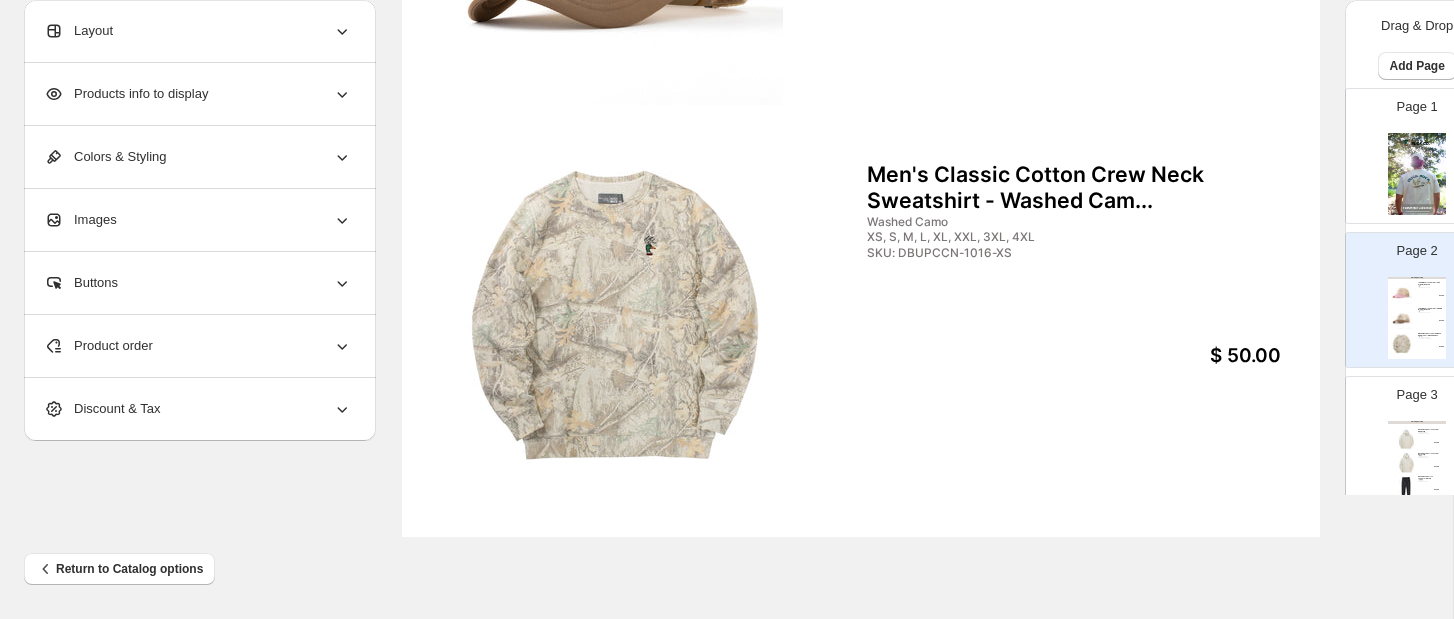 scroll, scrollTop: 807, scrollLeft: 0, axis: vertical 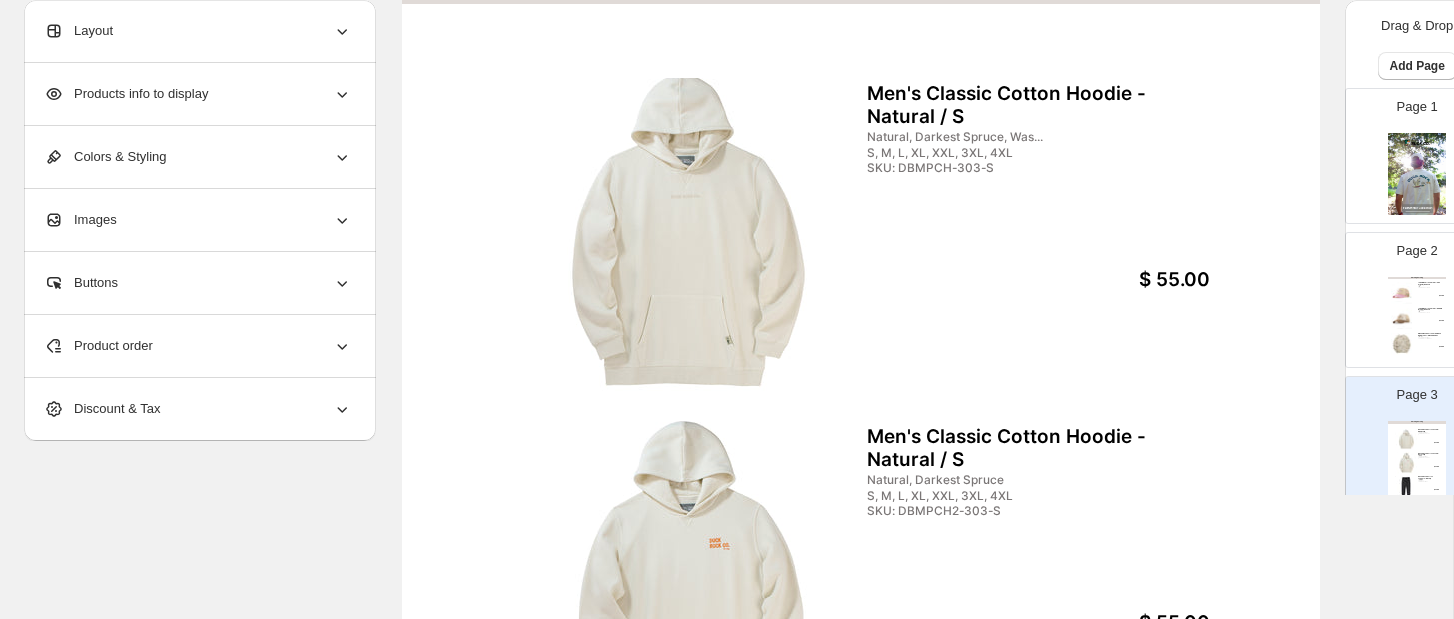 click at bounding box center (682, 234) 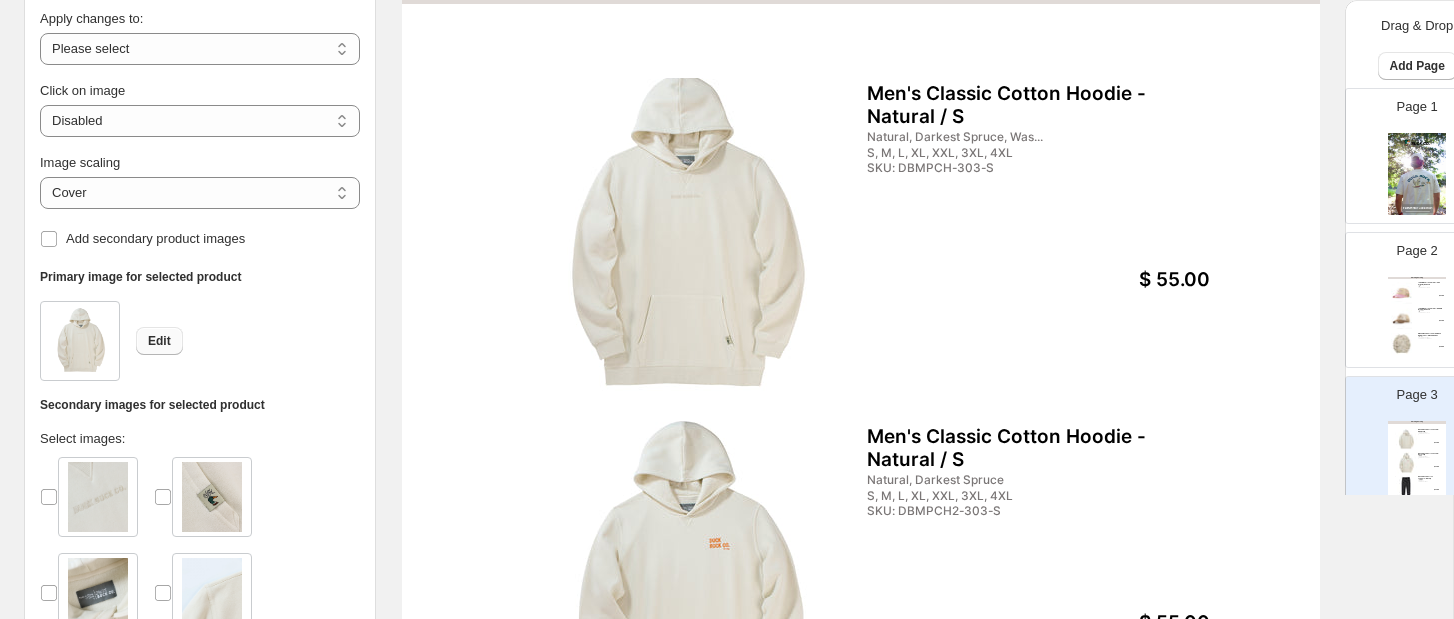 click on "Edit" at bounding box center [159, 341] 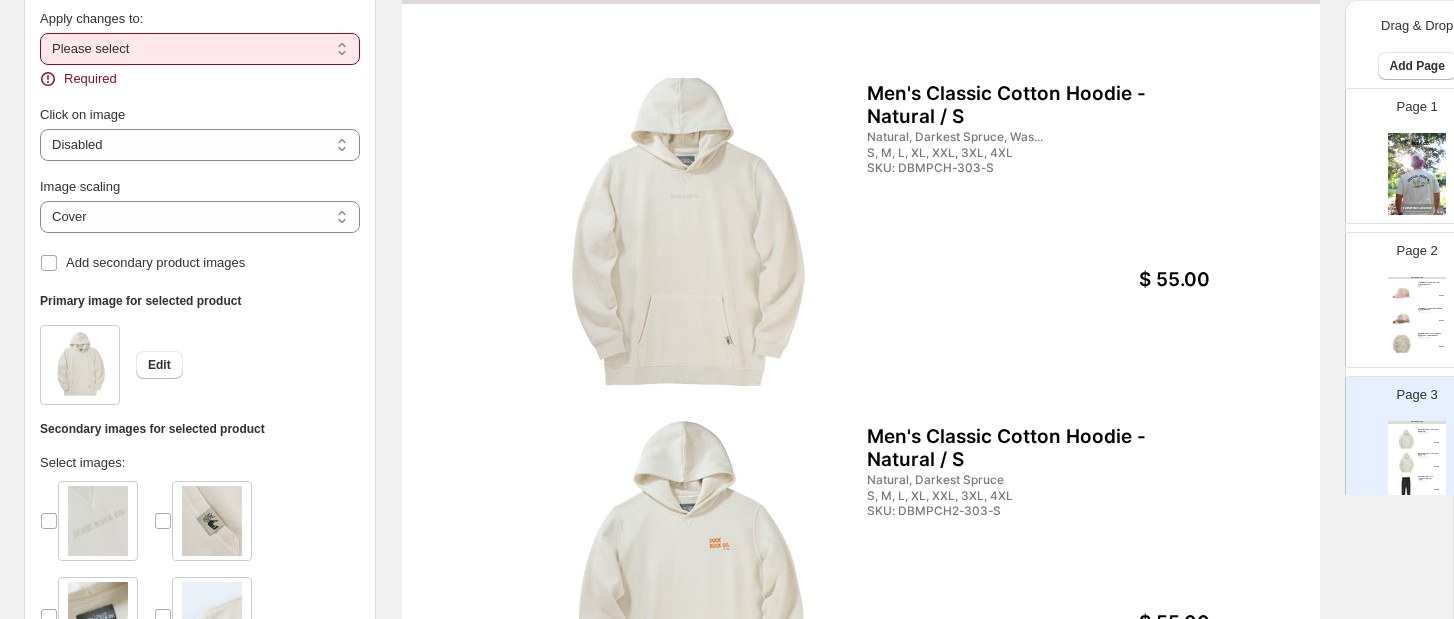 select on "**********" 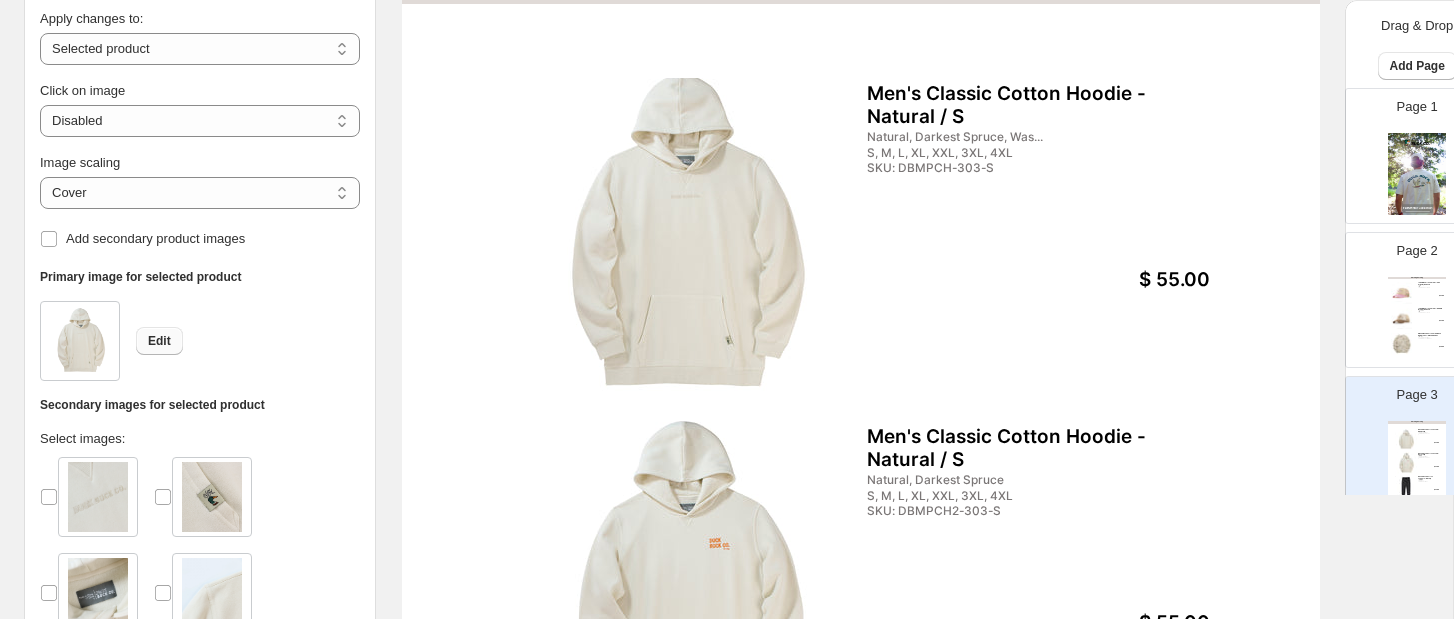 click on "Edit" at bounding box center [159, 341] 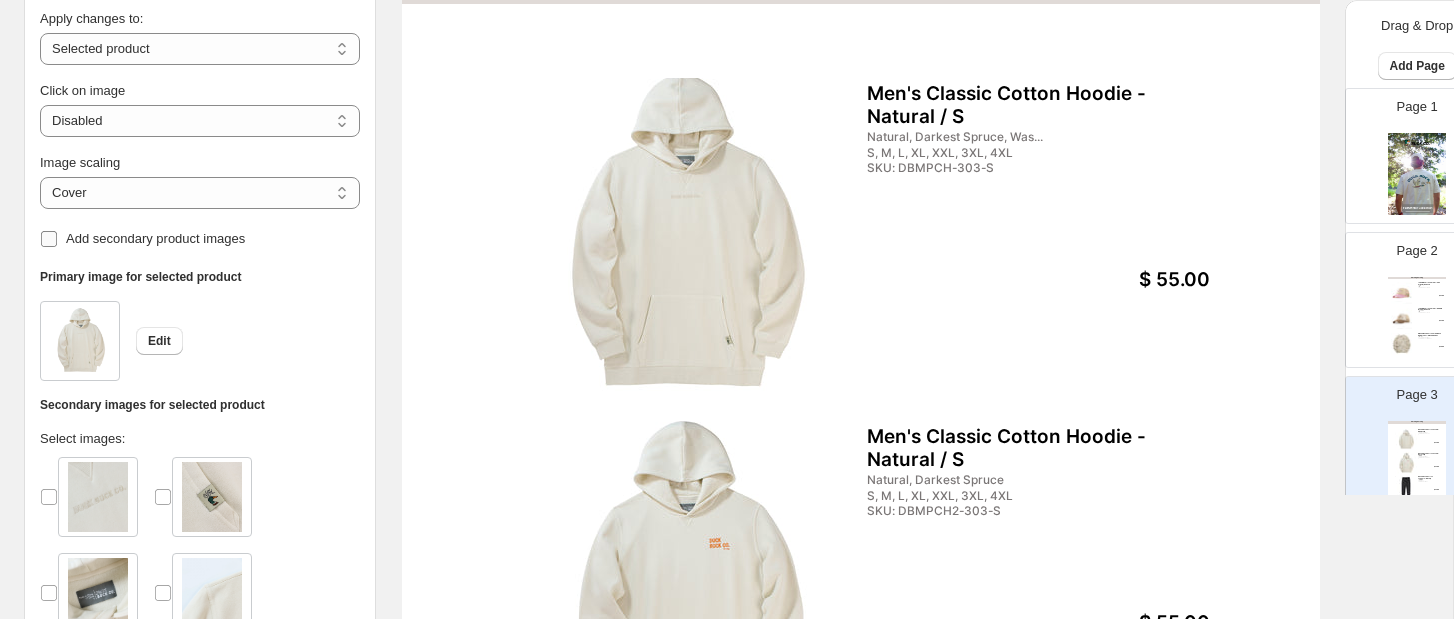 click on "Add secondary product images" at bounding box center (155, 238) 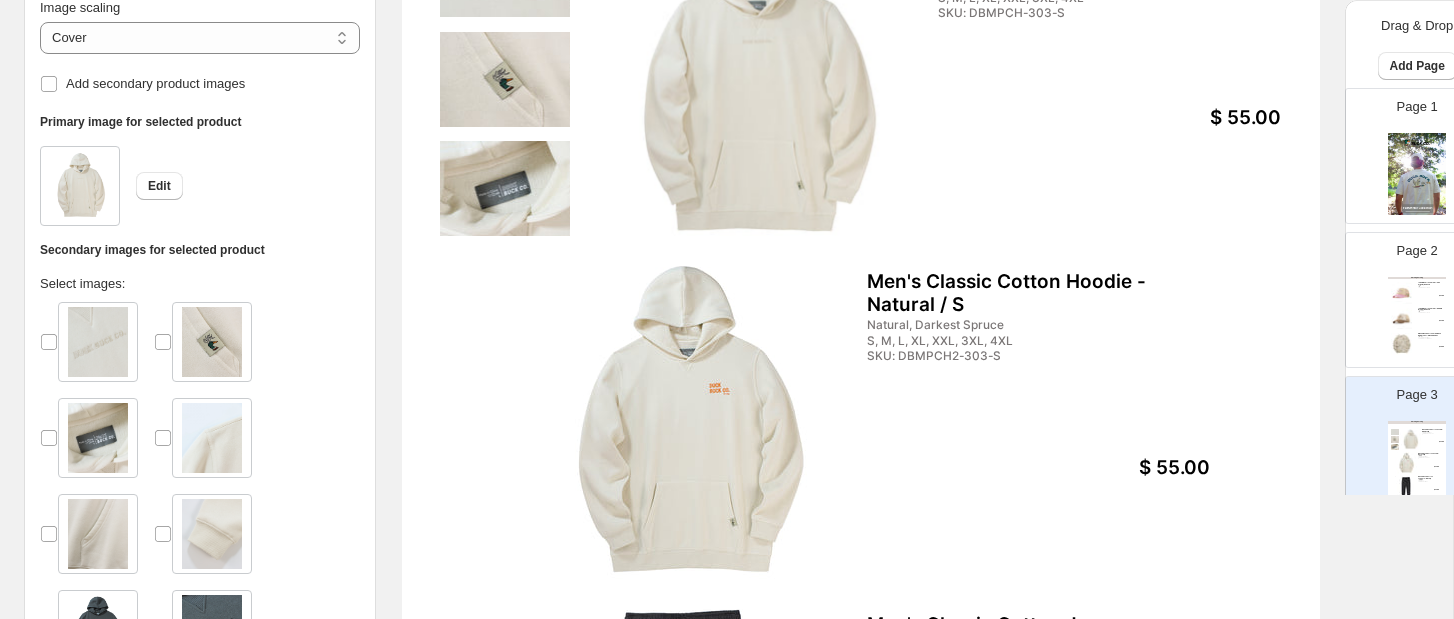 scroll, scrollTop: 346, scrollLeft: 0, axis: vertical 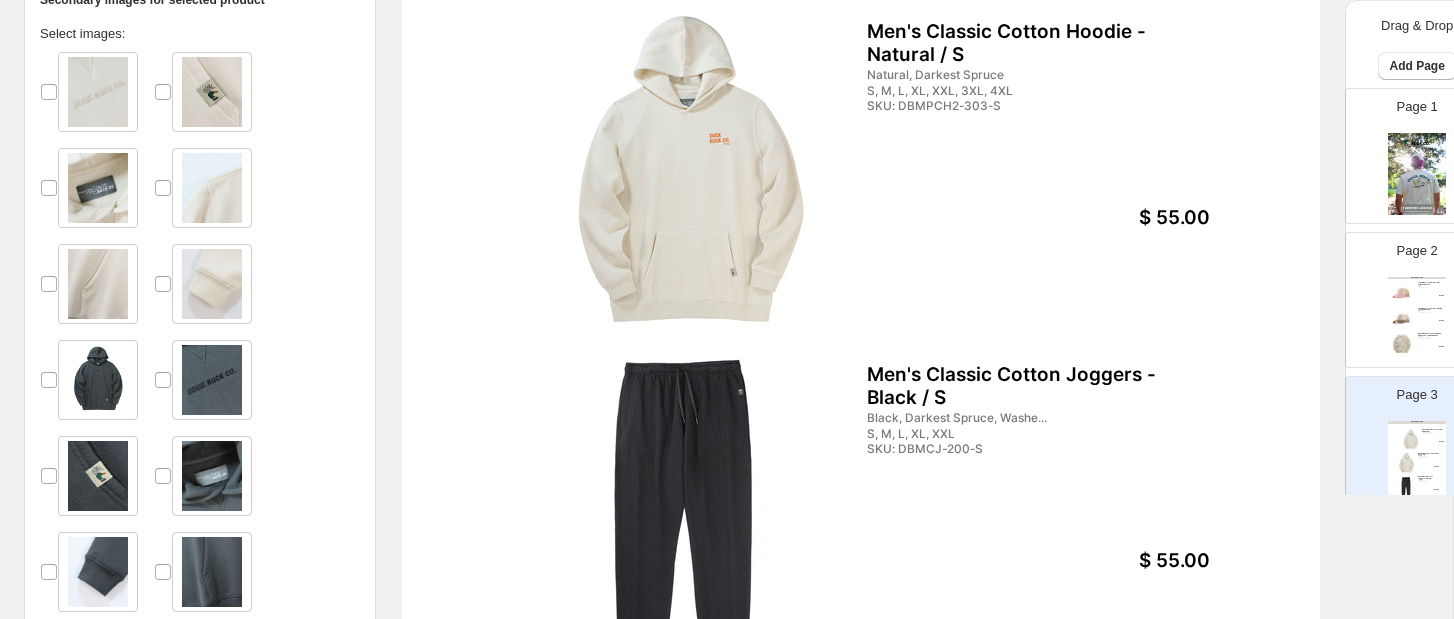 click at bounding box center (98, 380) 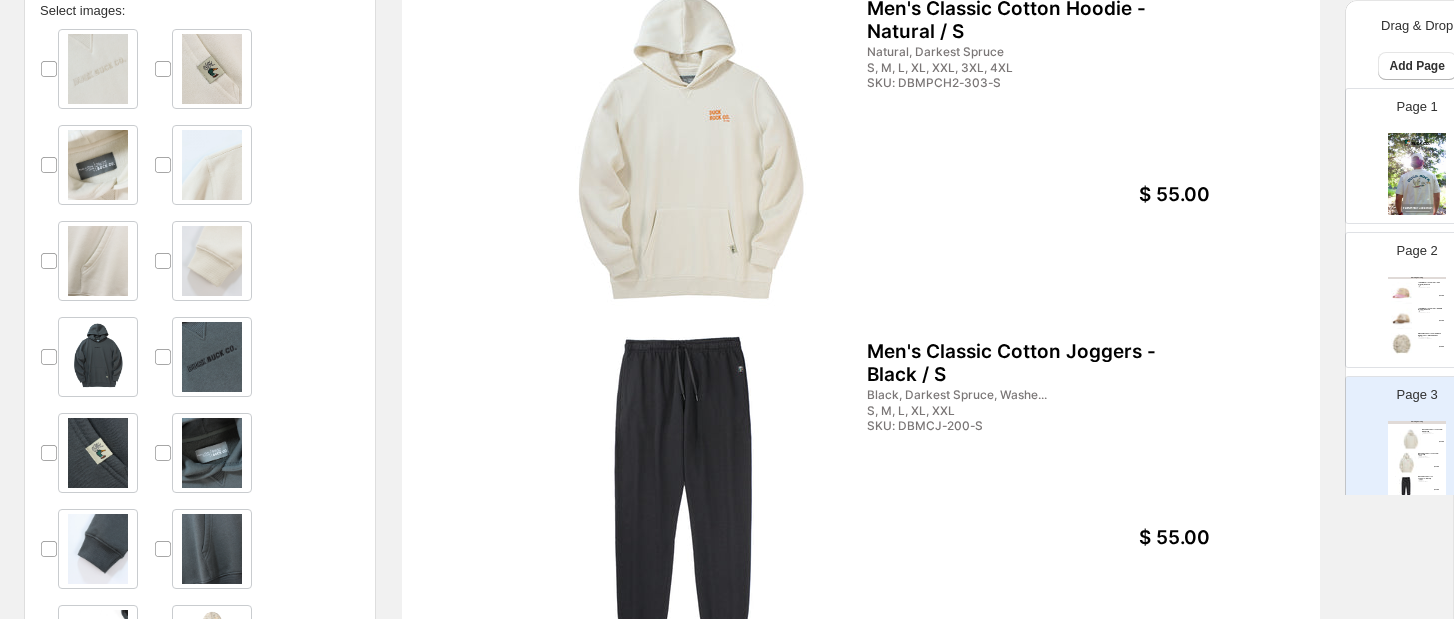scroll, scrollTop: 623, scrollLeft: 0, axis: vertical 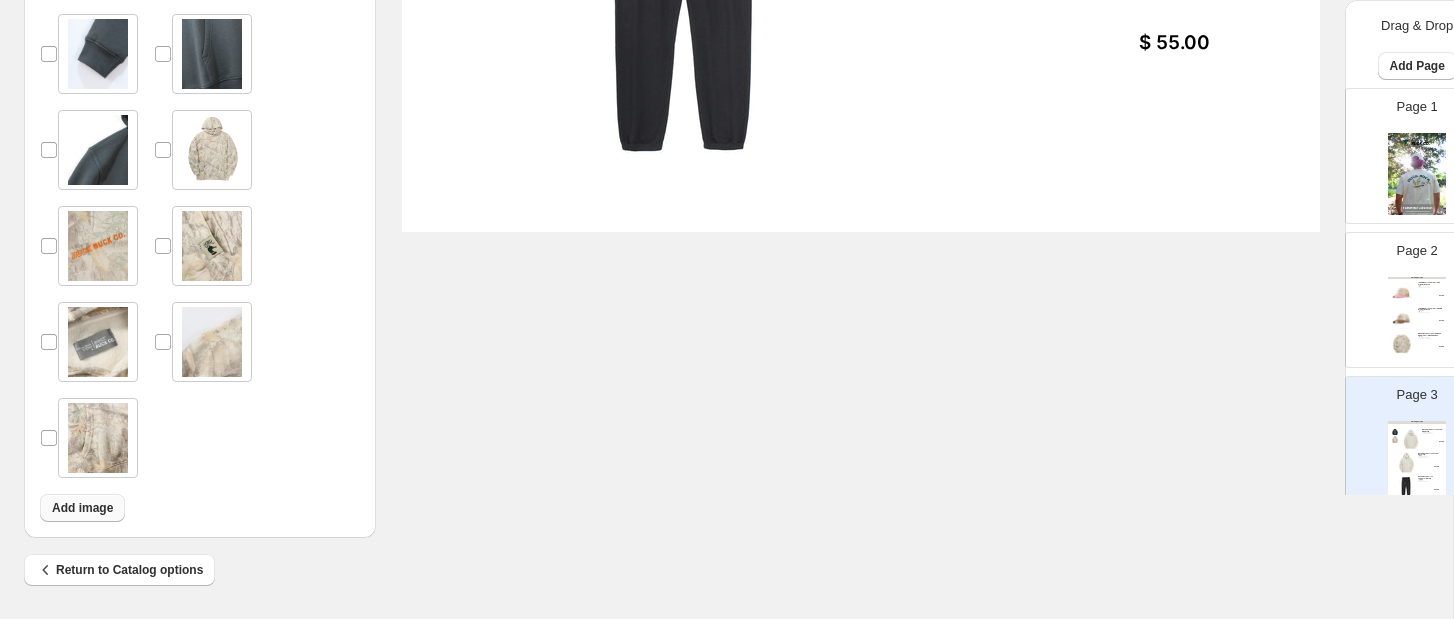 click on "Add image" at bounding box center (82, 508) 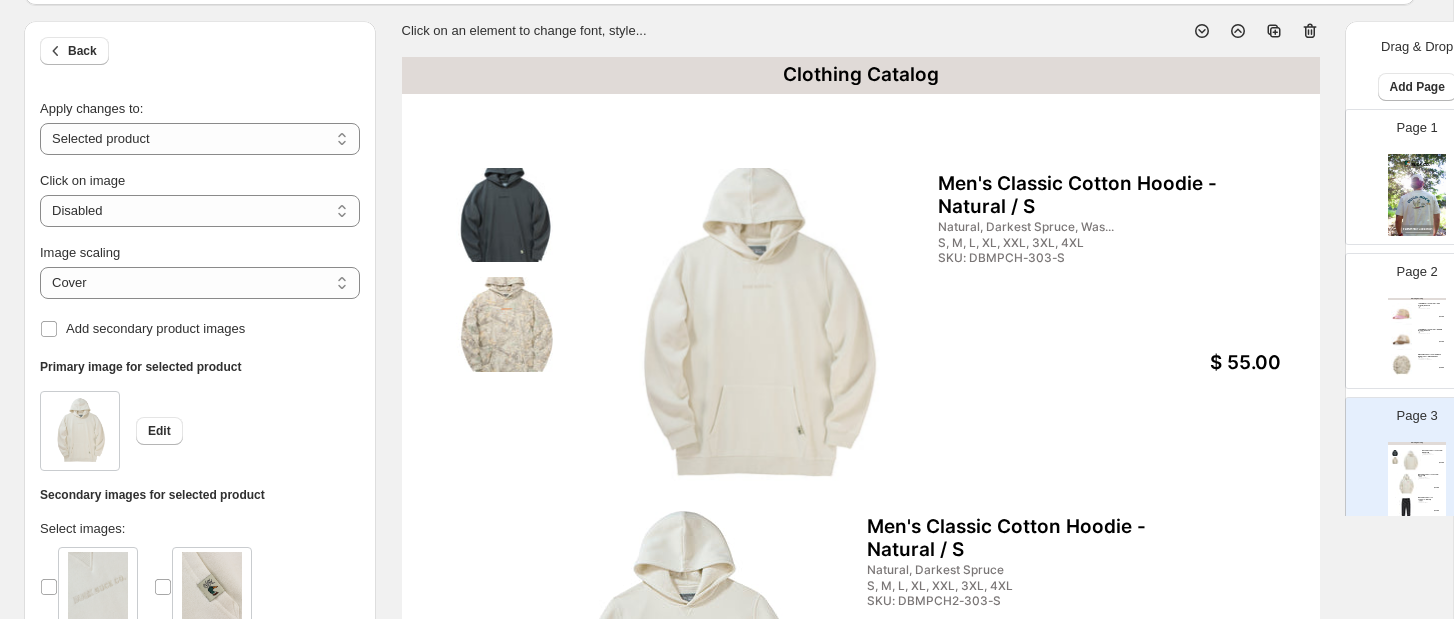 scroll, scrollTop: 90, scrollLeft: 0, axis: vertical 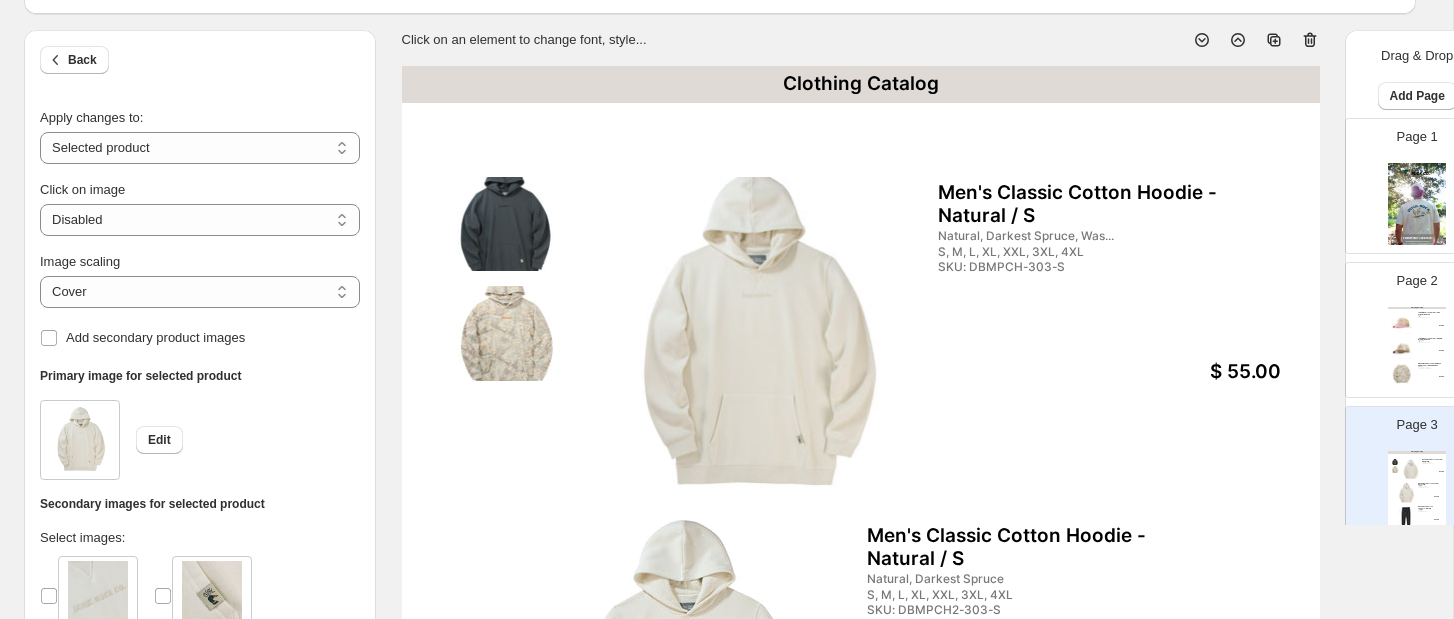 click at bounding box center (504, 224) 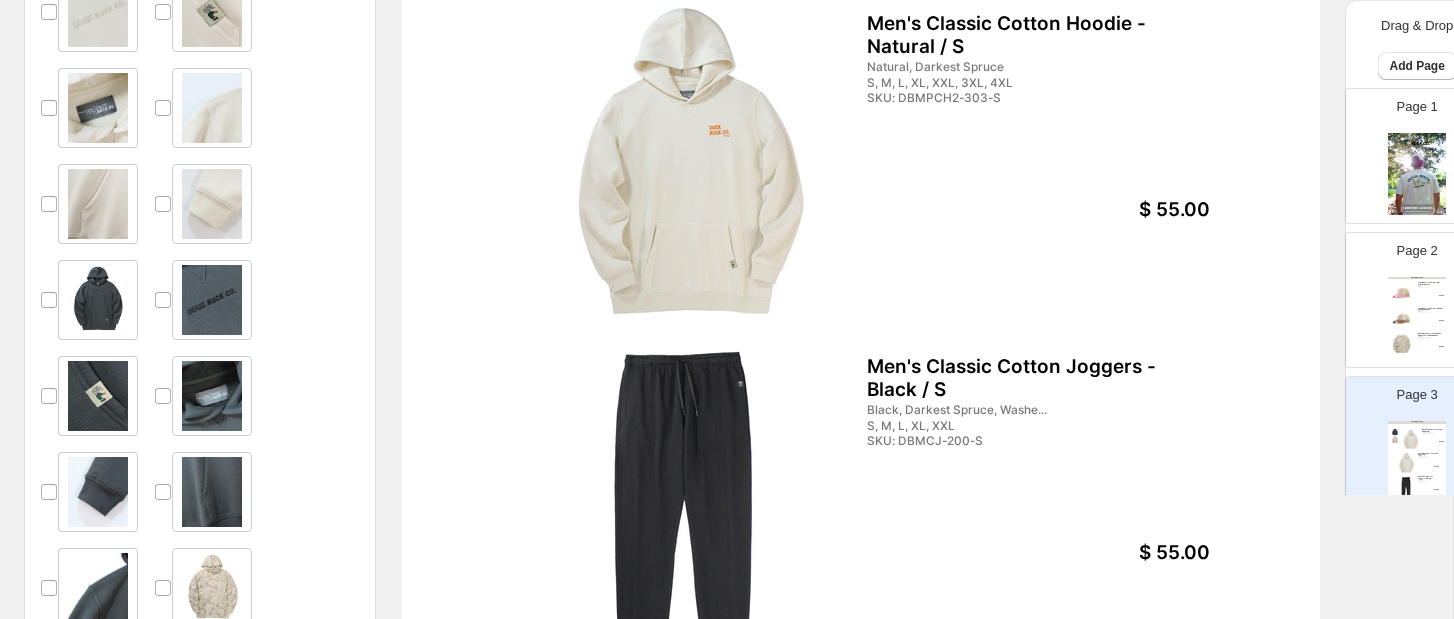 scroll, scrollTop: 612, scrollLeft: 0, axis: vertical 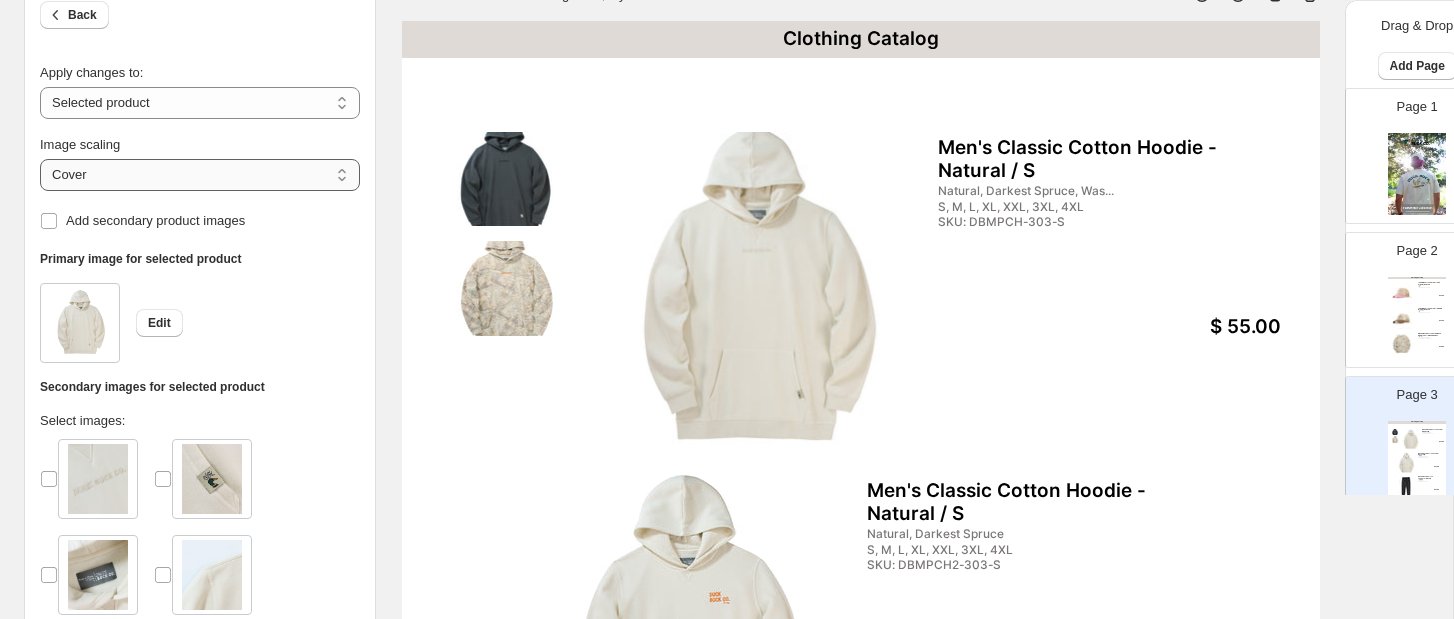 select on "*******" 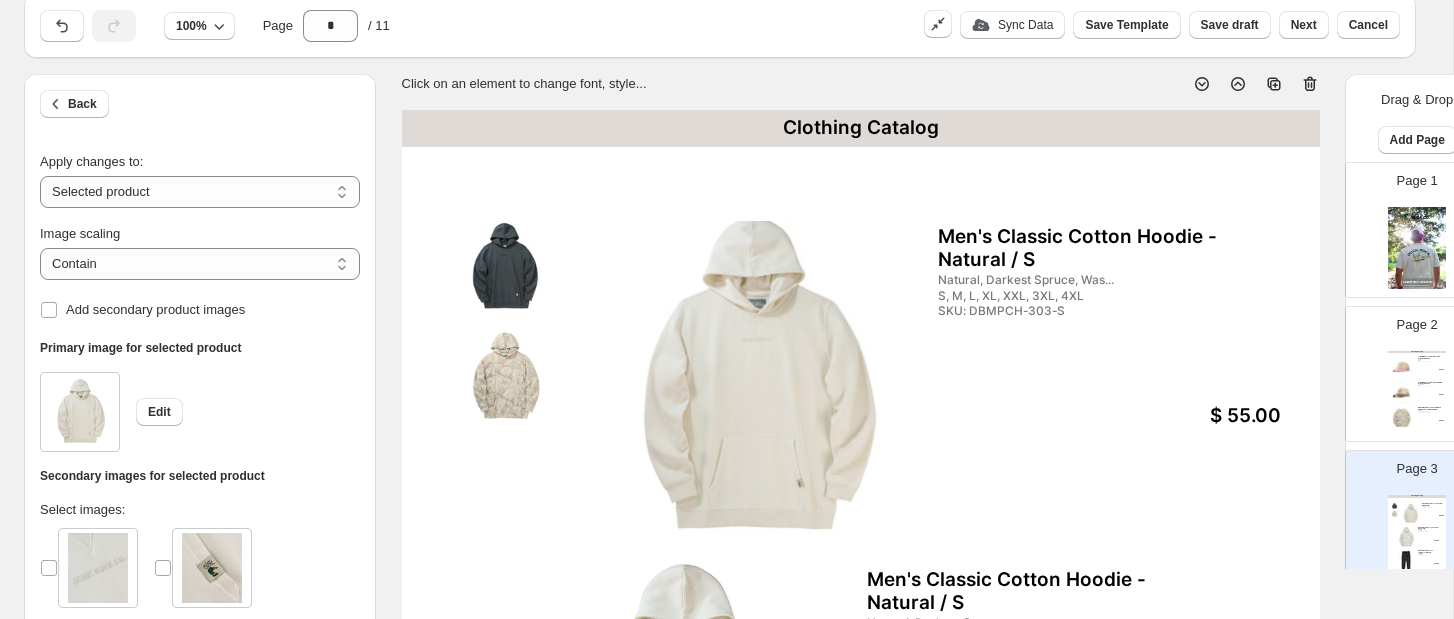 scroll, scrollTop: 41, scrollLeft: 0, axis: vertical 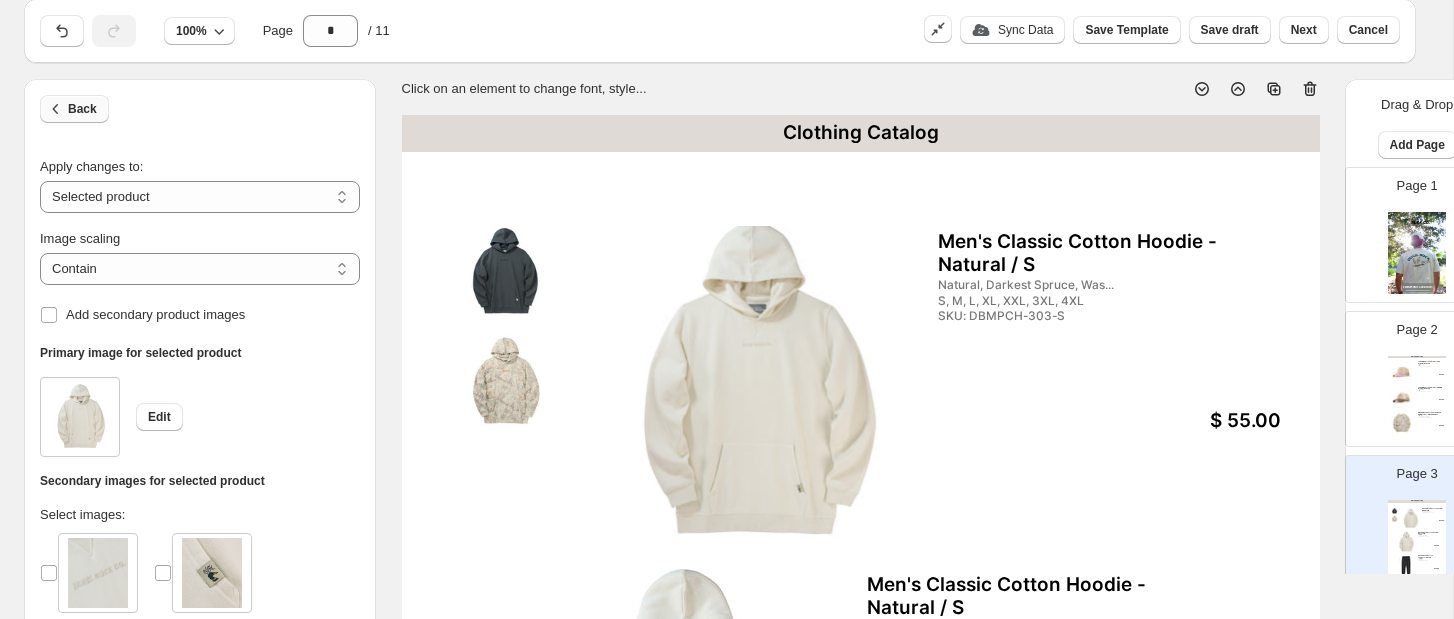 click on "Back" at bounding box center (82, 109) 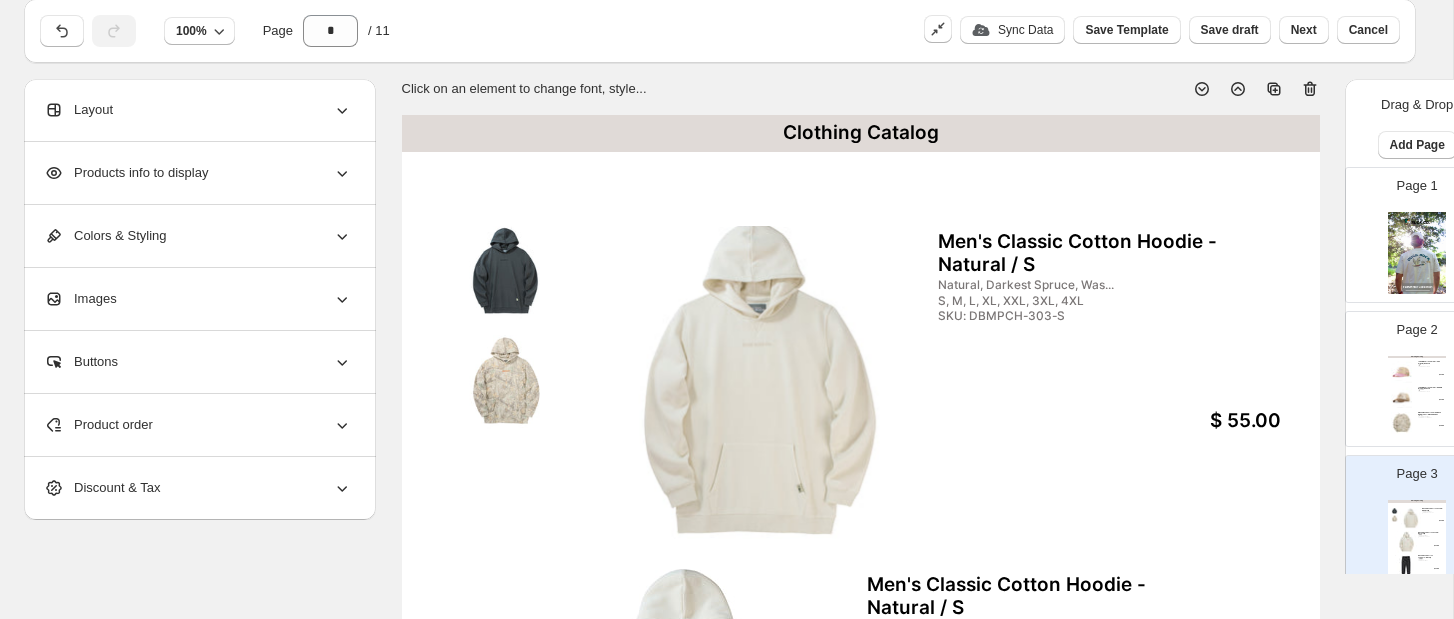 click at bounding box center [1402, 372] 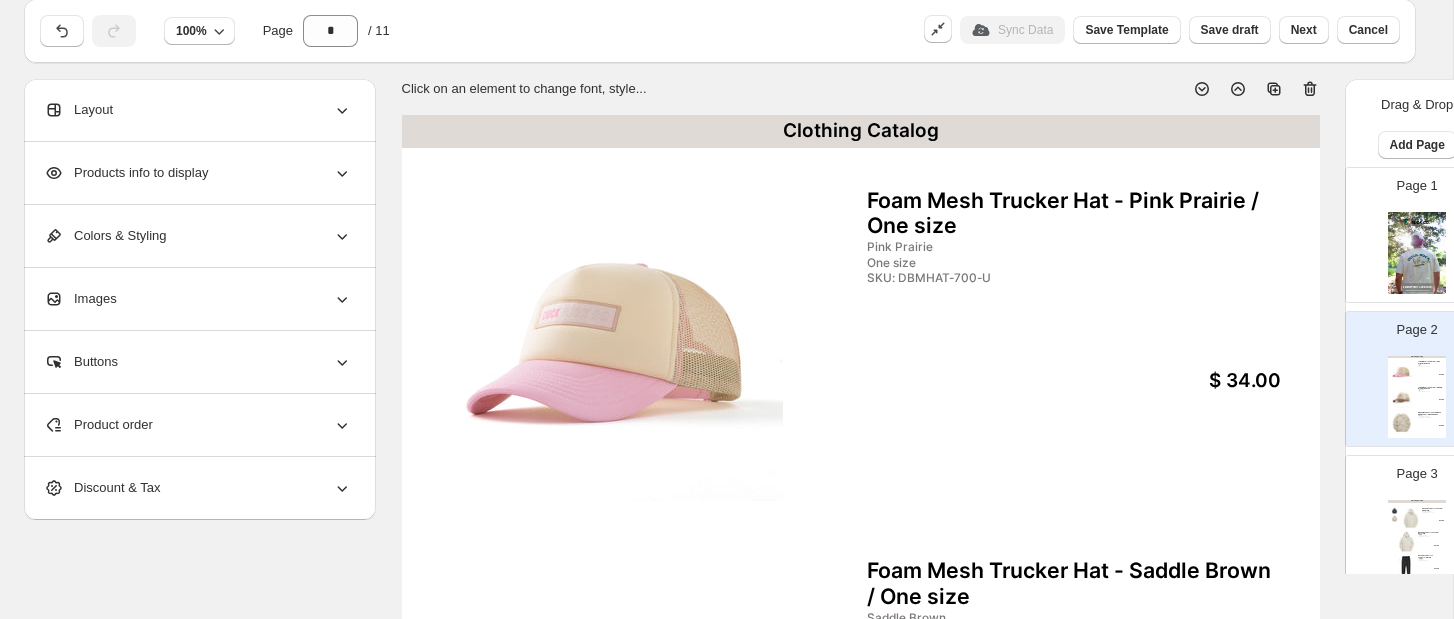 click on "$ 34.00" at bounding box center (1200, 381) 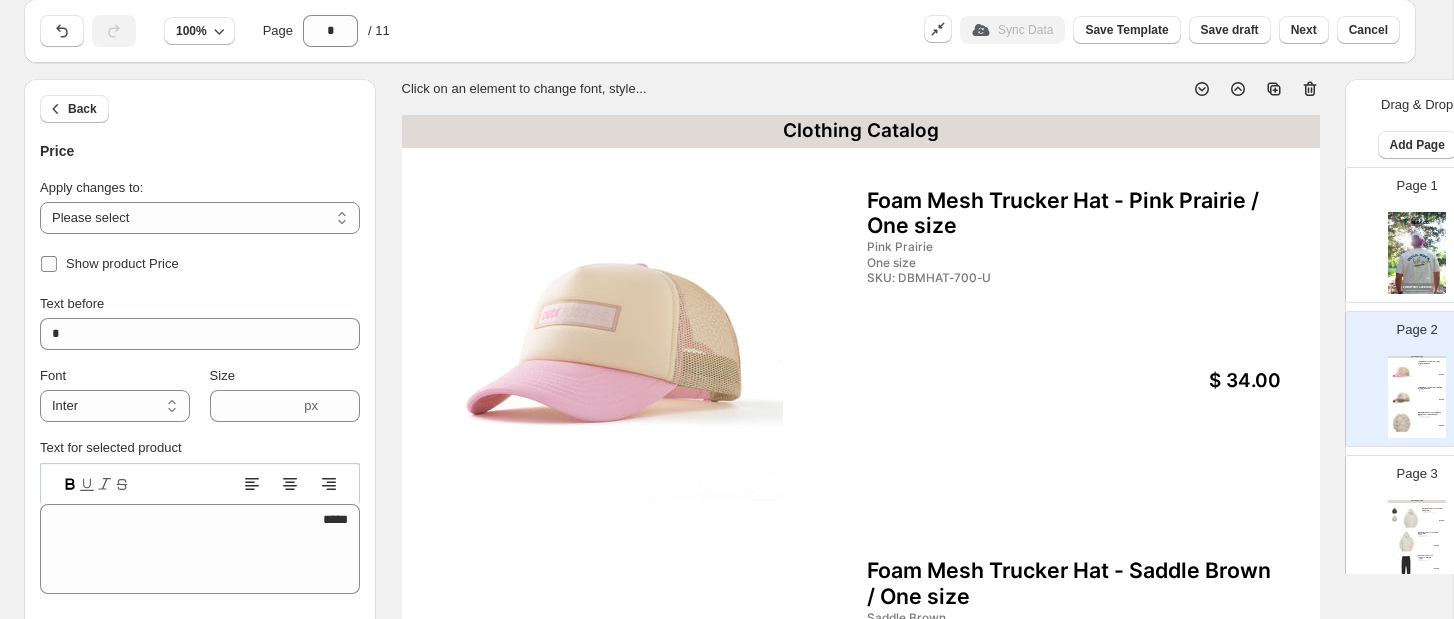 click on "Show product Price" at bounding box center [122, 263] 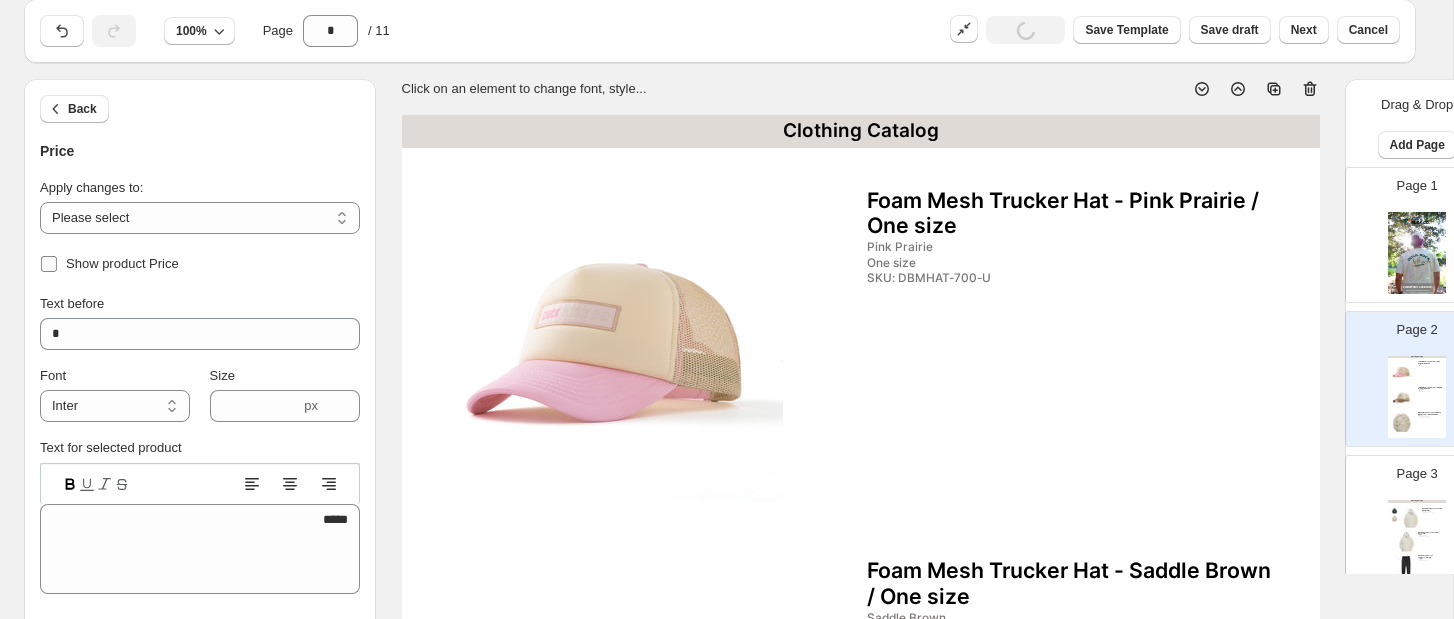 click on "Show product Price" at bounding box center (122, 263) 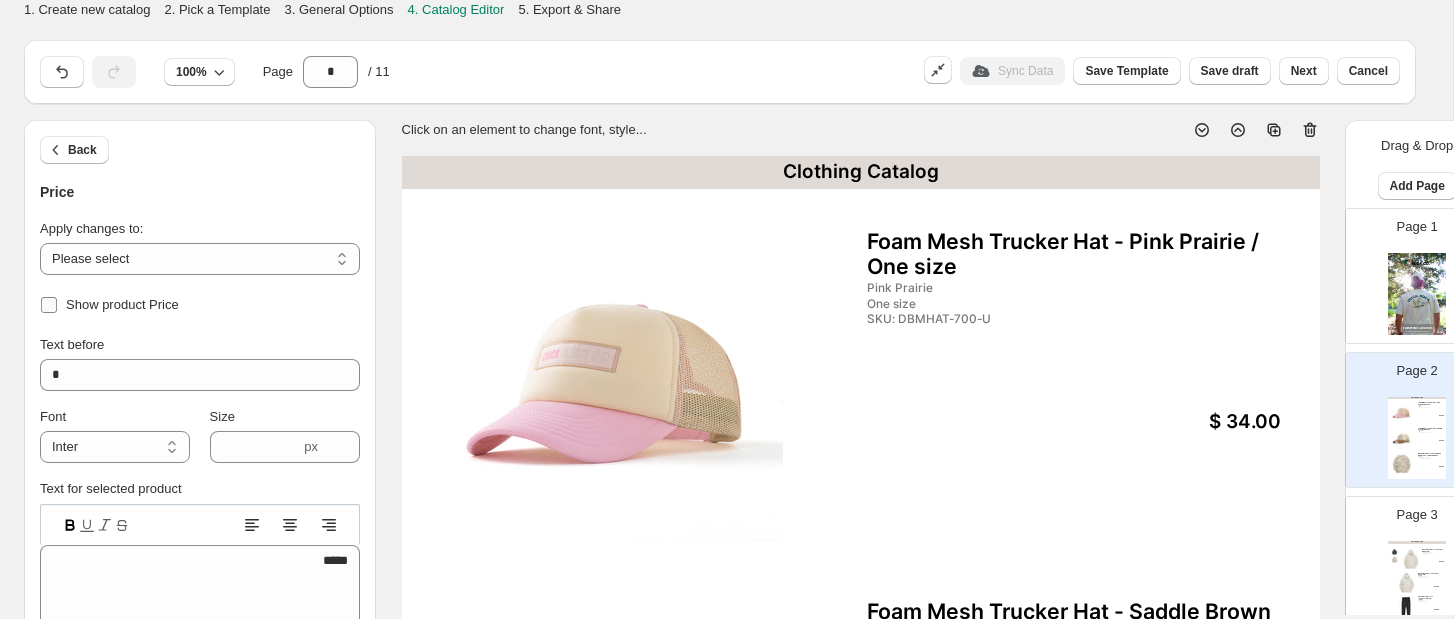 scroll, scrollTop: 0, scrollLeft: 0, axis: both 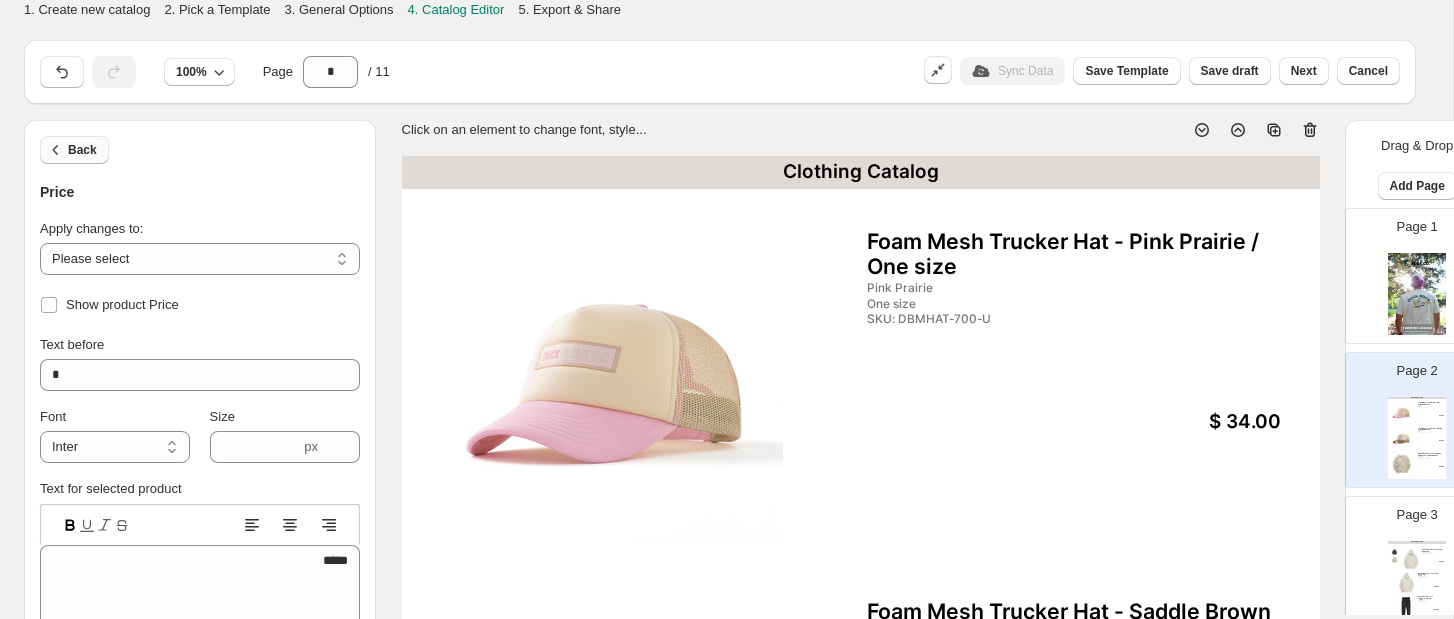 click on "Back" at bounding box center [82, 150] 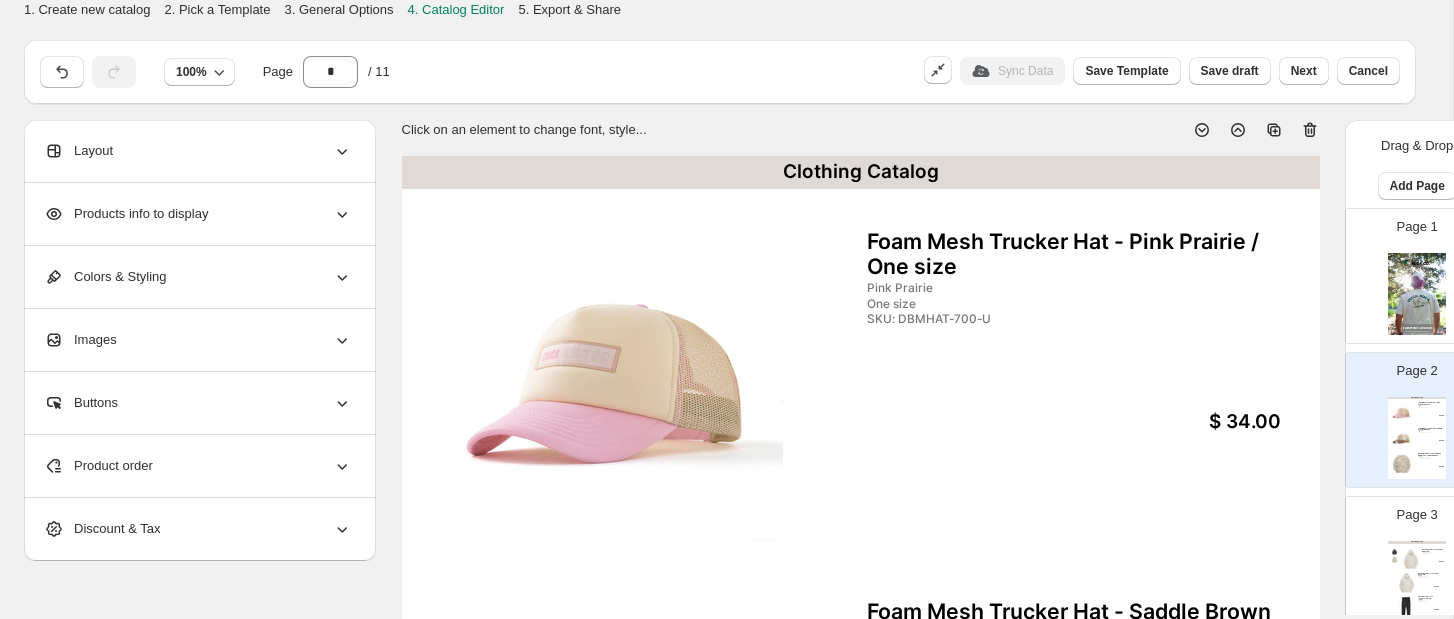 click on "Products info to display" at bounding box center [198, 214] 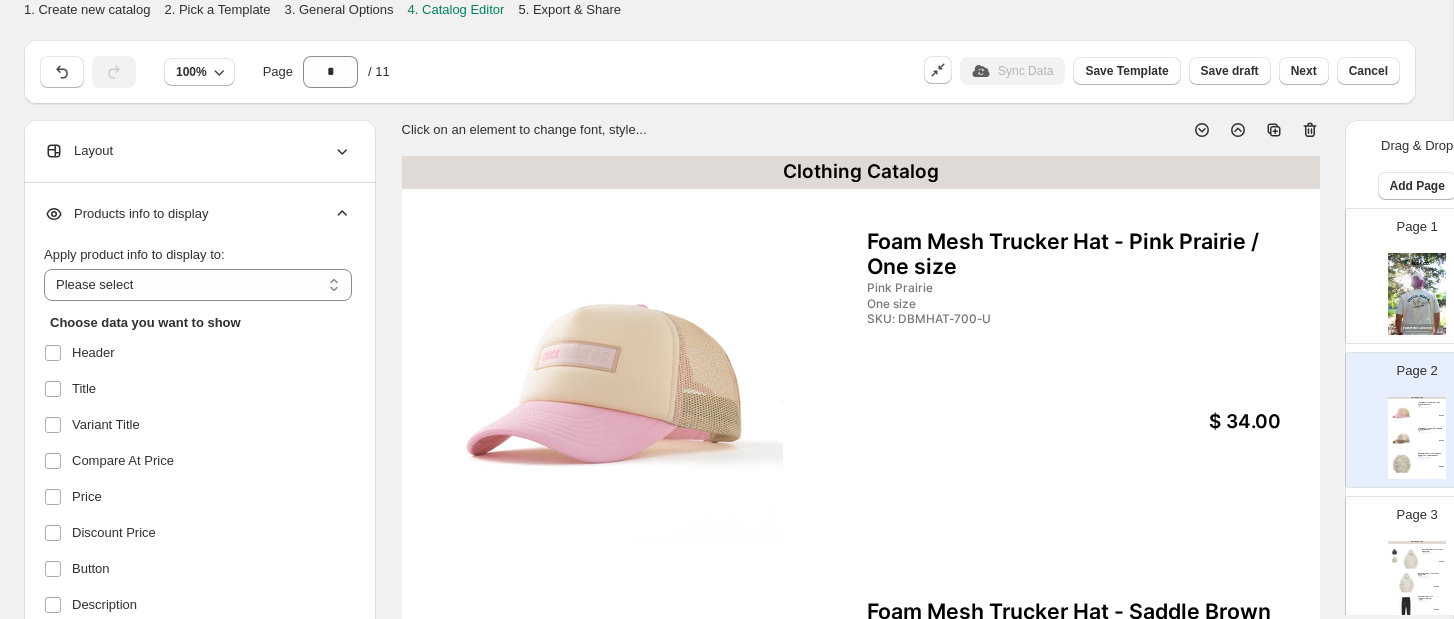 click on "Products info to display" at bounding box center (198, 214) 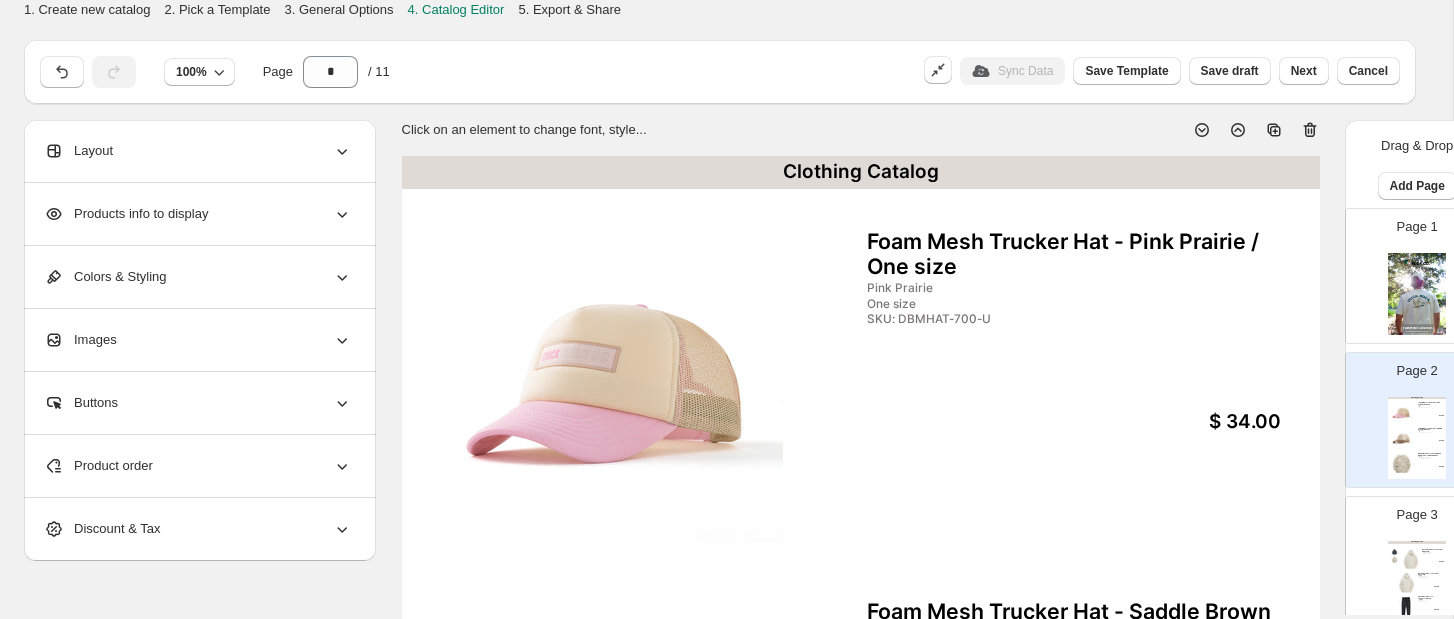 click on "Colors & Styling" at bounding box center [198, 277] 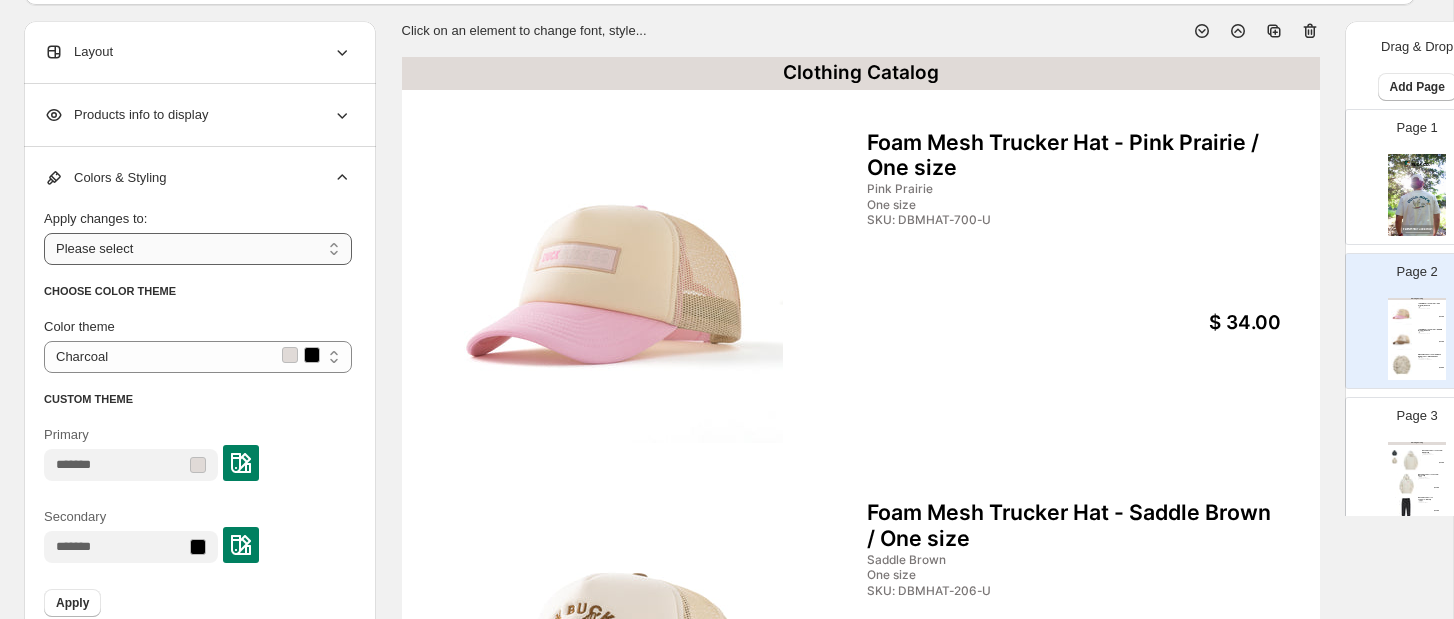 scroll, scrollTop: 101, scrollLeft: 0, axis: vertical 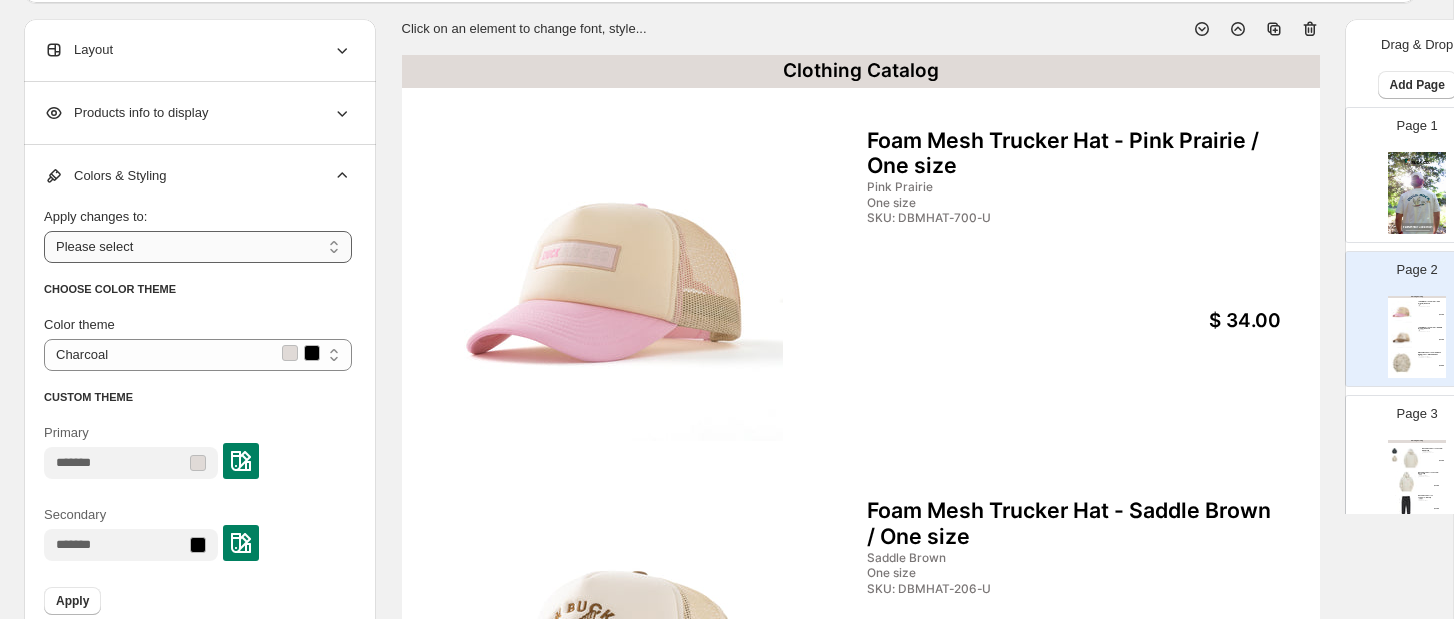 select on "**********" 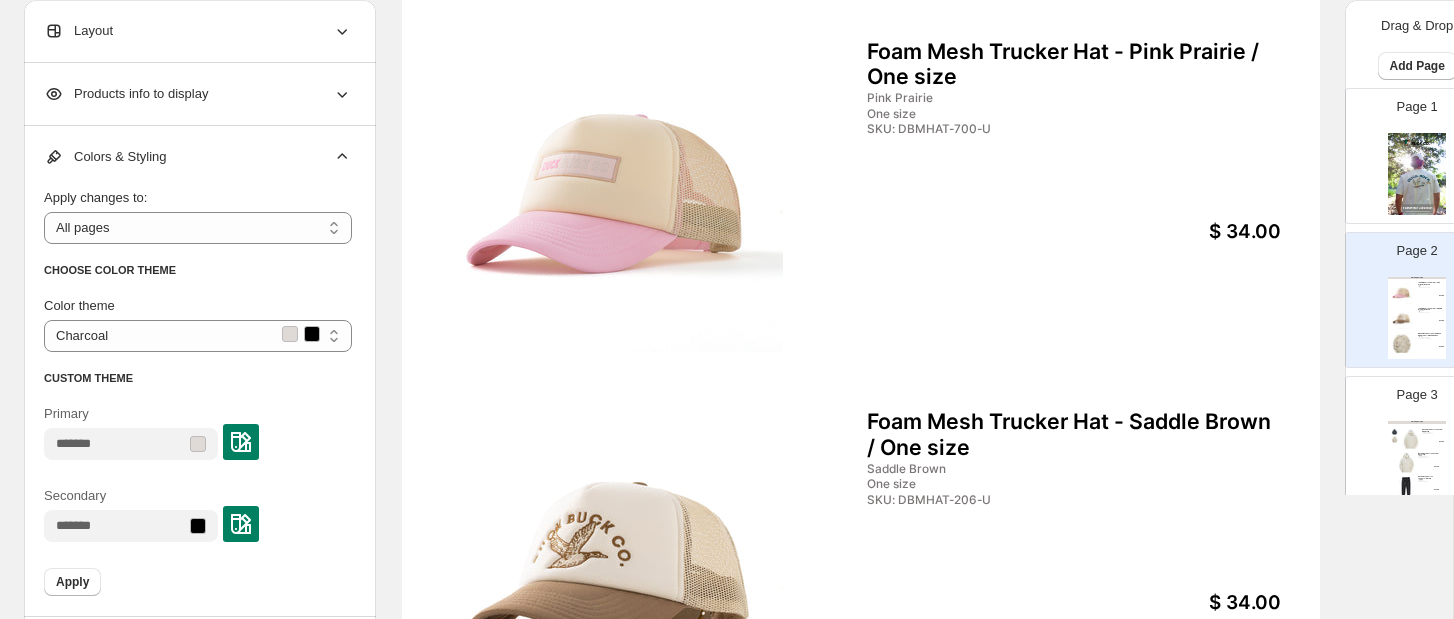 scroll, scrollTop: 197, scrollLeft: 0, axis: vertical 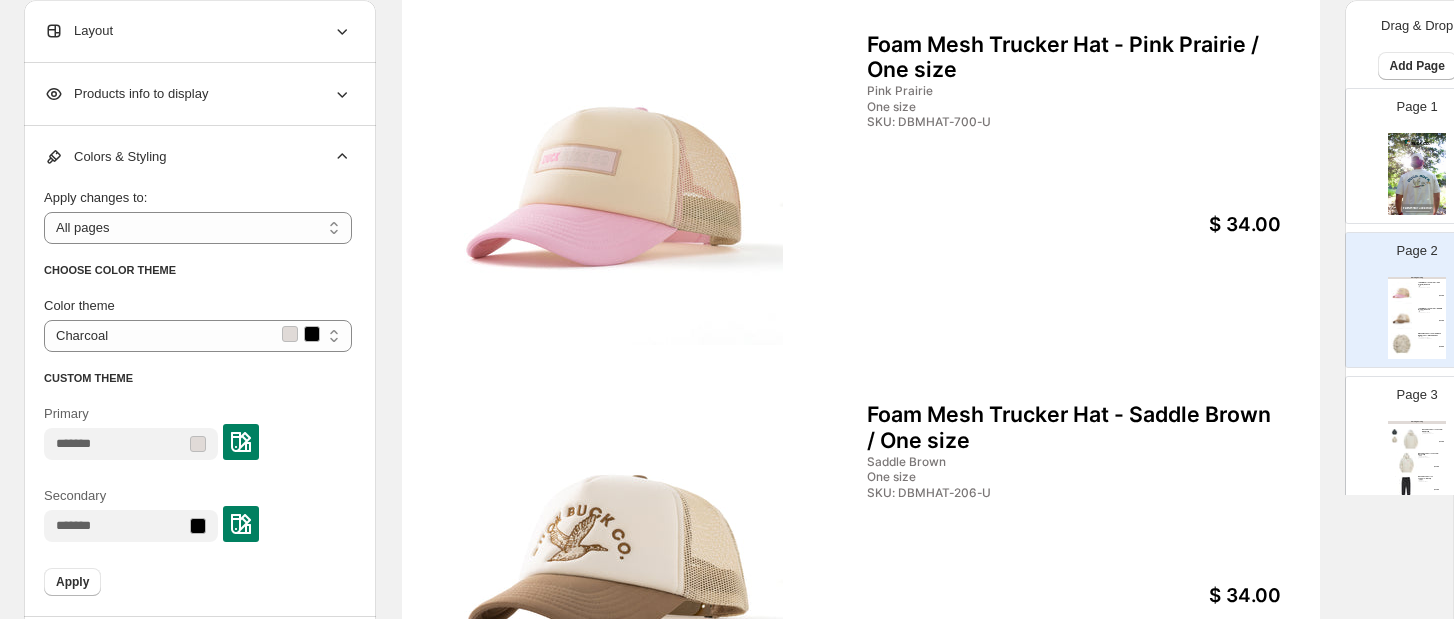 click at bounding box center [241, 442] 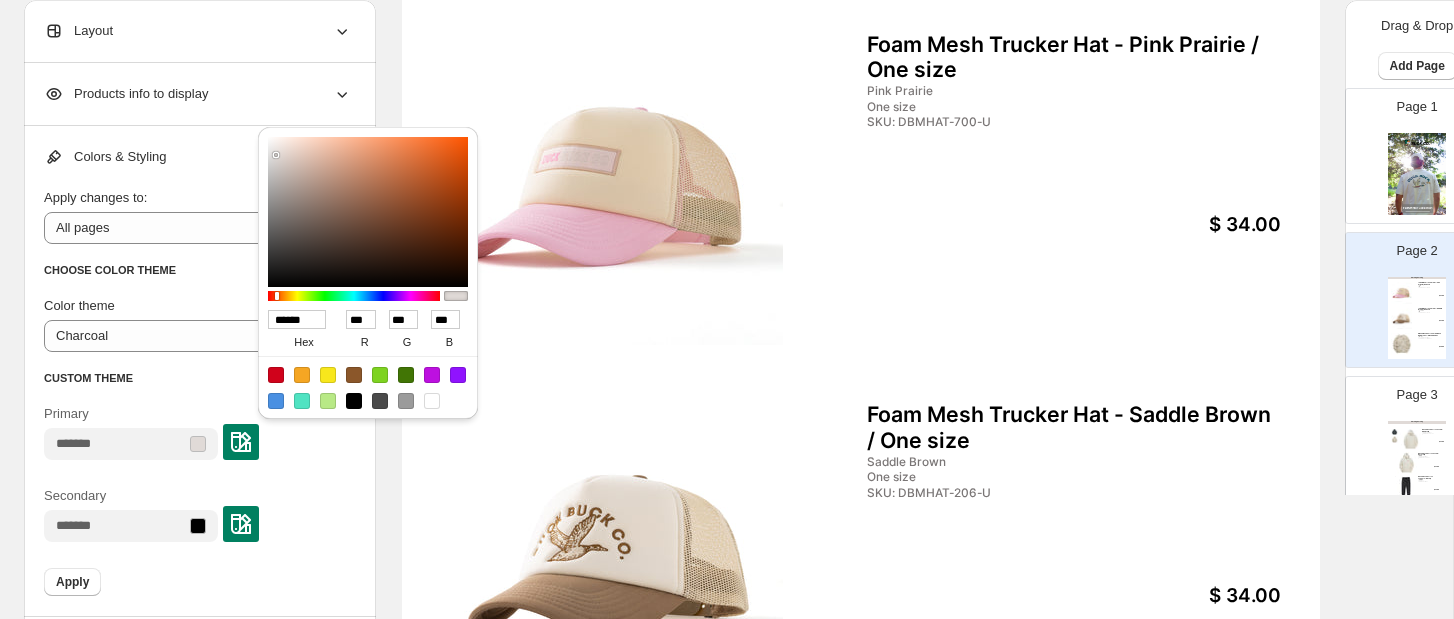 click on "******" at bounding box center (297, 319) 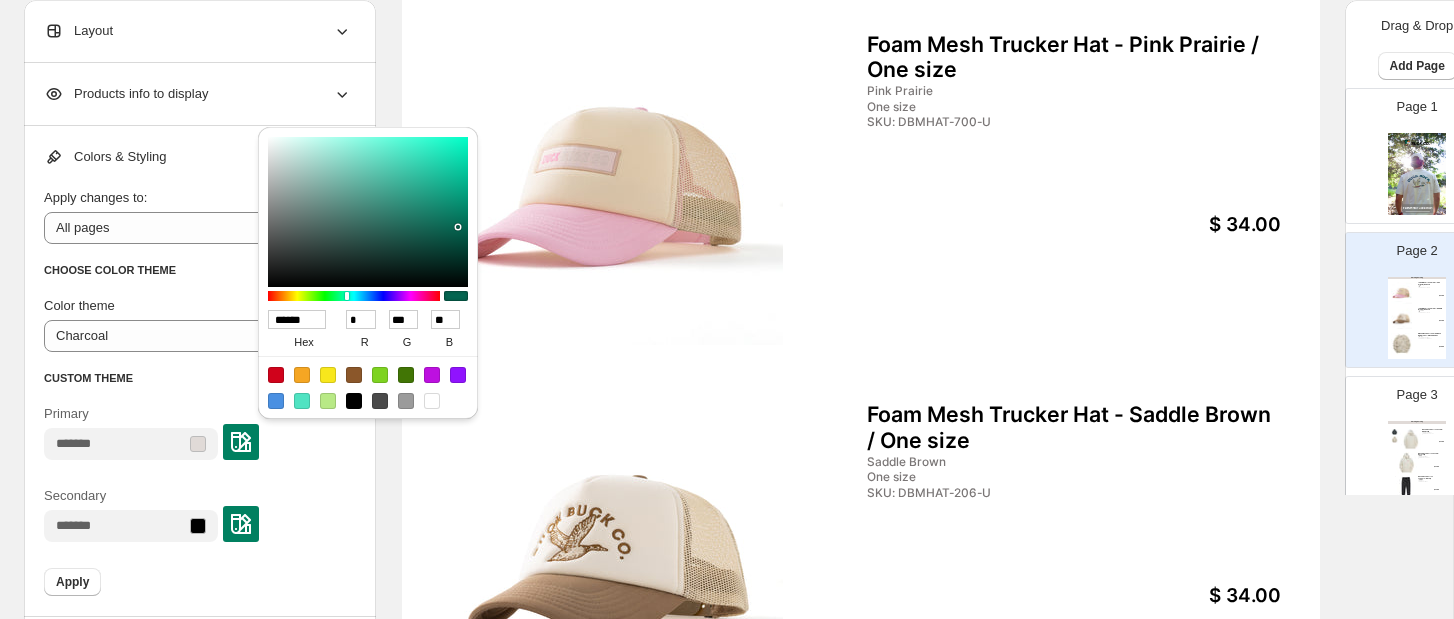 type on "******" 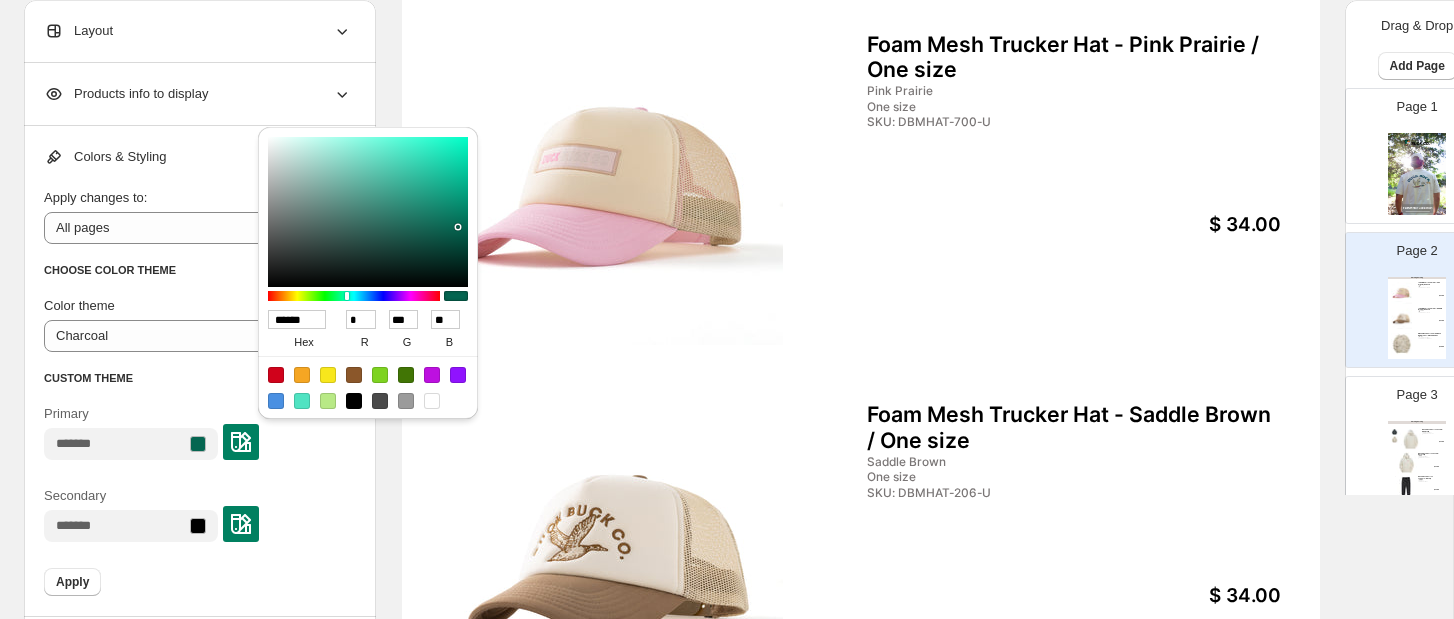 type on "******" 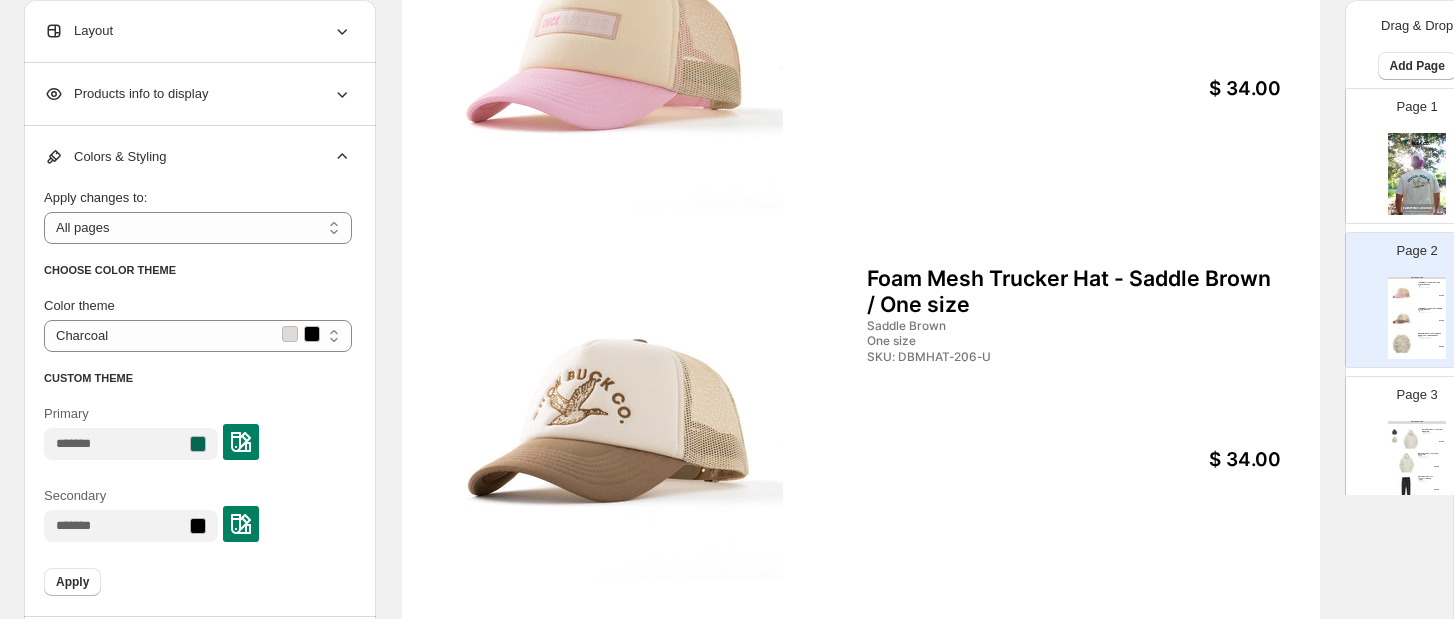 scroll, scrollTop: 344, scrollLeft: 0, axis: vertical 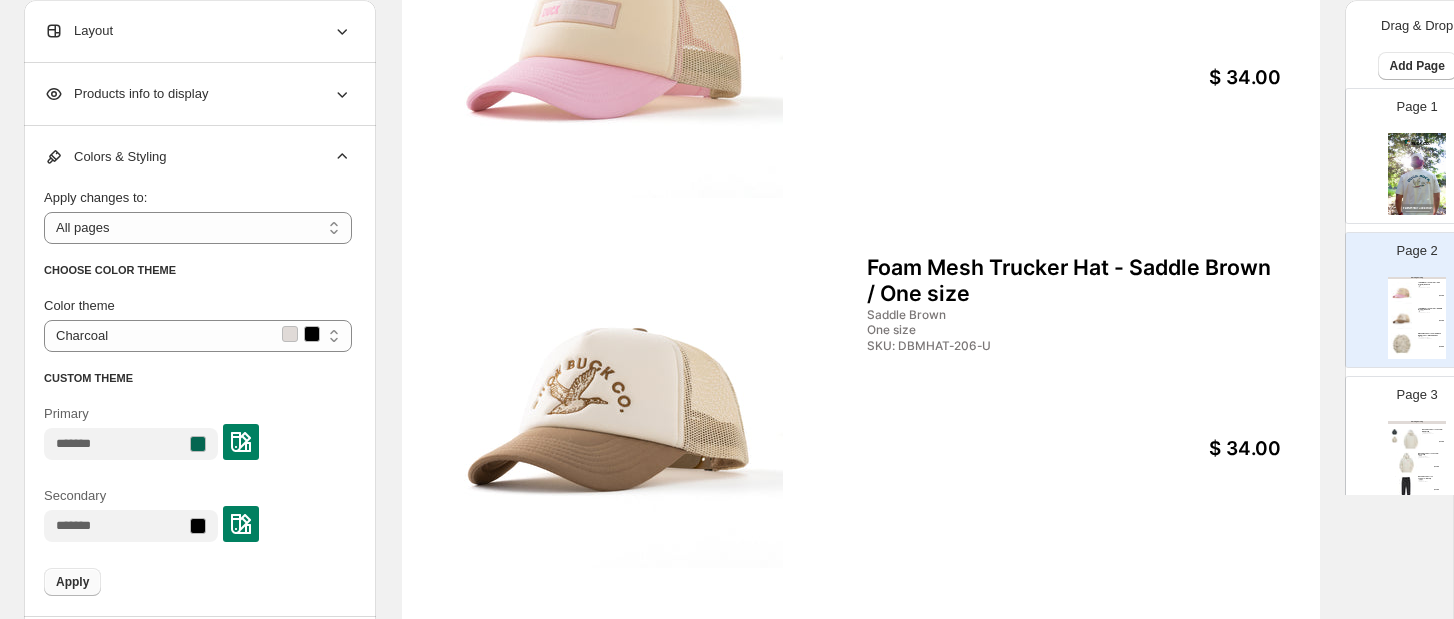 click on "Apply" at bounding box center (72, 582) 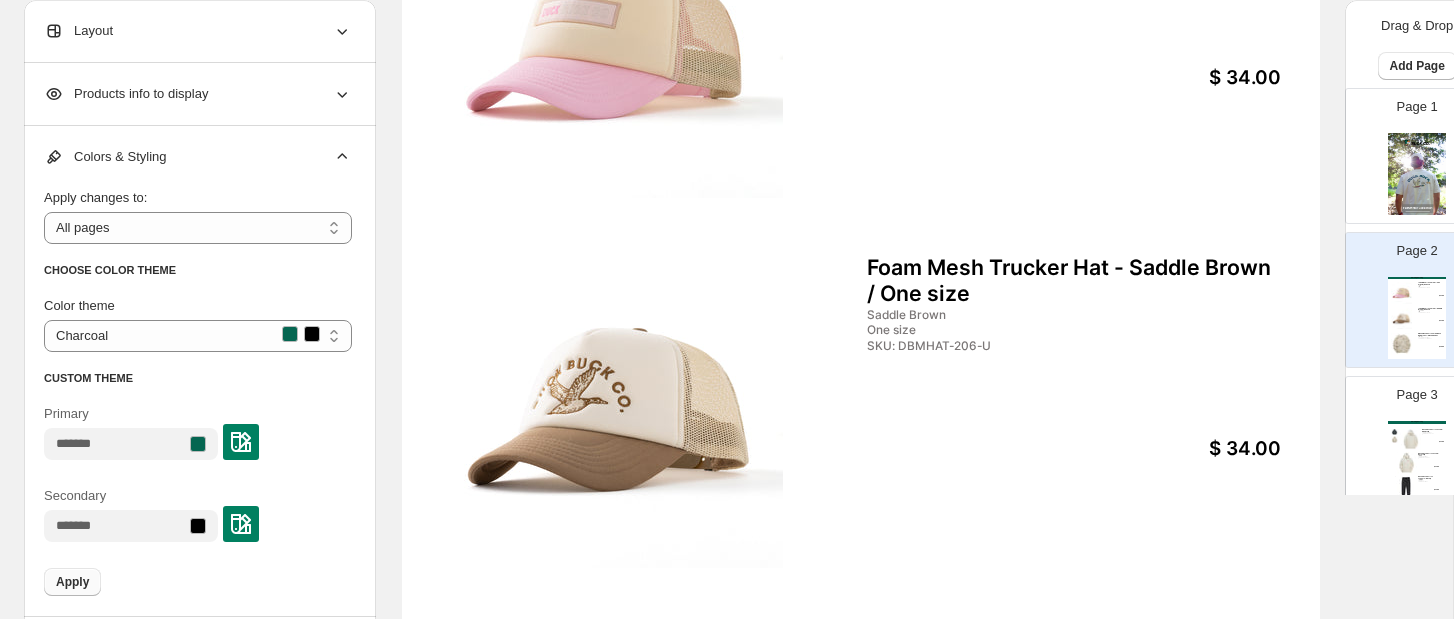 click on "Apply" at bounding box center (72, 582) 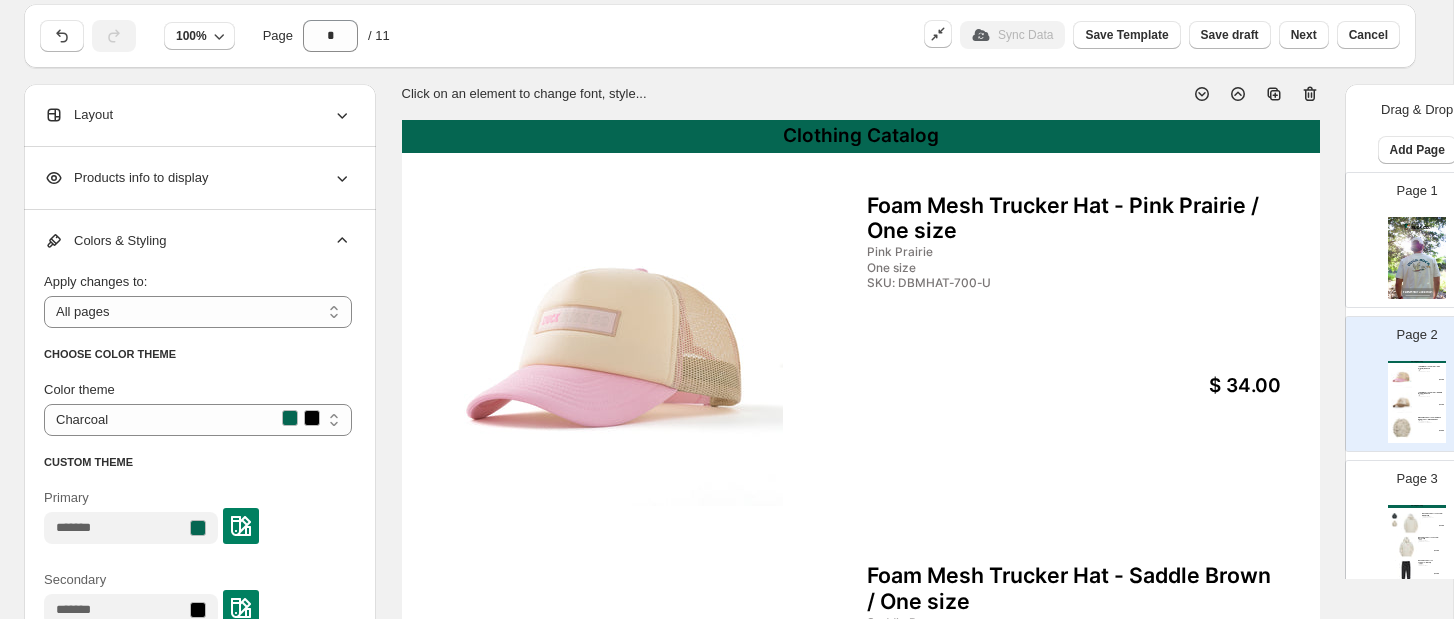 scroll, scrollTop: 37, scrollLeft: 0, axis: vertical 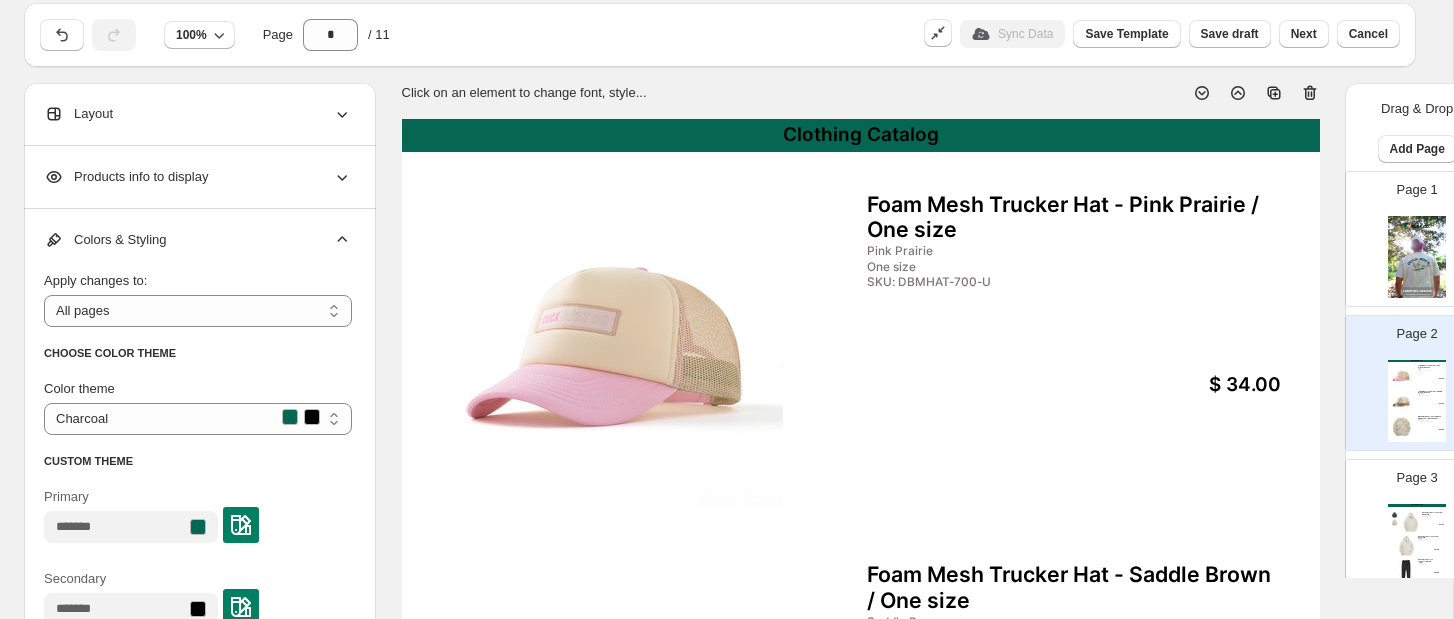 click on "Clothing Catalog" at bounding box center [861, 135] 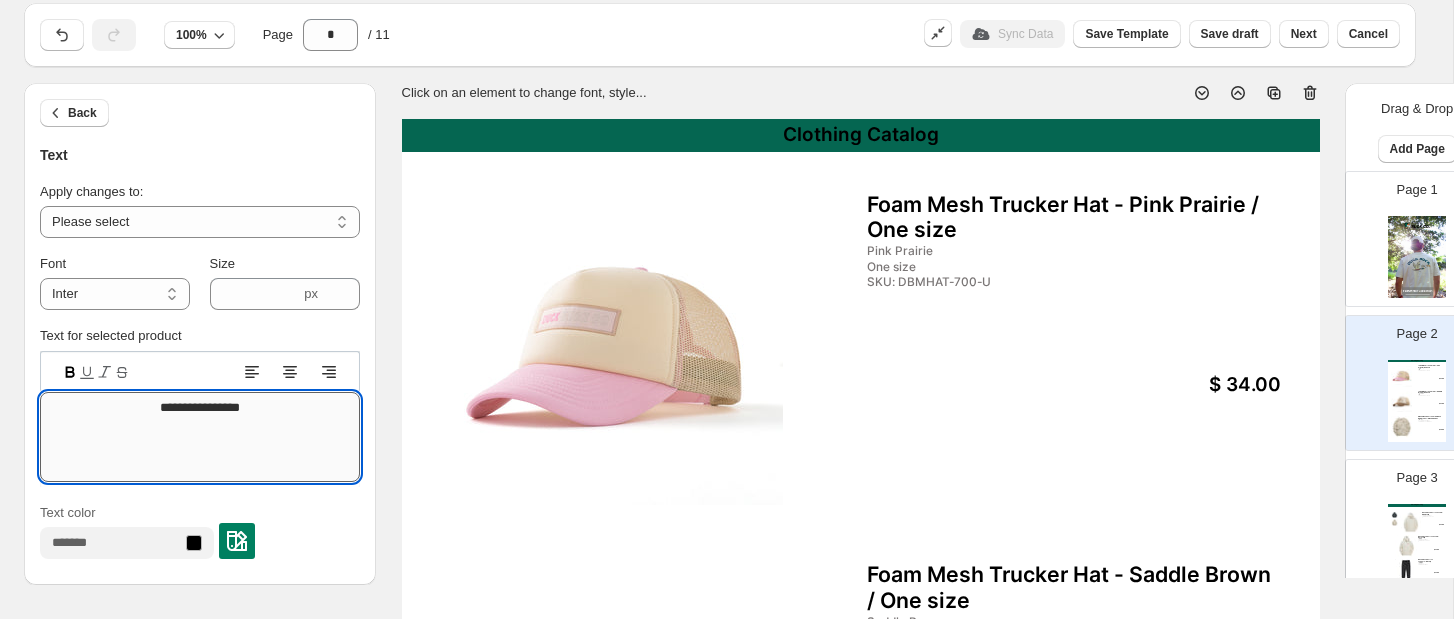 click on "**********" at bounding box center (200, 437) 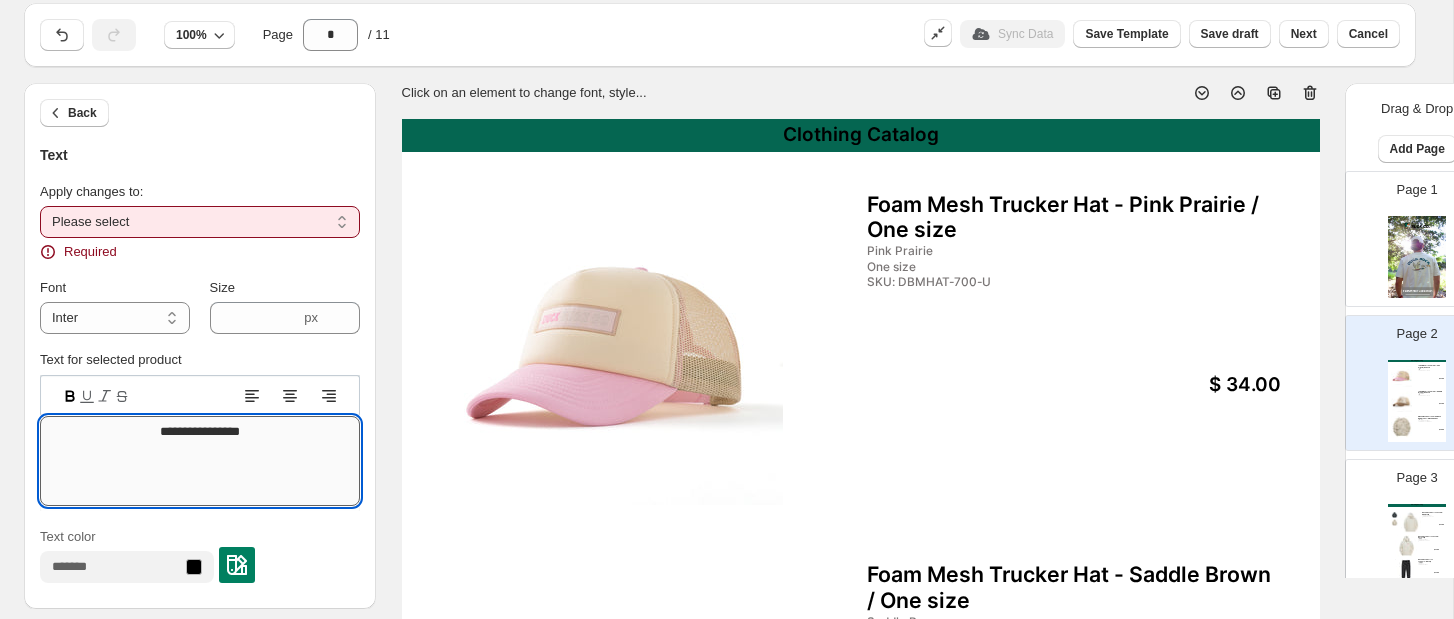 type on "**********" 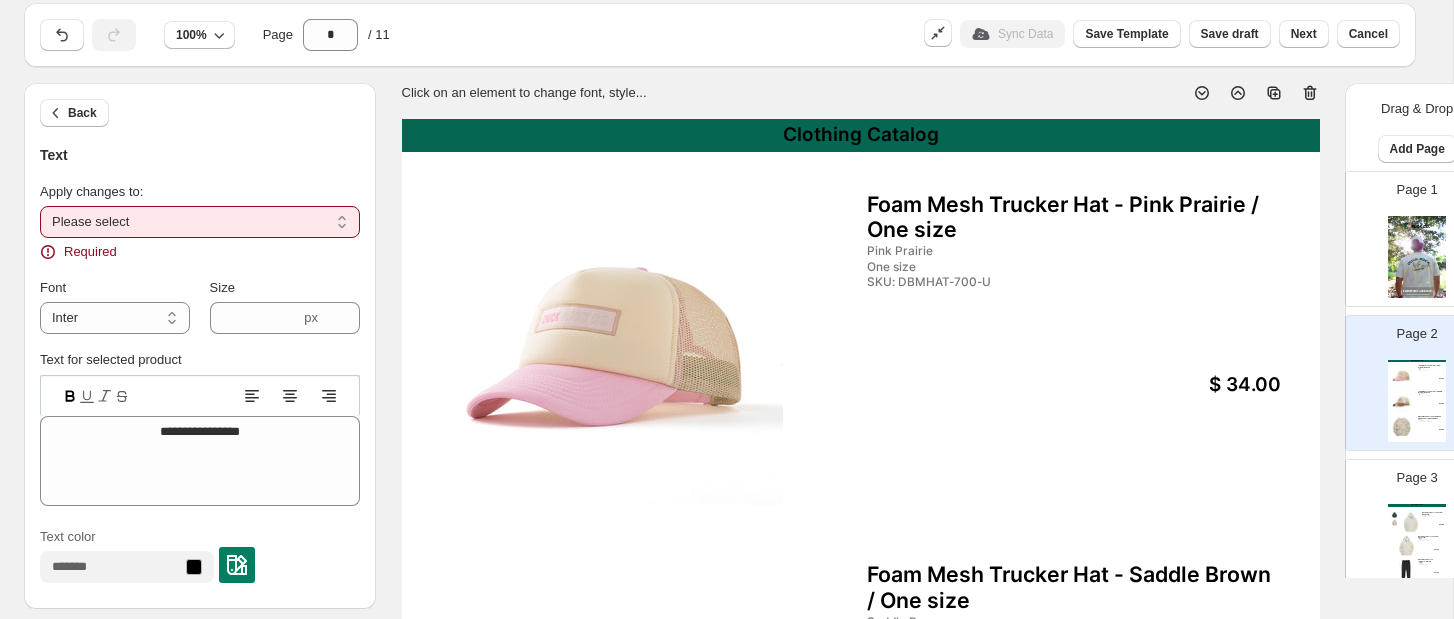 select on "**********" 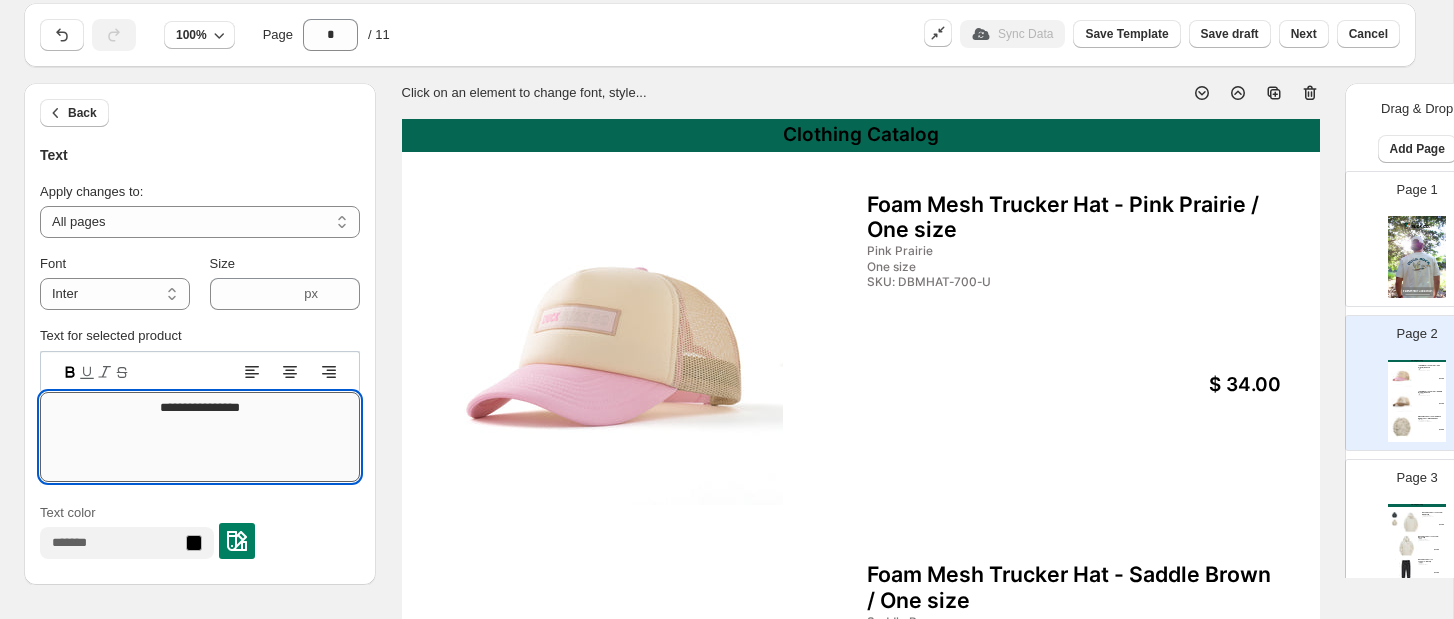 click on "**********" at bounding box center [200, 437] 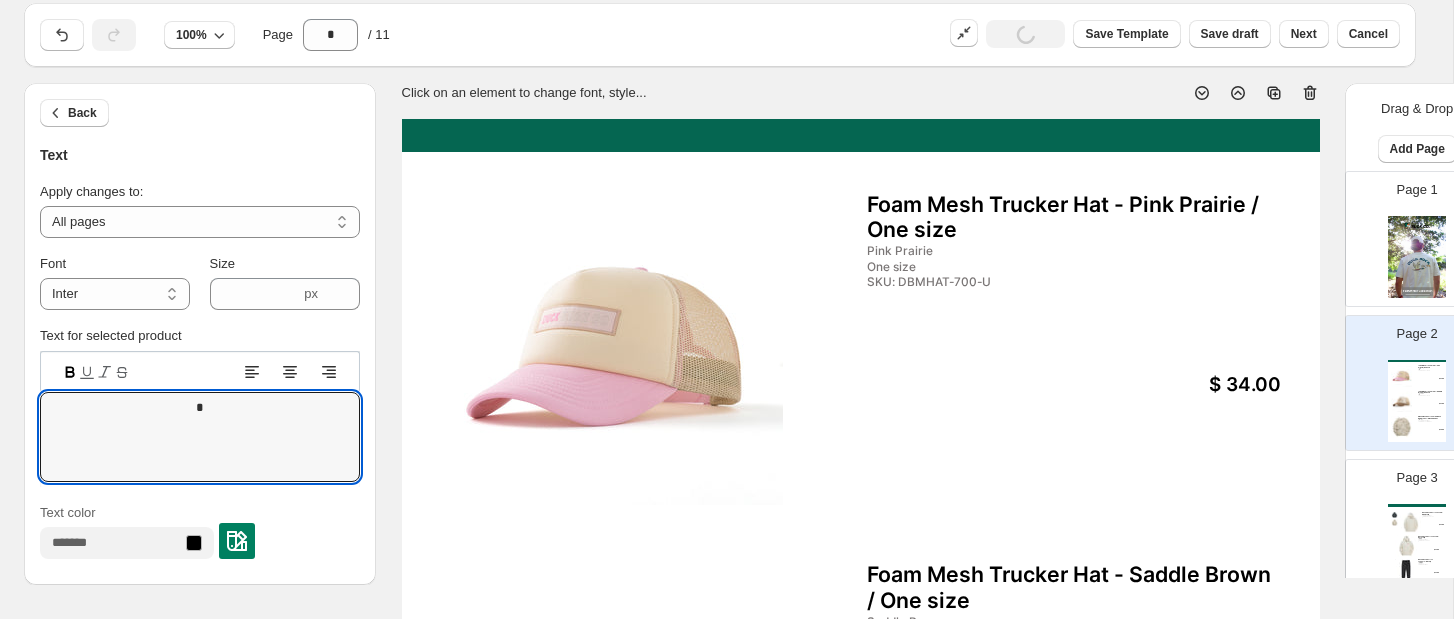 click on "Back Text" at bounding box center (200, 124) 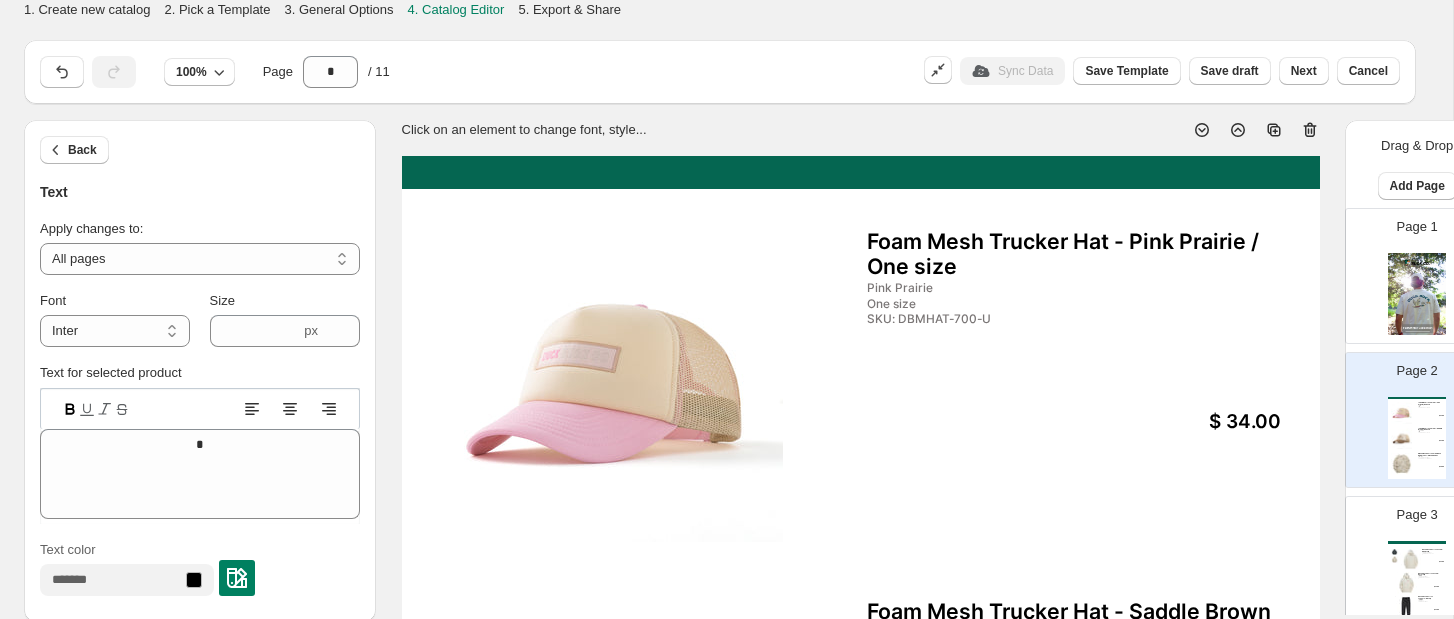 scroll, scrollTop: 0, scrollLeft: 0, axis: both 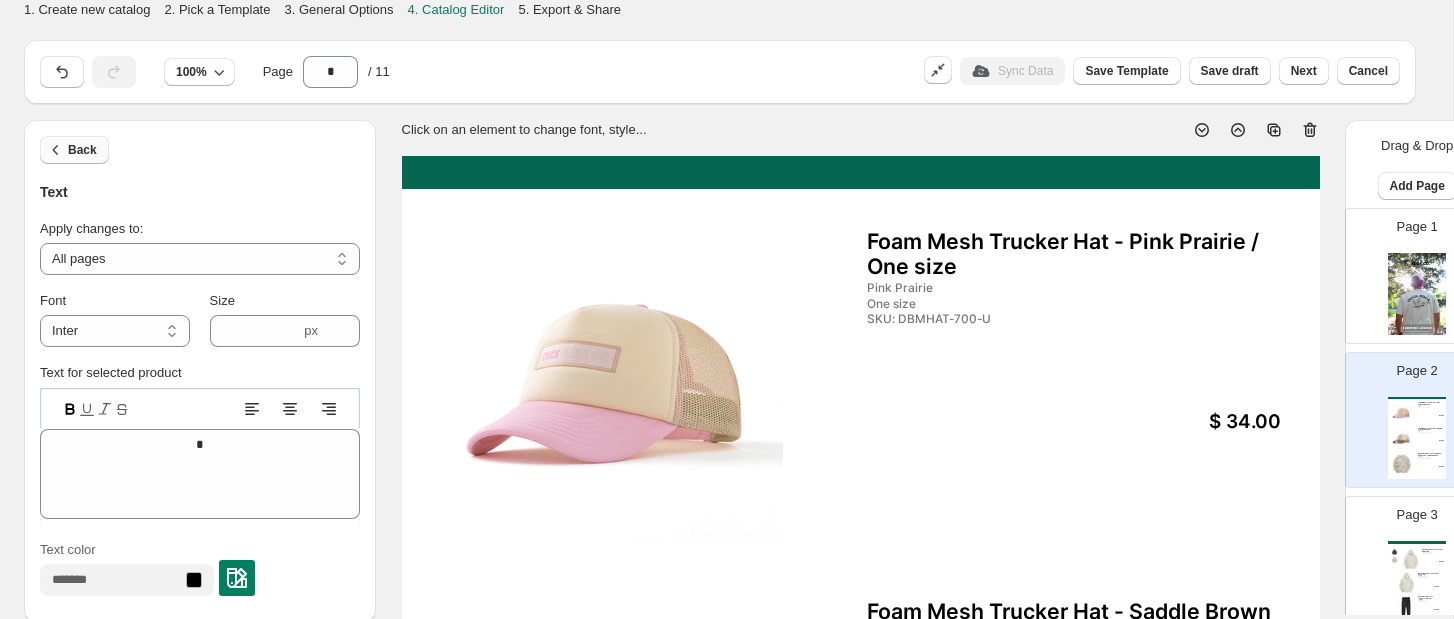 click on "Back" at bounding box center [82, 150] 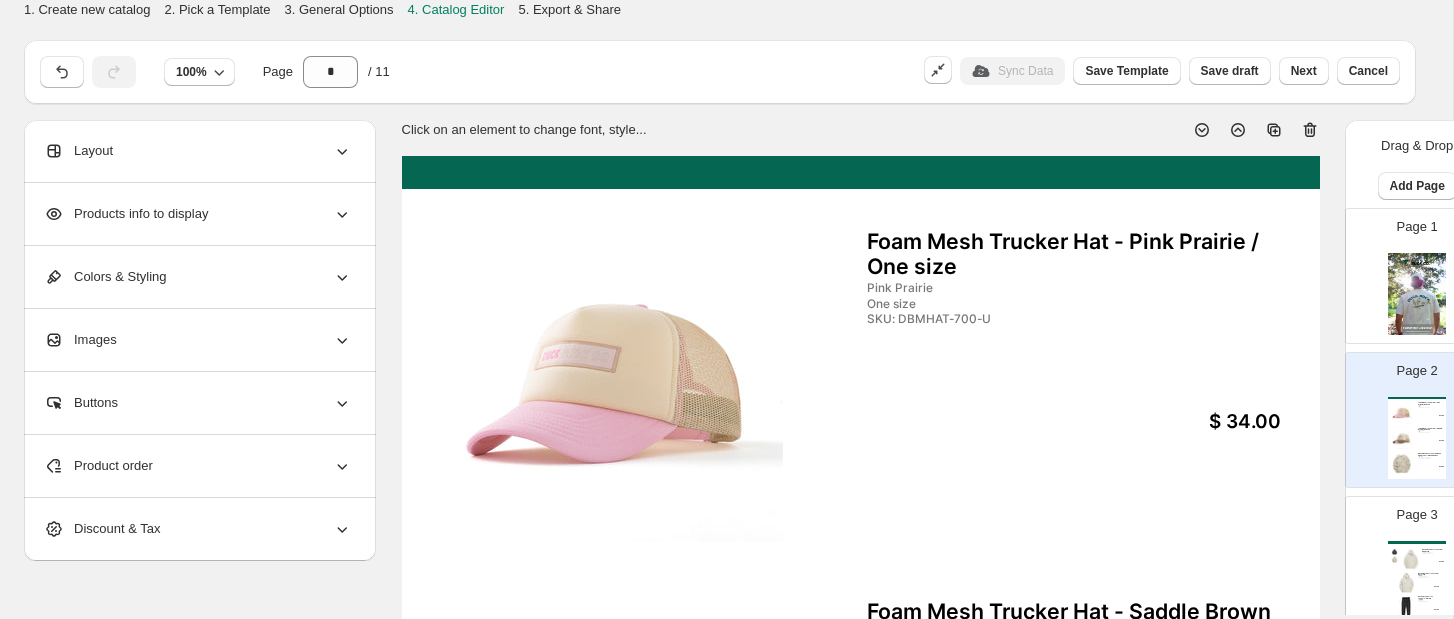 click on "Colors & Styling" at bounding box center [198, 277] 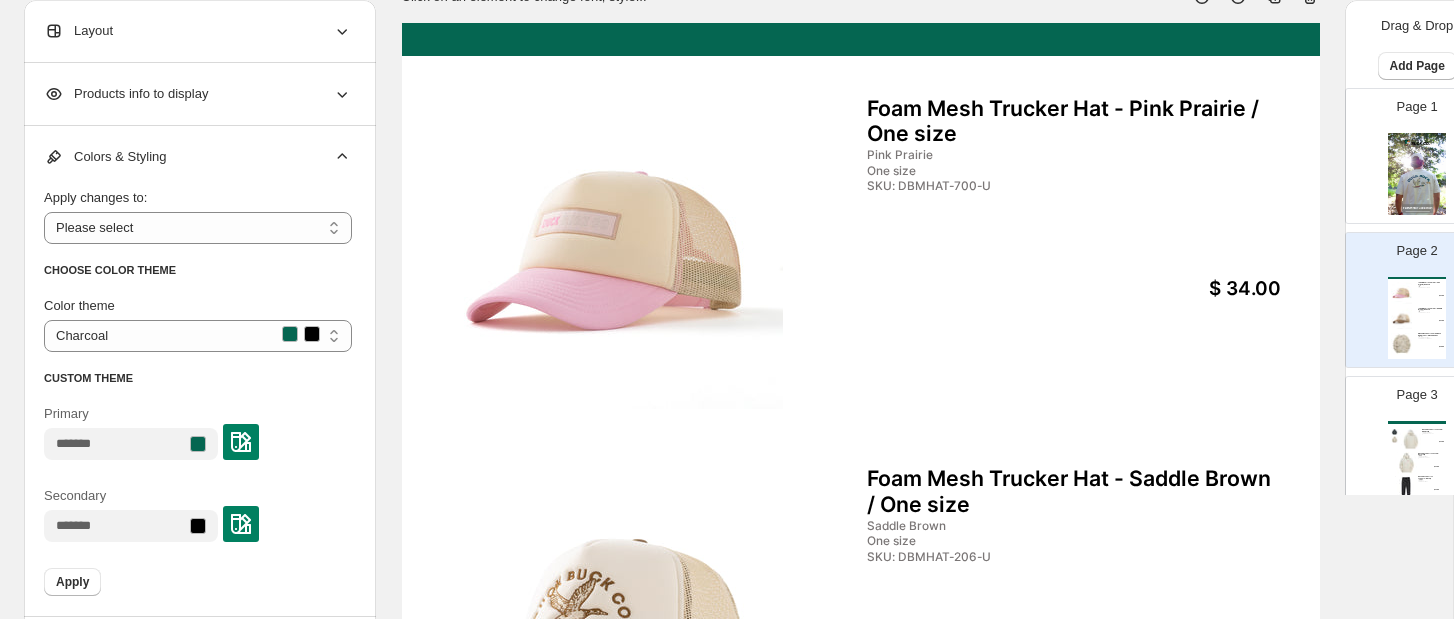 scroll, scrollTop: 154, scrollLeft: 0, axis: vertical 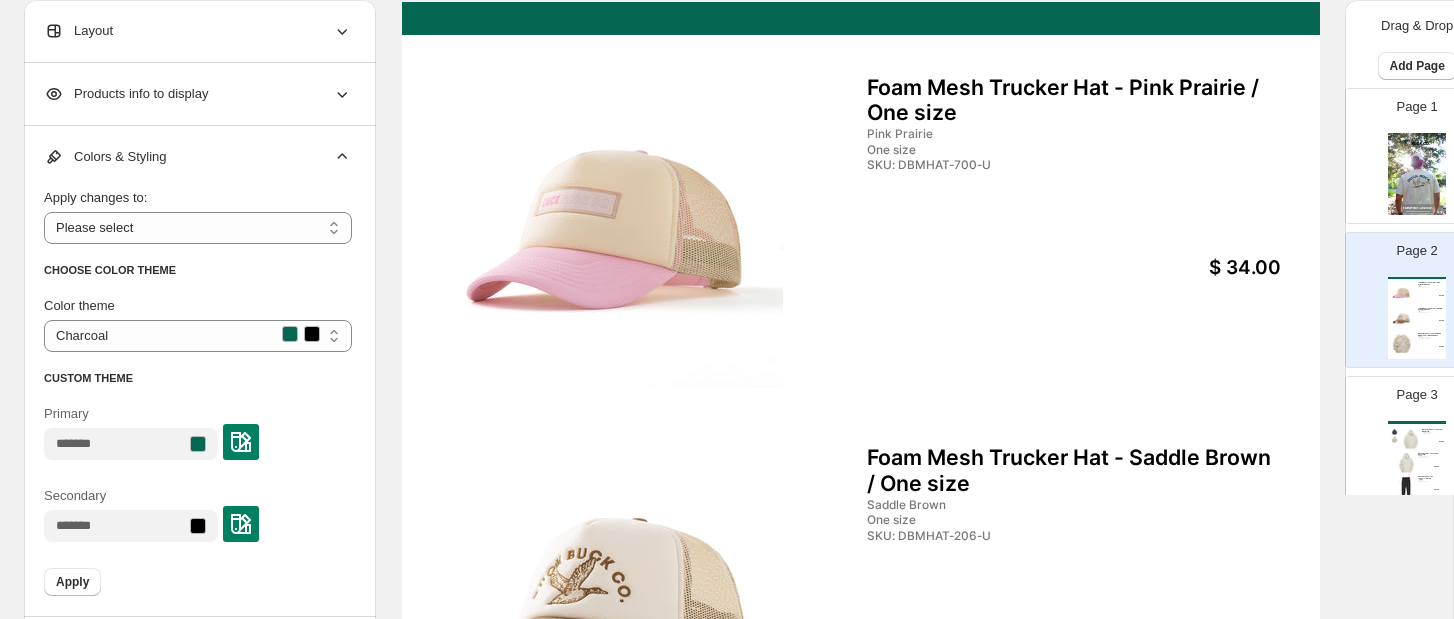click at bounding box center (241, 442) 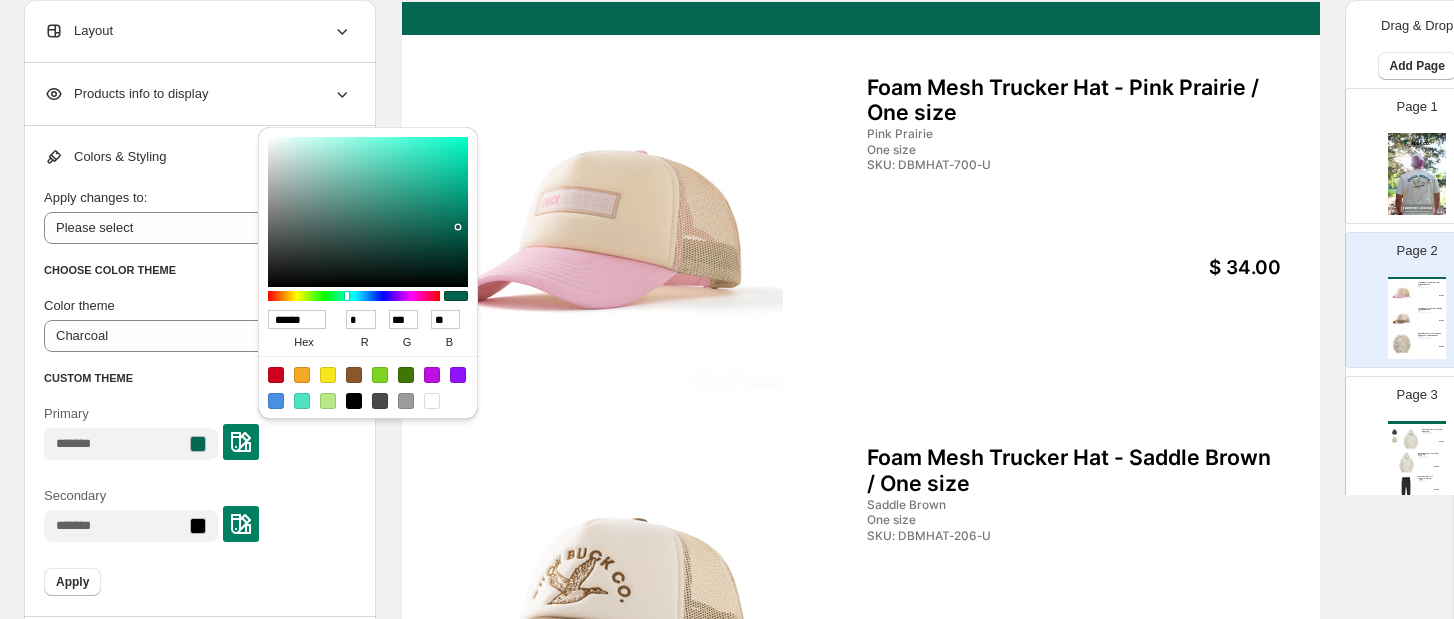 click at bounding box center [432, 401] 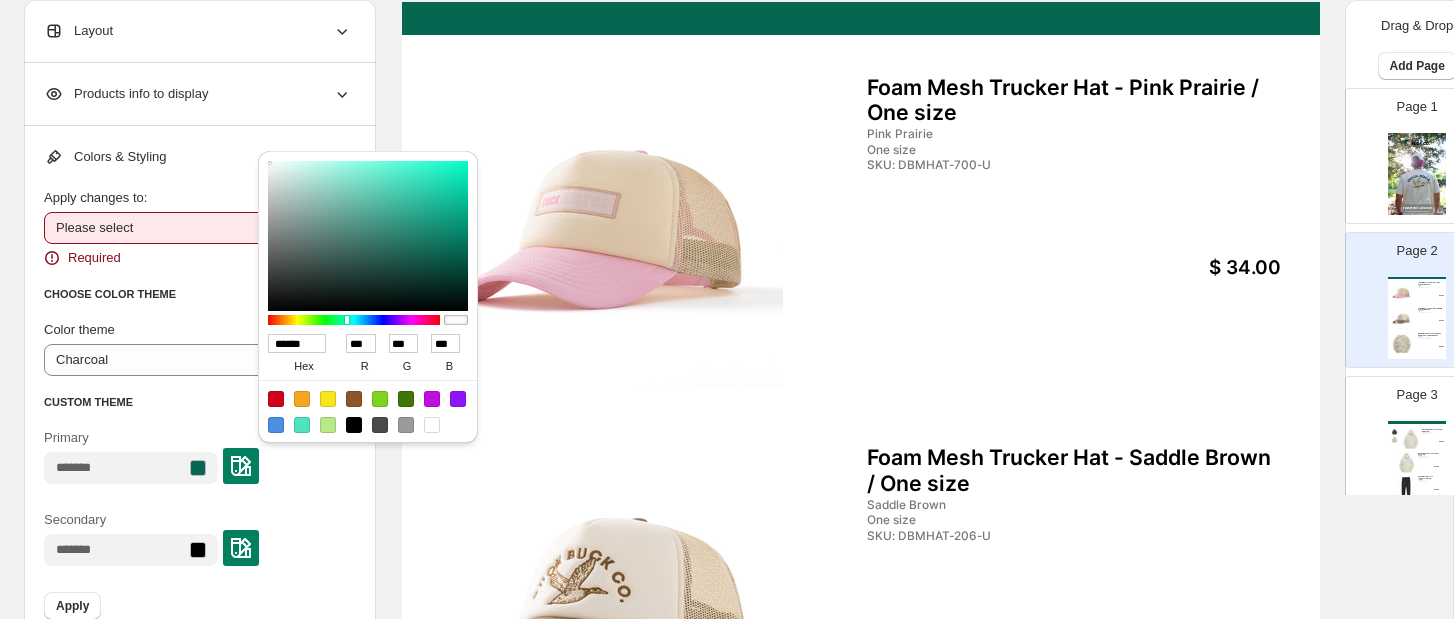 select on "**********" 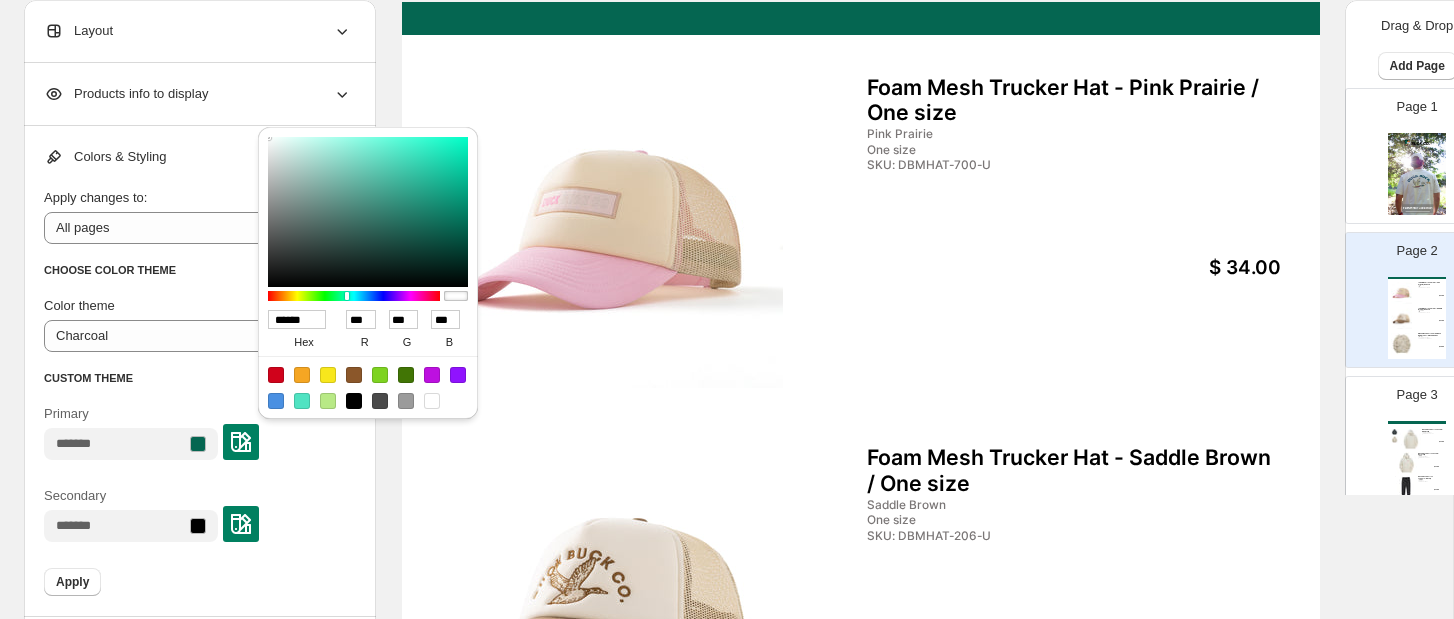 click on "**********" at bounding box center [727, 559] 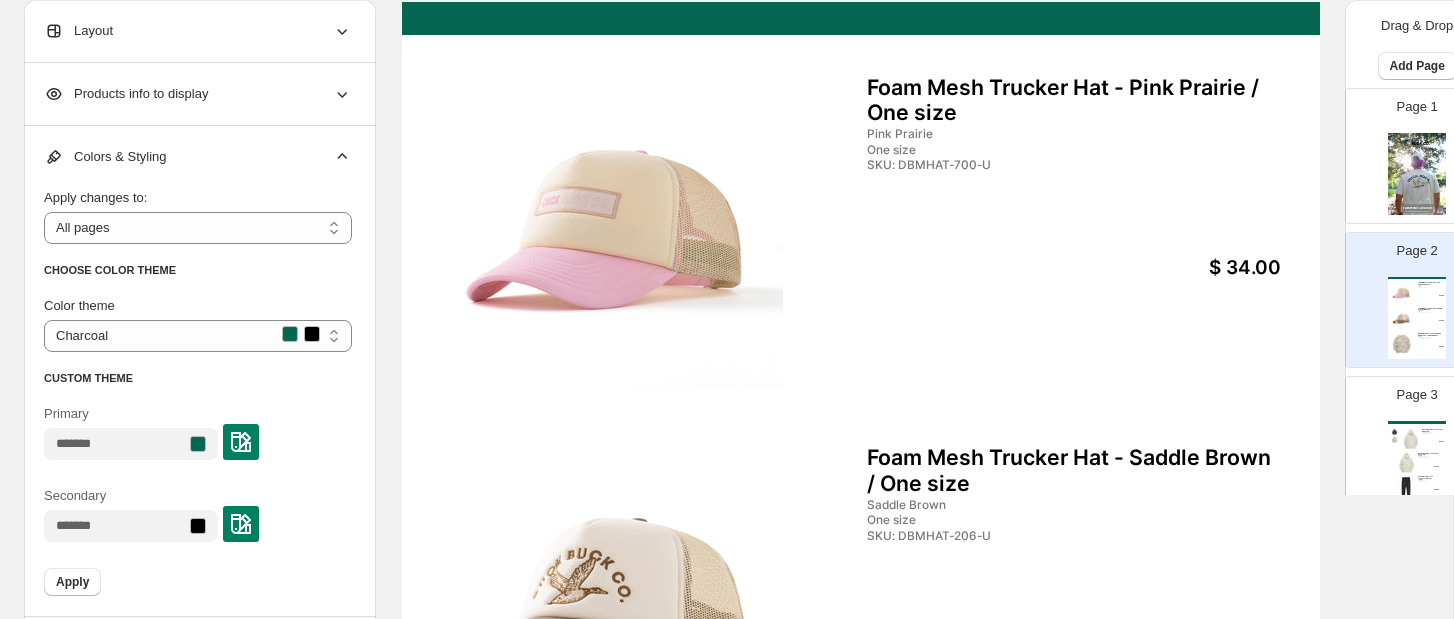 click at bounding box center (241, 442) 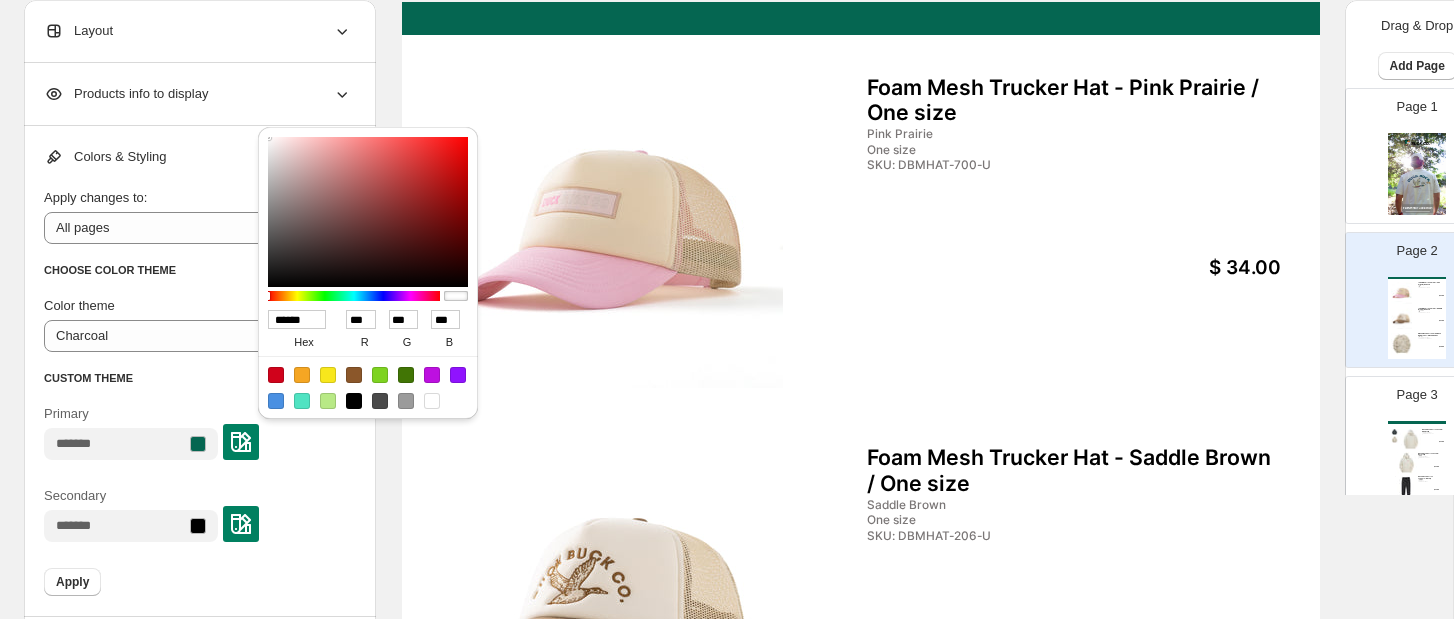 click at bounding box center [432, 401] 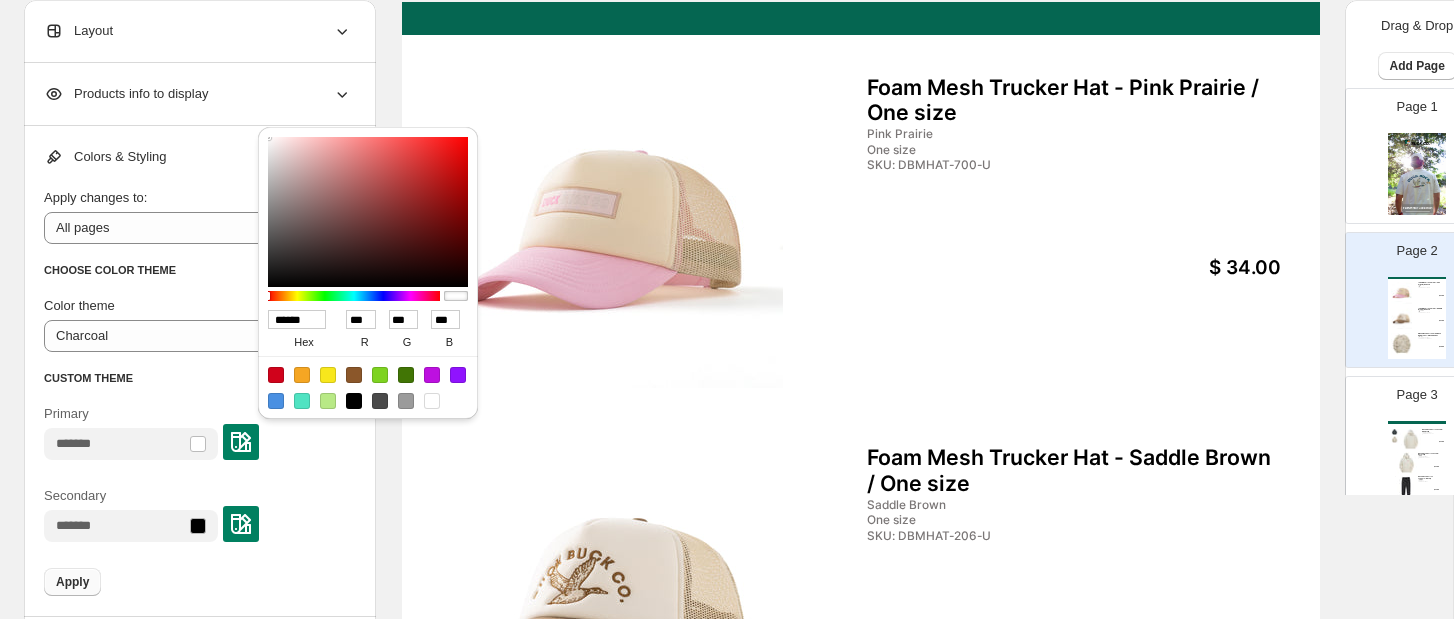 click on "Apply" at bounding box center (72, 582) 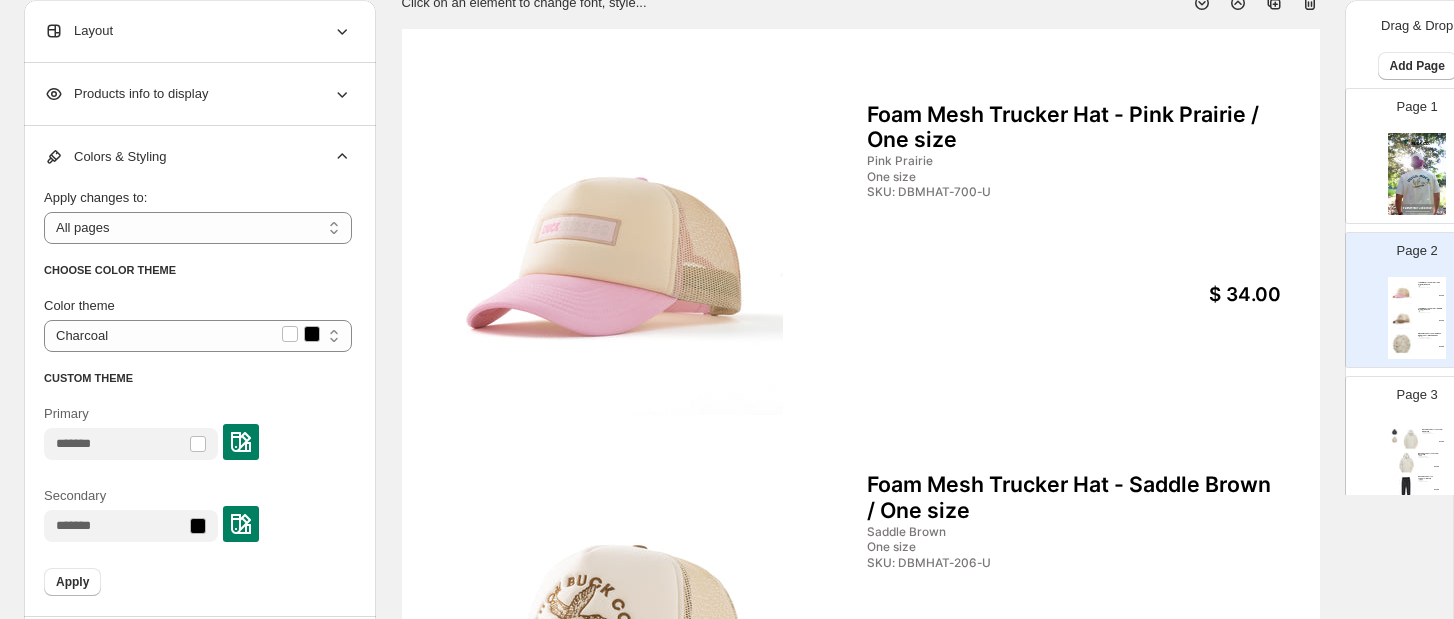 scroll, scrollTop: 132, scrollLeft: 0, axis: vertical 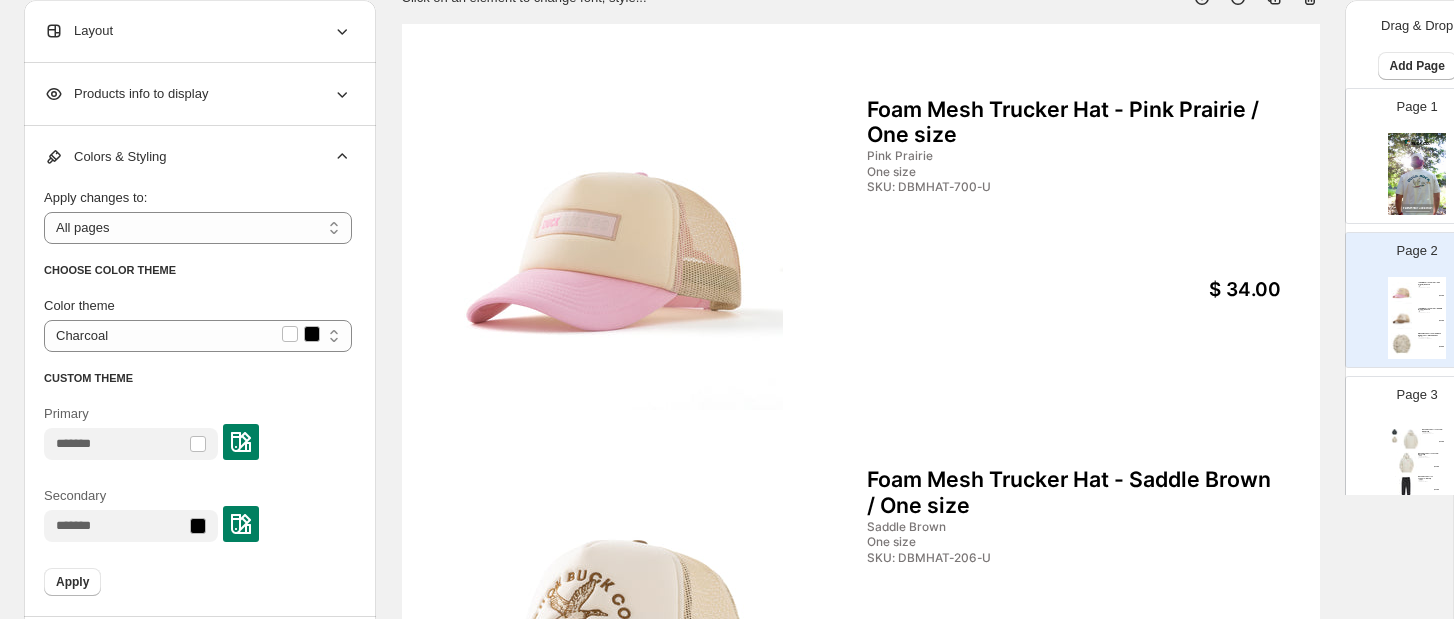 click 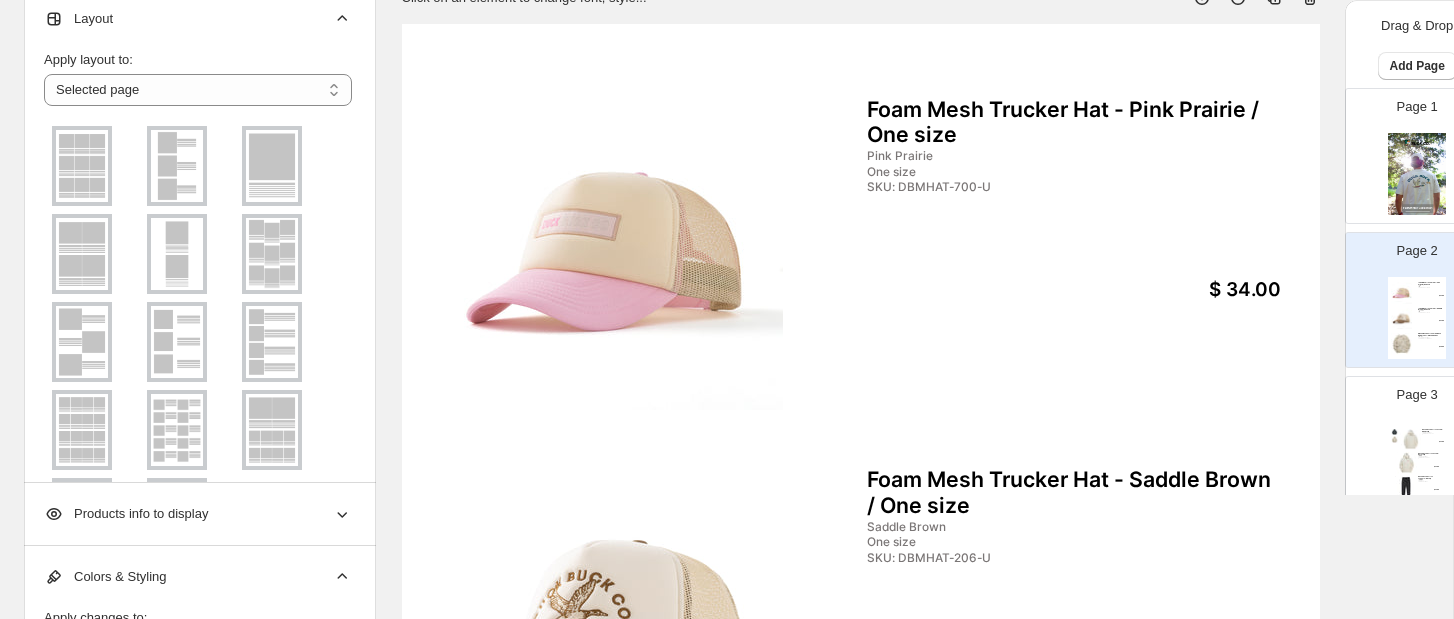 click 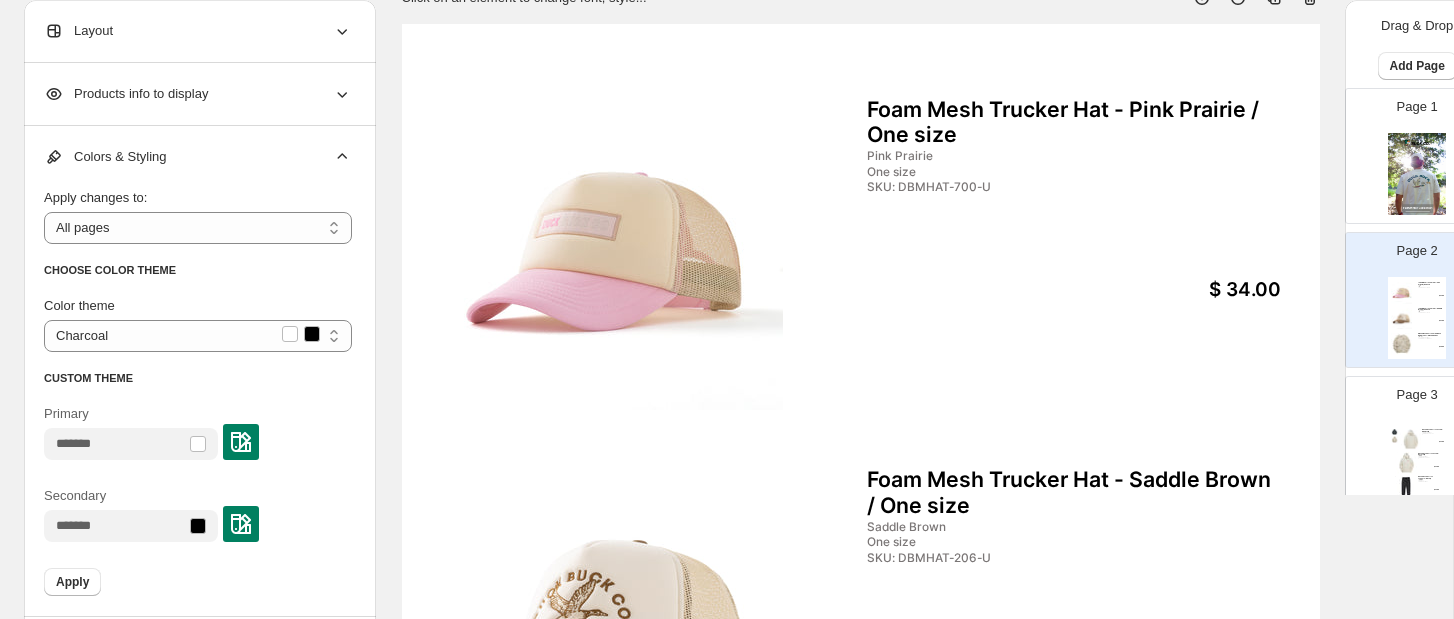 click 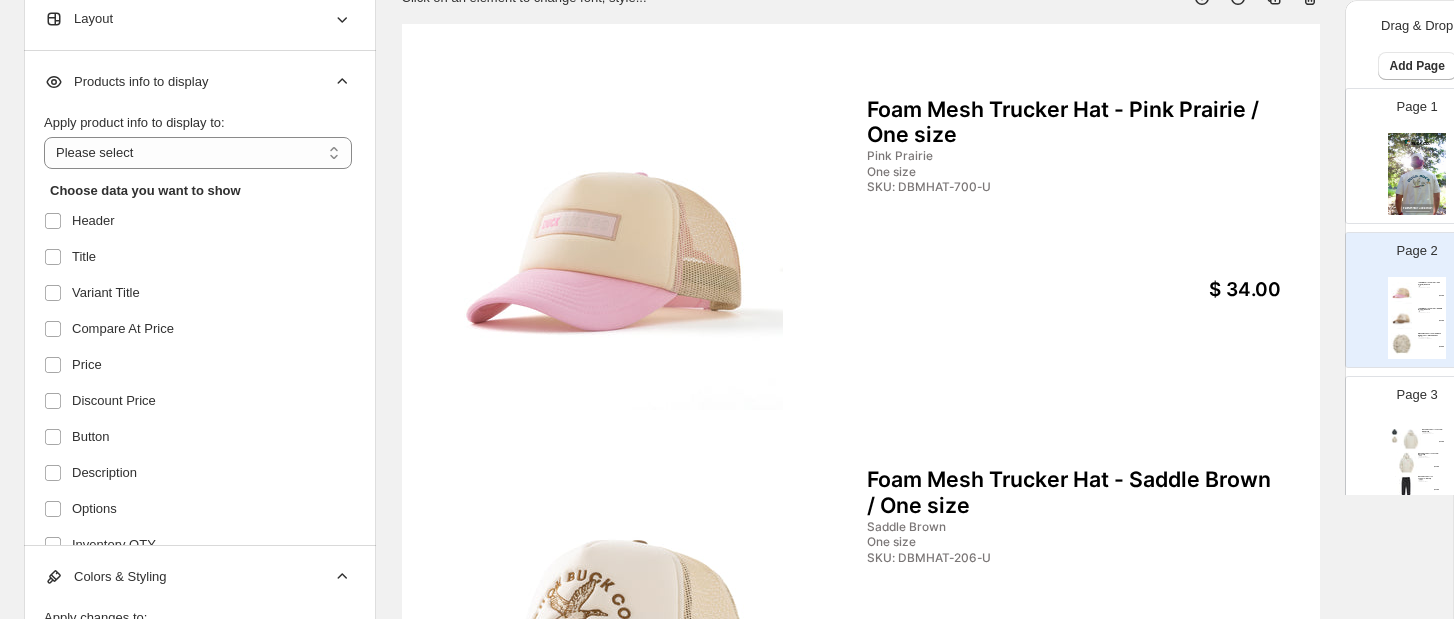 click on "Products info to display" at bounding box center [198, 82] 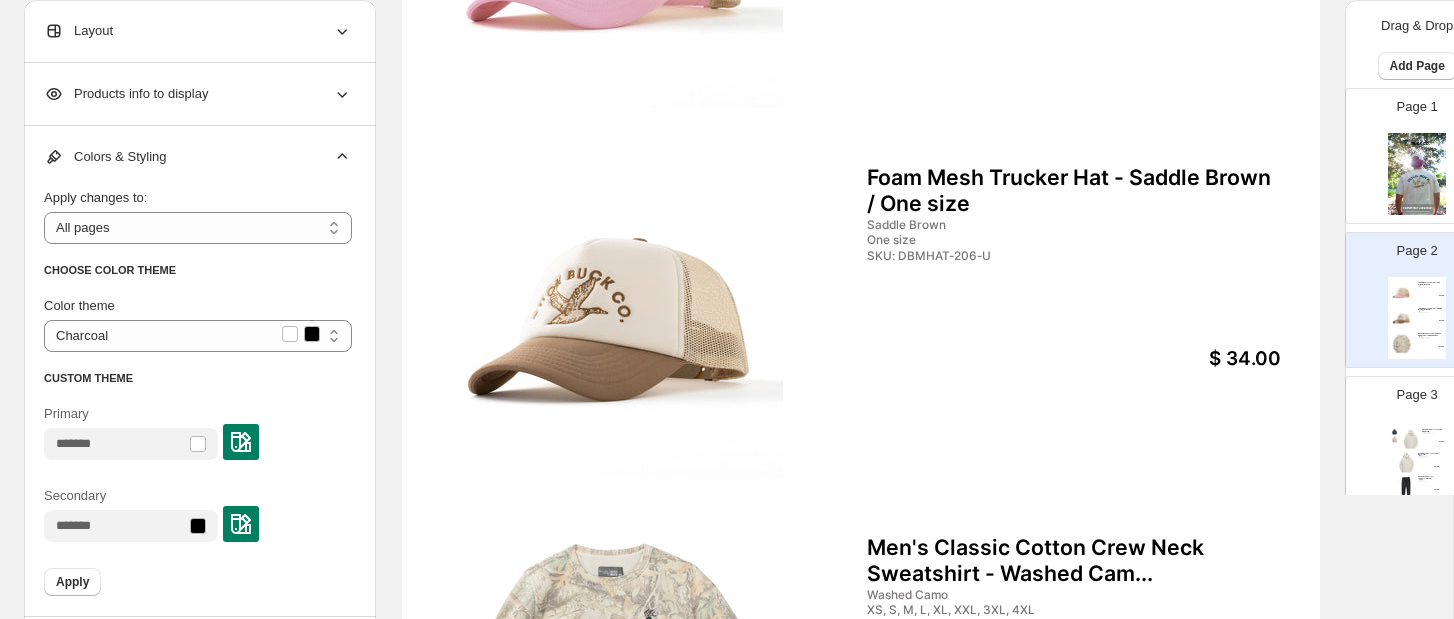 scroll, scrollTop: 340, scrollLeft: 0, axis: vertical 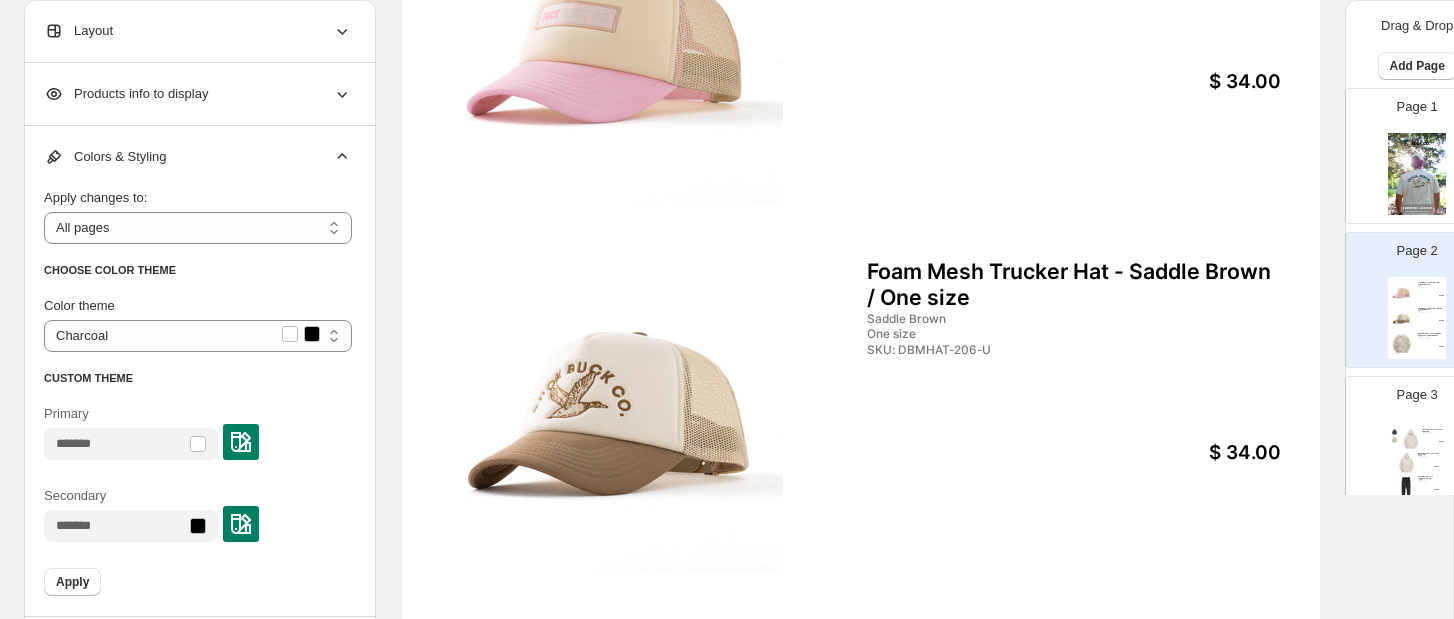 click 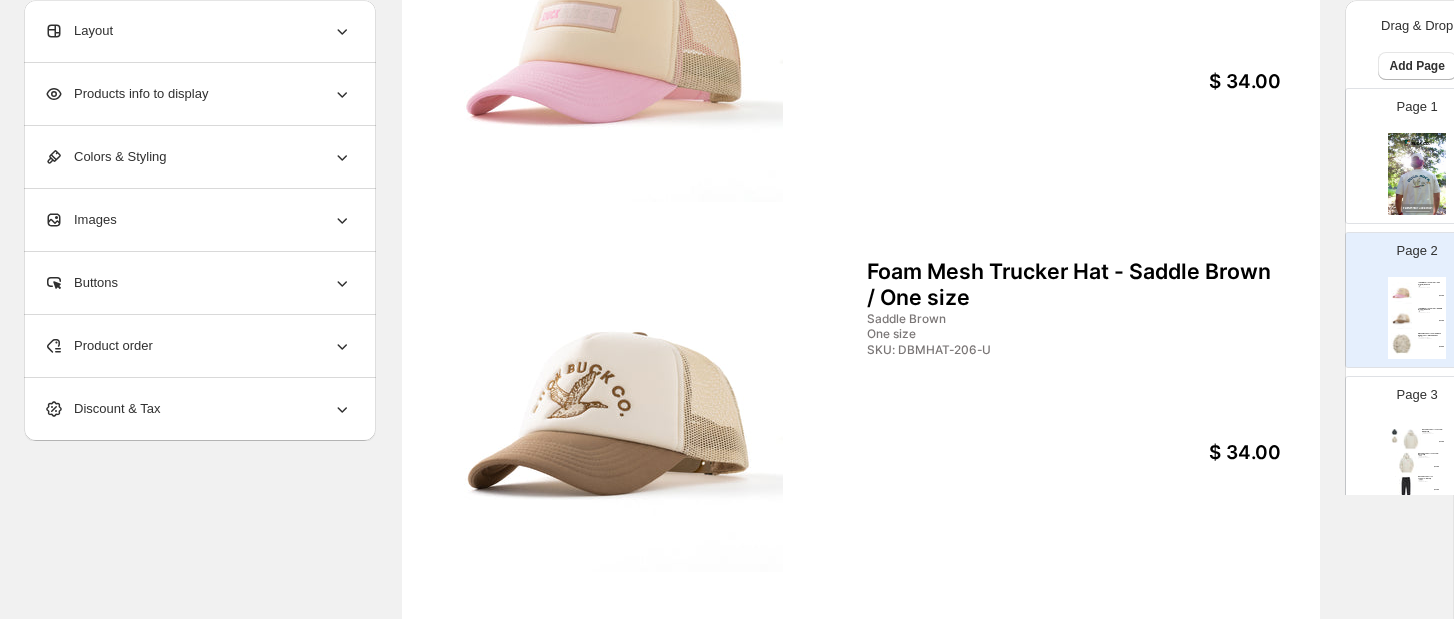 click 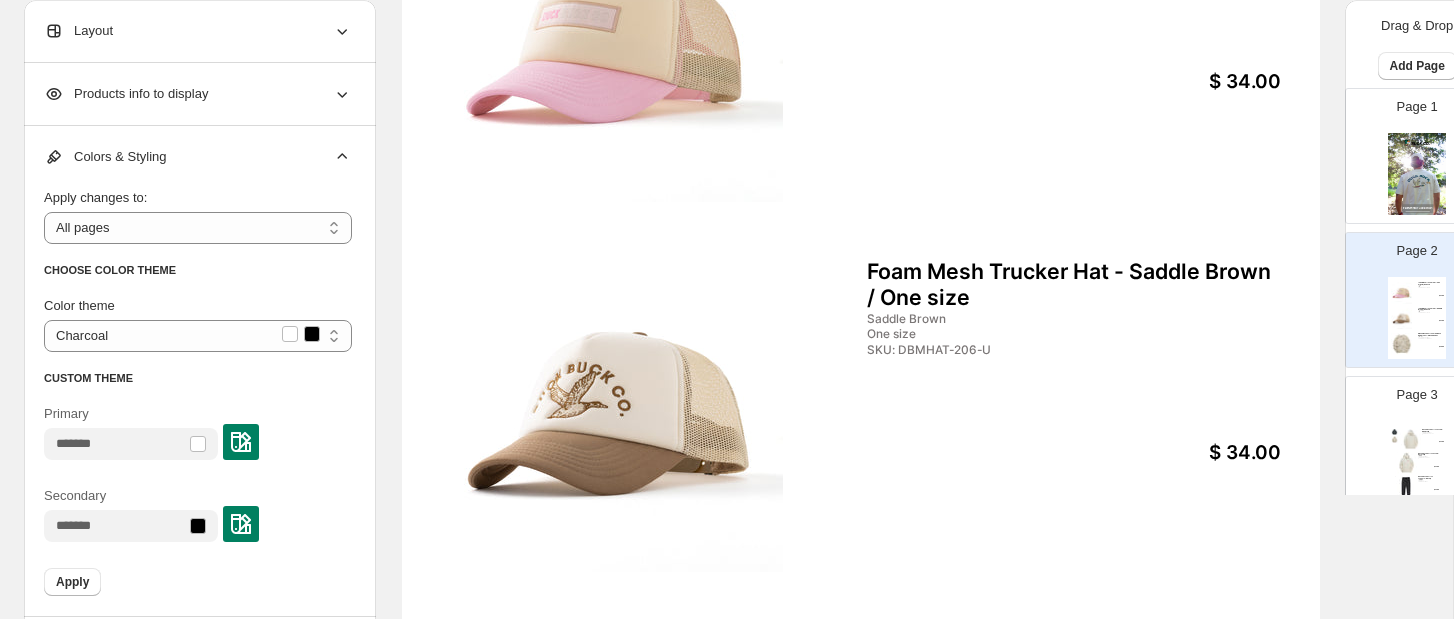 click on "**********" at bounding box center [200, 94] 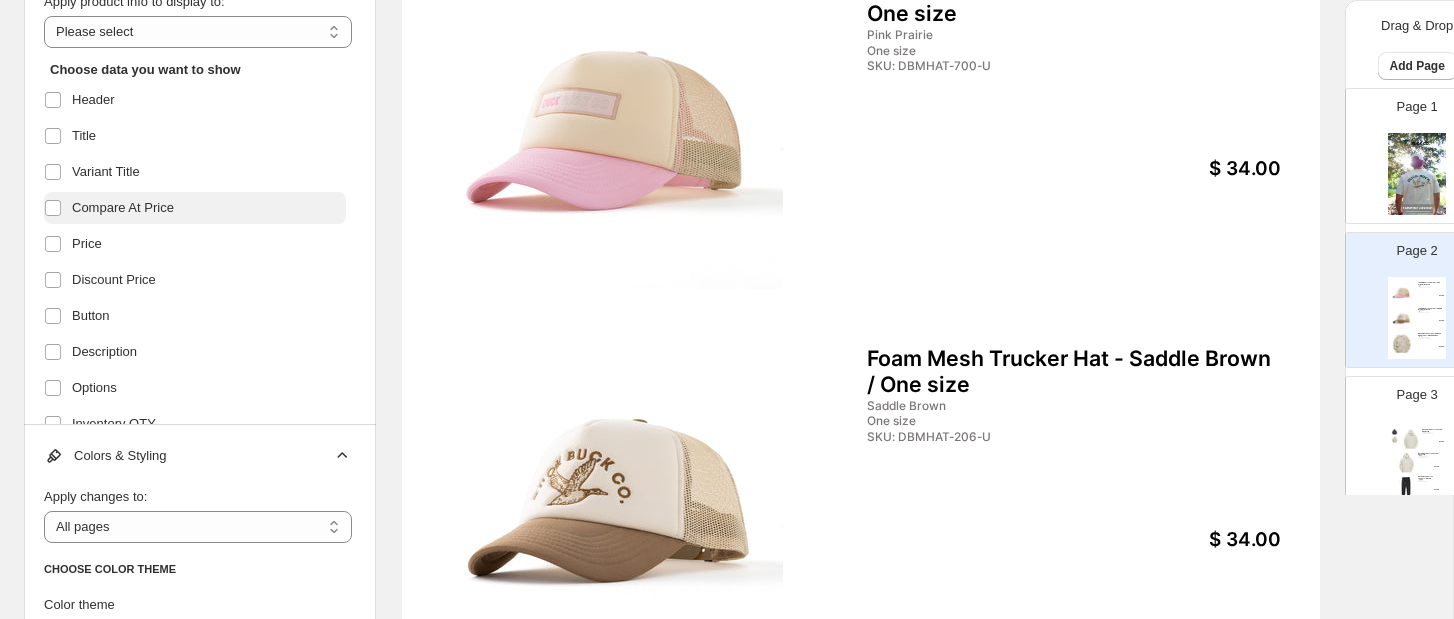 scroll, scrollTop: 245, scrollLeft: 0, axis: vertical 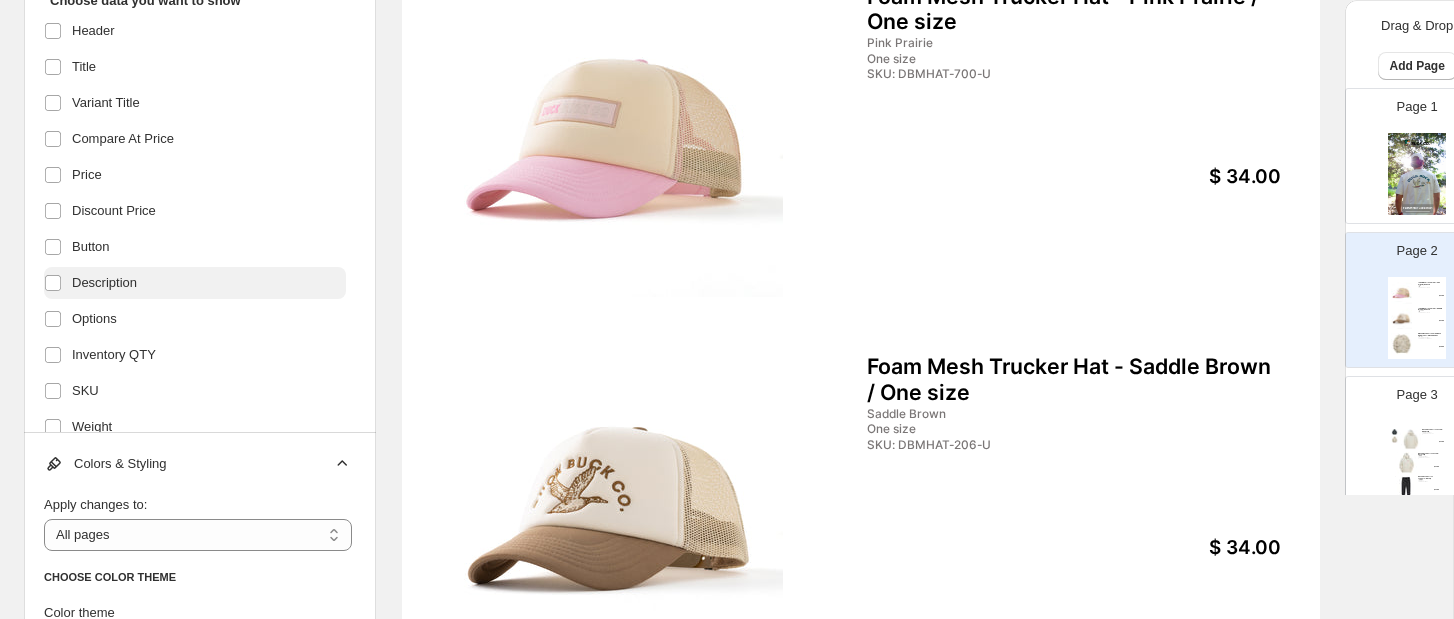 click on "Description" at bounding box center [104, 283] 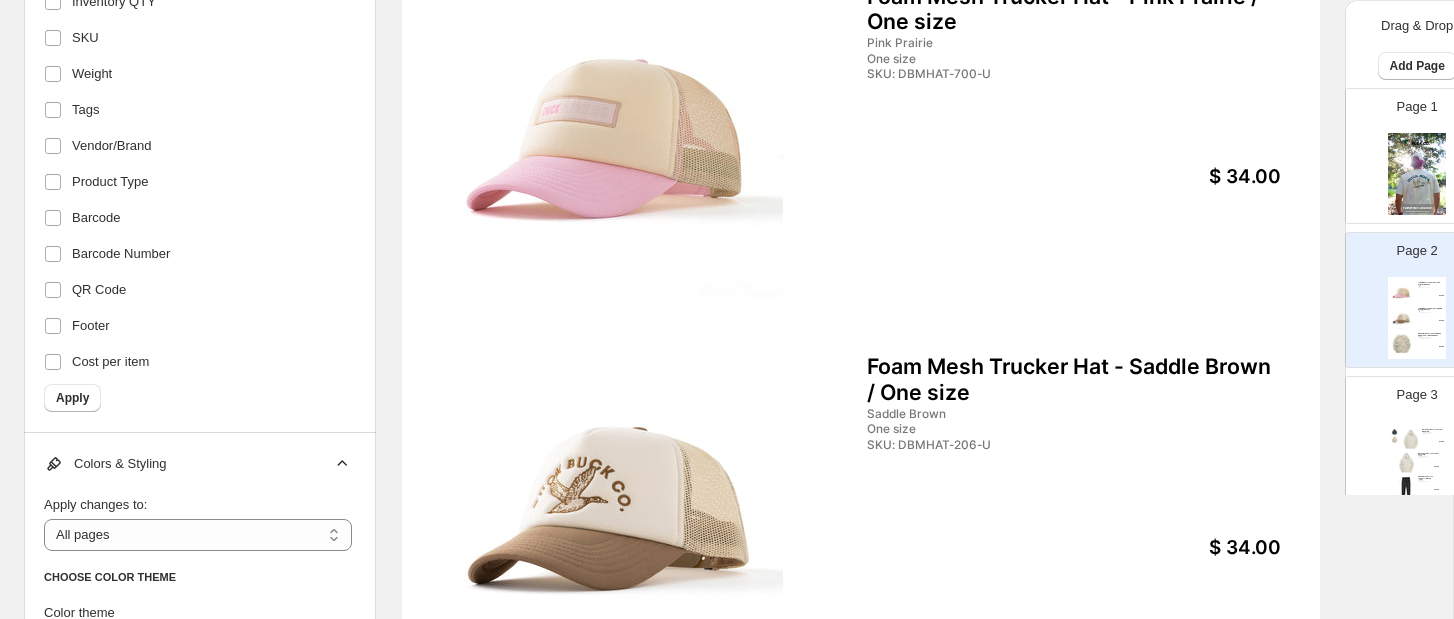 scroll, scrollTop: 454, scrollLeft: 0, axis: vertical 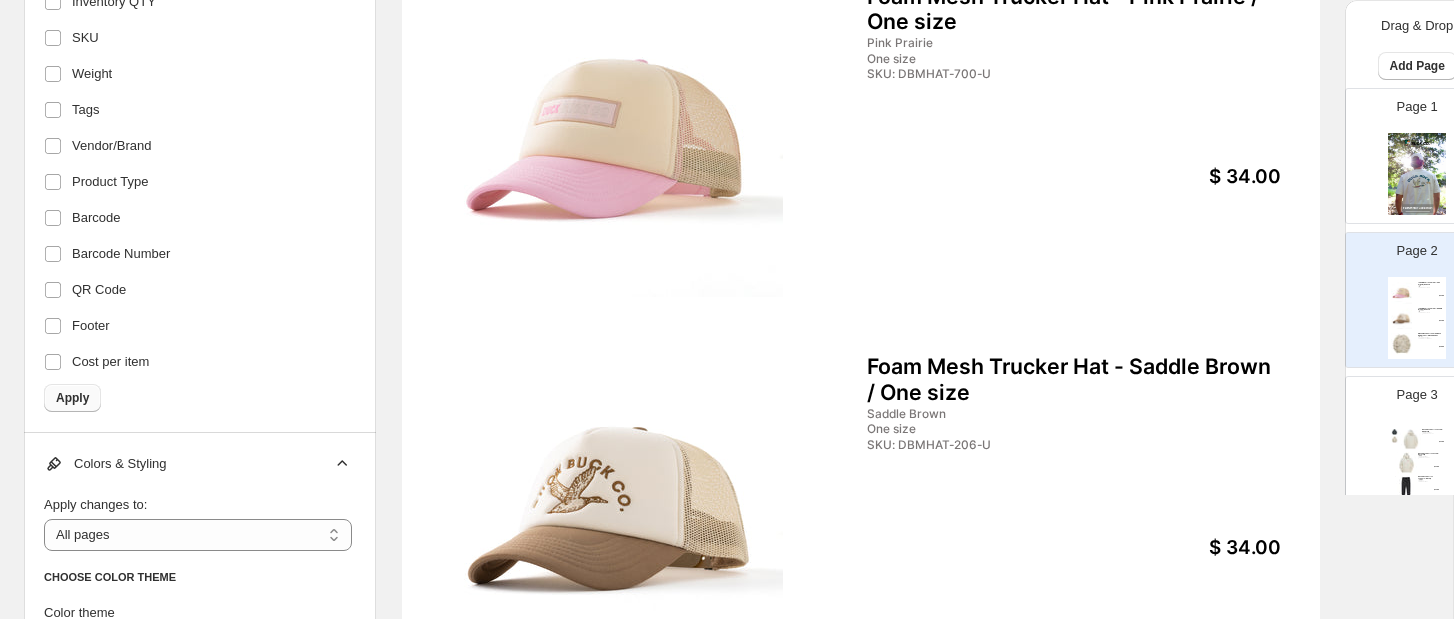 click on "Apply" at bounding box center (72, 398) 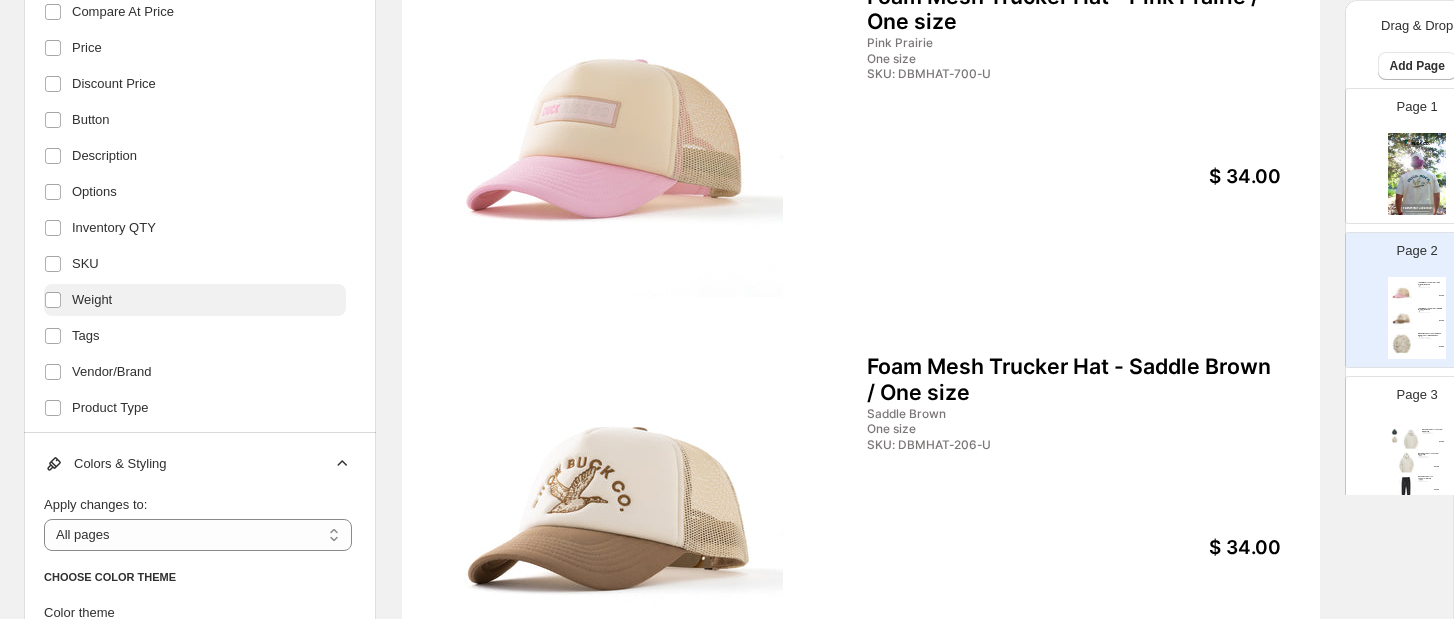 scroll, scrollTop: 225, scrollLeft: 0, axis: vertical 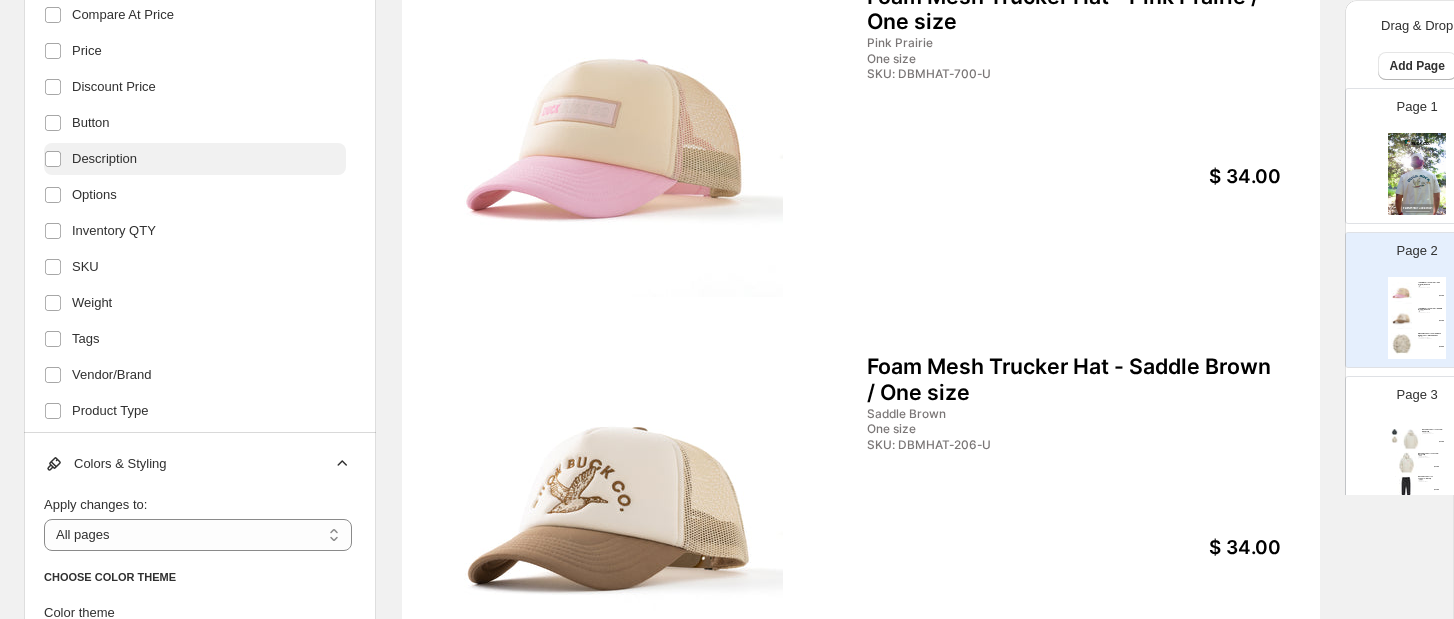 click on "Description" at bounding box center (104, 159) 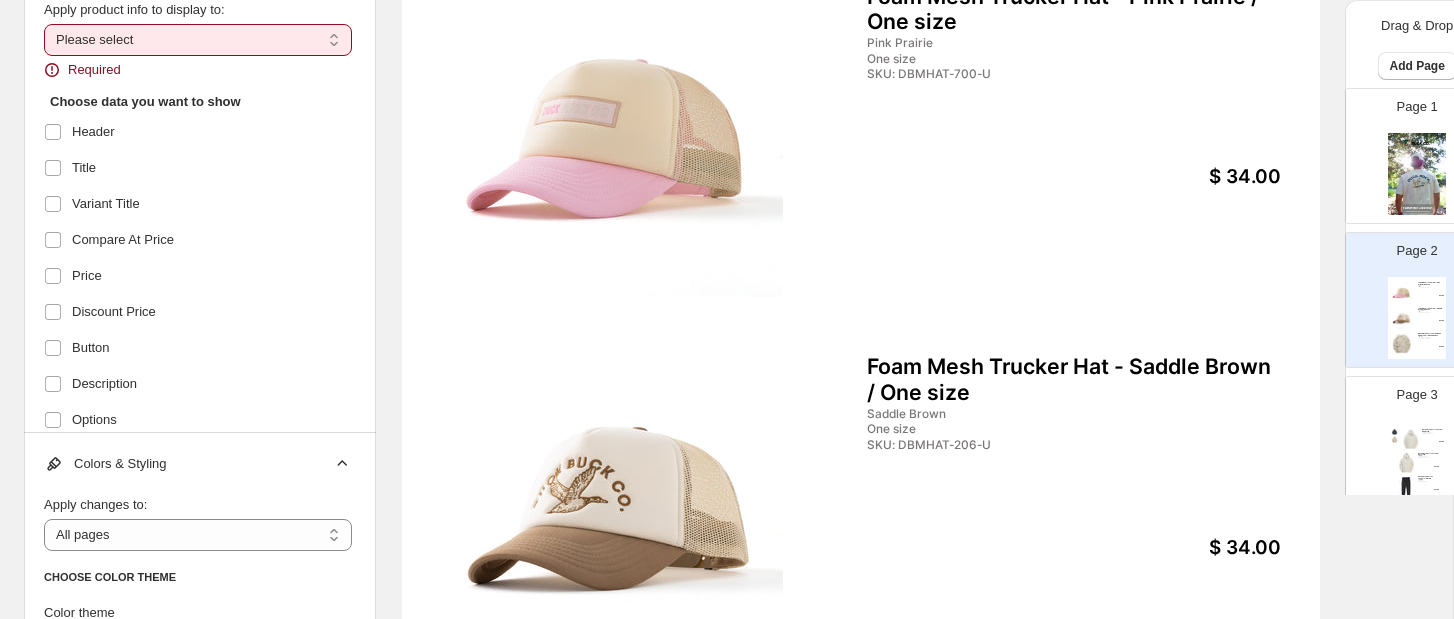 scroll, scrollTop: 0, scrollLeft: 0, axis: both 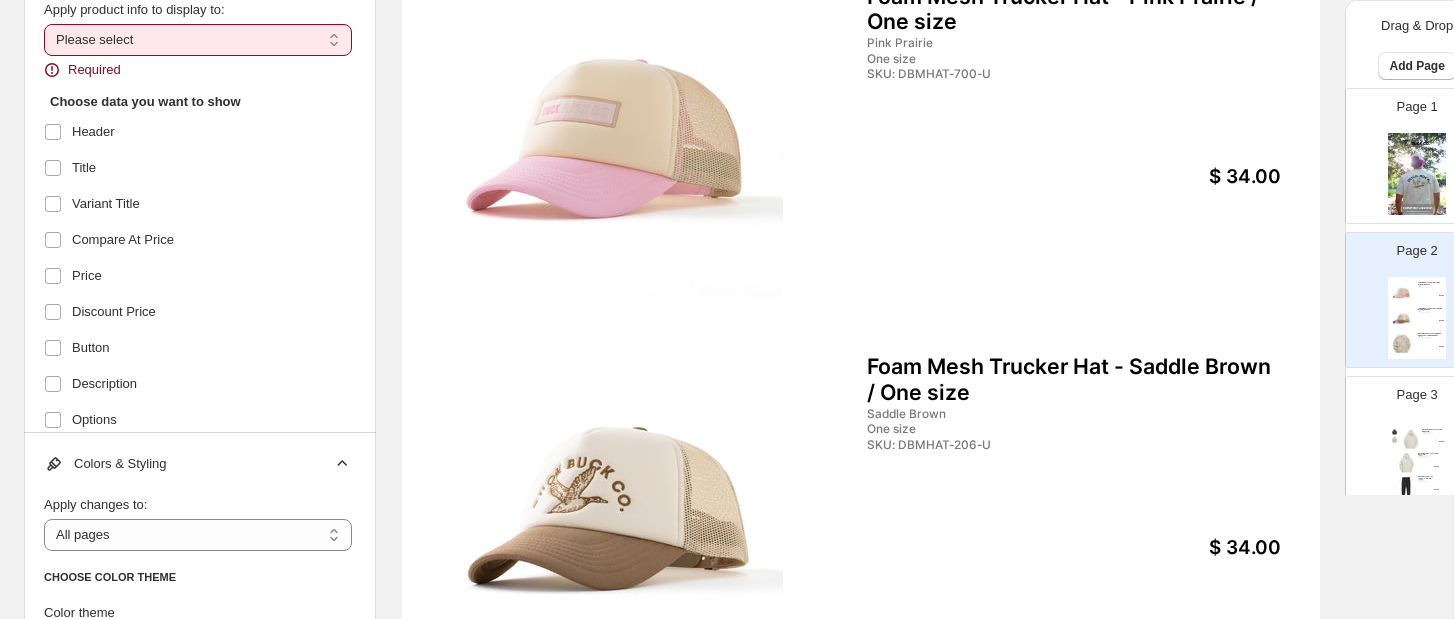 select on "*********" 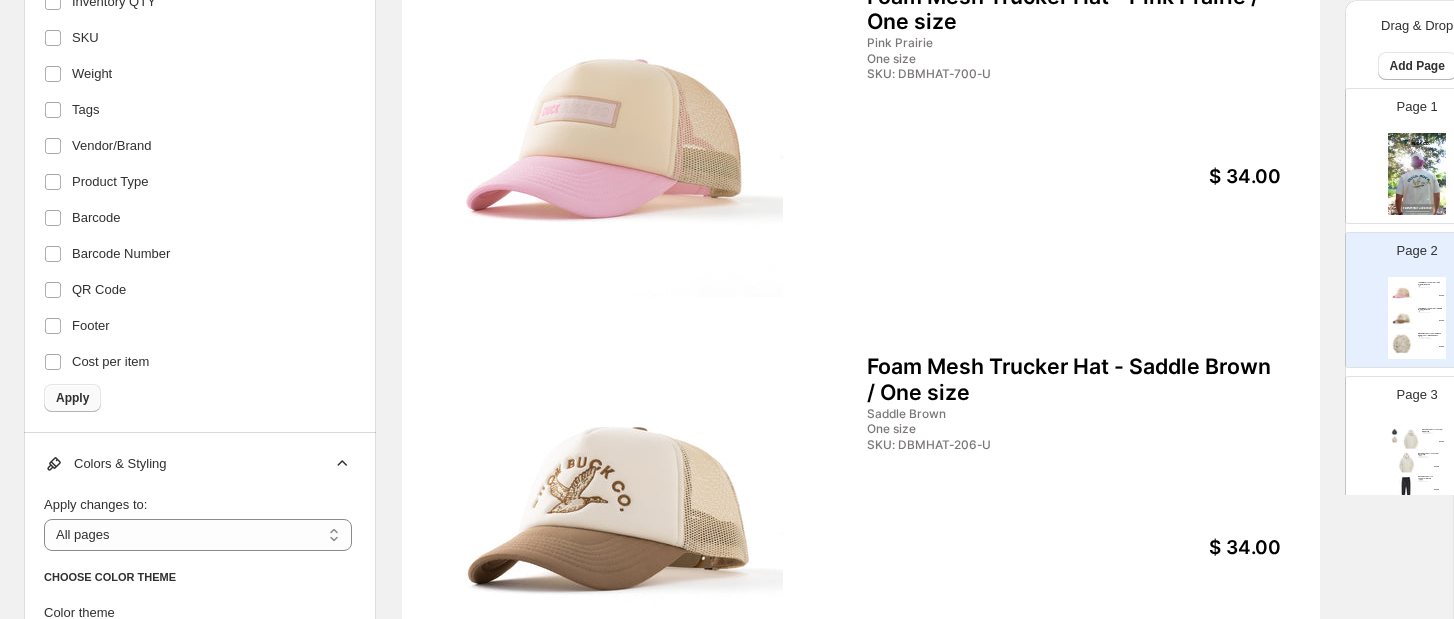 scroll, scrollTop: 430, scrollLeft: 0, axis: vertical 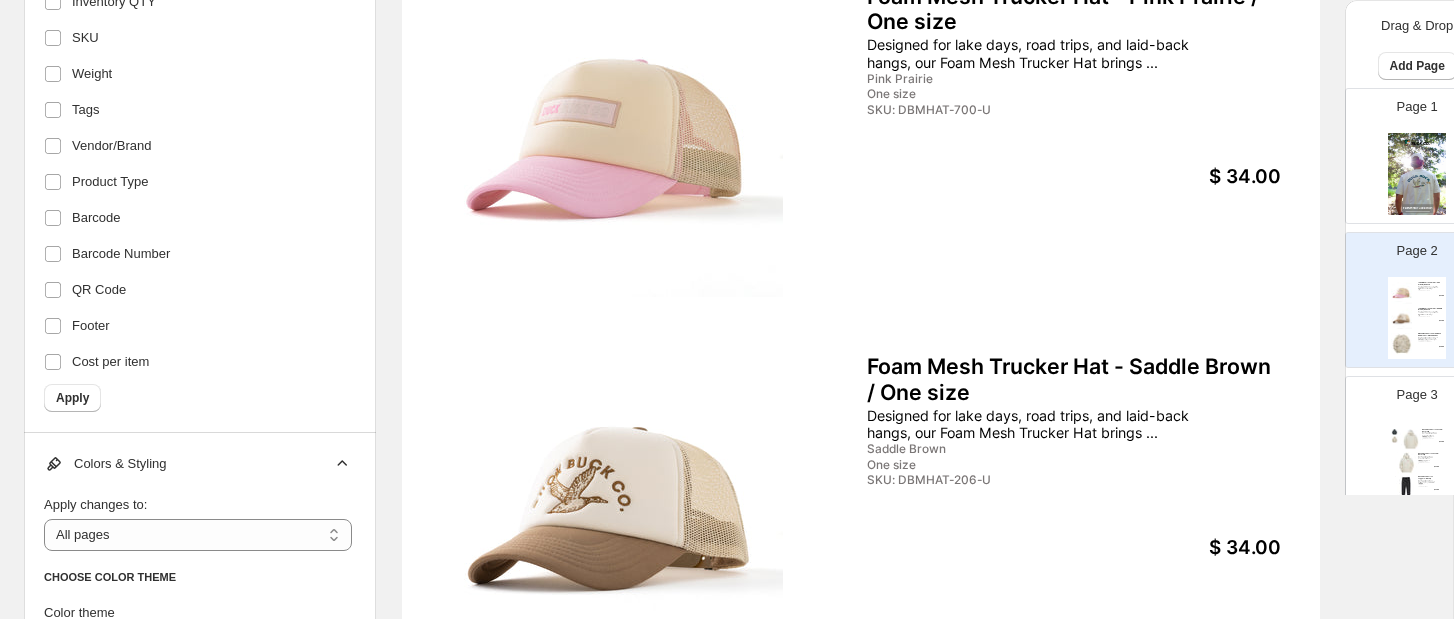 click on "Designed for lake days, road trips, and laid-back hangs, our Foam Mesh Trucker Hat brings ..." at bounding box center [1039, 53] 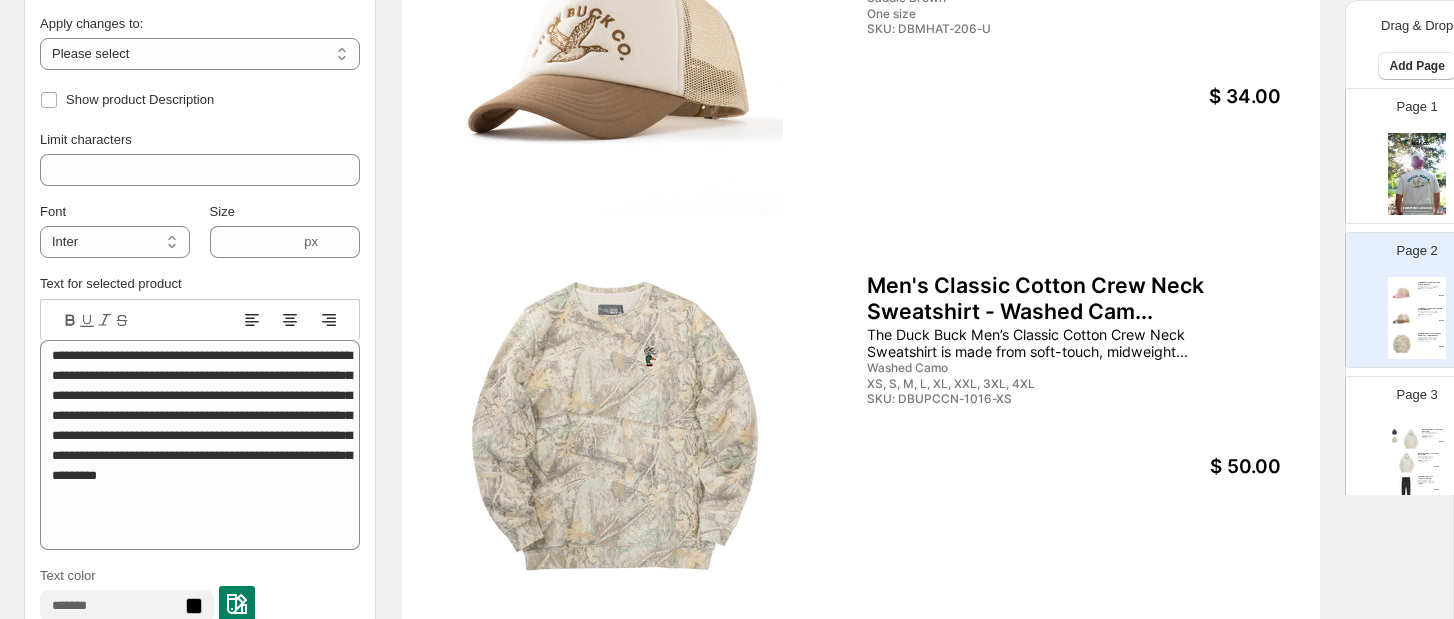 scroll, scrollTop: 697, scrollLeft: 0, axis: vertical 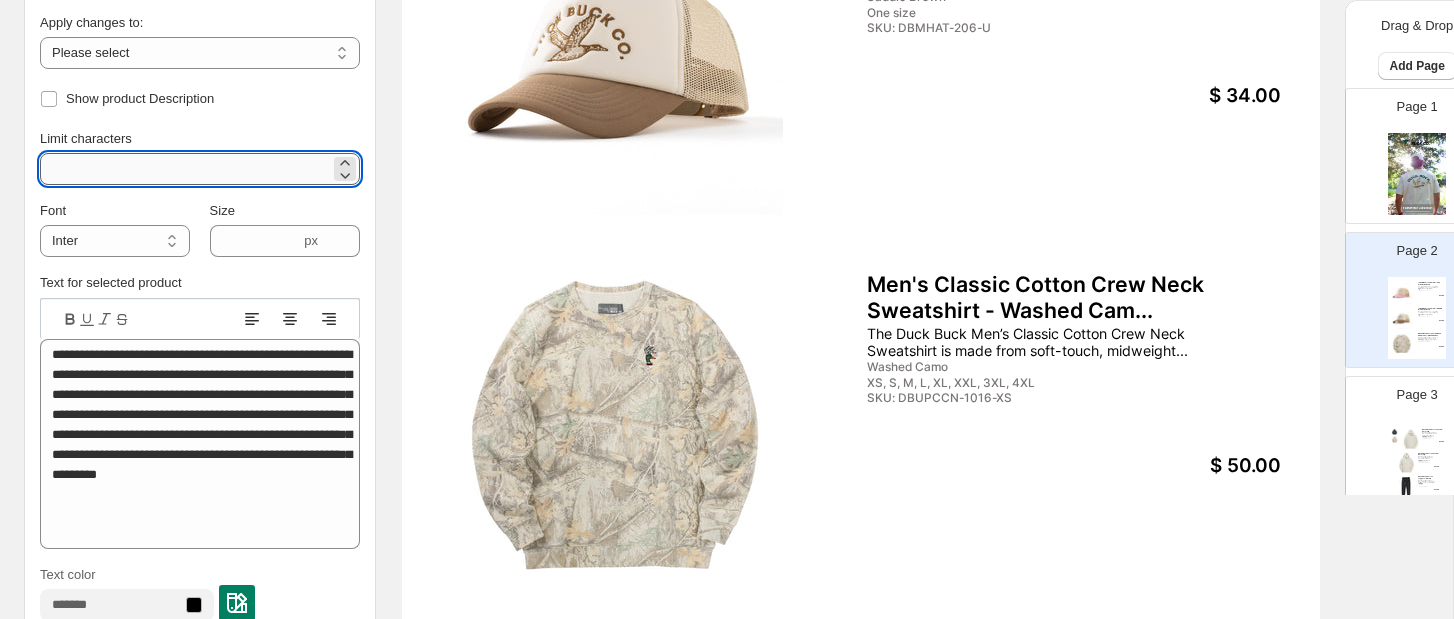 click on "**" at bounding box center (185, 169) 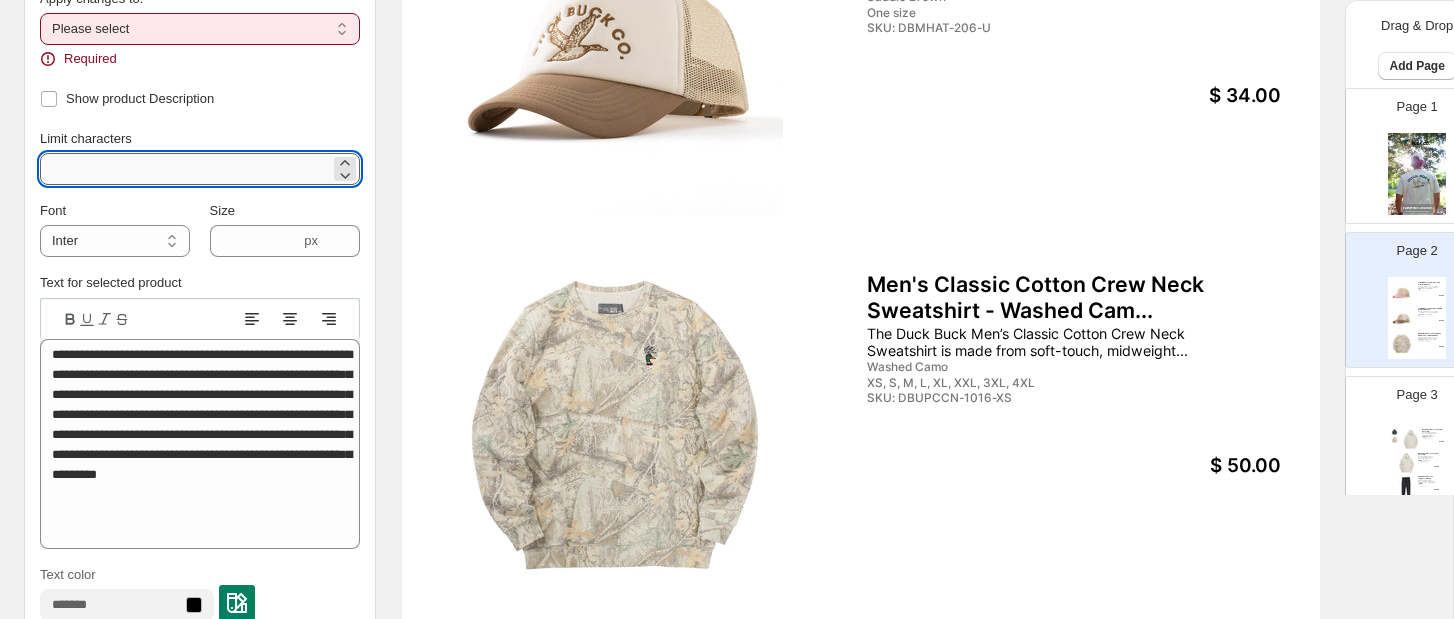 type on "**" 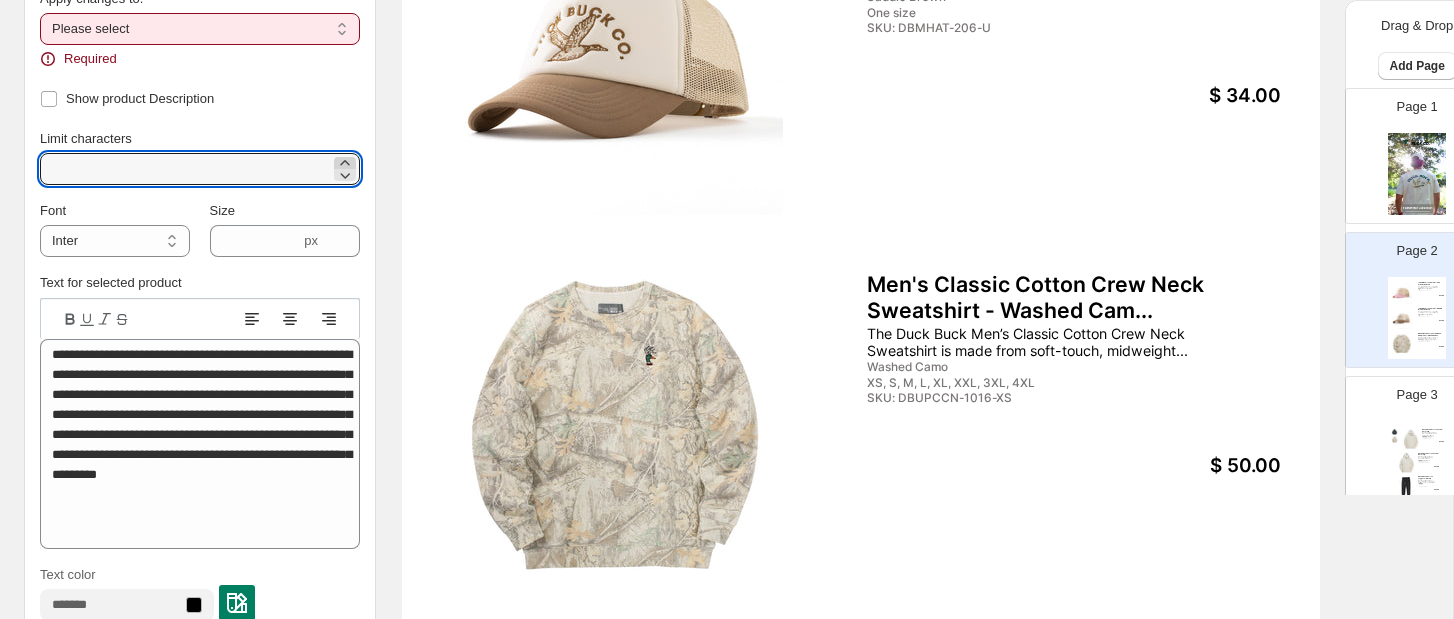click 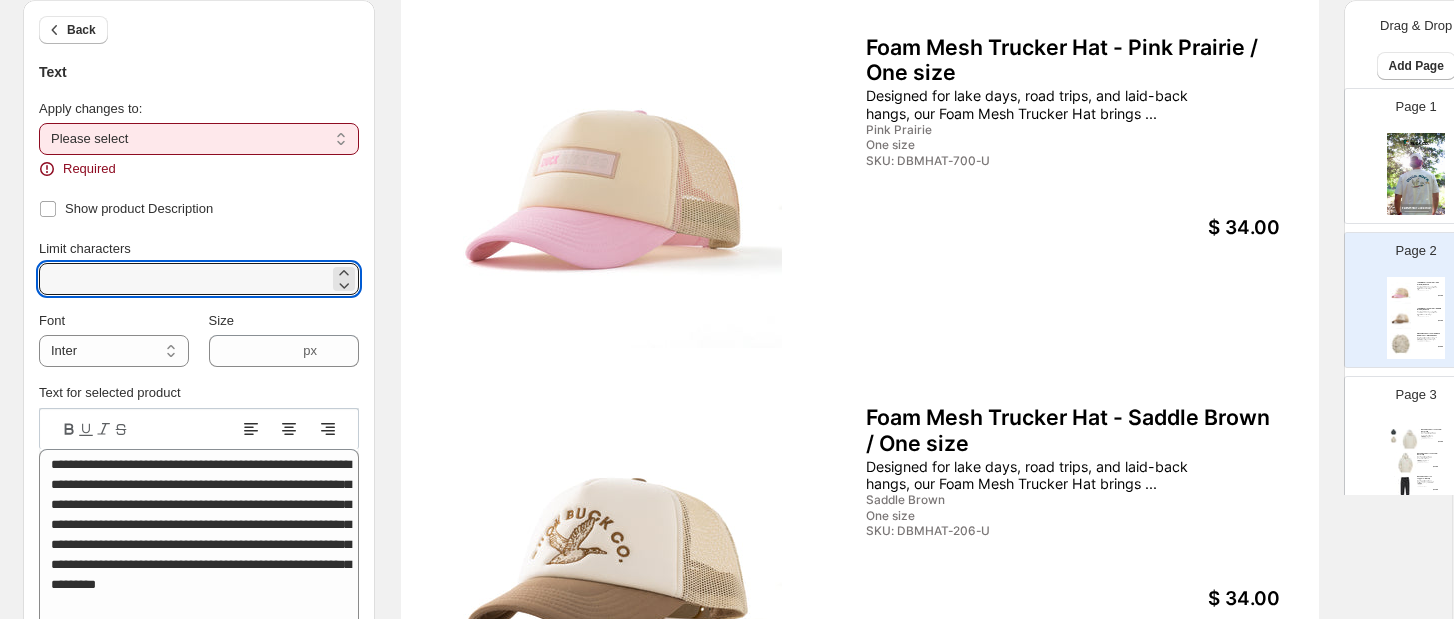 scroll, scrollTop: 195, scrollLeft: 1, axis: both 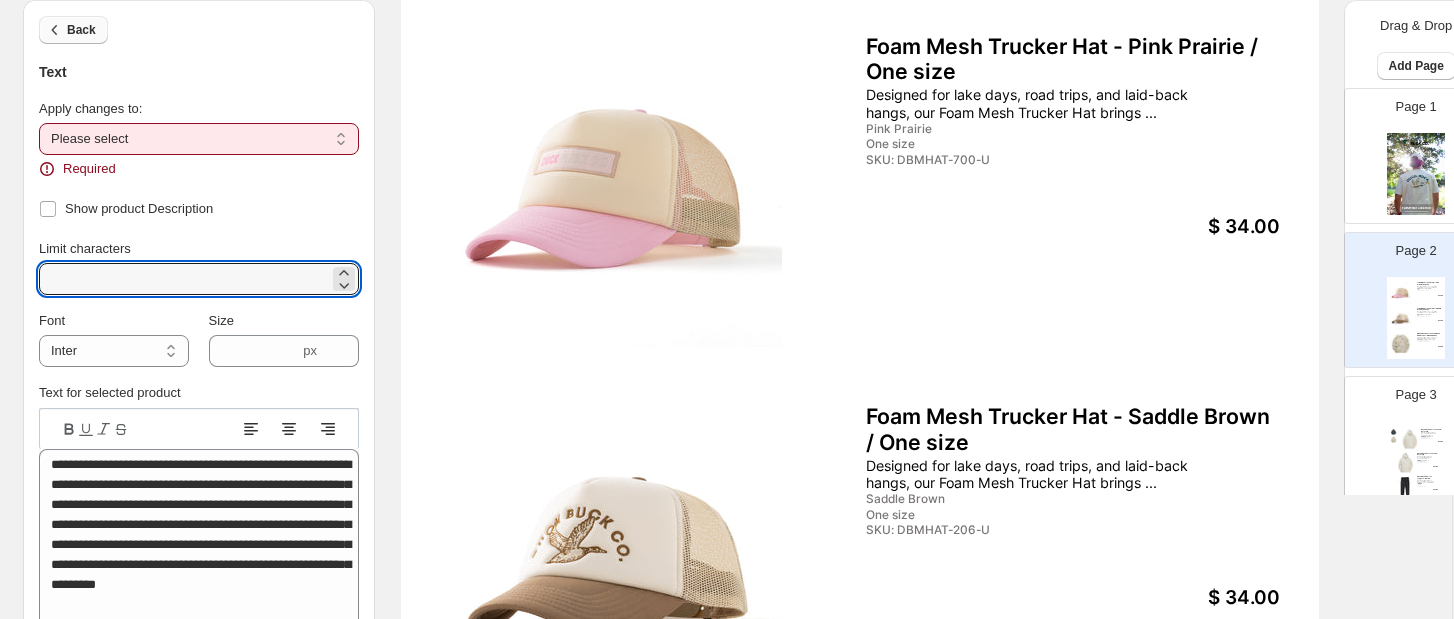 click on "Back" at bounding box center [81, 30] 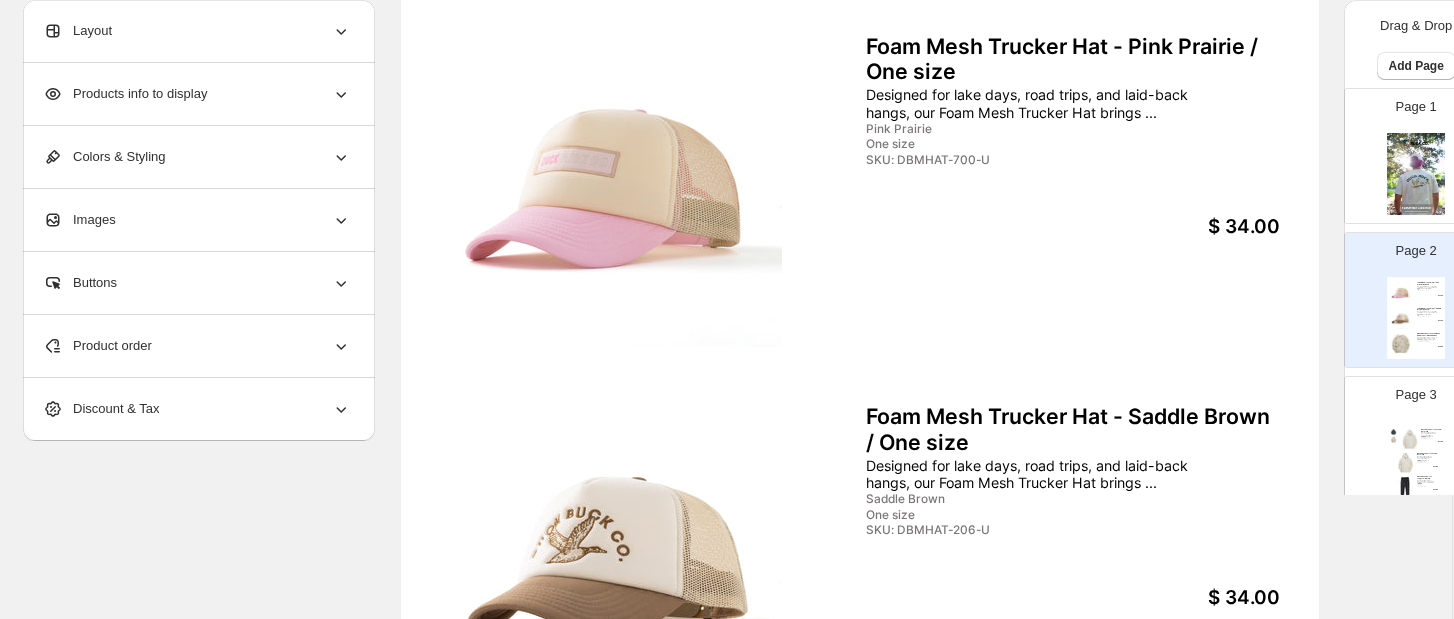 click on "Products info to display" at bounding box center [125, 94] 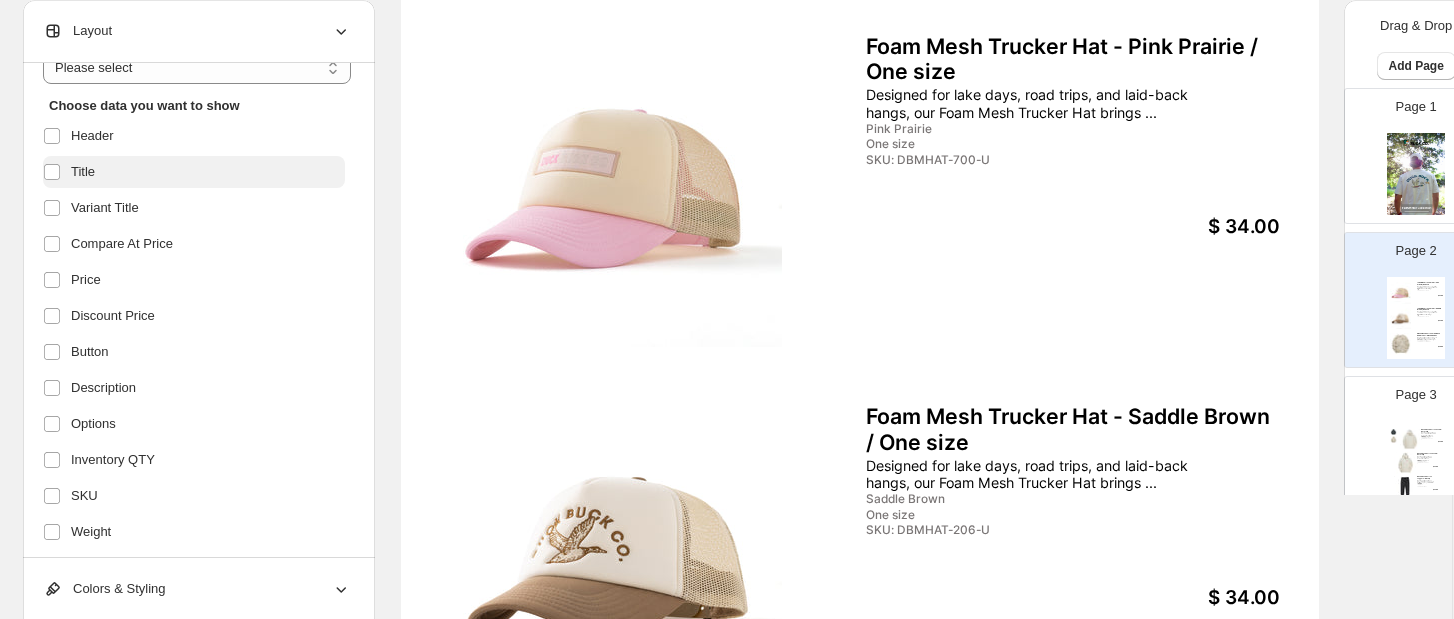 scroll, scrollTop: 76, scrollLeft: 0, axis: vertical 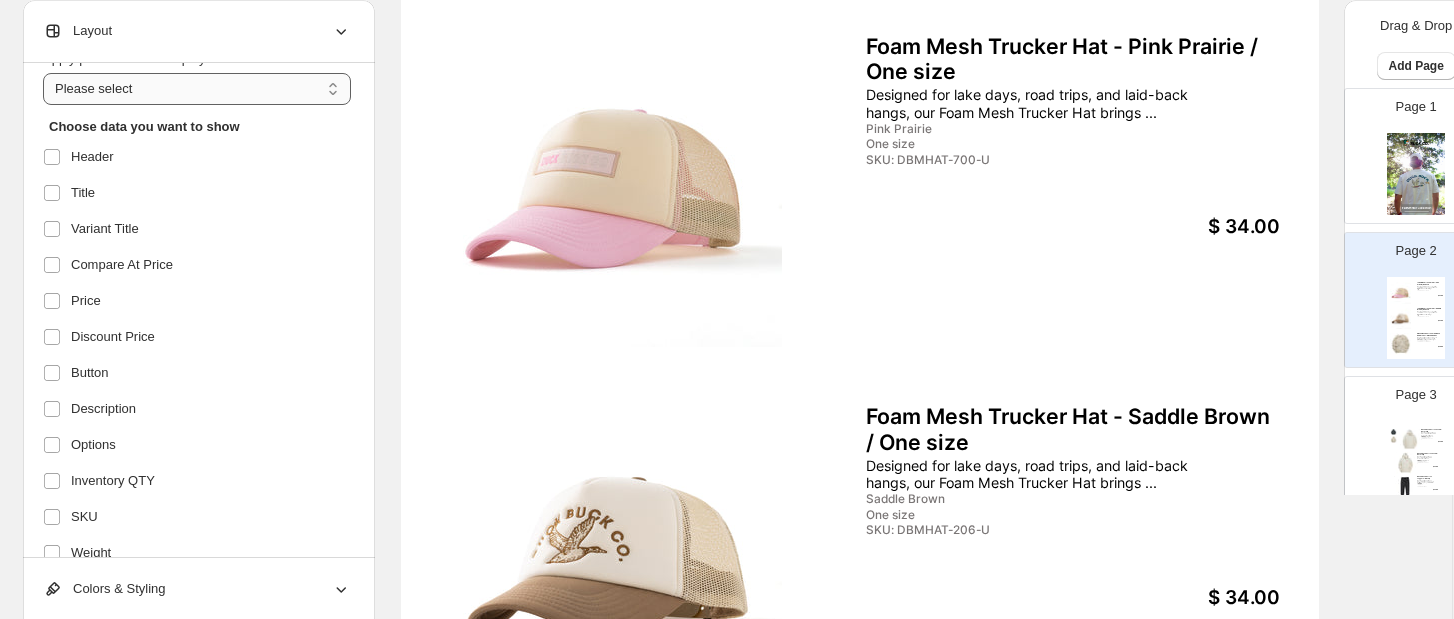 select on "*********" 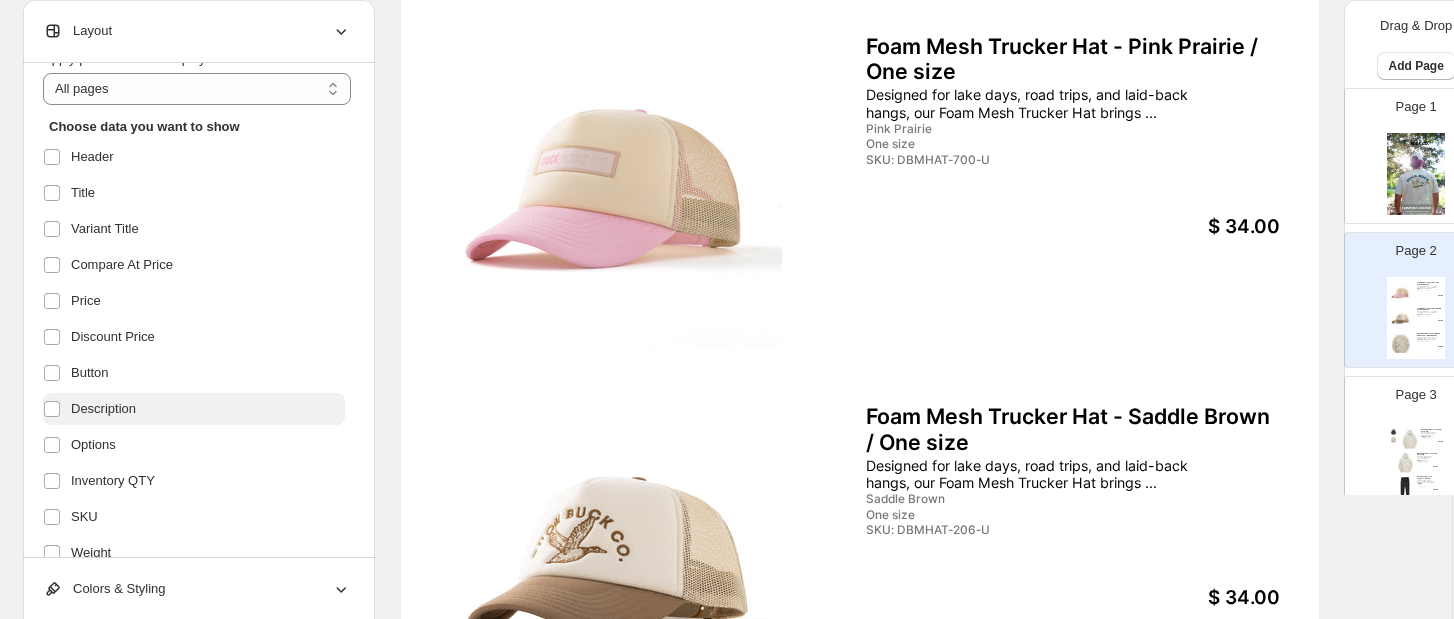click on "Description" at bounding box center [103, 409] 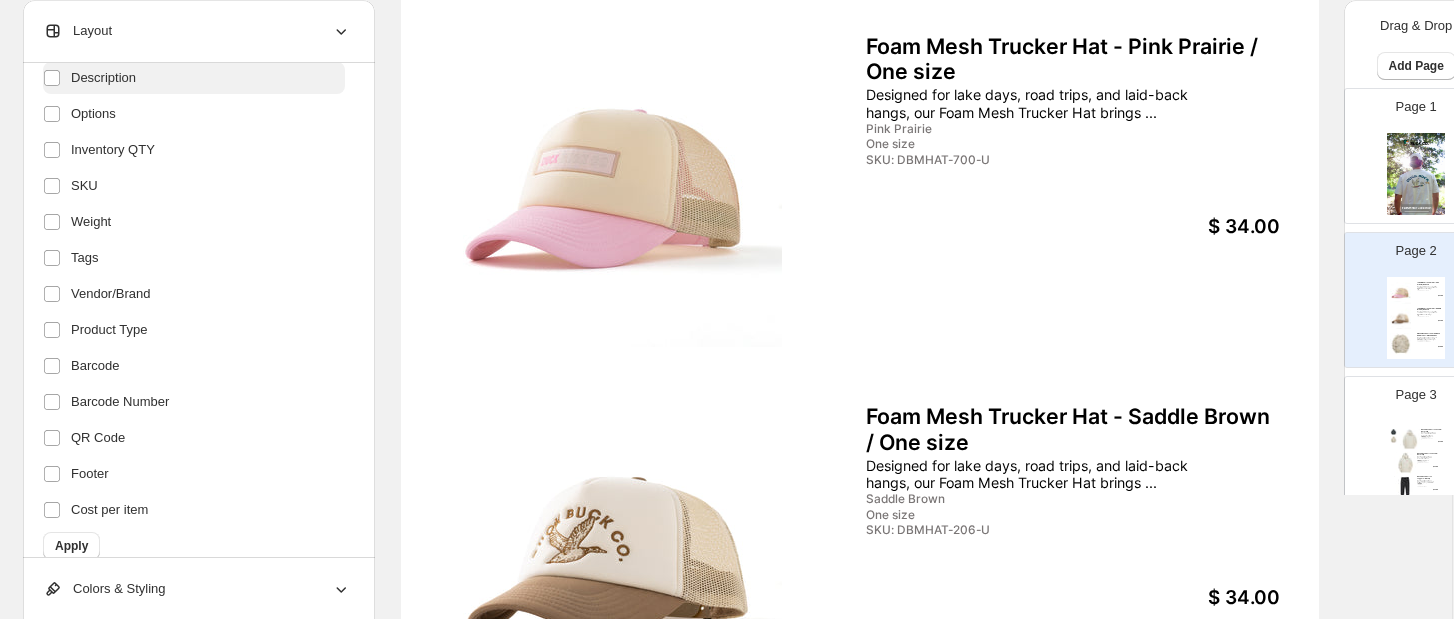 scroll, scrollTop: 446, scrollLeft: 0, axis: vertical 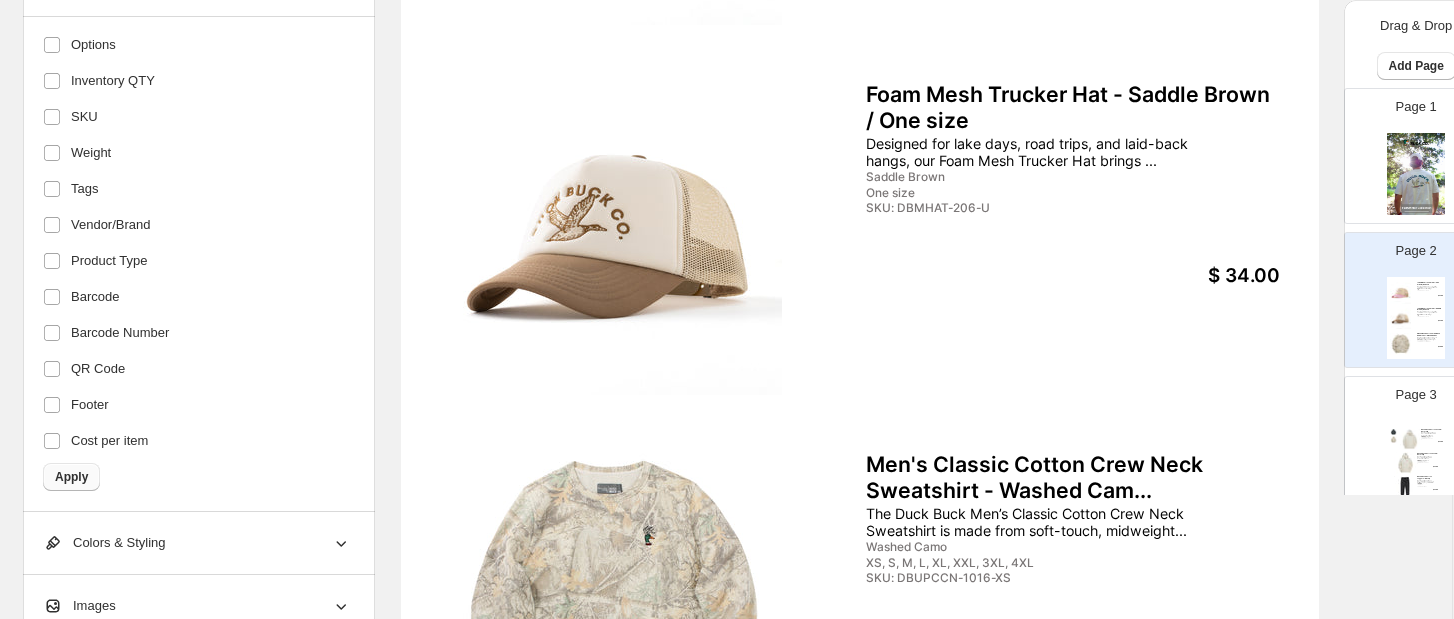click on "Apply" at bounding box center [71, 477] 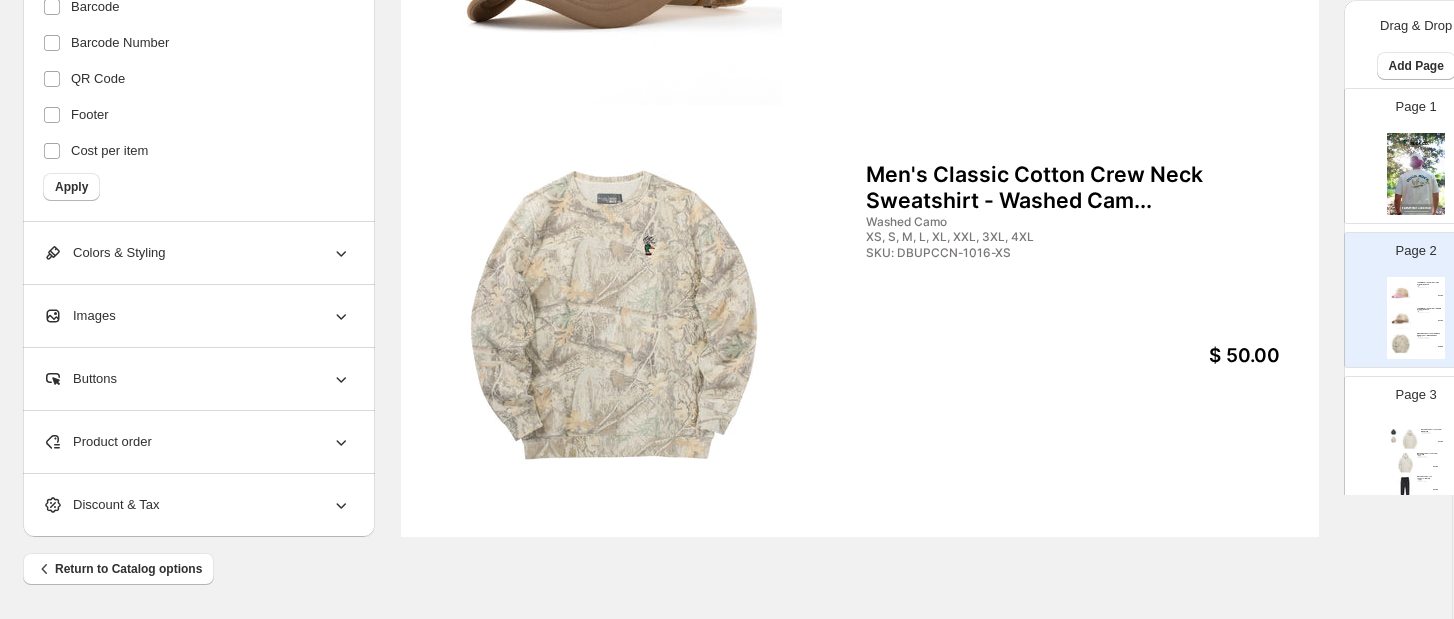 scroll, scrollTop: 807, scrollLeft: 1, axis: both 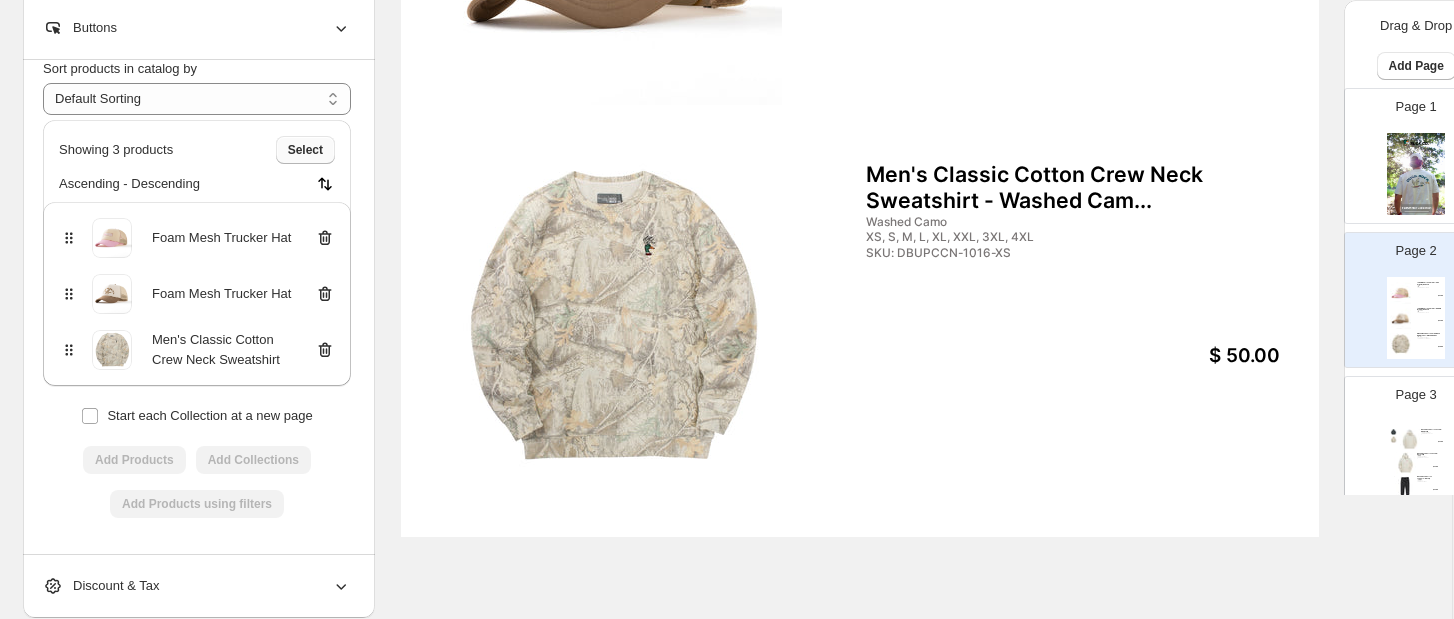 click on "Select" at bounding box center [305, 150] 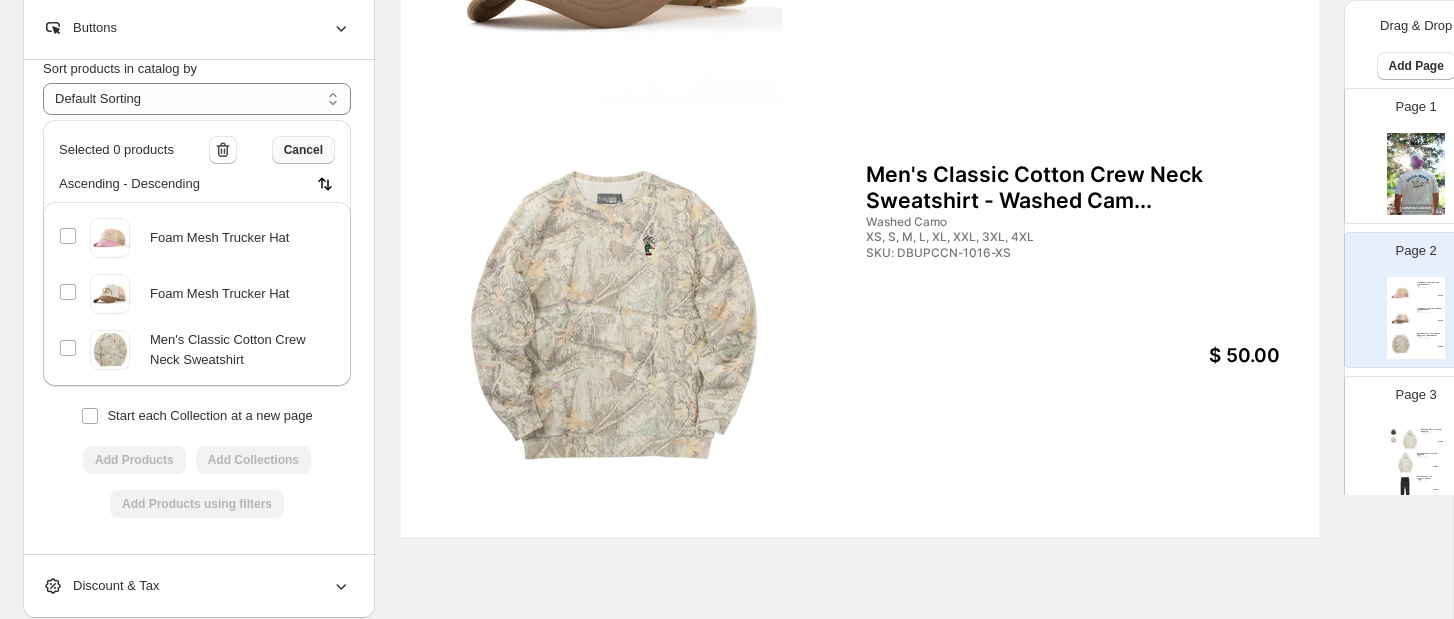 click on "Cancel" at bounding box center (303, 150) 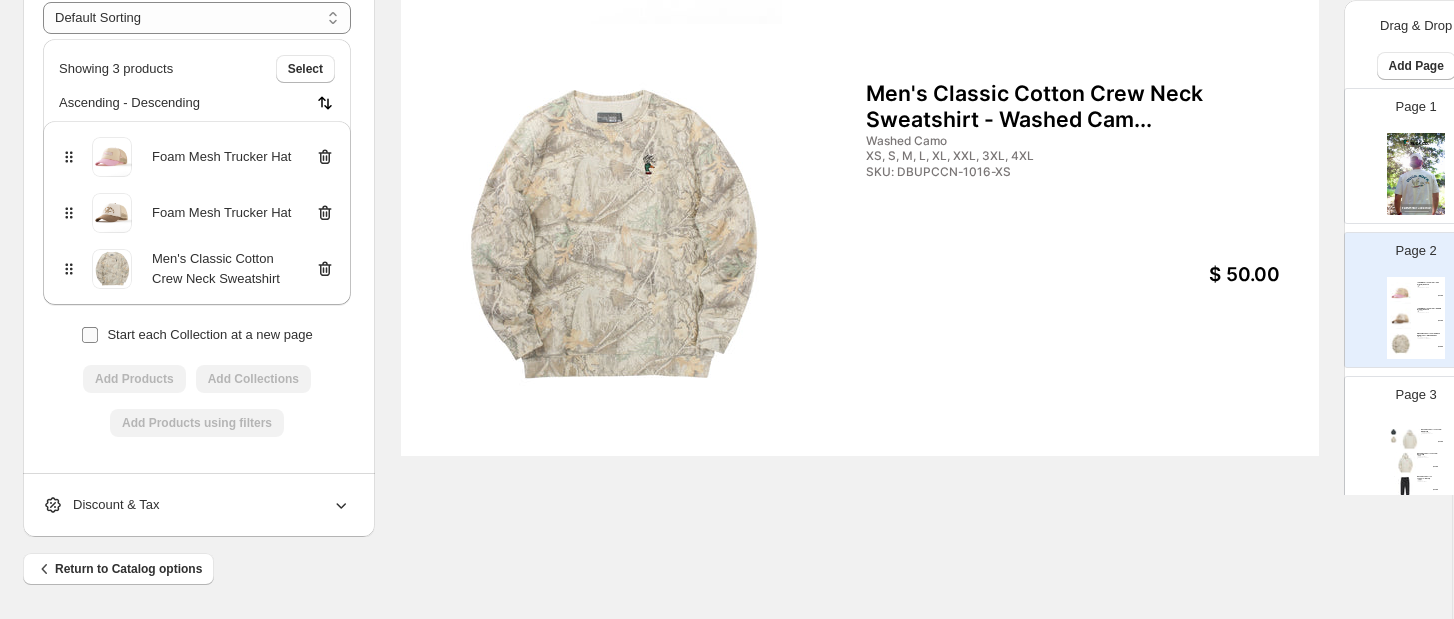 scroll, scrollTop: 888, scrollLeft: 1, axis: both 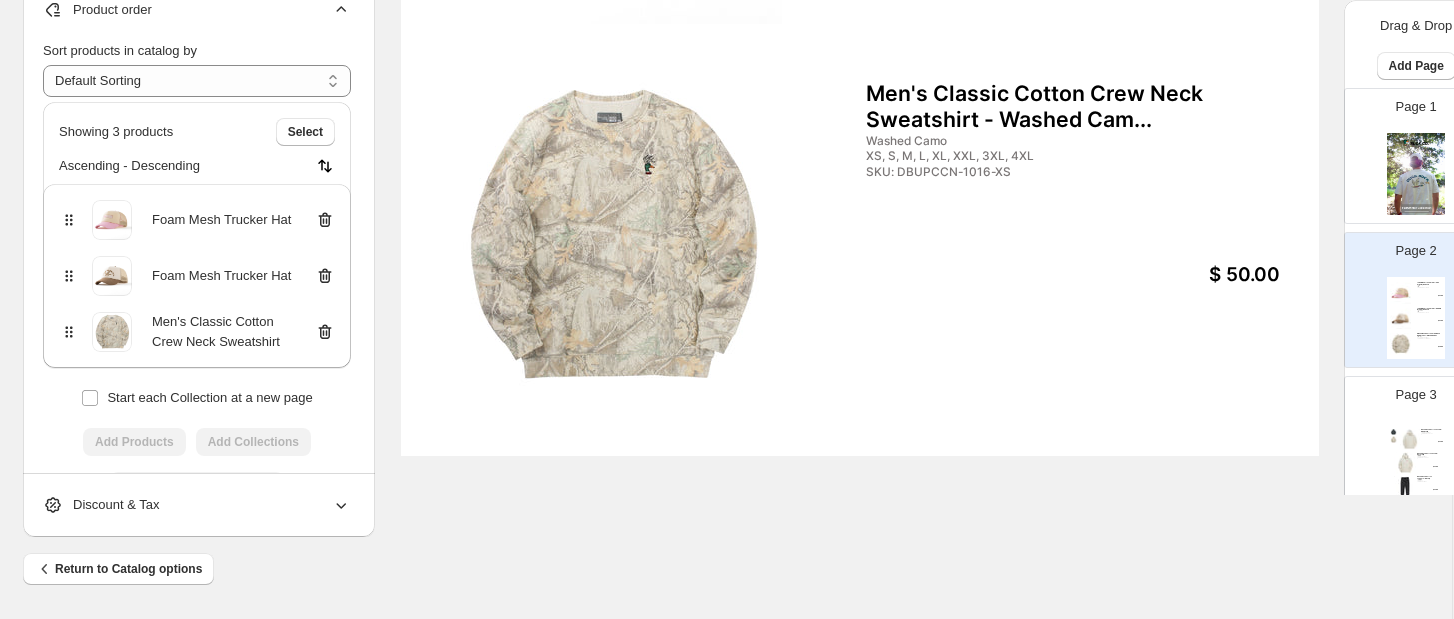 click 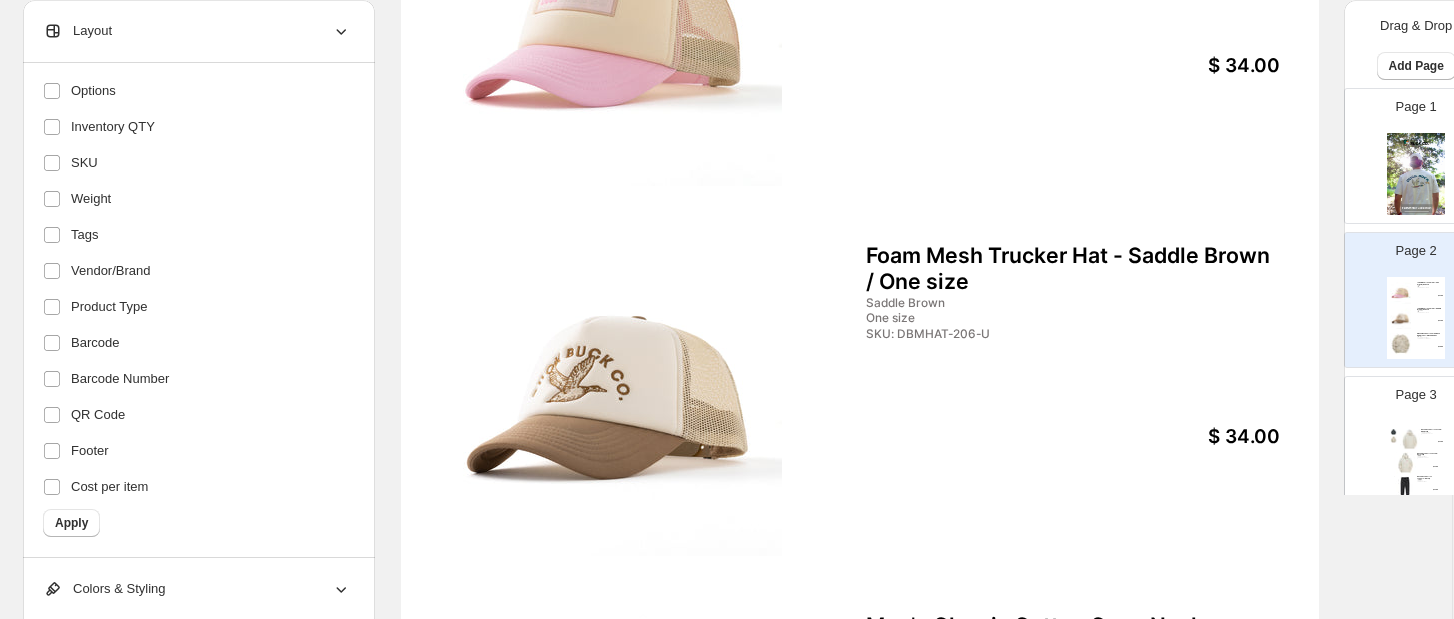 scroll, scrollTop: 347, scrollLeft: 1, axis: both 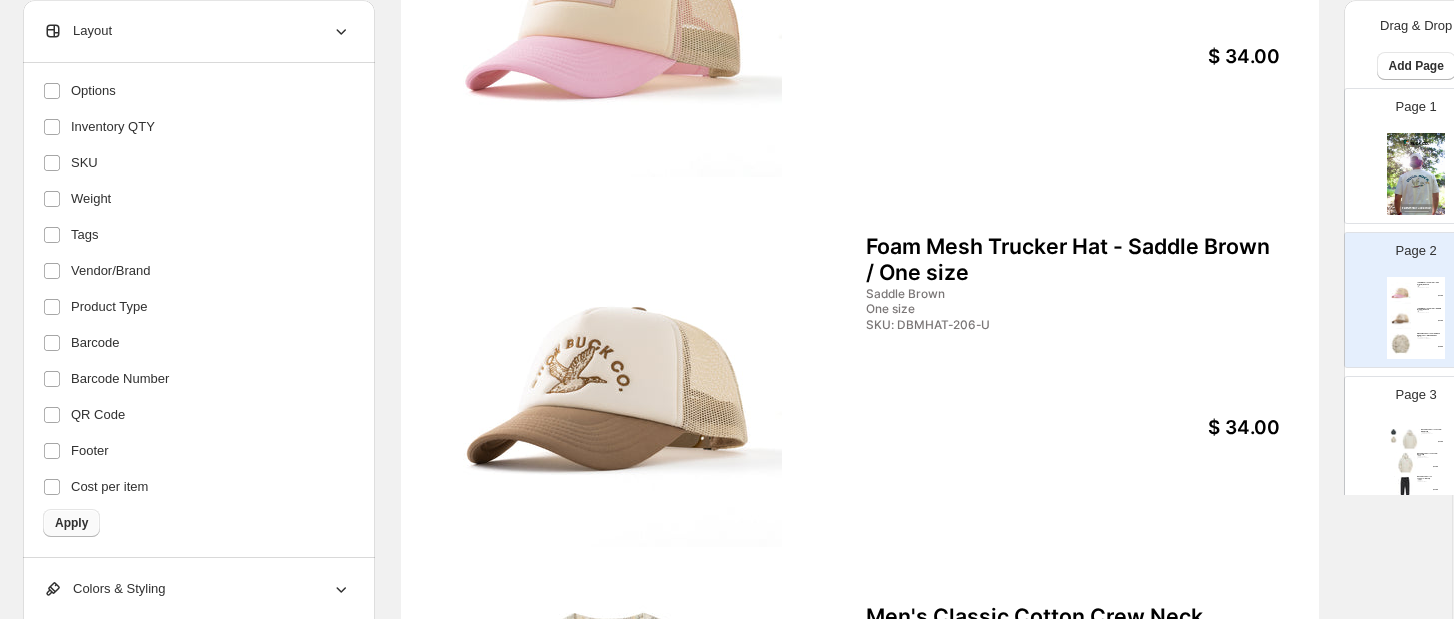click on "Apply" at bounding box center (71, 523) 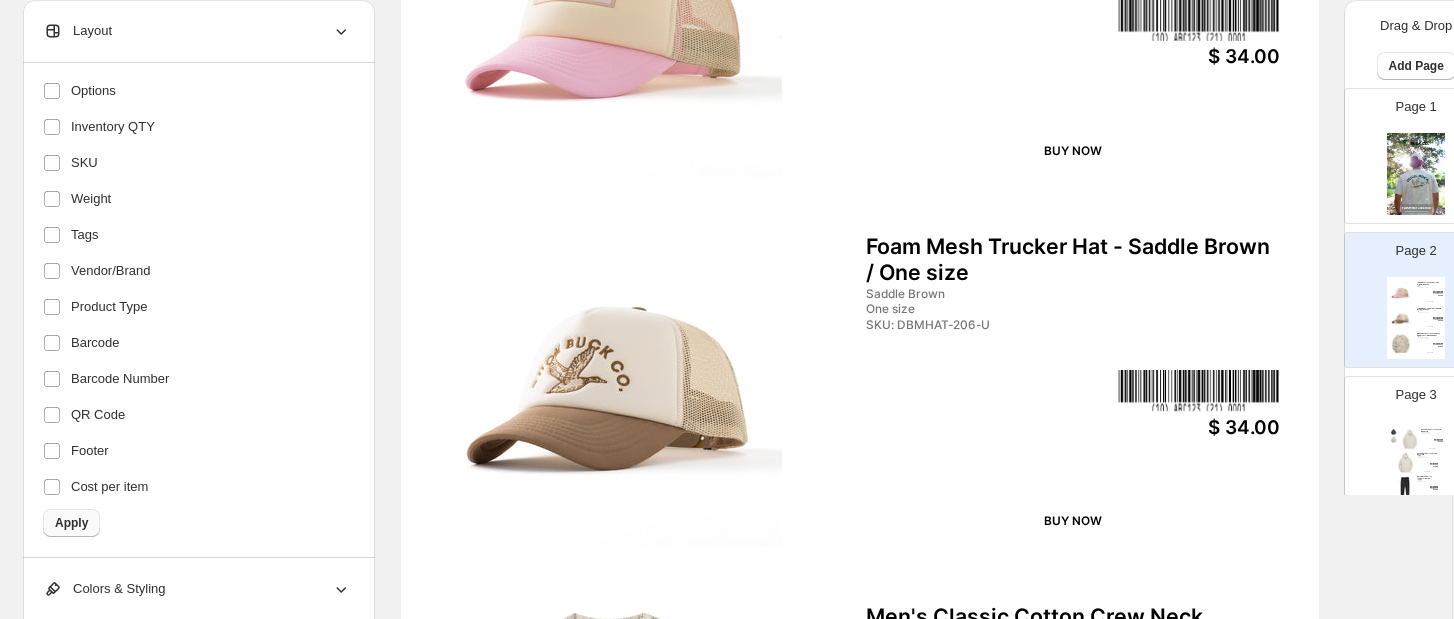 click on "Apply" at bounding box center (71, 523) 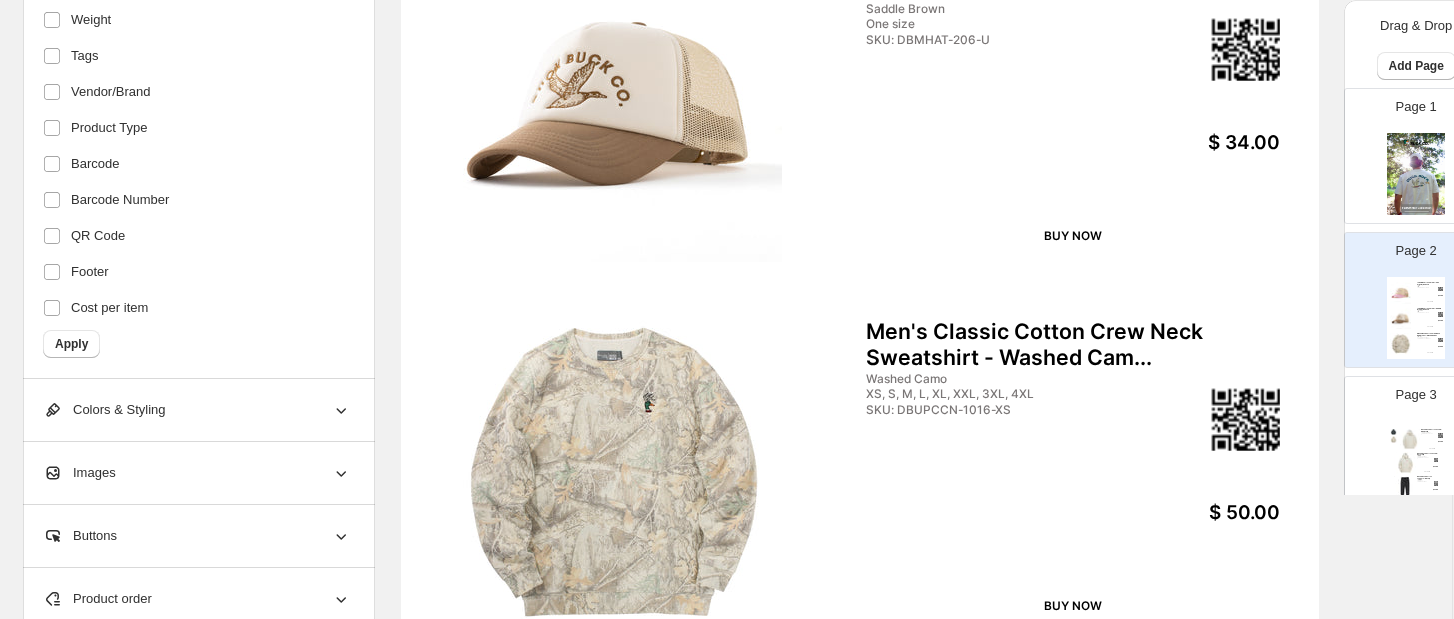 scroll, scrollTop: 664, scrollLeft: 1, axis: both 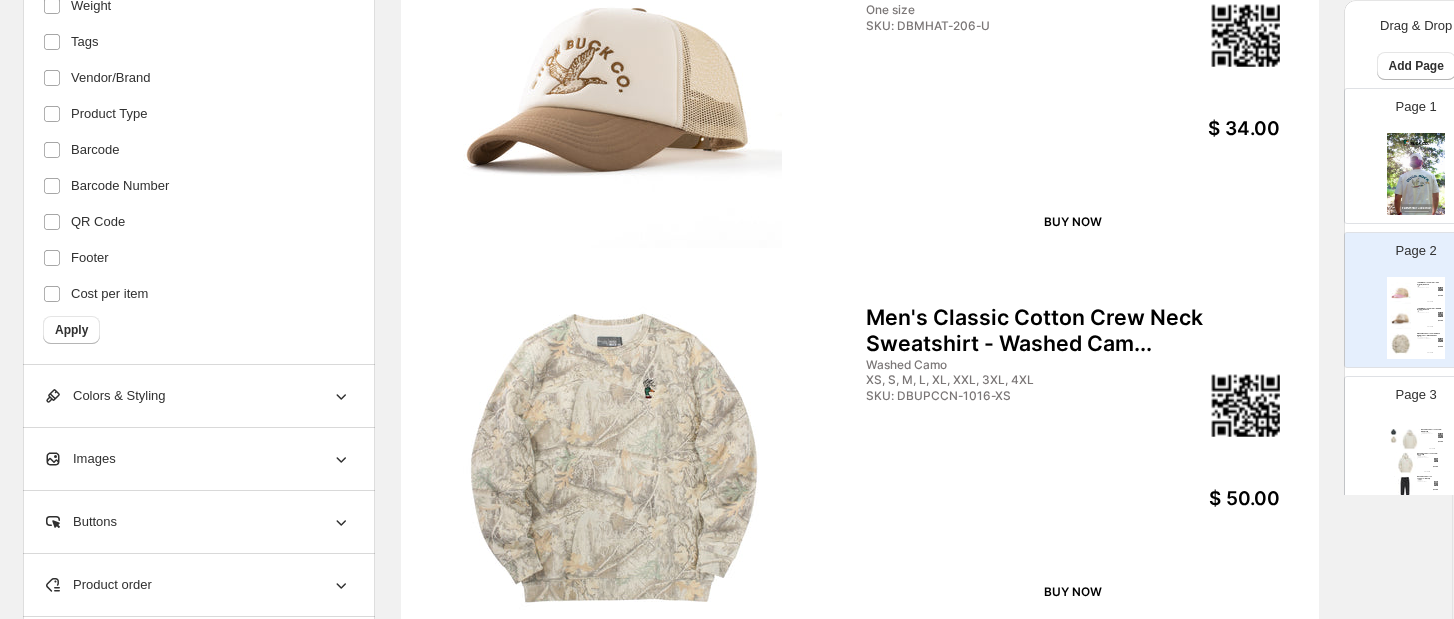 click on "Men's Classic Cotton Crew Neck Sweatshirt - Washed Cam..." at bounding box center [1073, 331] 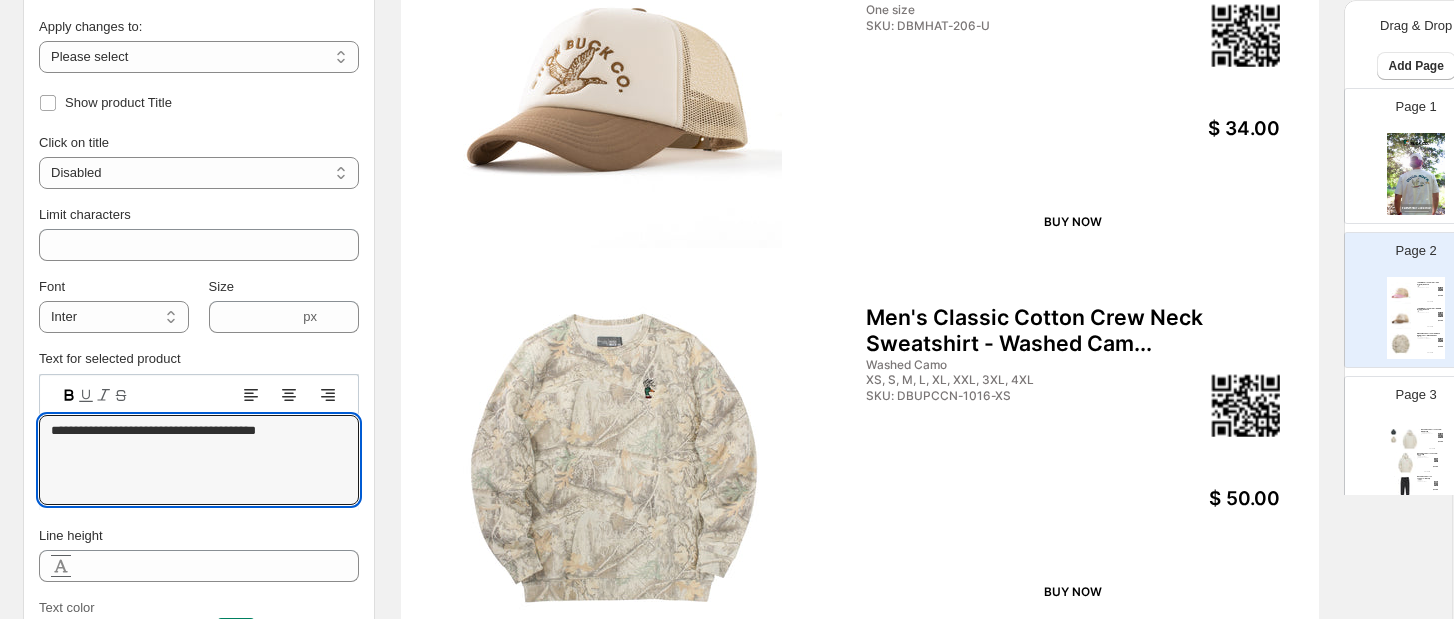 drag, startPoint x: 341, startPoint y: 429, endPoint x: 426, endPoint y: 428, distance: 85.00588 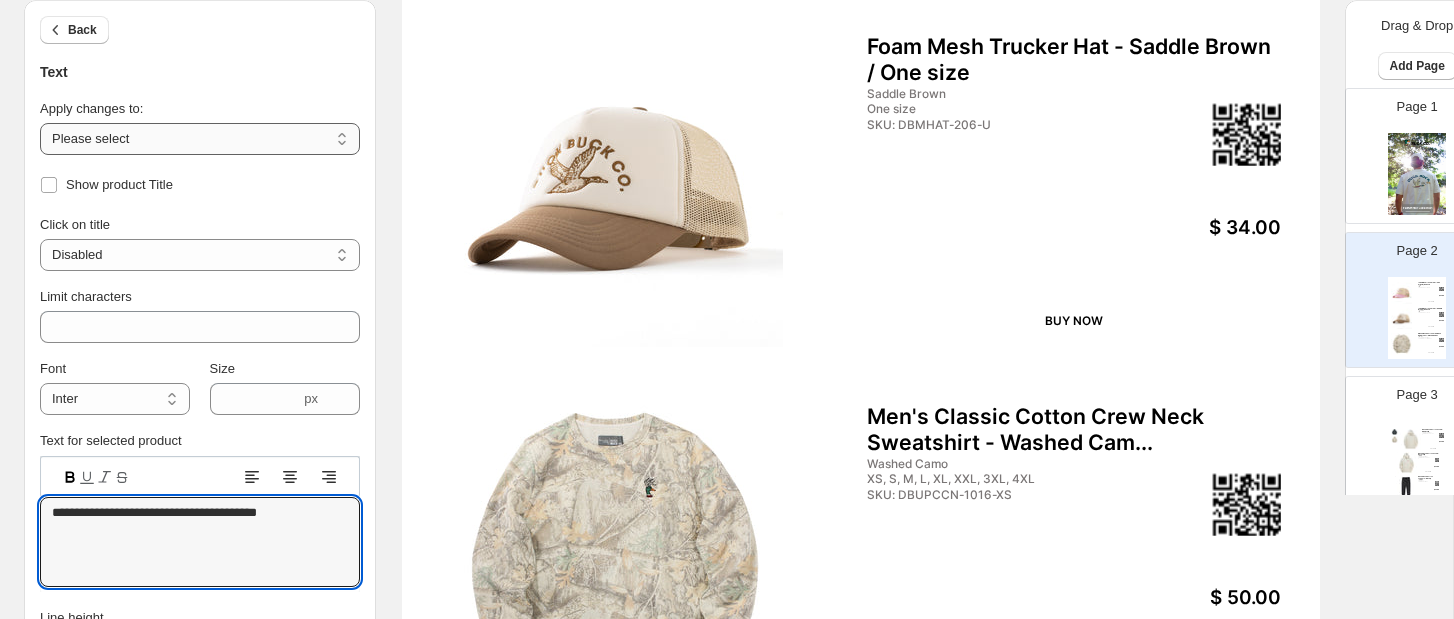 scroll, scrollTop: 561, scrollLeft: 0, axis: vertical 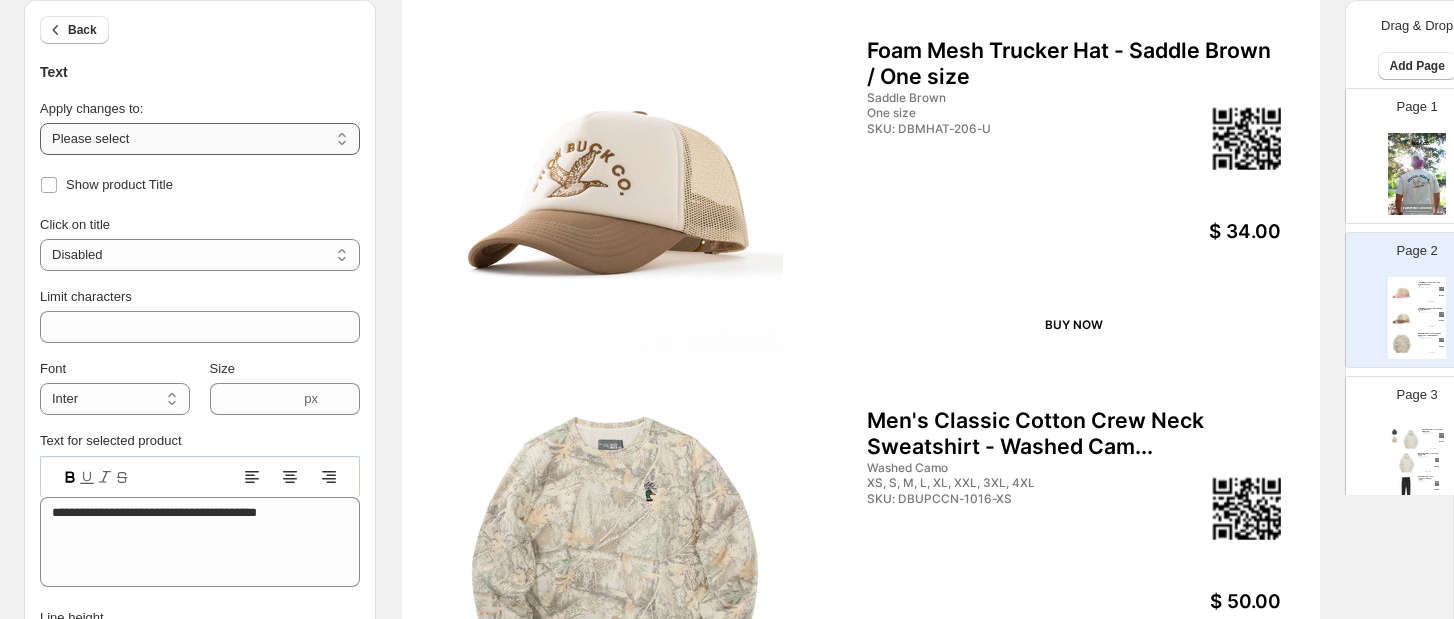 select on "**********" 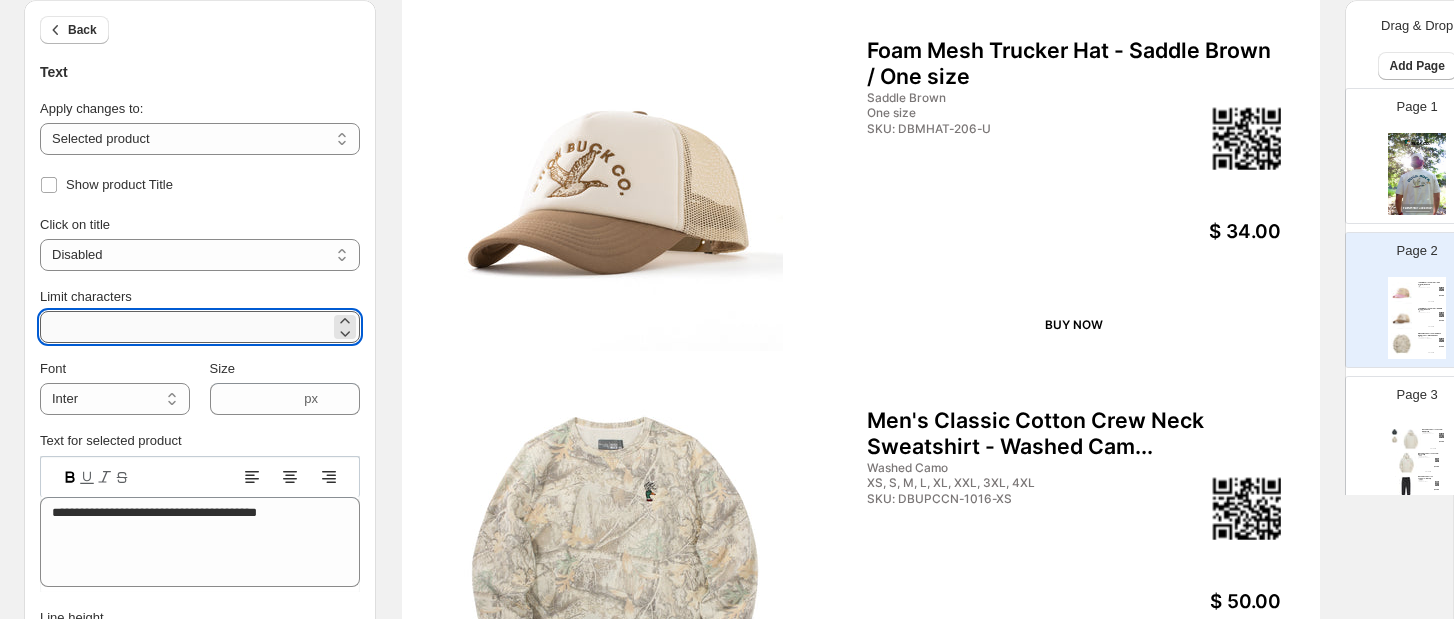 click on "**" at bounding box center [185, 327] 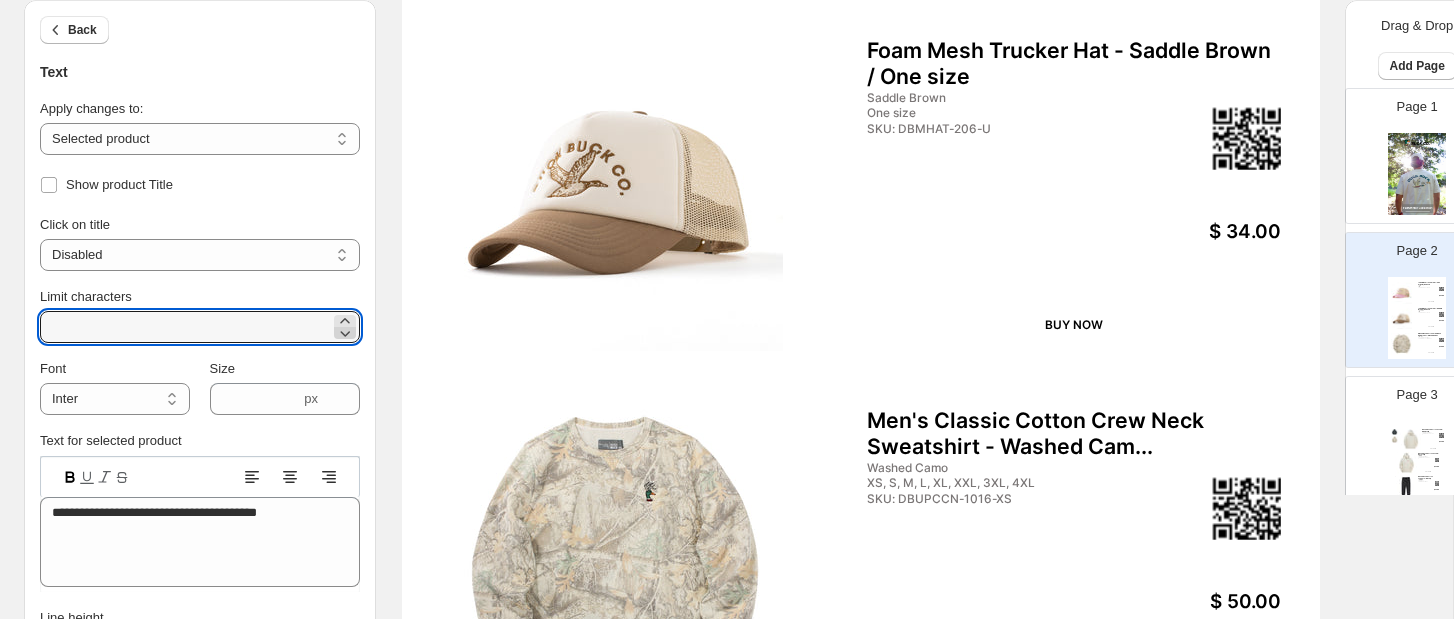 click 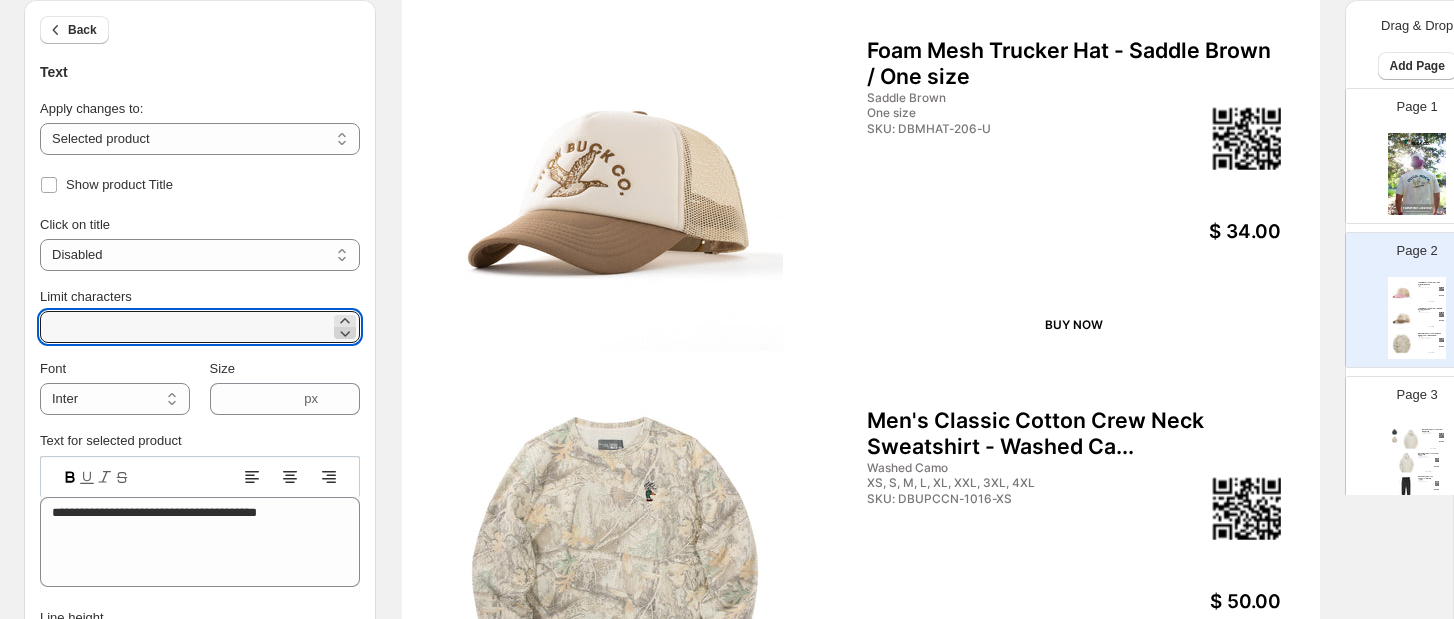 click 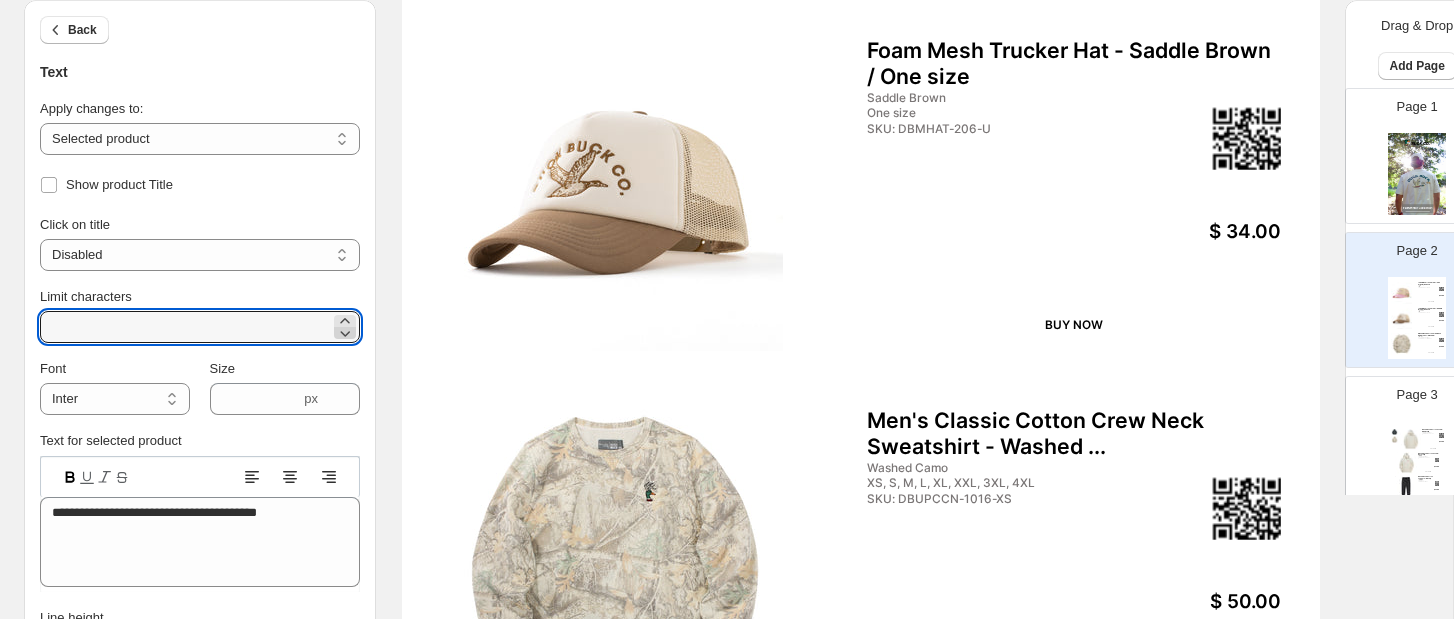click 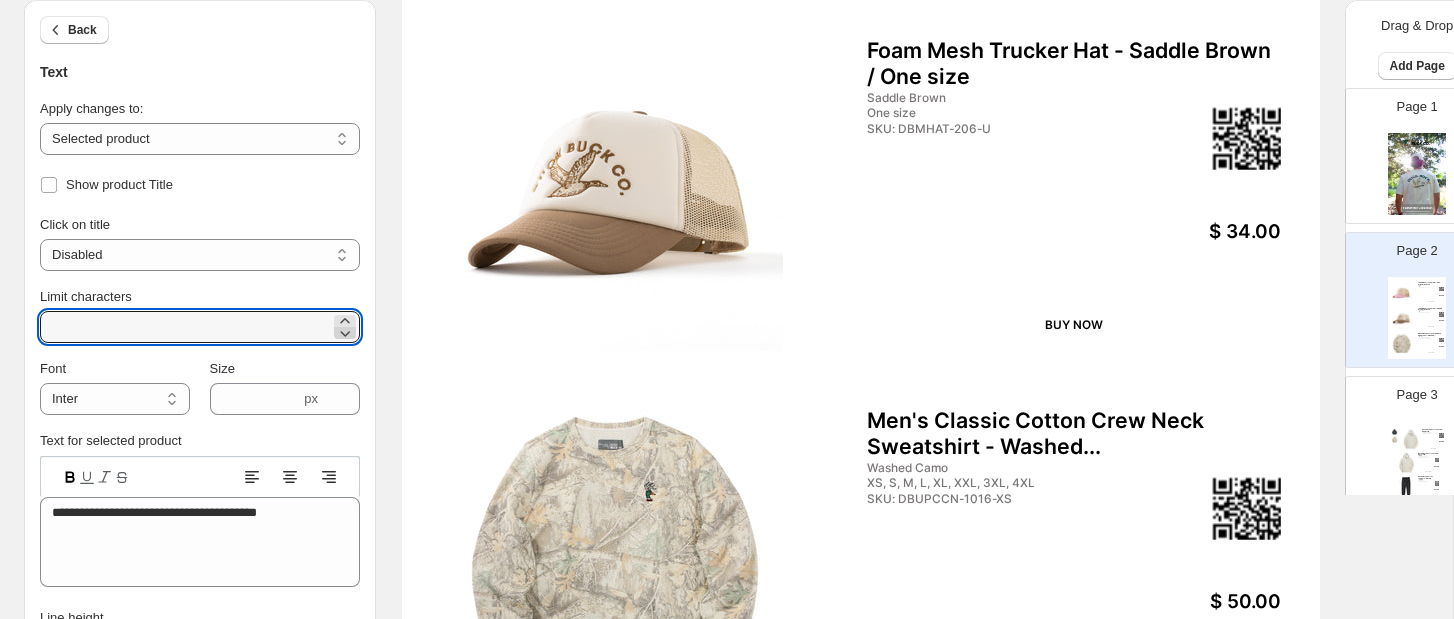 click 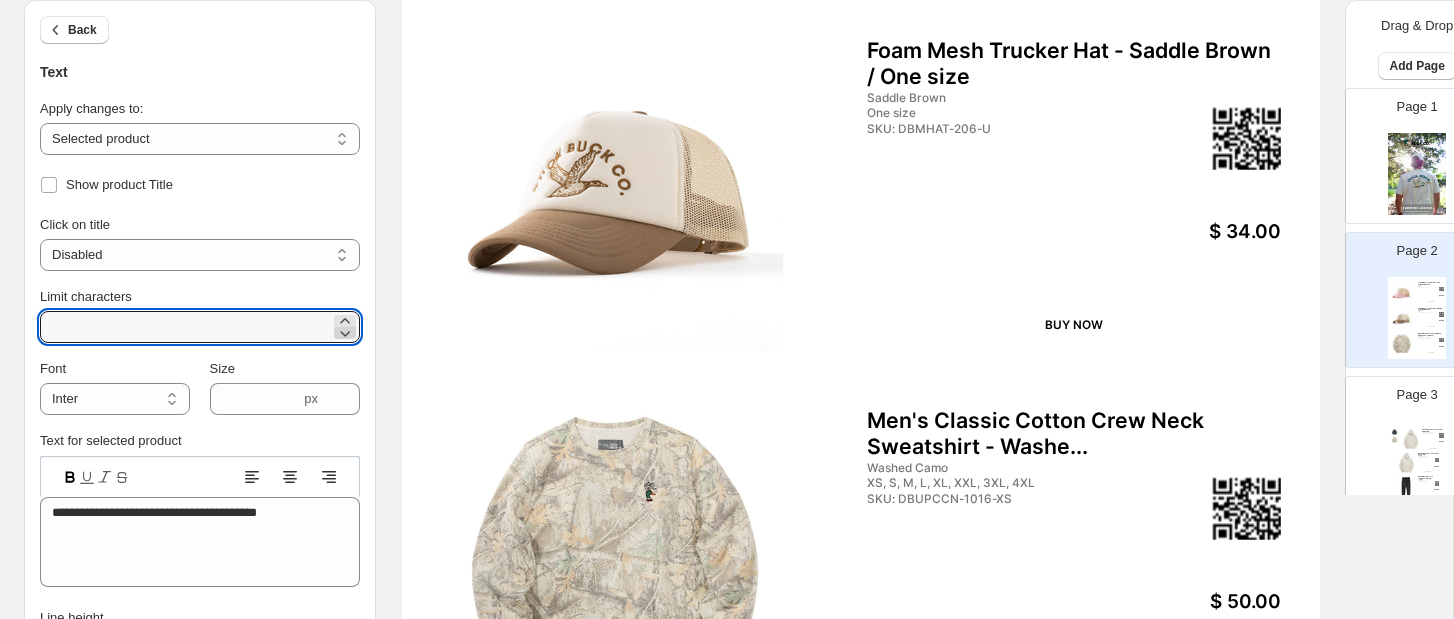 click 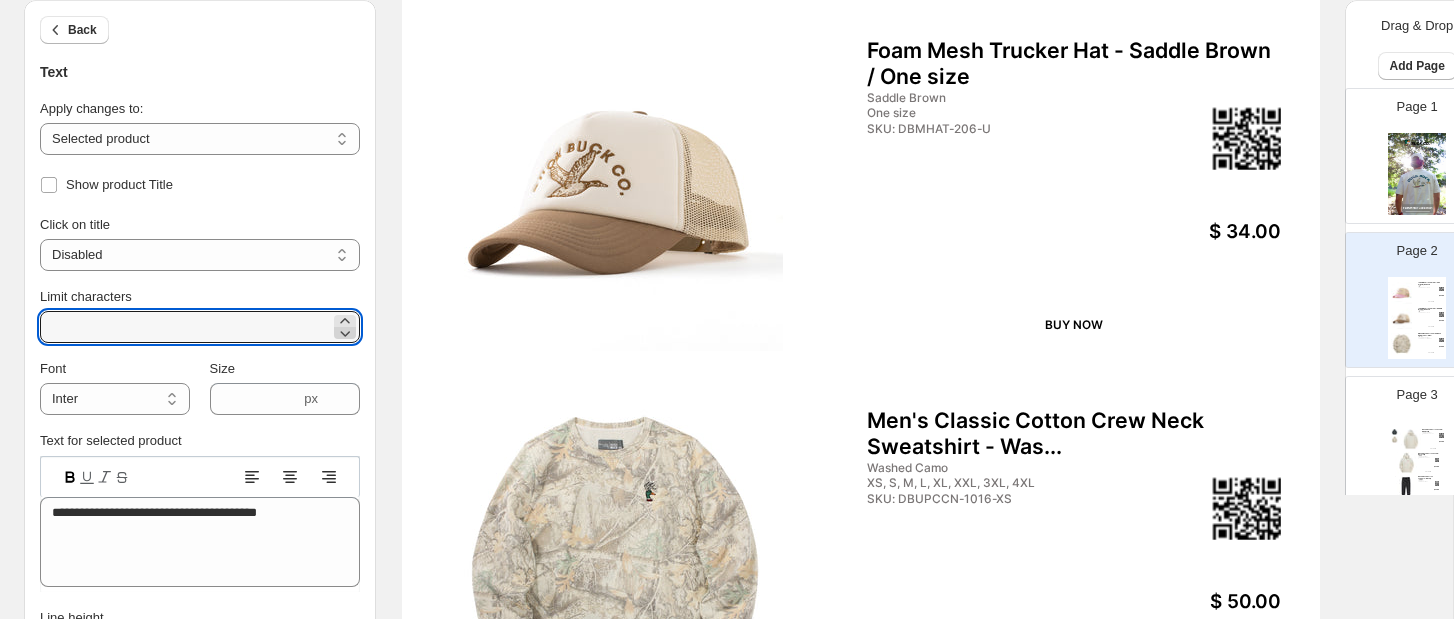 click 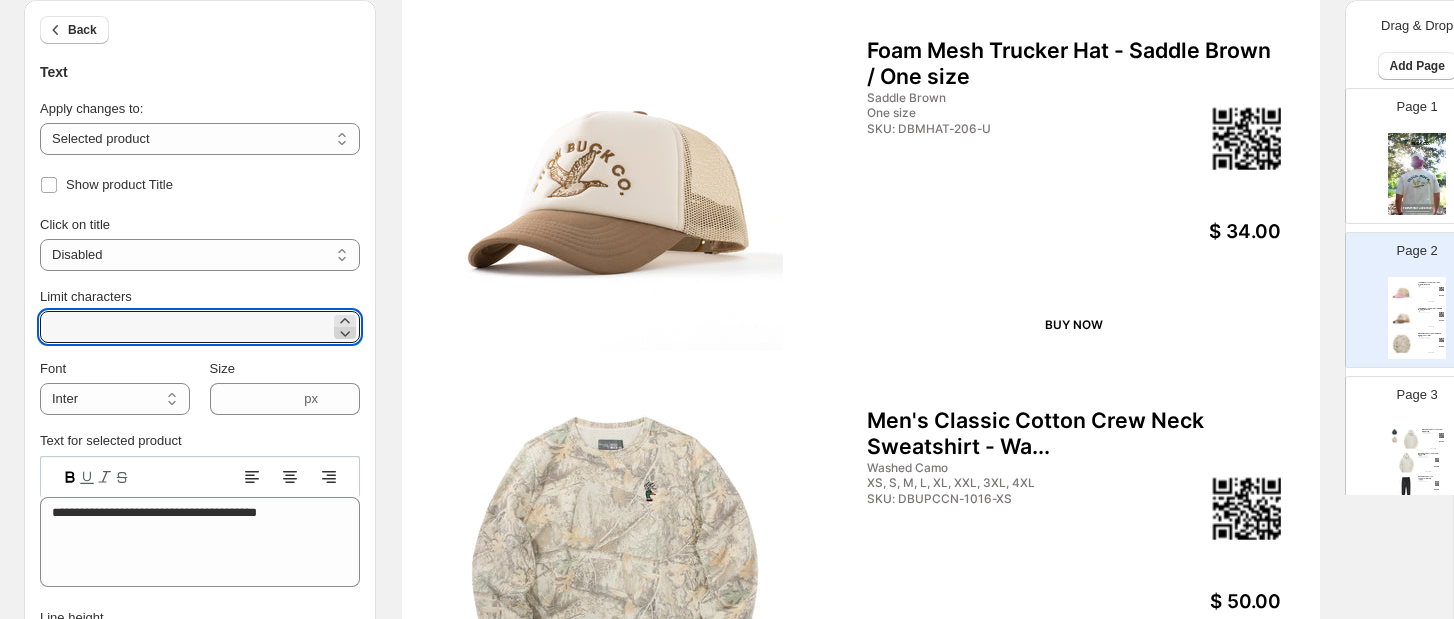 click 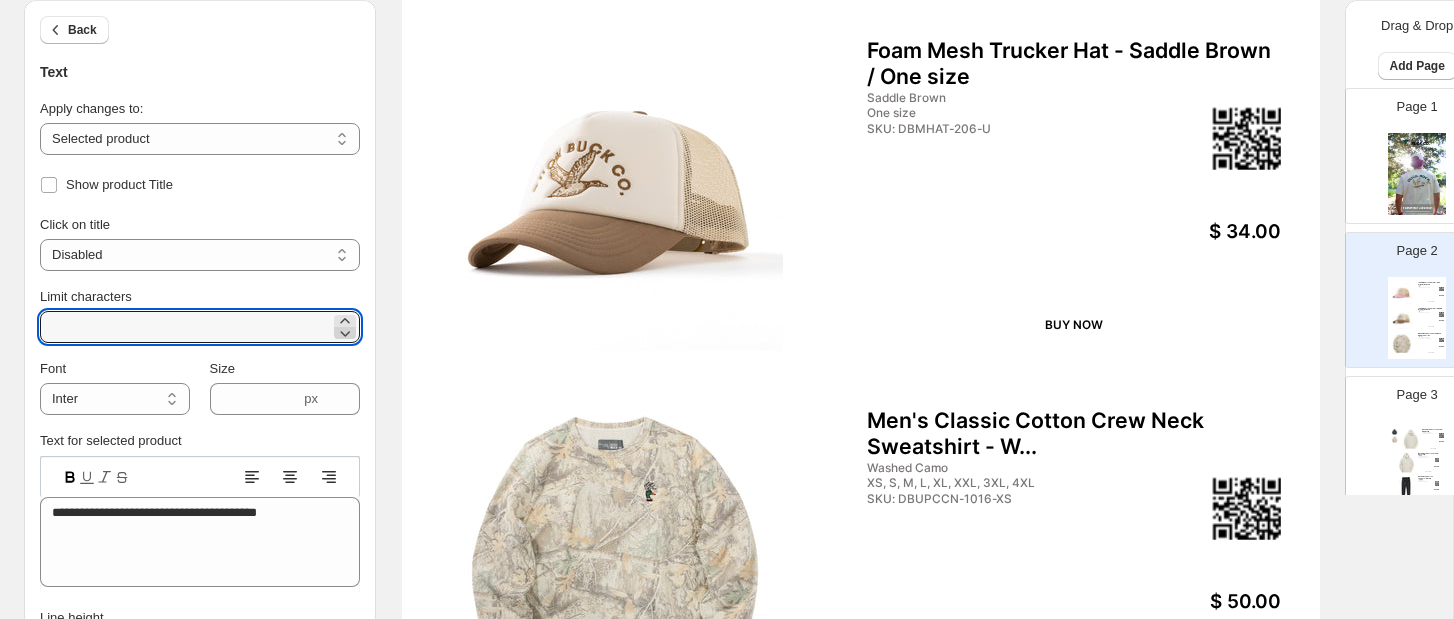 click 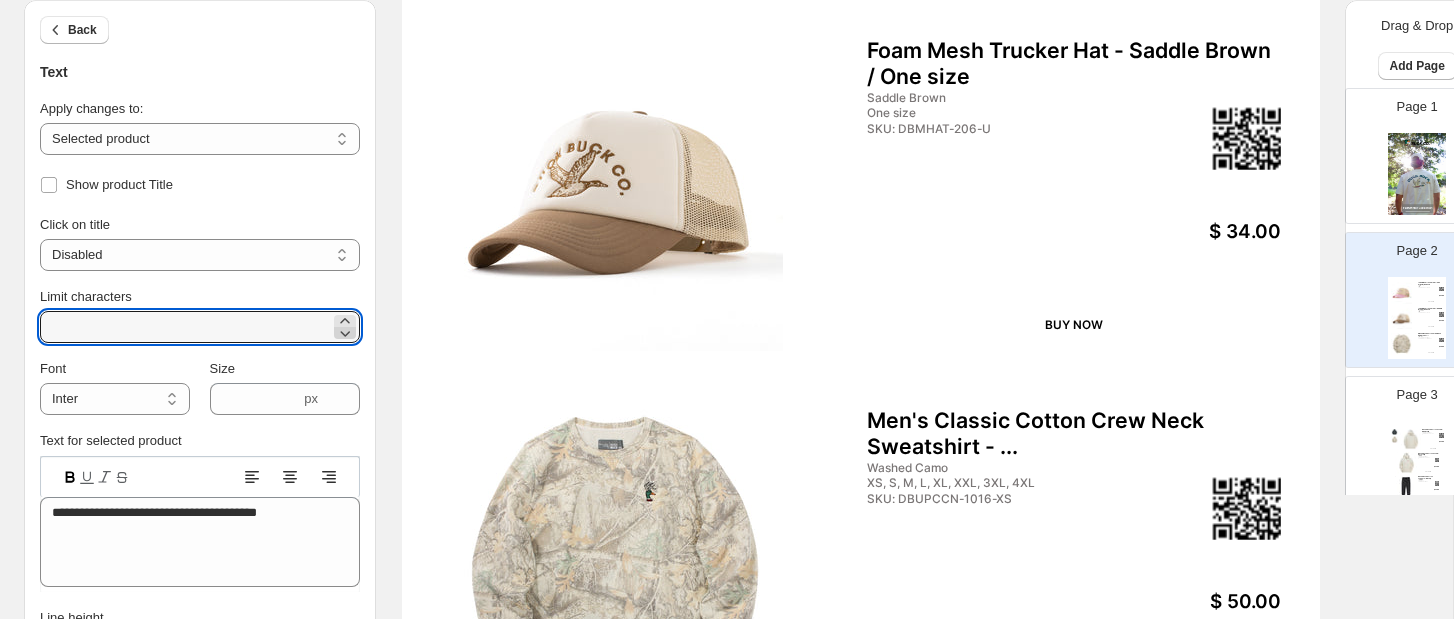 click 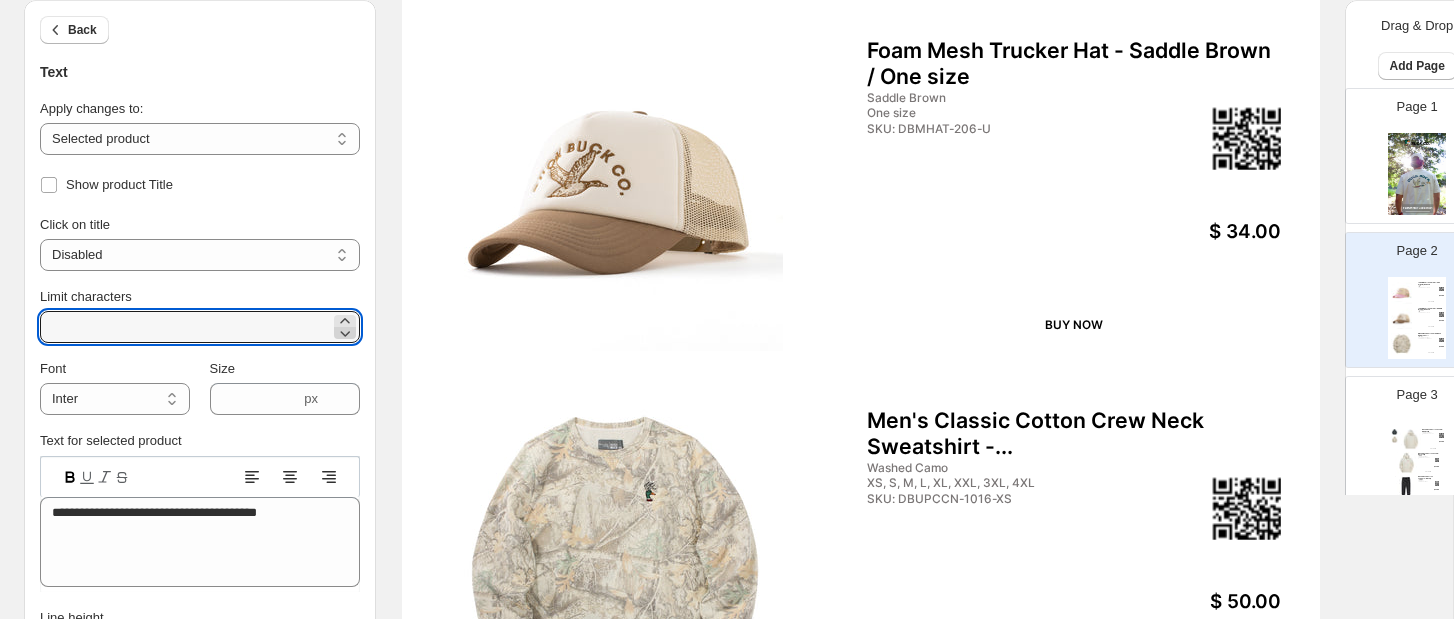 click 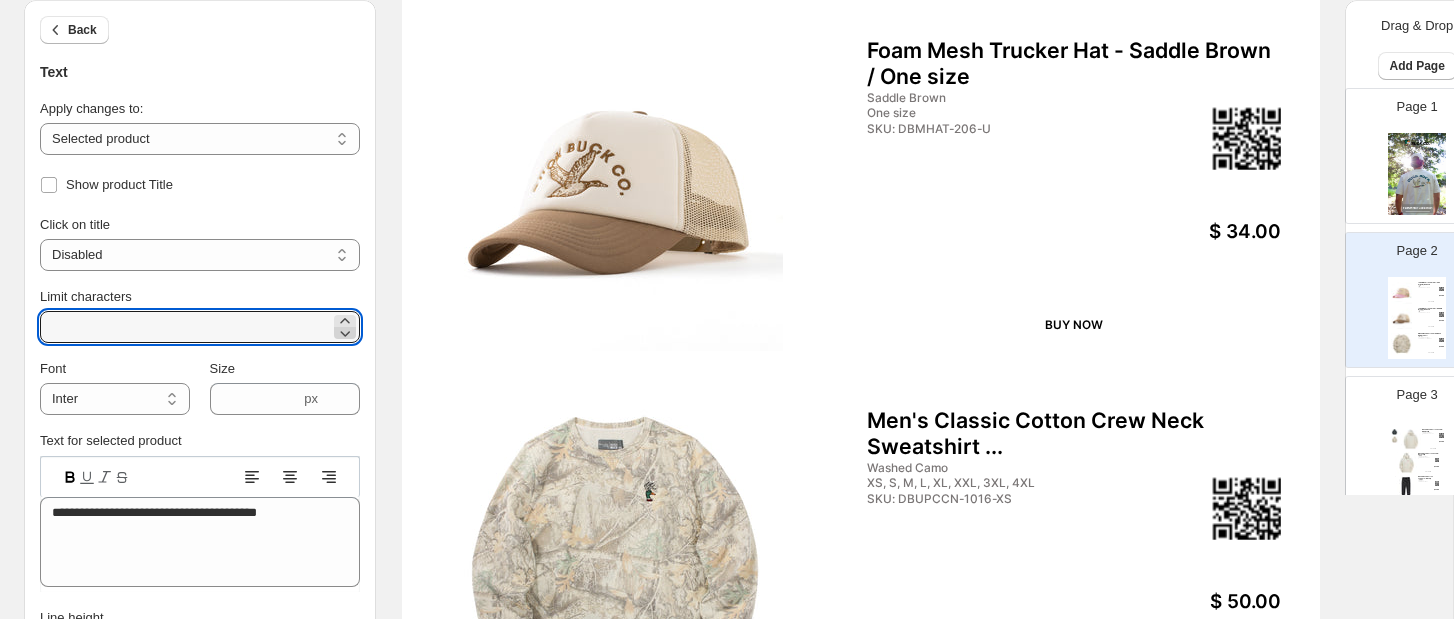 click 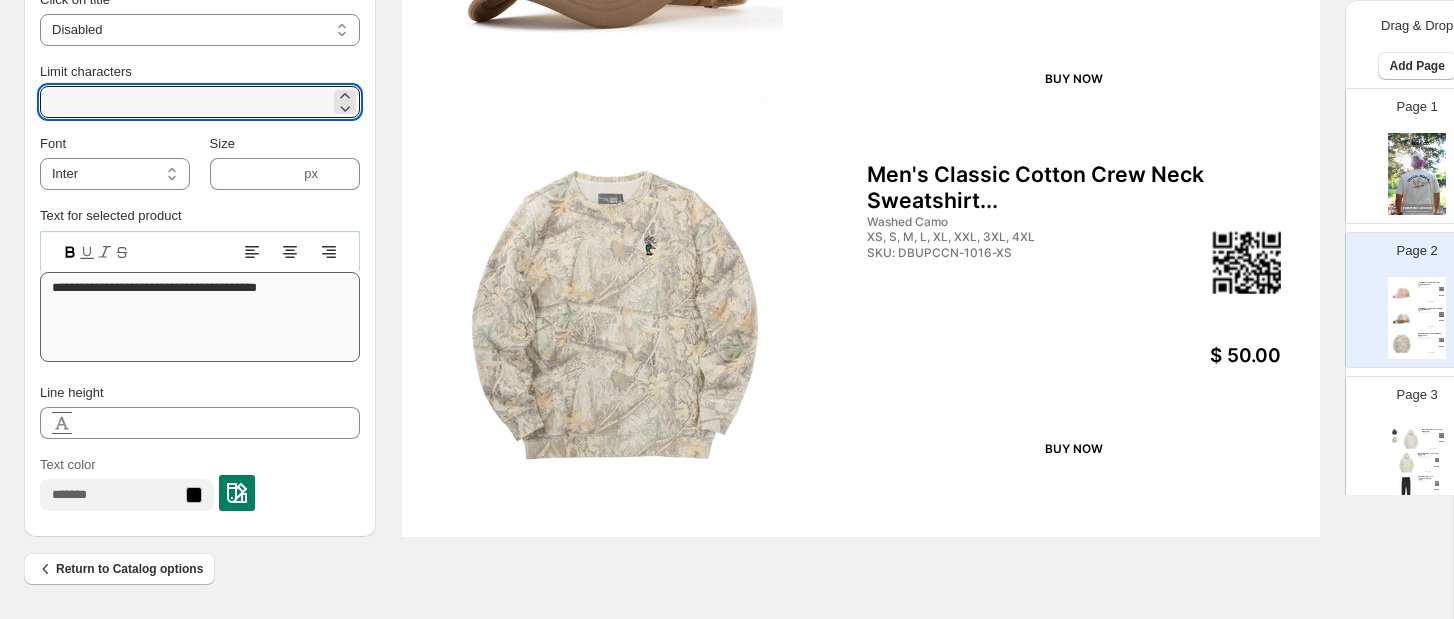 scroll, scrollTop: 807, scrollLeft: 0, axis: vertical 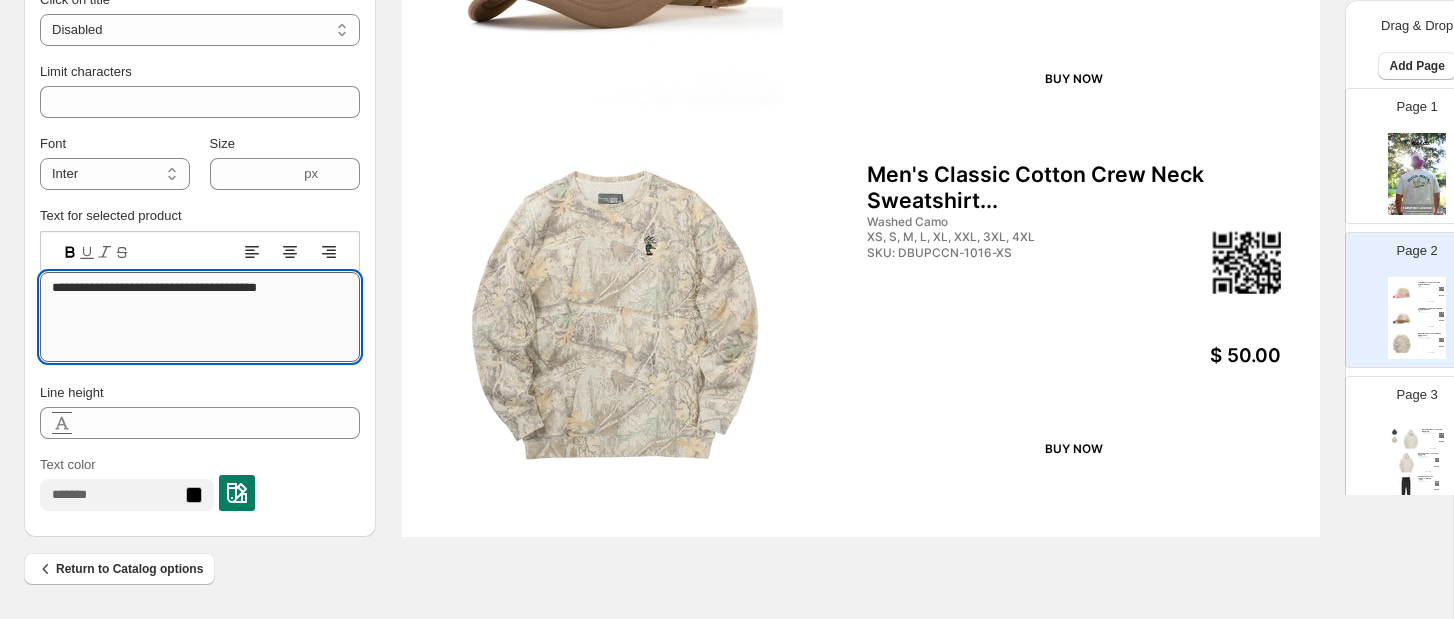 drag, startPoint x: 328, startPoint y: 289, endPoint x: 359, endPoint y: 320, distance: 43.840622 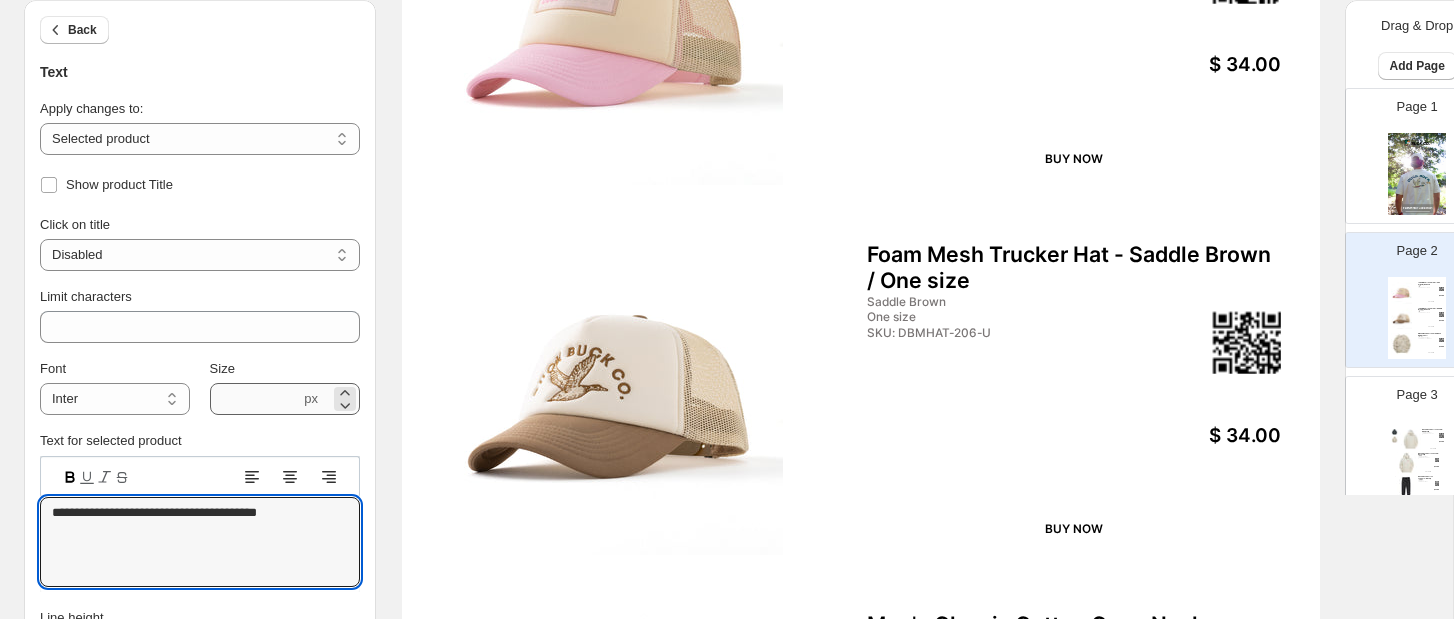 scroll, scrollTop: 316, scrollLeft: 0, axis: vertical 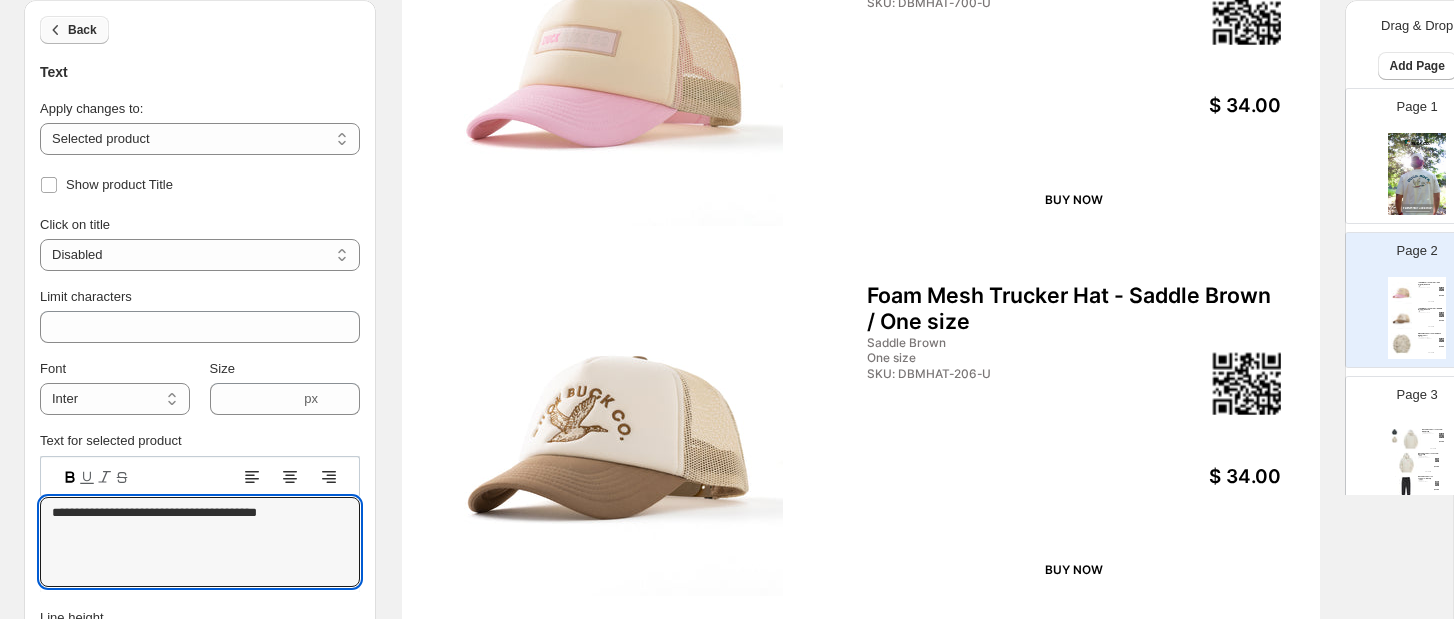 click on "Back" at bounding box center [82, 30] 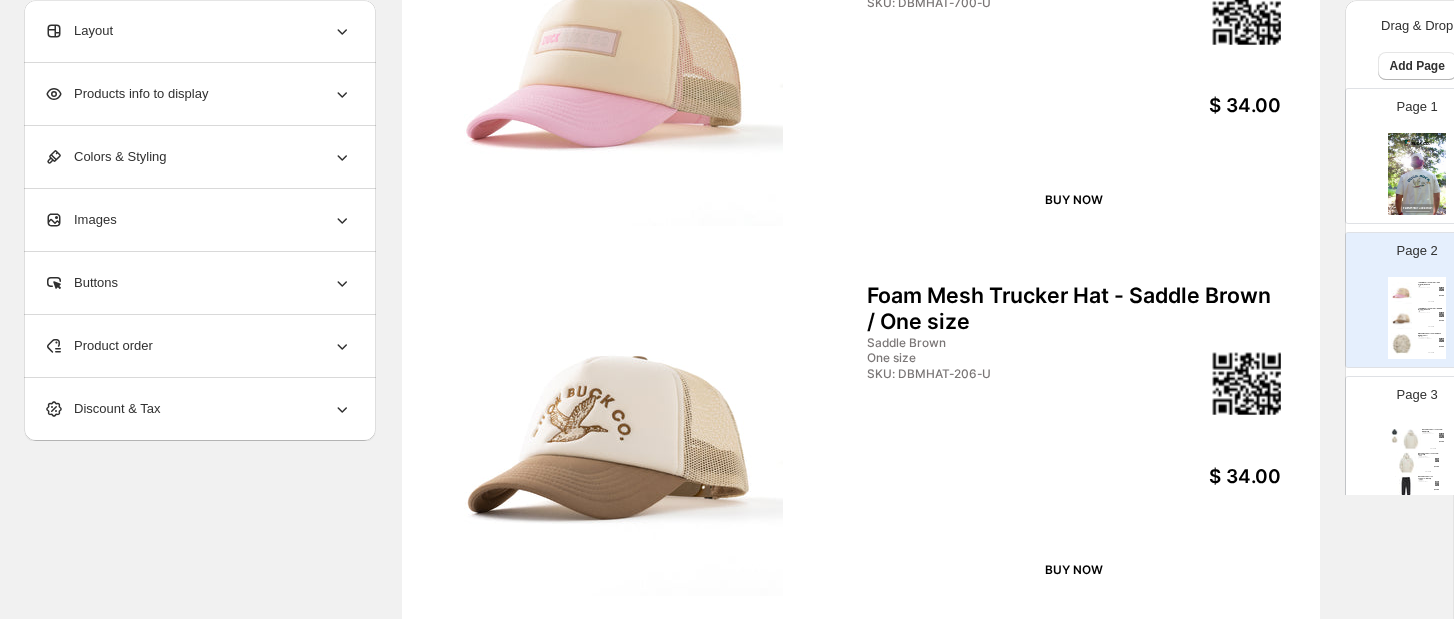 click on "Products info to display" at bounding box center [198, 94] 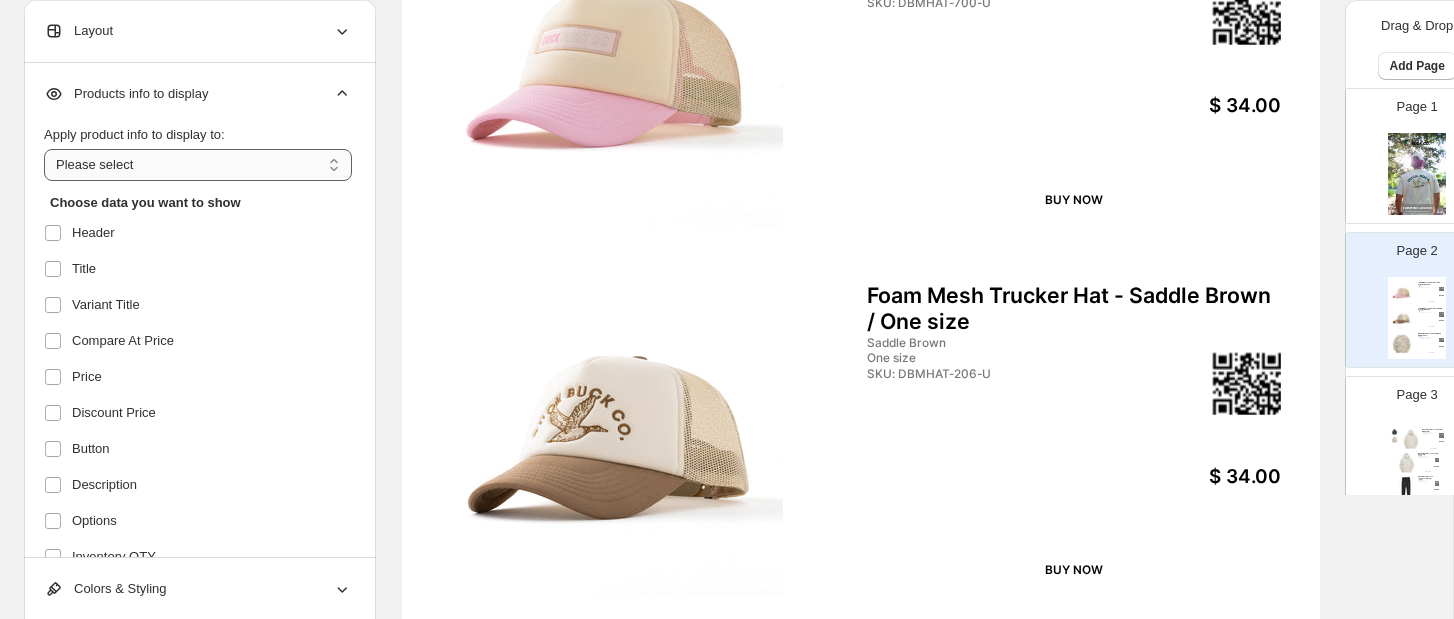 select on "*********" 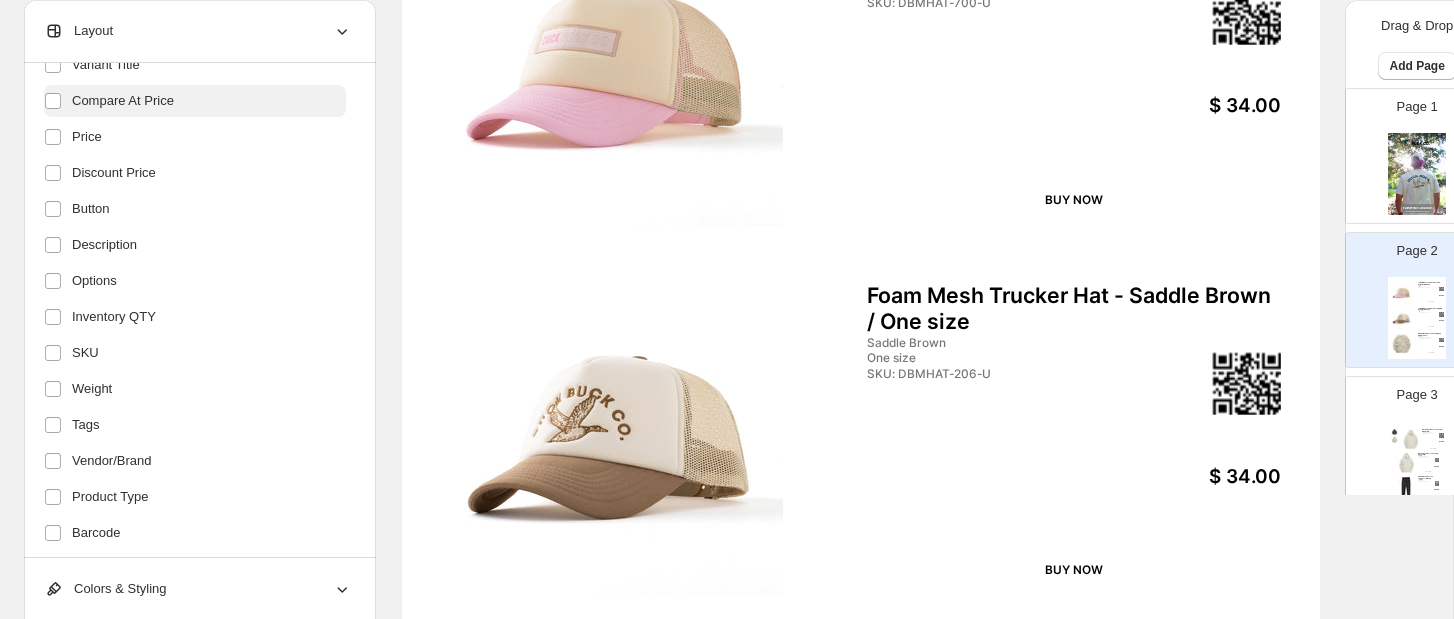 scroll, scrollTop: 248, scrollLeft: 0, axis: vertical 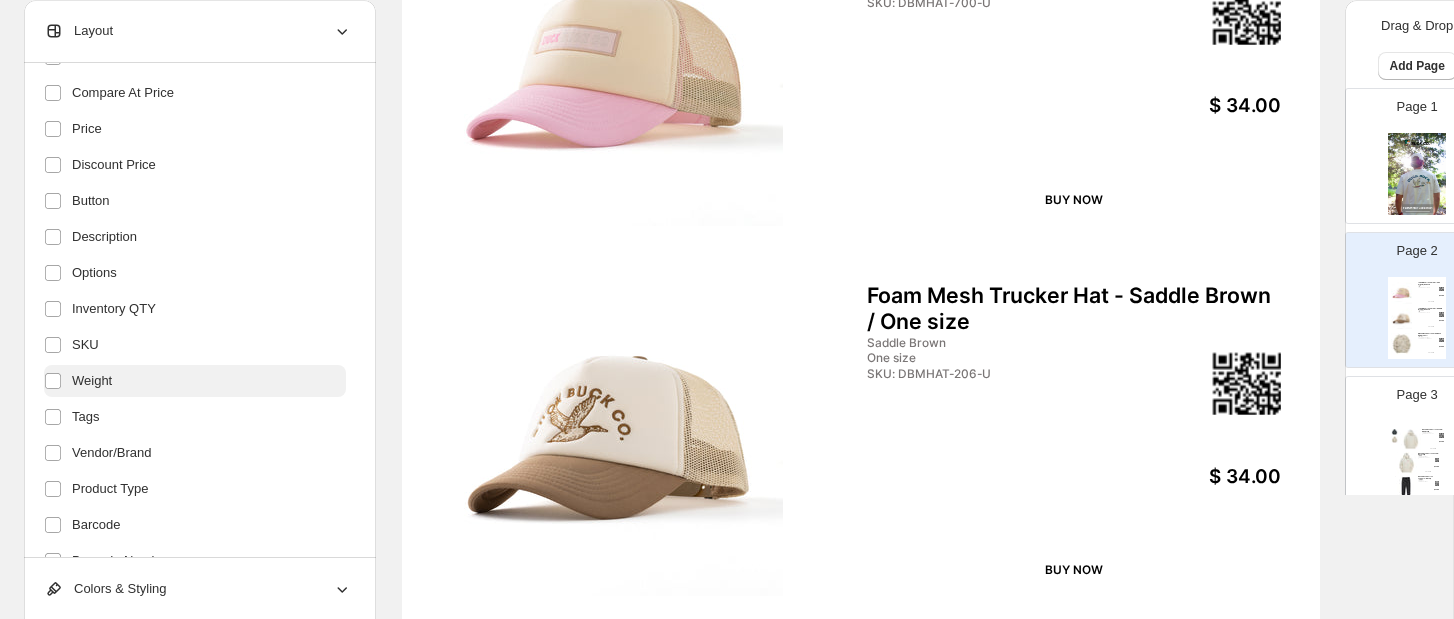 click on "Weight" at bounding box center [92, 381] 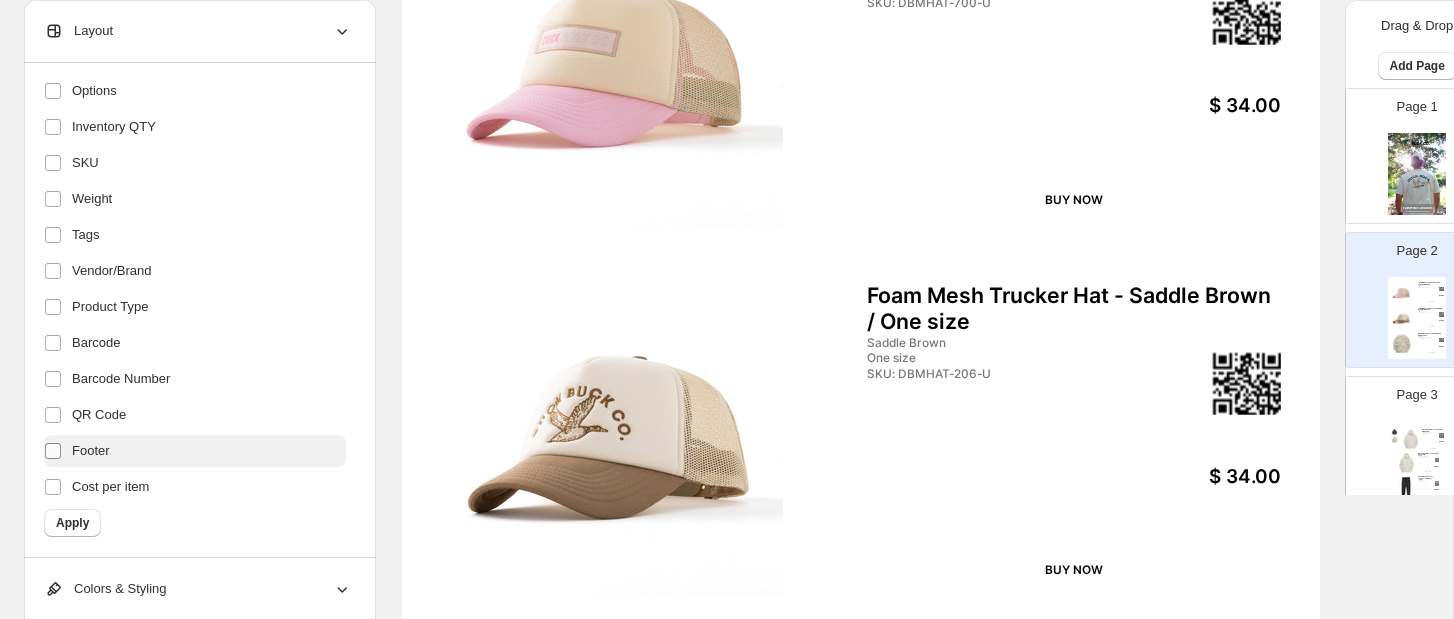 scroll, scrollTop: 430, scrollLeft: 0, axis: vertical 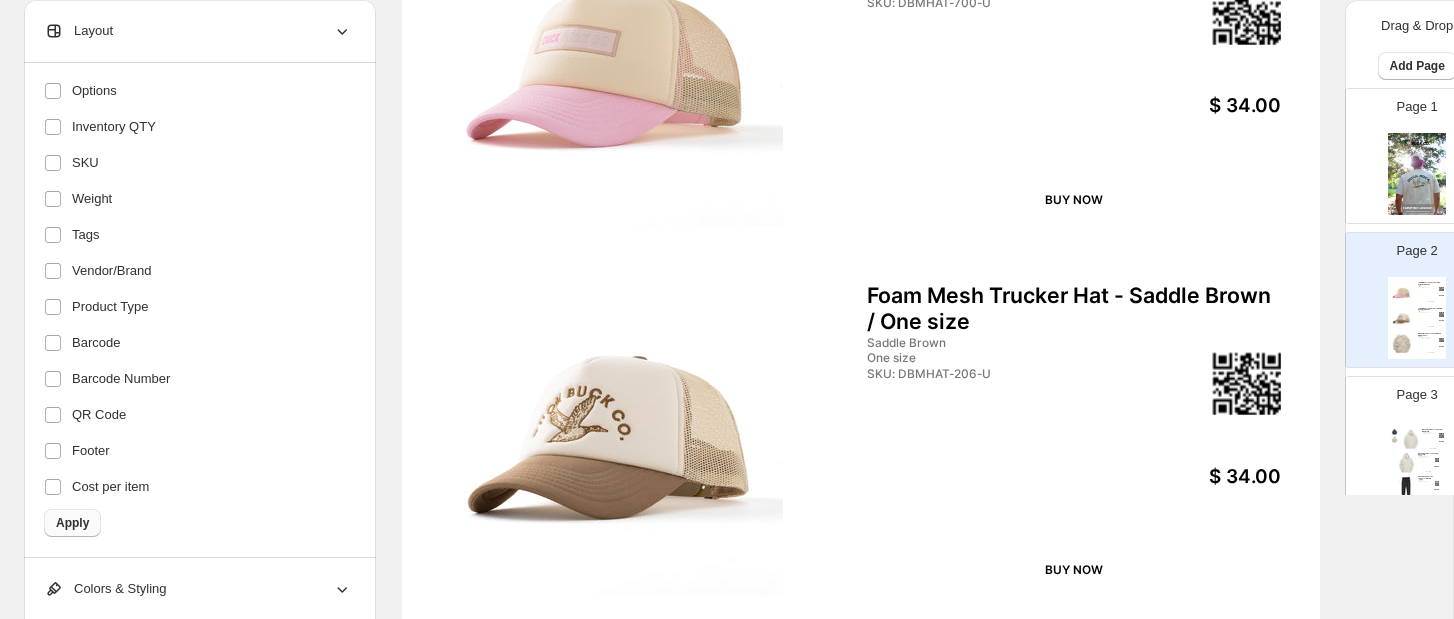 click on "Apply" at bounding box center [72, 523] 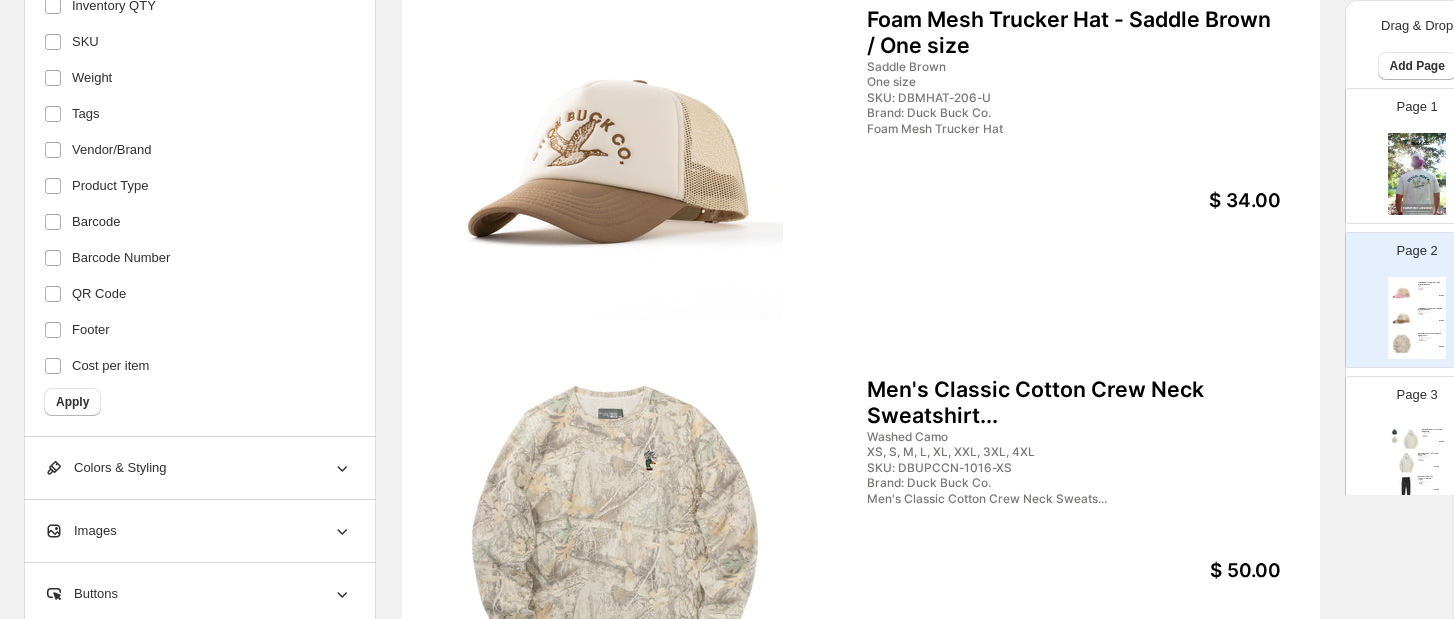 scroll, scrollTop: 603, scrollLeft: 0, axis: vertical 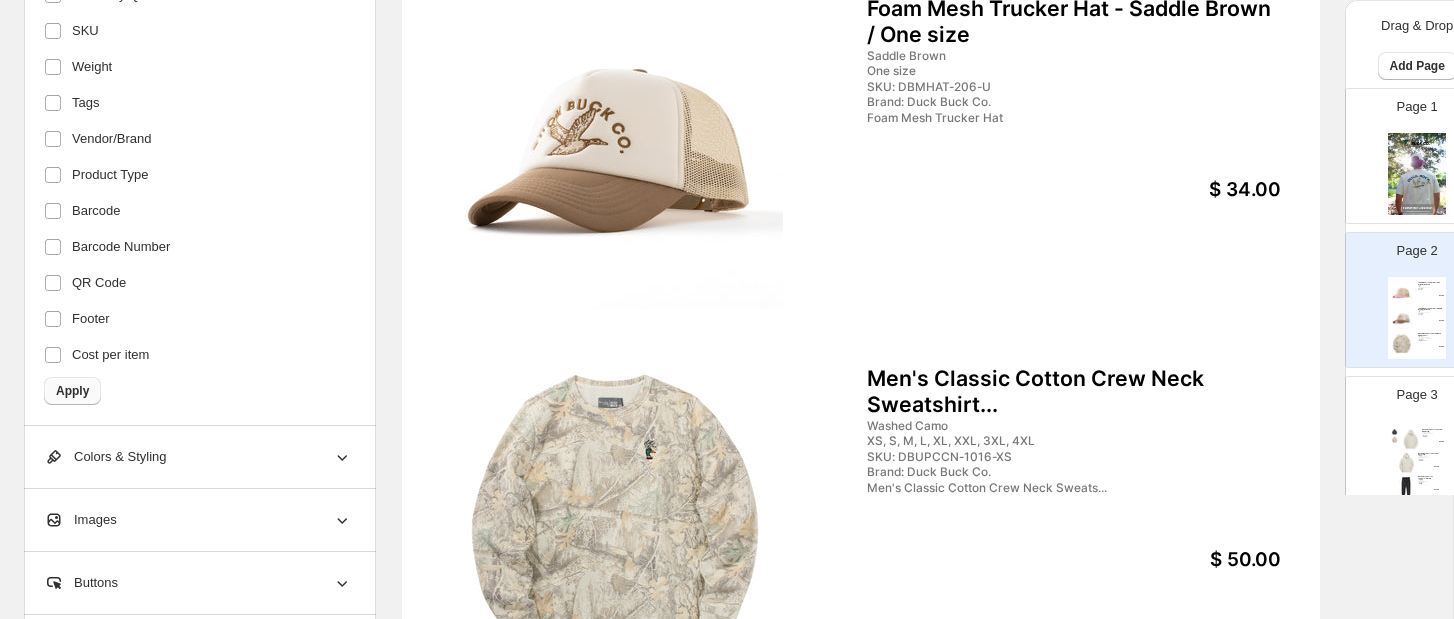 click on "Apply" at bounding box center [72, 391] 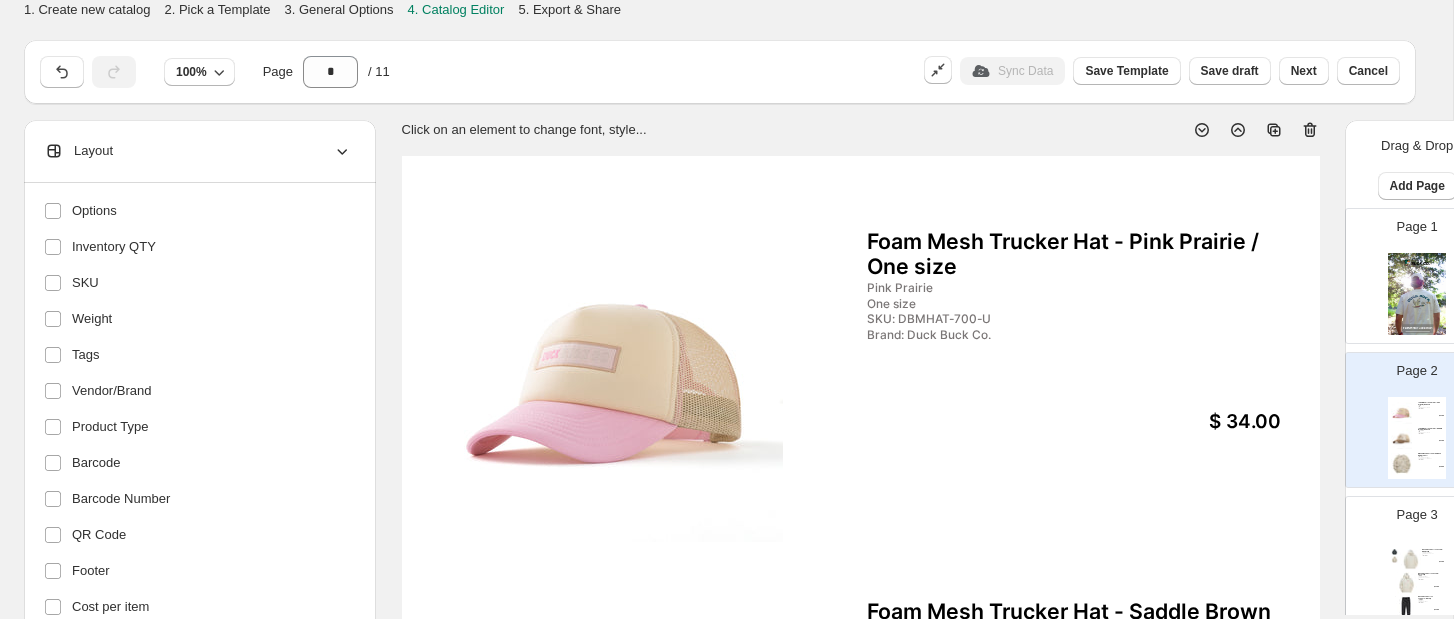 scroll, scrollTop: 0, scrollLeft: 0, axis: both 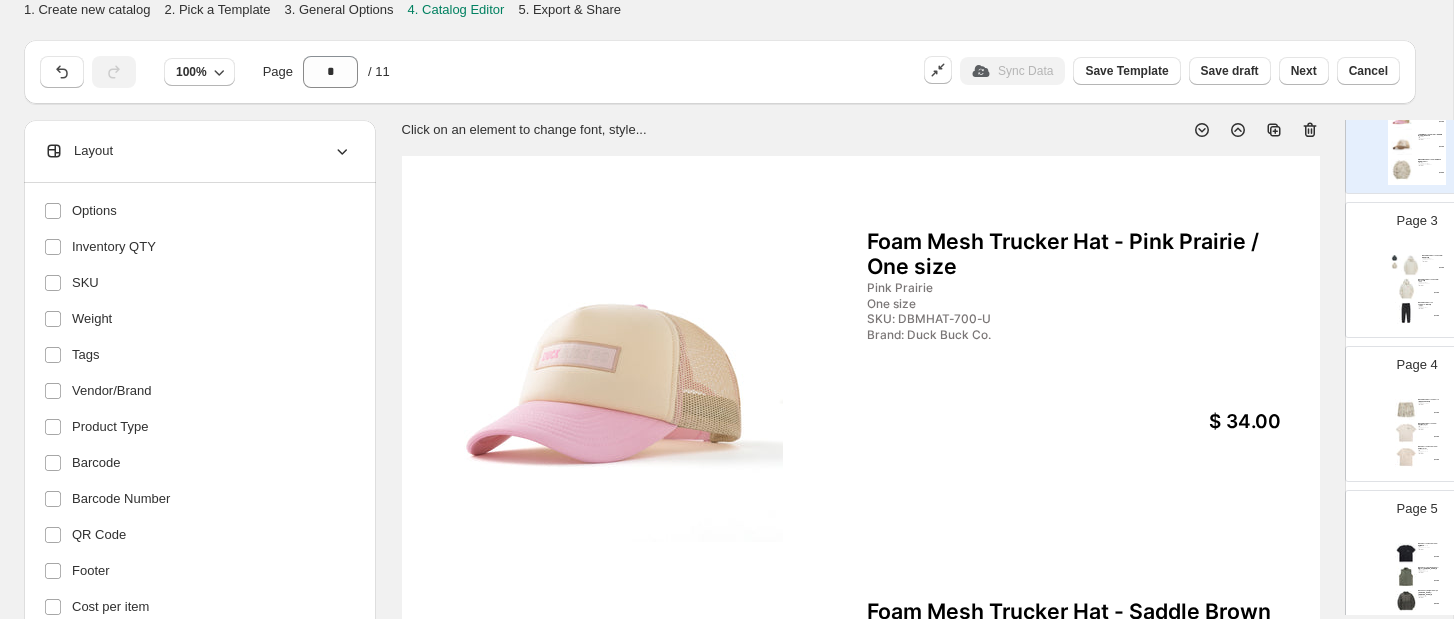 click at bounding box center [1406, 289] 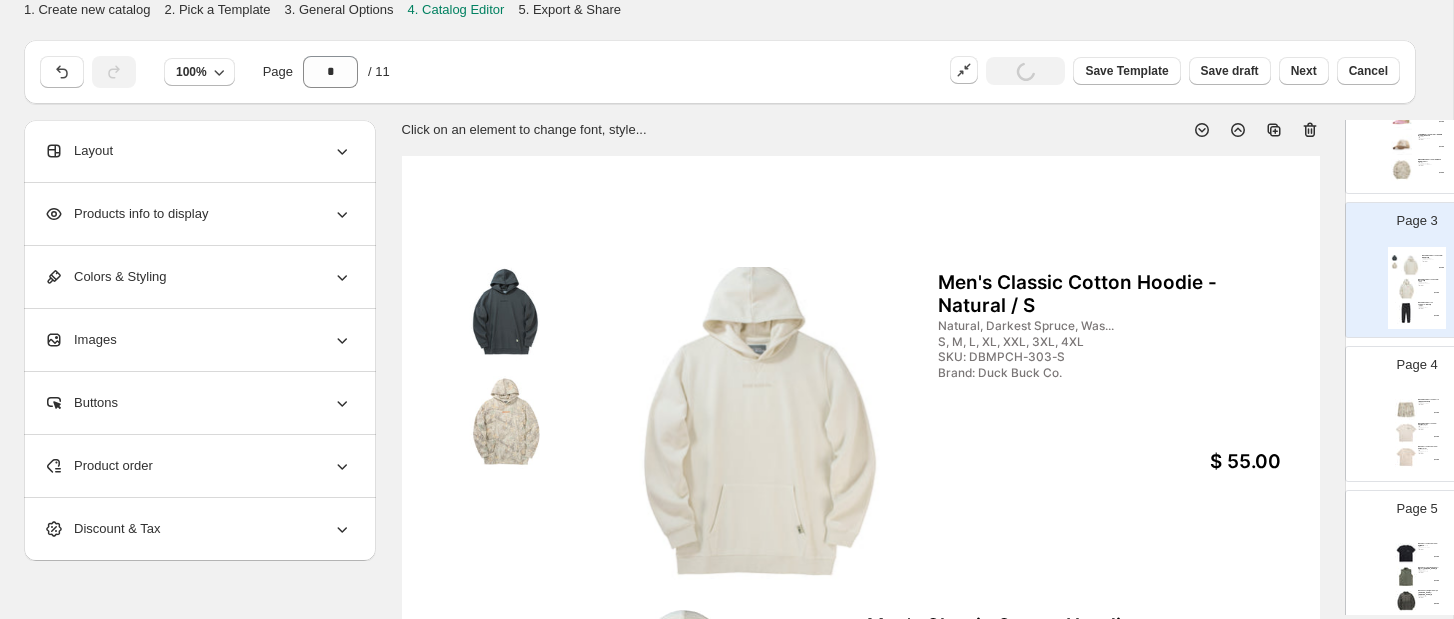scroll, scrollTop: 0, scrollLeft: 0, axis: both 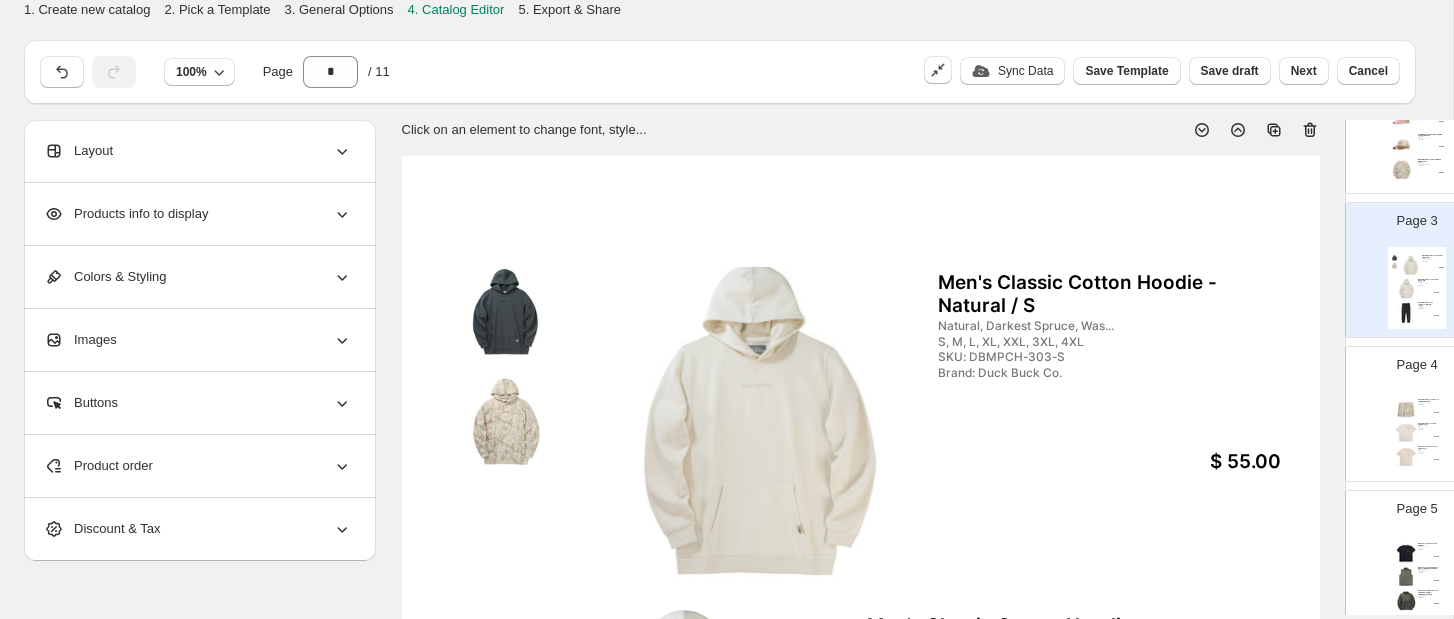 click at bounding box center (1402, 170) 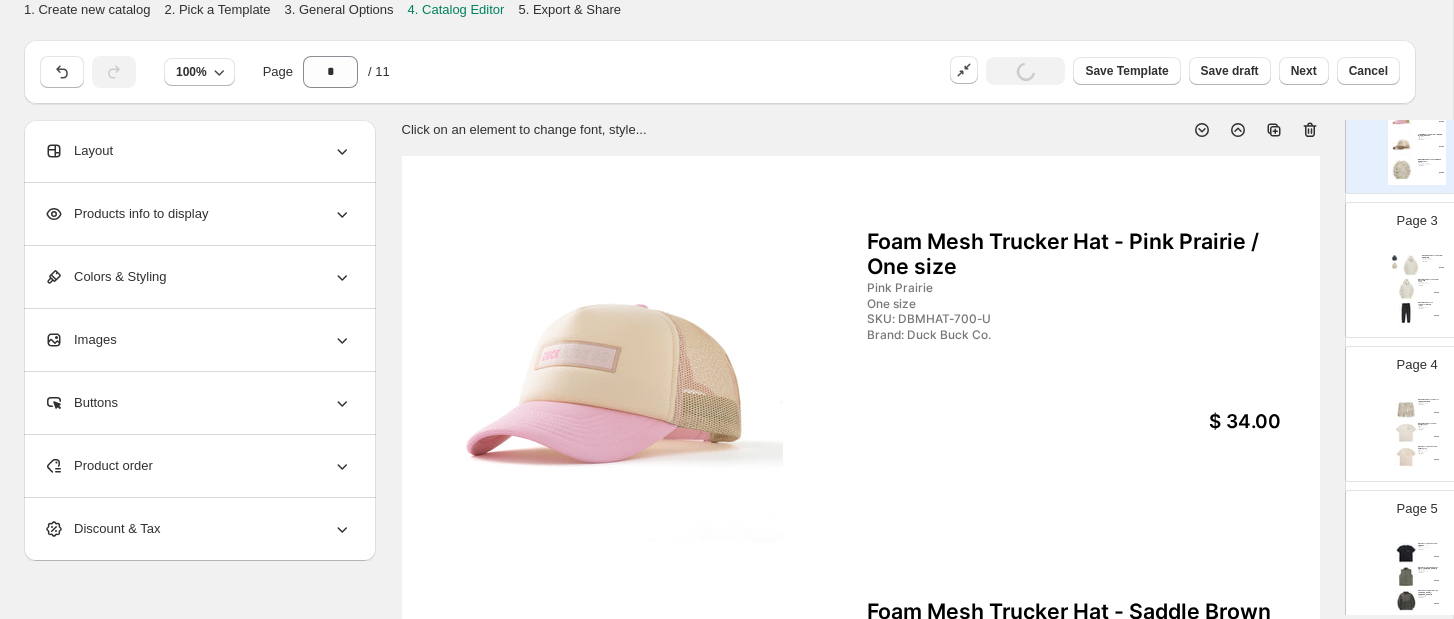 click at bounding box center [611, 385] 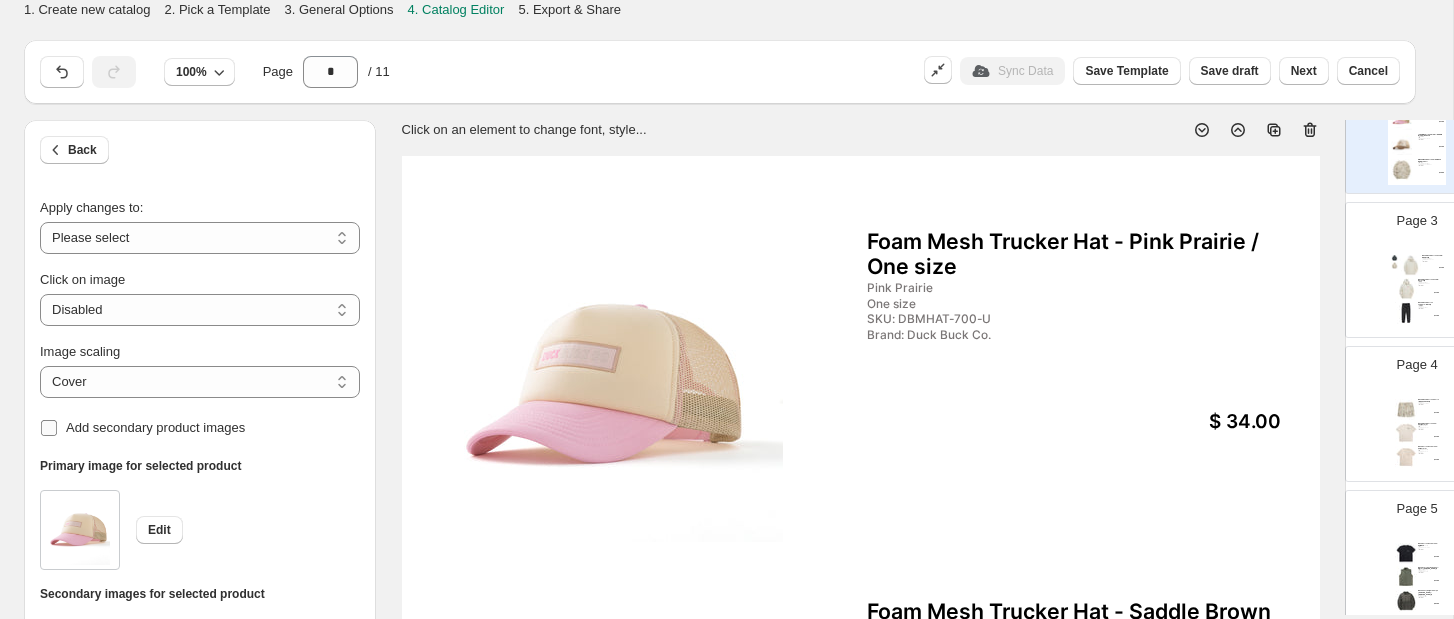 click on "Add secondary product images" at bounding box center (155, 427) 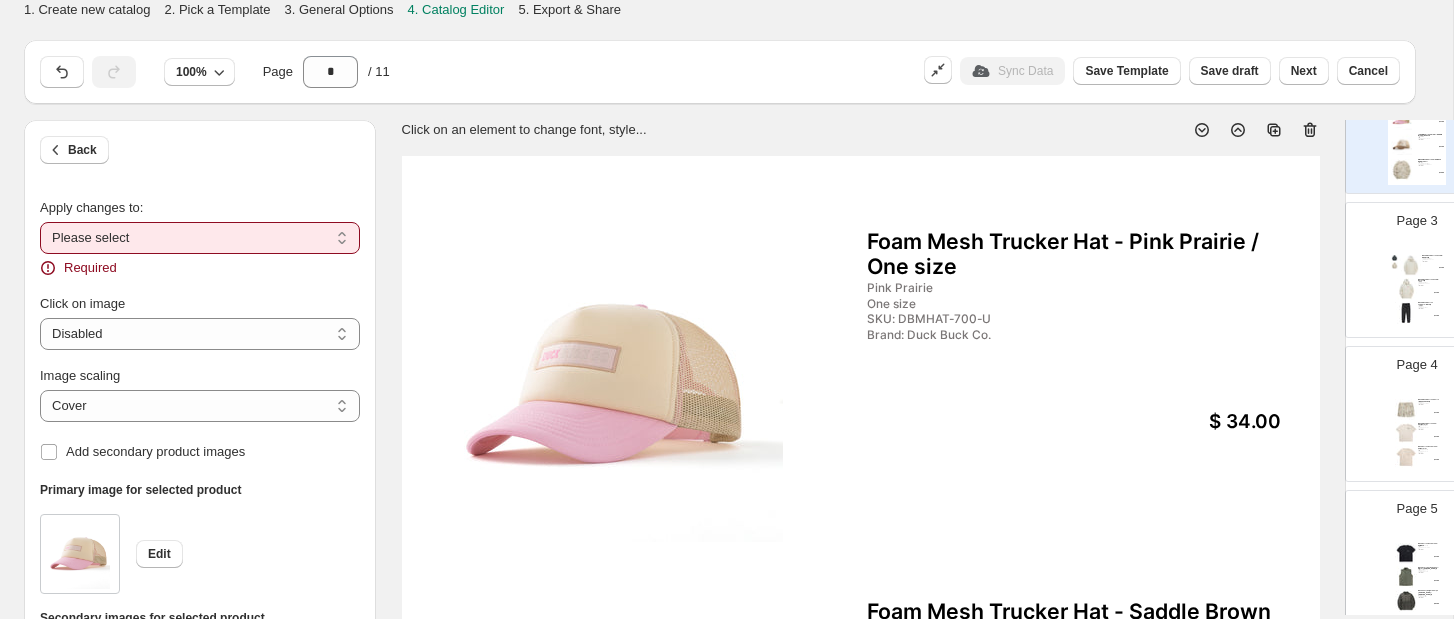select on "**********" 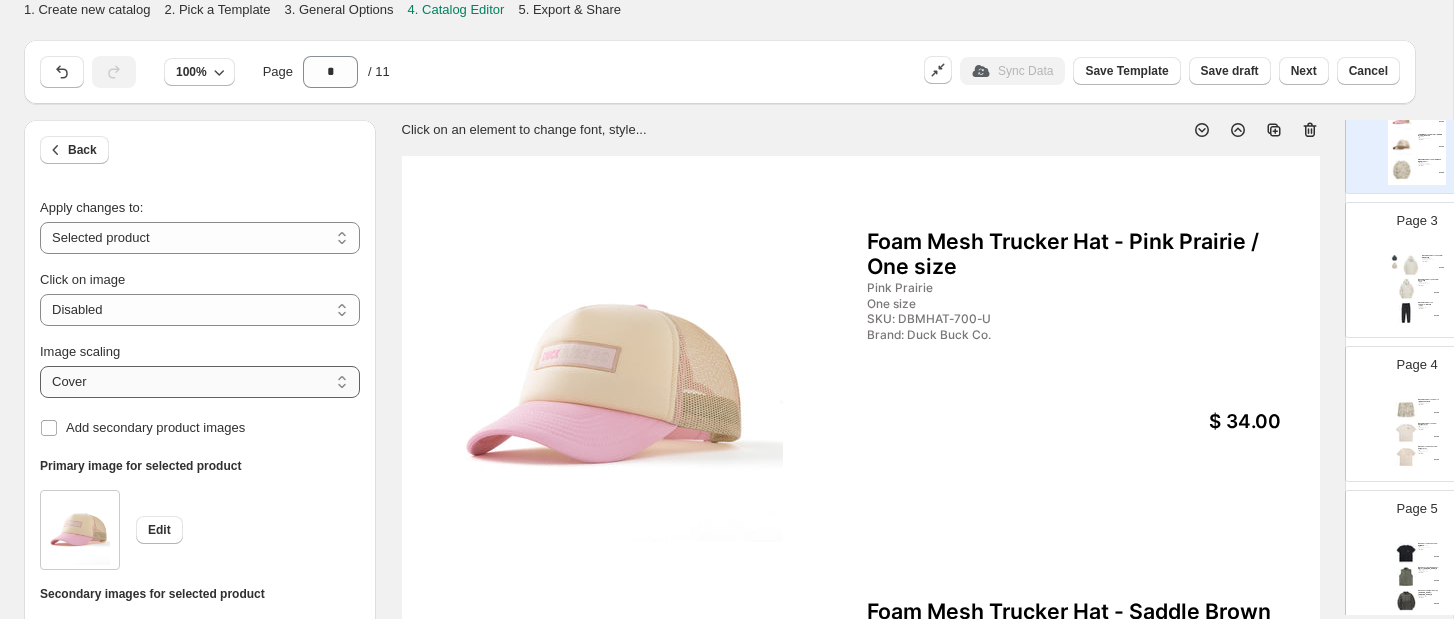 select on "*******" 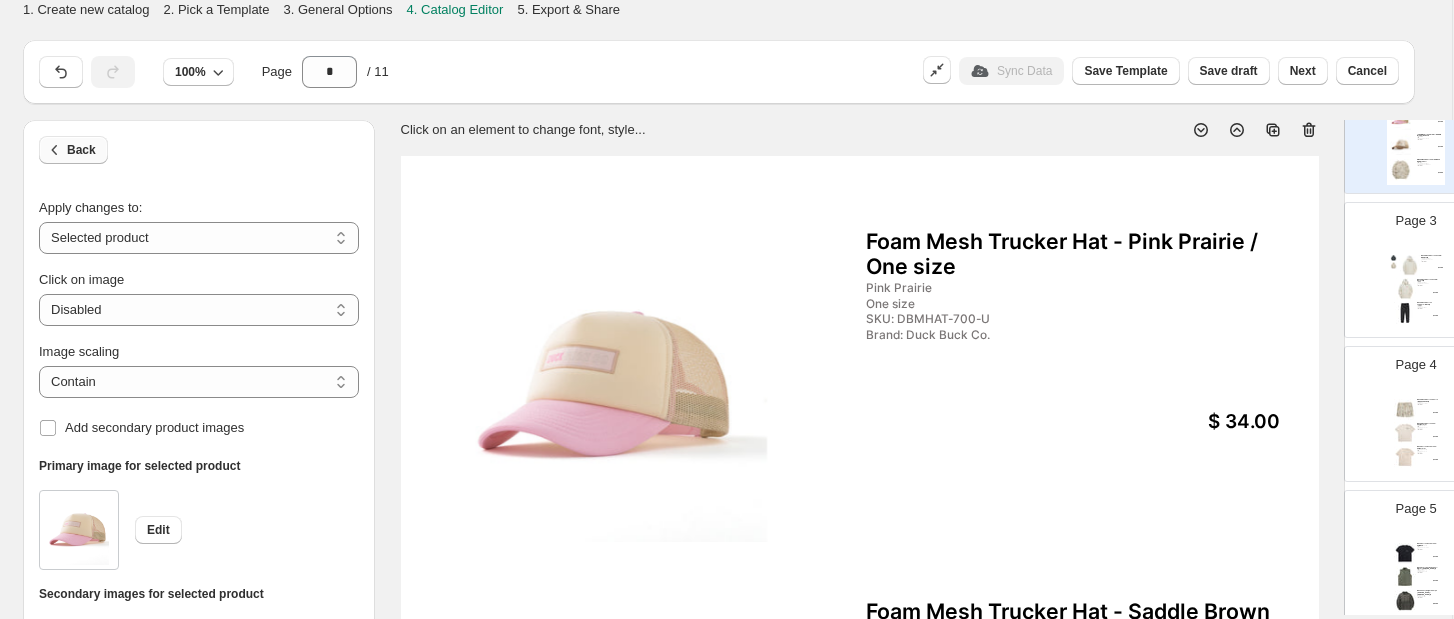 scroll, scrollTop: 0, scrollLeft: 1, axis: horizontal 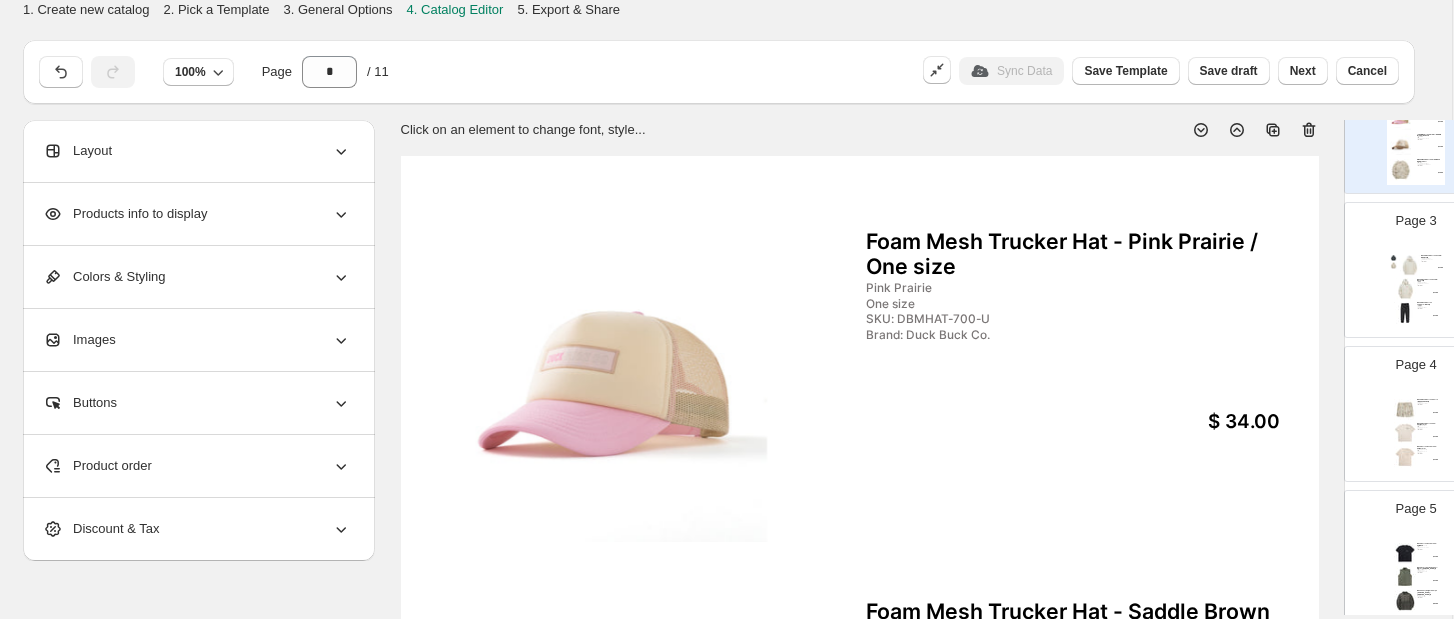 click at bounding box center (610, 385) 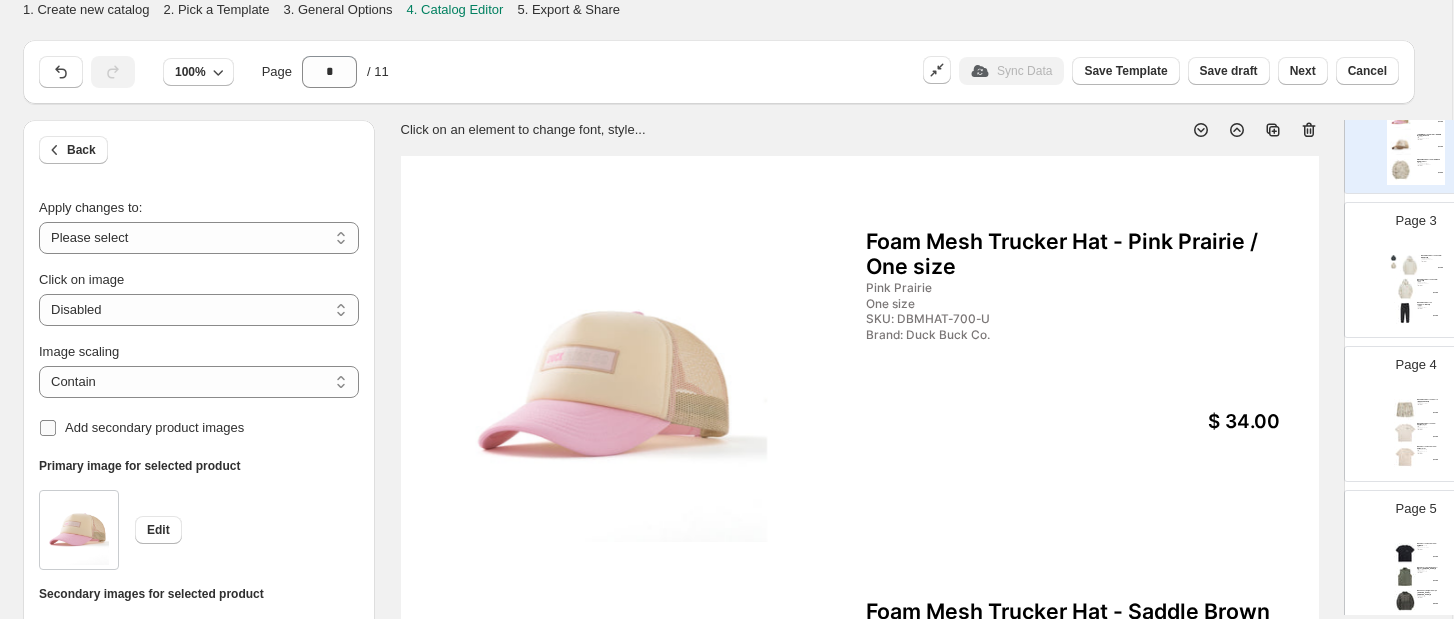 click on "Add secondary product images" at bounding box center (154, 427) 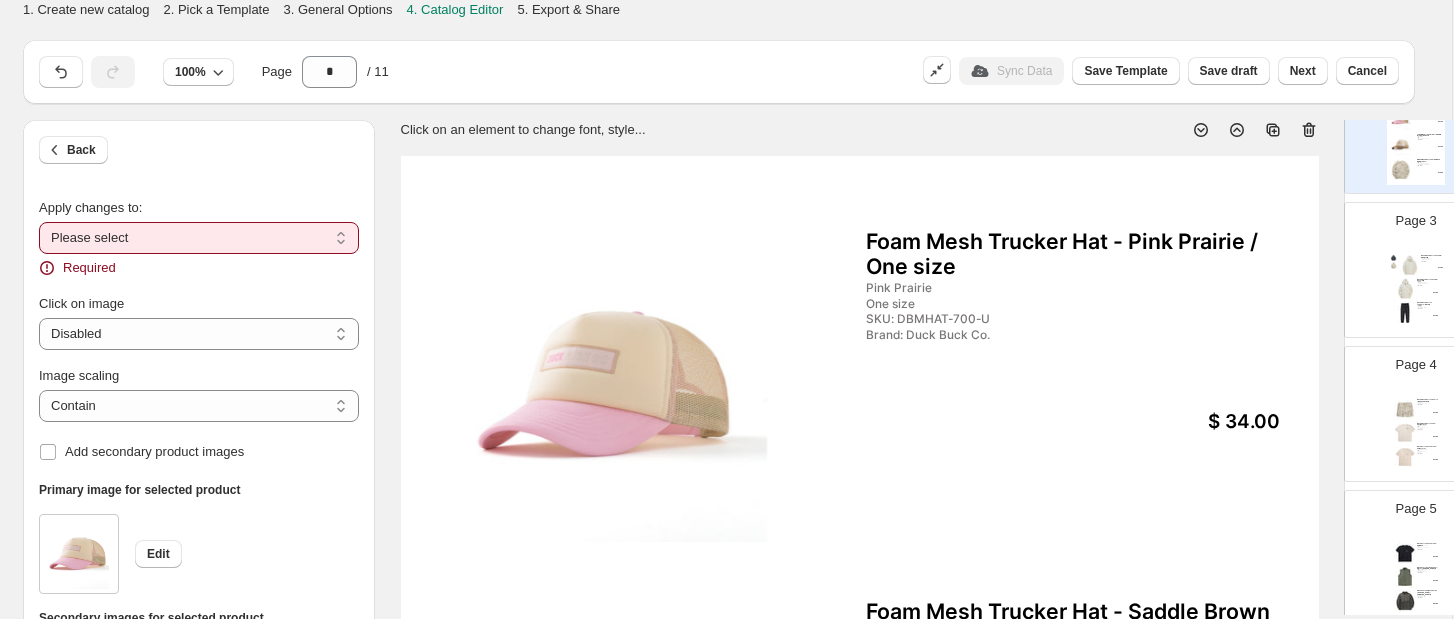 select on "**********" 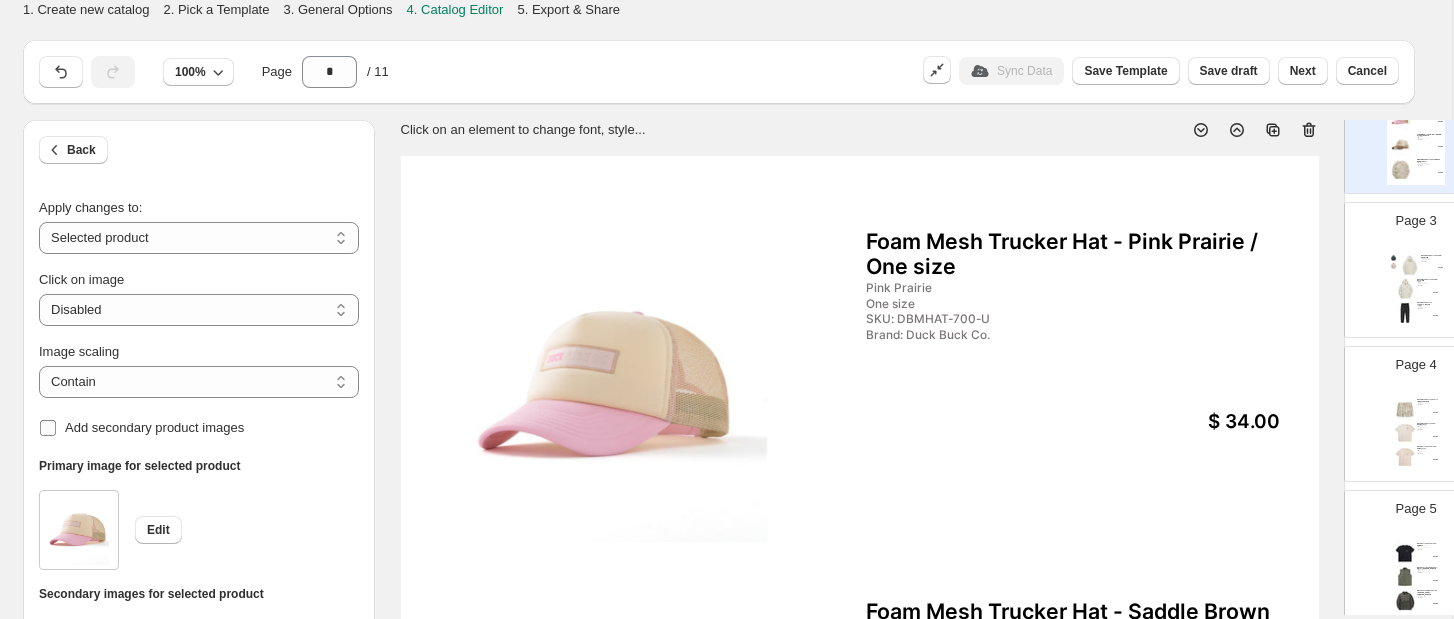 click on "Add secondary product images" at bounding box center (154, 427) 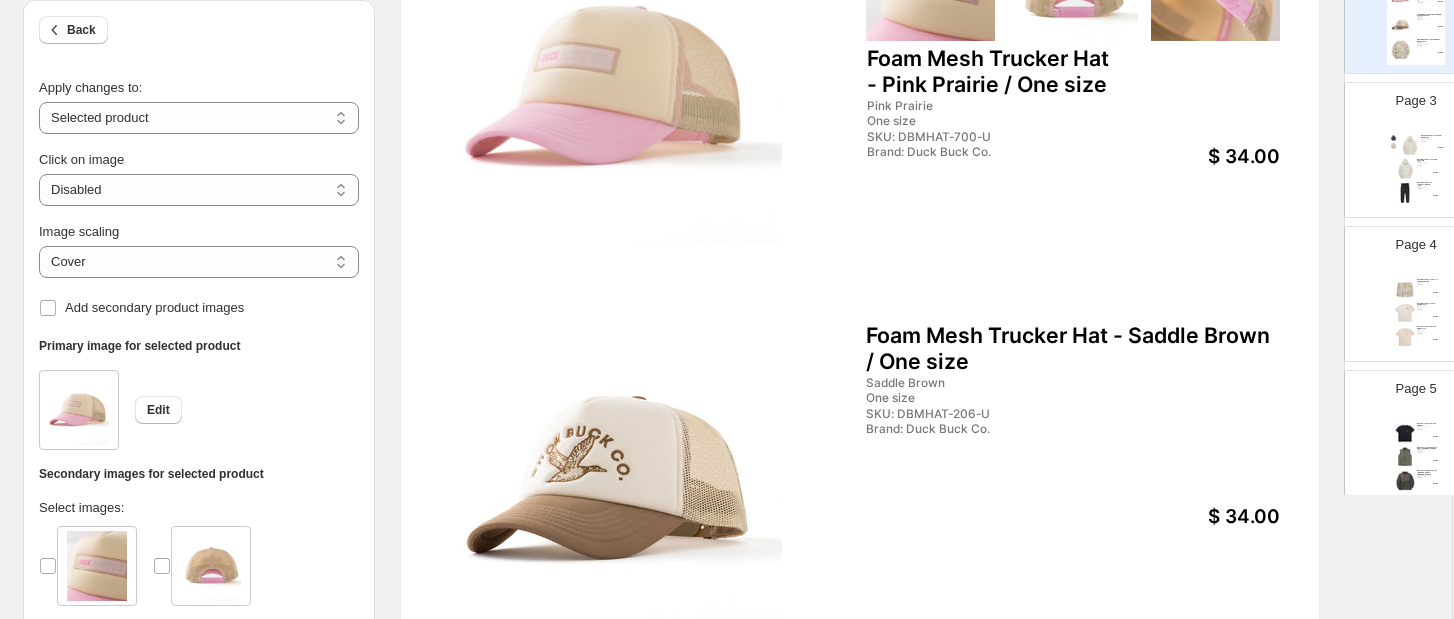 scroll, scrollTop: 327, scrollLeft: 1, axis: both 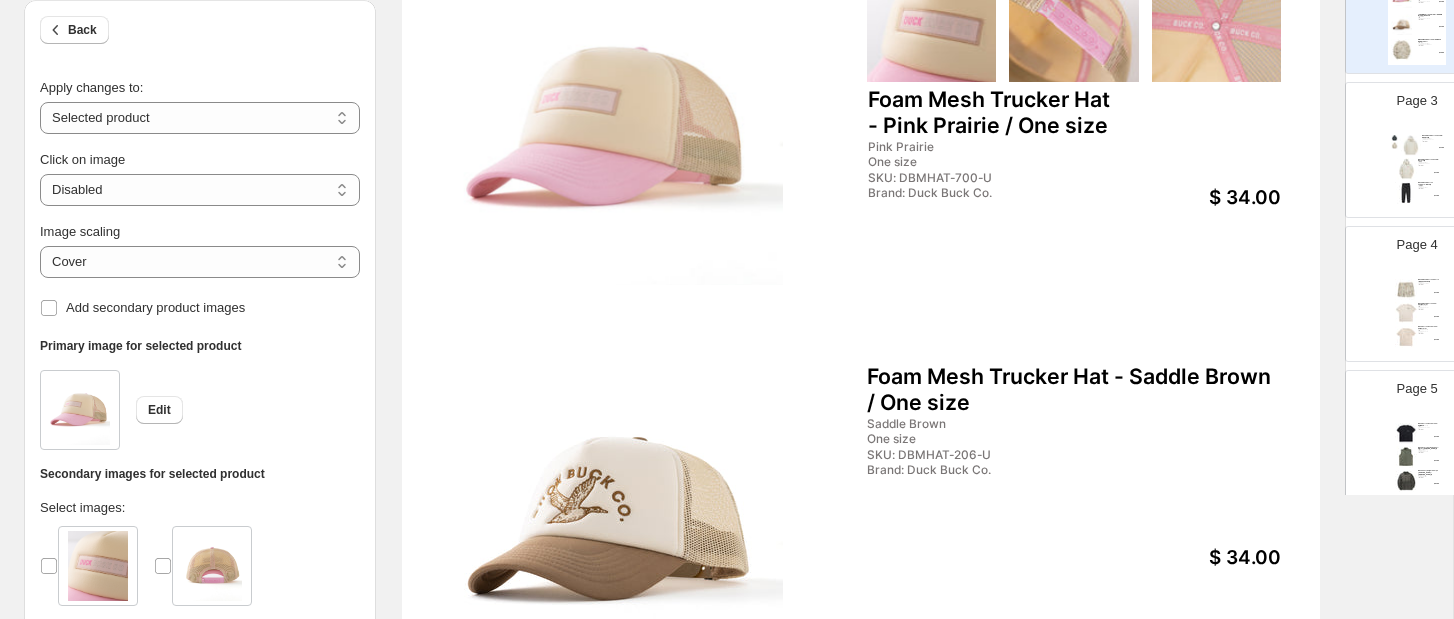 click at bounding box center [611, 520] 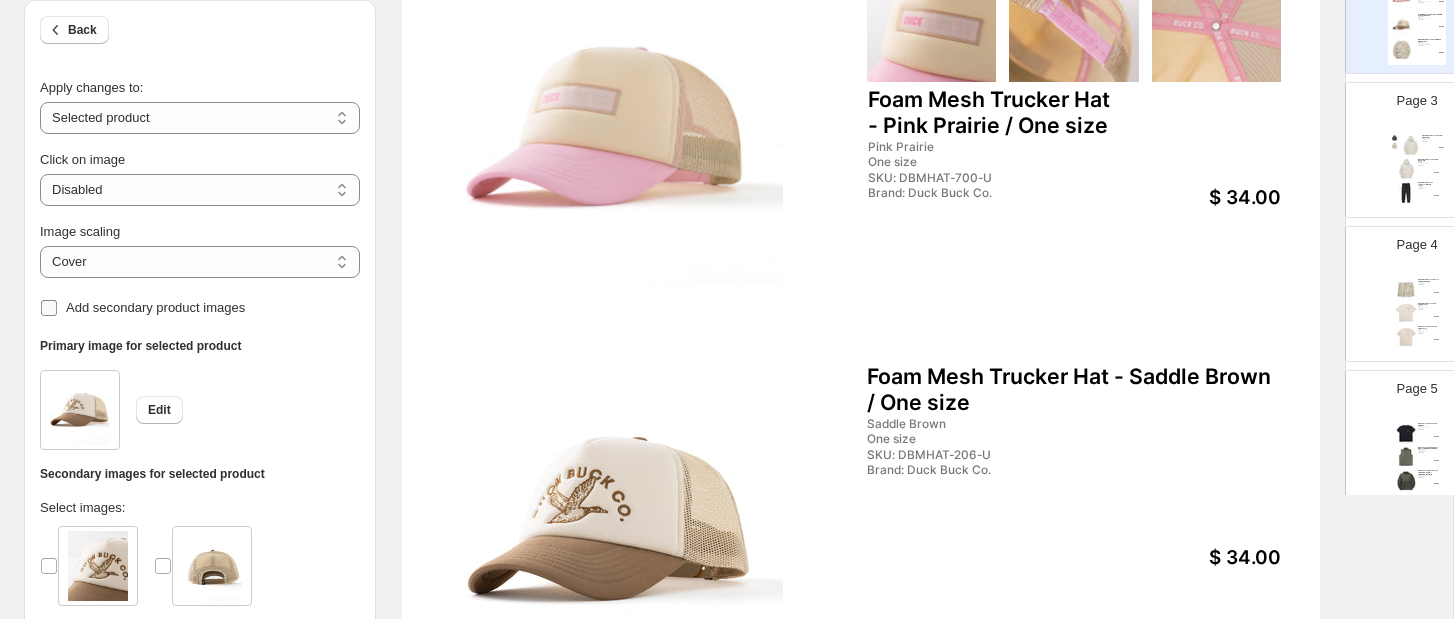 click on "Add secondary product images" at bounding box center (155, 307) 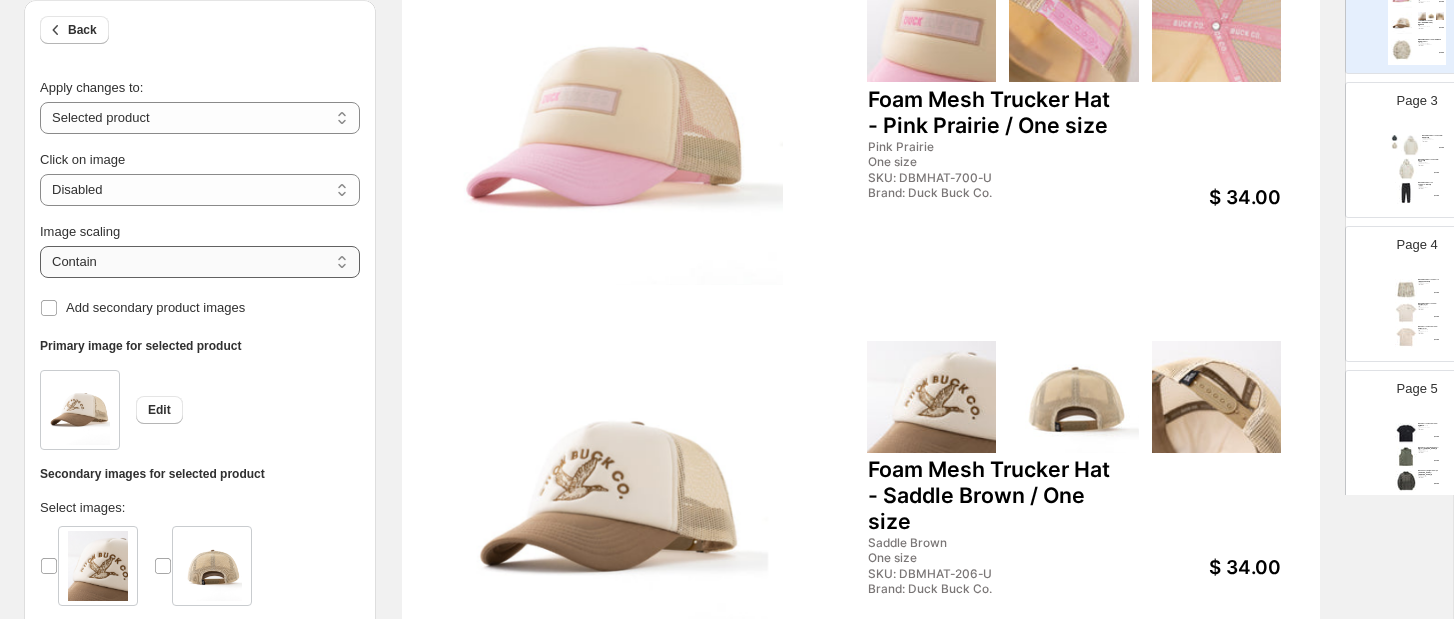select on "*****" 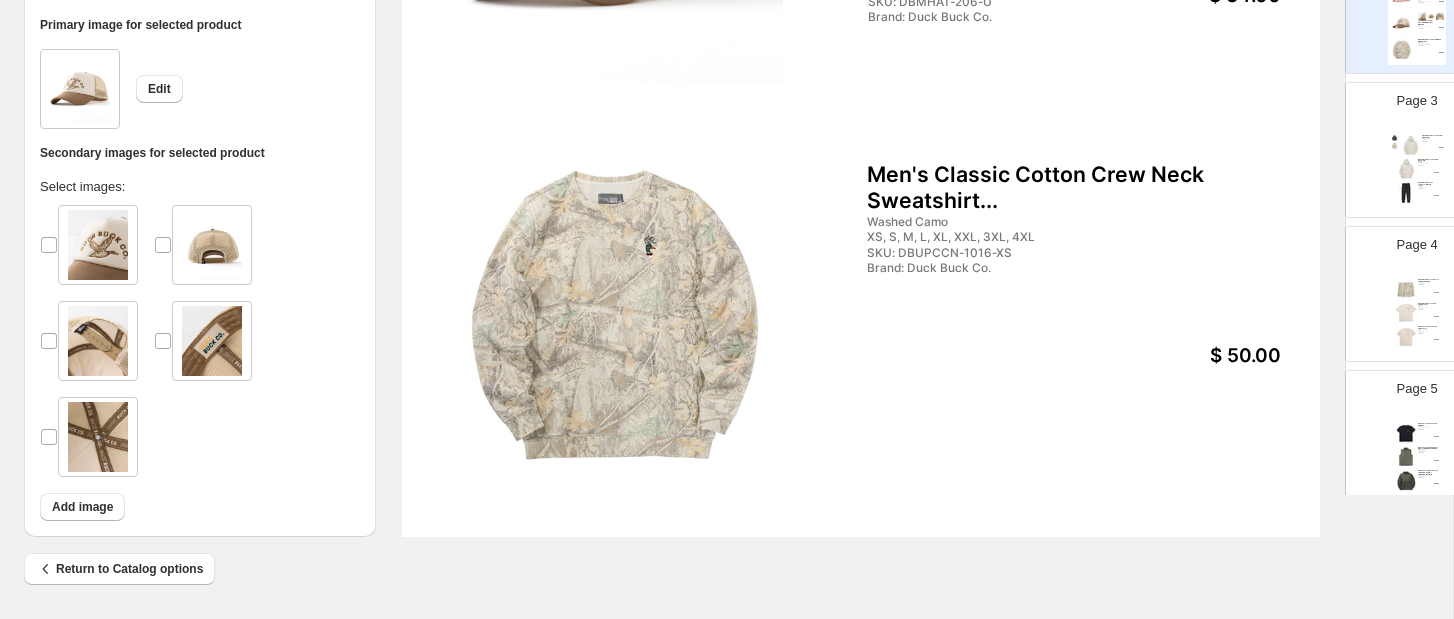 scroll, scrollTop: 807, scrollLeft: 0, axis: vertical 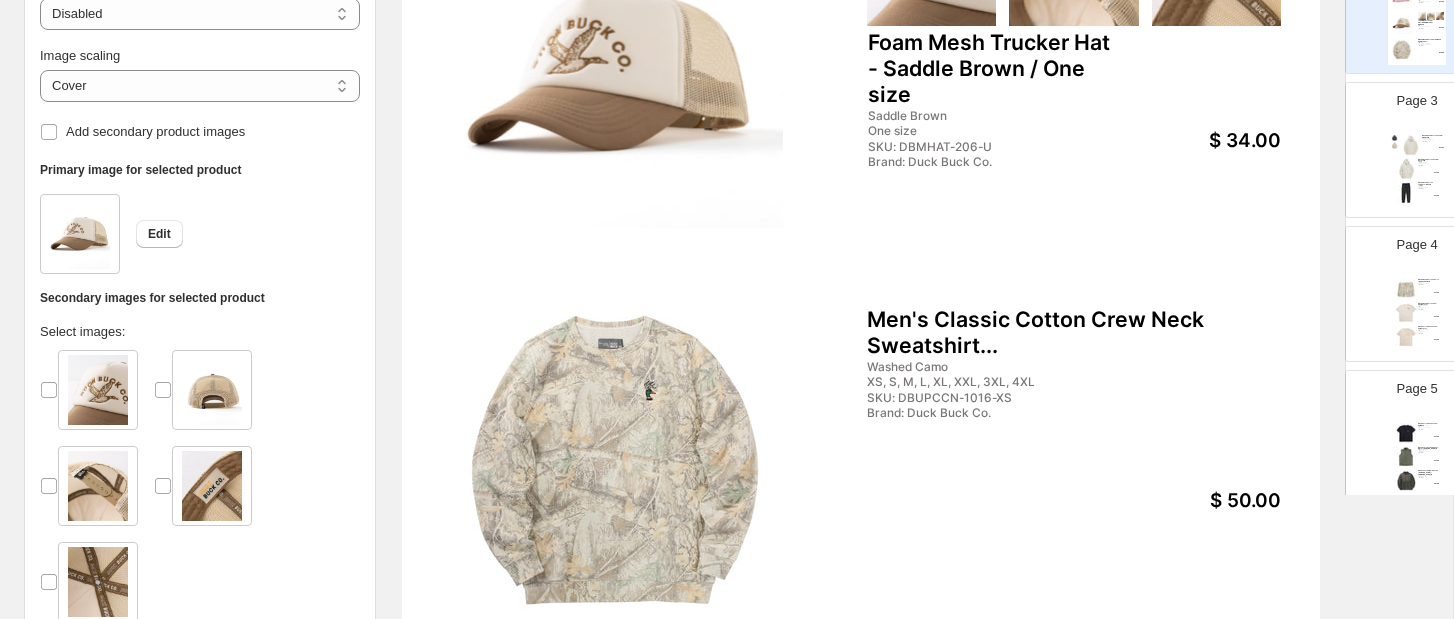 click on "Foam Mesh Trucker Hat - Pink Prairie / One size Pink Prairie One size SKU:  DBMHAT-700-U Brand:  Duck Buck Co. $ 34.00 Foam Mesh Trucker Hat - Saddle Brown / One size Saddle Brown One size SKU:  DBMHAT-206-U Brand:  Duck Buck Co. $ 34.00 Men's Classic Cotton Crew Neck Sweatshirt... Washed Camo XS, S, M, L, XL, XXL, 3XL, 4XL SKU:  DBUPCCN-1016-XS Brand:  Duck Buck Co. $ 50.00" at bounding box center [861, 88] 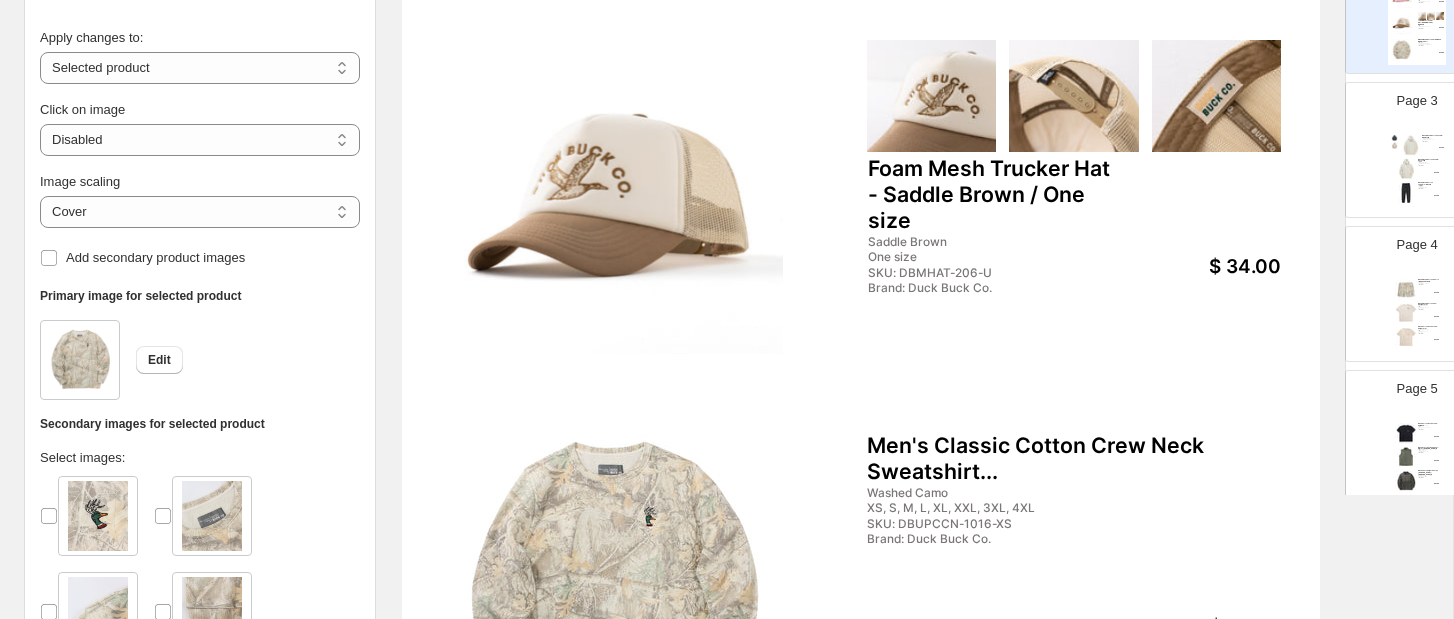 scroll, scrollTop: 534, scrollLeft: 0, axis: vertical 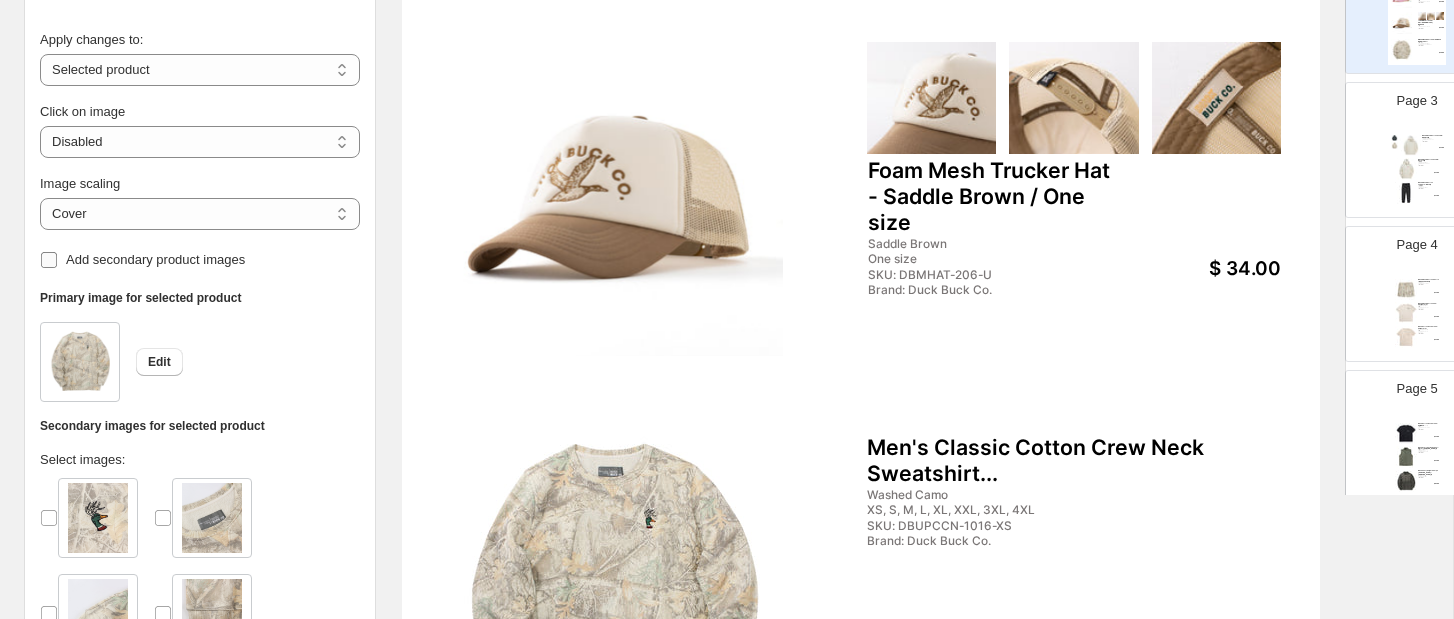 click on "Add secondary product images" at bounding box center [155, 259] 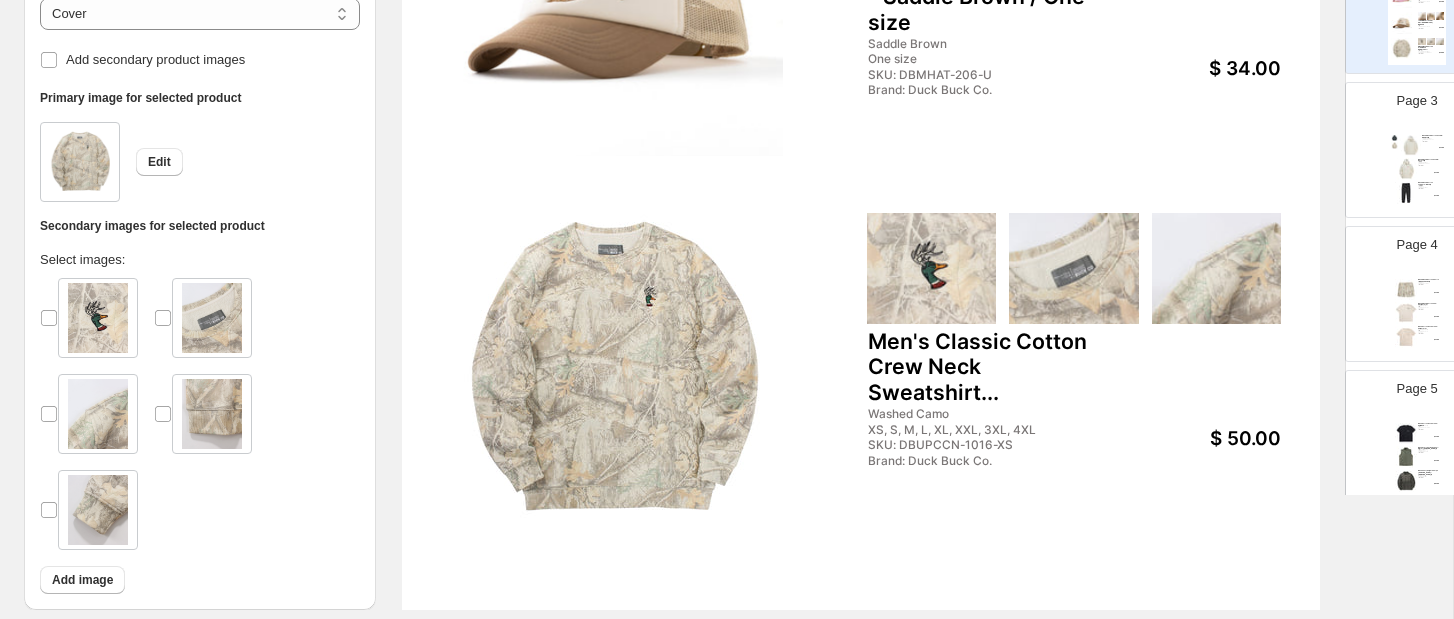 scroll, scrollTop: 736, scrollLeft: 0, axis: vertical 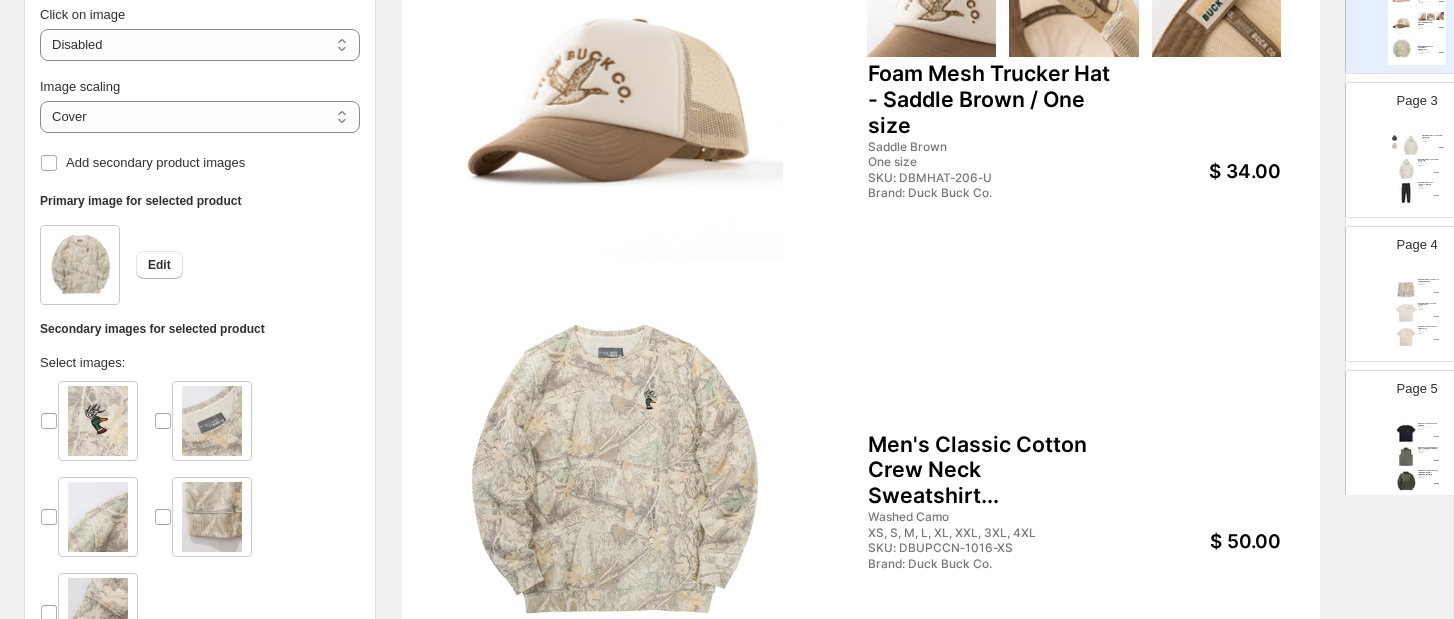 click at bounding box center (98, 421) 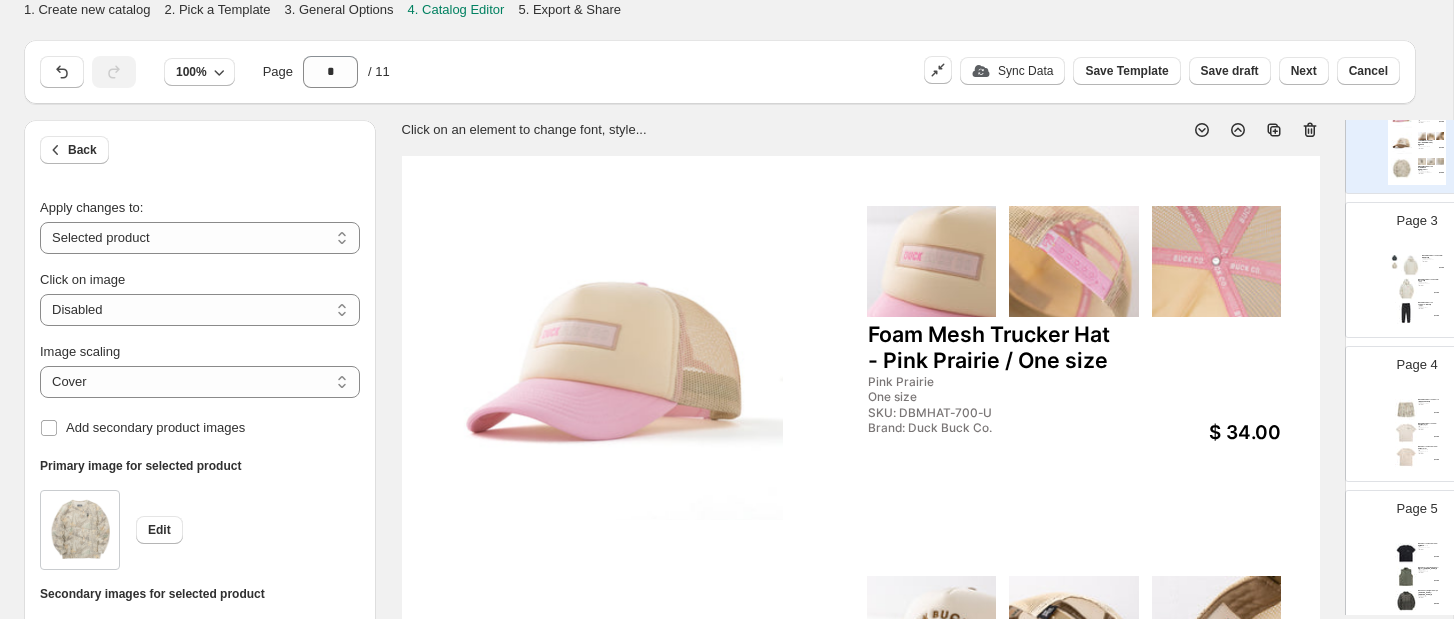scroll, scrollTop: 0, scrollLeft: 0, axis: both 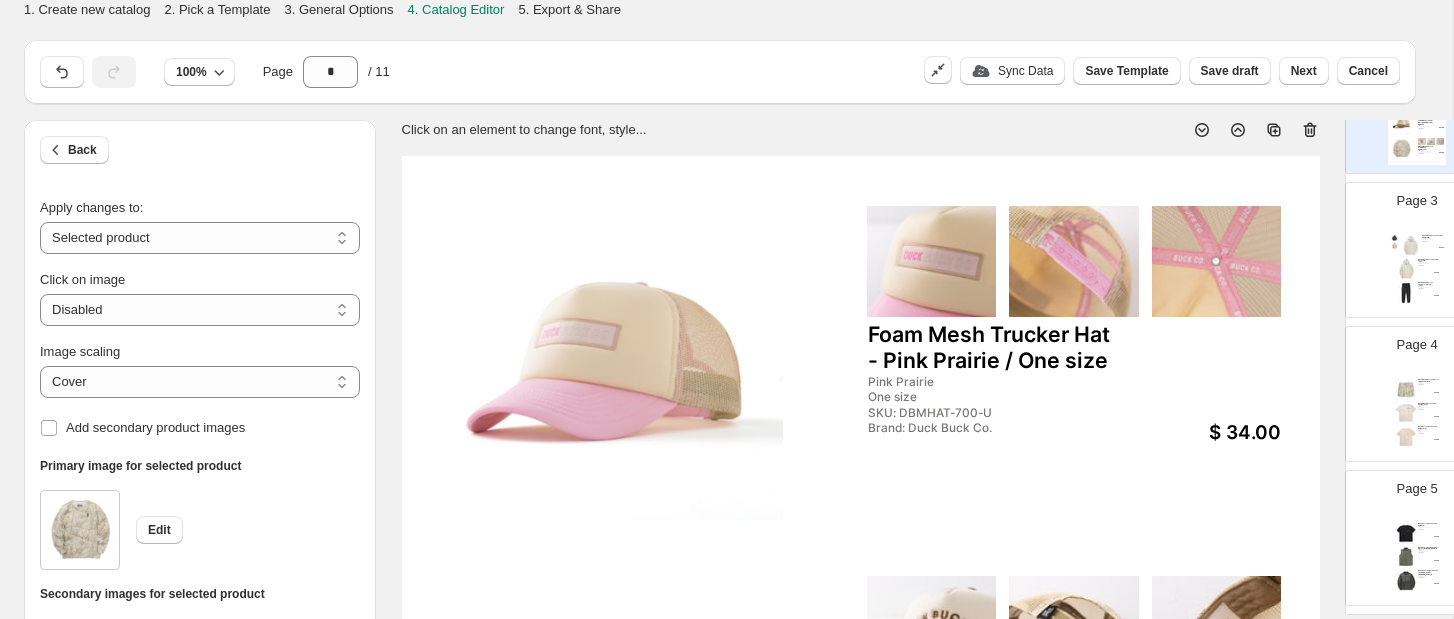 click on "Men's Classic Cotton Hoodie - Natural / S Natural, Darkest Spruce, Was... S, M, L, XL, XXL, 3XL, 4XL SKU:  DBMPCH-303-S Brand:  Duck Buck Co. $ 55.00 Men's Classic Cotton Hoodie - Natural / S Natural, Darkest Spruce S, M, L, XL, XXL, 3XL, 4XL SKU:  DBMPCH2-303-S Brand:  Duck Buck Co. $ 55.00 Men's Classic Cotton Joggers - Black / S Black, Darkest Spruce, Washe... S, M, L, XL, XXL SKU:  DBMCJ-200-S Brand:  Duck Buck Co. $ 55.00" at bounding box center (1417, 268) 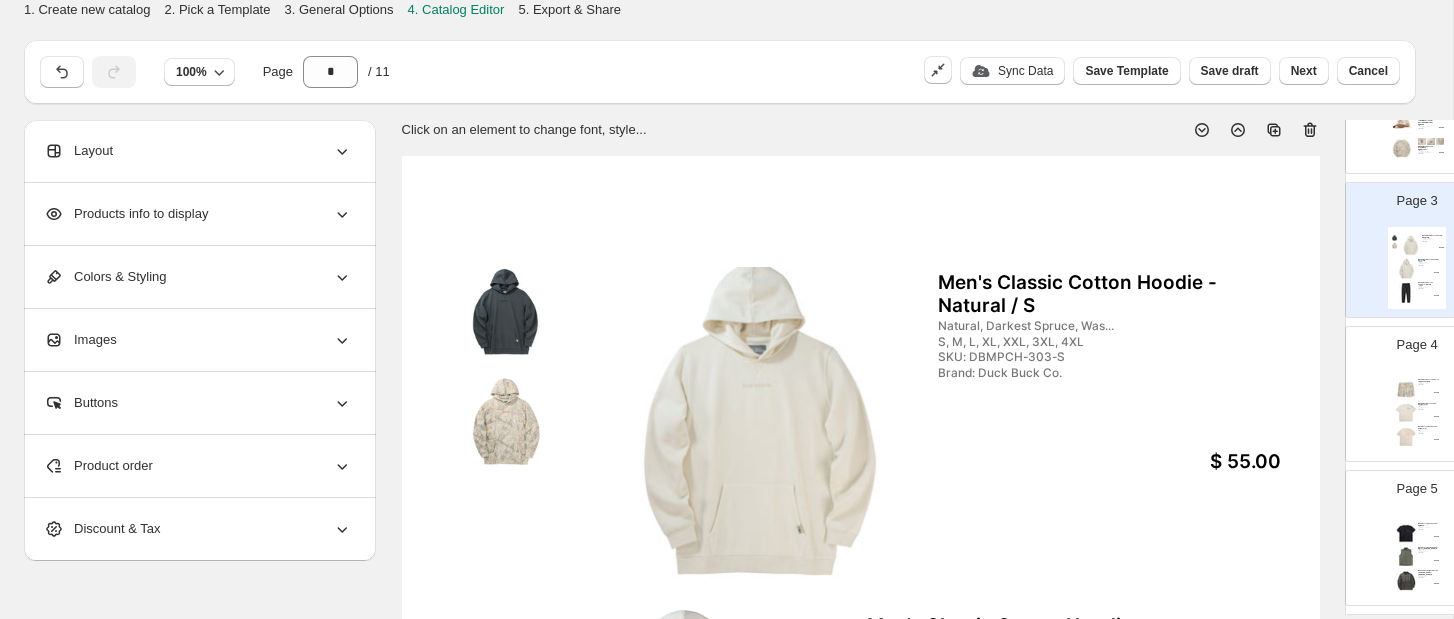 click at bounding box center (754, 423) 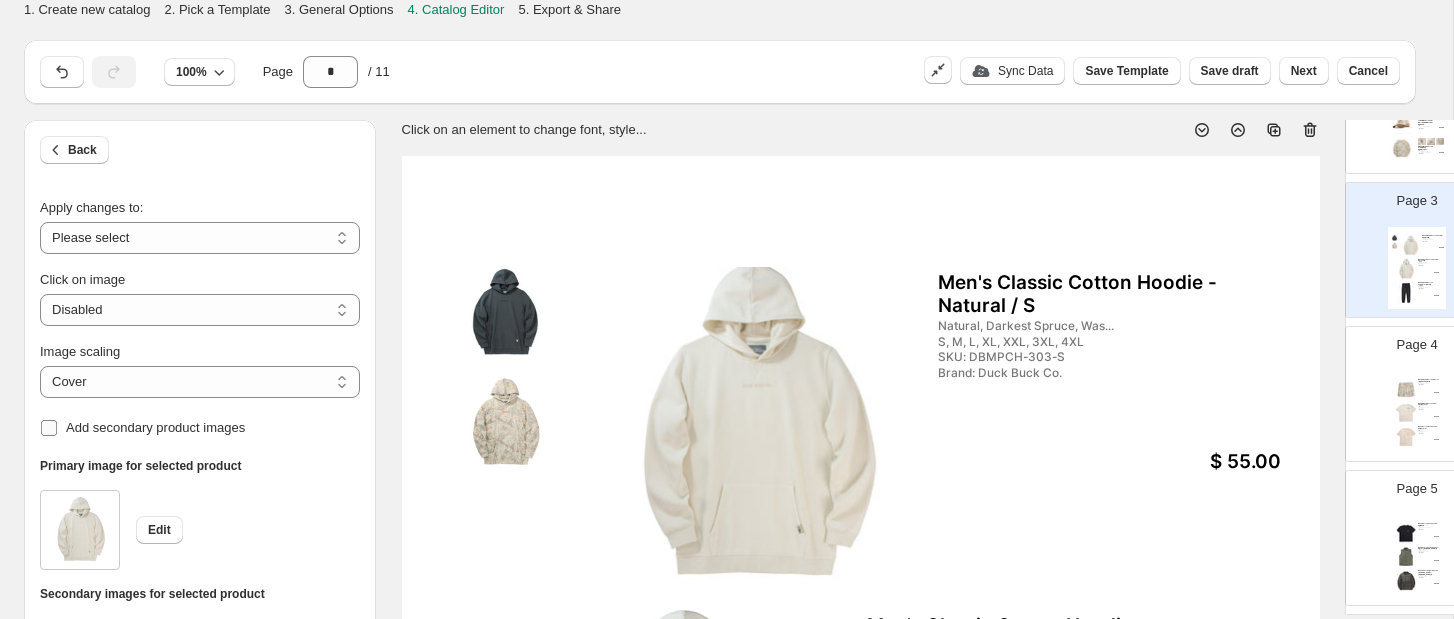 click on "Add secondary product images" at bounding box center (155, 427) 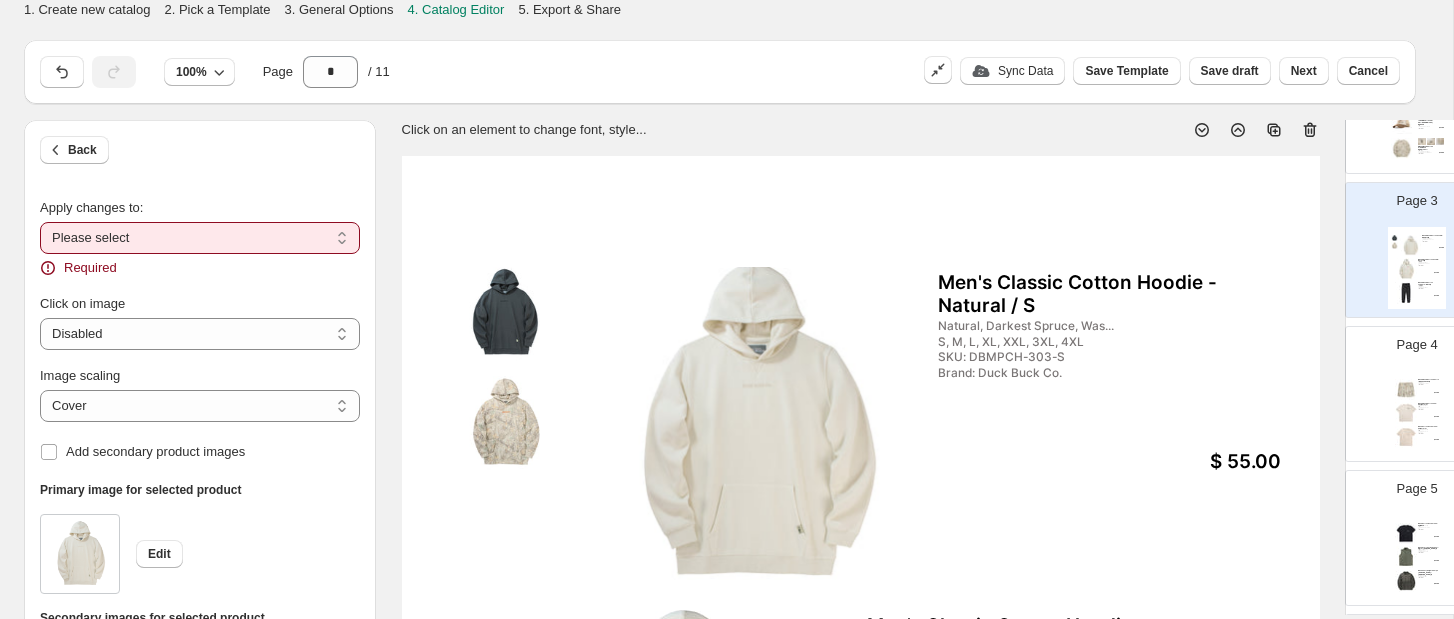 select on "**********" 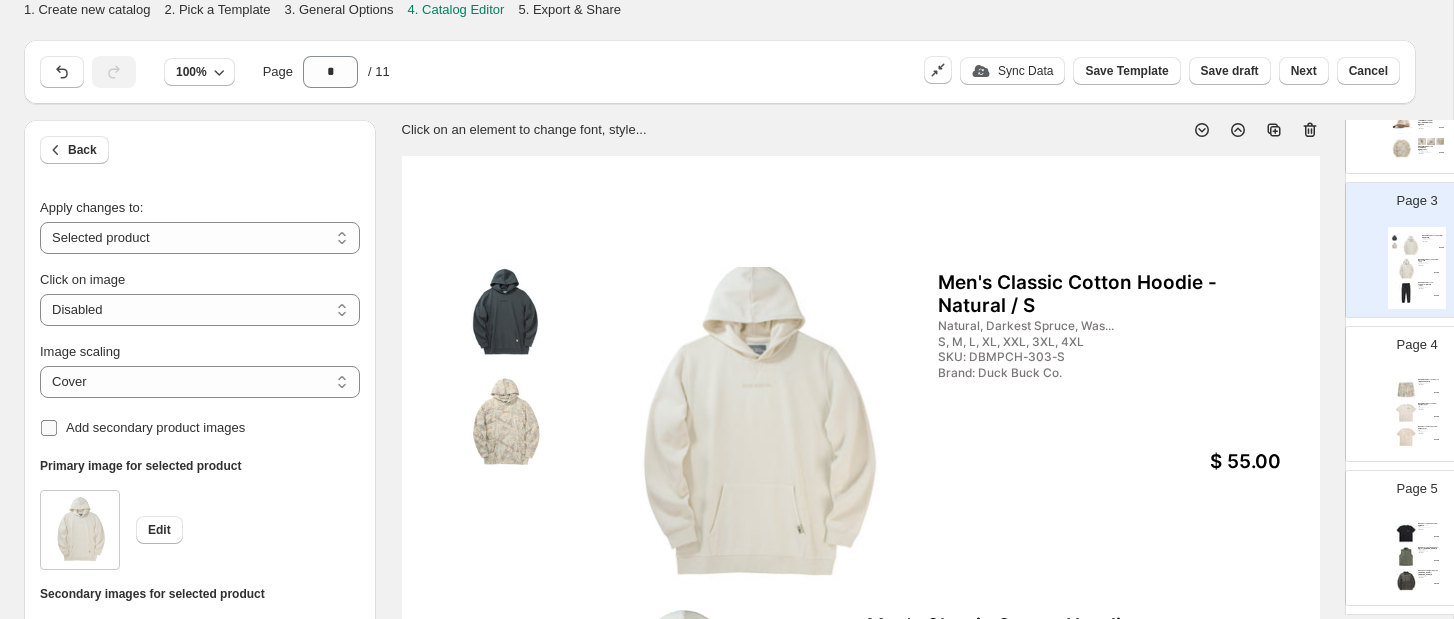 click on "Add secondary product images" at bounding box center (155, 427) 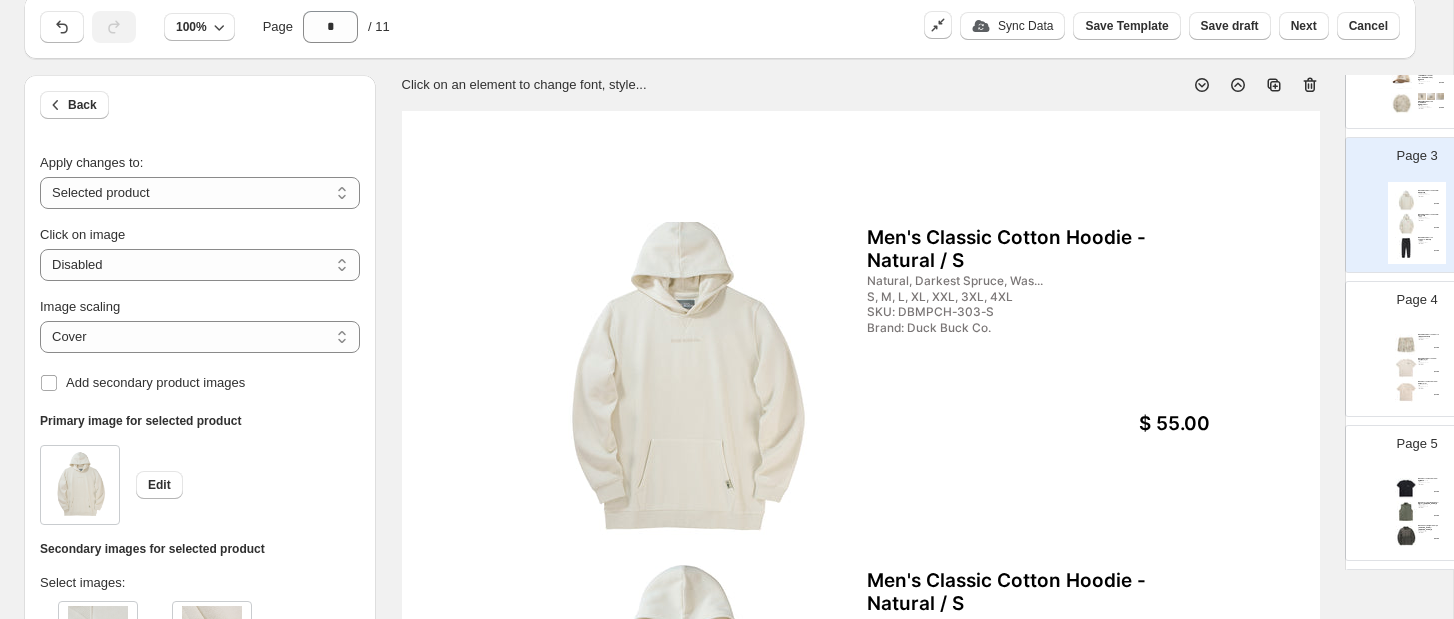 scroll, scrollTop: 72, scrollLeft: 0, axis: vertical 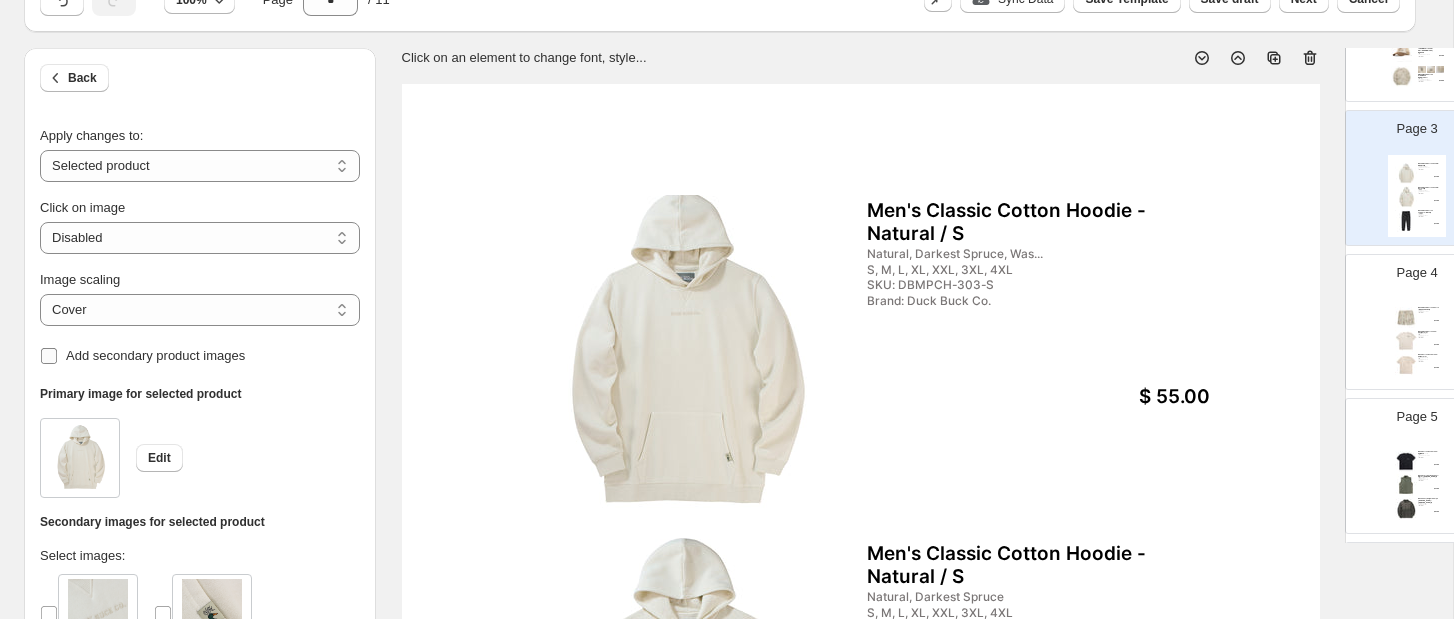 click on "Add secondary product images" at bounding box center [155, 355] 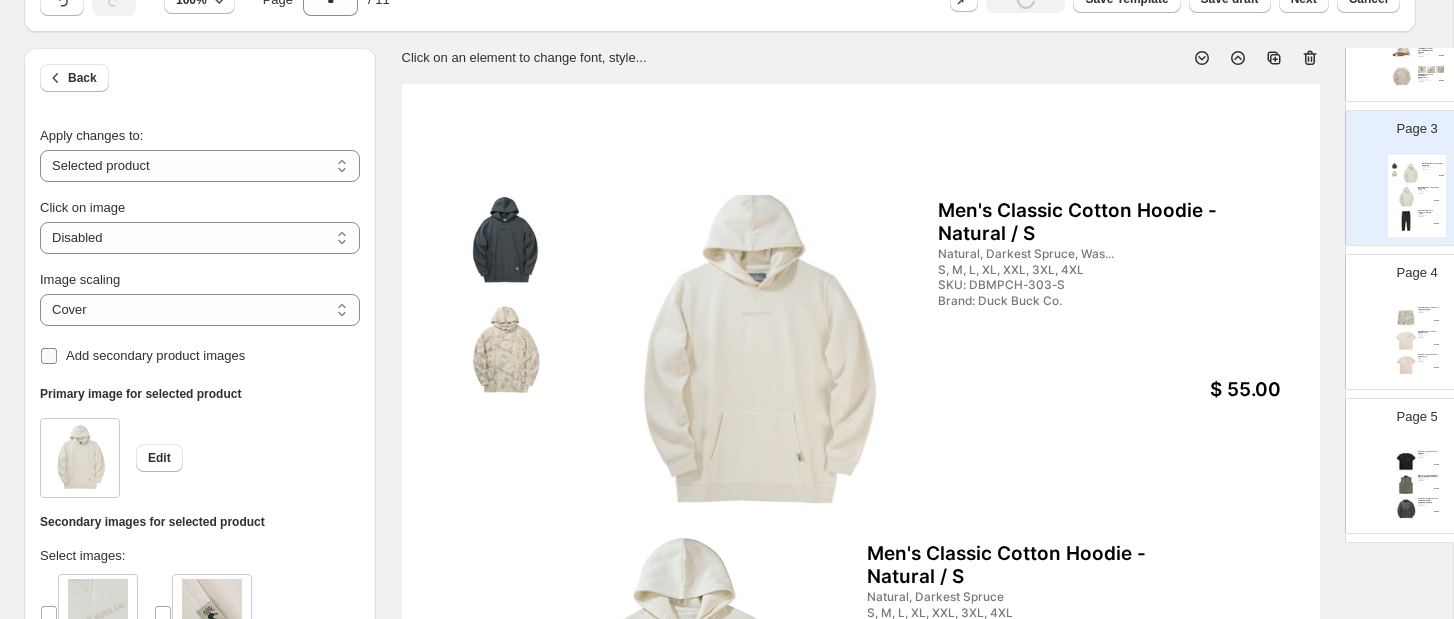 click on "Add secondary product images" at bounding box center (155, 355) 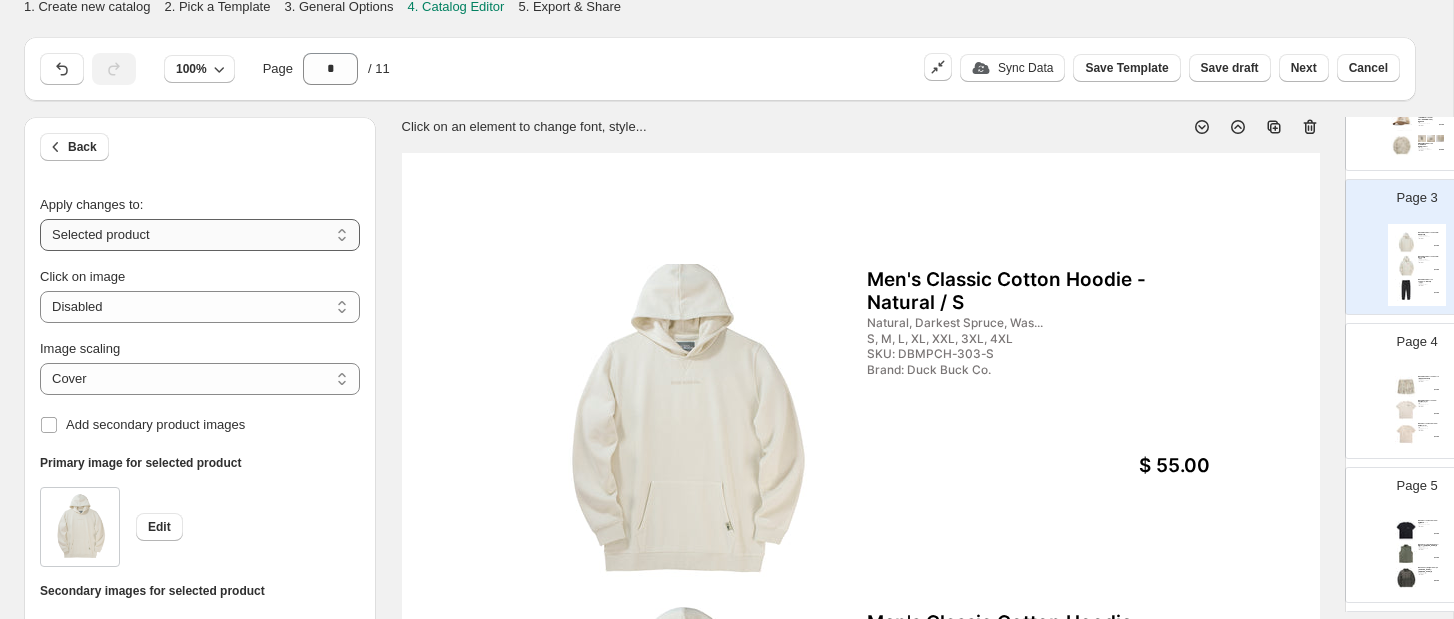 scroll, scrollTop: 0, scrollLeft: 0, axis: both 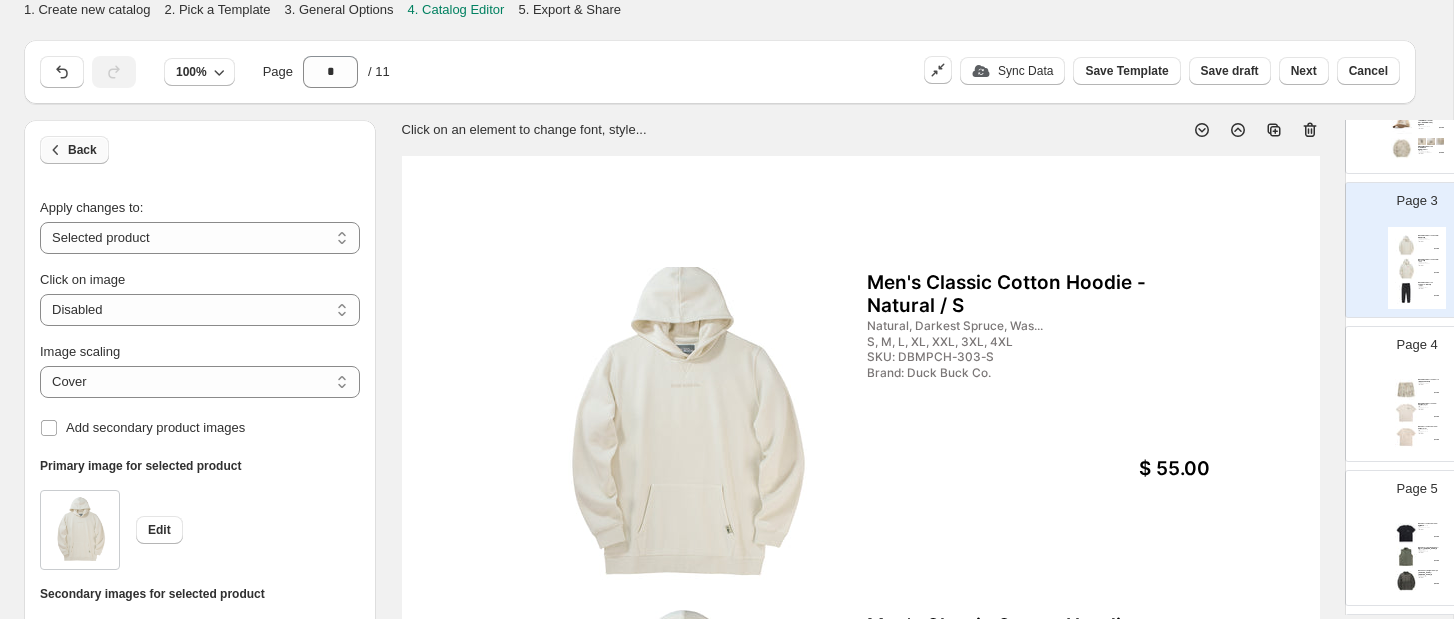 click on "Back" at bounding box center [74, 150] 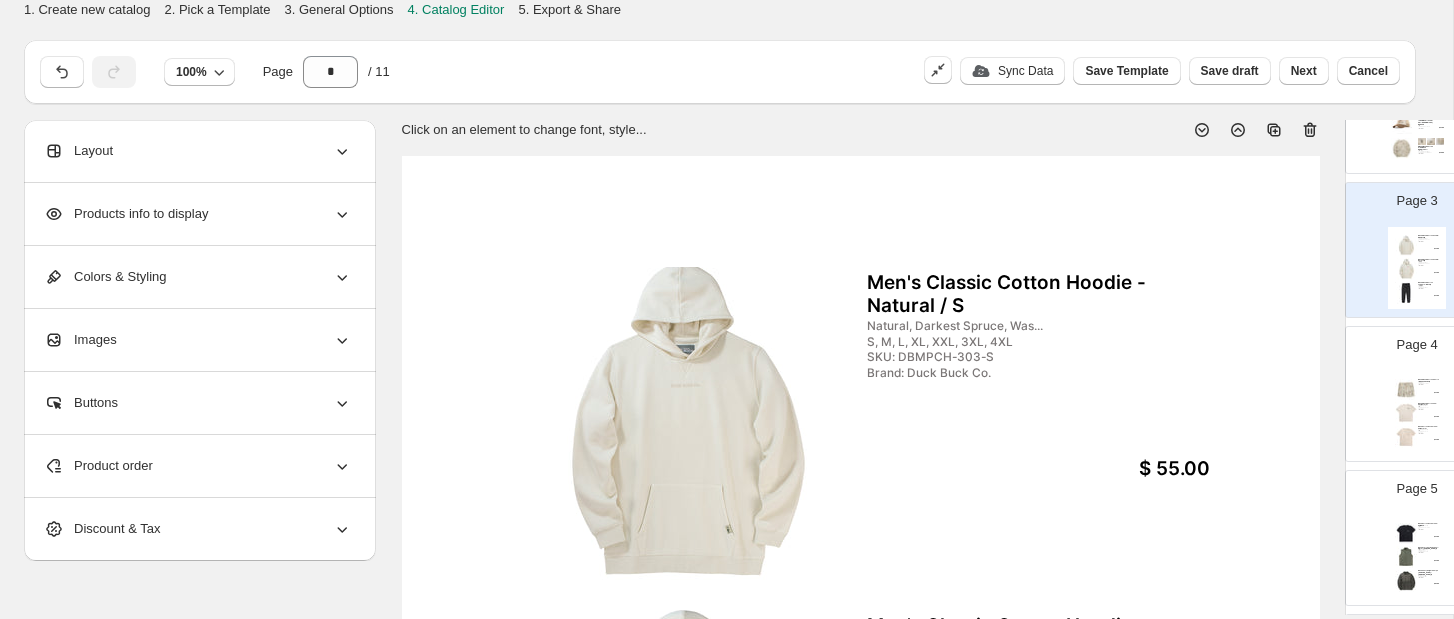 click on "Layout" at bounding box center (198, 151) 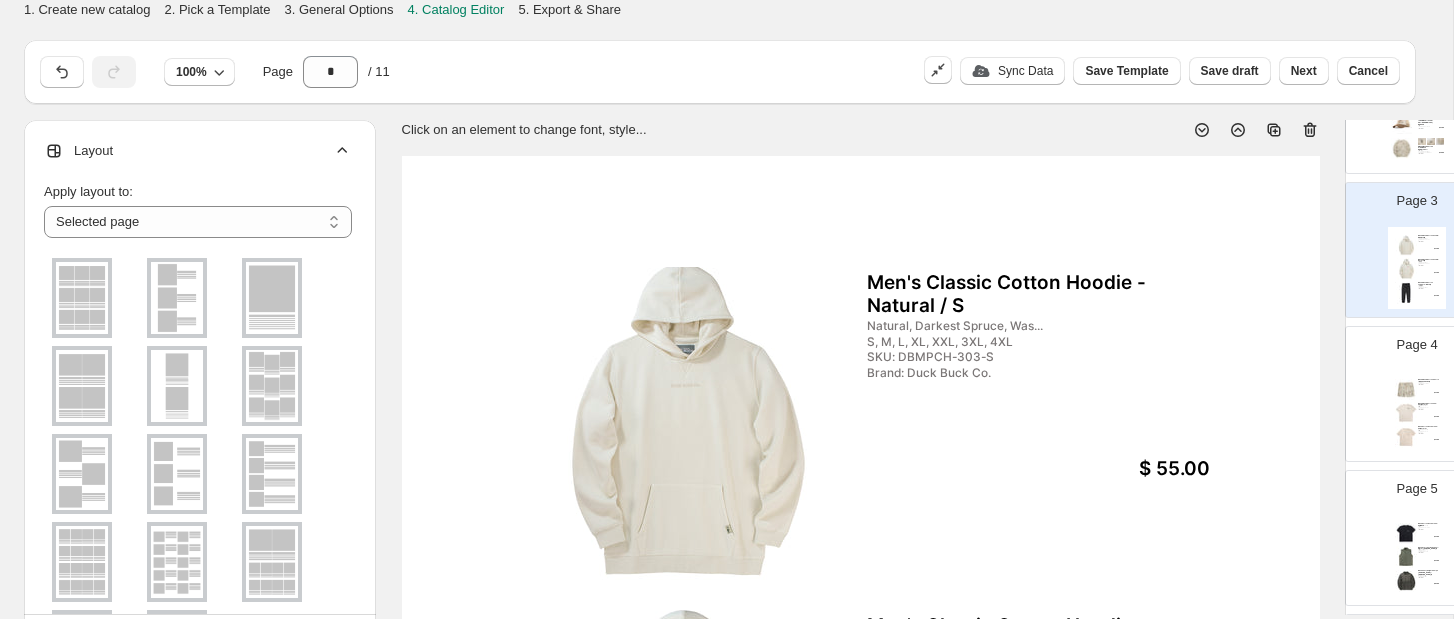 click at bounding box center (177, 298) 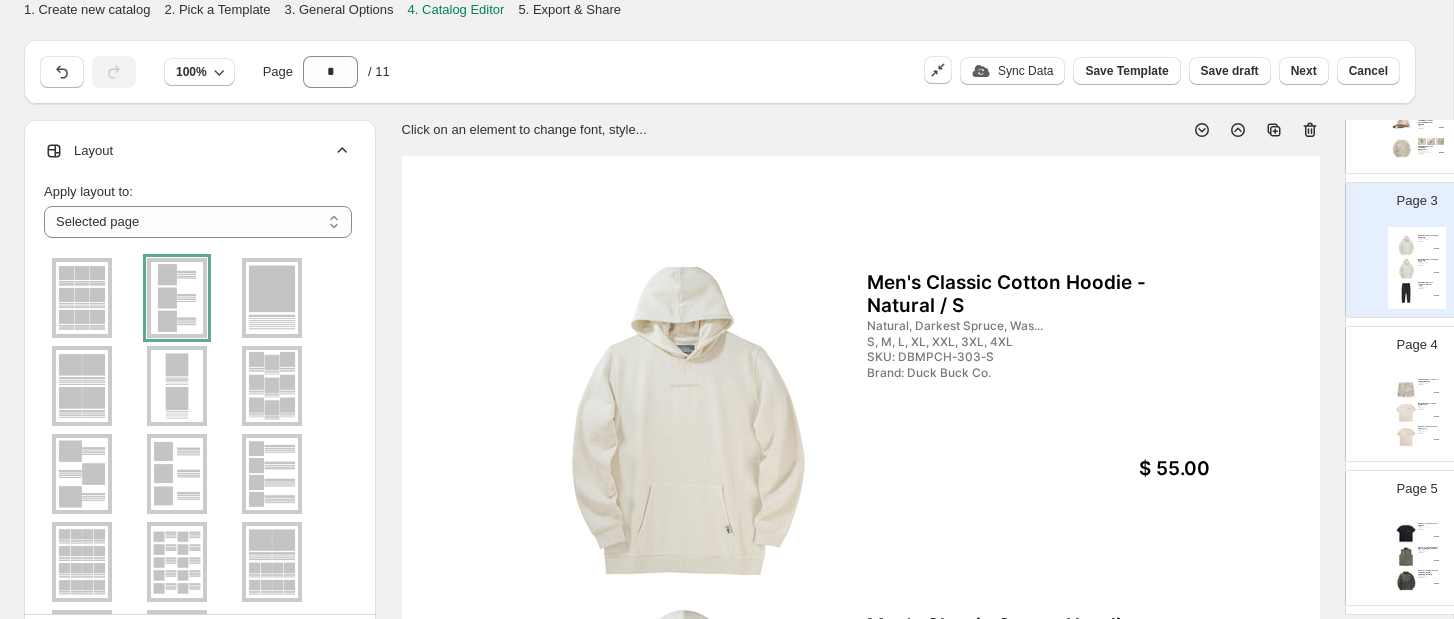 click on "Foam Mesh Trucker Hat - Pink Prairie / One size Pink Prairie One size SKU:  DBMHAT-700-U Brand:  Duck Buck Co. $ 34.00 Foam Mesh Trucker Hat - Saddle Brown / One size Saddle Brown One size SKU:  DBMHAT-206-U Brand:  Duck Buck Co. $ 34.00 Men's Classic Cotton Crew Neck Sweatshirt... Washed Camo XS, S, M, L, XL, XXL, 3XL, 4XL SKU:  DBUPCCN-1016-XS Brand:  Duck Buck Co. $ 50.00" at bounding box center [1417, 124] 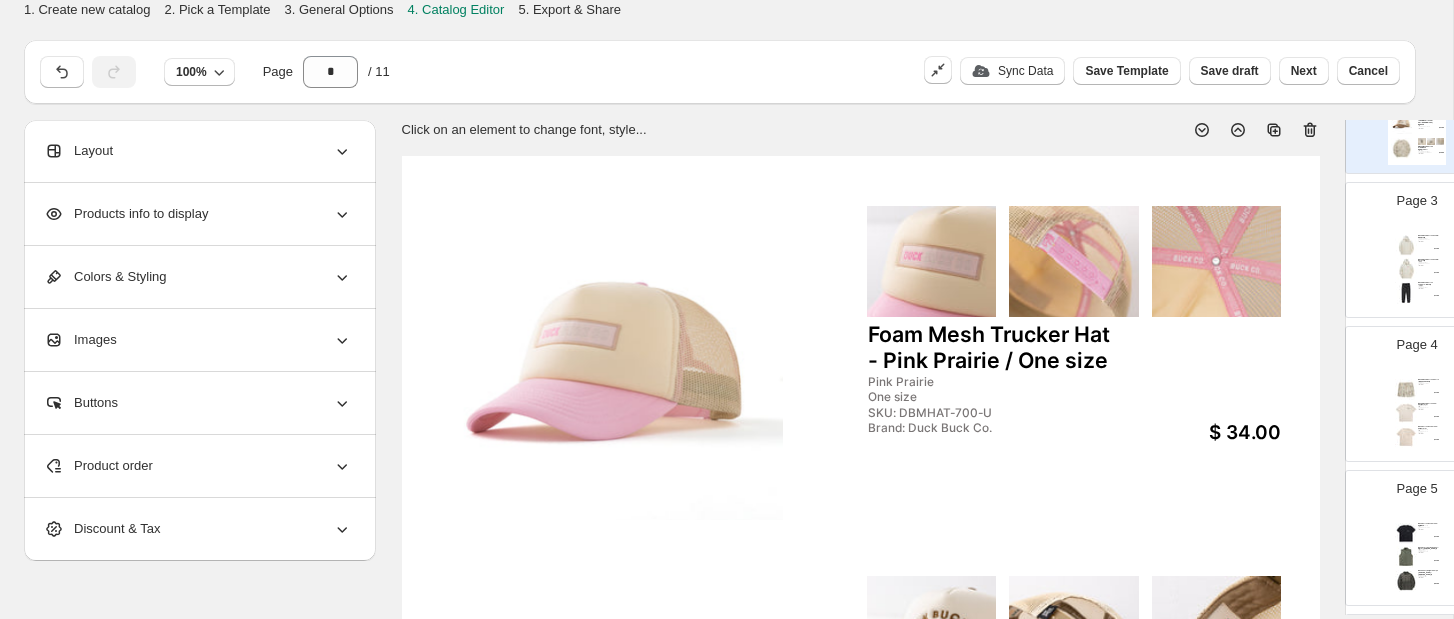click 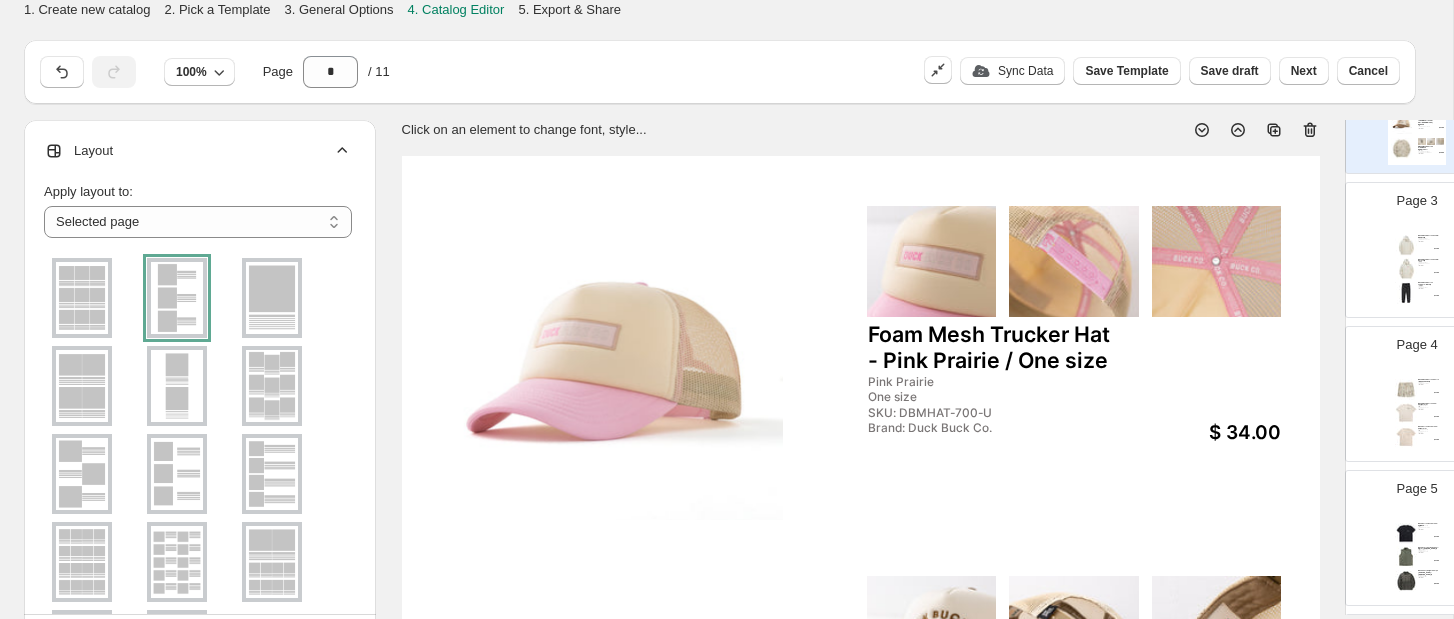click on "Page 3   Men's Classic Cotton Hoodie - Natural / S Natural, Darkest Spruce, Was... S, M, L, XL, XXL, 3XL, 4XL SKU:  DBMPCH-303-S Brand:  Duck Buck Co. $ 55.00 Men's Classic Cotton Hoodie - Natural / S Natural, Darkest Spruce S, M, L, XL, XXL, 3XL, 4XL SKU:  DBMPCH2-303-S Brand:  Duck Buck Co. $ 55.00 Men's Classic Cotton Joggers - Black / S Black, Darkest Spruce, Washe... S, M, L, XL, XXL SKU:  DBMCJ-200-S Brand:  Duck Buck Co. $ 55.00" at bounding box center (1409, 242) 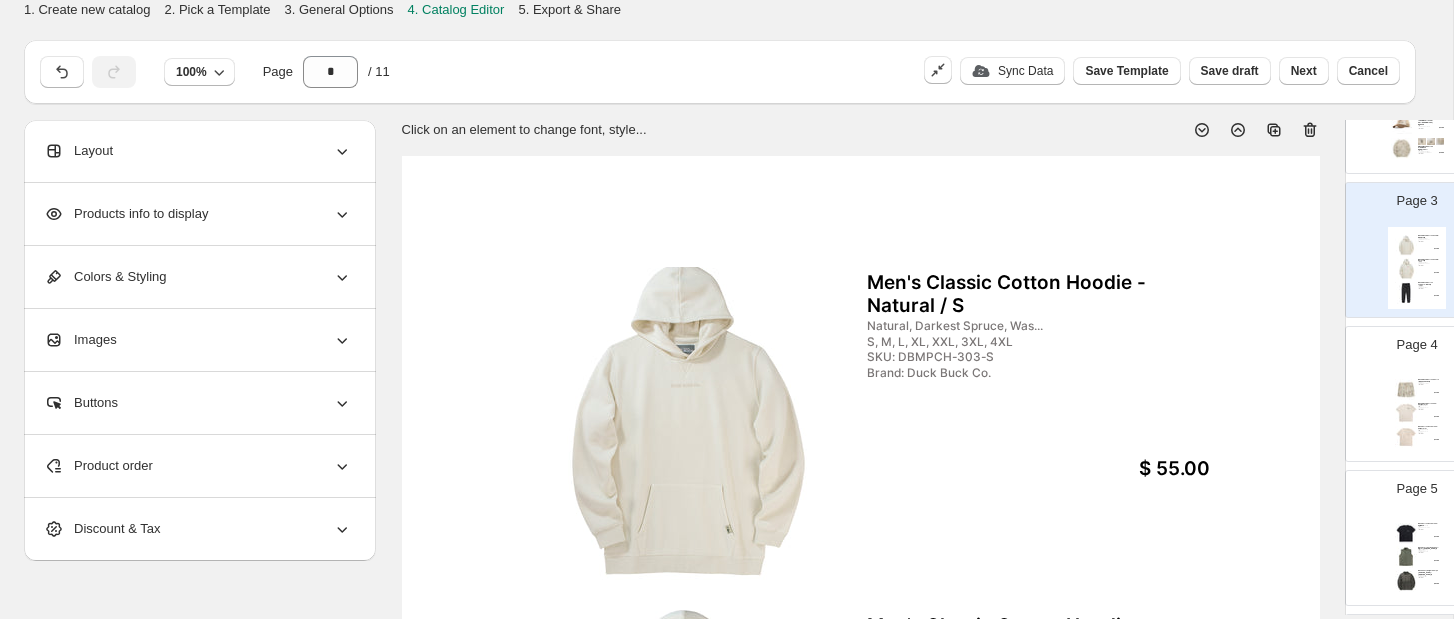 click at bounding box center (682, 423) 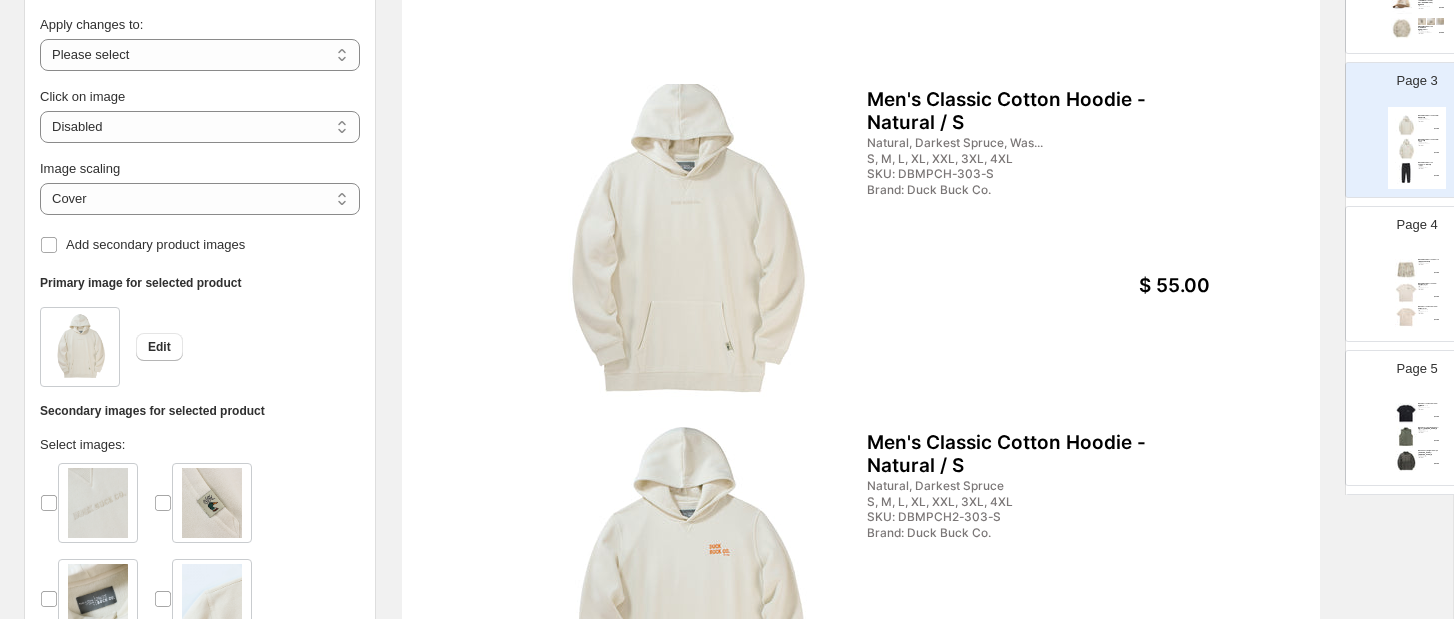 scroll, scrollTop: 244, scrollLeft: 0, axis: vertical 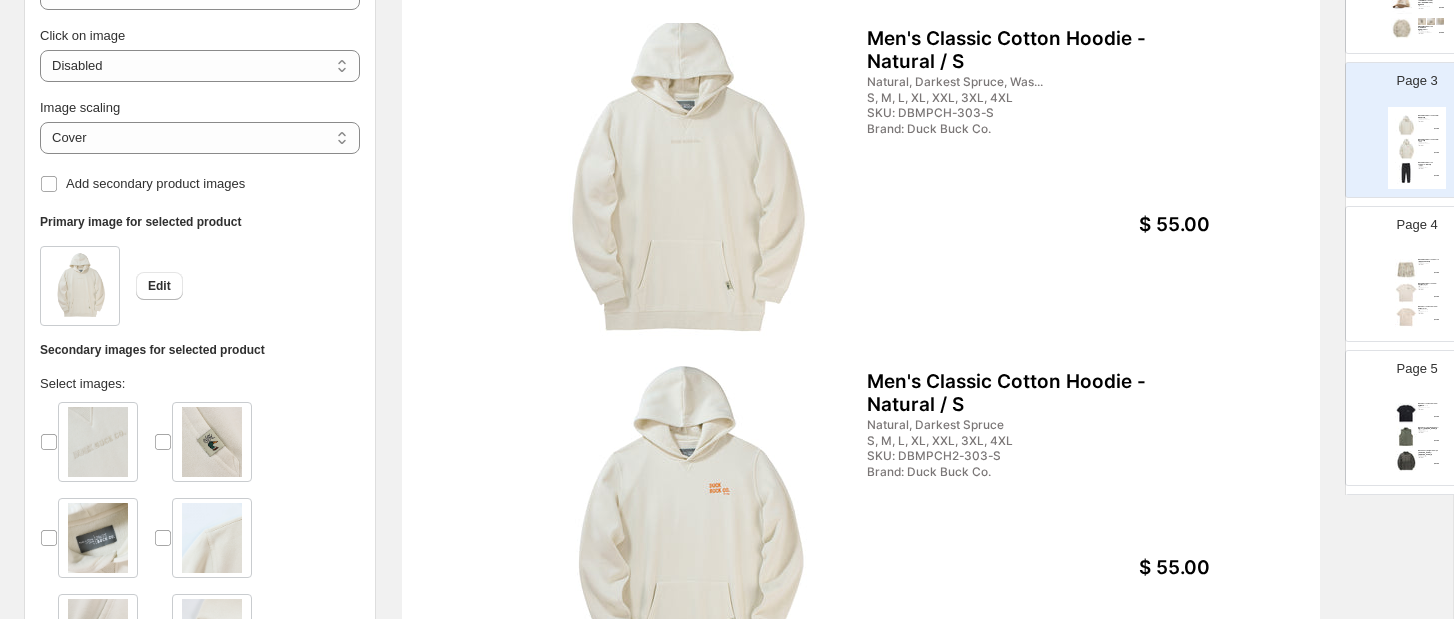 click at bounding box center (212, 442) 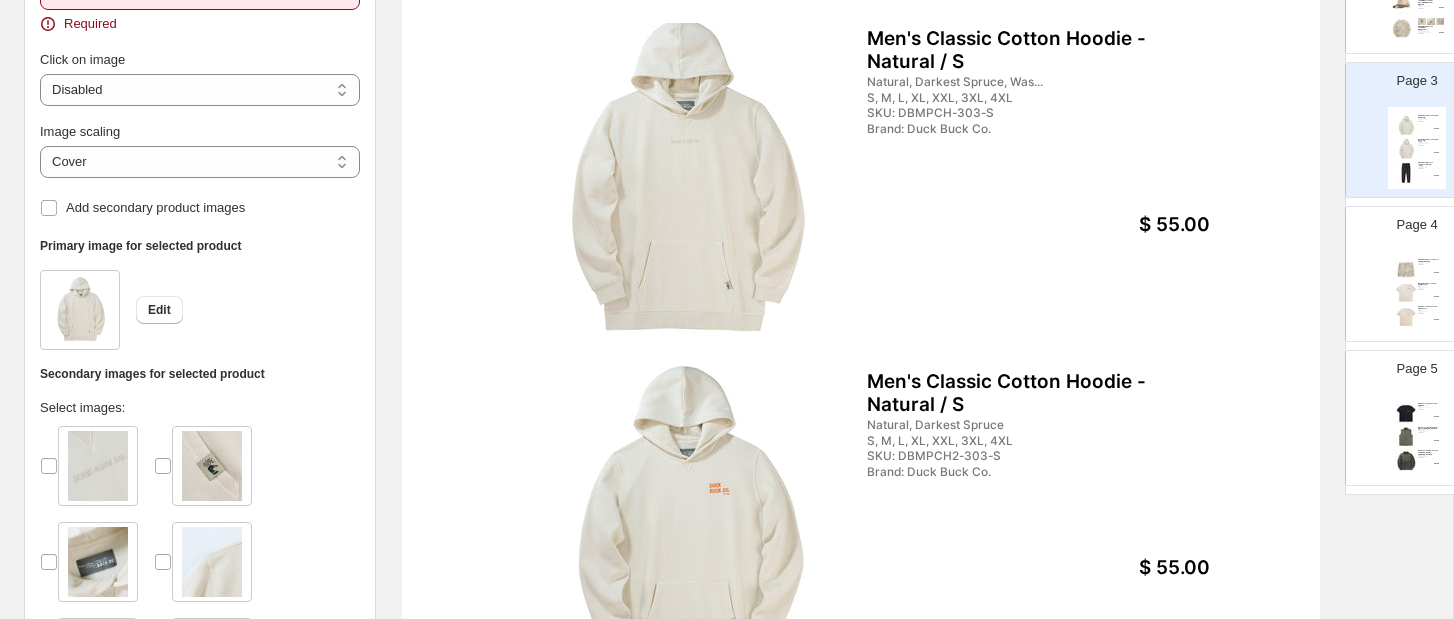 scroll, scrollTop: 139, scrollLeft: 0, axis: vertical 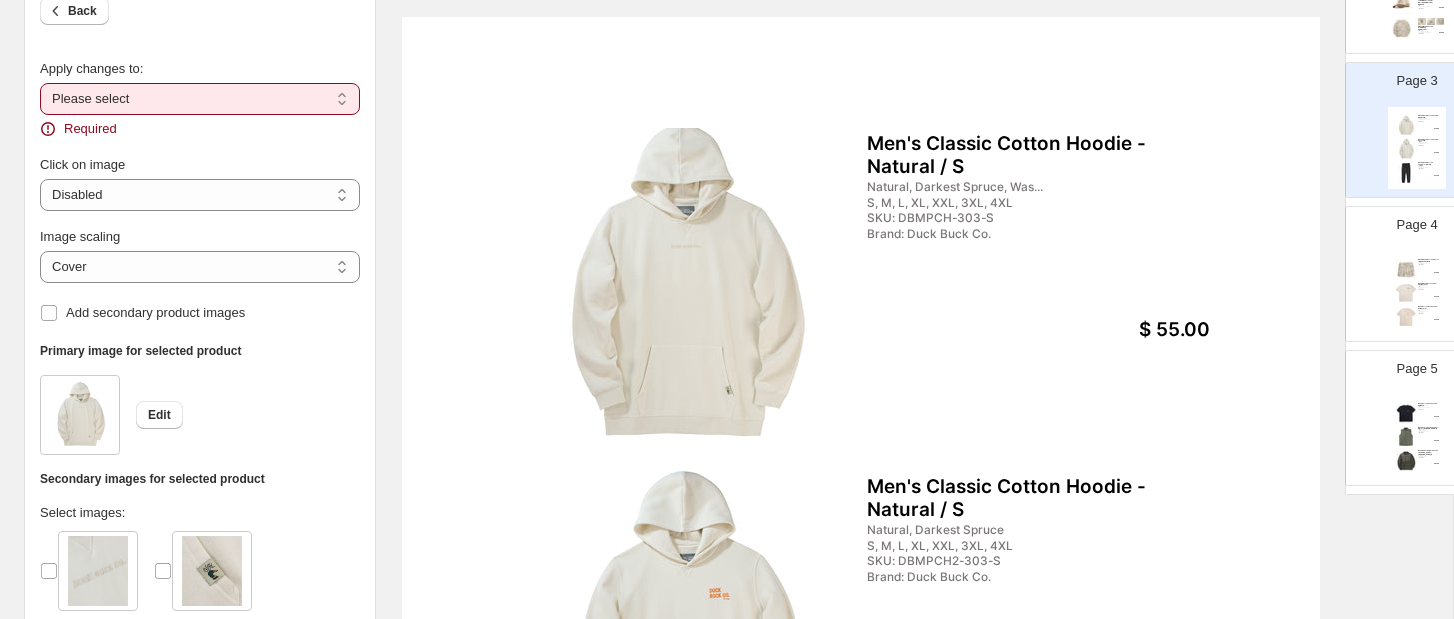 select on "**********" 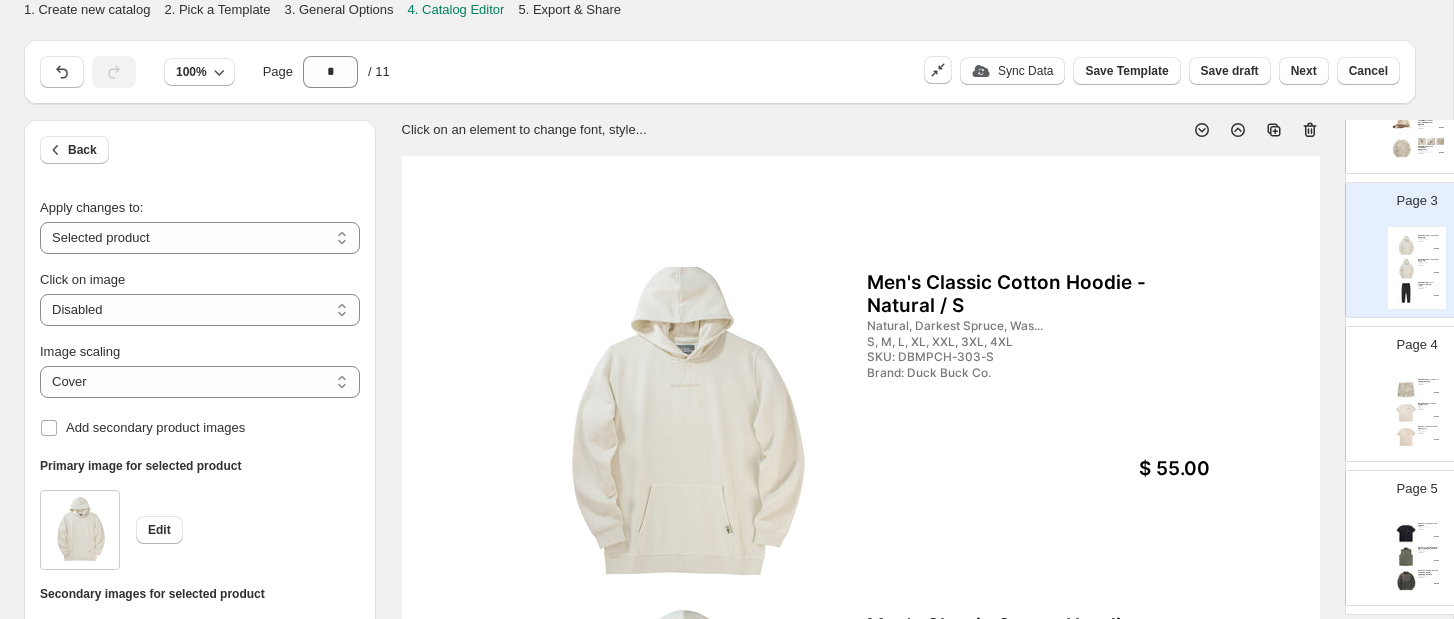 scroll, scrollTop: 0, scrollLeft: 0, axis: both 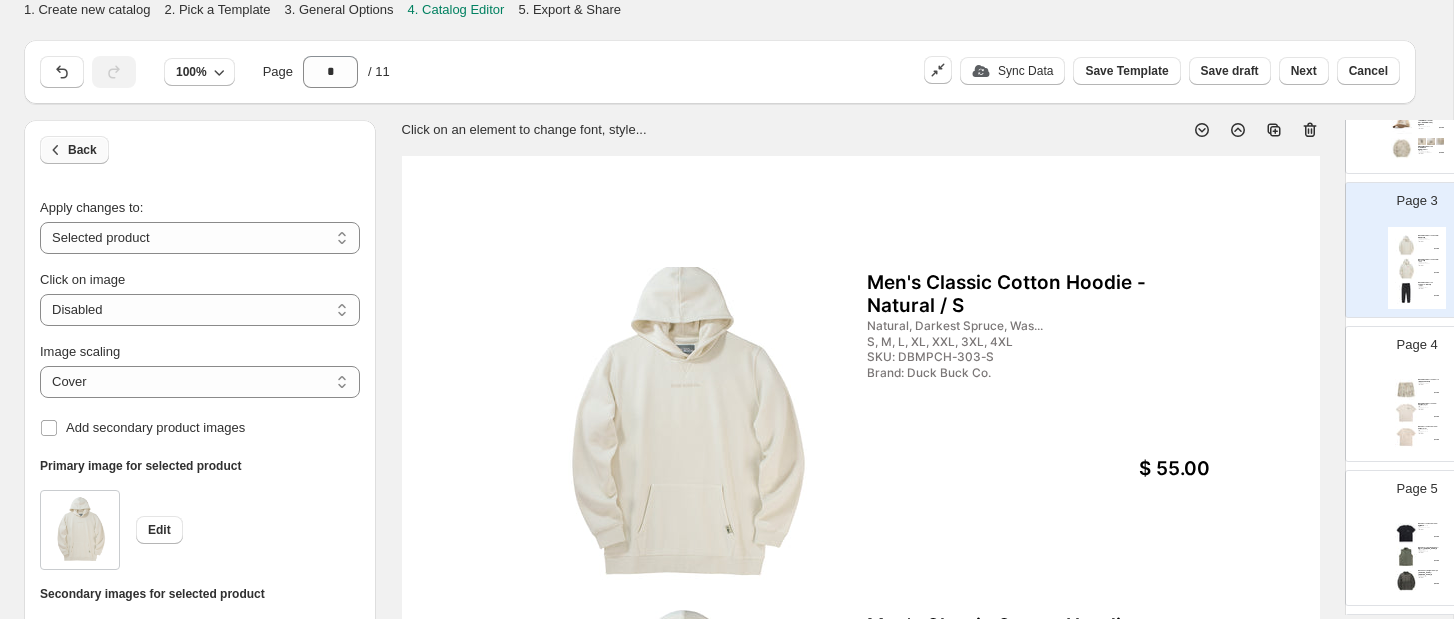 click on "Back" at bounding box center [82, 150] 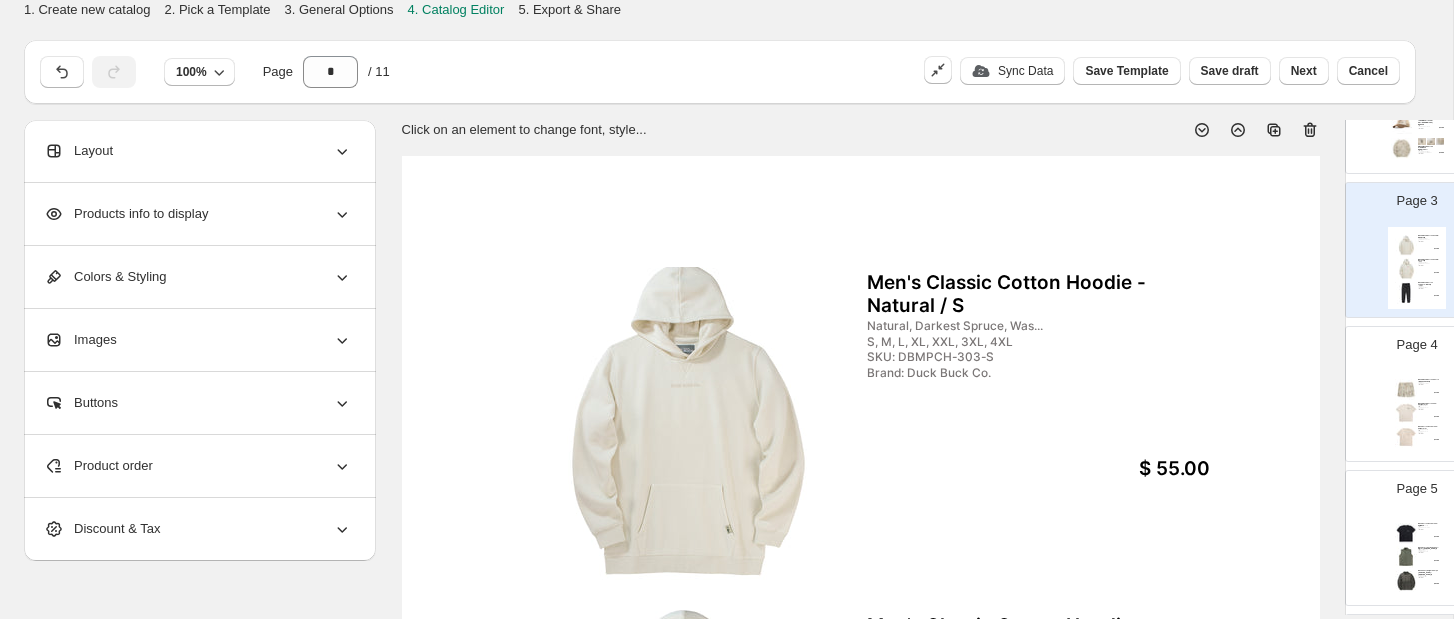 click on "Layout" at bounding box center (198, 151) 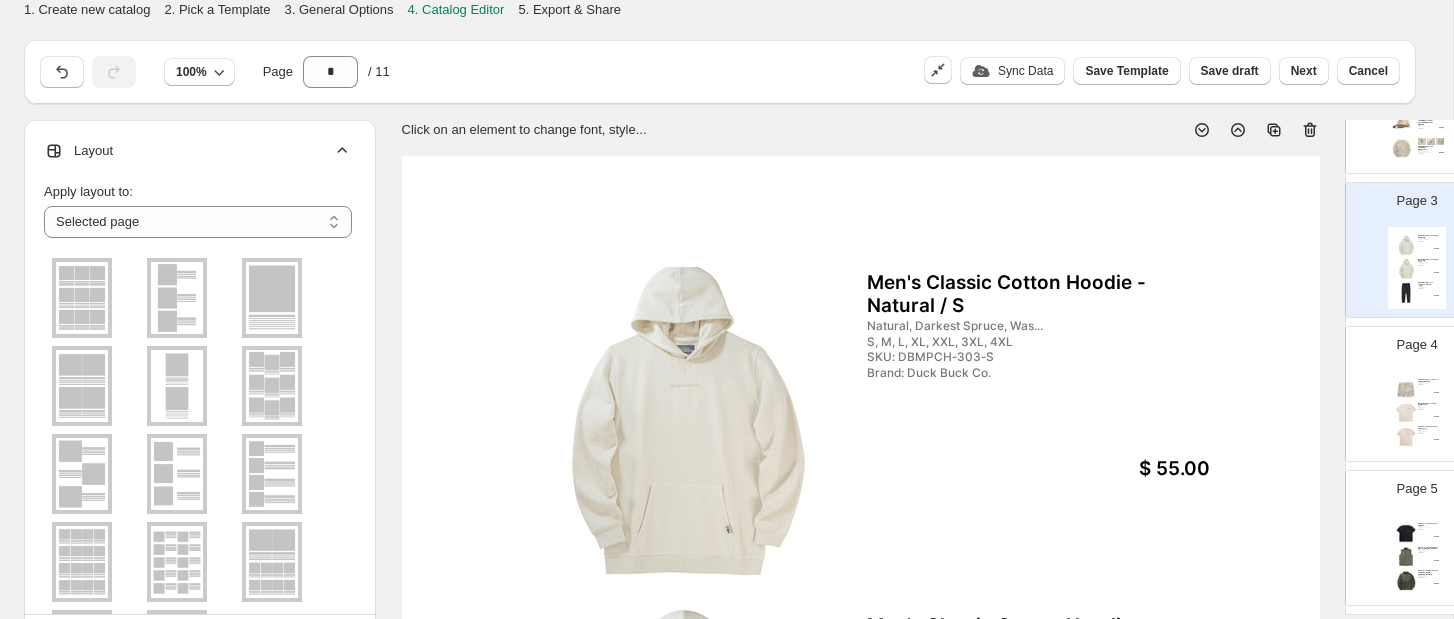 click at bounding box center [177, 474] 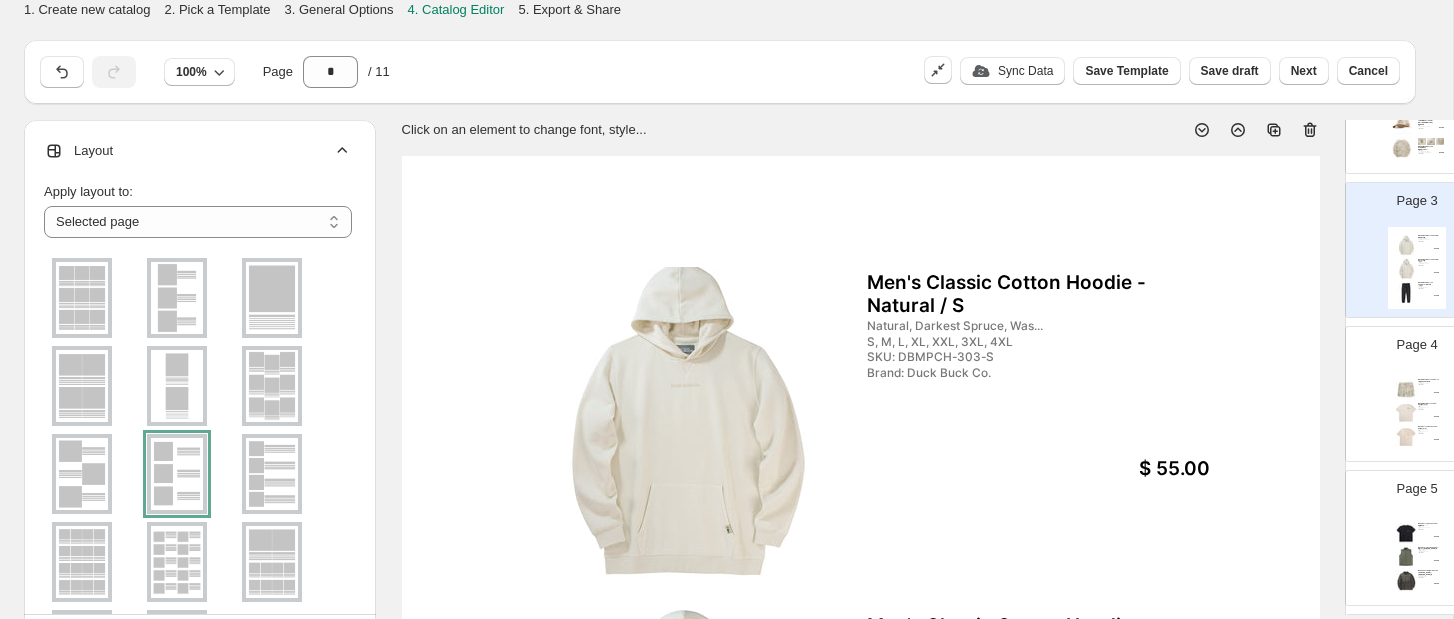 click 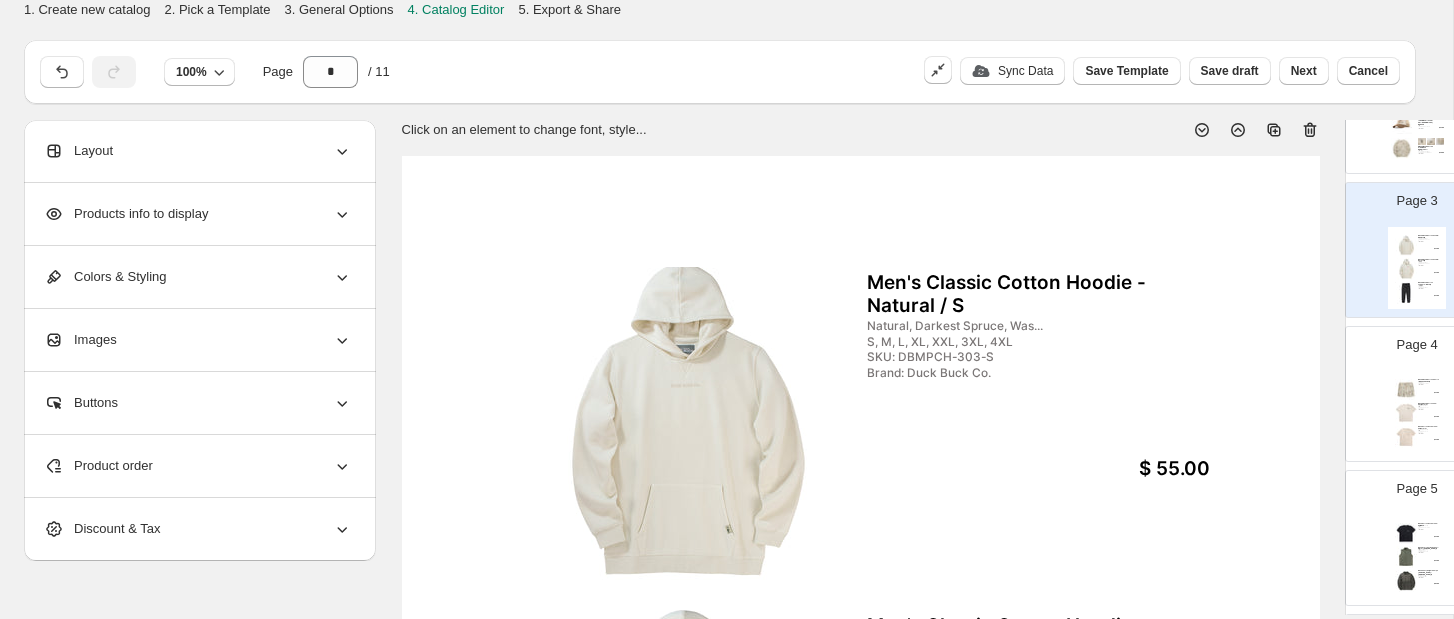click on "Layout" at bounding box center [198, 151] 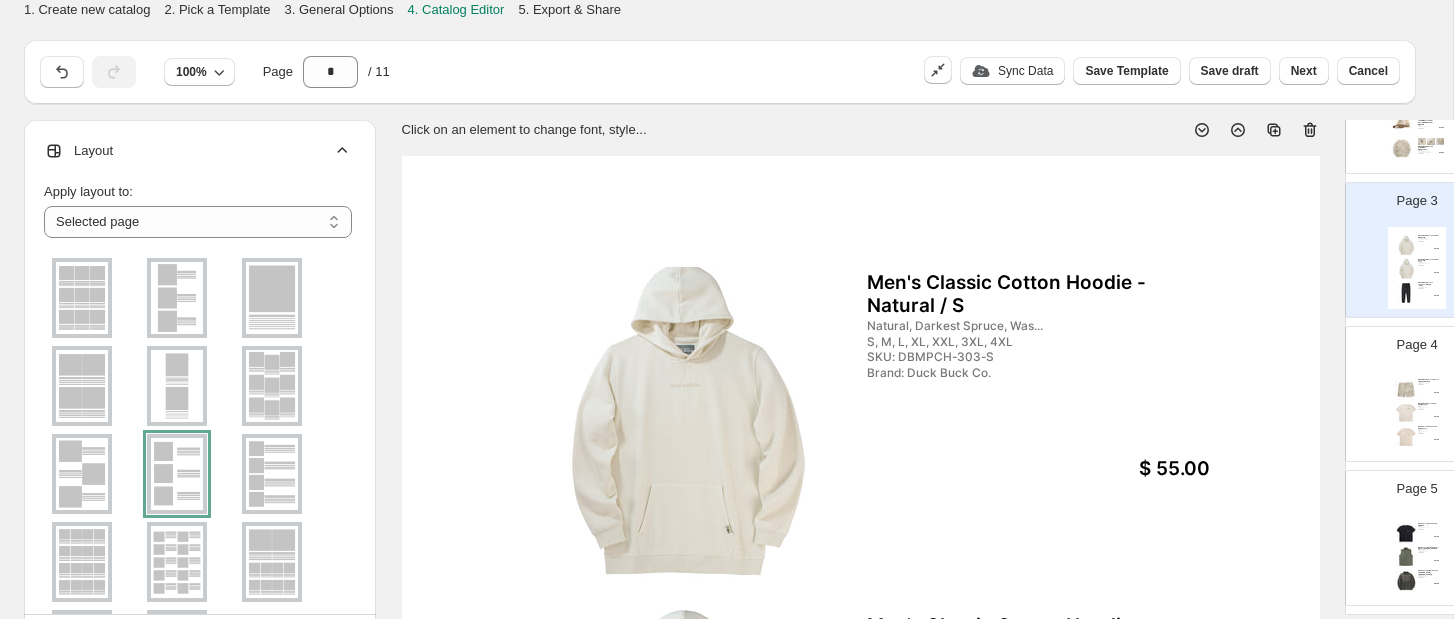 click on "Layout" at bounding box center (198, 151) 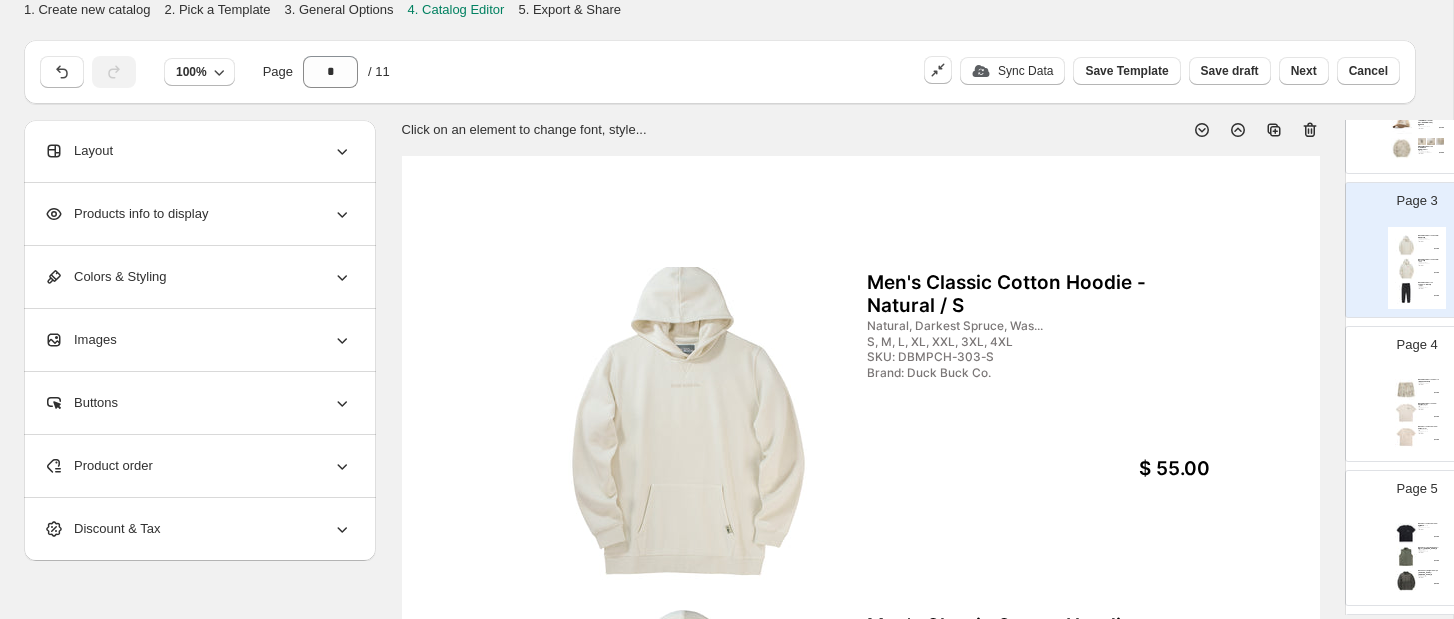 click at bounding box center (682, 423) 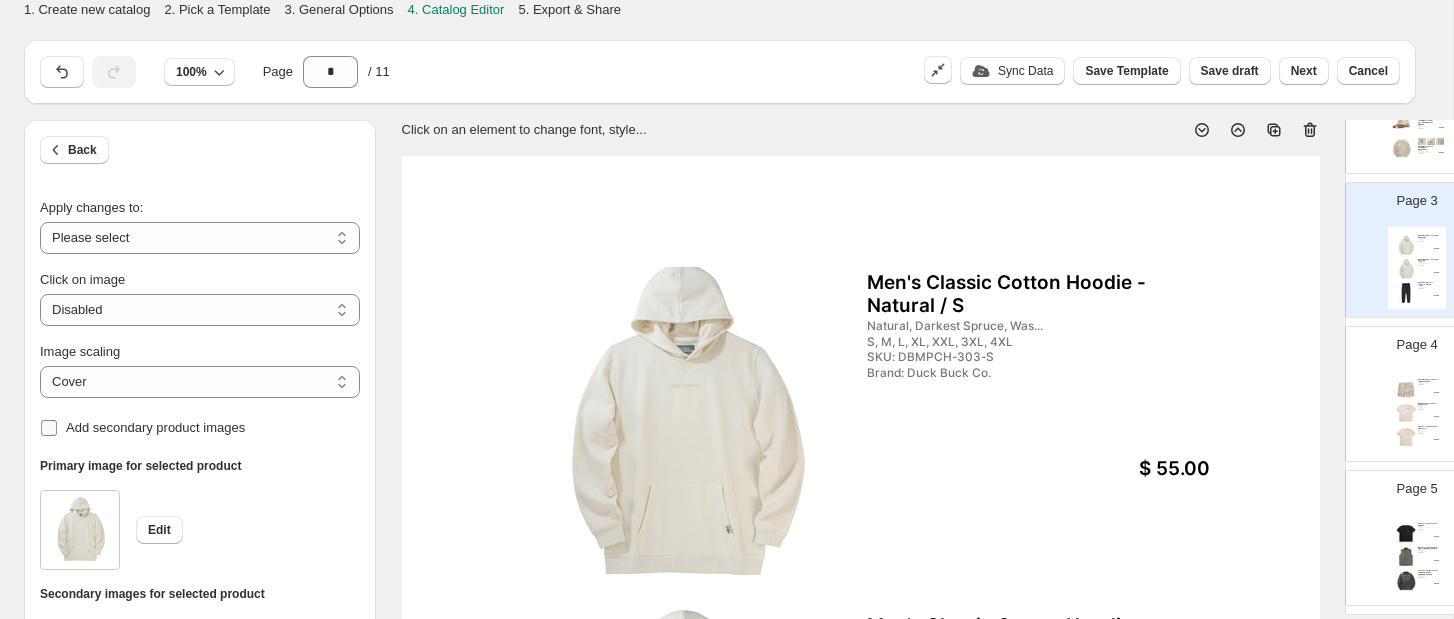click on "Add secondary product images" at bounding box center [155, 427] 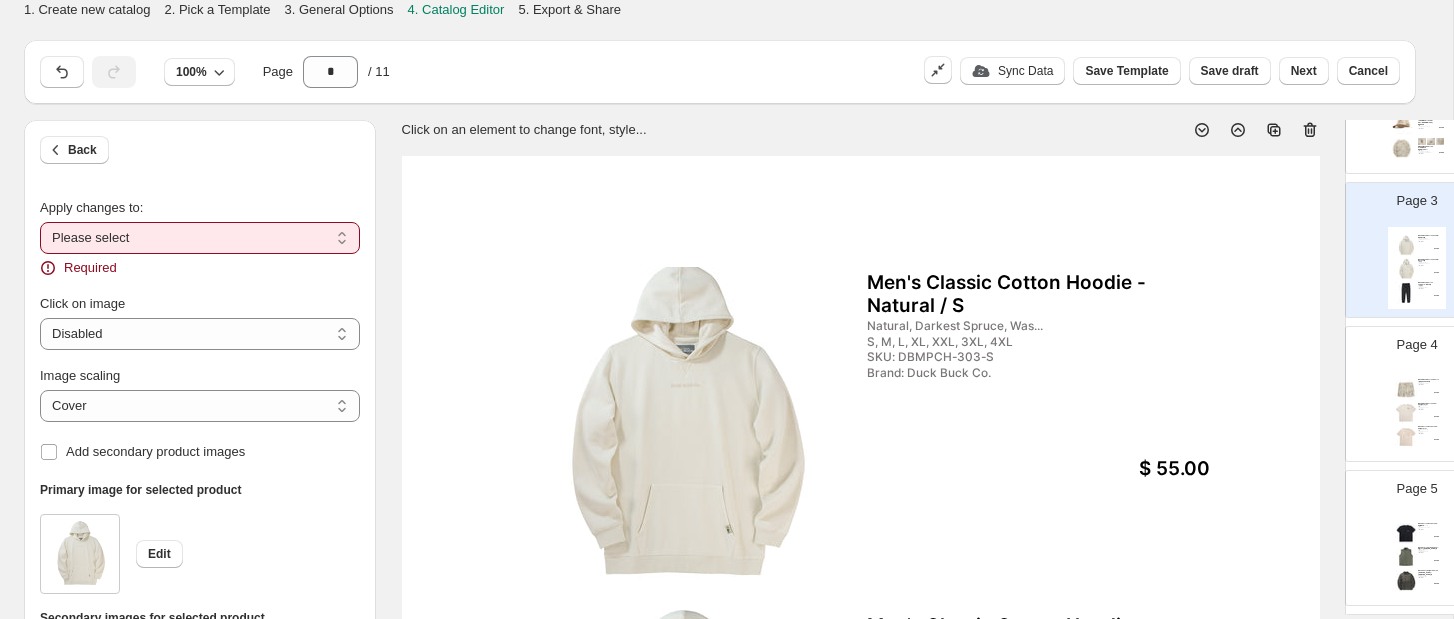 select on "**********" 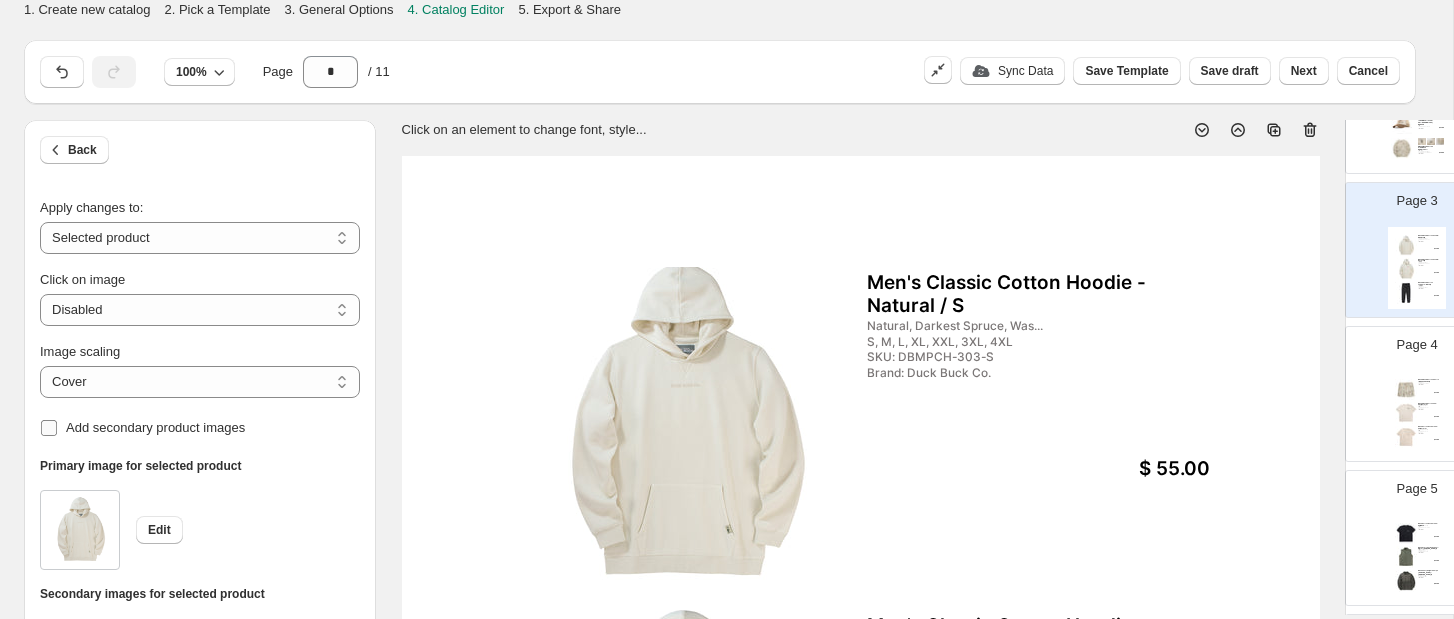 click on "Add secondary product images" at bounding box center [155, 427] 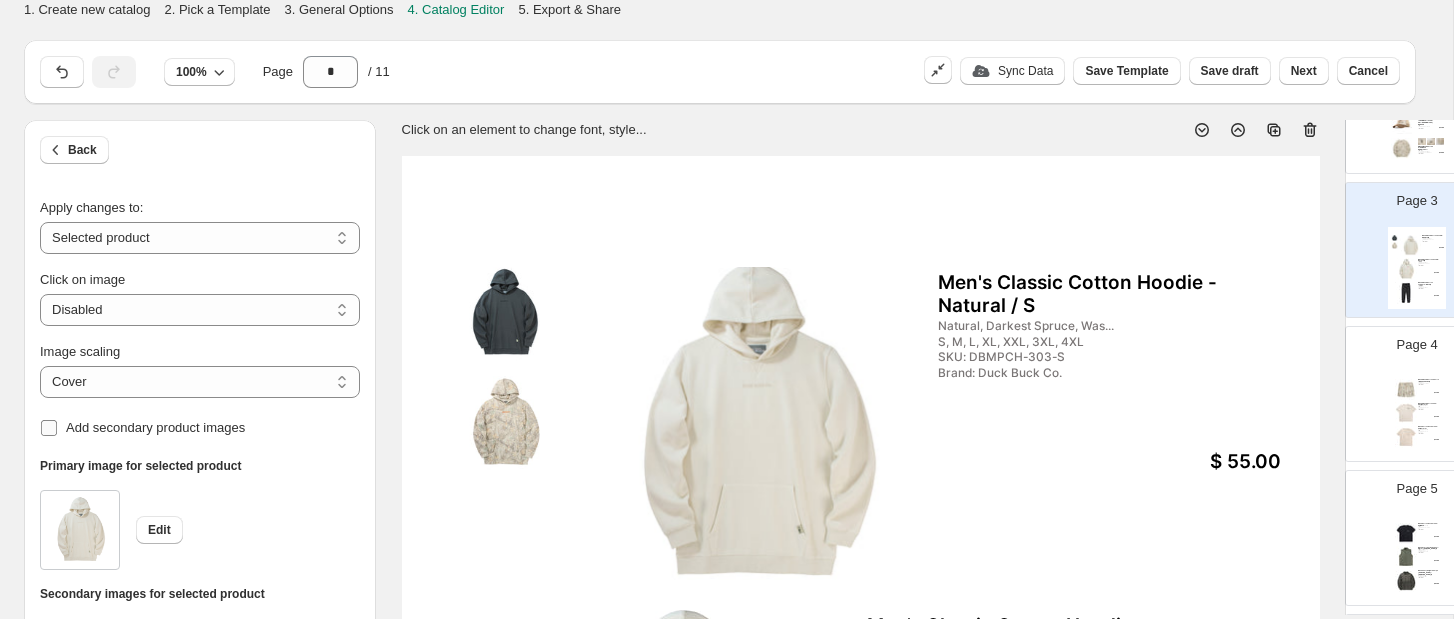 click on "Add secondary product images" at bounding box center (155, 427) 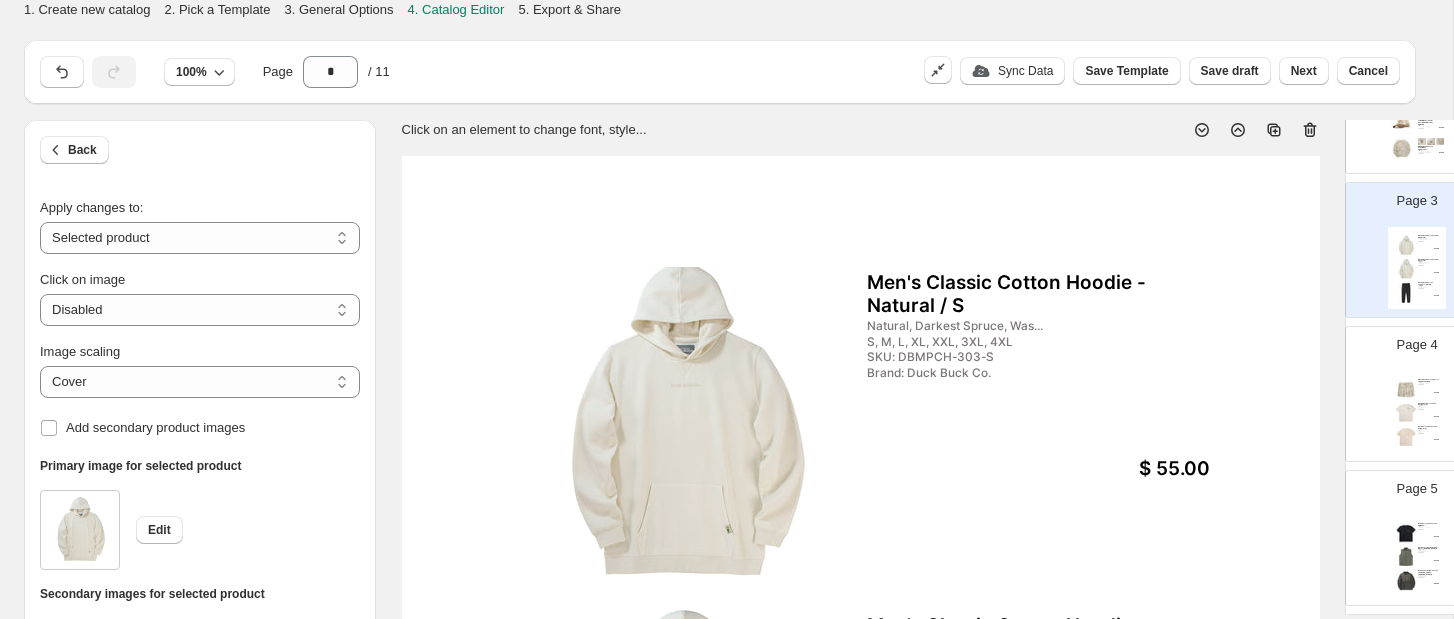 click at bounding box center [1402, 149] 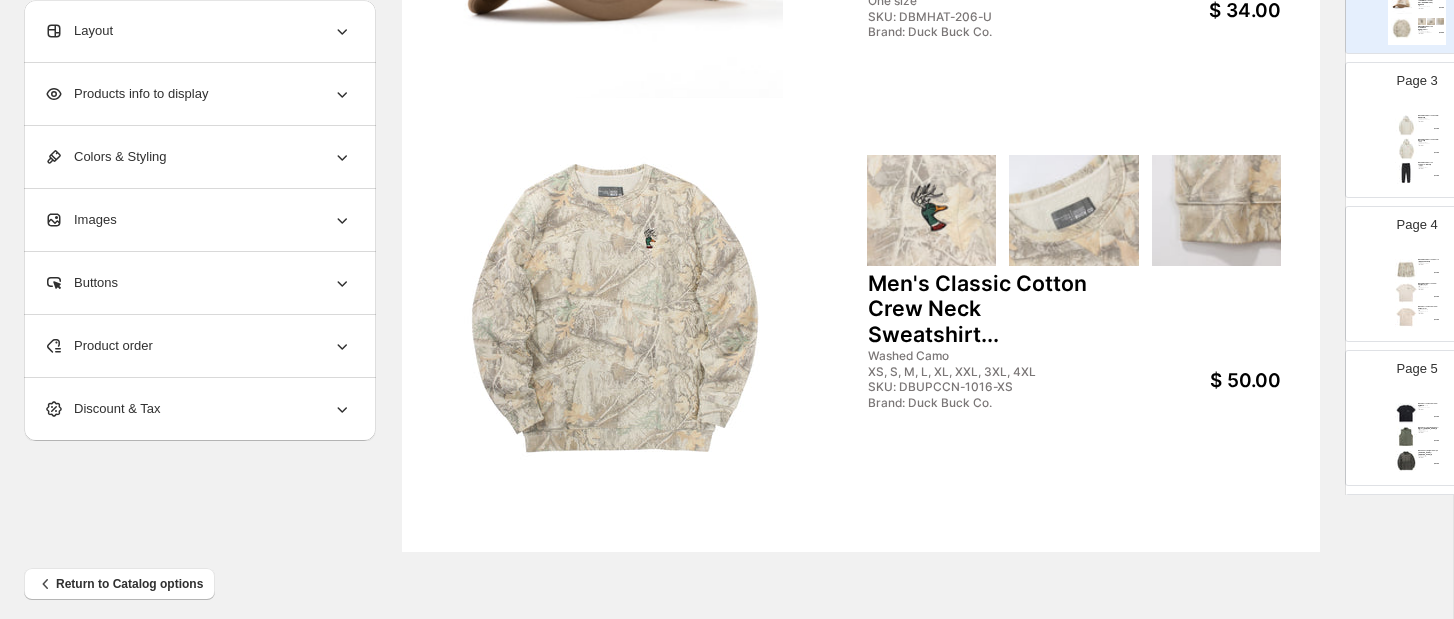 scroll, scrollTop: 796, scrollLeft: 0, axis: vertical 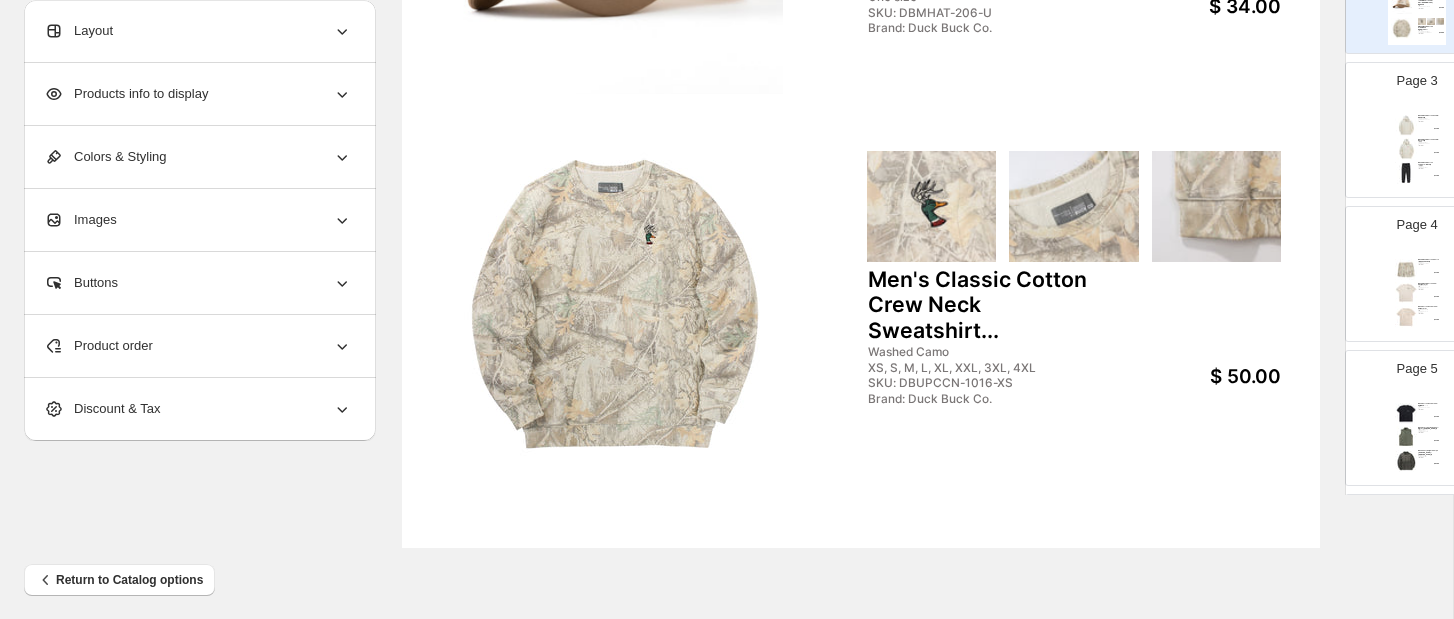 click 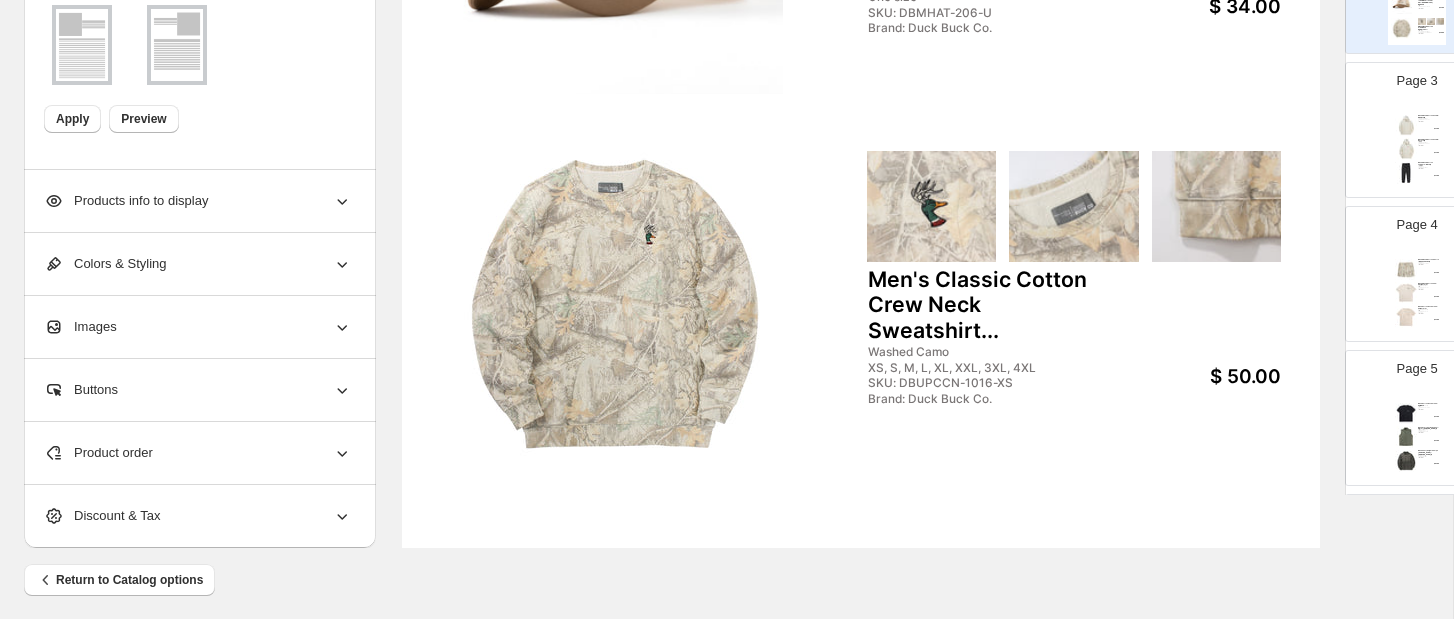 scroll, scrollTop: 161, scrollLeft: 0, axis: vertical 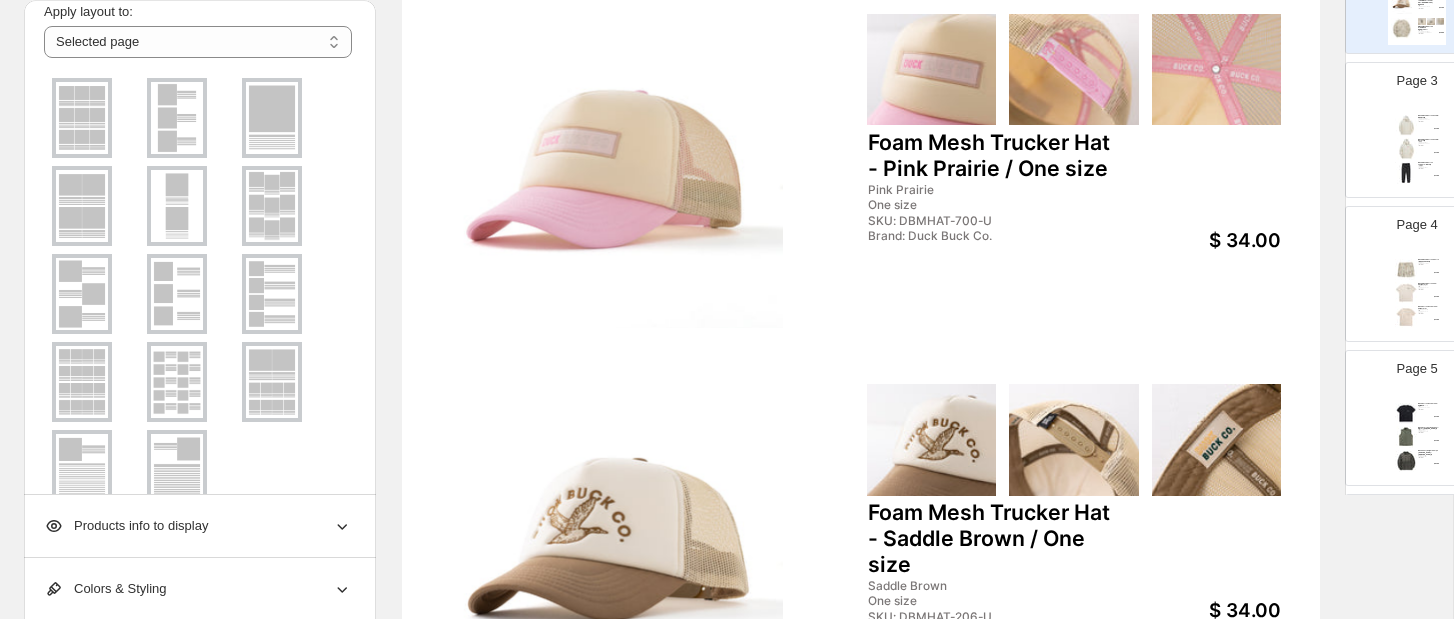 click at bounding box center (177, 118) 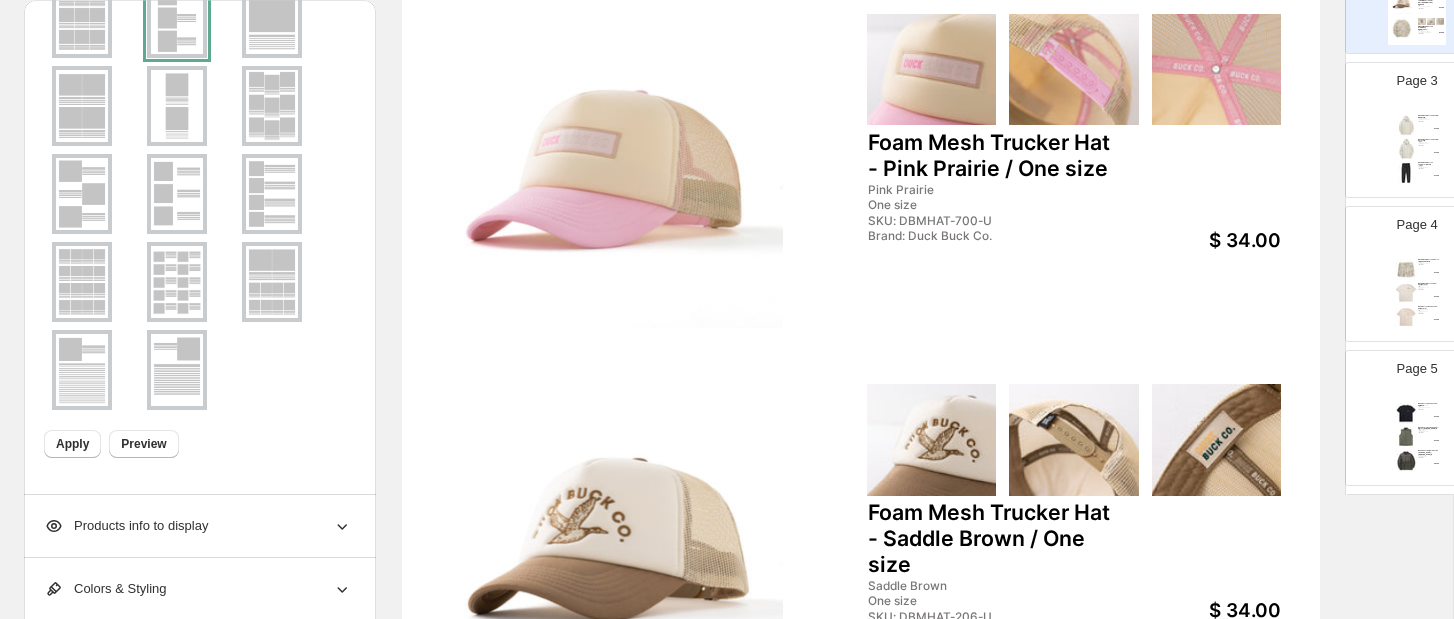 scroll, scrollTop: 160, scrollLeft: 0, axis: vertical 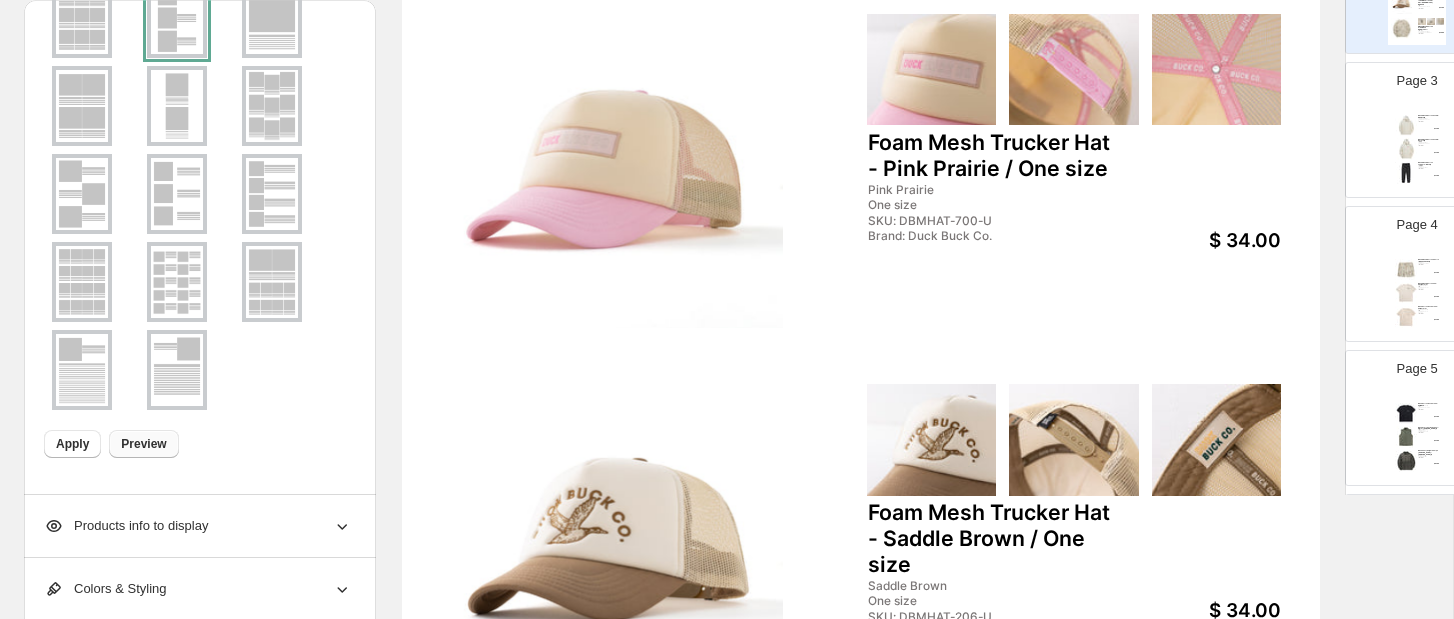 click on "Preview" at bounding box center (143, 444) 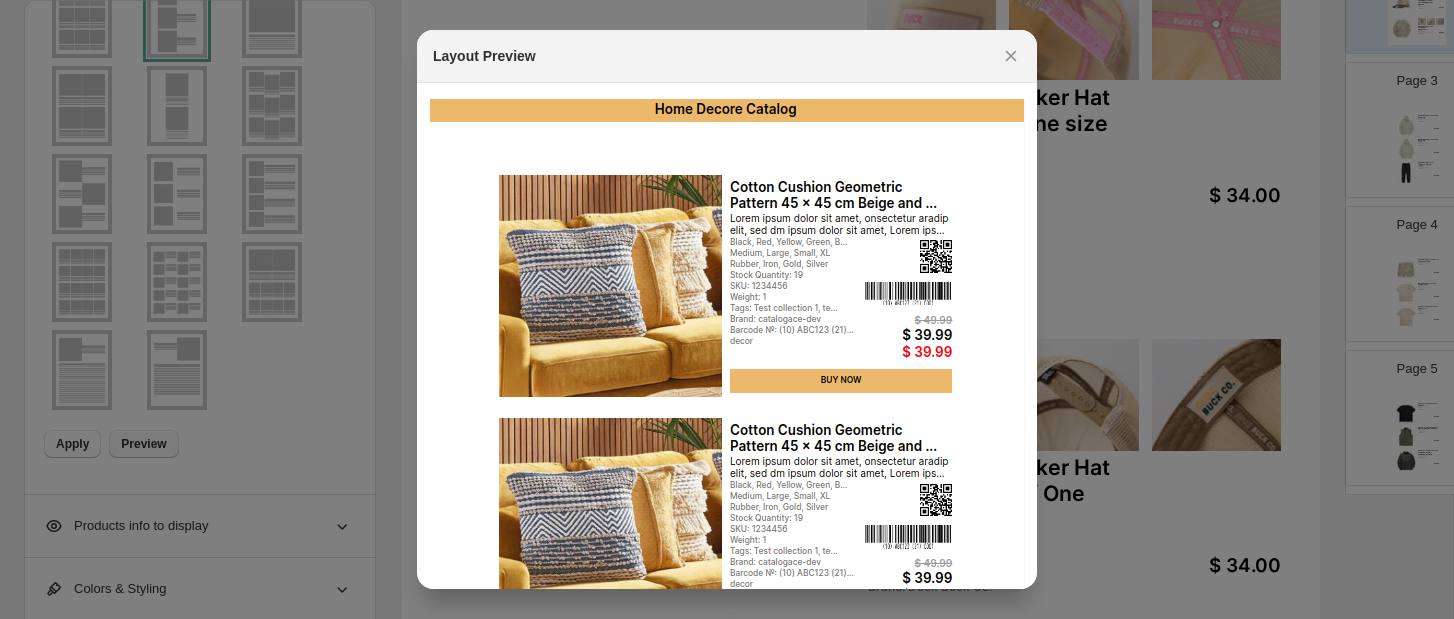 scroll, scrollTop: 0, scrollLeft: 0, axis: both 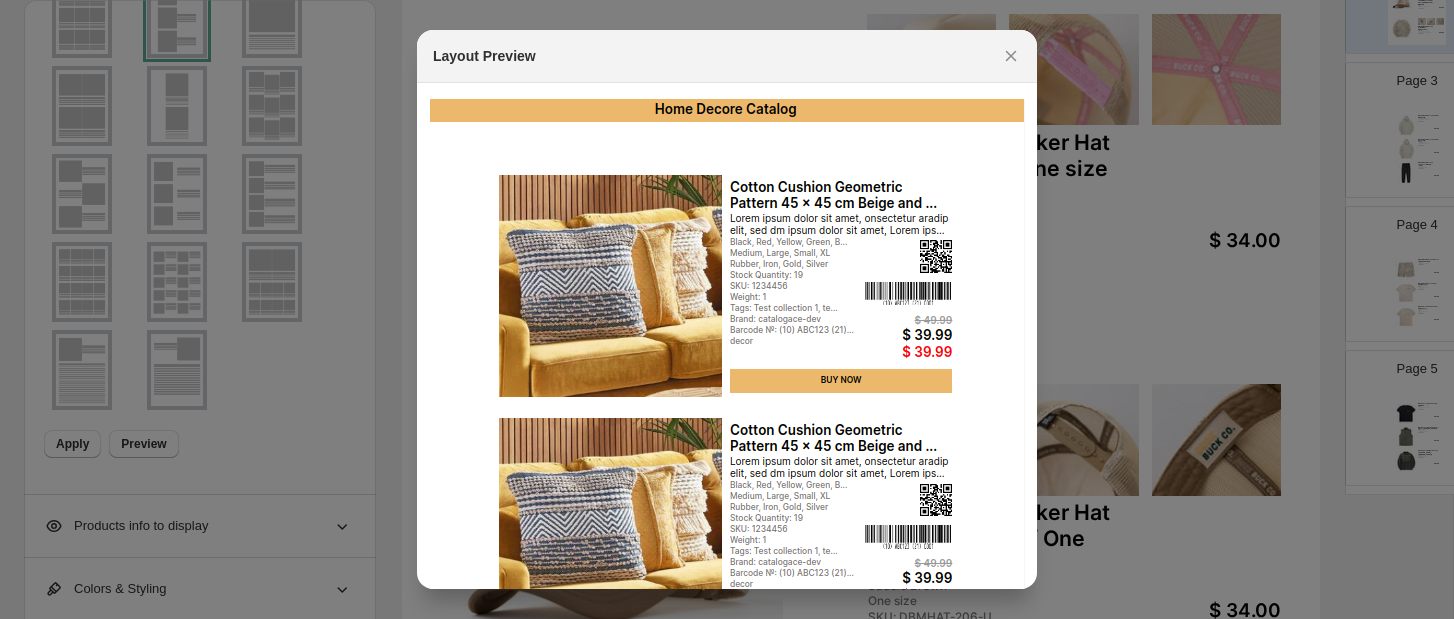click at bounding box center (727, 309) 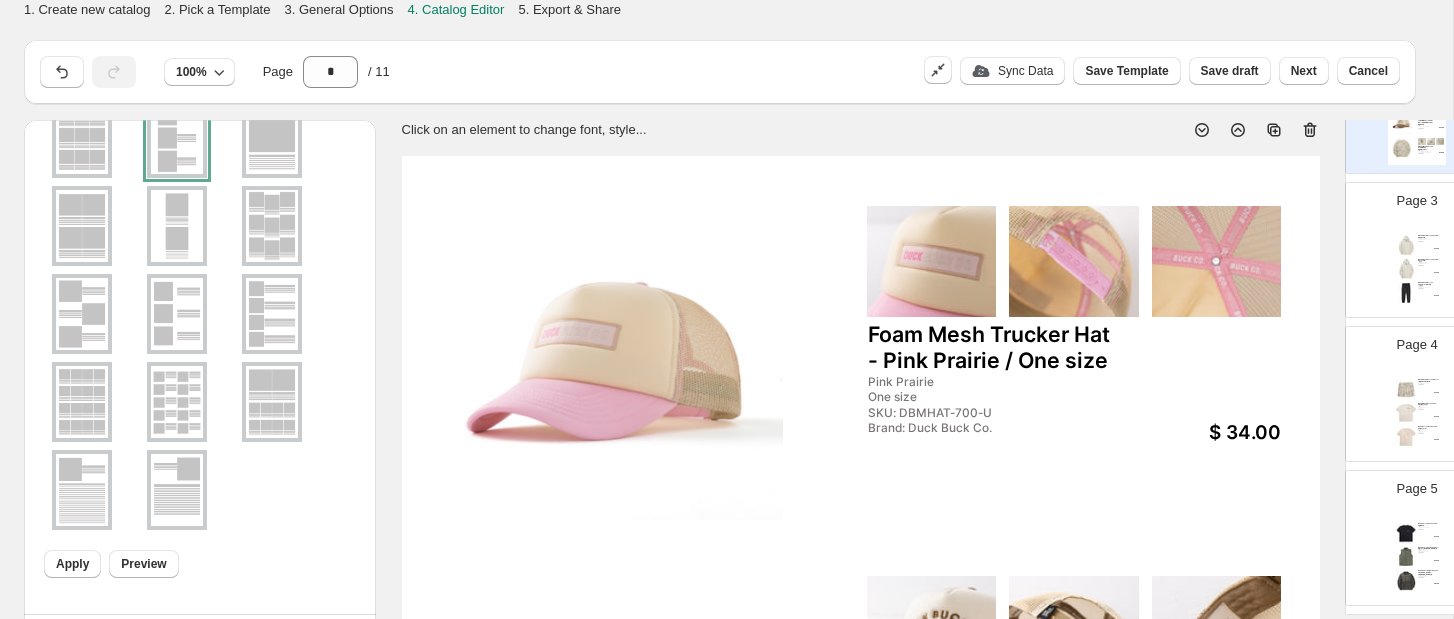 scroll, scrollTop: 192, scrollLeft: 0, axis: vertical 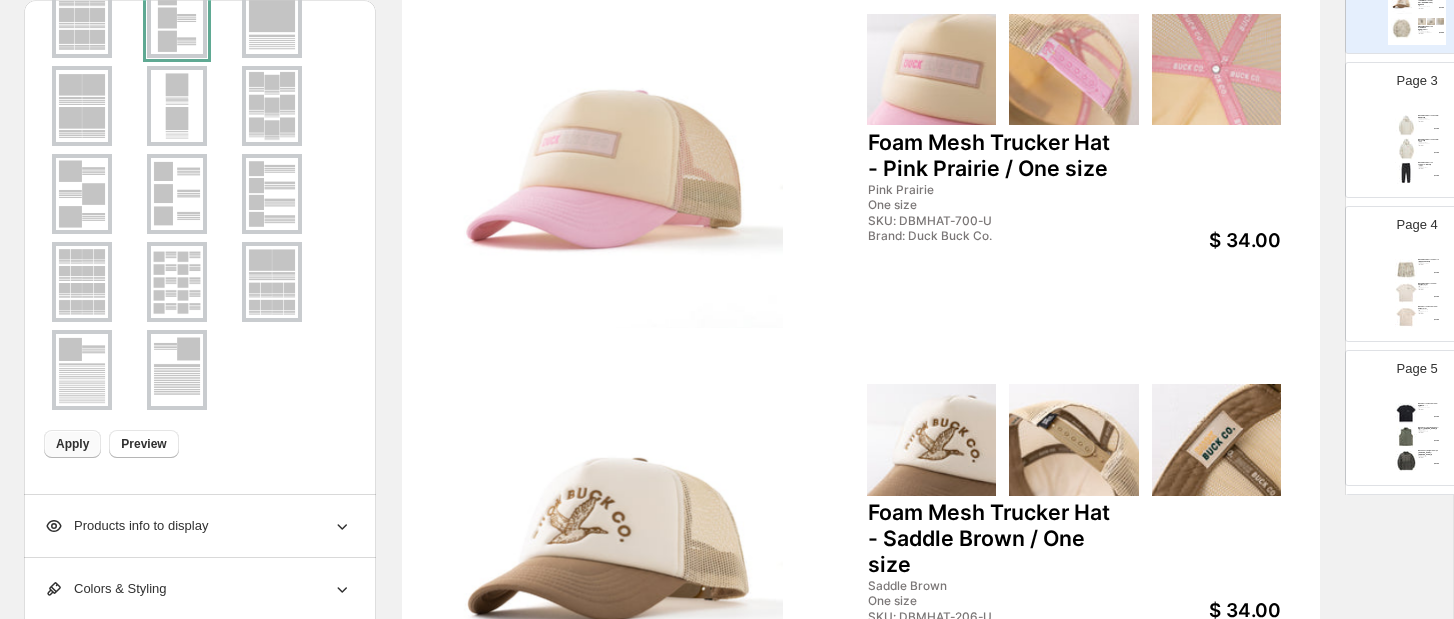 click on "Apply" at bounding box center (72, 444) 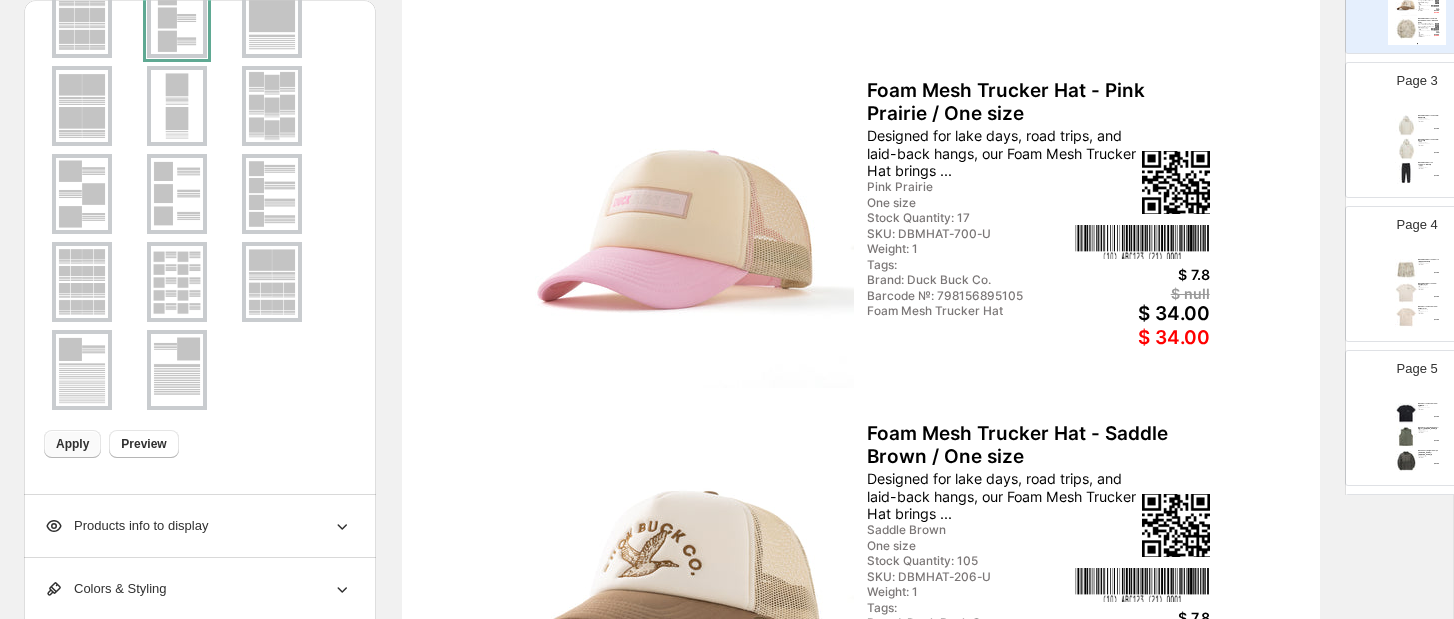 click at bounding box center (177, 194) 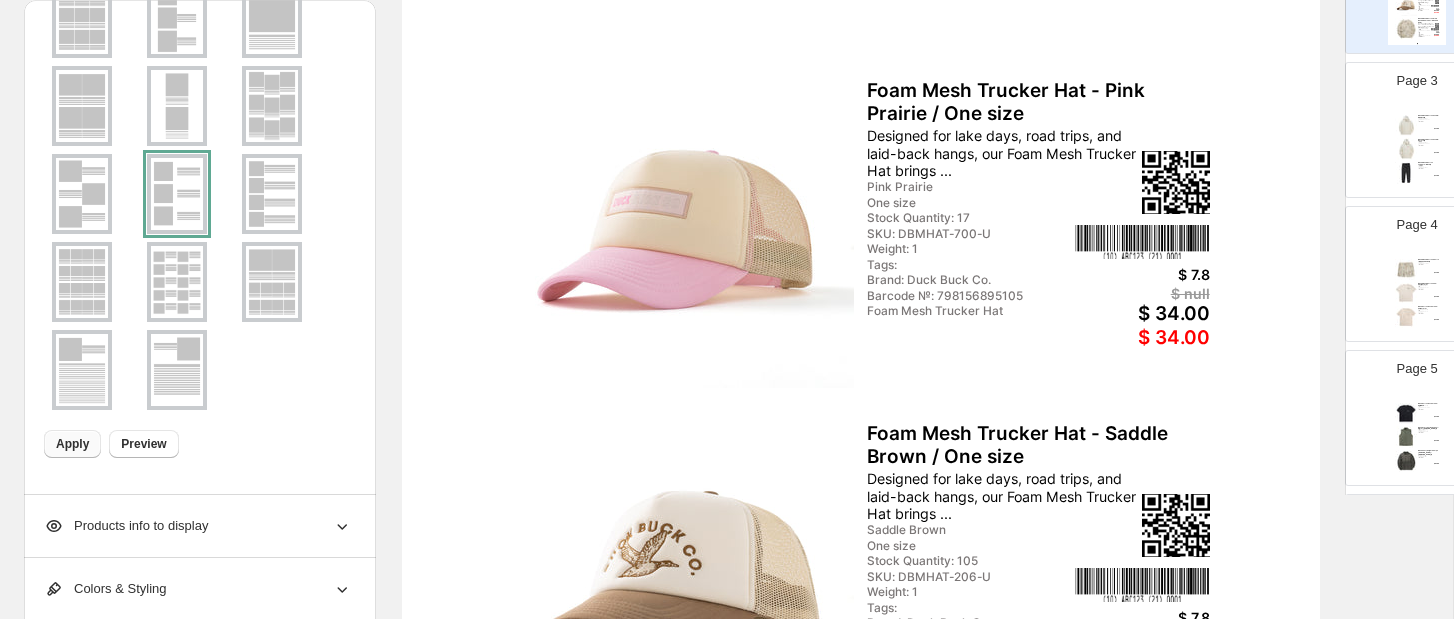click on "Apply" at bounding box center (72, 444) 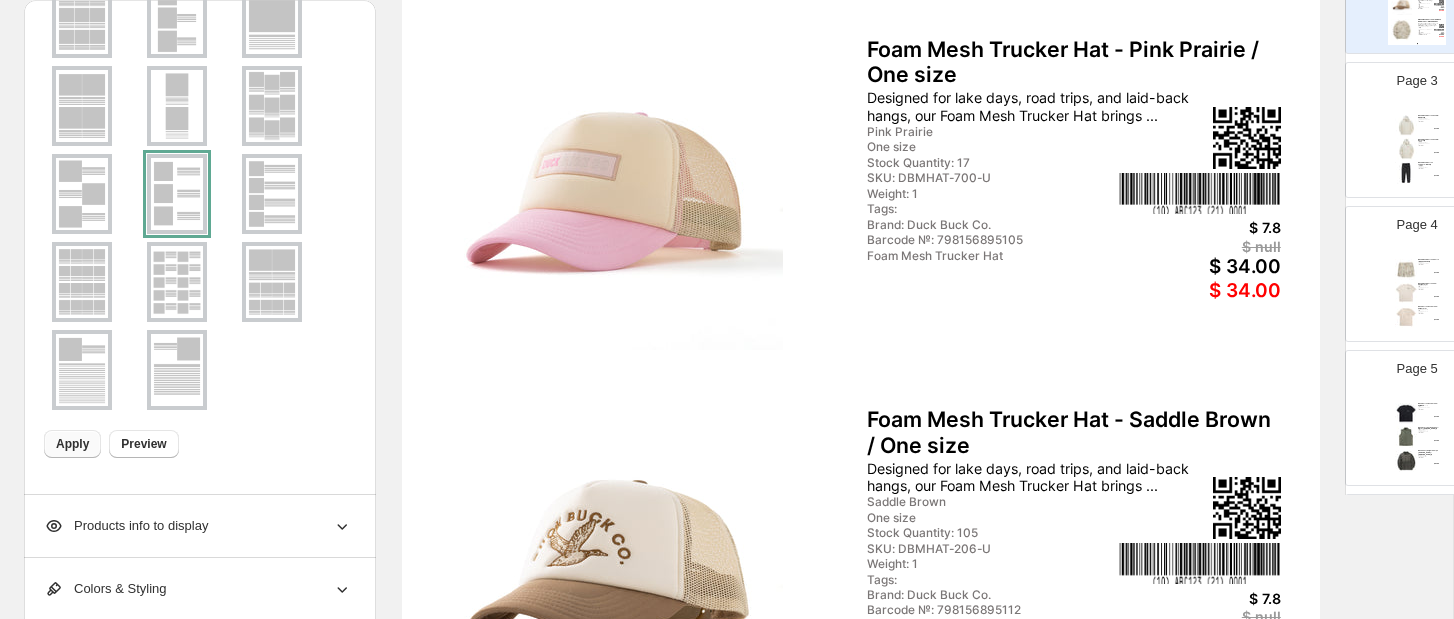 click on "Men's Classic Cotton Hoodie - Natural / S Natural, Darkest Spruce, Was... S, M, L, XL, XXL, 3XL, 4XL SKU:  DBMPCH-303-S Brand:  Duck Buck Co. $ 55.00 Men's Classic Cotton Hoodie - Natural / S Natural, Darkest Spruce S, M, L, XL, XXL, 3XL, 4XL SKU:  DBMPCH2-303-S Brand:  Duck Buck Co. $ 55.00 Men's Classic Cotton Joggers - Black / S Black, Darkest Spruce, Washe... S, M, L, XL, XXL SKU:  DBMCJ-200-S Brand:  Duck Buck Co. $ 55.00" at bounding box center [1417, 148] 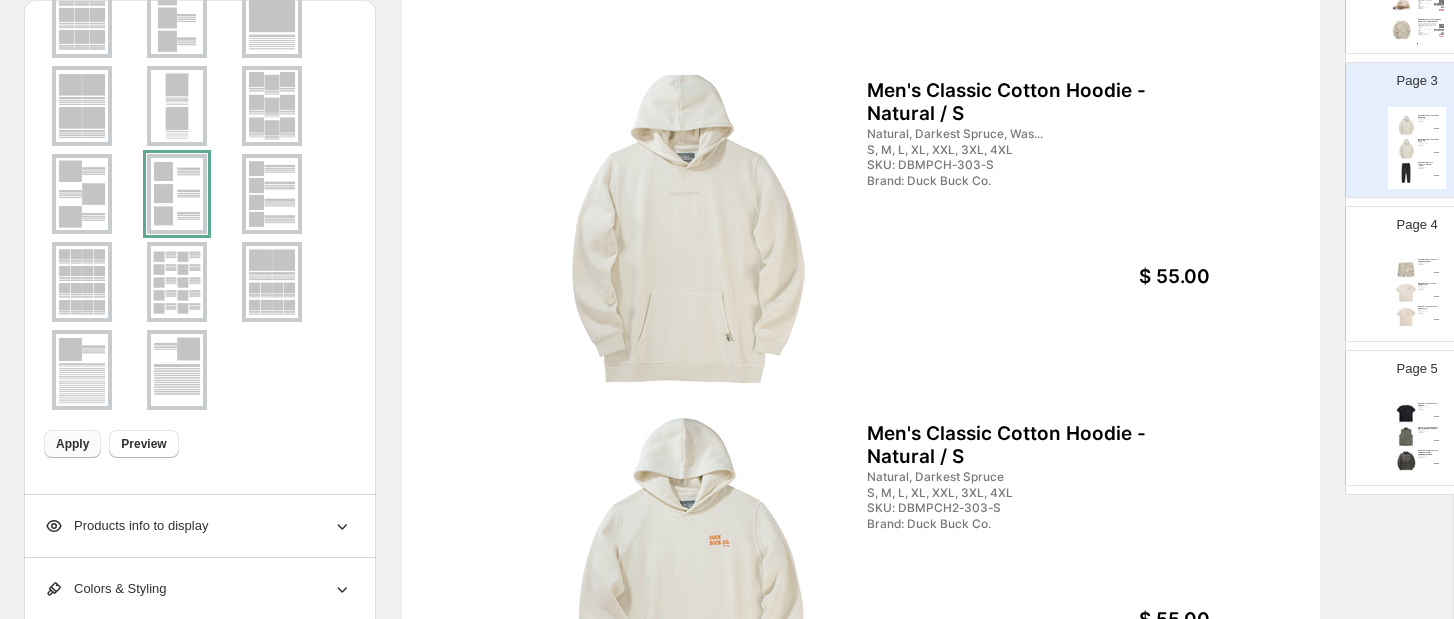 scroll, scrollTop: 0, scrollLeft: 0, axis: both 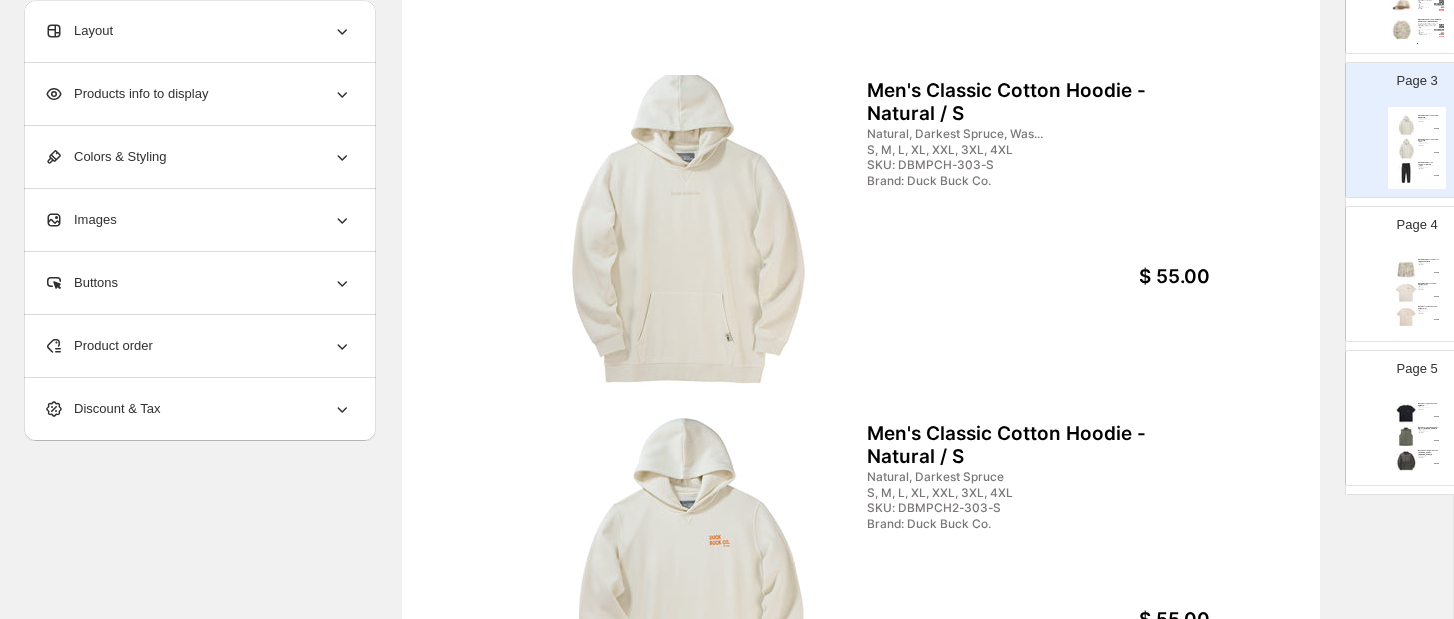 click 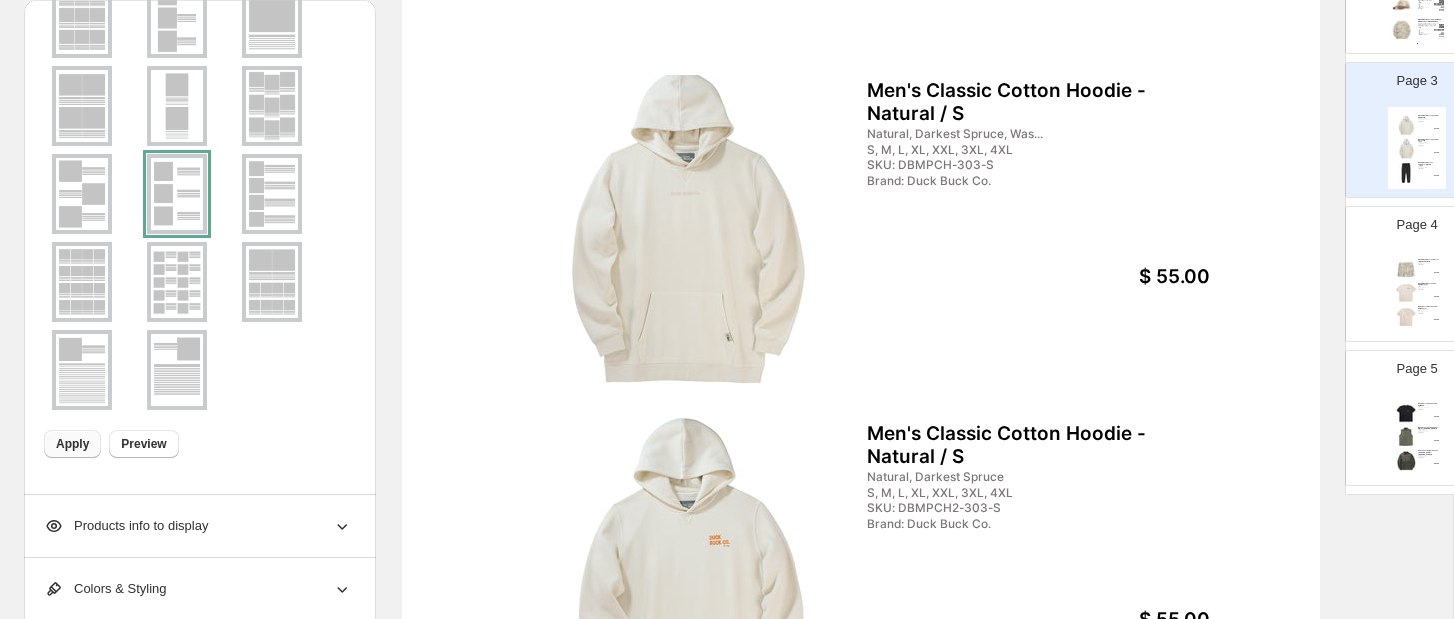 scroll, scrollTop: 160, scrollLeft: 0, axis: vertical 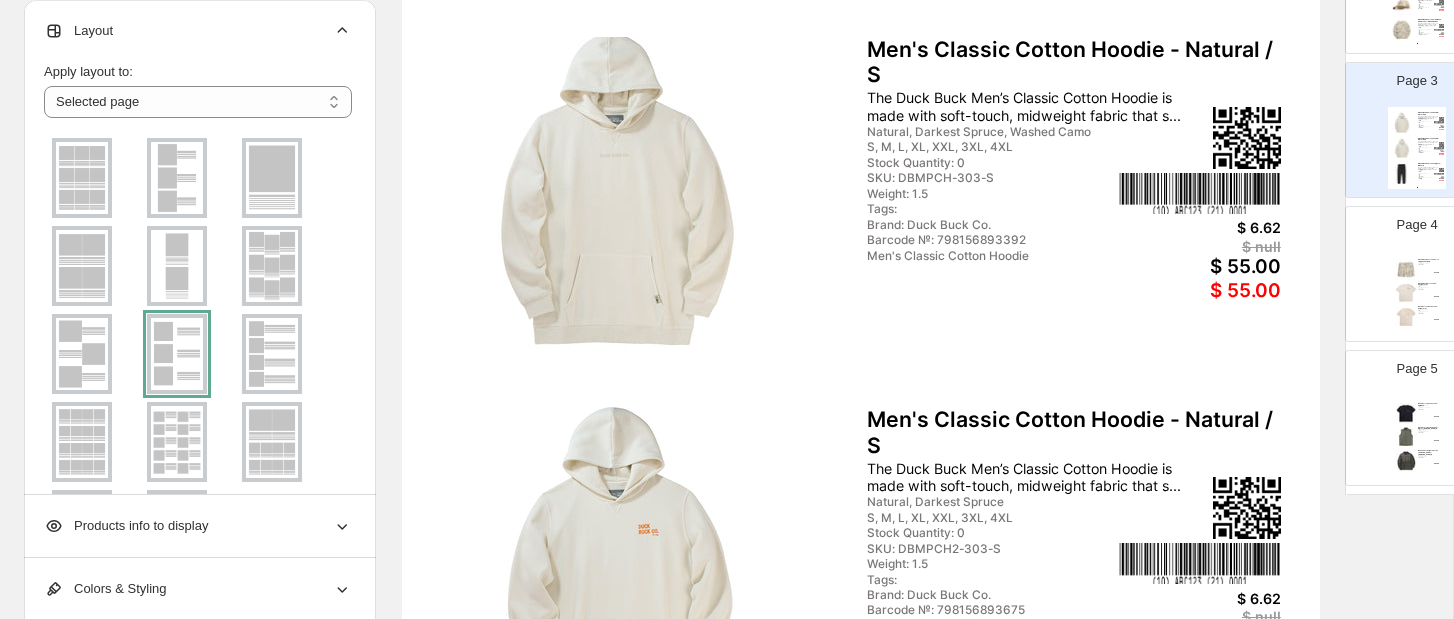 click on "Men's Classic Cotton Shorts - Washed Camo / S Washed Camo S, M, L, XL, XXL SKU:  DBMCS-1016-S Brand:  Duck Buck Co. $ 55.00 Men's Classic Cotton Tee - XXL / Natural S, M, L, XL, XXL, 3XL, 4XL Natural SKU:  DBUCOTH2-303-XXL Brand:  Duck Buck Co. $ 35.00 Men's Cotton Pocket Tee - XS / Natural XS, S, M, L, XL, XXL, 3XL, 4... Natural SKU:  DBUCOTH-303-XS Brand:  Duck Buck Co. $ 35.00" at bounding box center (1417, 292) 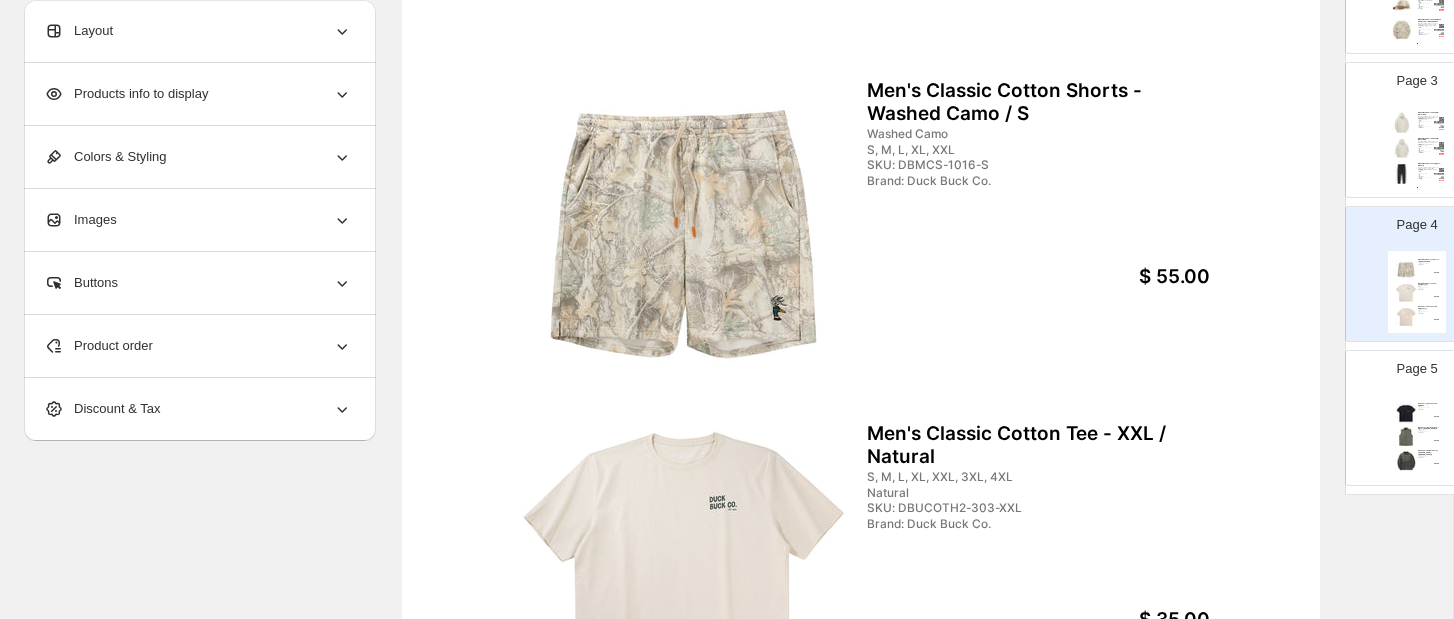 click 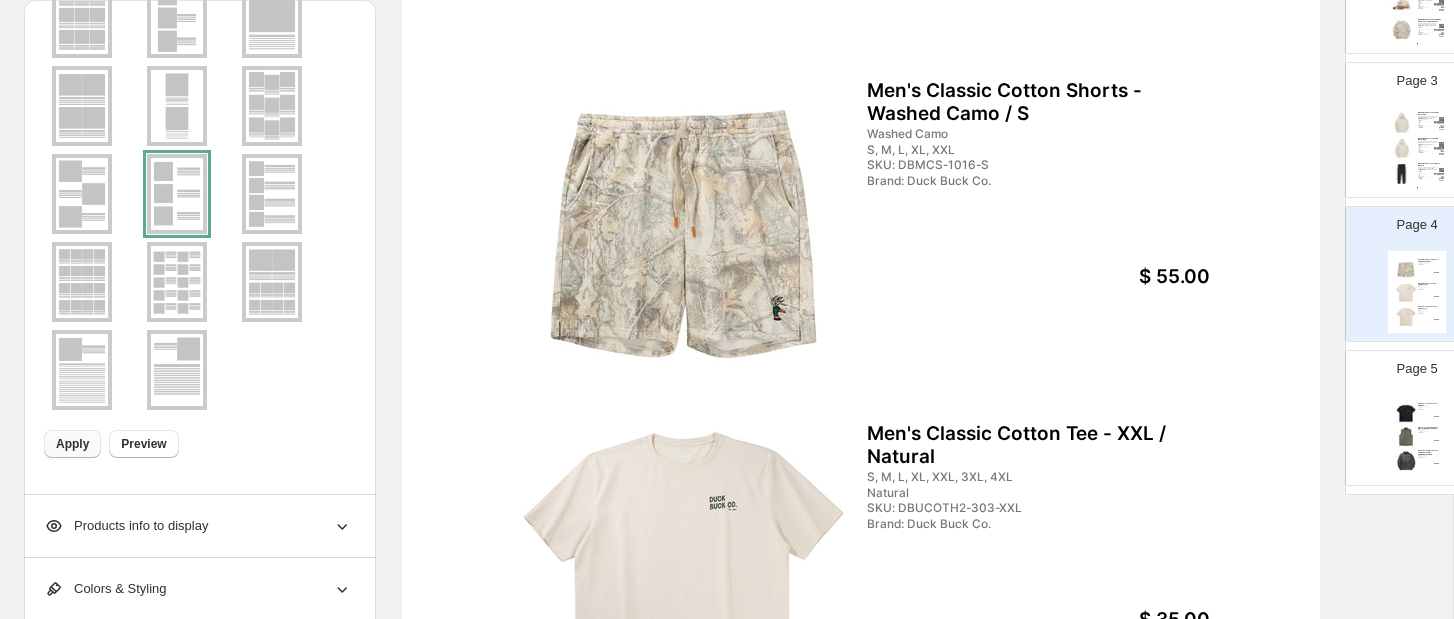 scroll, scrollTop: 160, scrollLeft: 0, axis: vertical 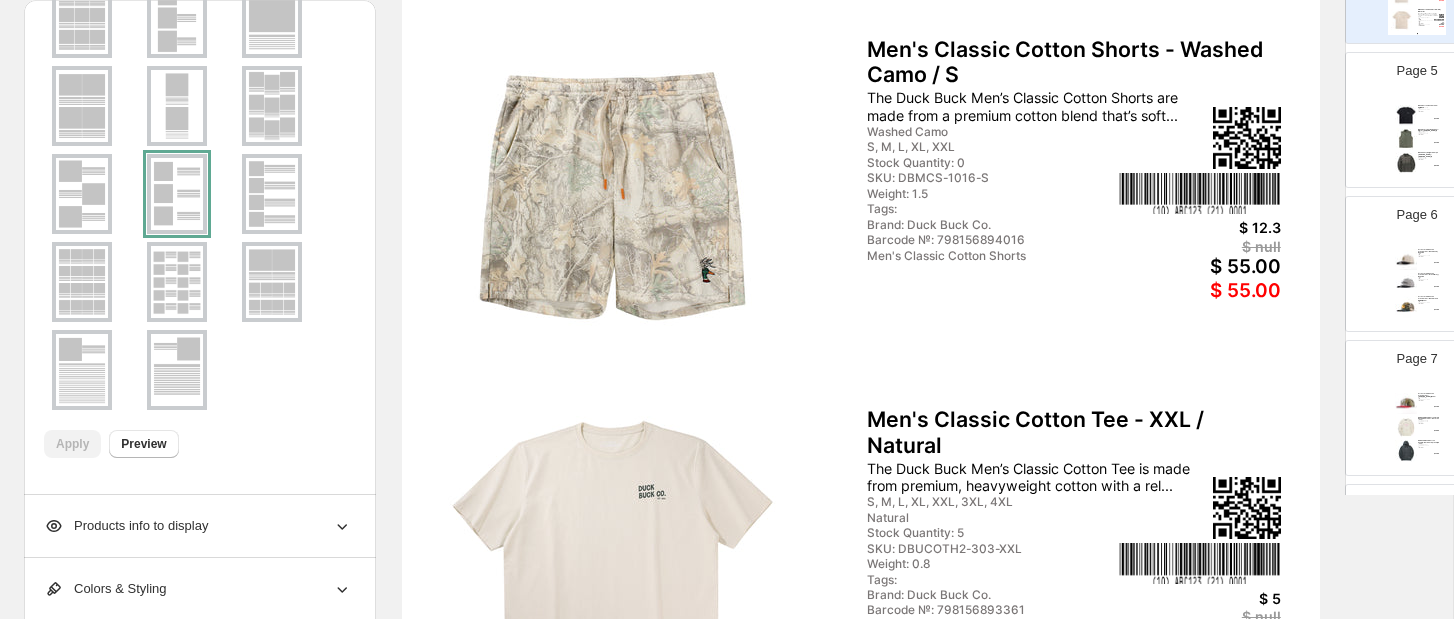 click at bounding box center [1406, 139] 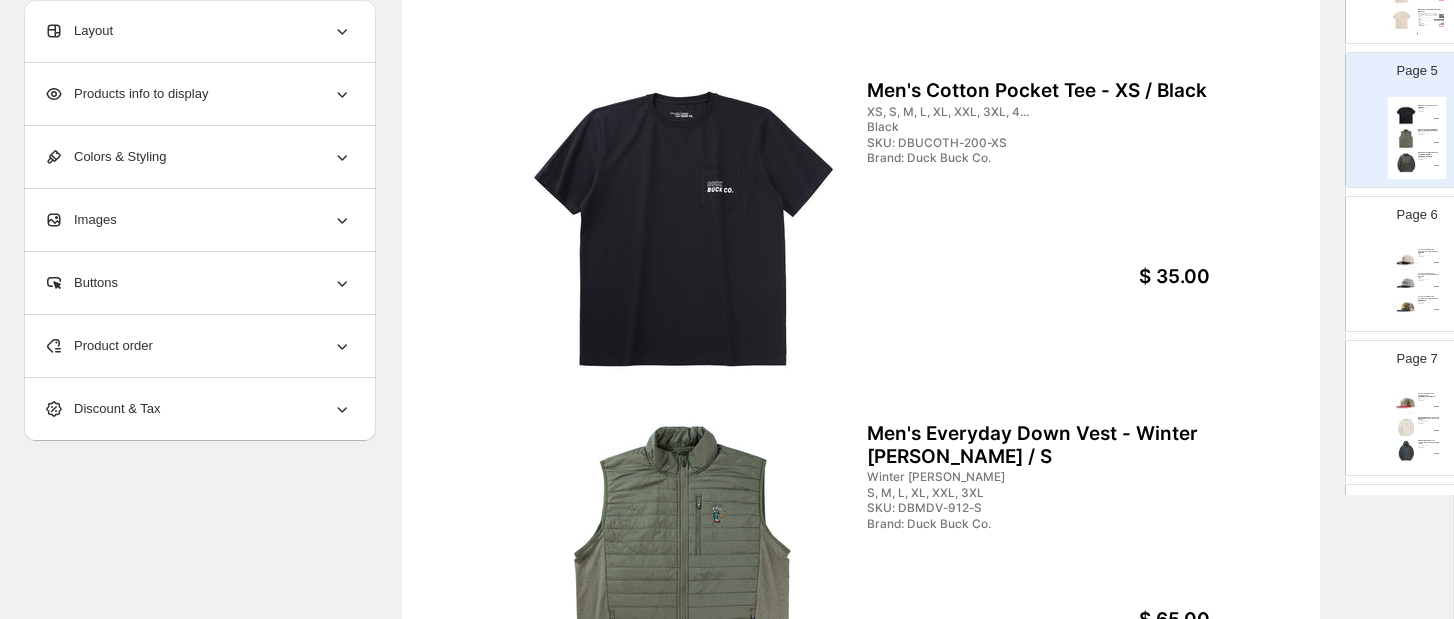 scroll, scrollTop: 0, scrollLeft: 0, axis: both 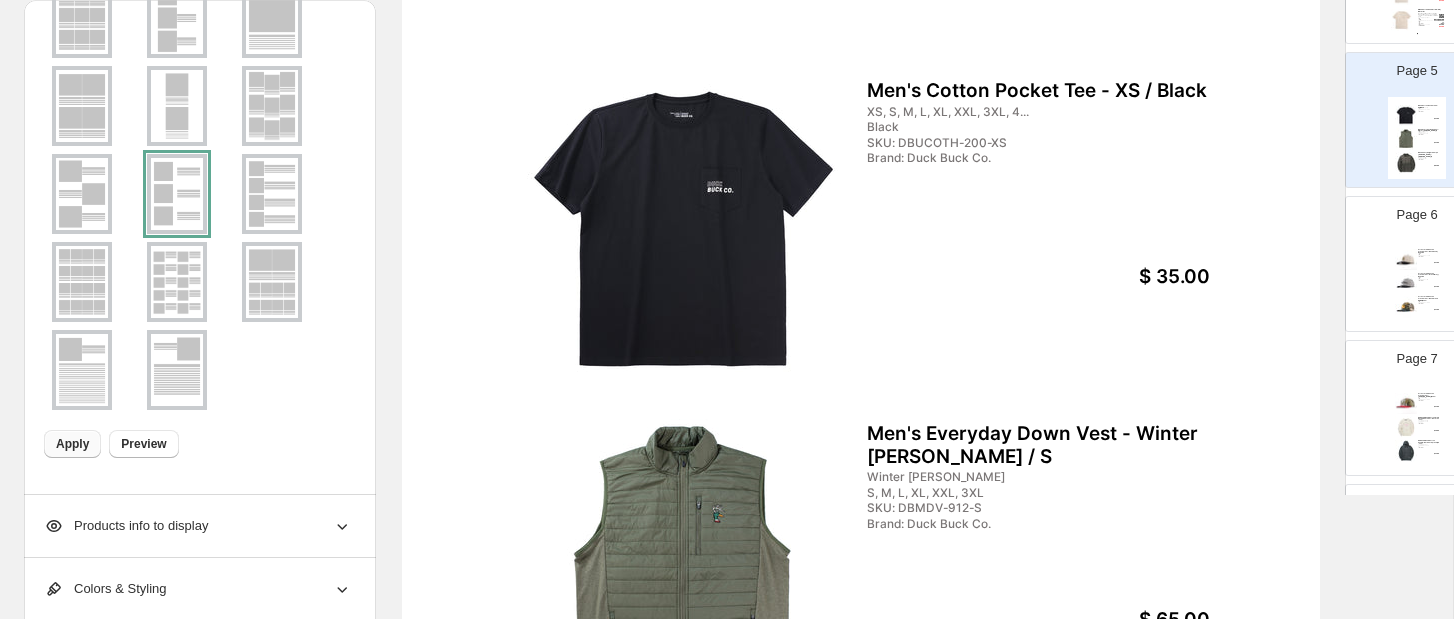 click on "Apply" at bounding box center [72, 444] 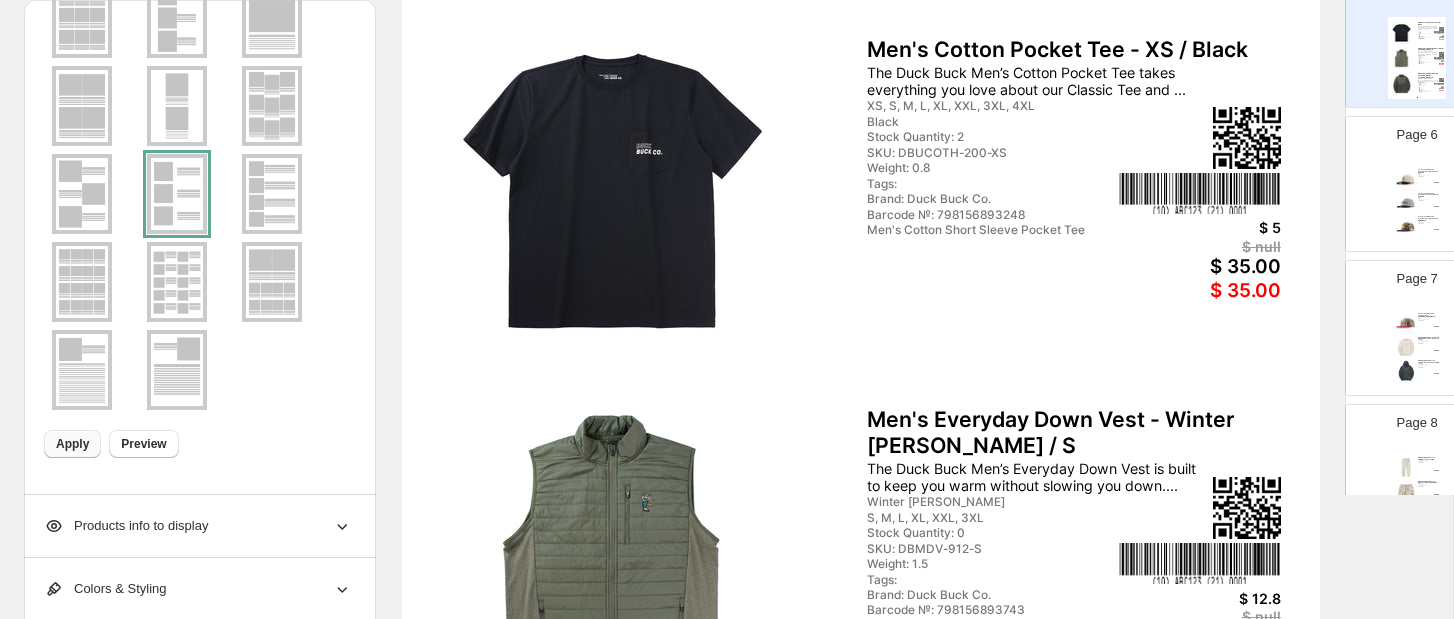 scroll, scrollTop: 751, scrollLeft: 0, axis: vertical 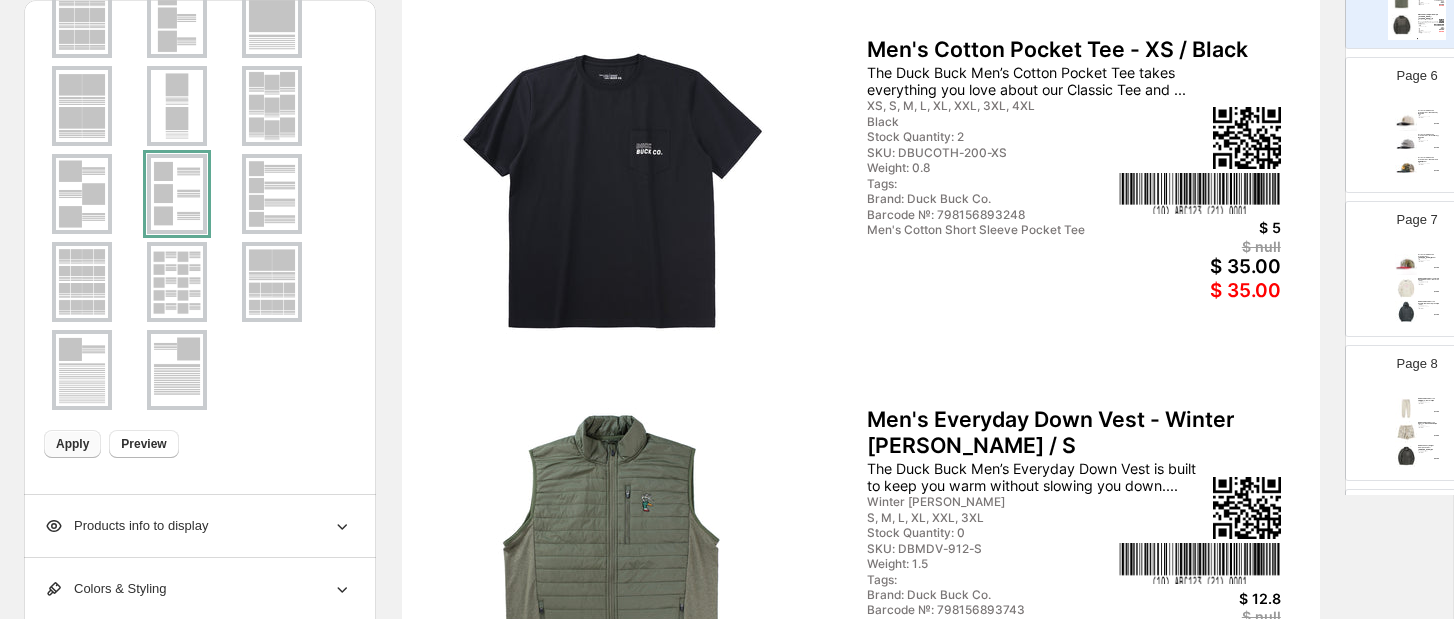 click at bounding box center [1406, 168] 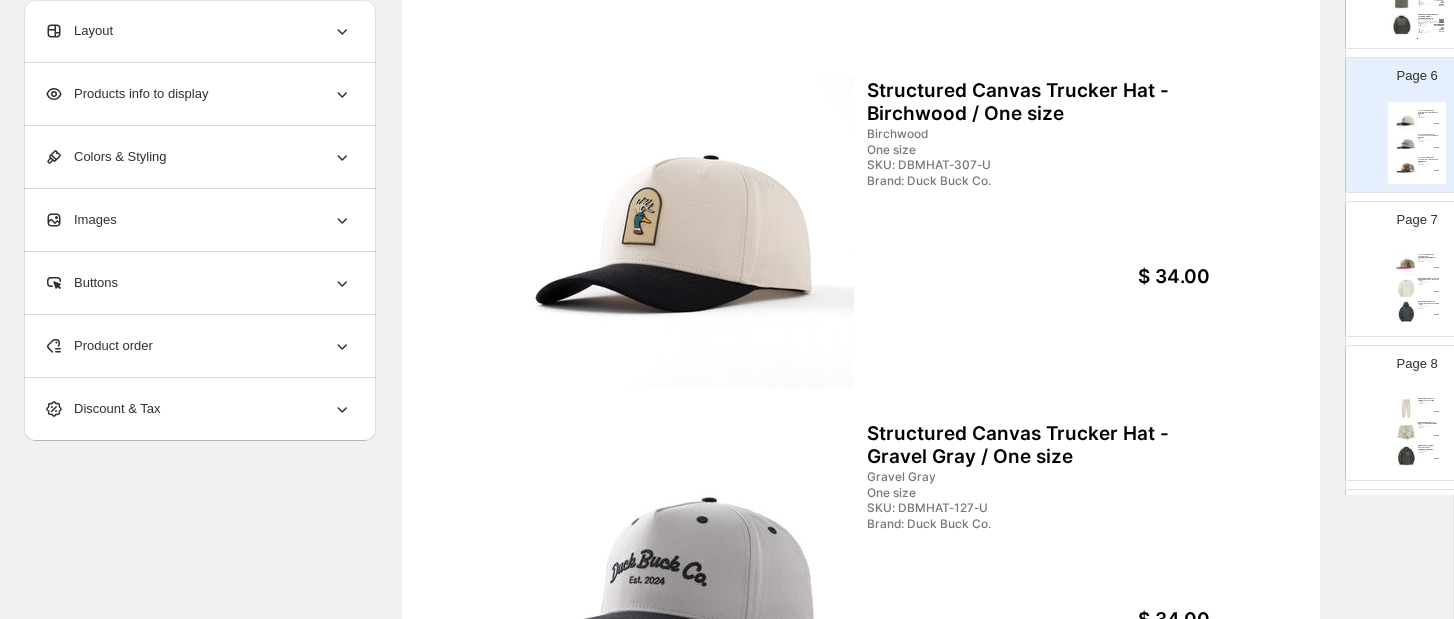 scroll, scrollTop: 0, scrollLeft: 0, axis: both 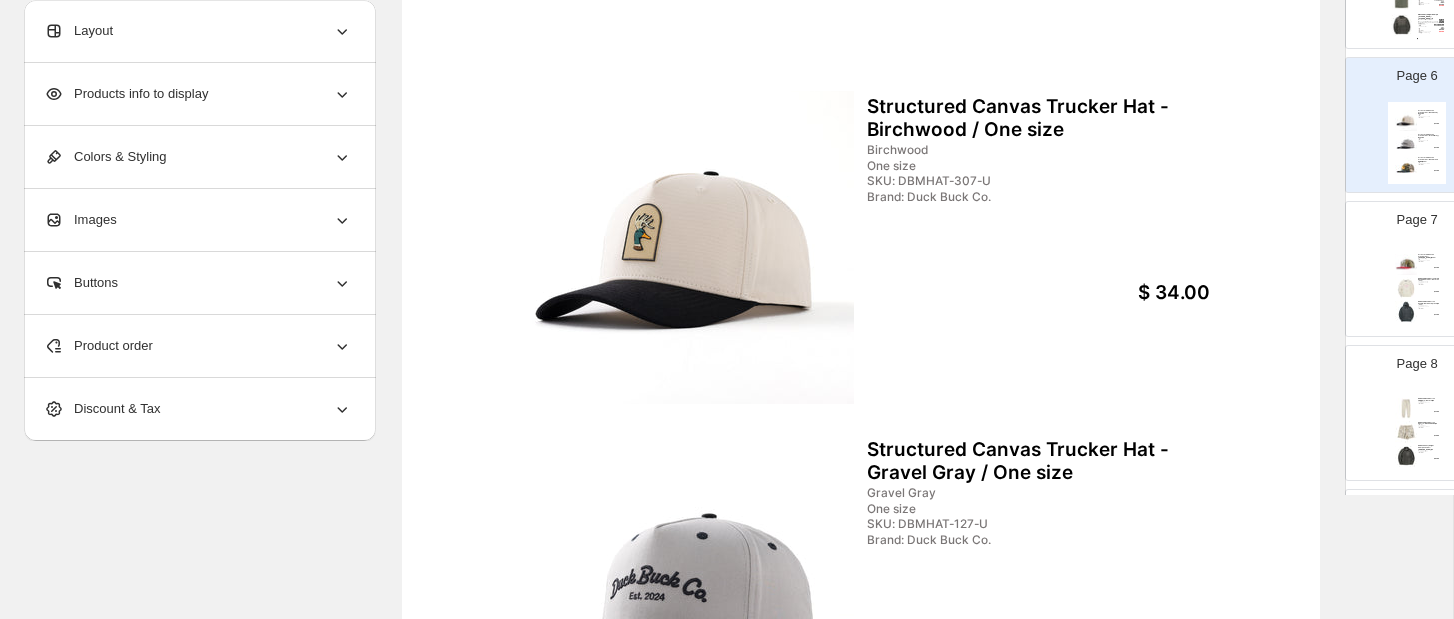 click 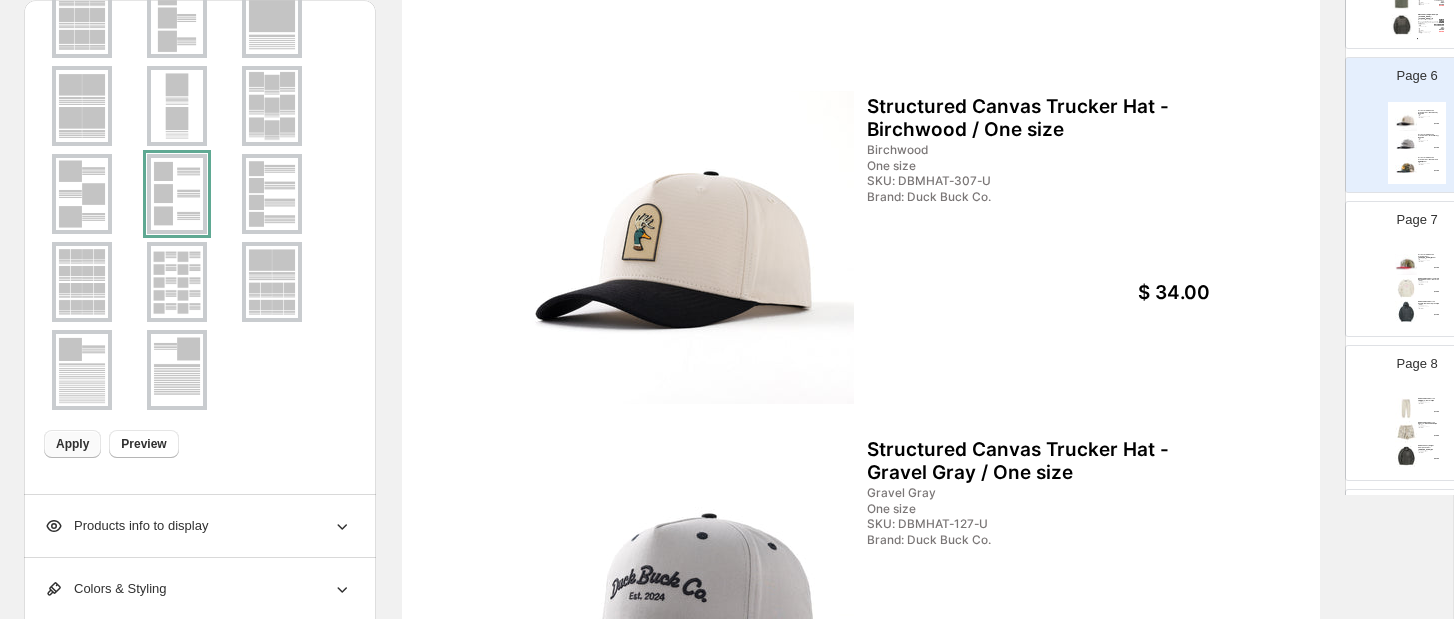 scroll, scrollTop: 160, scrollLeft: 0, axis: vertical 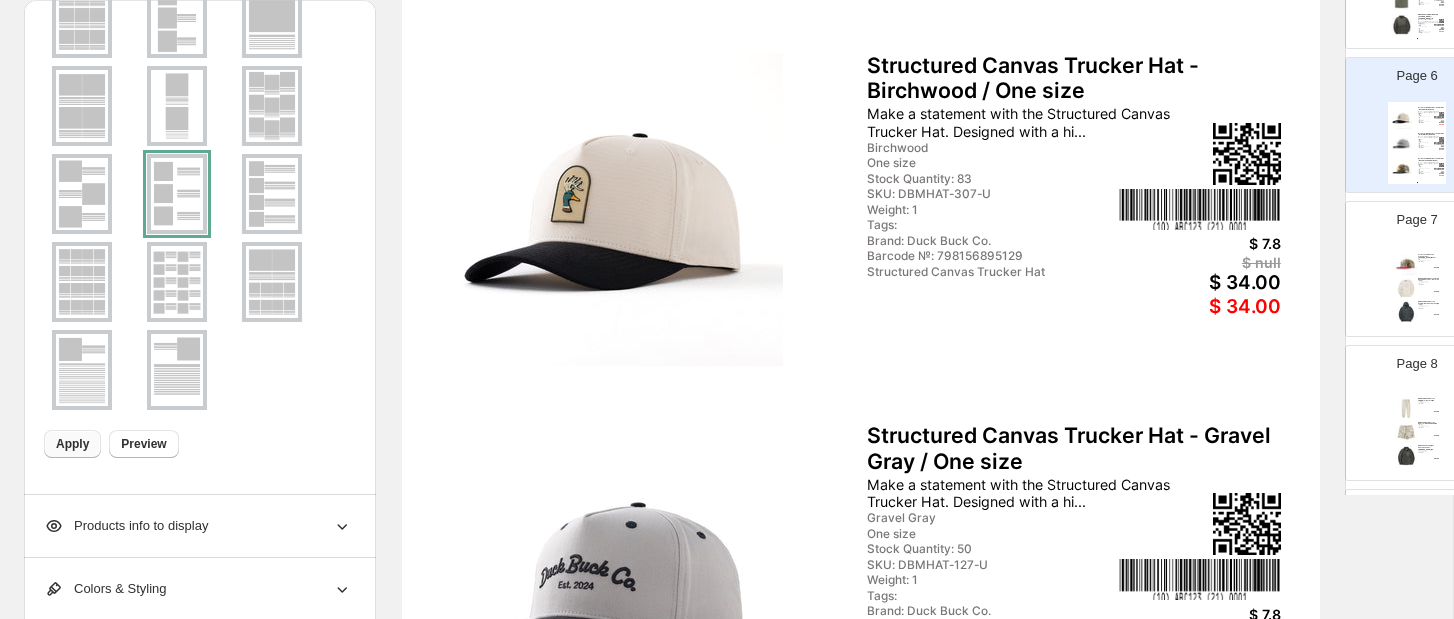click on "Structured Canvas Trucker Hat - [PERSON_NAME] / One s... [PERSON_NAME] Camo One size SKU:  DBMHAT-1018-U Brand:  Duck Buck Co. $ 34.00 Women's Classic Cotton Crew Neck Sweatshirt - Natural ... Natural, Darkest Spruce, Was... XS, S, M, L, XL, XXL, 3XL, 4... SKU:  DBWPCCN-303-XS Brand:  Duck Buck Co. $ 50.00 Women's Classic Cotton Hoodie - Darkest Spruce / XS Darkest Spruce, Natural, Was... XS, S, M, L, XL, XXL, 3XL SKU:  DBWPCH-913-XS Brand:  Duck Buck Co. $ 55.00" at bounding box center (1417, 287) 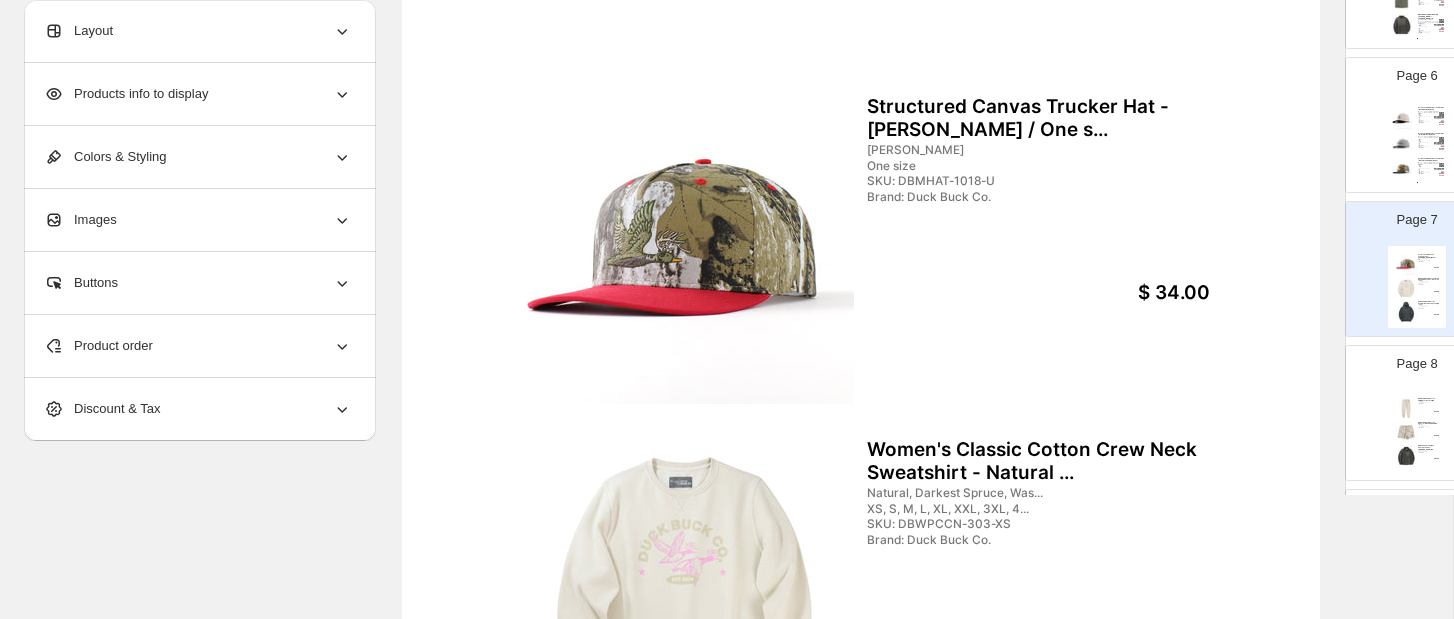scroll, scrollTop: 0, scrollLeft: 0, axis: both 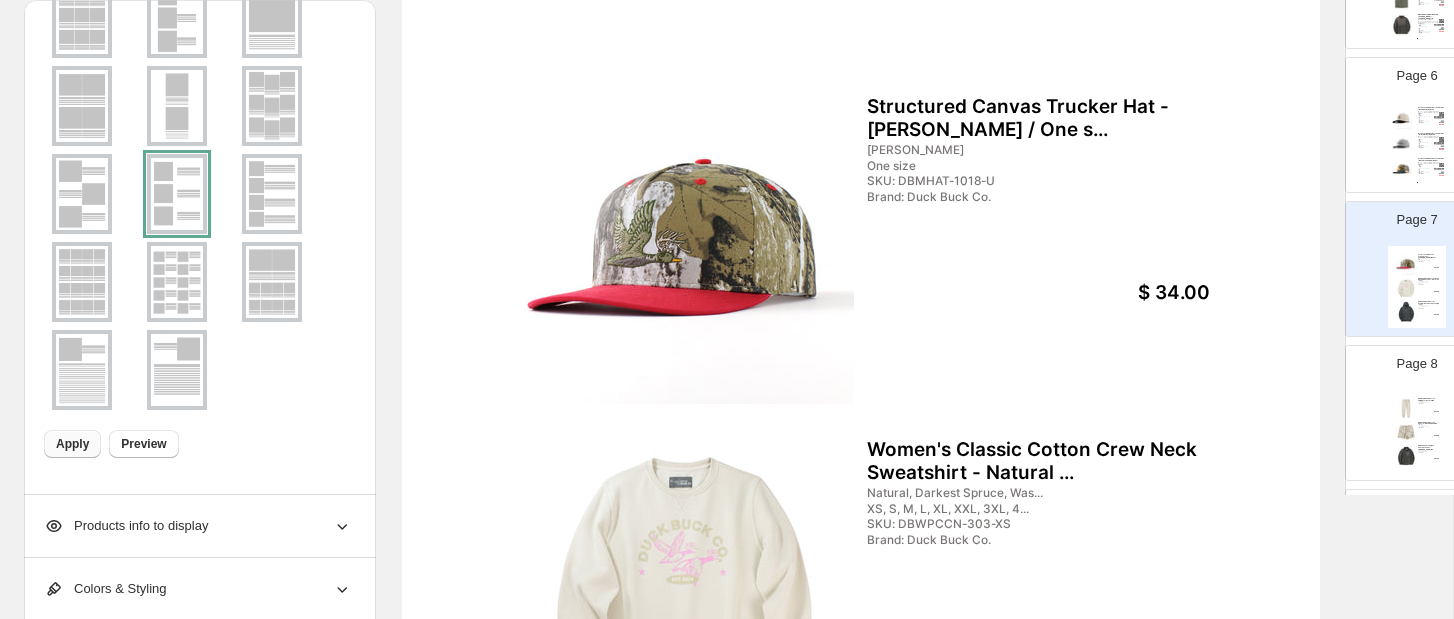 click on "Apply" at bounding box center [72, 444] 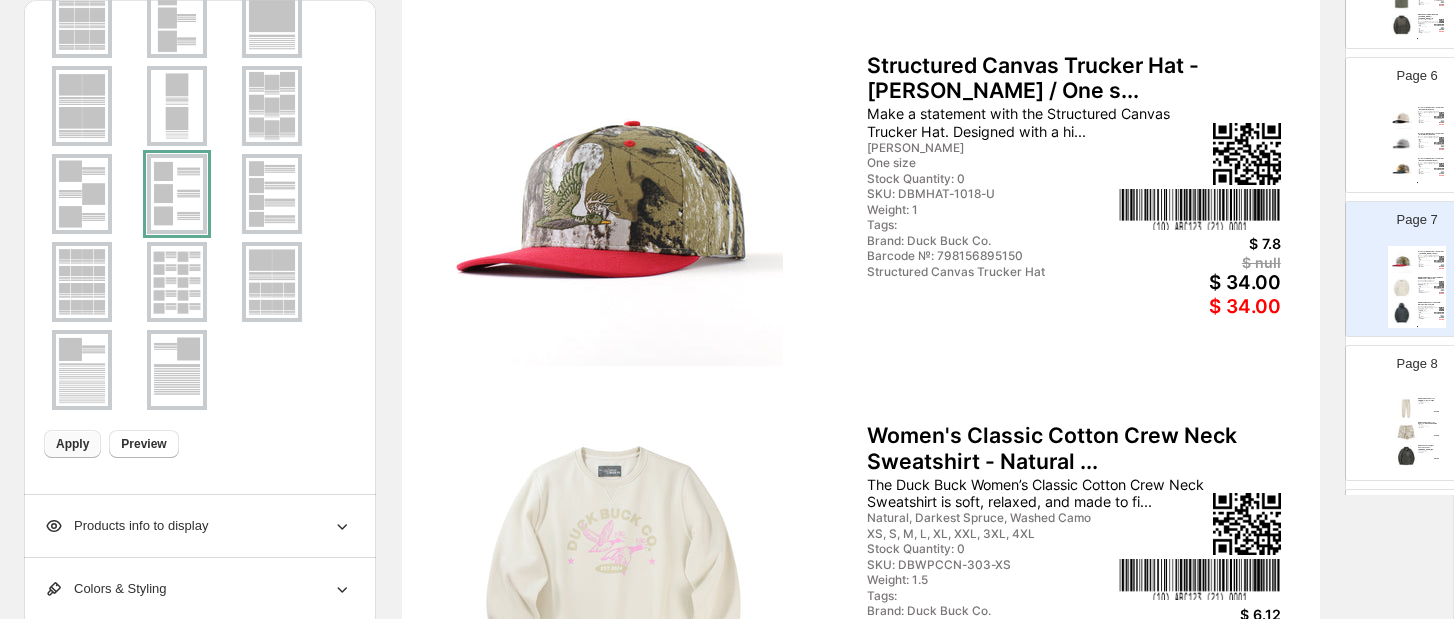 click on "Women's Classic Cotton Joggers - Natural / XS Natural, Darkest Spruce, Was... XS, S, M, L, XL, XXL SKU:  DBWCJ-303-XS Brand:  Duck Buck Co. $ 55.00 Women's Classic Cotton Shorts - Washed Camo / XS Washed Camo XS, S, M, L, XL, XXL SKU:  DBWCS-1016-XS Brand:  Duck Buck Co. $ 40.00 Women's Heavyweight Sherpa Jacket - Smokey Olive / XS Smokey Olive XS, S, M, L, XL, XXL, 3XL SKU:  DBWSJ-115-XS Brand:  Duck Buck Co. $ 85.00" at bounding box center (1417, 431) 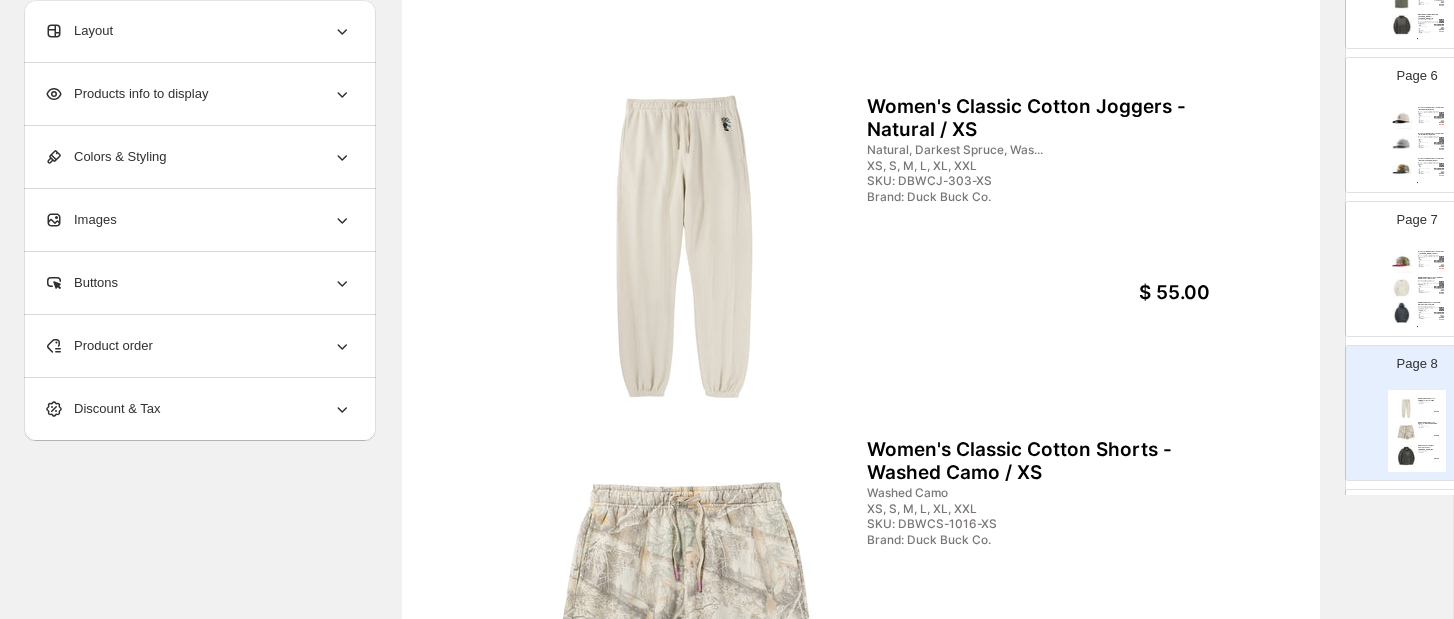 click 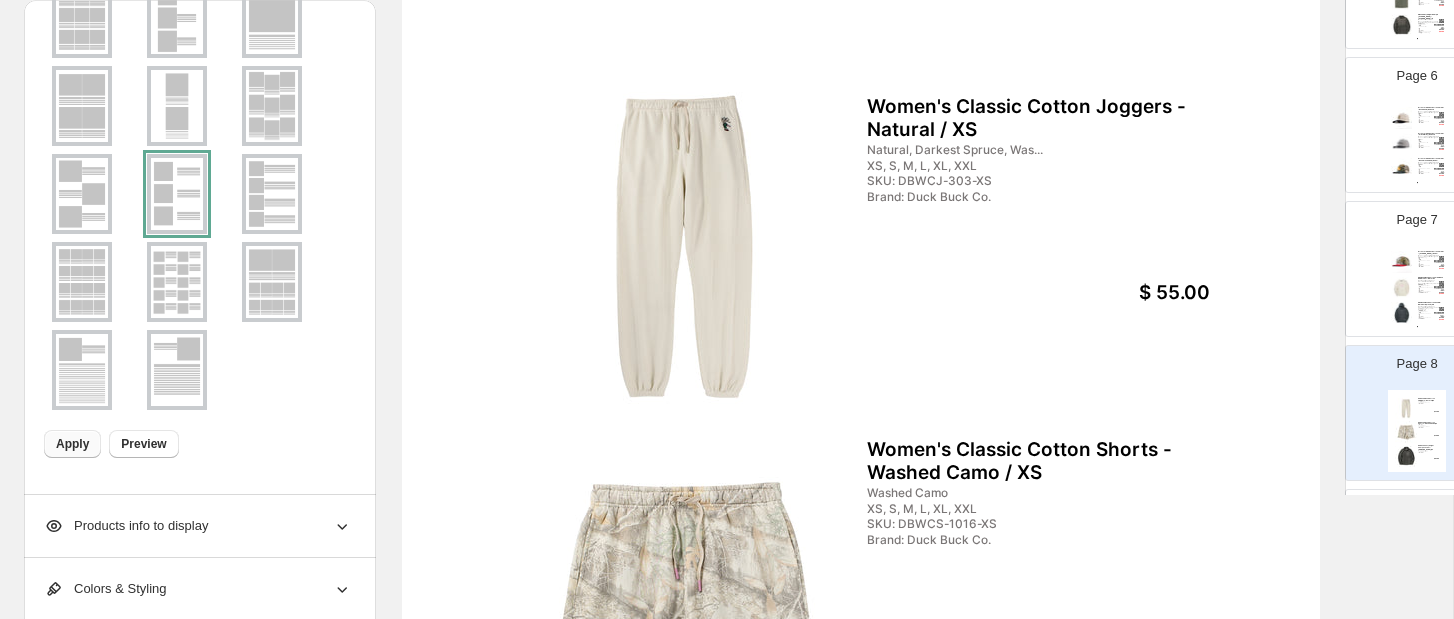 scroll, scrollTop: 160, scrollLeft: 0, axis: vertical 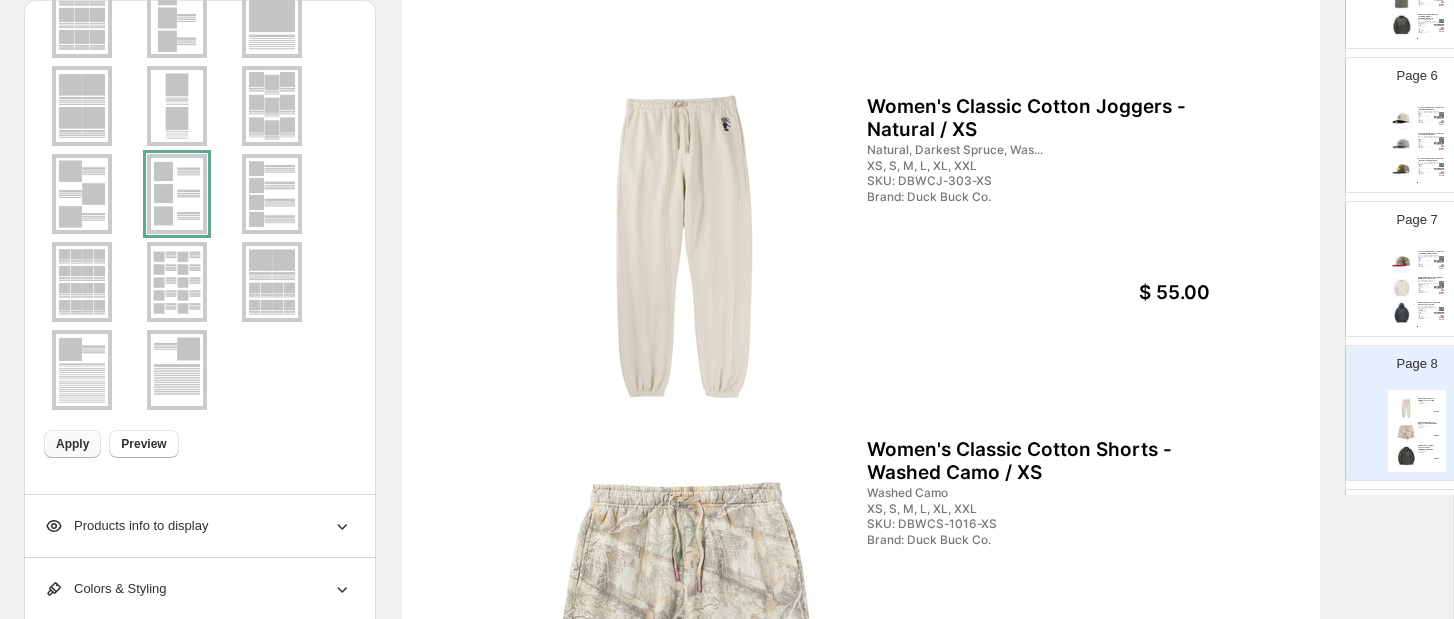 click on "Apply" at bounding box center (72, 444) 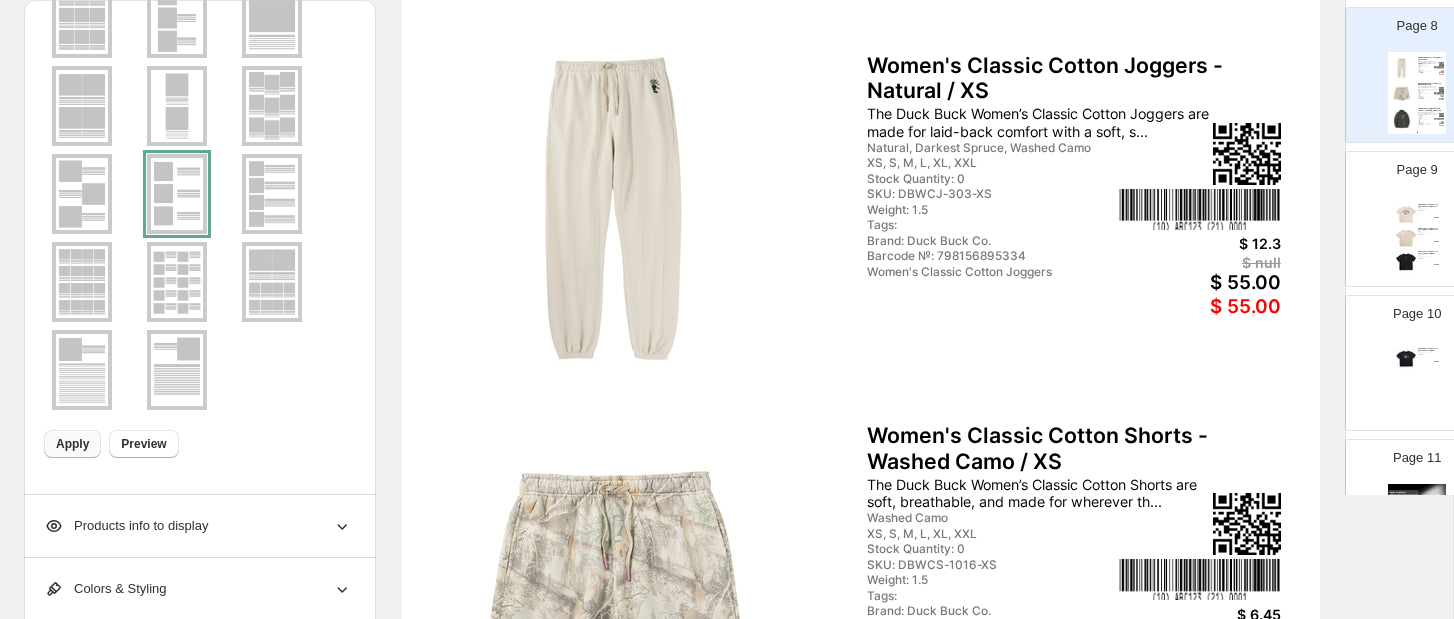 scroll, scrollTop: 1092, scrollLeft: 0, axis: vertical 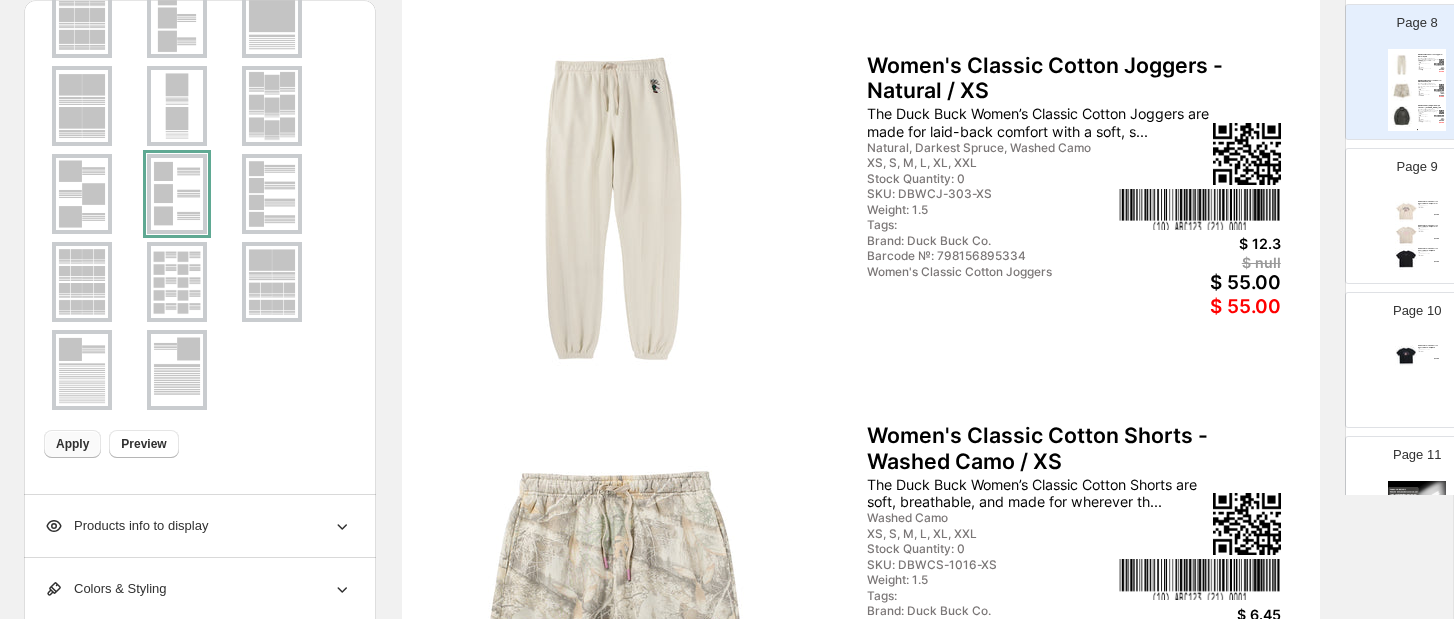 click at bounding box center (1406, 212) 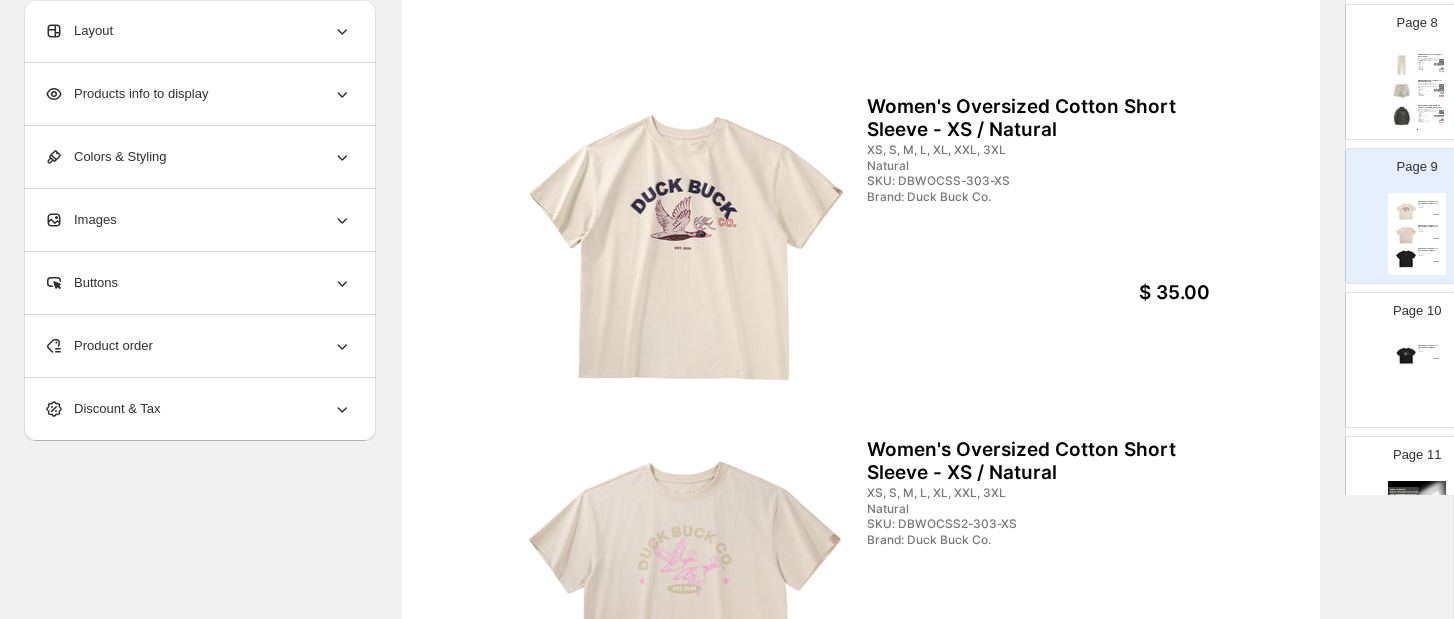 scroll, scrollTop: 0, scrollLeft: 0, axis: both 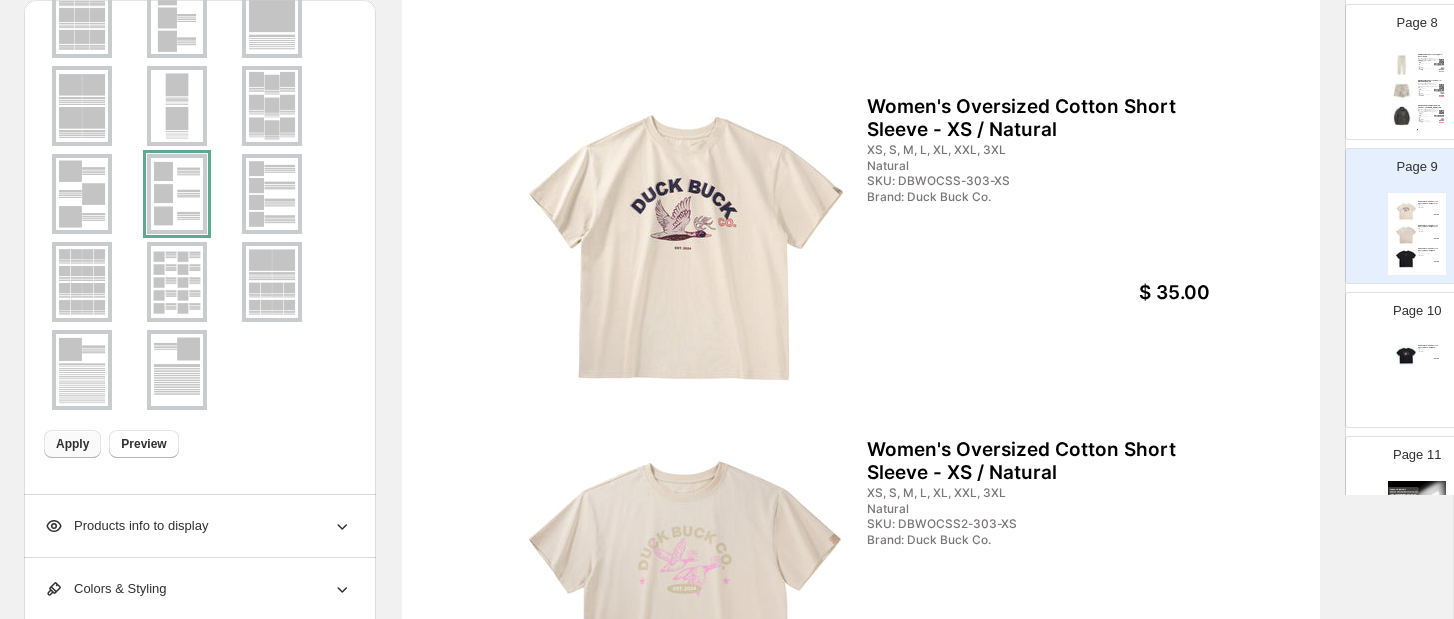 click on "Apply" at bounding box center [72, 444] 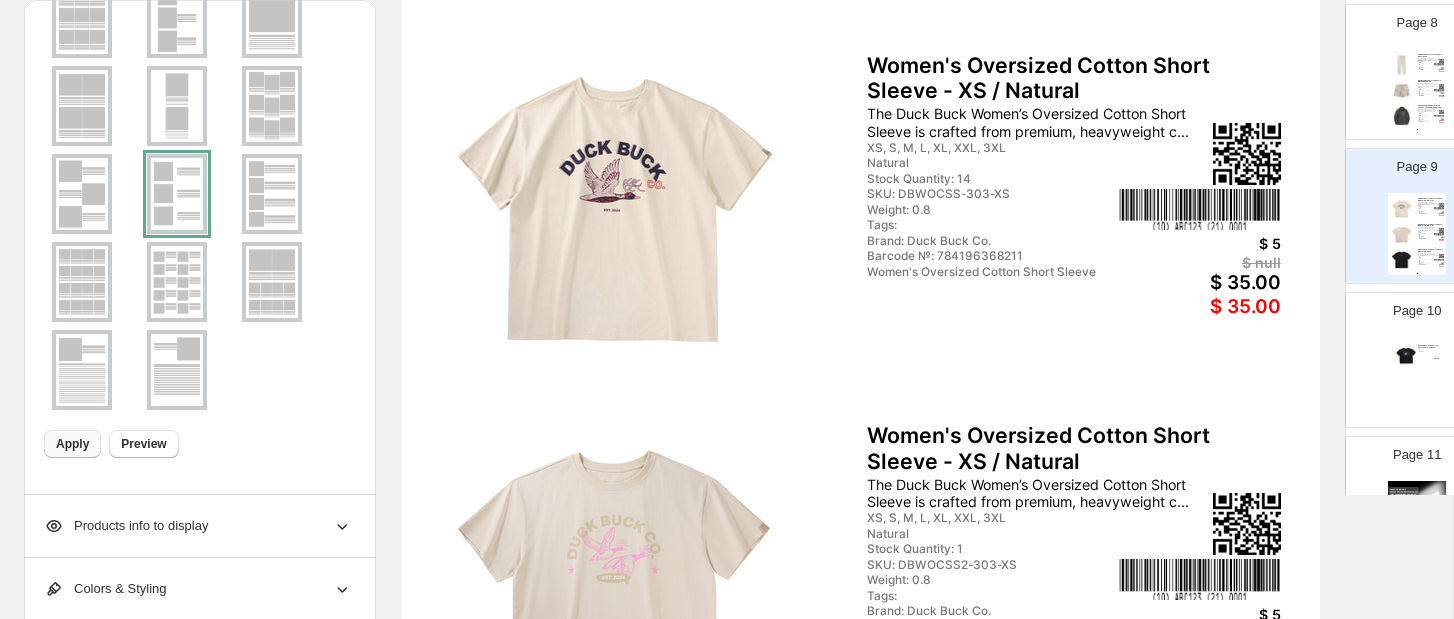 click on "Women's Oversized Cotton Short Sleeve - XS / Black XS, S, M, L, XL, XXL, 3XL Black SKU:  DBWOCSS-200-XS Brand:  Duck Buck Co. $ 35.00" at bounding box center [1417, 378] 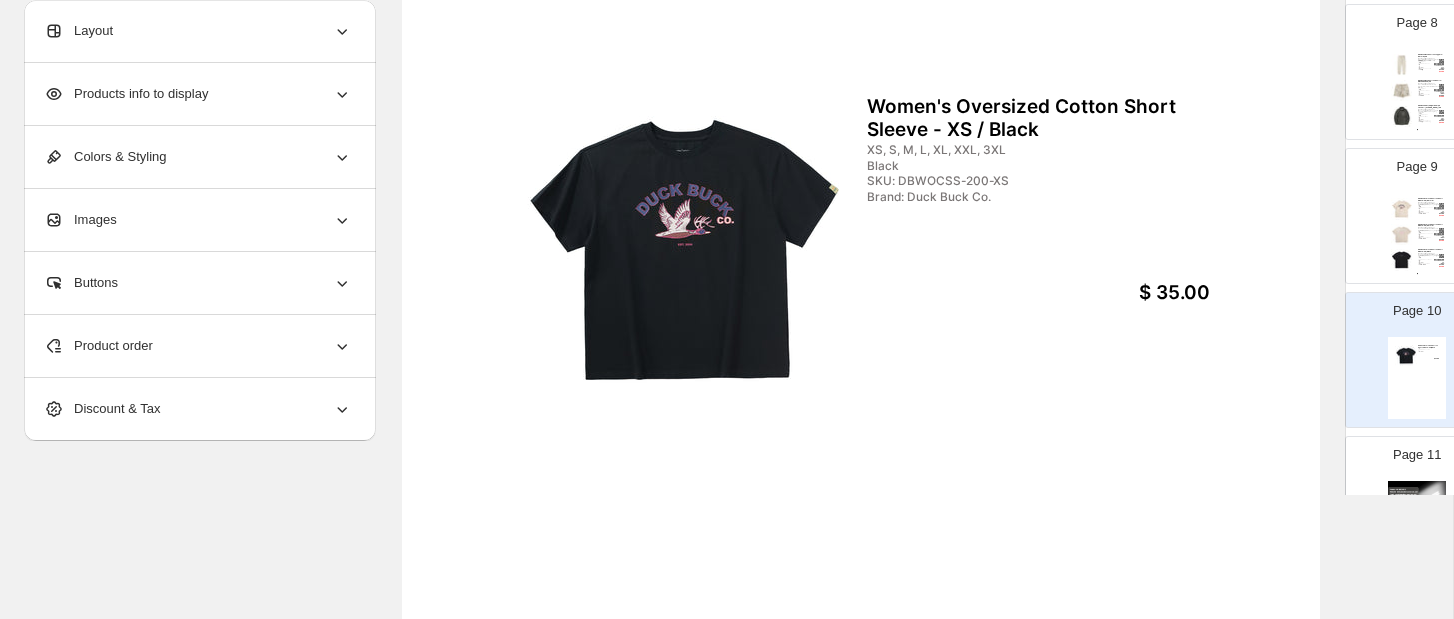 scroll, scrollTop: 0, scrollLeft: 0, axis: both 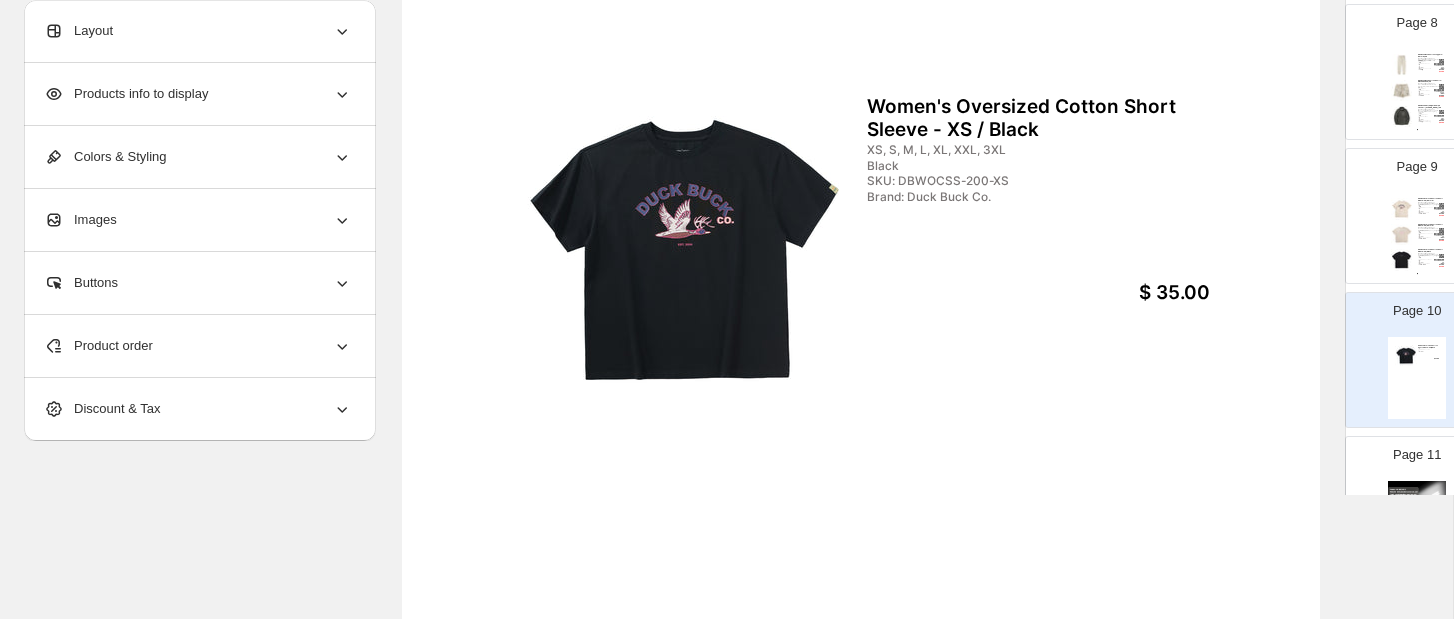 click 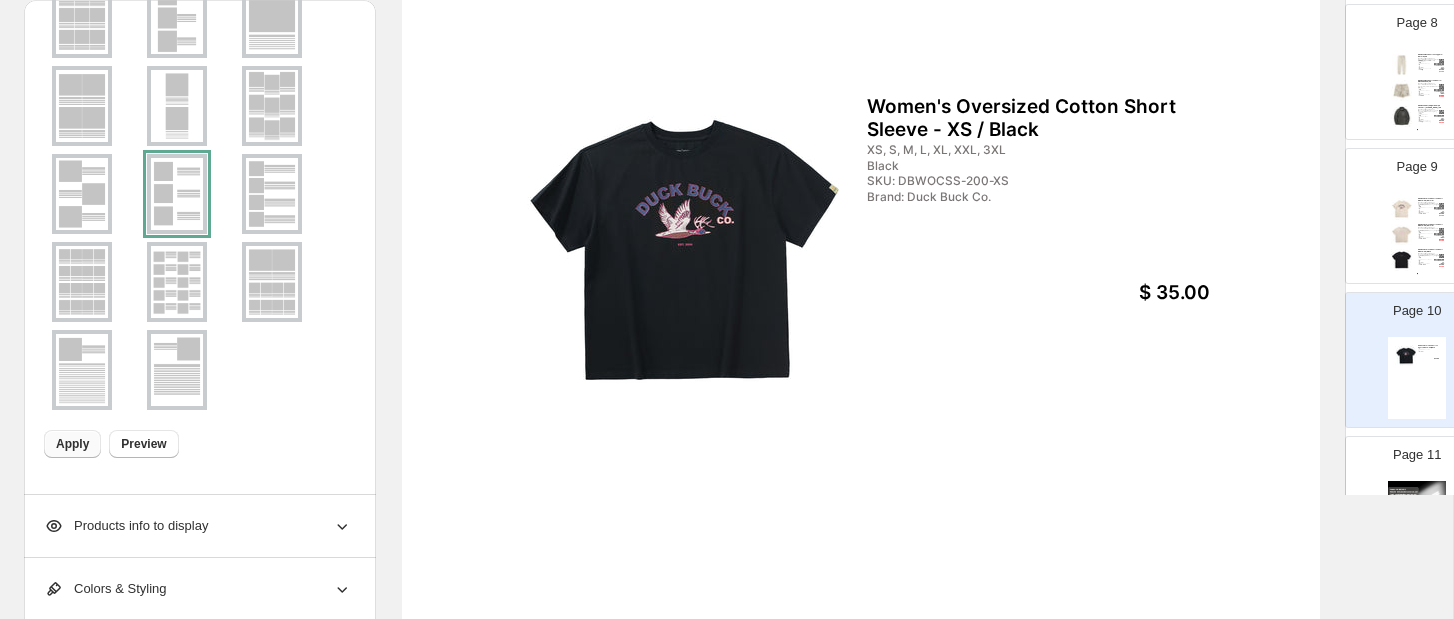 scroll, scrollTop: 160, scrollLeft: 0, axis: vertical 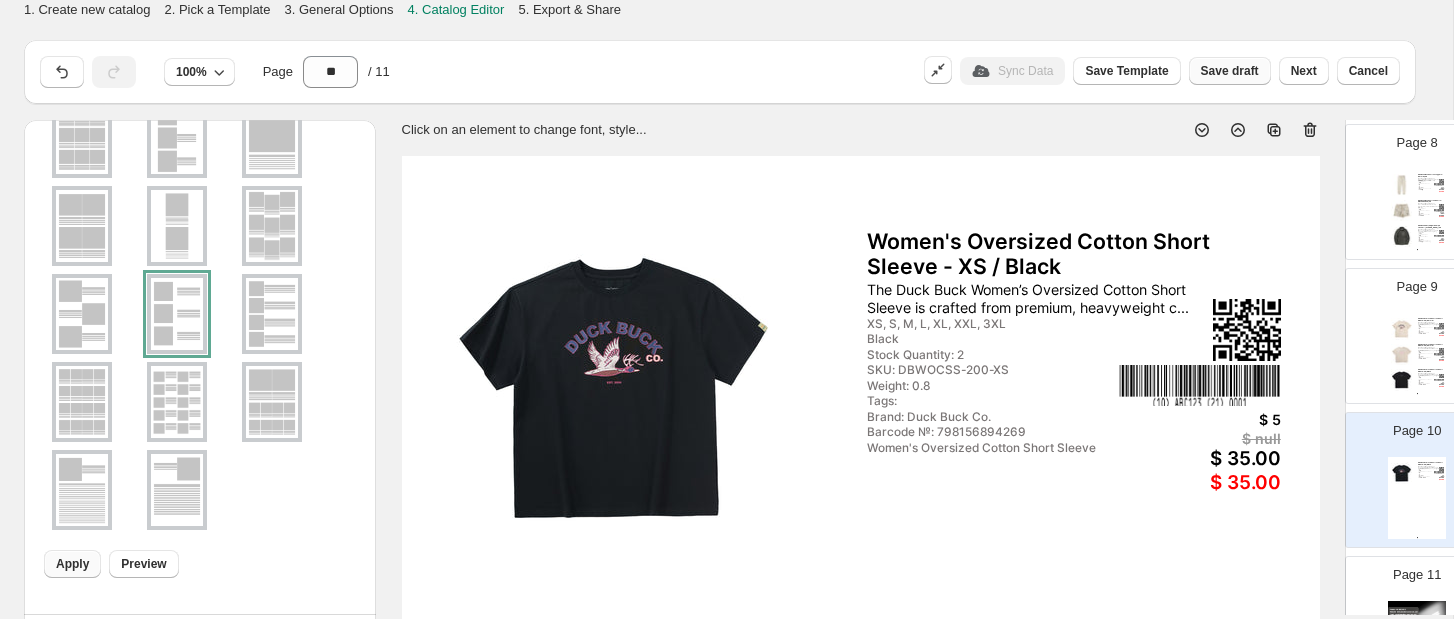 click on "Save draft" at bounding box center [1230, 71] 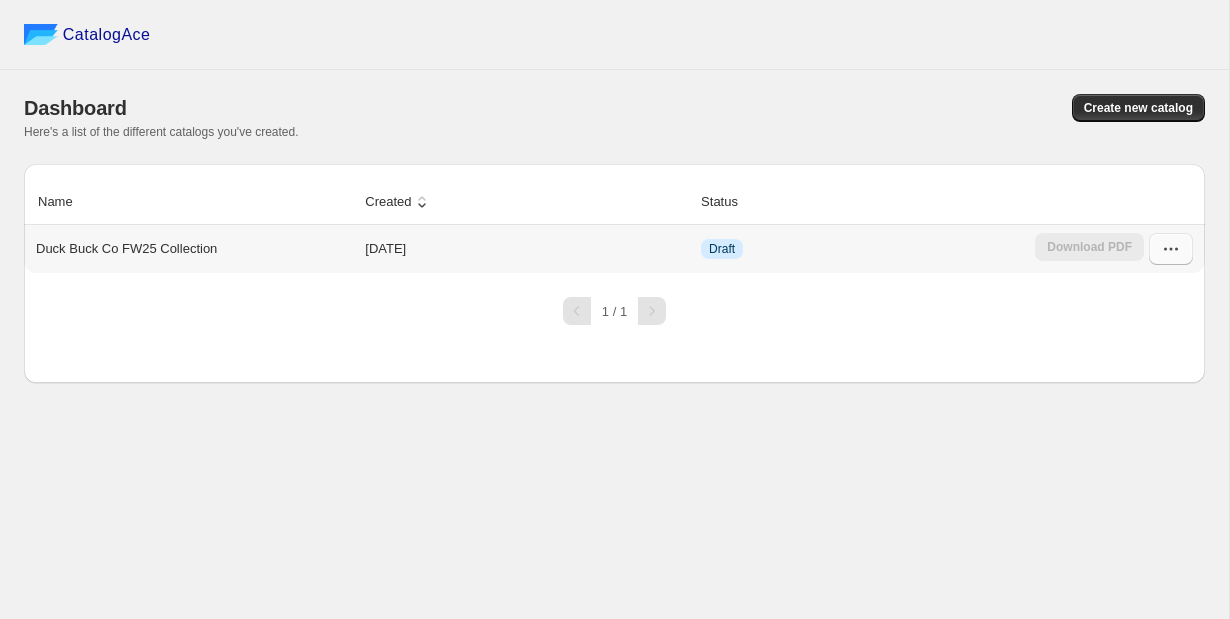 click 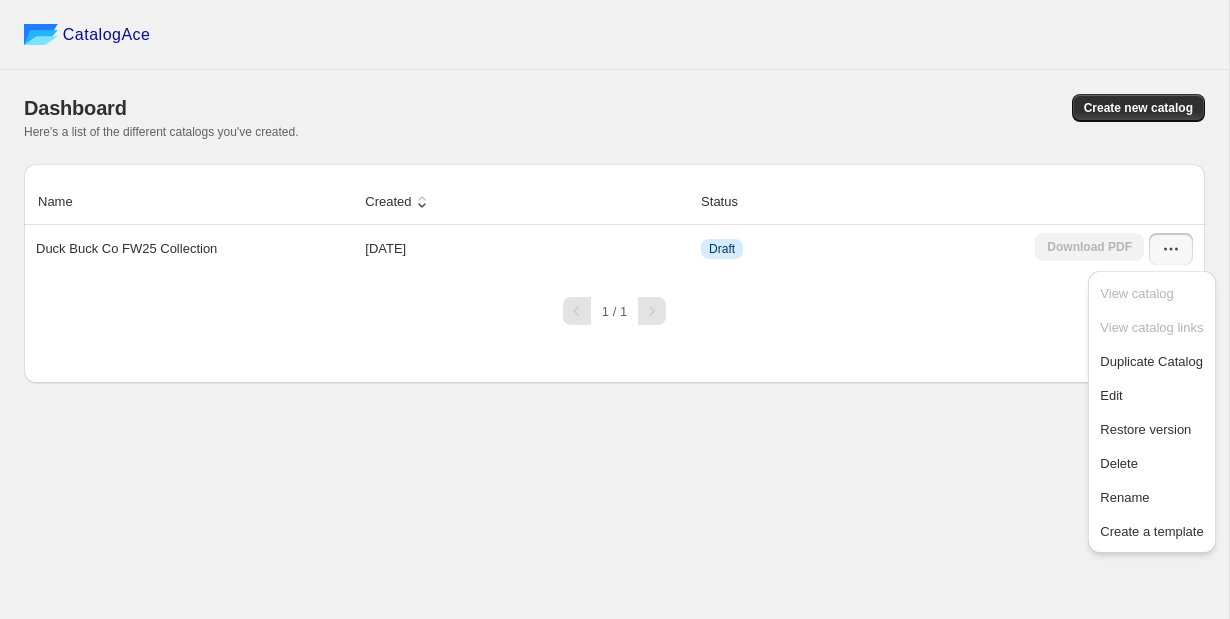 click on "Dashboard Create new catalog Here's a list of the different catalogs you've created." at bounding box center (614, 117) 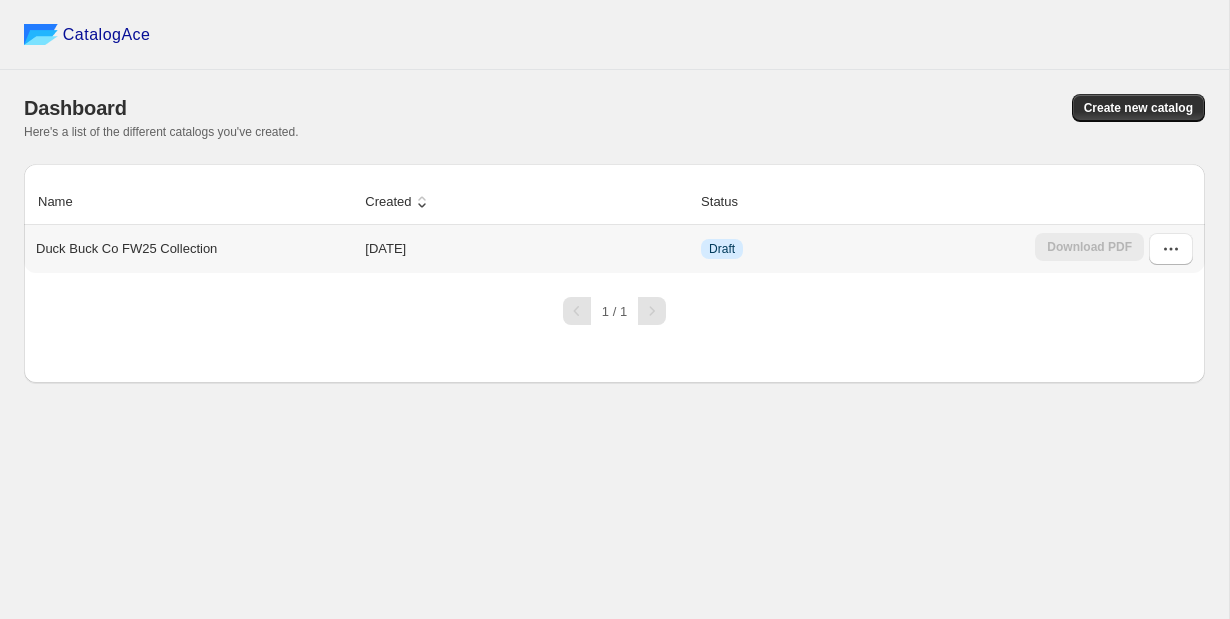 click on "Duck Buck Co FW25 Collection" at bounding box center [126, 249] 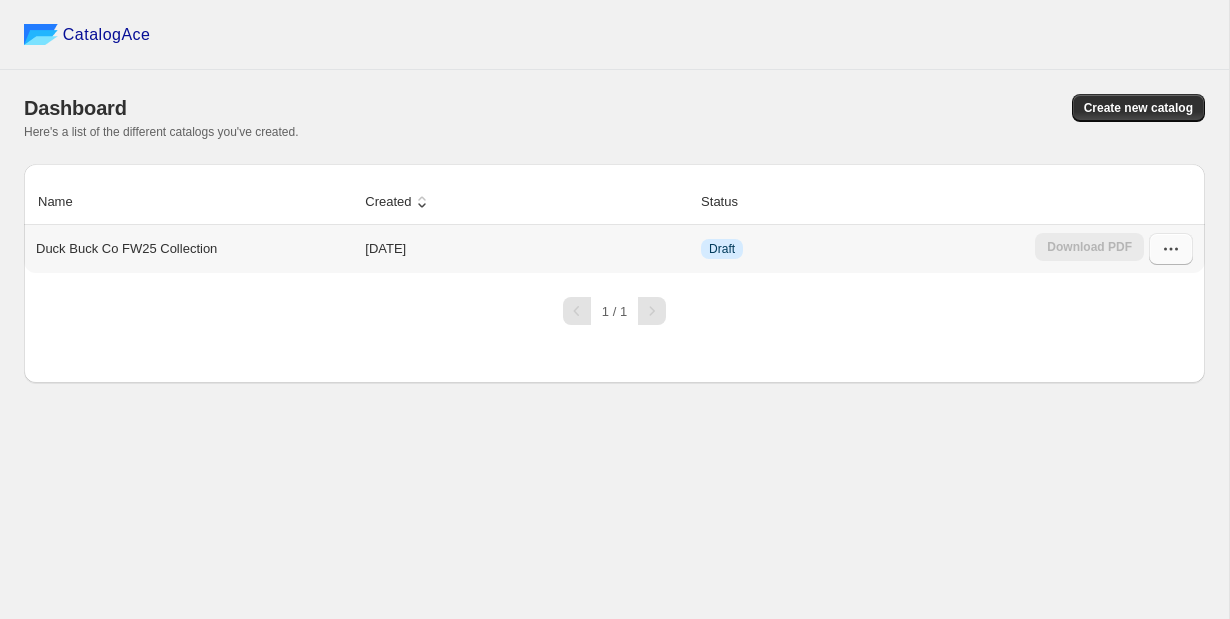 click 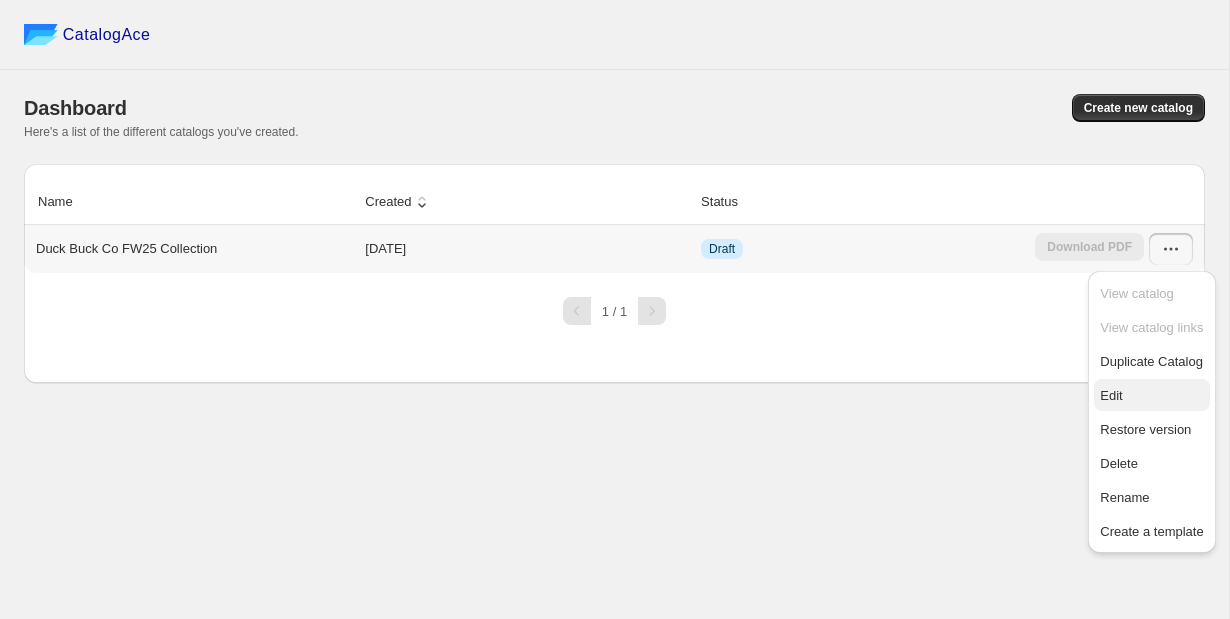 click on "Edit" at bounding box center [1151, 396] 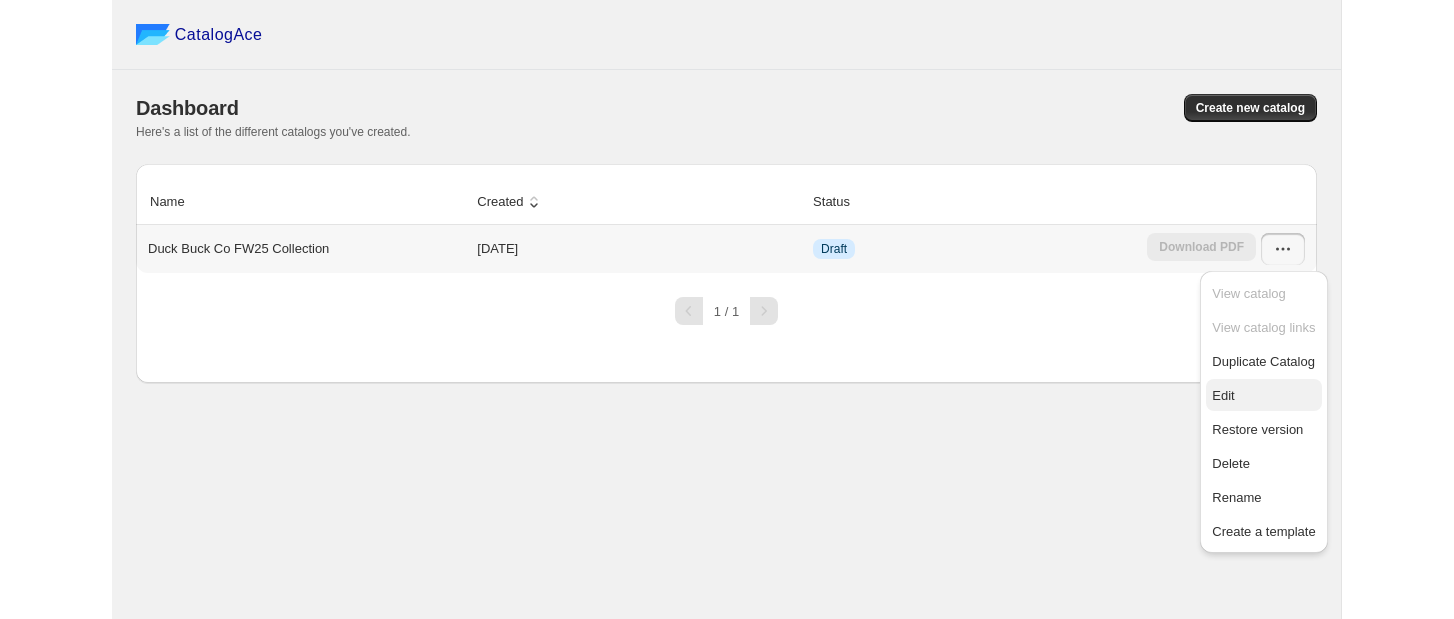 scroll, scrollTop: 0, scrollLeft: 0, axis: both 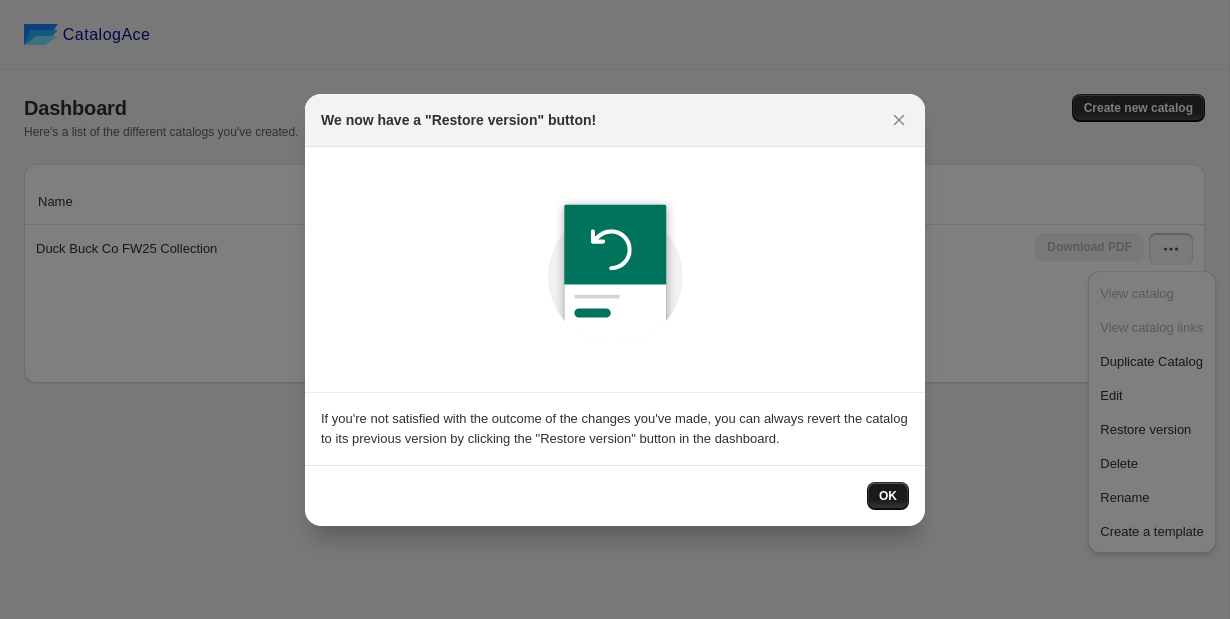 click on "OK" at bounding box center [888, 496] 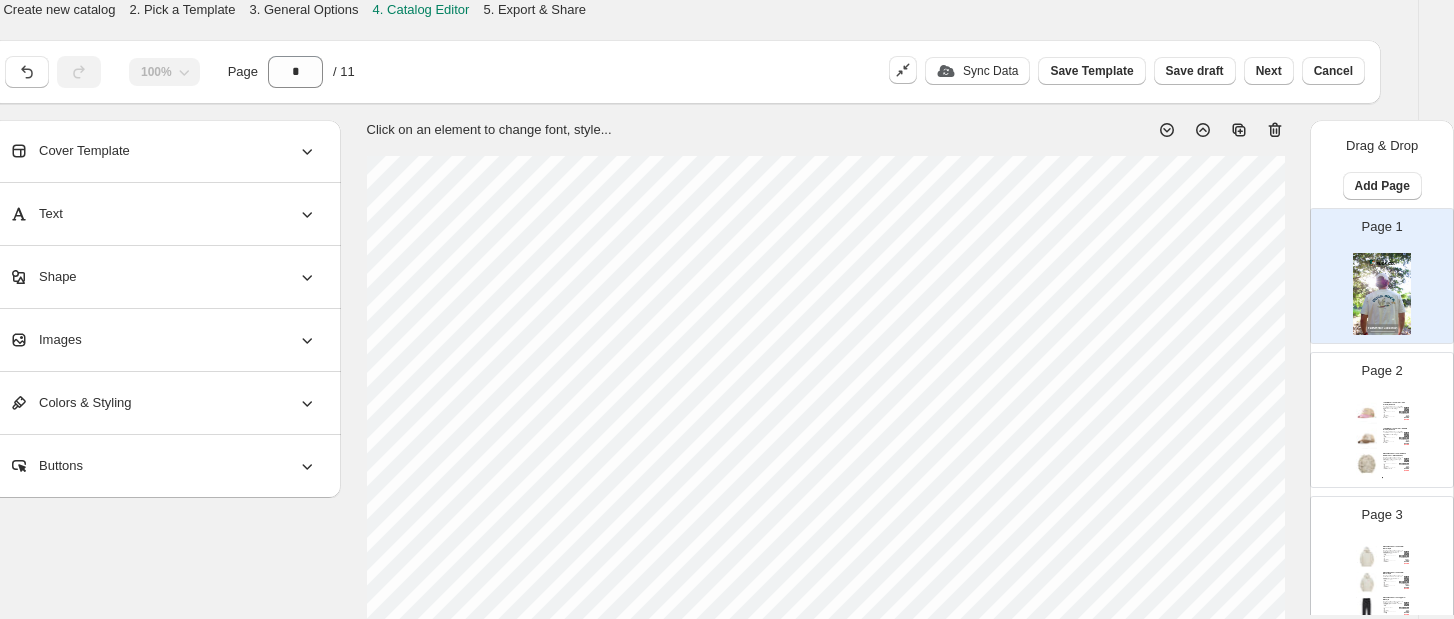 scroll, scrollTop: 0, scrollLeft: 35, axis: horizontal 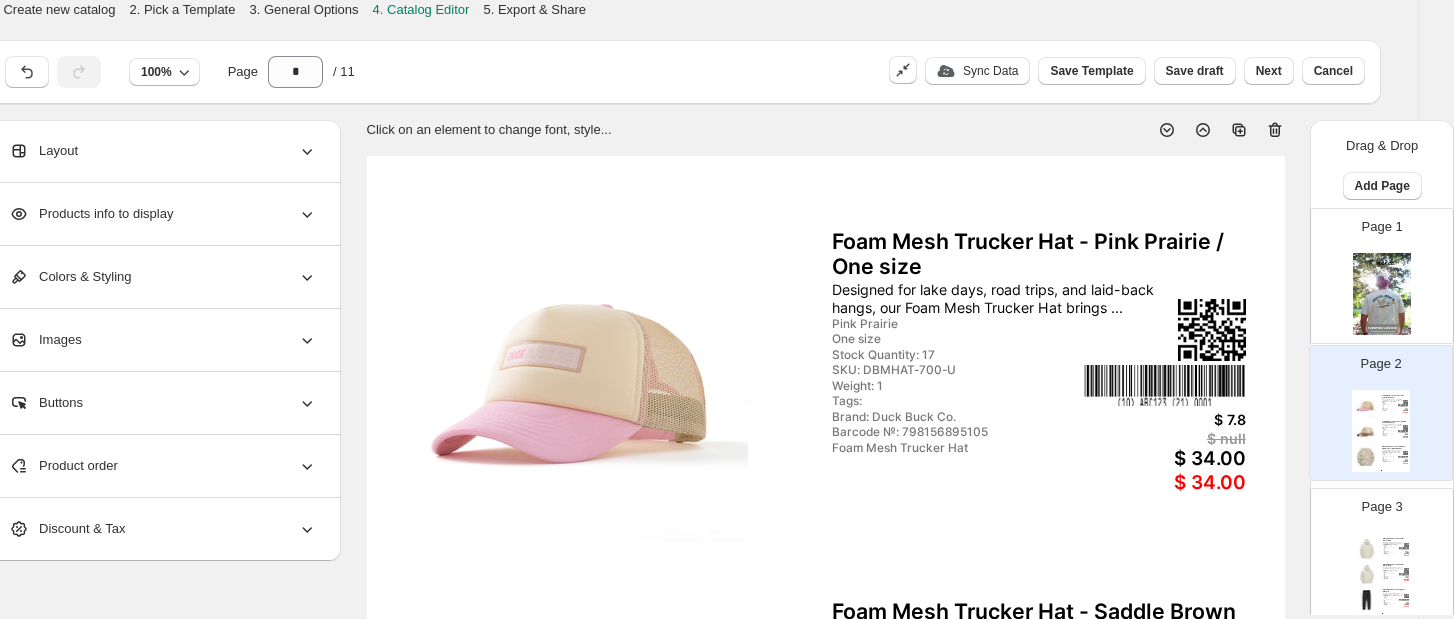 drag, startPoint x: 1390, startPoint y: 399, endPoint x: 1388, endPoint y: 385, distance: 14.142136 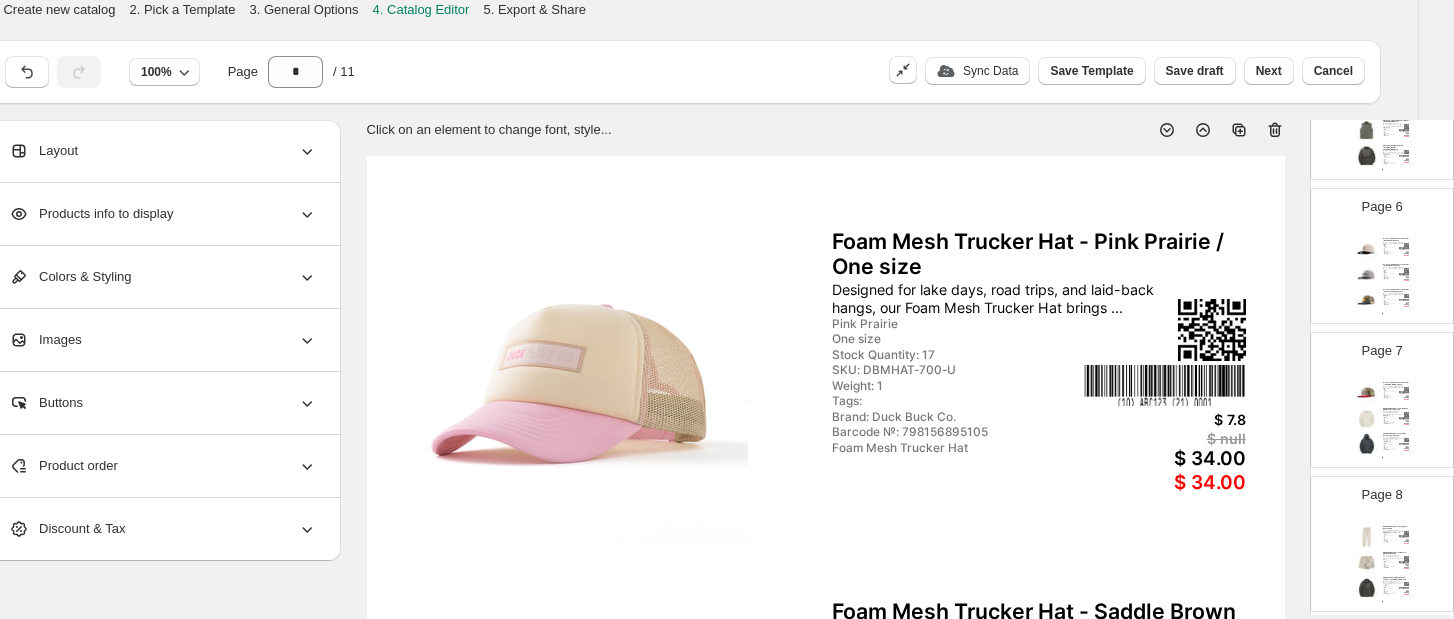 scroll, scrollTop: 738, scrollLeft: 0, axis: vertical 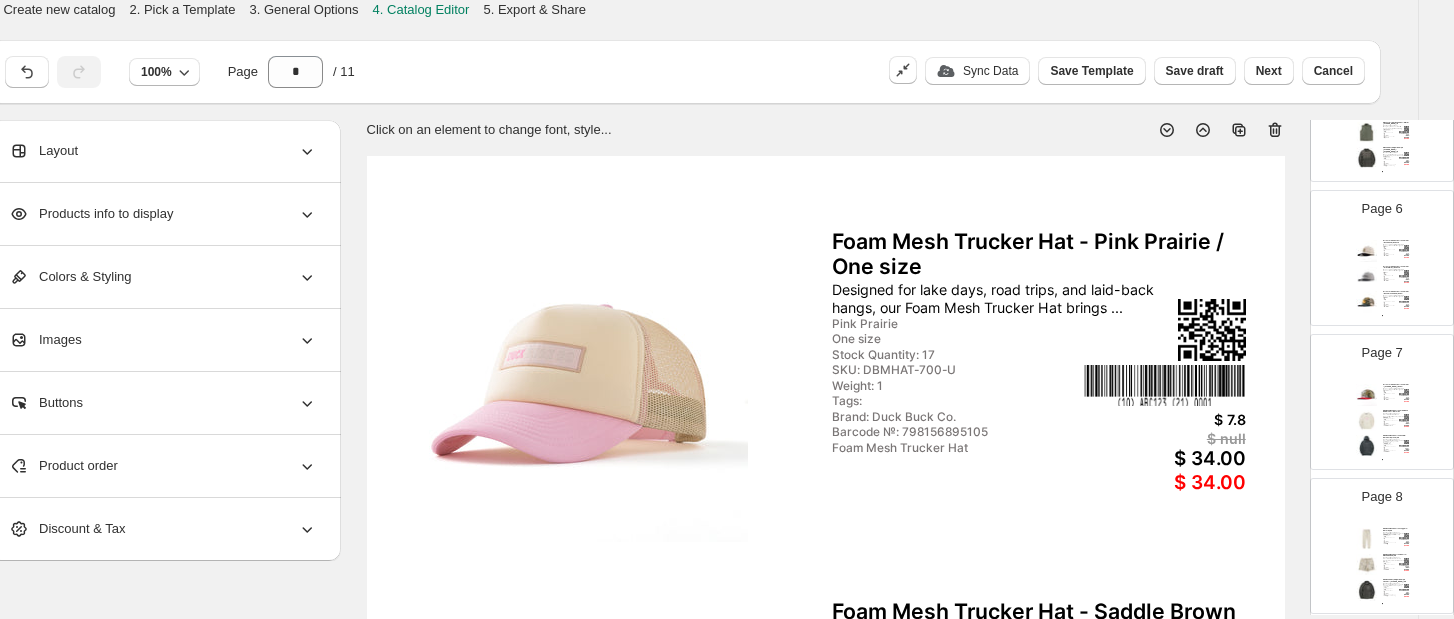 click on "Structured Canvas Trucker Hat - [PERSON_NAME] / One s...
Make a statement with the Structured Canvas Trucker Hat. Designed with a hi... [PERSON_NAME] Camo One size Stock Quantity:  0 SKU:  DBMHAT-1018-U Weight:  1 Tags:   Brand:  Duck Buck Co. Barcode №:  798156895150 Structured Canvas Trucker Hat $ 7.8 $ null $ 34.00 $ 34.00 Women's Classic Cotton Crew Neck Sweatshirt - Natural ... The Duck Buck Women’s Classic Cotton Crew Neck Sweatshirt is soft, relaxed, and made to fi... Natural, Darkest Spruce, Washed Camo XS, S, M, L, XL, XXL, 3XL, 4XL Stock Quantity:  0 SKU:  DBWPCCN-303-XS Weight:  1.5 Tags:   Brand:  Duck Buck Co. Barcode №:  798156894405 Women's Classic Cotton Crew Neck Swea... $ 6.12 $ null $ 50.00 $ 50.00 Women's Classic Cotton Hoodie - Darkest Spruce / XS The Duck Buck Women’s Classic Cotton Hoodie is your new go-to for cozy days and everyday w... Darkest Spruce, Natural, Washed Camo XS, S, M, L, XL, XXL, 3XL Stock Quantity:  0 SKU:  DBWPCH-913-XS Weight:  1.5 Tags:   $ 6.62" at bounding box center (1382, 420) 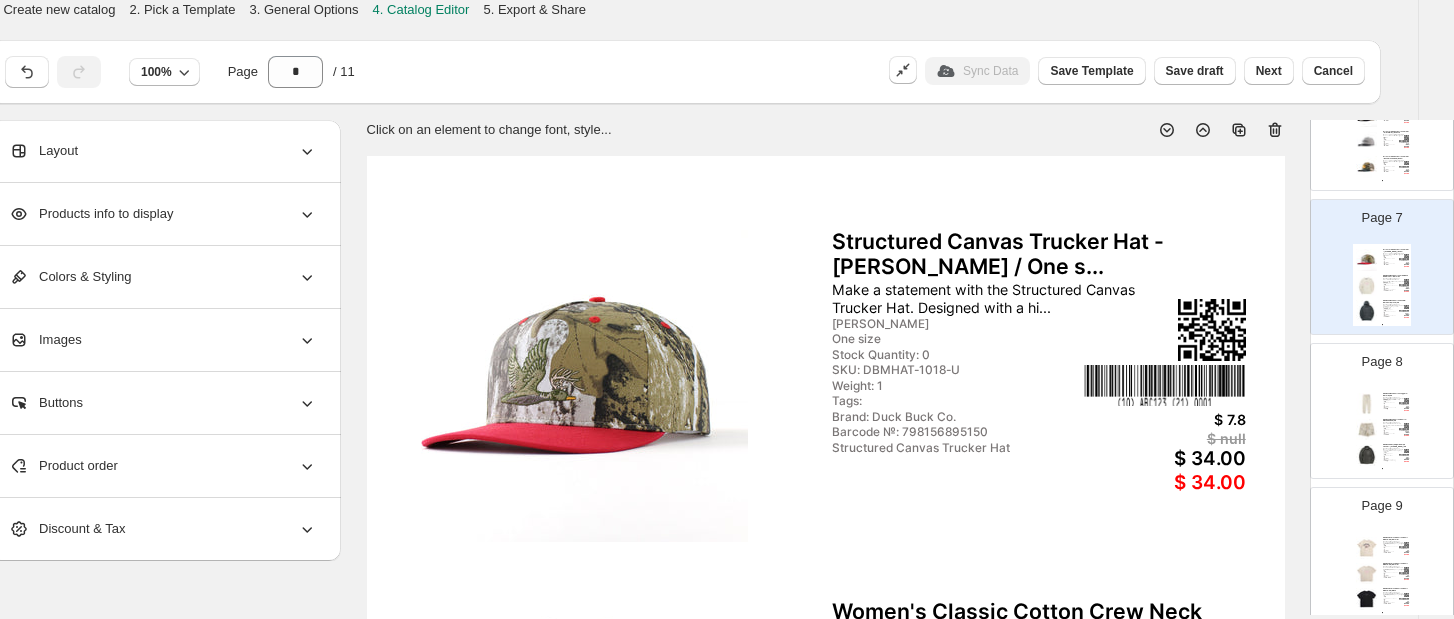 scroll, scrollTop: 876, scrollLeft: 0, axis: vertical 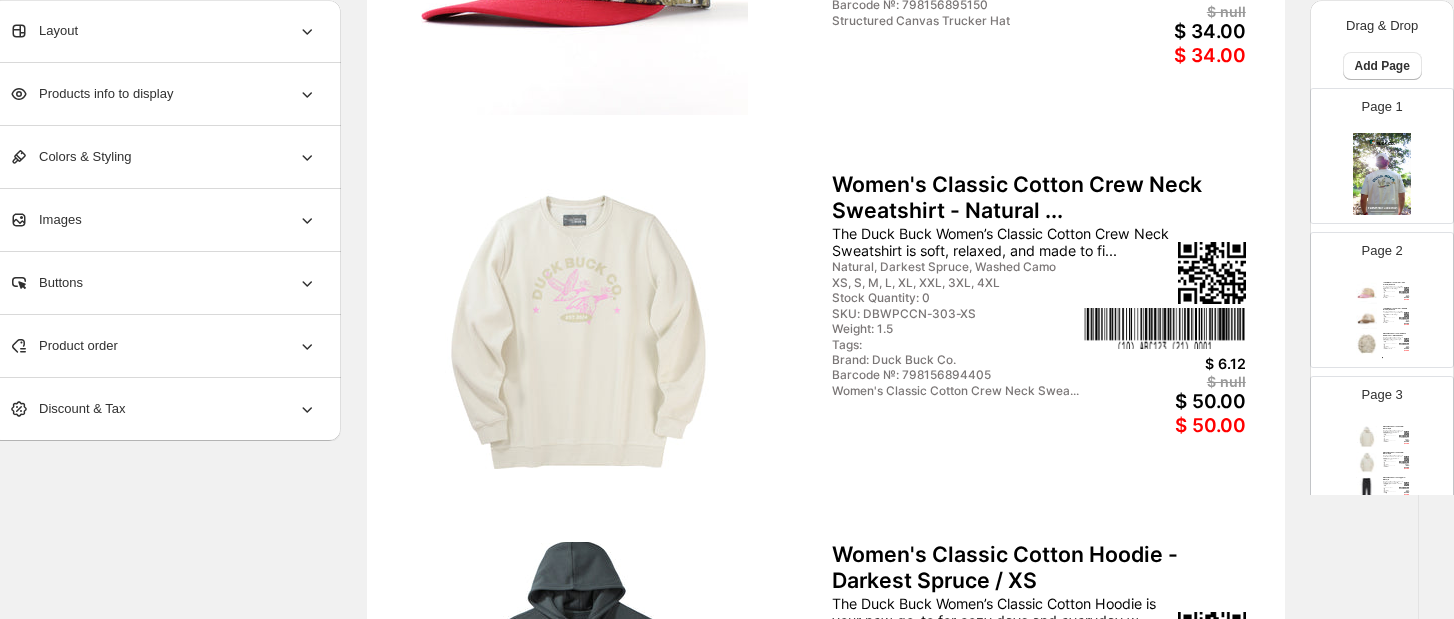 click on "Foam Mesh Trucker Hat - Pink Prairie / One size Designed for lake days, road trips, and laid-back hangs, our Foam Mesh Trucker Hat brings ... Pink Prairie One size Stock Quantity:  17 SKU:  DBMHAT-700-U Weight:  1 Tags:   Brand:  Duck Buck Co. Barcode №:  798156895105 Foam Mesh Trucker Hat $ 7.8 $ null $ 34.00 $ 34.00 Foam Mesh Trucker Hat - Saddle Brown / One size Designed for lake days, road trips, and laid-back hangs, our Foam Mesh Trucker Hat brings ... Saddle Brown One size Stock Quantity:  105 SKU:  DBMHAT-206-U Weight:  1 Tags:   Brand:  Duck Buck Co. Barcode №:  798156895112 Foam Mesh Trucker Hat $ 7.8 $ null $ 34.00 $ 34.00 Men's Classic Cotton Crew Neck Sweatshirt - Washed Cam... The Duck Buck Men’s Classic Cotton Crew Neck Sweatshirt is made from soft-touch, midweight... Washed Camo XS, S, M, L, XL, XXL, 3XL, 4XL Stock Quantity:  0 SKU:  DBUPCCN-1016-XS Weight:  1.5 Tags:   Brand:  Duck Buck Co. Barcode №:  798156894542 Men's Classic Cotton Crew Neck Sweats... $ 6.12 $ null $ 50.00" at bounding box center [1382, 318] 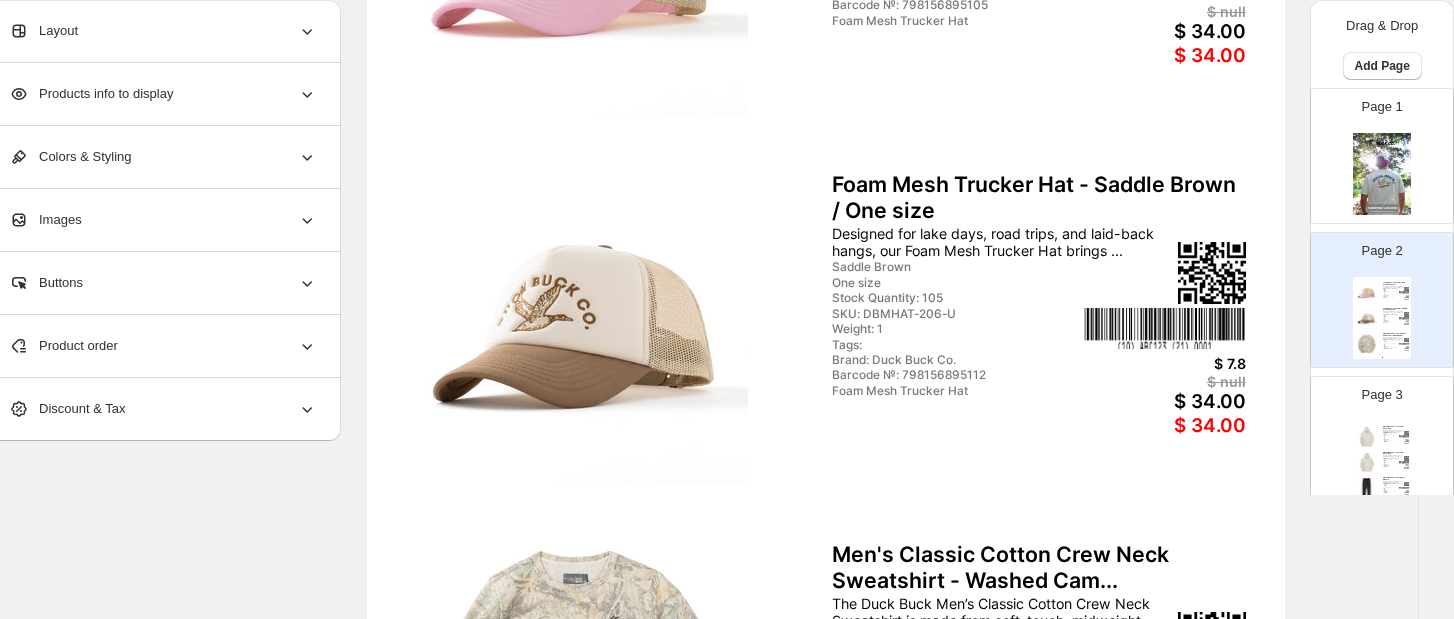 click at bounding box center [1367, 293] 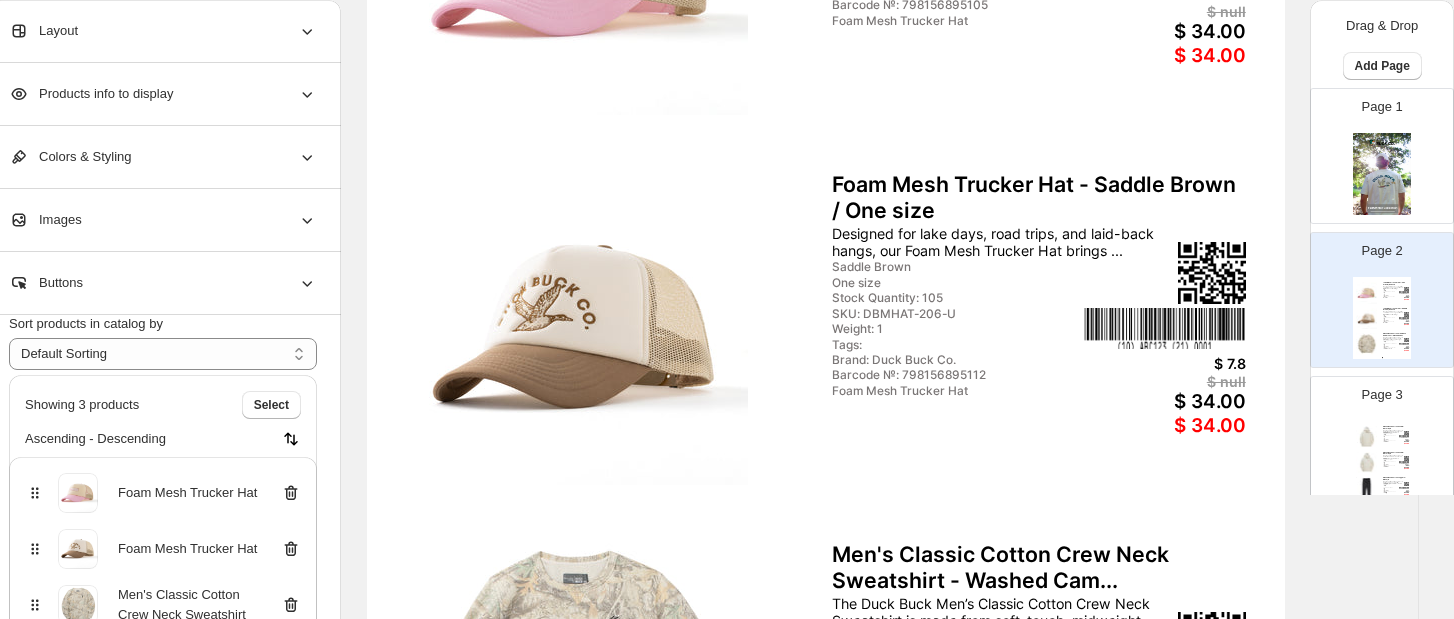 scroll, scrollTop: 63, scrollLeft: 0, axis: vertical 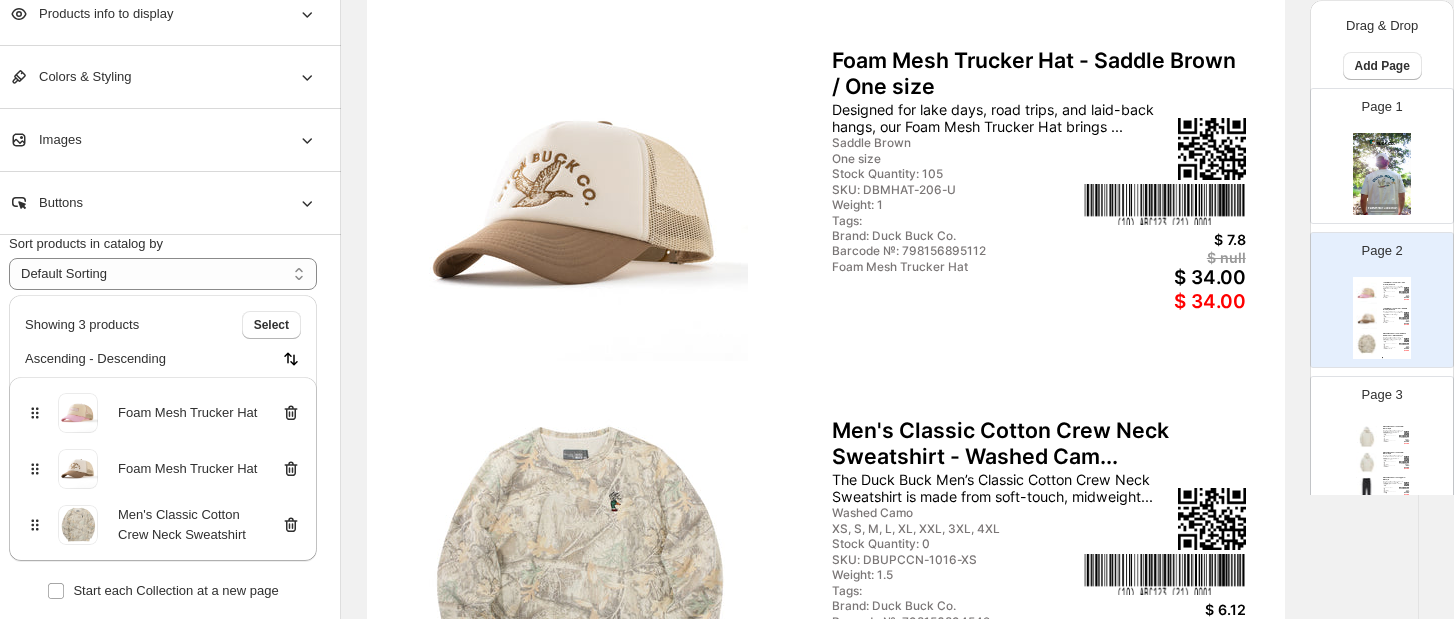 click 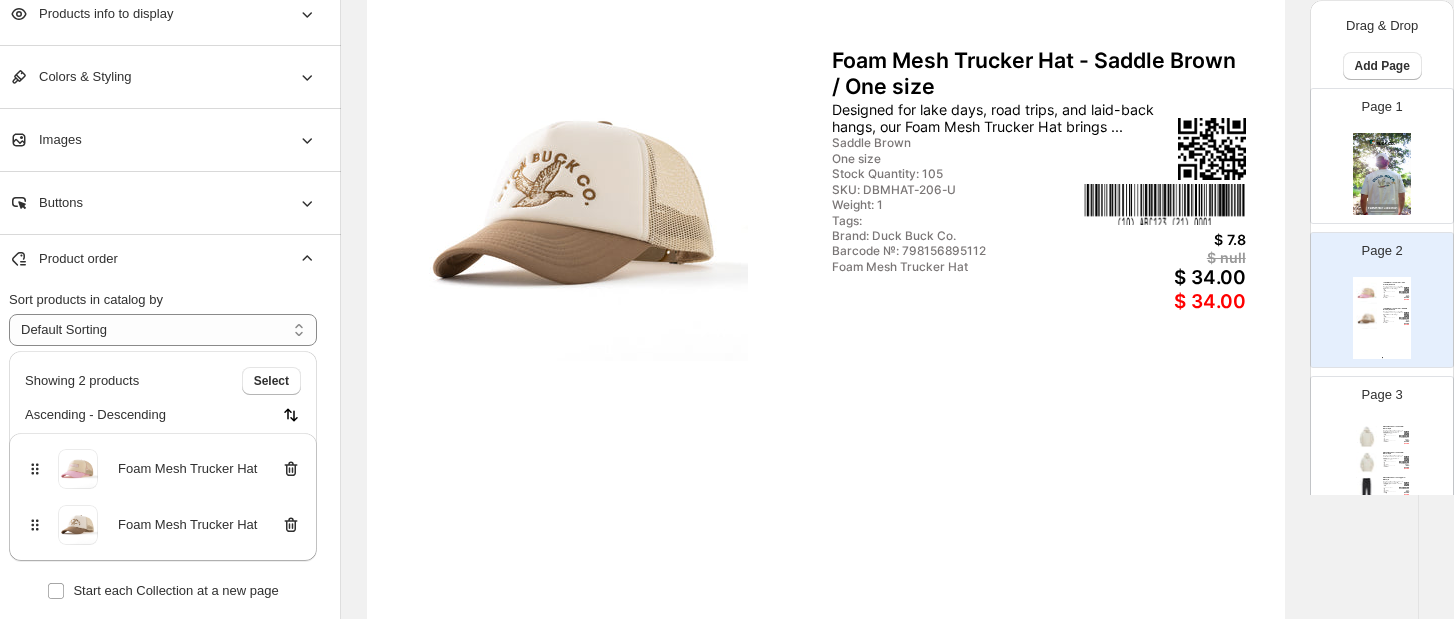 scroll, scrollTop: 7, scrollLeft: 0, axis: vertical 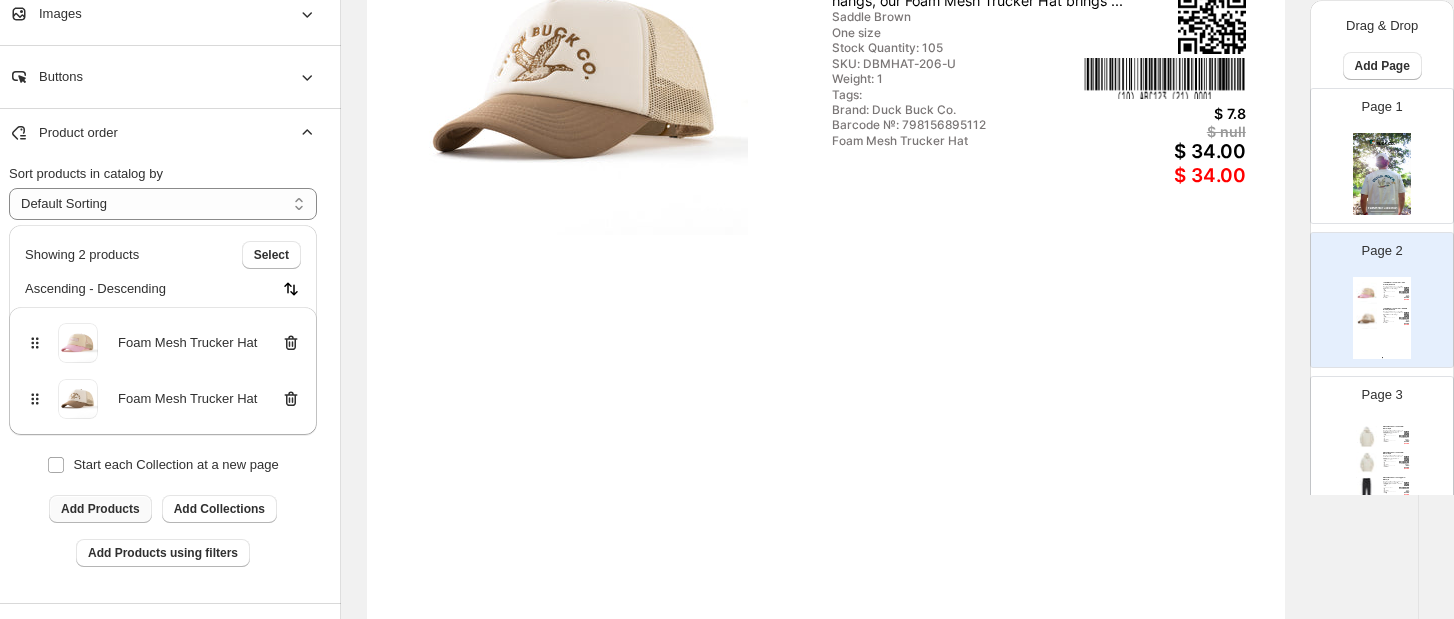 click on "Add Products" at bounding box center [100, 509] 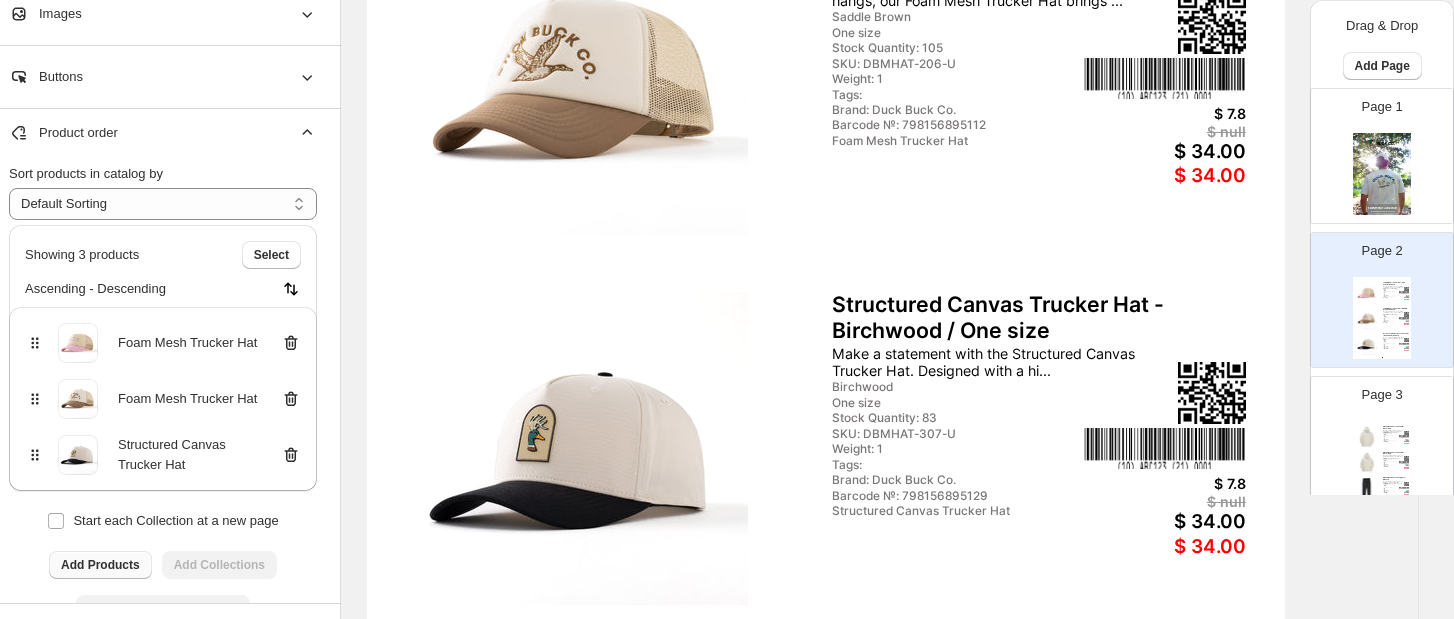 click on "Page 3   Men's Classic Cotton Hoodie - Natural / S The Duck Buck Men’s Classic Cotton Hoodie is made with soft-touch, midweight fabric that s... Natural, Darkest Spruce, Washed Camo S, M, L, XL, XXL, 3XL, 4XL Stock Quantity:  0 SKU:  DBMPCH-303-S Weight:  1.5 Tags:   Brand:  Duck Buck Co. Barcode №:  798156893392 Men's Classic Cotton Hoodie $ 6.62 $ null $ 55.00 $ 55.00 Men's Classic Cotton Hoodie - Natural / S The Duck Buck Men’s Classic Cotton Hoodie is made with soft-touch, midweight fabric that s... Natural, Darkest Spruce S, M, L, XL, XXL, 3XL, 4XL Stock Quantity:  0 SKU:  DBMPCH2-303-S Weight:  1.5 Tags:   Brand:  Duck Buck Co. Barcode №:  798156893675 Men's Classic Cotton Hoodie $ 6.62 $ null $ 55.00 $ 55.00 Men's Classic Cotton Joggers - Black / S The Duck Buck Men’s Classic Cotton Joggers are built for everyday comfort with a structure... Black, Darkest Spruce, Washed Camo S, M, L, XL, XXL Stock Quantity:  0 SKU:  DBMCJ-200-S Weight:  1.5 Tags:   Brand:  Duck Buck Co. $ 12.3 $ null $ 55.00" at bounding box center [1374, 436] 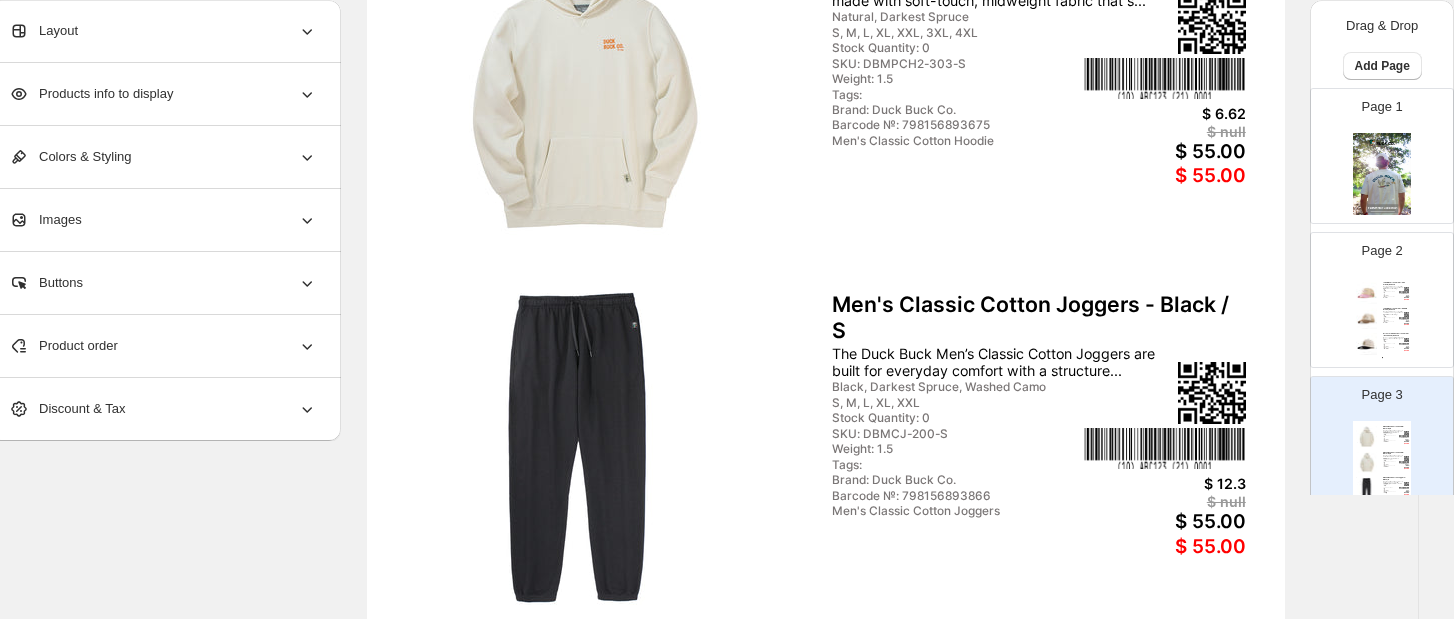 scroll, scrollTop: 0, scrollLeft: 0, axis: both 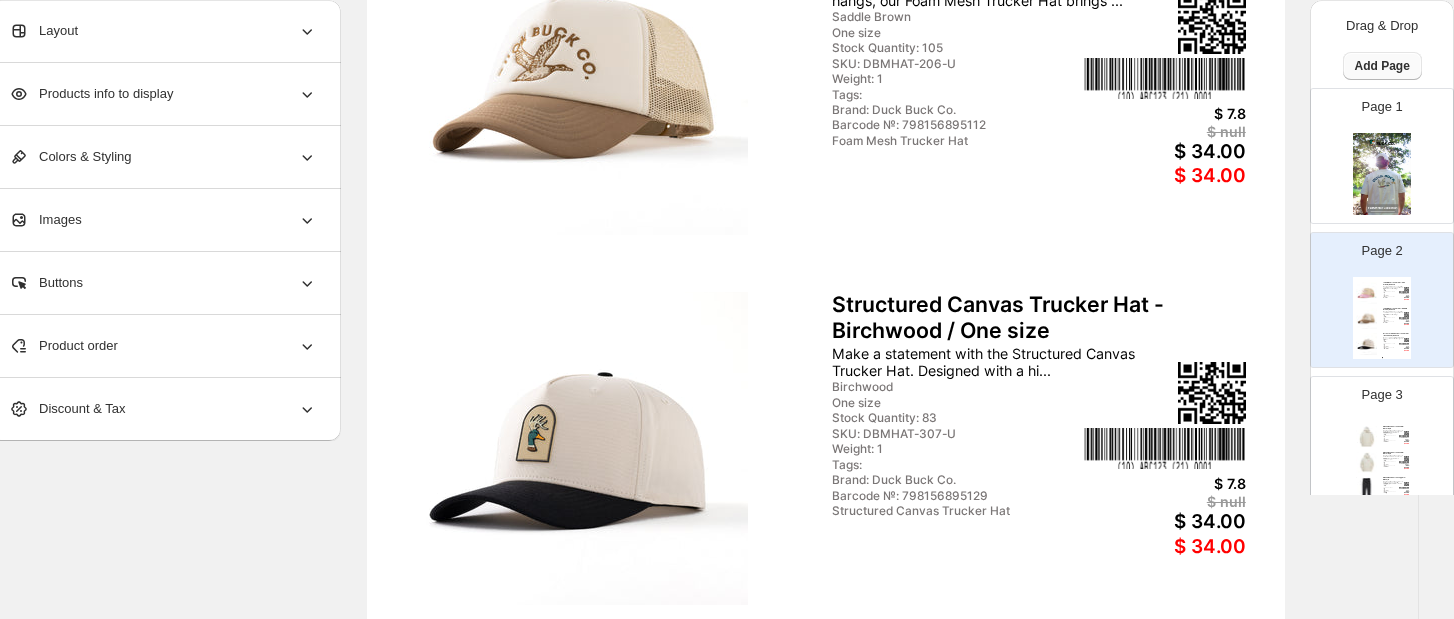 click on "Add Page" at bounding box center [1382, 66] 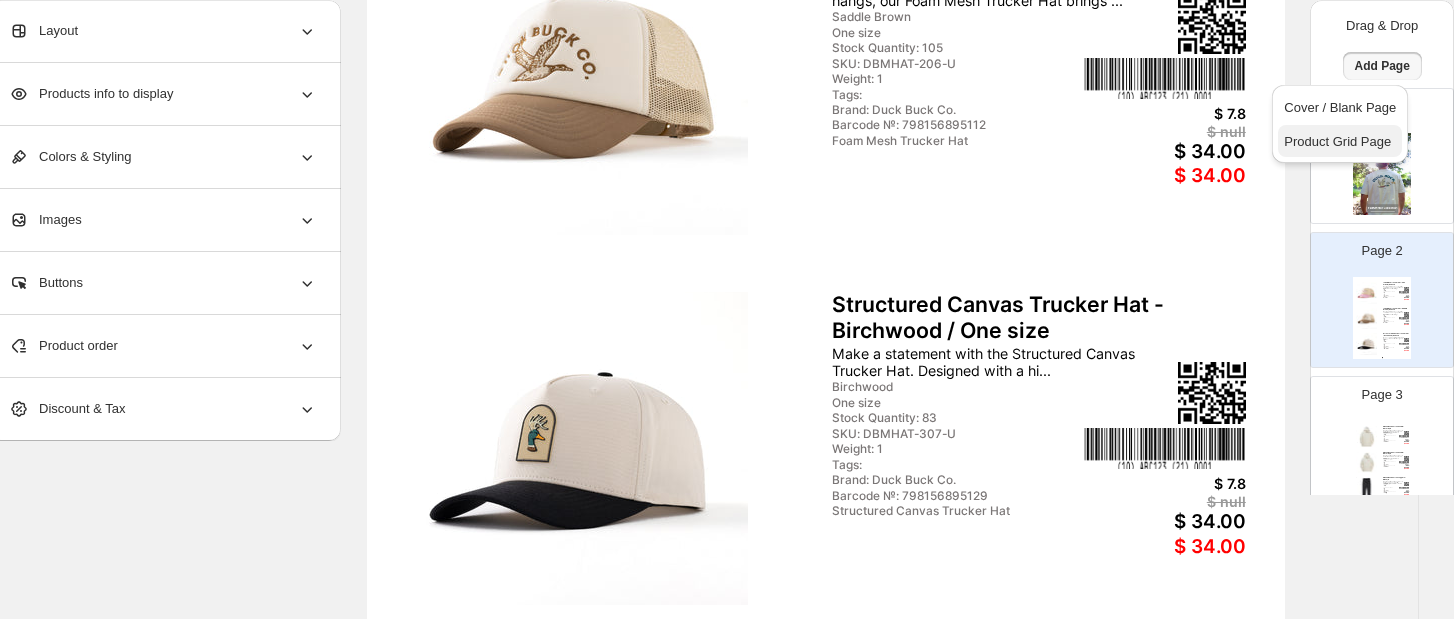 click on "Product Grid Page" at bounding box center (1337, 141) 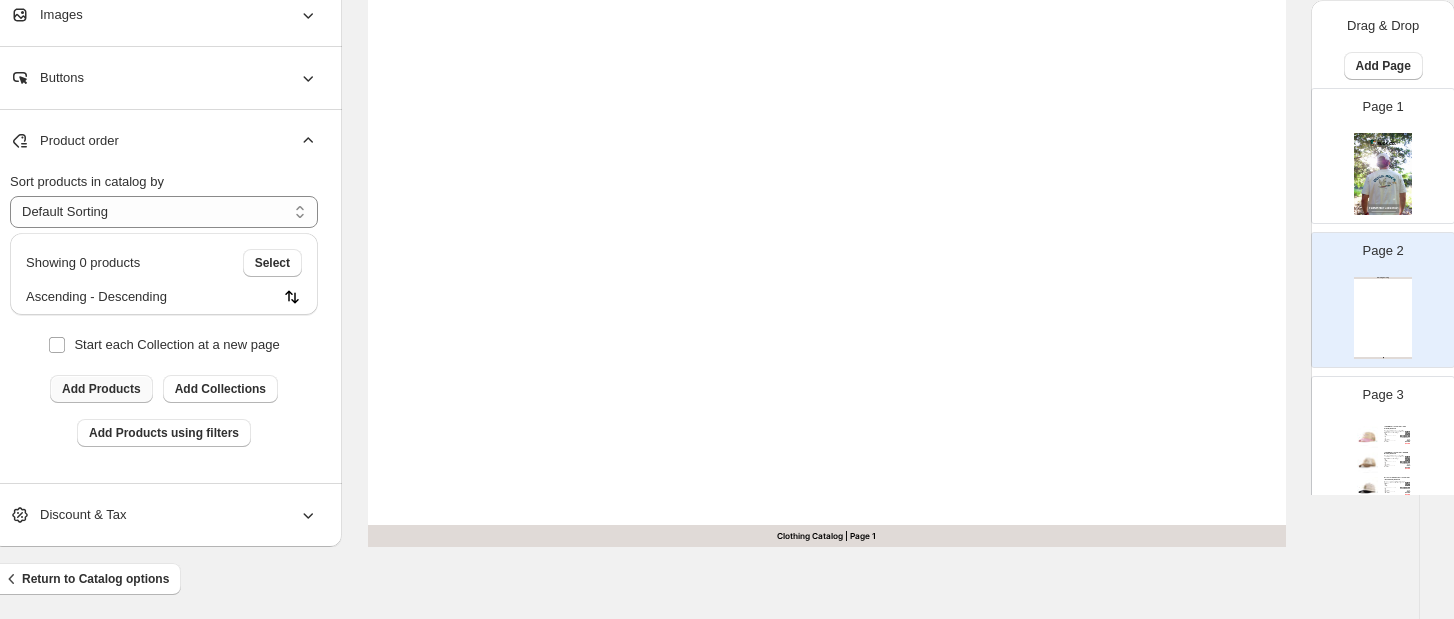 scroll, scrollTop: 796, scrollLeft: 34, axis: both 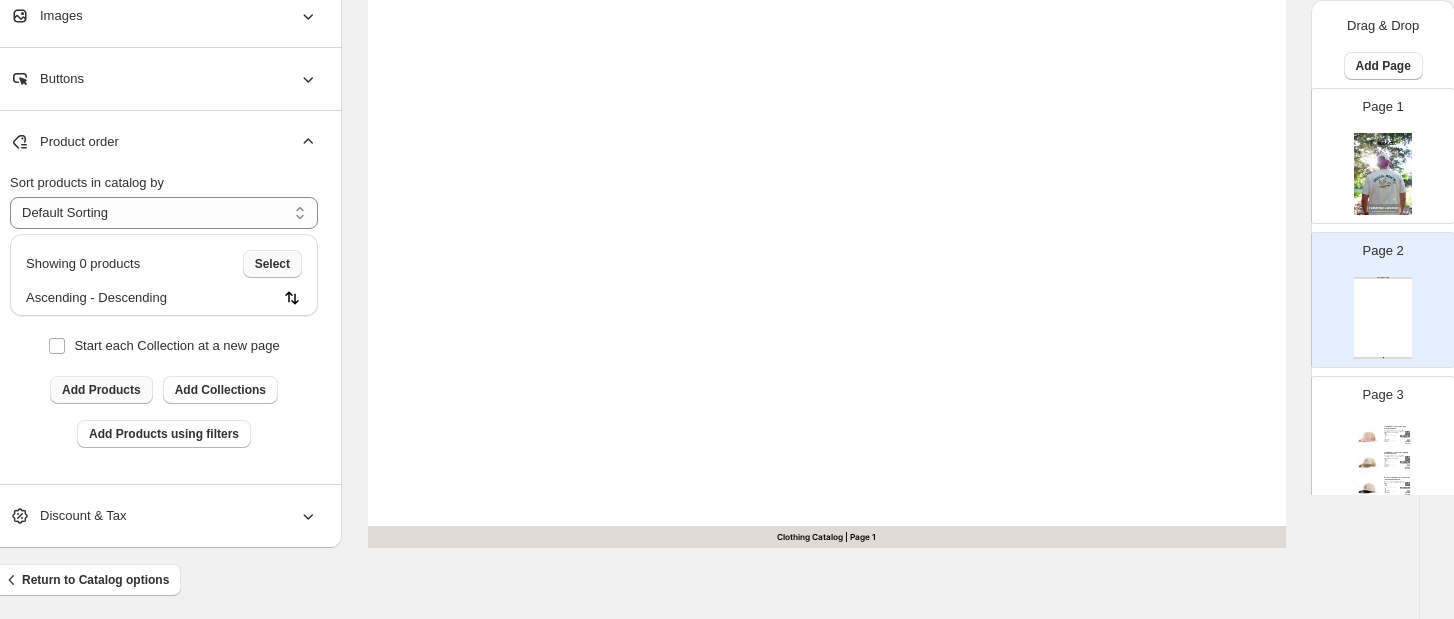 click on "Select" at bounding box center [272, 264] 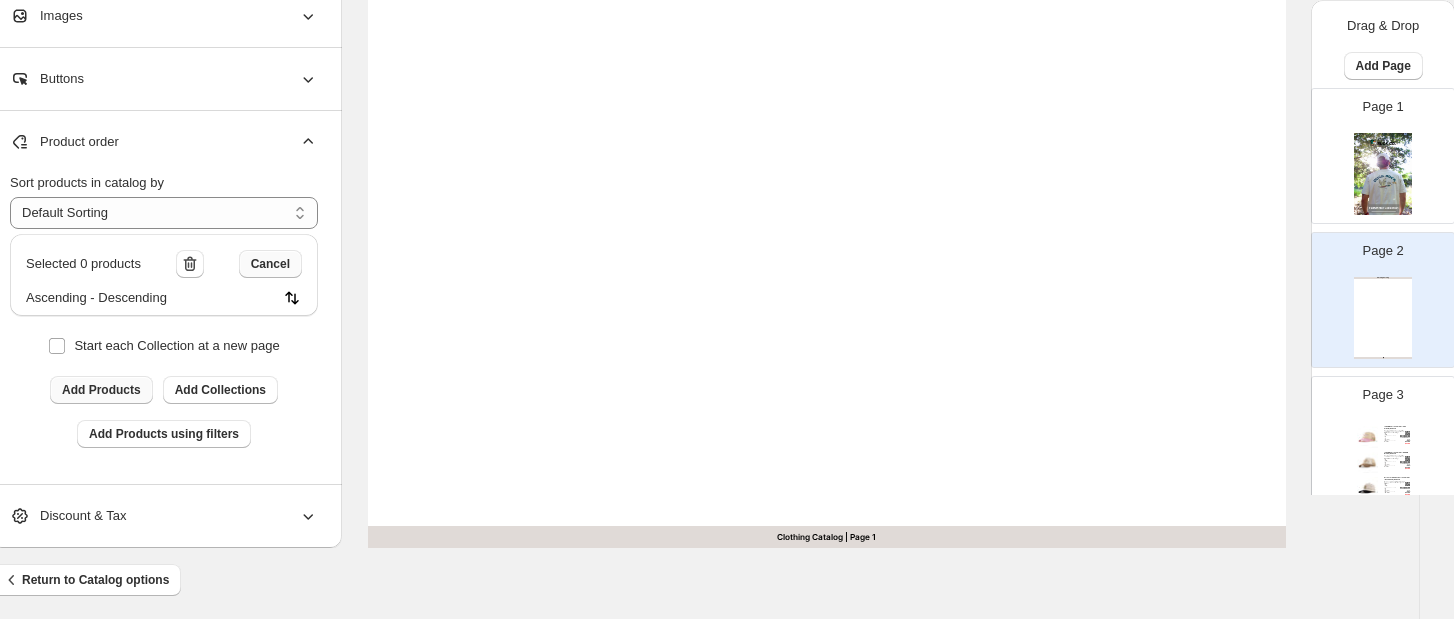 click on "Cancel" at bounding box center (270, 264) 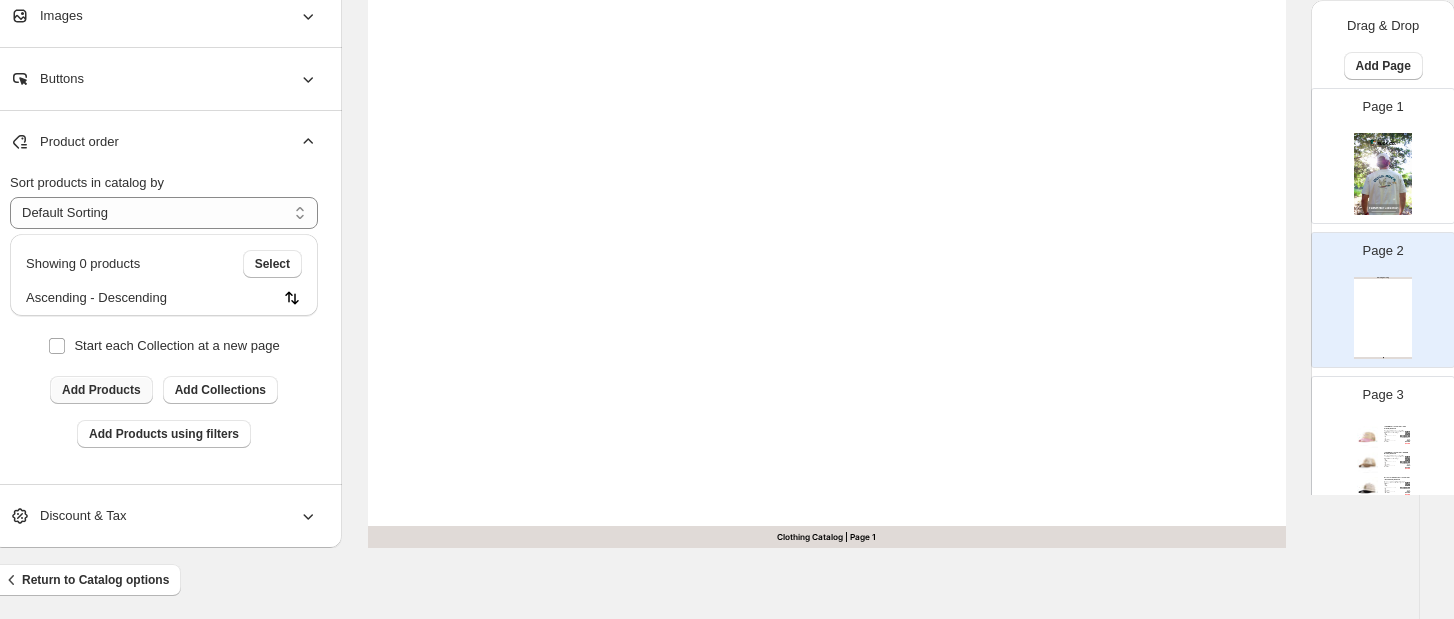 click on "Add Products" at bounding box center (101, 390) 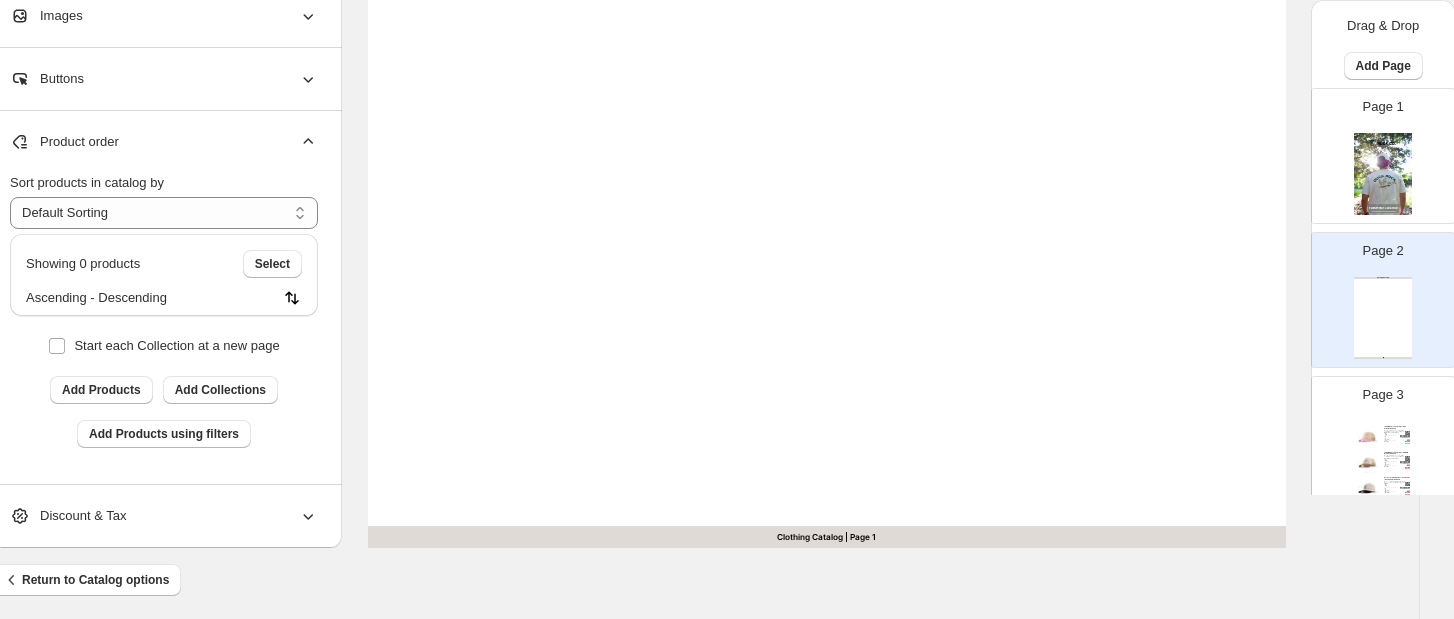 click on "Clothing Catalog Clothing Catalog | Page undefined" at bounding box center [1383, 318] 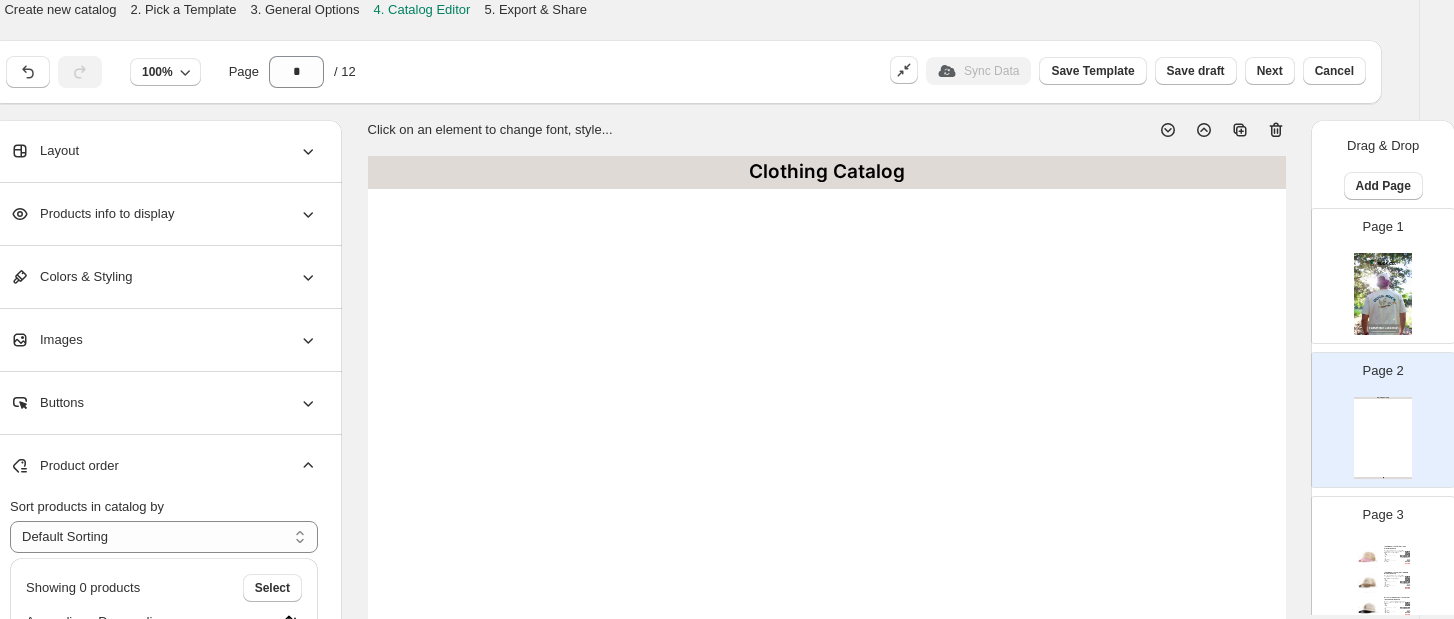 scroll, scrollTop: 0, scrollLeft: 34, axis: horizontal 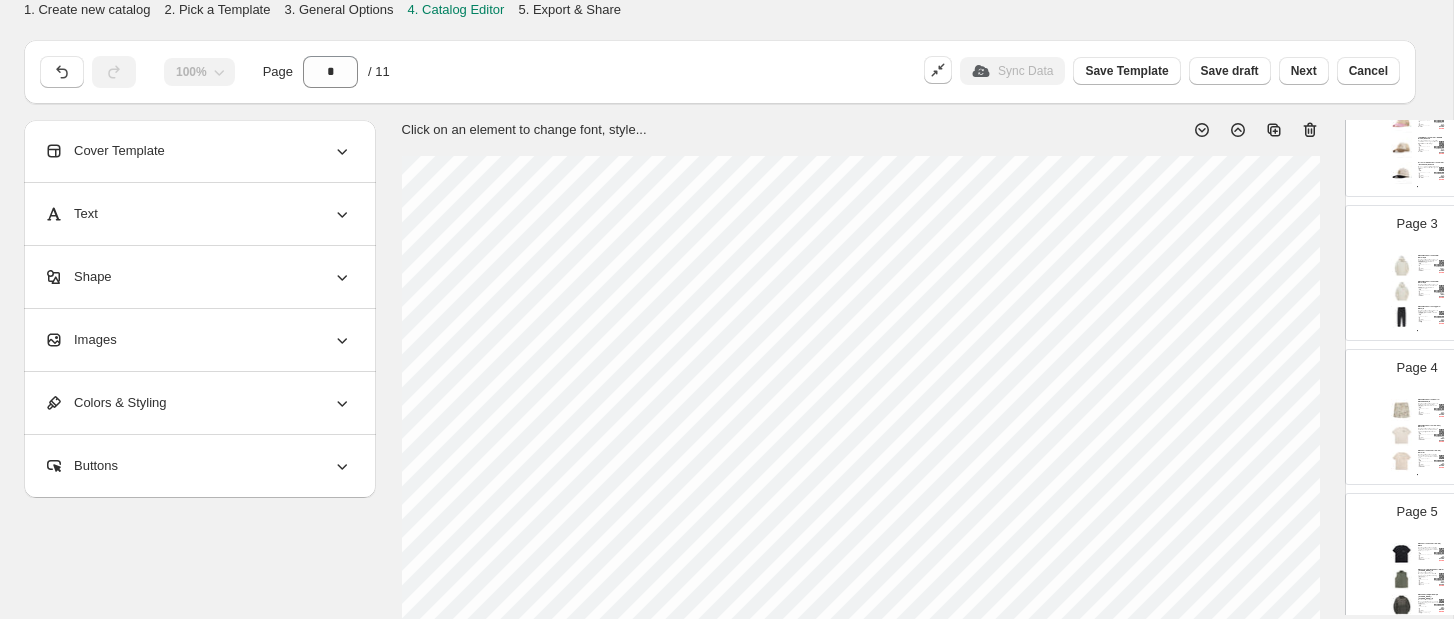 click at bounding box center (1402, 292) 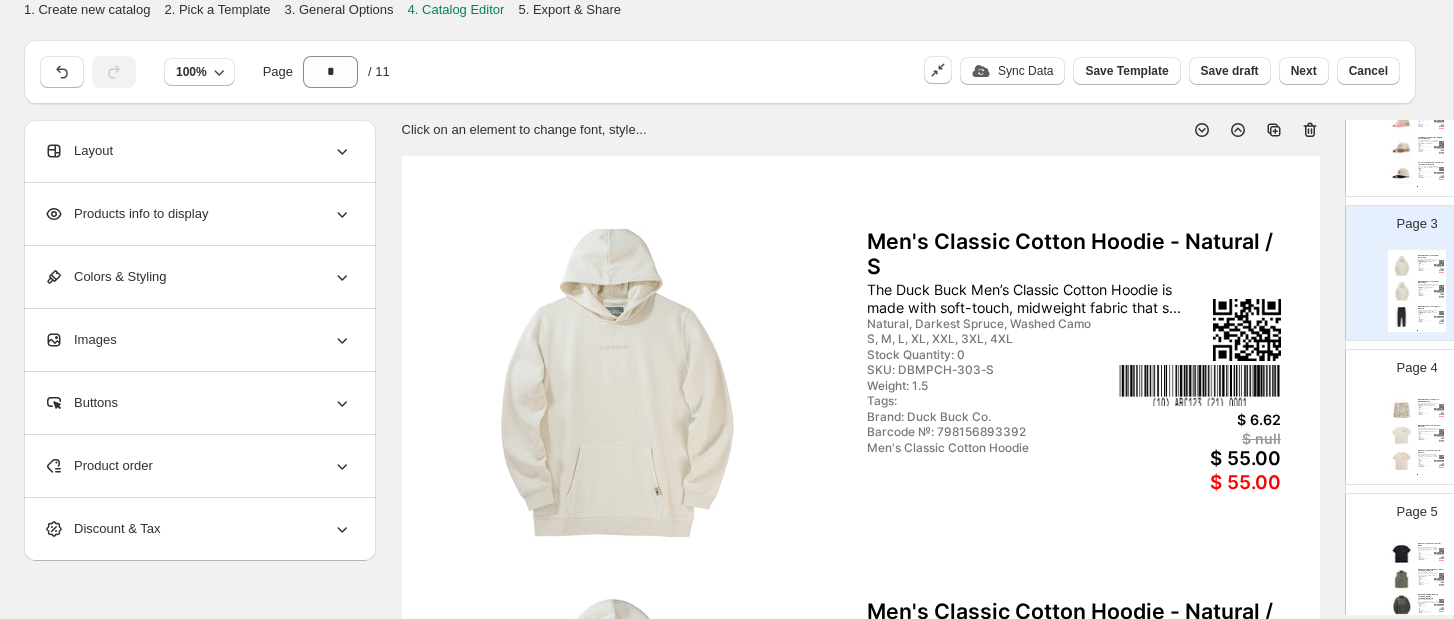 click 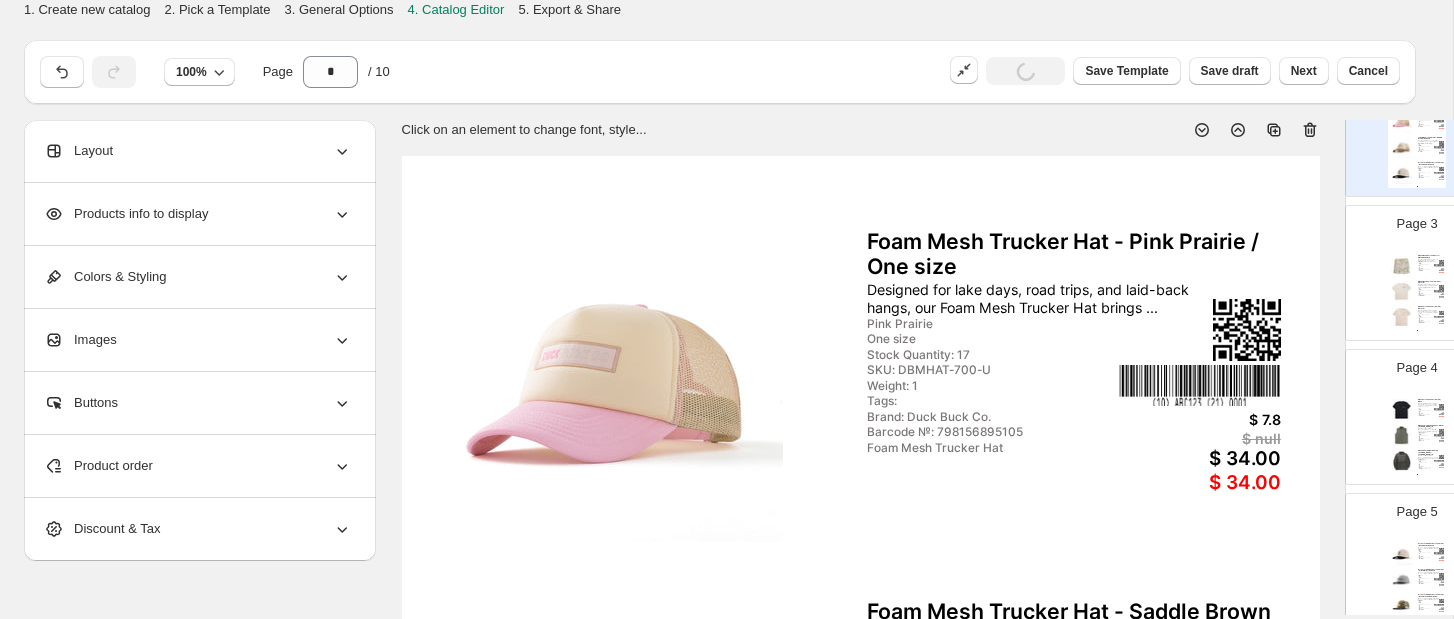 click on "Page 3   Men's Classic Cotton Shorts - Washed Camo / S The Duck Buck Men’s Classic Cotton Shorts are made from a premium cotton blend that’s soft... Washed Camo S, M, L, XL, XXL Stock Quantity:  0 SKU:  DBMCS-1016-S Weight:  1.5 Tags:   Brand:  Duck Buck Co. Barcode №:  798156894016 Men's Classic Cotton Shorts $ 12.3 $ null $ 55.00 $ 55.00 Men's Classic Cotton Tee - XXL / Natural The Duck Buck Men’s Classic Cotton Tee is made from premium, heavyweight cotton with a rel... S, M, L, XL, XXL, 3XL, 4XL Natural Stock Quantity:  5 SKU:  DBUCOTH2-303-XXL Weight:  0.8 Tags:   Brand:  Duck Buck Co. Barcode №:  798156893361 Men's Cotton Short Sleeve Pocket Tee $ 5 $ null $ 35.00 $ 35.00 Men's Cotton Pocket Tee - XS / Natural The Duck Buck Men’s Cotton Pocket Tee takes everything you love about our Classic Tee and ... XS, S, M, L, XL, XXL, 3XL, 4XL Natural Stock Quantity:  5 SKU:  DBUCOTH-303-XS Weight:  0.8 Tags:   Brand:  Duck Buck Co. Barcode №:  784196368150 Men's Cotton Short Sleeve Pocket Tee $ 5" at bounding box center (1409, 265) 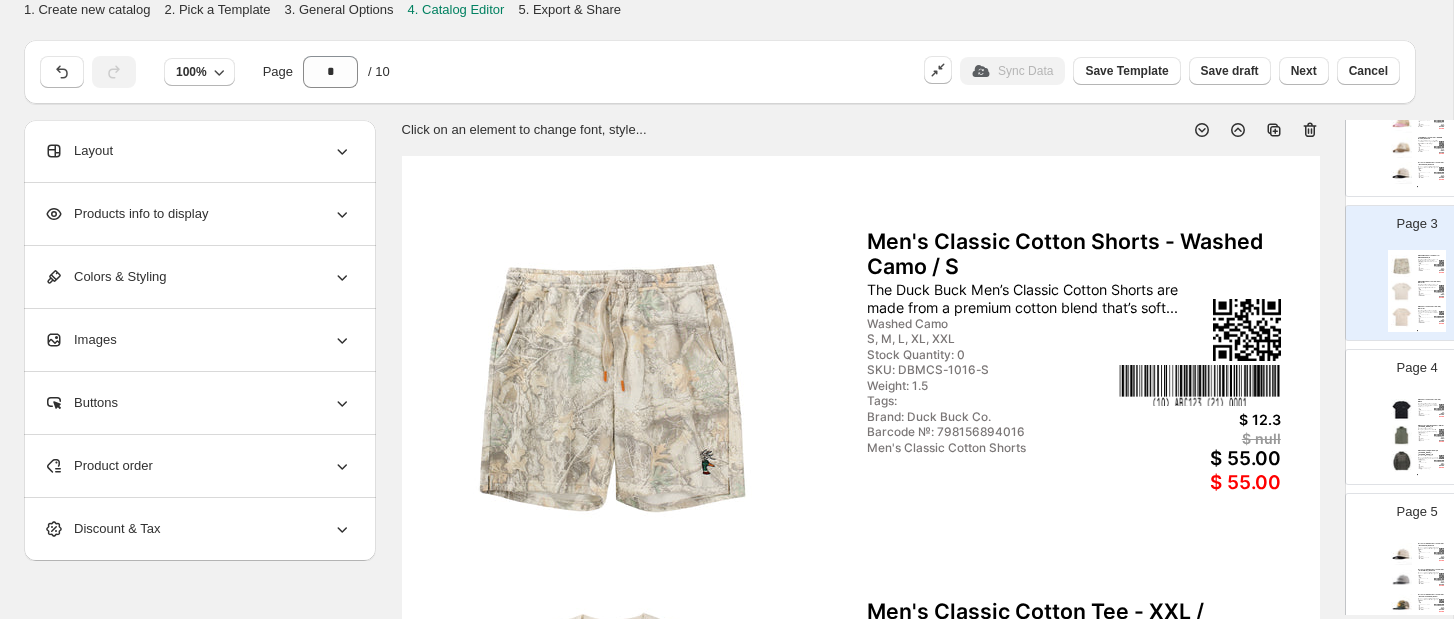 click 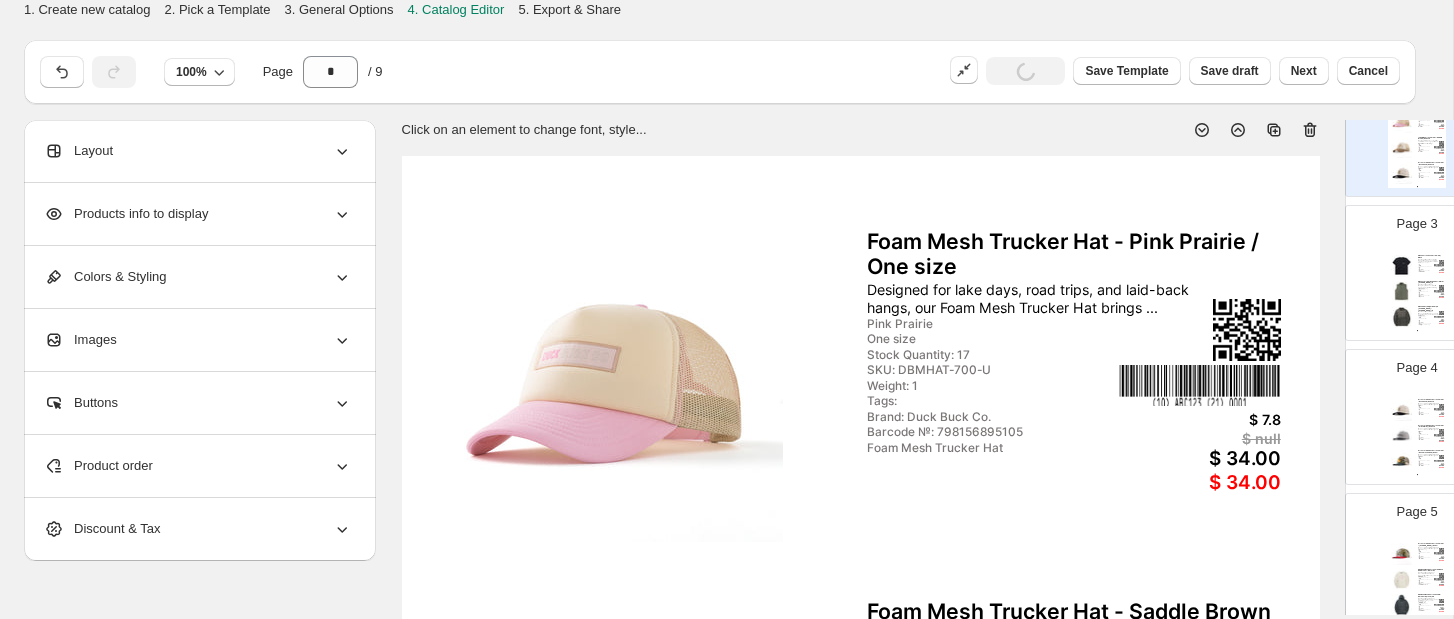click on "Men's Cotton Pocket Tee - XS / Black The Duck Buck Men’s Cotton Pocket Tee takes everything you love about our Classic Tee and ... XS, S, M, L, XL, XXL, 3XL, 4XL Black Stock Quantity:  2 SKU:  DBUCOTH-200-XS Weight:  0.8 Tags:   Brand:  Duck Buck Co. Barcode №:  798156893248 Men's Cotton Short Sleeve Pocket Tee $ 5 $ null $ 35.00 $ 35.00 Men's Everyday Down Vest - Winter [PERSON_NAME] / S The Duck Buck Men’s Everyday Down Vest is built to keep you warm without slowing you down.... Winter [PERSON_NAME] S, M, L, XL, XXL, 3XL Stock Quantity:  0 SKU:  DBMDV-912-S Weight:  1.5 Tags:   Brand:  Duck Buck Co. Barcode №:  798156893743 Men's Everyday Down Vest $ 12.8 $ null $ 65.00 $ 65.00 Men's Heavyweight Sherpa Jacket - Smokey Olive / S The Duck Buck Men’s Heavyweight Sherpa Jacket is made to keep you warm when the temps drop... Smokey Olive S, M, L, XL, XXL, 3XL Stock Quantity:  0 SKU:  DBMSJ-115-S Weight:  1.5 Tags:   Brand:  Duck Buck Co. Barcode №:  798156893804 Men's Heavyweight Sherpa Jacket $ 18.7 $ null $ 85.00" at bounding box center (1417, 291) 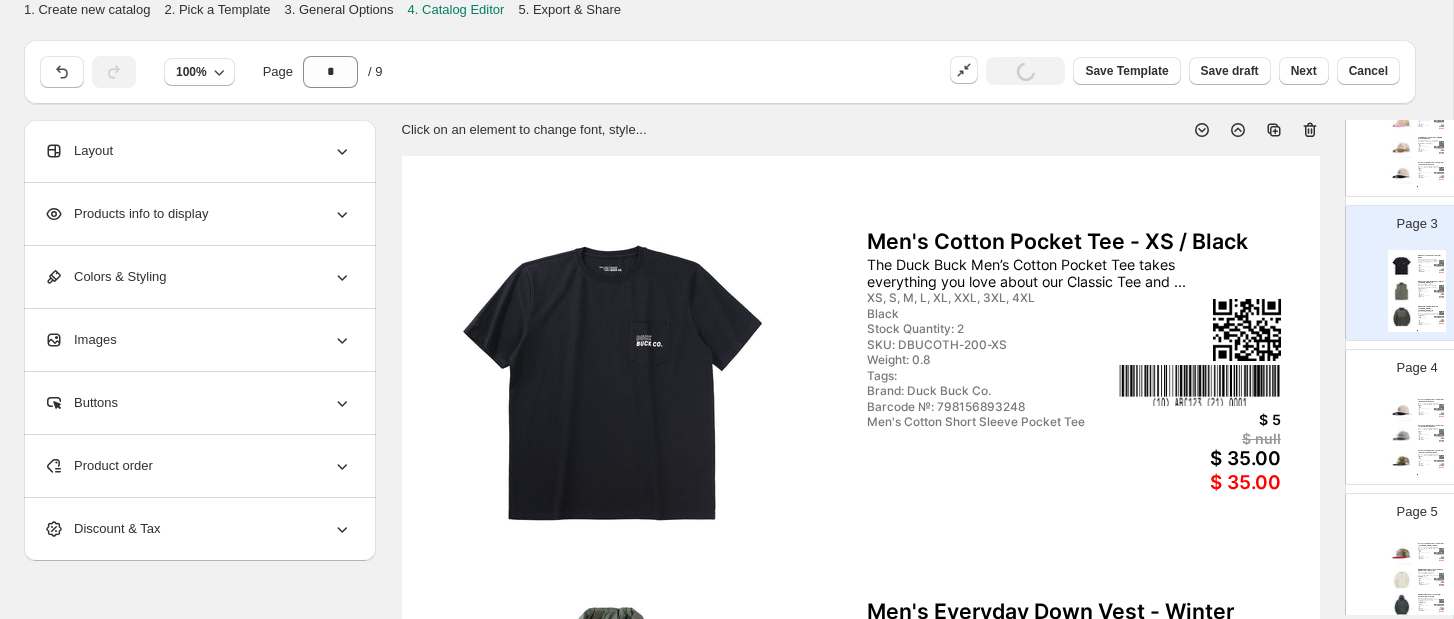 click 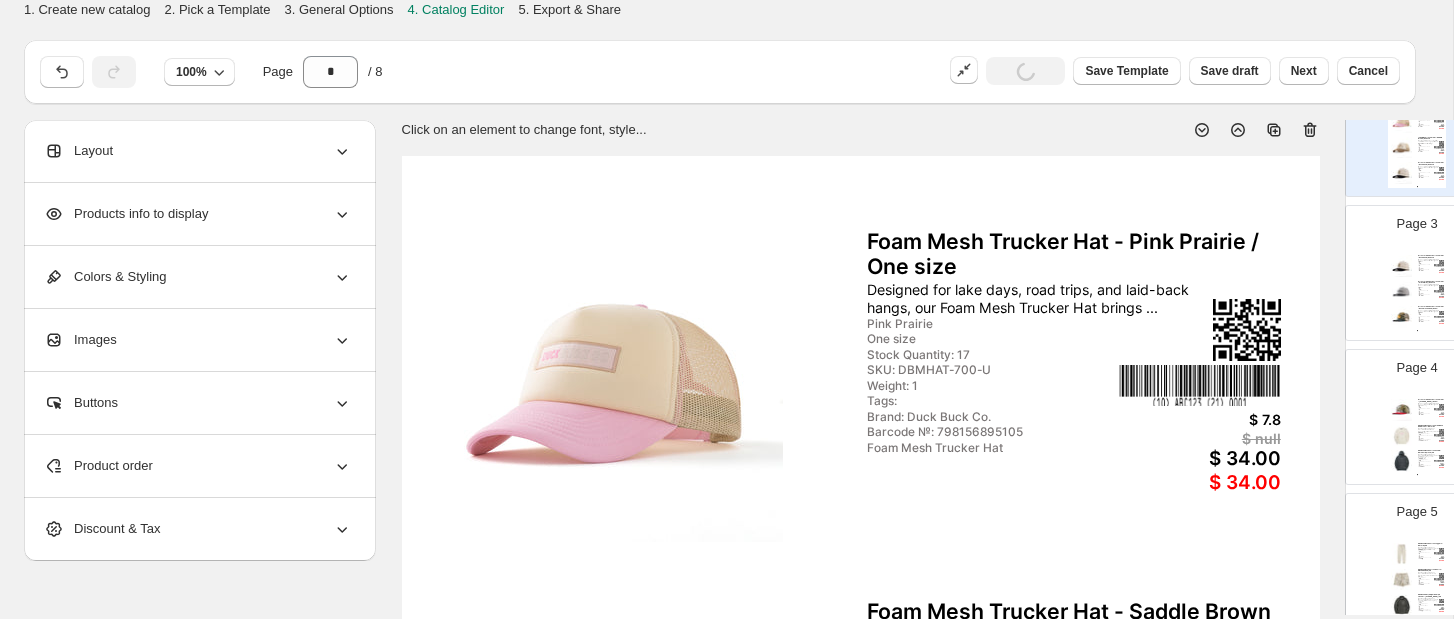 click at bounding box center (1402, 266) 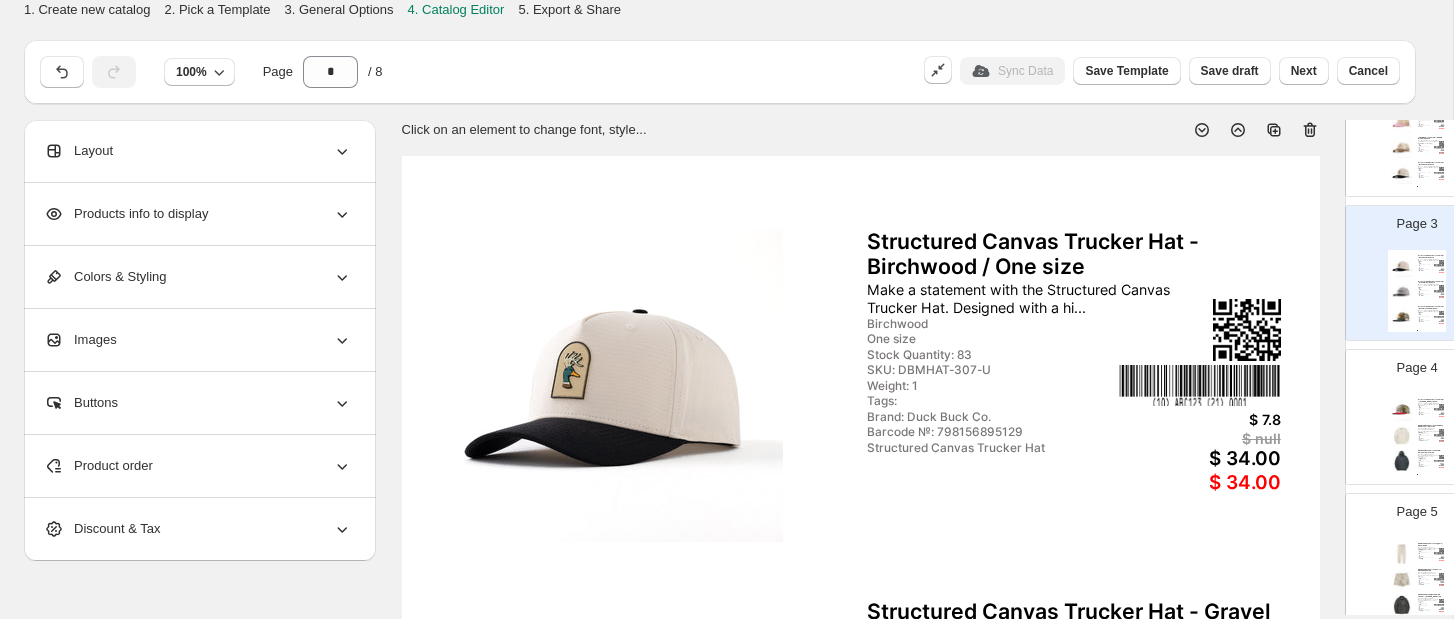 click 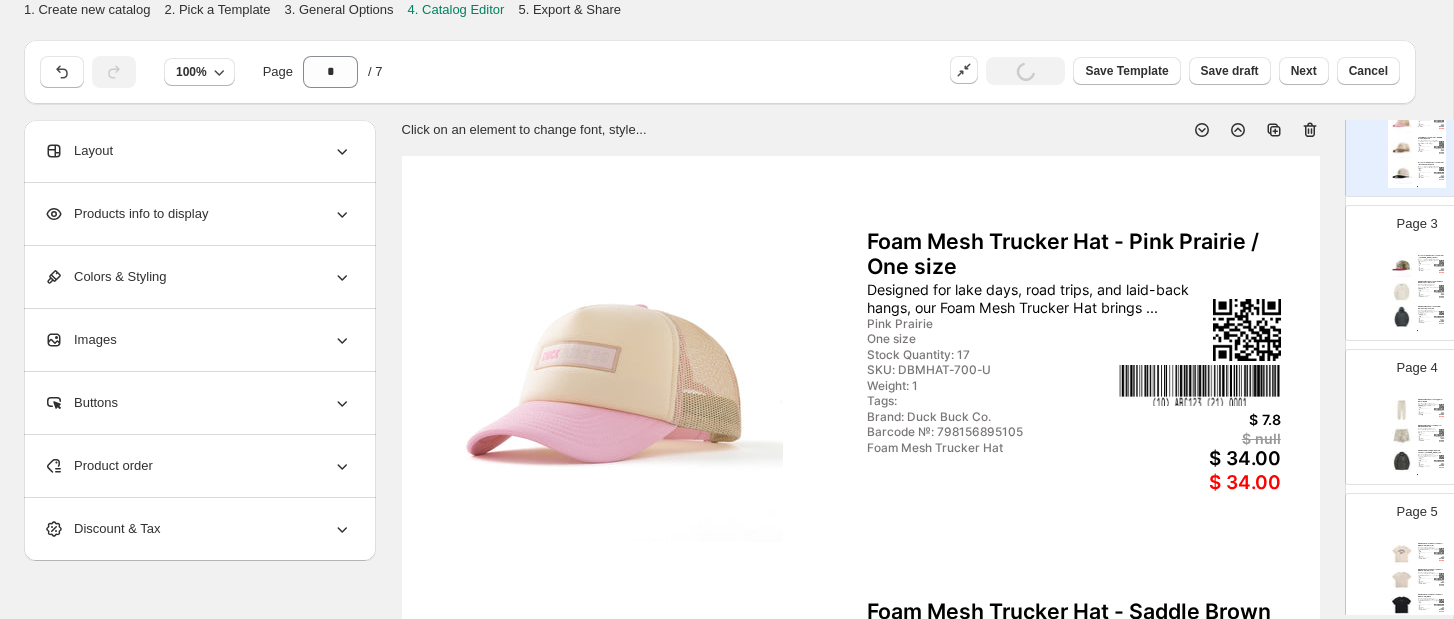 click at bounding box center [1402, 292] 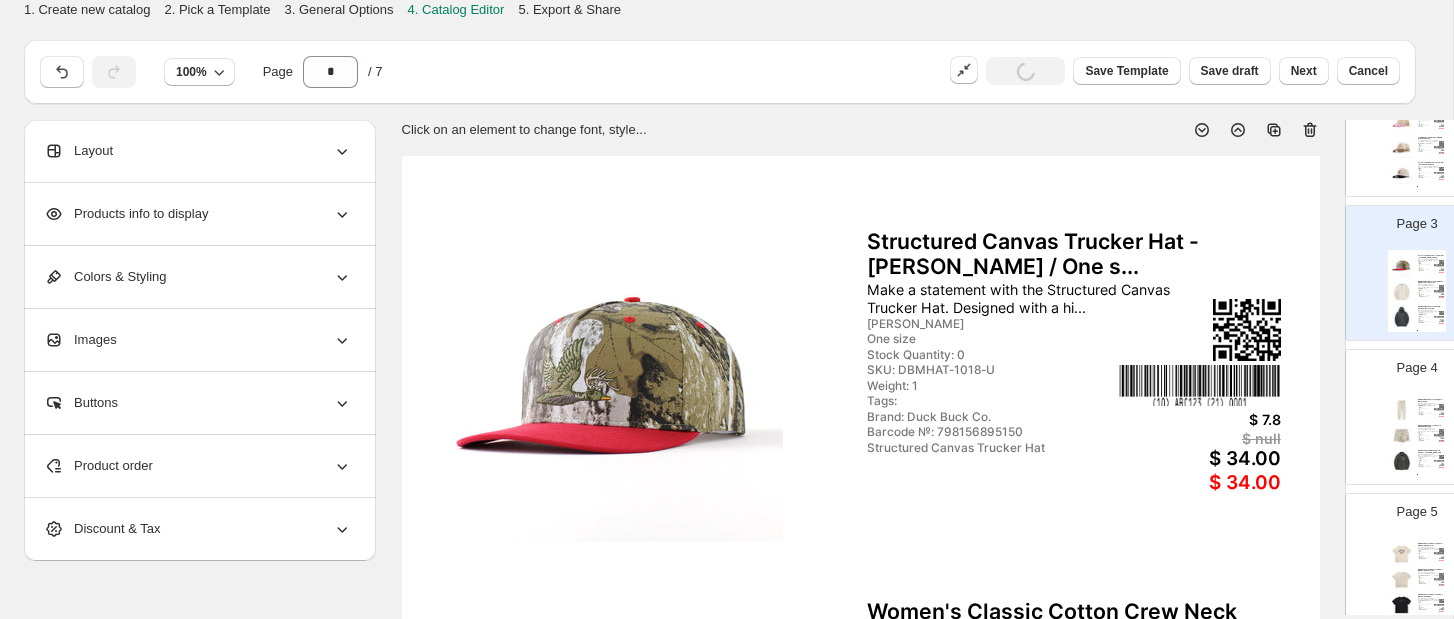 click 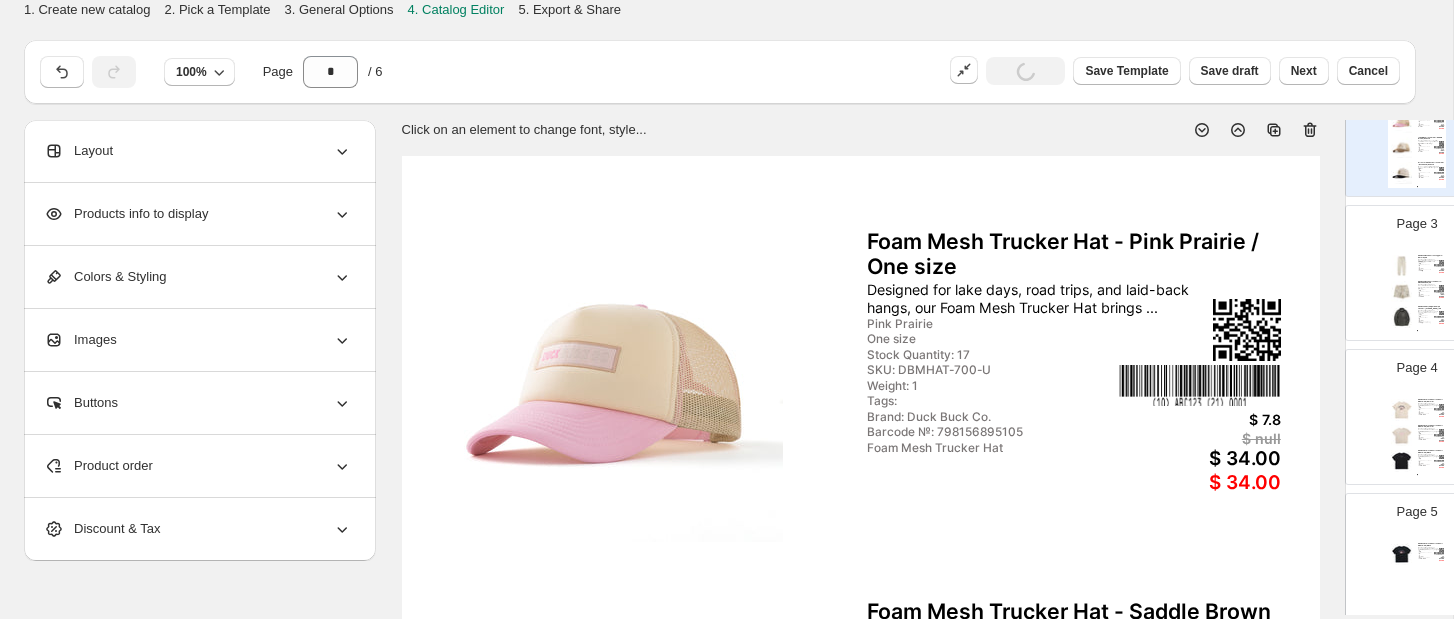 click on "The Duck Buck Women’s Classic Cotton Shorts are soft, breathable, and made for wherever th..." at bounding box center (1429, 286) 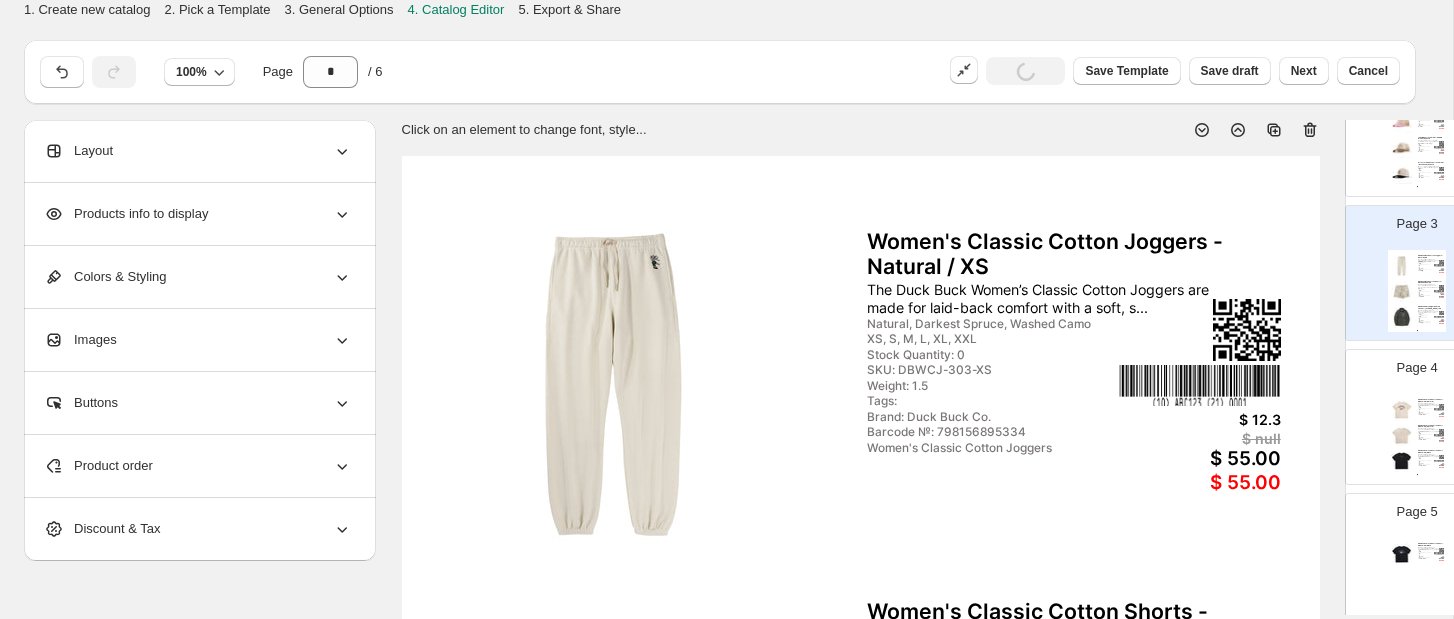 click 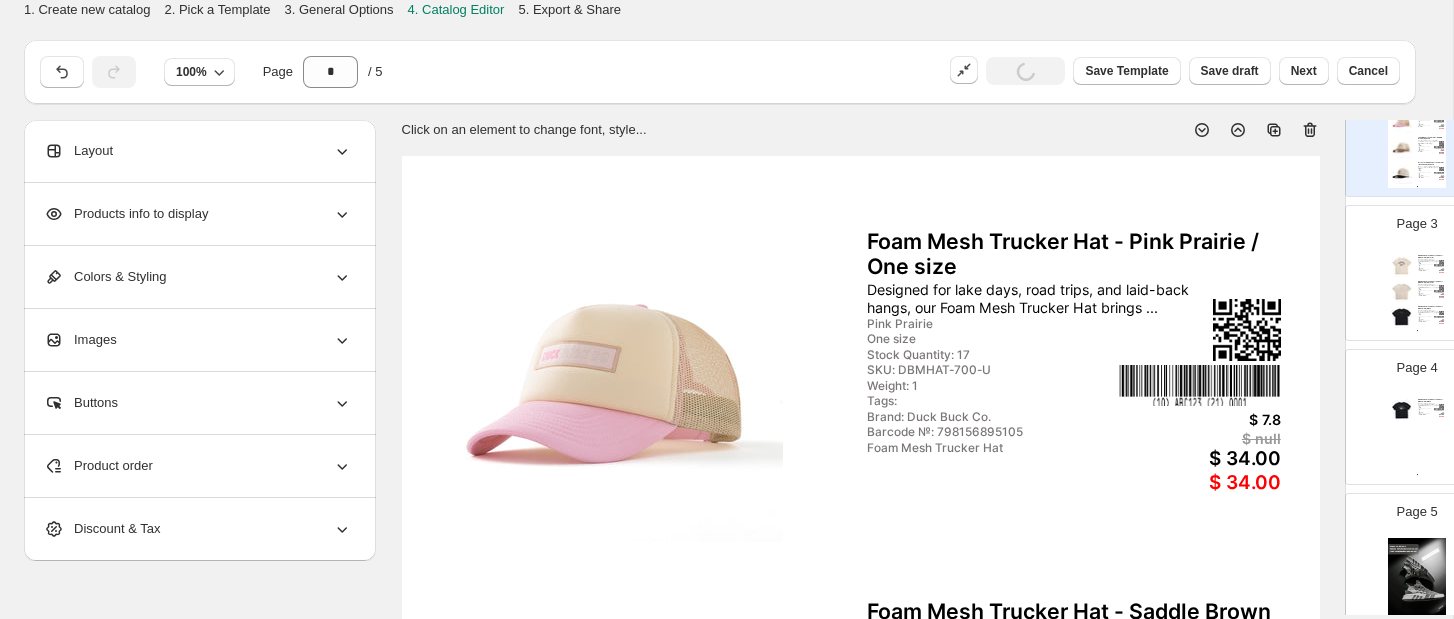click on "Women's Oversized Cotton Short Sleeve - XS / Natural The Duck Buck Women’s Oversized Cotton Short Sleeve is crafted from premium, heavyweight c... XS, S, M, L, XL, XXL, 3XL Natural Stock Quantity:  14 SKU:  DBWOCSS-303-XS Weight:  0.8 Tags:   Brand:  Duck Buck Co. Barcode №:  784196368211 Women's Oversized Cotton Short Sleeve $ 5 $ null $ 35.00 $ 35.00 Women's Oversized Cotton Short Sleeve - XS / Natural The Duck Buck Women’s Oversized Cotton Short Sleeve is crafted from premium, heavyweight c... XS, S, M, L, XL, XXL, 3XL Natural Stock Quantity:  1 SKU:  DBWOCSS2-303-XS Weight:  0.8 Tags:   Brand:  Duck Buck Co. Barcode №:  798156894061 Women's Oversized Cotton Short Sleeve $ 5 $ null $ 35.00 $ 35.00 Women's Oversized Cotton Short Sleeve - XS / Black The Duck Buck Women’s Oversized Cotton Short Sleeve is crafted from premium, heavyweight c... XS, S, M, L, XL, XXL, 3XL Black Stock Quantity:  2 SKU:  DBWOCSS2-200-XS Weight:  0.8 Tags:   Brand:  Duck Buck Co. Barcode №:  798156894139 $ 5 $ null" at bounding box center [1417, 291] 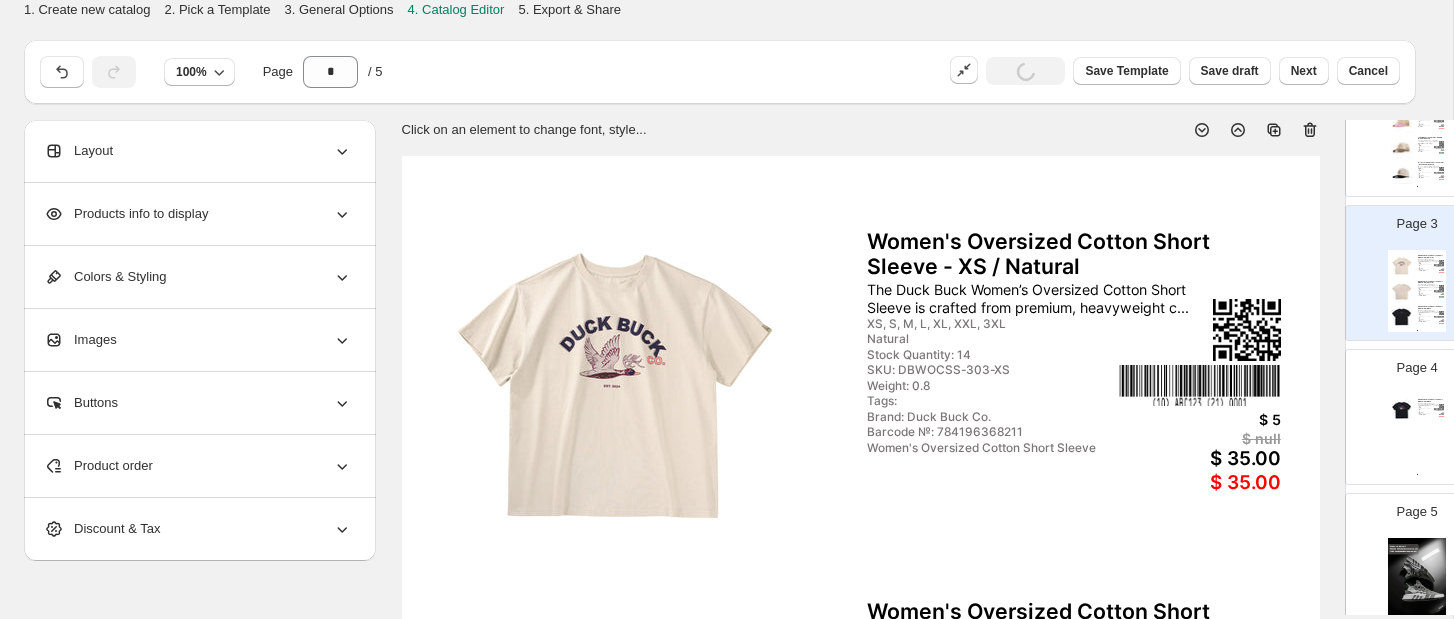 click 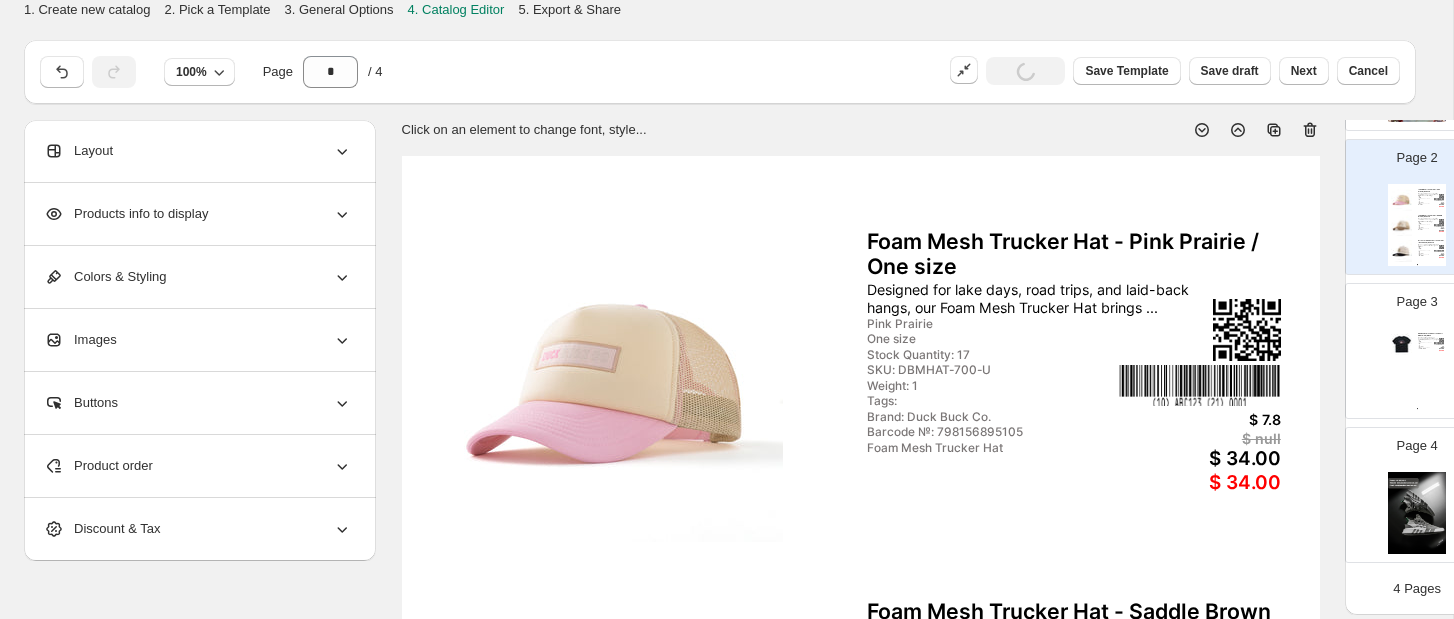 click at bounding box center (1417, 329) 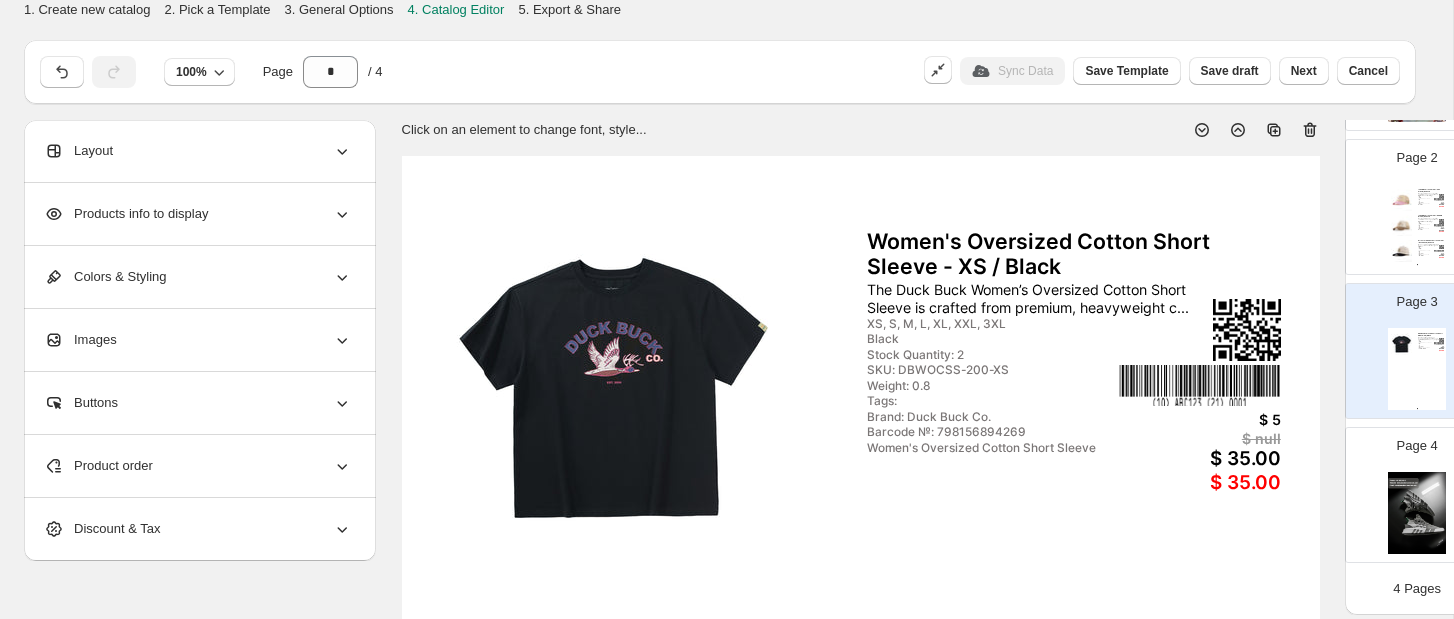 click 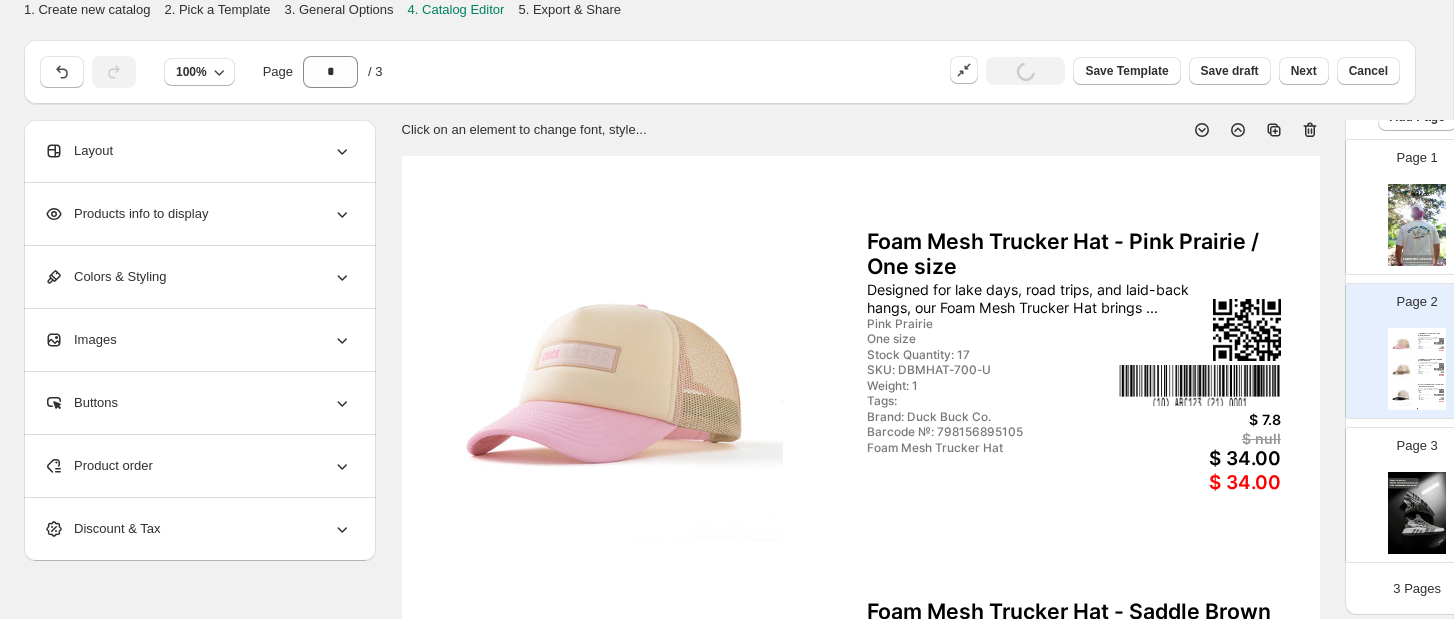scroll, scrollTop: 69, scrollLeft: 0, axis: vertical 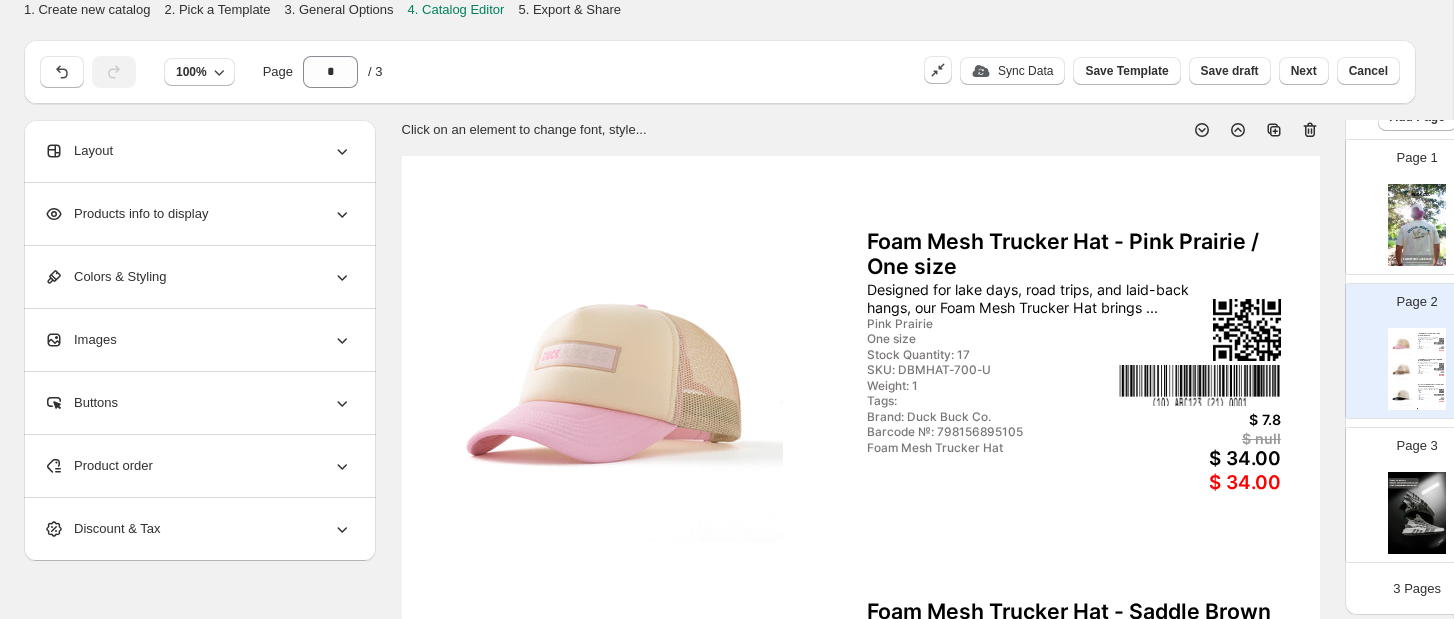 click 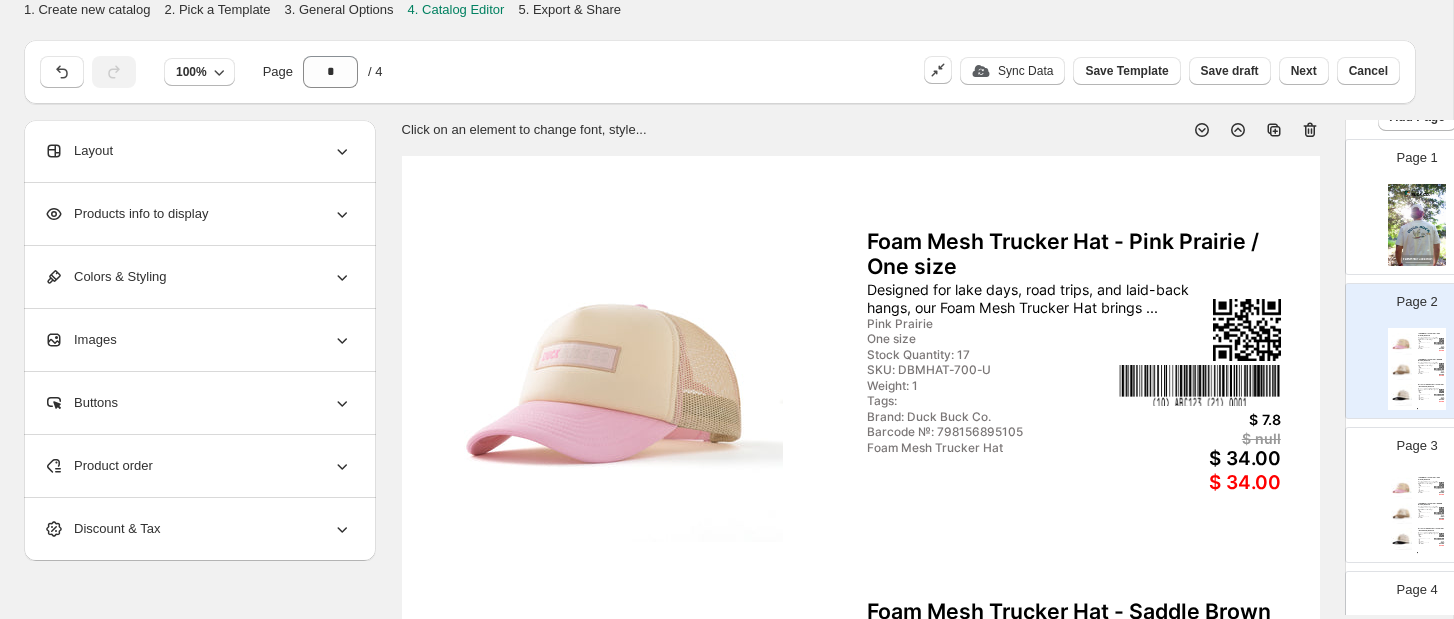 click at bounding box center [1402, 488] 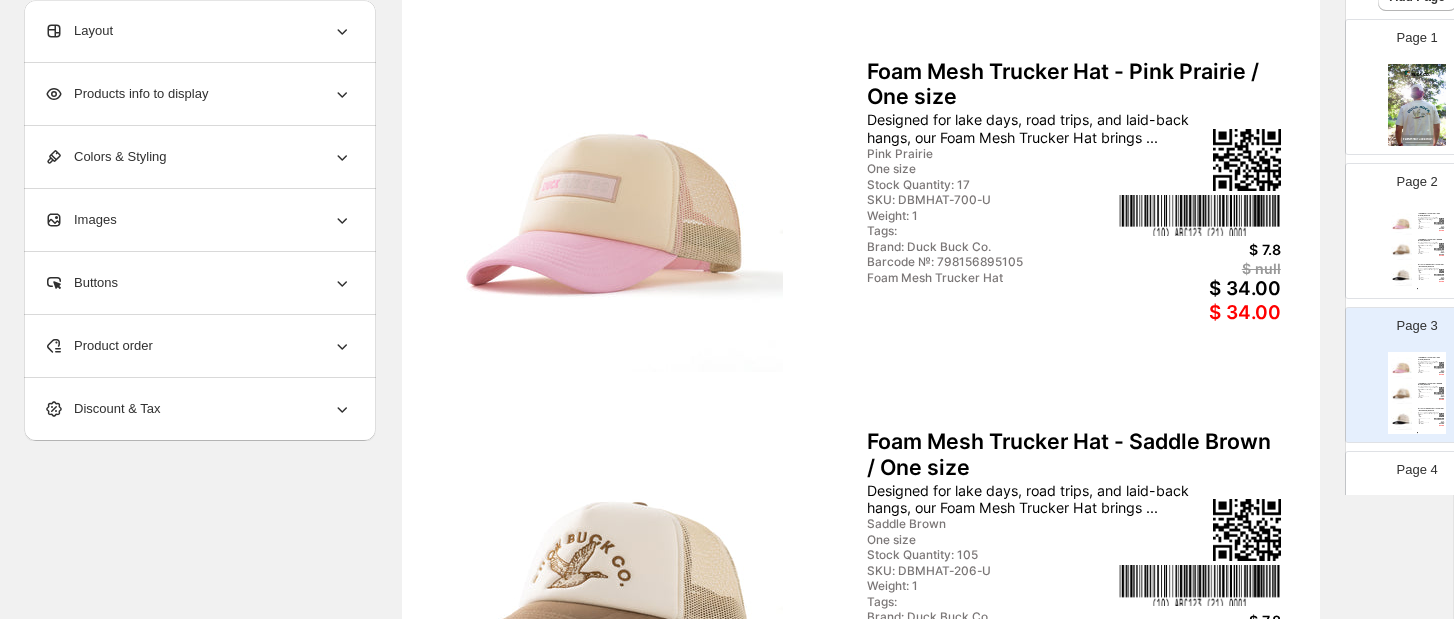 scroll, scrollTop: 265, scrollLeft: 0, axis: vertical 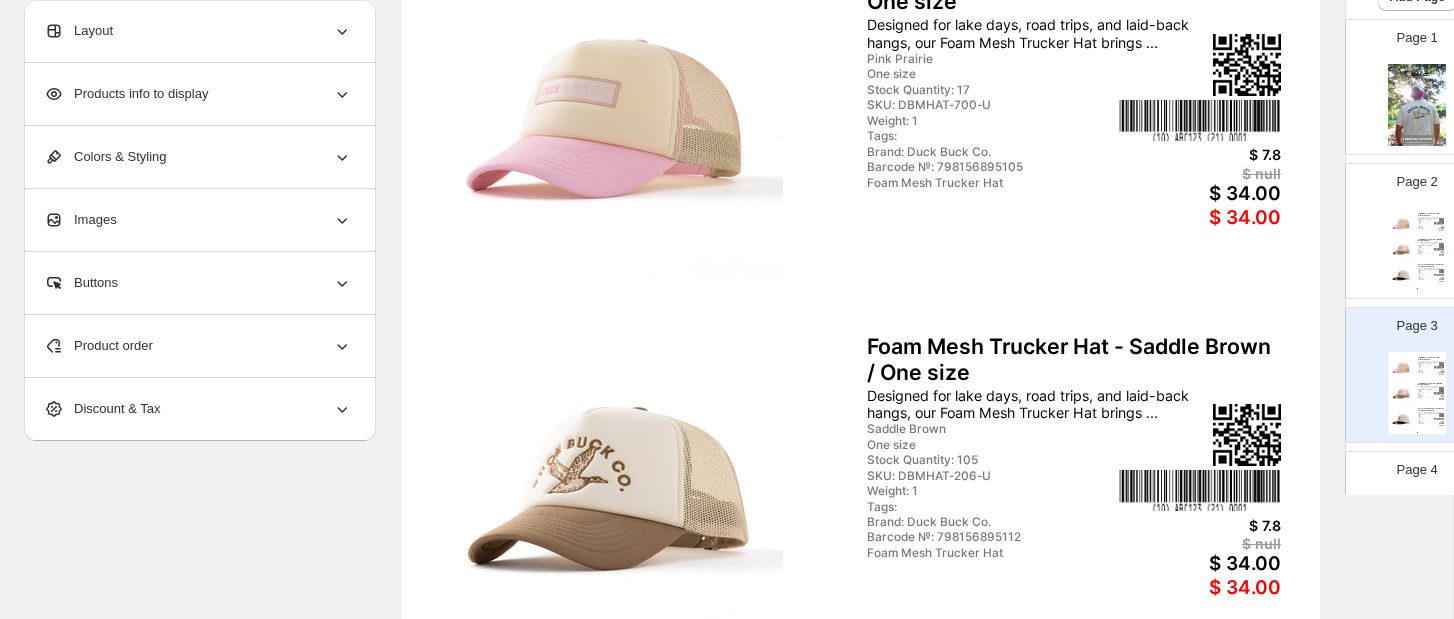 click at bounding box center (611, 120) 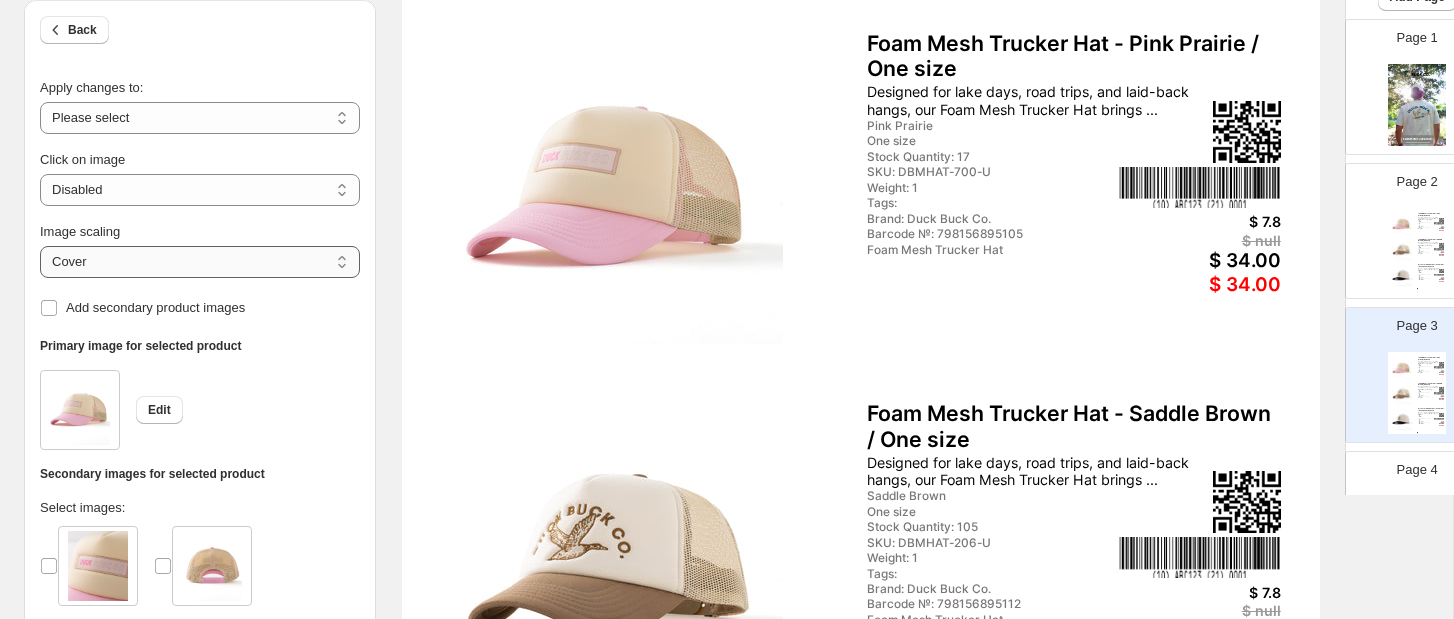 scroll, scrollTop: 150, scrollLeft: 0, axis: vertical 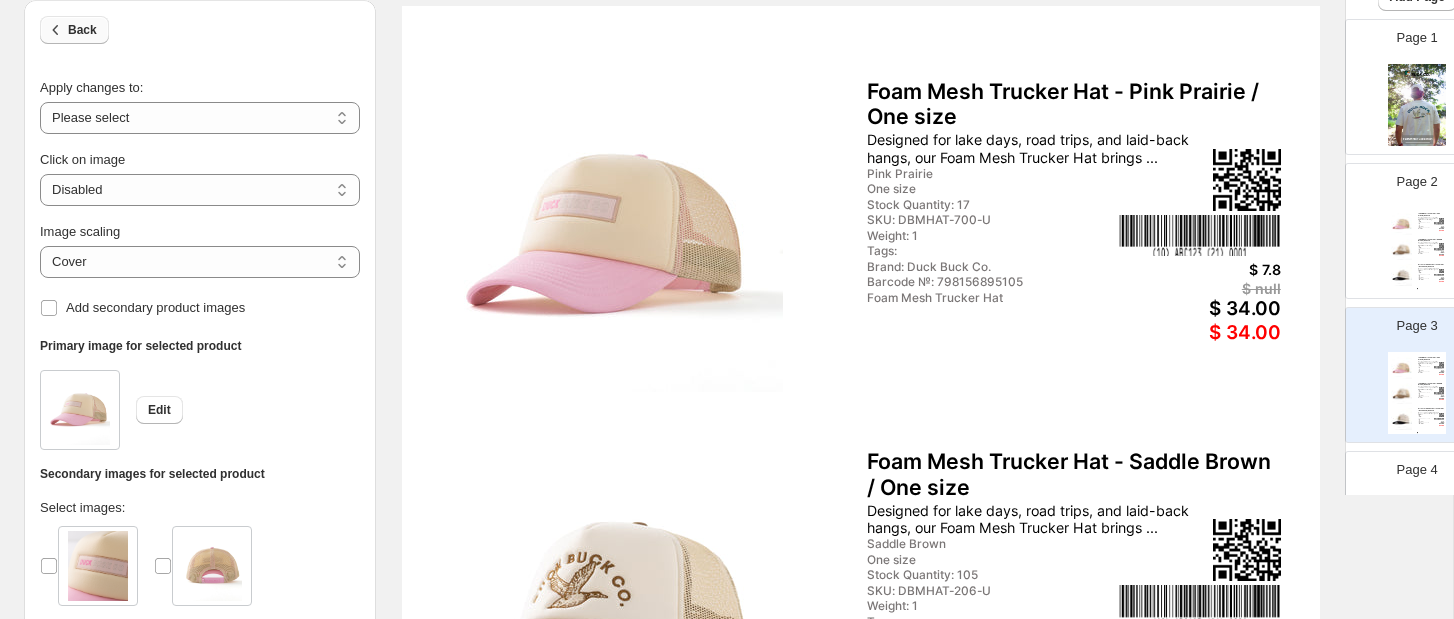 click on "Back" at bounding box center (74, 30) 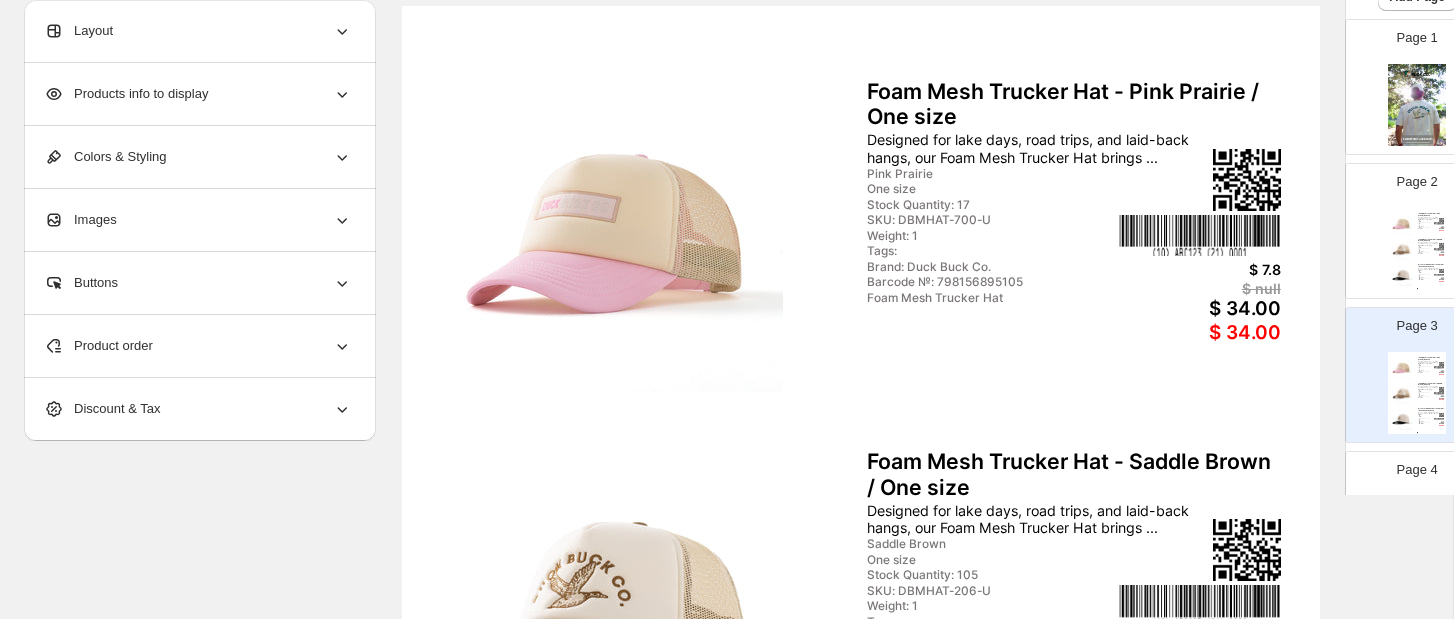 click on "Product order" at bounding box center (198, 346) 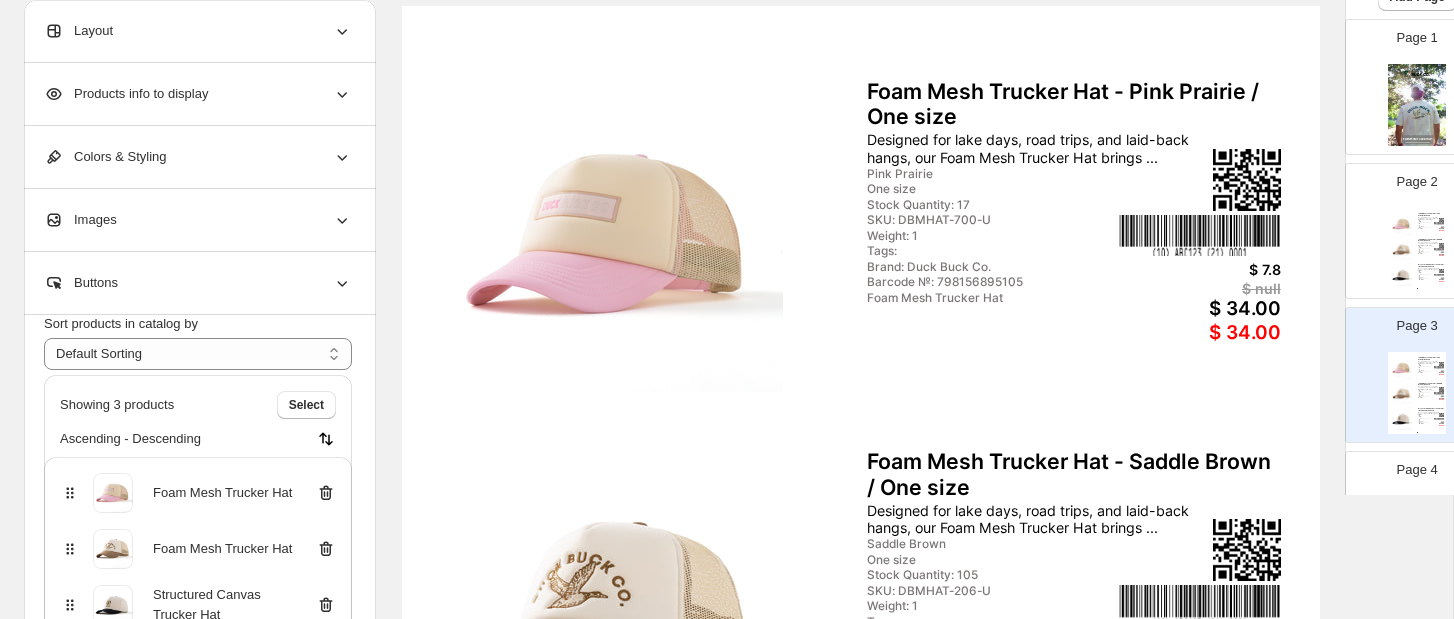 scroll, scrollTop: 63, scrollLeft: 0, axis: vertical 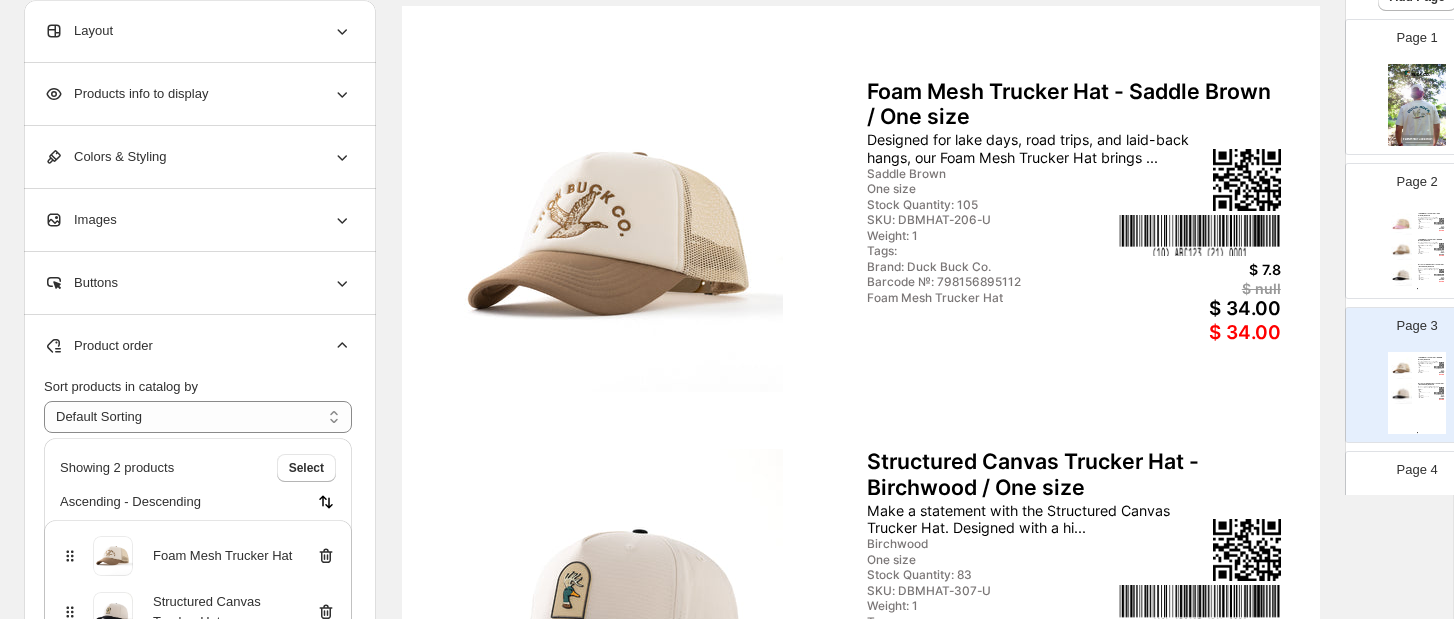 click 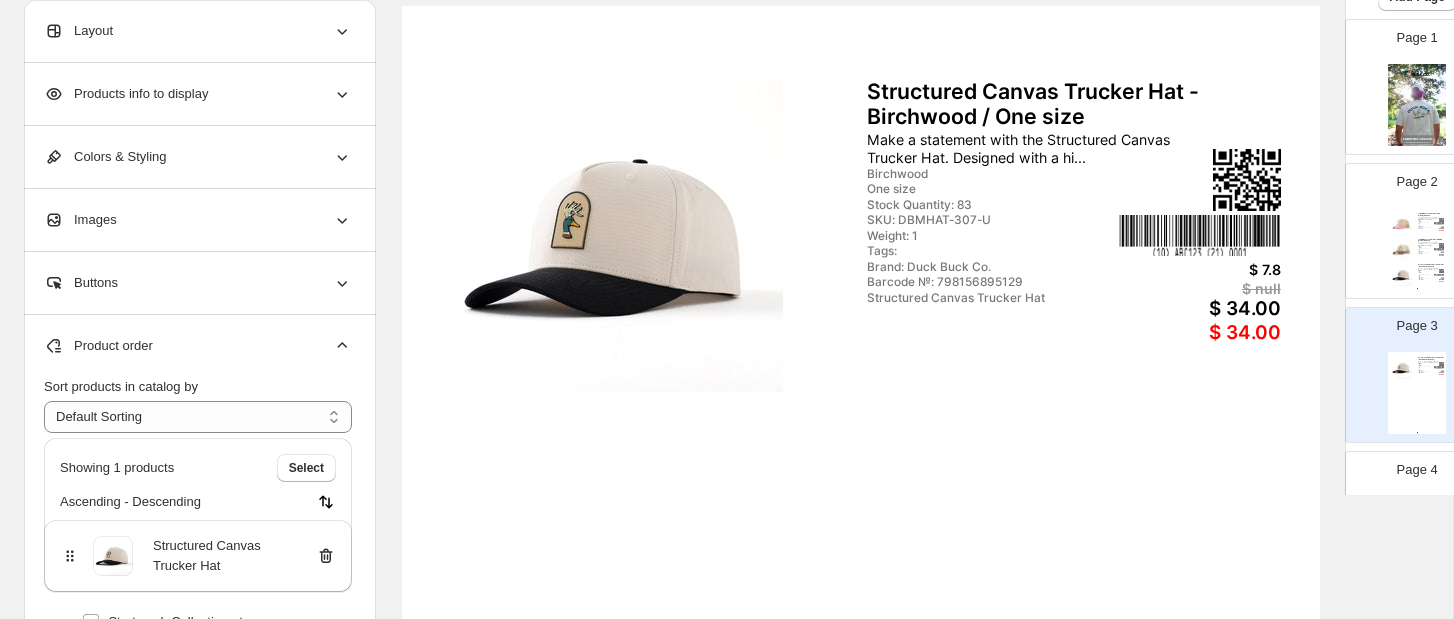 click 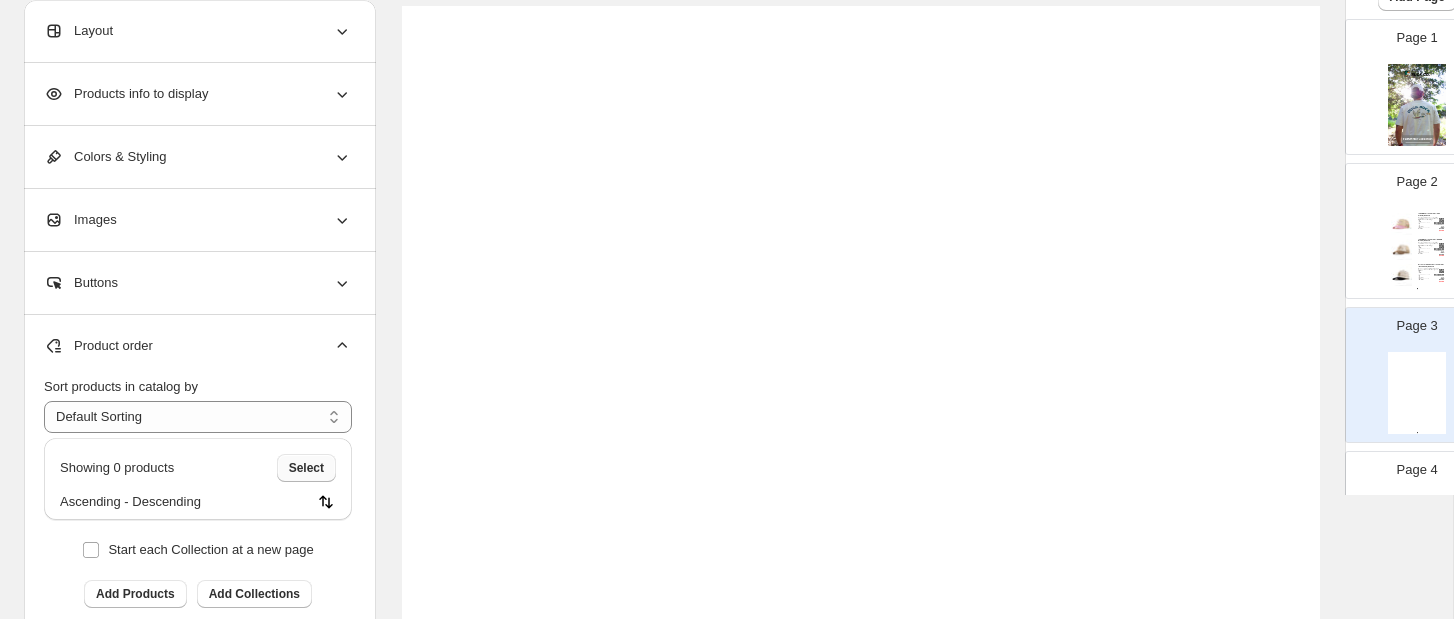 click on "Select" at bounding box center (306, 468) 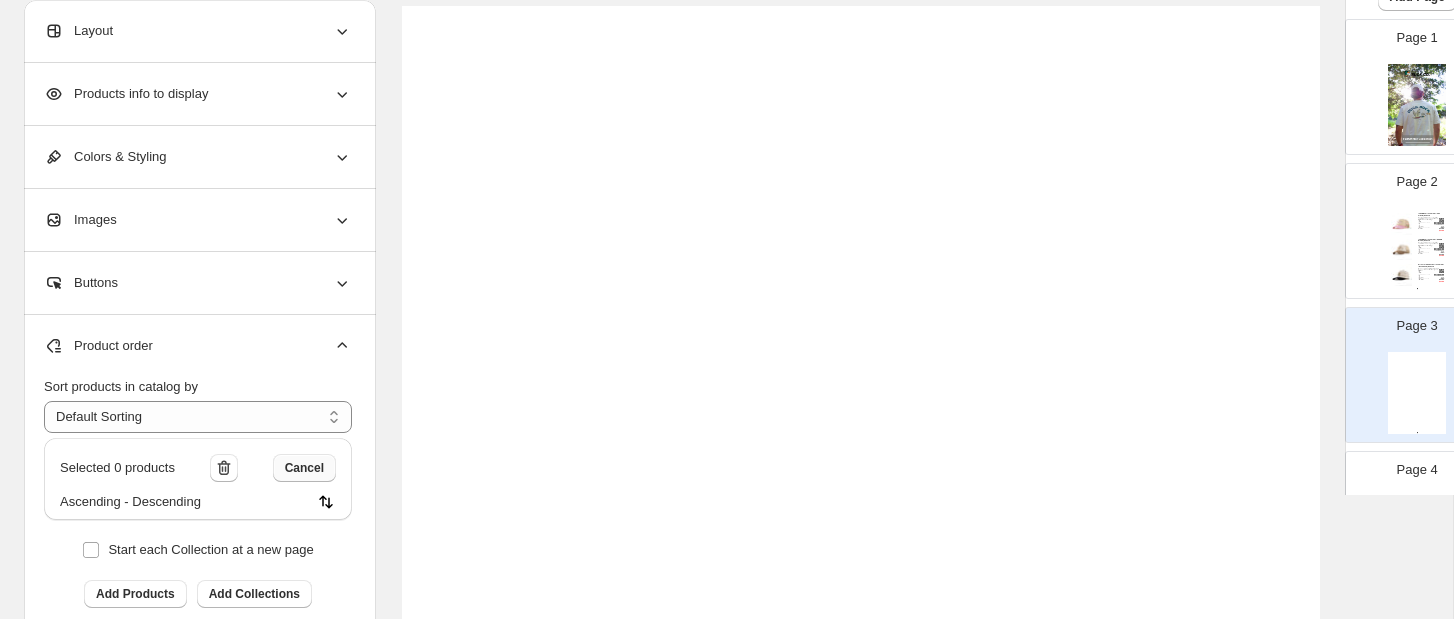click on "Cancel" at bounding box center (304, 468) 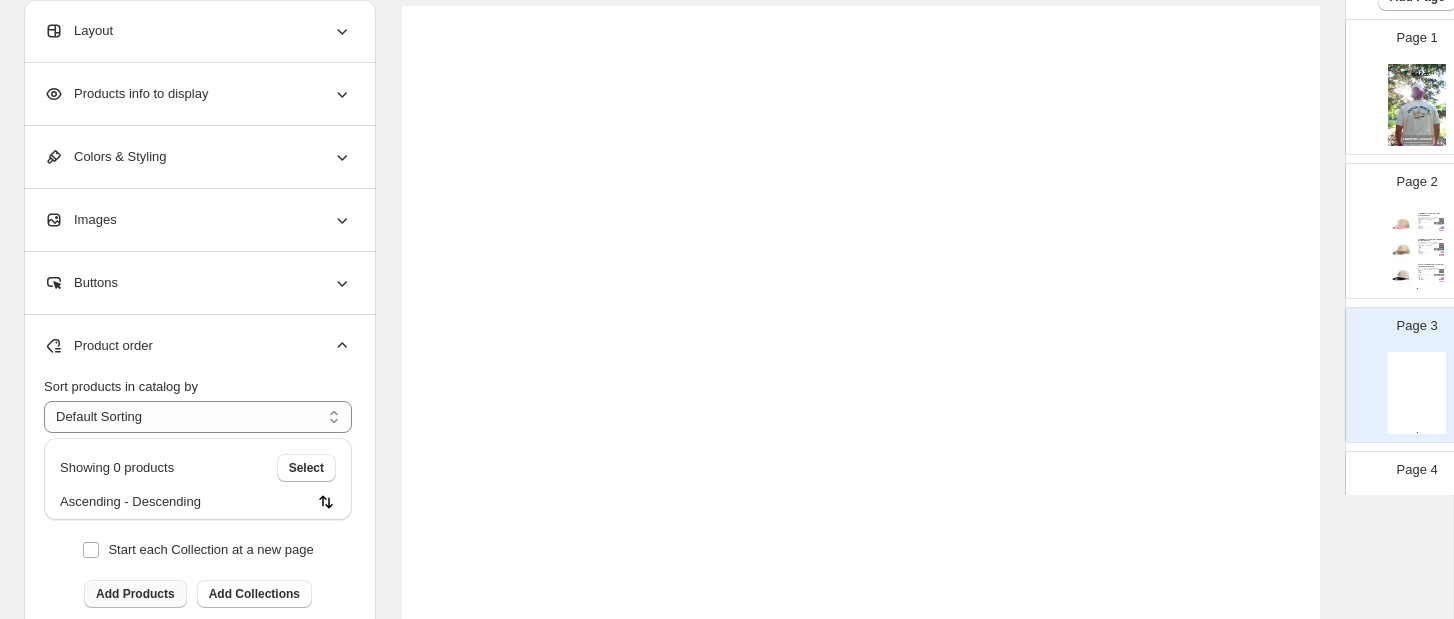 click on "Add Products" at bounding box center (135, 594) 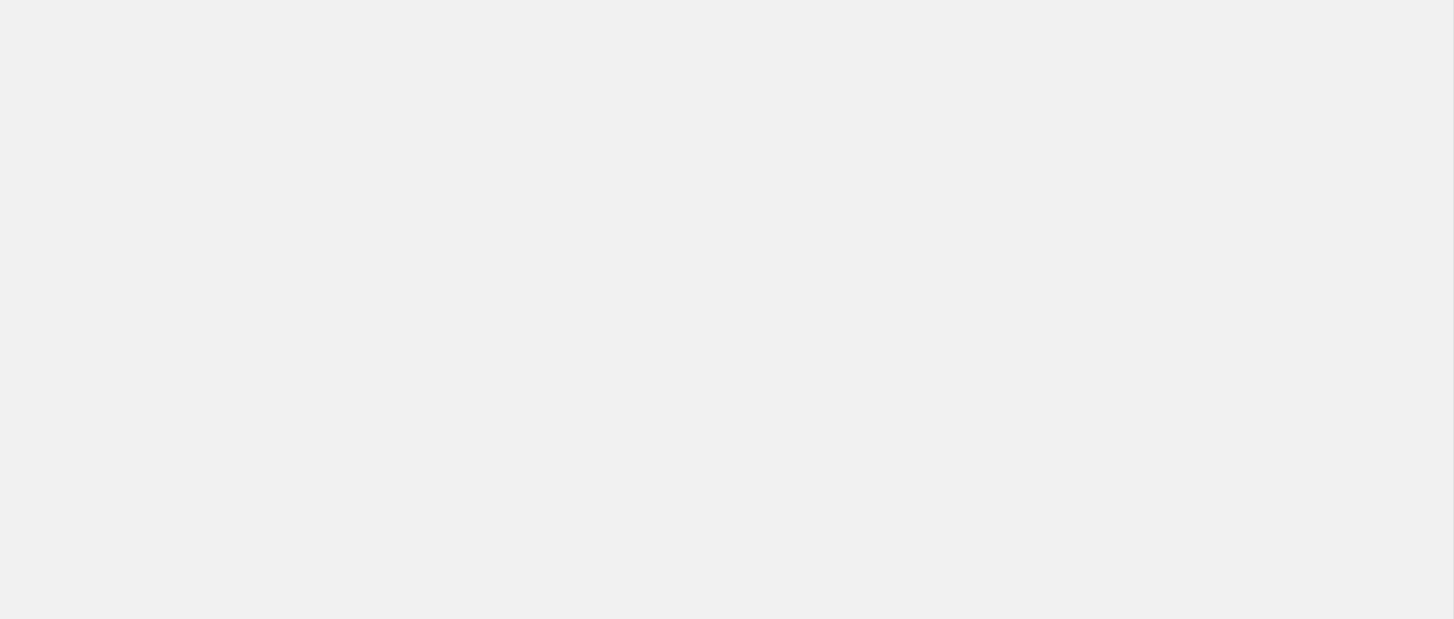scroll, scrollTop: 0, scrollLeft: 0, axis: both 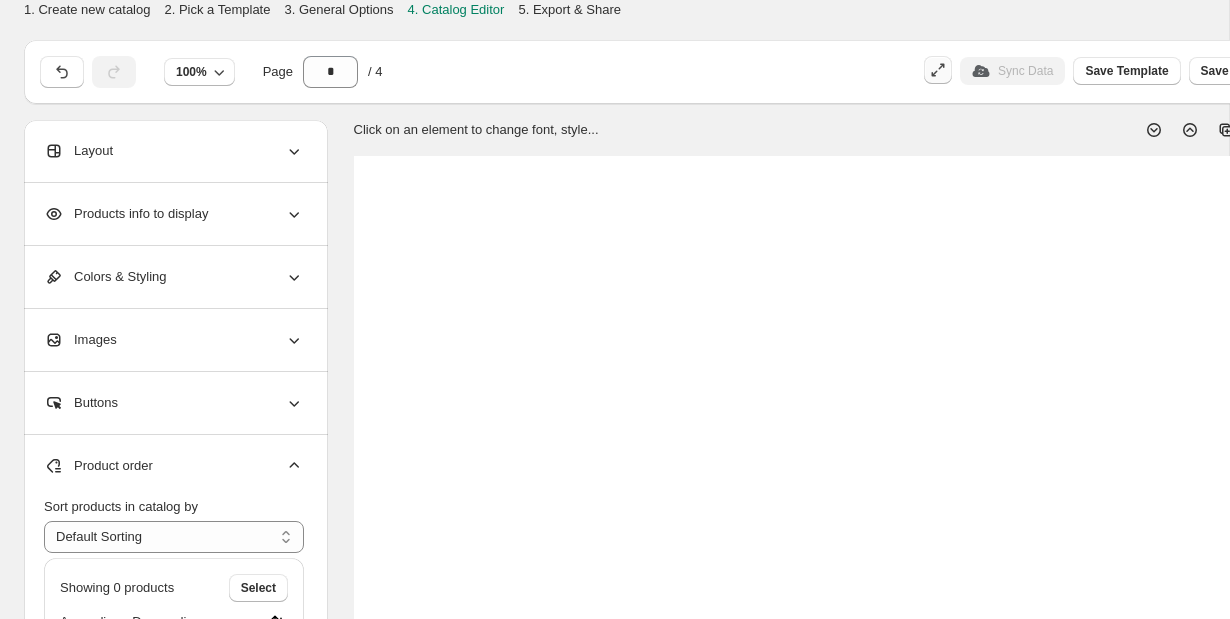 click 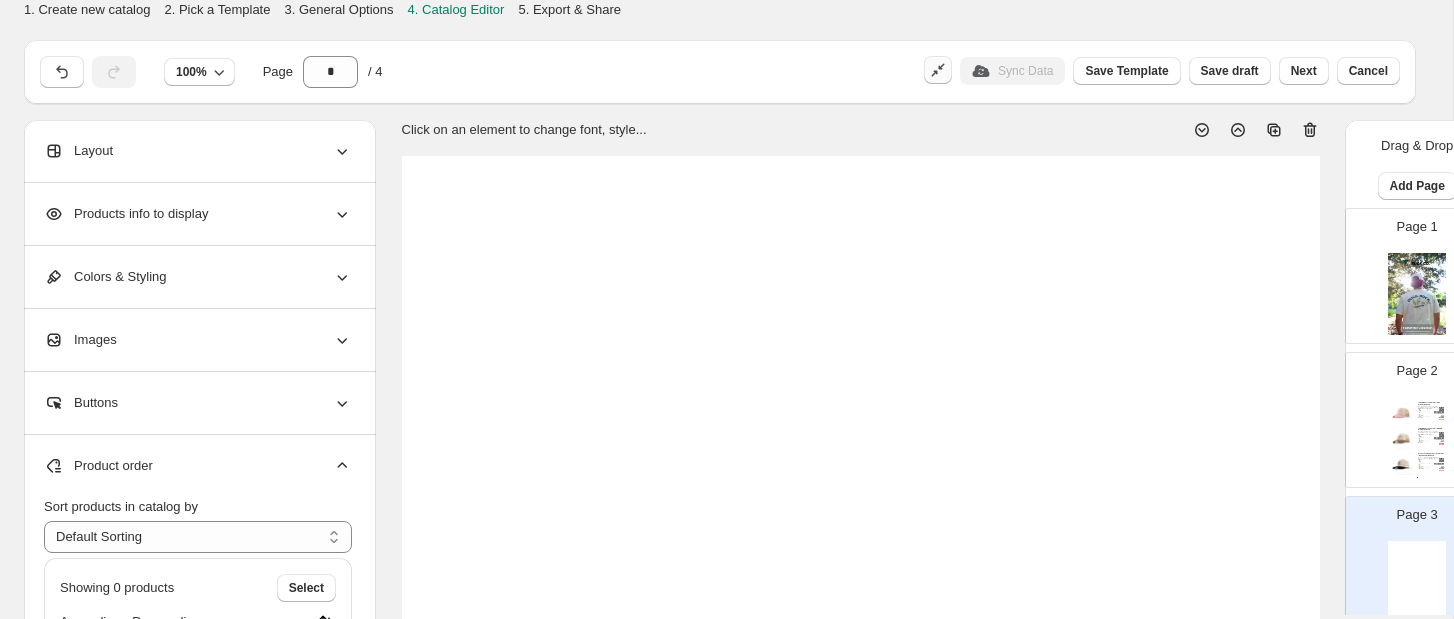 click on "Foam Mesh Trucker Hat - Pink Prairie / One size Designed for lake days, road trips, and laid-back hangs, our Foam Mesh Trucker Hat brings ... Pink Prairie One size Stock Quantity:  17 SKU:  DBMHAT-700-U Weight:  1 Tags:   Brand:  Duck Buck Co. Barcode №:  798156895105 Foam Mesh Trucker Hat $ 7.8 $ null $ 34.00 $ 34.00 Foam Mesh Trucker Hat - Saddle Brown / One size Designed for lake days, road trips, and laid-back hangs, our Foam Mesh Trucker Hat brings ... Saddle Brown One size Stock Quantity:  105 SKU:  DBMHAT-206-U Weight:  1 Tags:   Brand:  Duck Buck Co. Barcode №:  798156895112 Foam Mesh Trucker Hat $ 7.8 $ null $ 34.00 $ 34.00 Structured Canvas Trucker Hat - Birchwood / One size
Make a statement with the Structured Canvas Trucker Hat. Designed with a hi... Birchwood One size Stock Quantity:  83 SKU:  DBMHAT-307-U Weight:  1 Tags:   Brand:  Duck Buck Co. Barcode №:  798156895129 Structured Canvas Trucker Hat $ 7.8 $ null $ 34.00 $ 34.00 Clothing Catalog | Page undefined" at bounding box center (1417, 438) 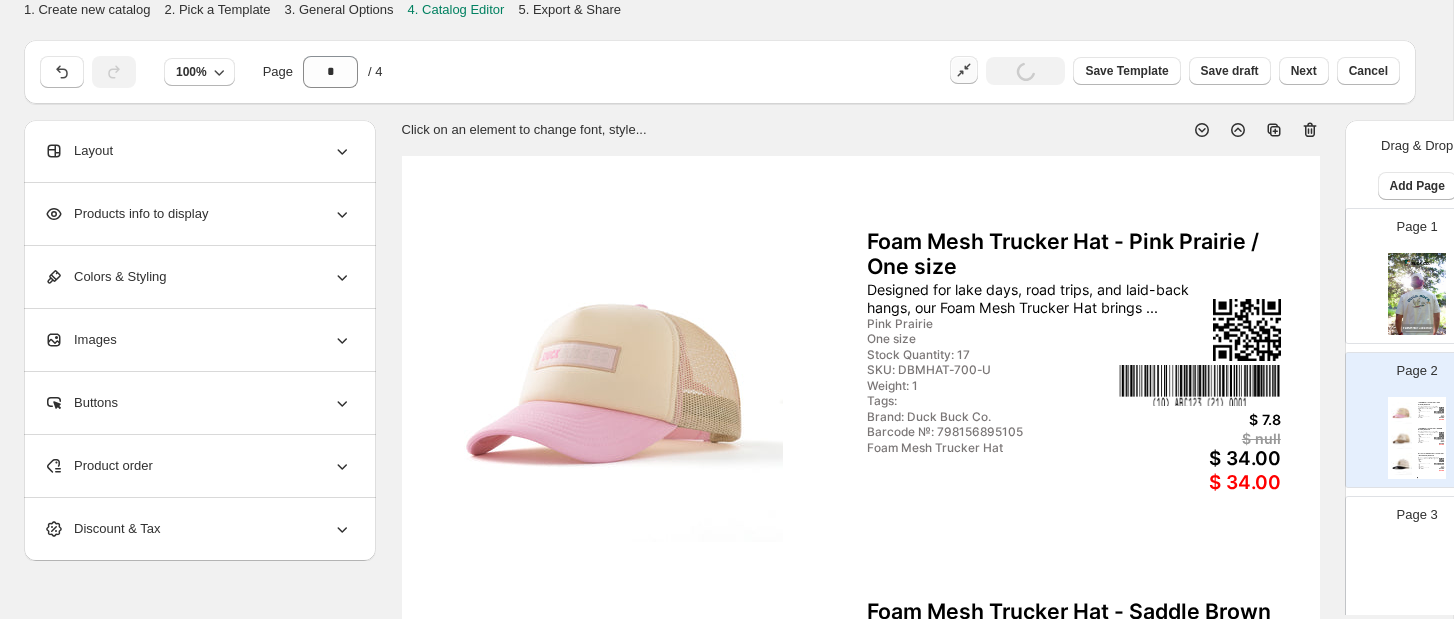click on "Clothing Catalog | Page undefined" at bounding box center [1417, 582] 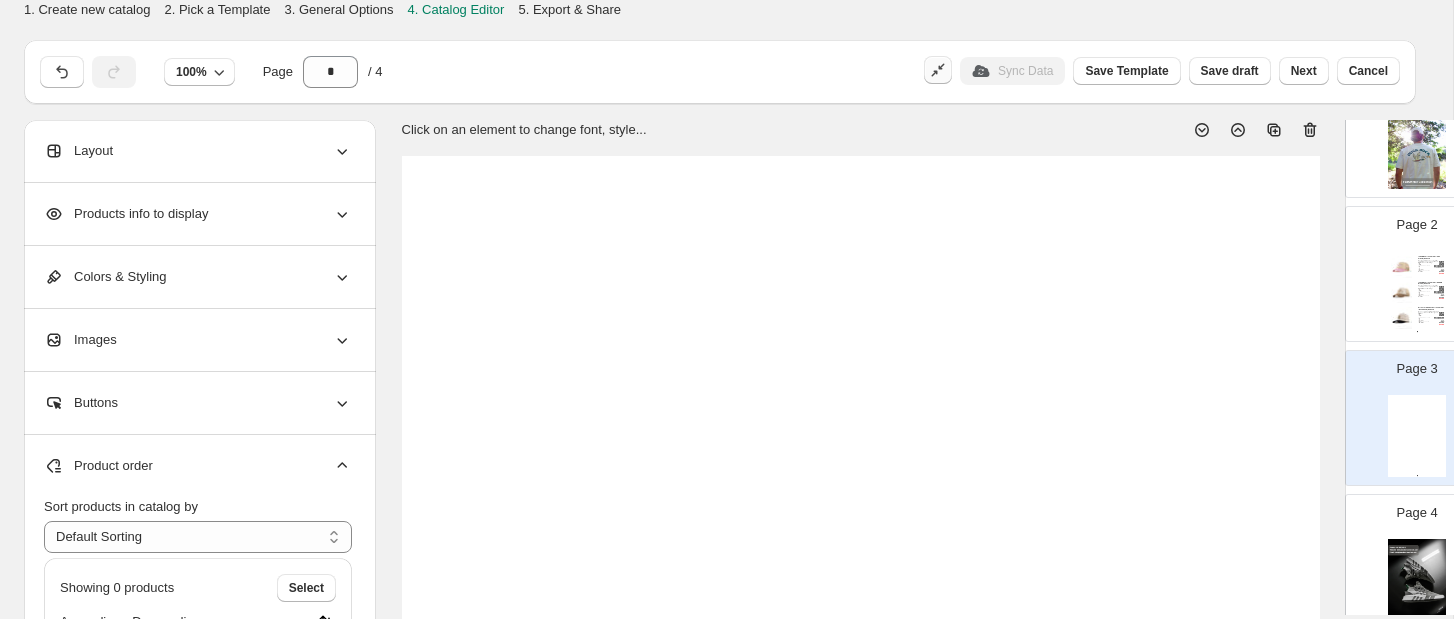 scroll, scrollTop: 149, scrollLeft: 0, axis: vertical 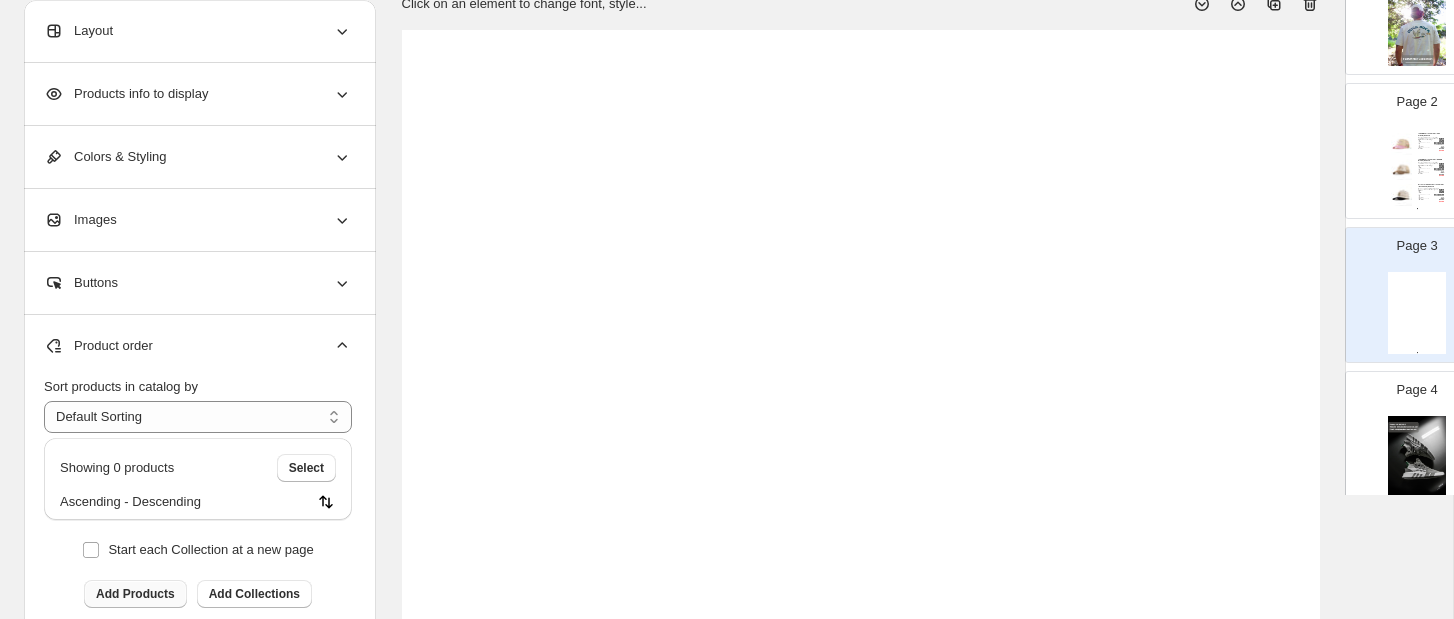 click on "Add Products" at bounding box center [135, 594] 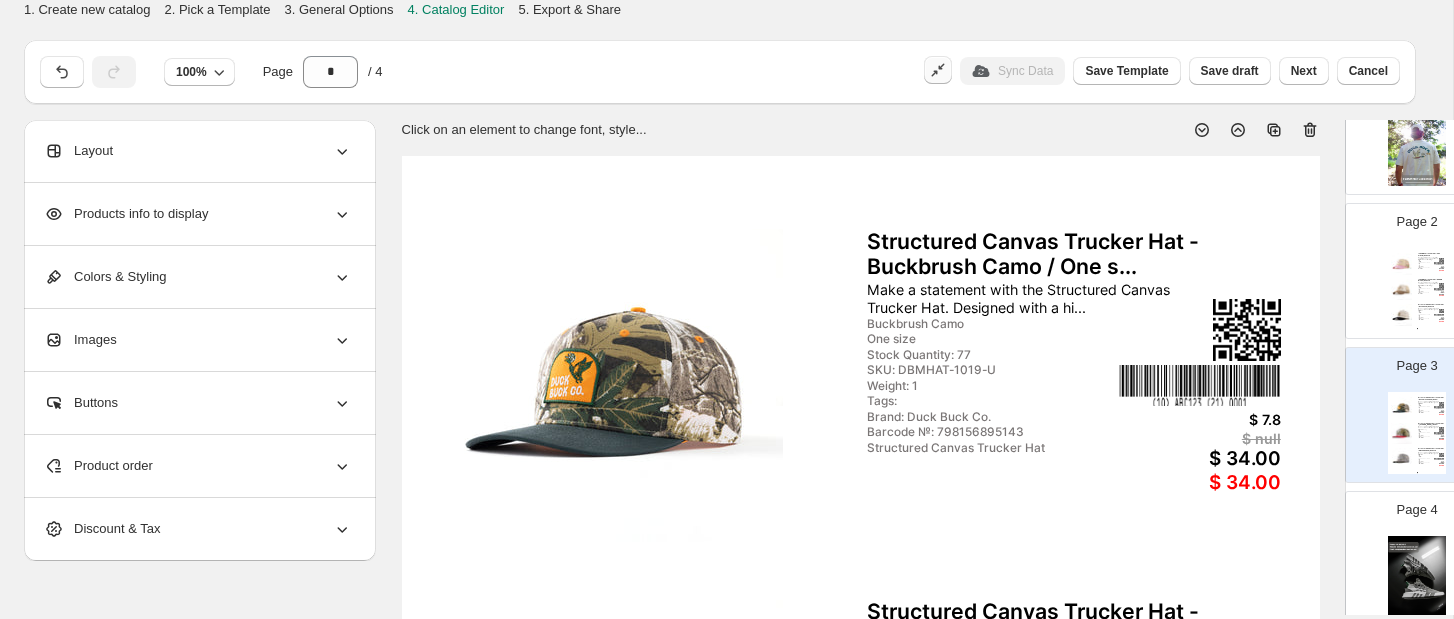 scroll, scrollTop: 0, scrollLeft: 0, axis: both 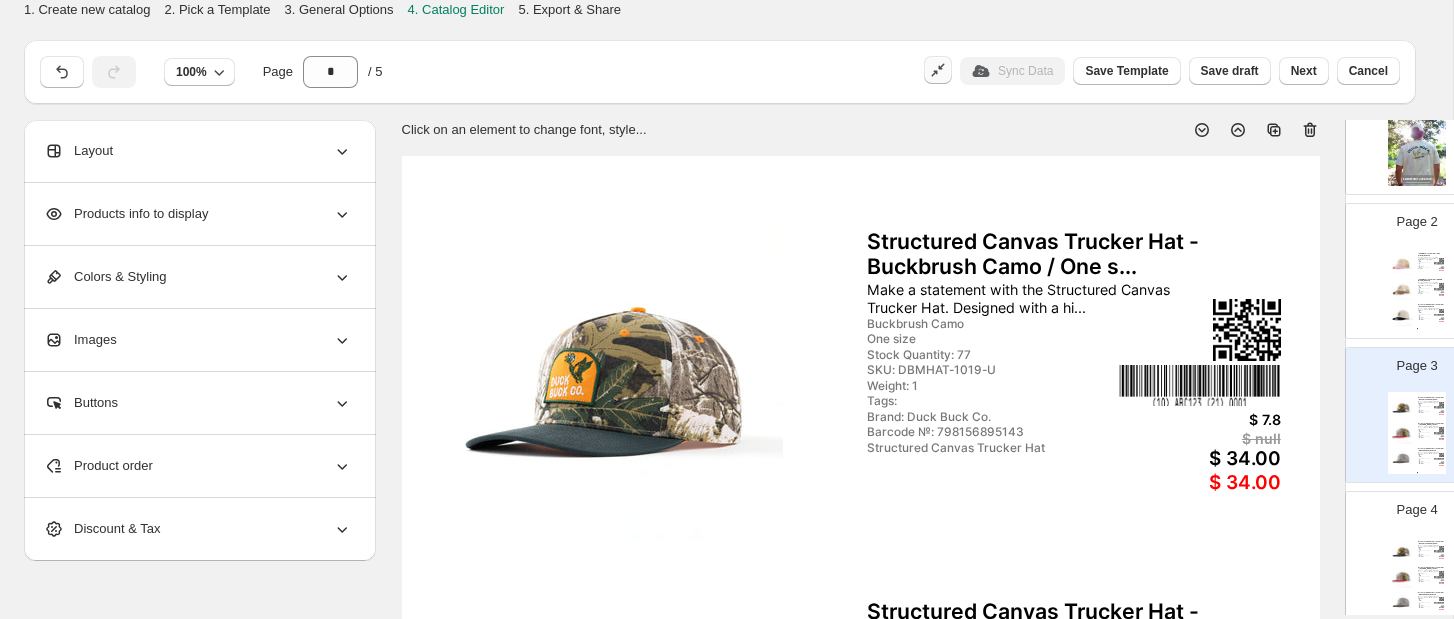 click on "Make a statement with the Structured Canvas Trucker Hat. Designed with a hi..." at bounding box center (1429, 547) 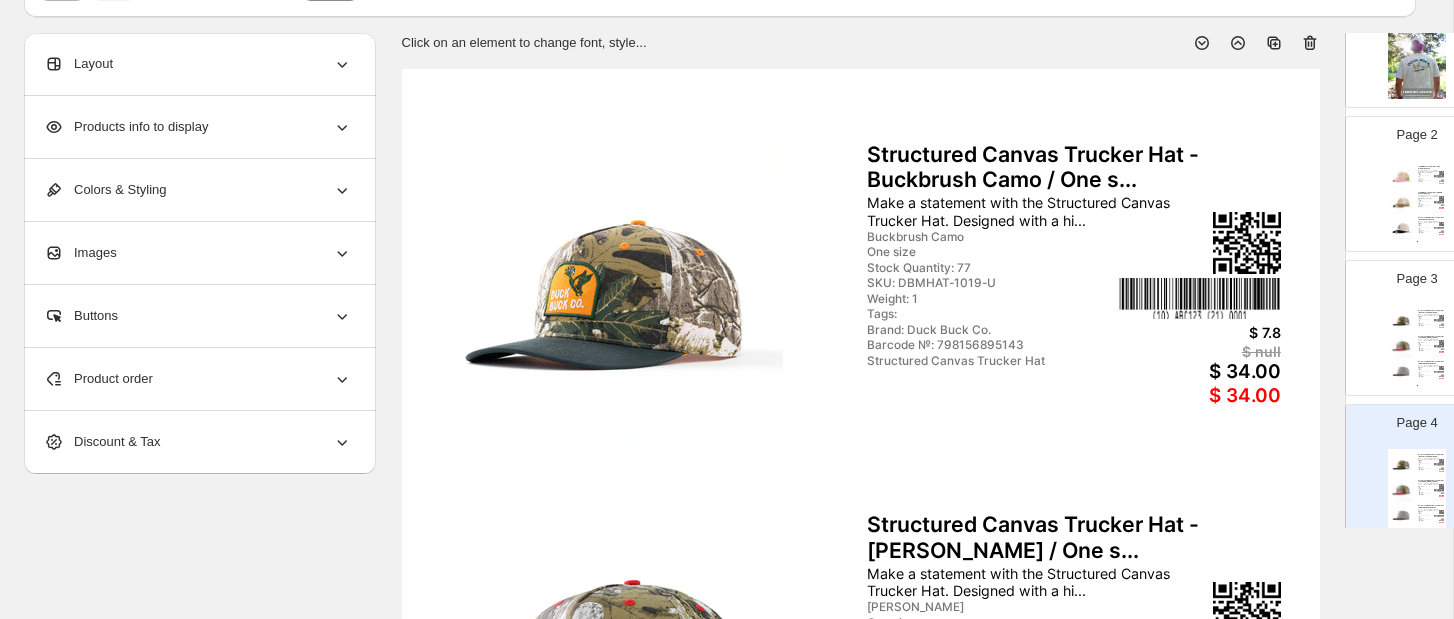 scroll, scrollTop: 89, scrollLeft: 0, axis: vertical 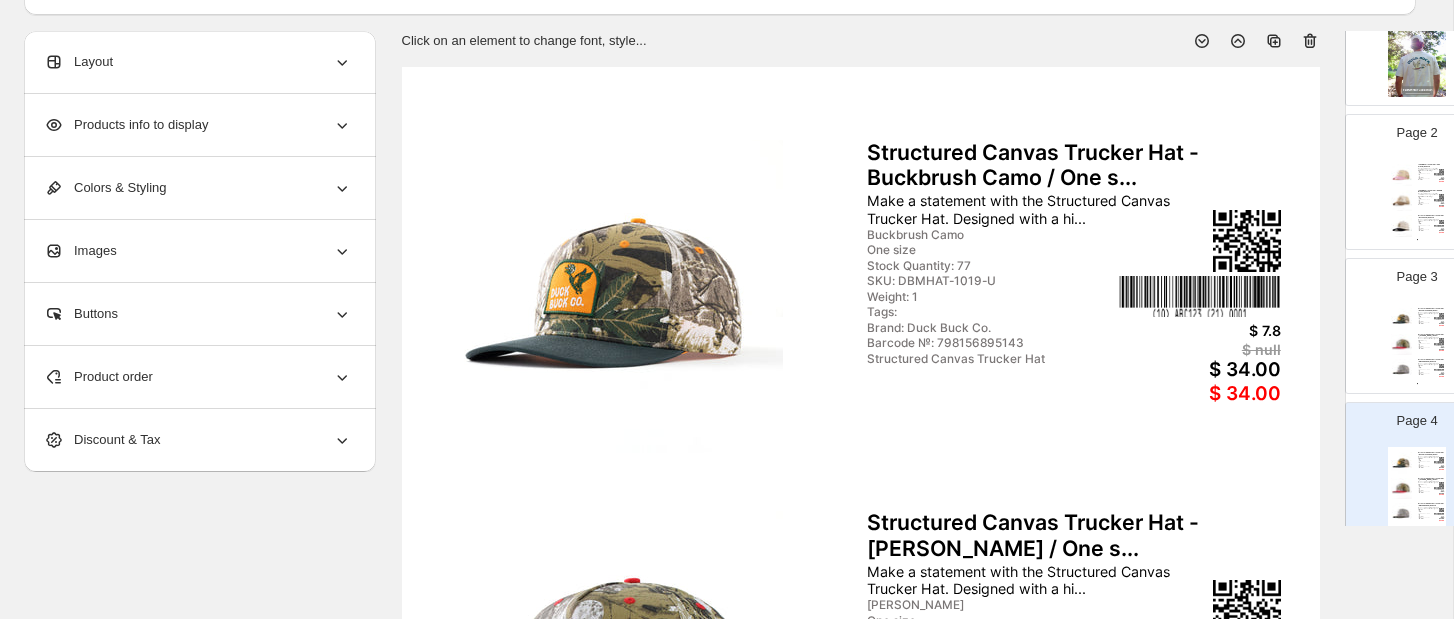 click at bounding box center (611, 296) 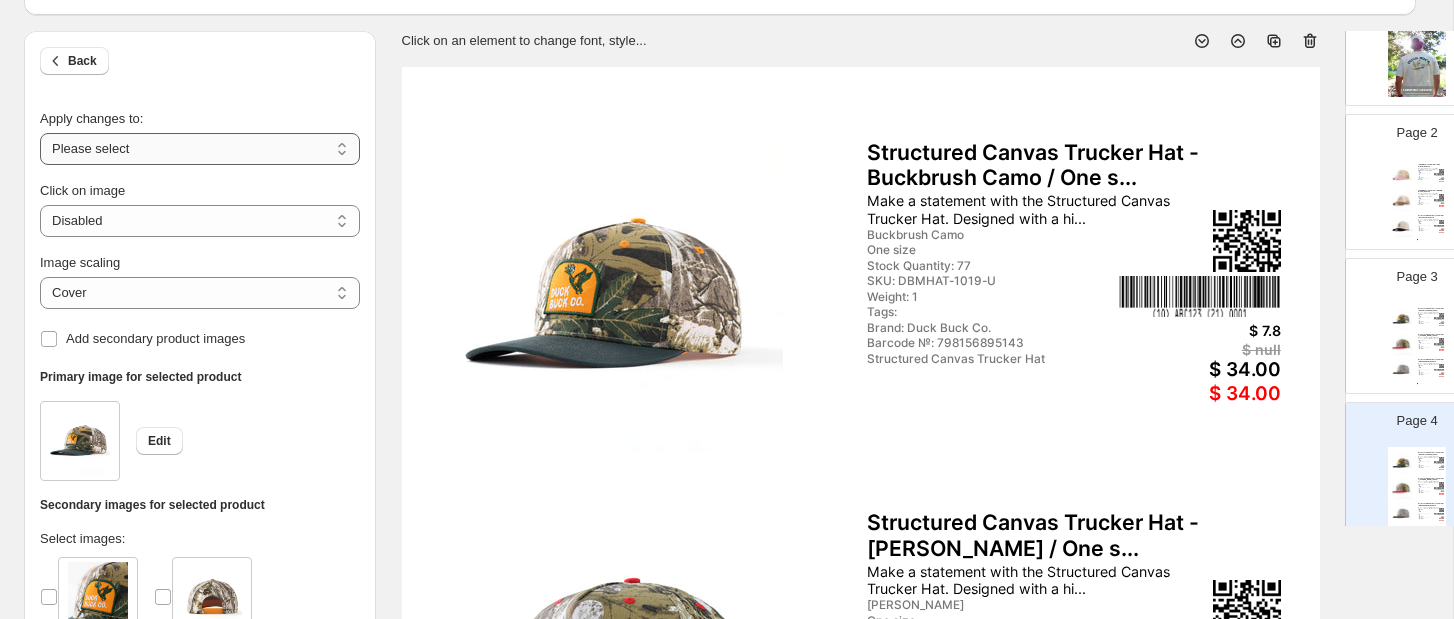 select on "**********" 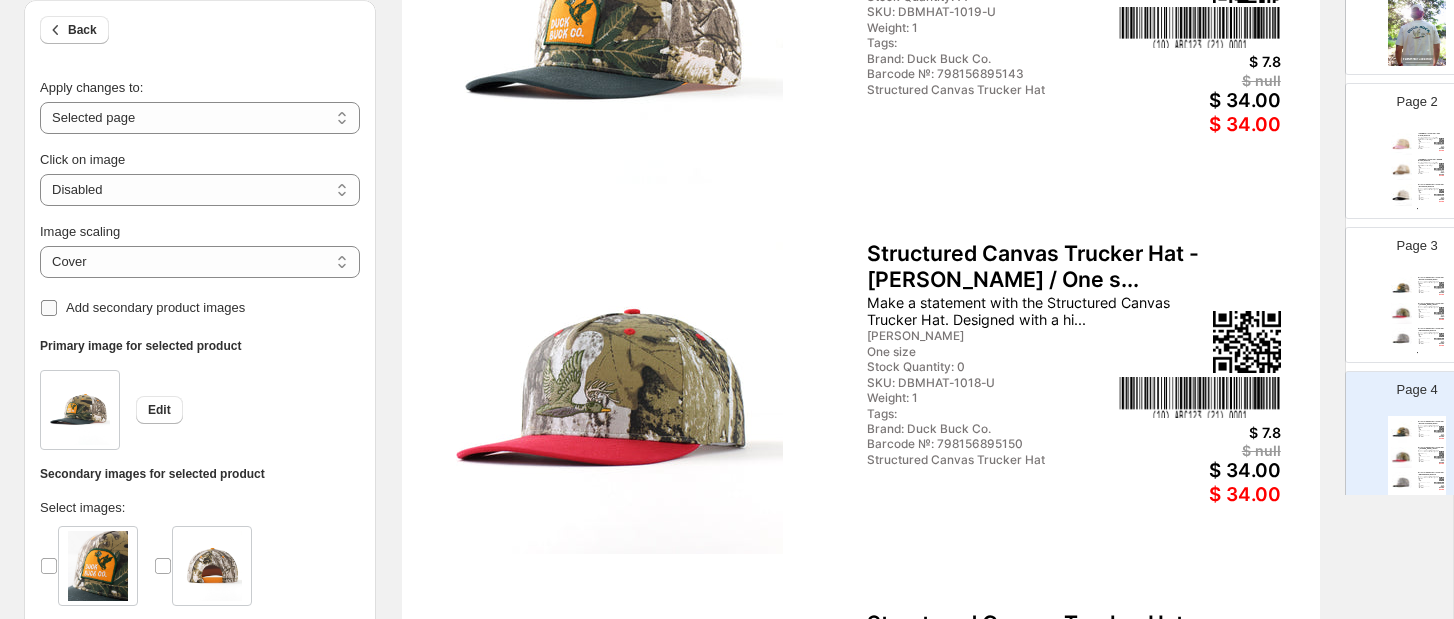 scroll, scrollTop: 537, scrollLeft: 0, axis: vertical 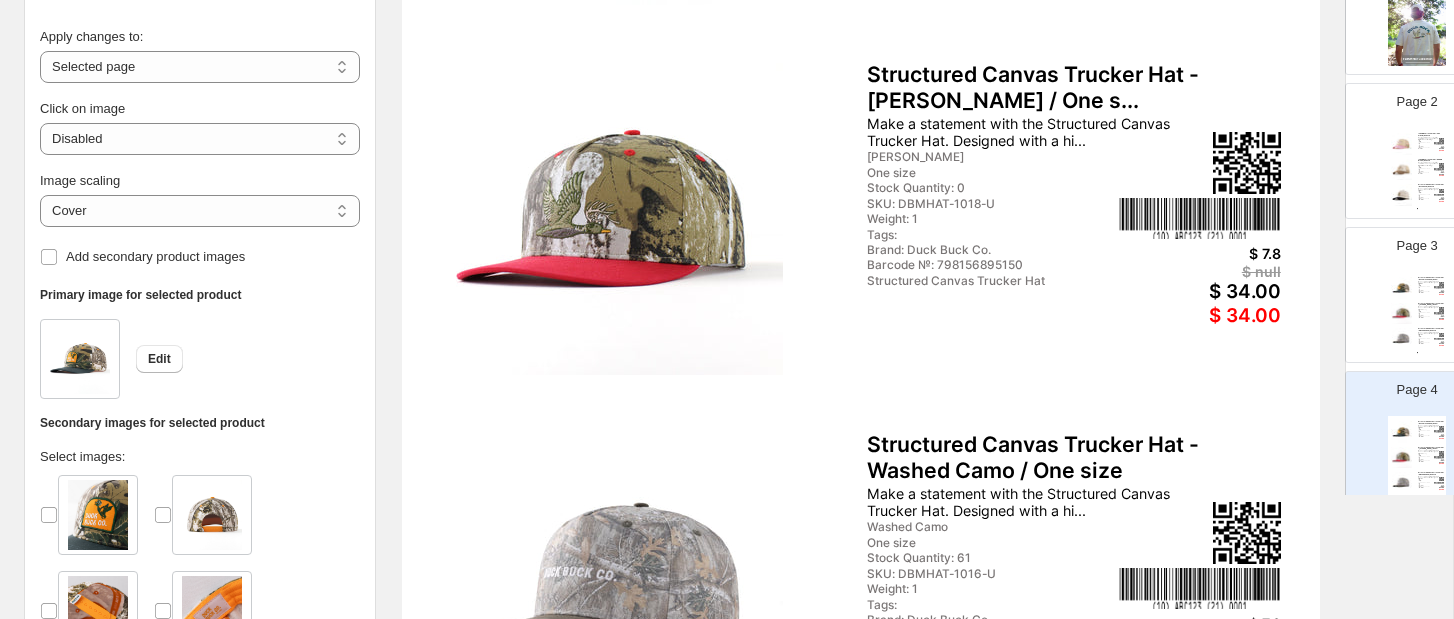 click at bounding box center (611, 218) 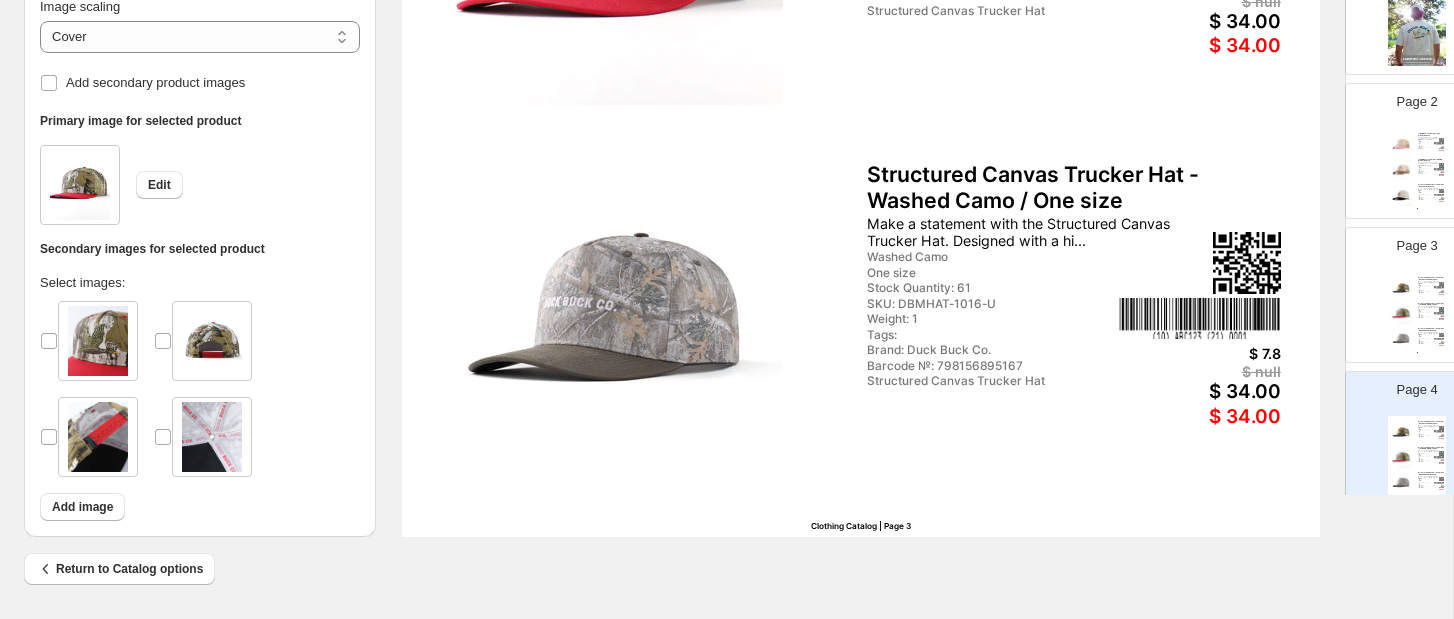 scroll, scrollTop: 828, scrollLeft: 0, axis: vertical 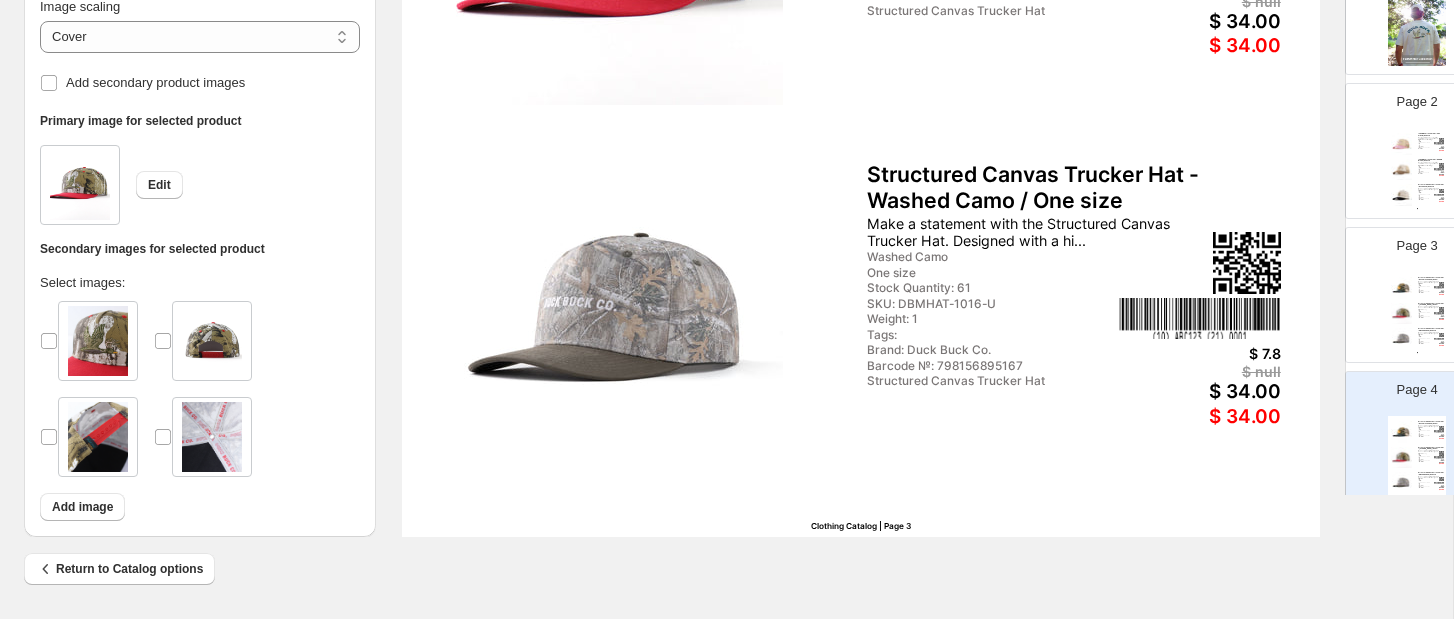 click on "Page 3   Structured Canvas Trucker Hat - Buckbrush Camo / One s...
Make a statement with the Structured Canvas Trucker Hat. Designed with a hi... Buckbrush Camo One size Stock Quantity:  77 SKU:  DBMHAT-1019-U Weight:  1 Tags:   Brand:  Duck Buck Co. Barcode №:  798156895143 Structured Canvas Trucker Hat $ 7.8 $ null $ 34.00 $ 34.00 Structured Canvas Trucker Hat - [PERSON_NAME] Camo / One s...
Make a statement with the Structured Canvas Trucker Hat. Designed with a hi... [PERSON_NAME] Camo One size Stock Quantity:  0 SKU:  DBMHAT-1018-U Weight:  1 Tags:   Brand:  Duck Buck Co. Barcode №:  798156895150 Structured Canvas Trucker Hat $ 7.8 $ null $ 34.00 $ 34.00 Structured Canvas Trucker Hat - Washed Camo / One size
Make a statement with the Structured Canvas Trucker Hat. Designed with a hi... Washed Camo One size Stock Quantity:  61 SKU:  DBMHAT-1016-U Weight:  1 Tags:   Brand:  Duck Buck Co. Barcode №:  798156895167 Structured Canvas Trucker Hat $ 7.8 $ null $ 34.00" at bounding box center (1409, 287) 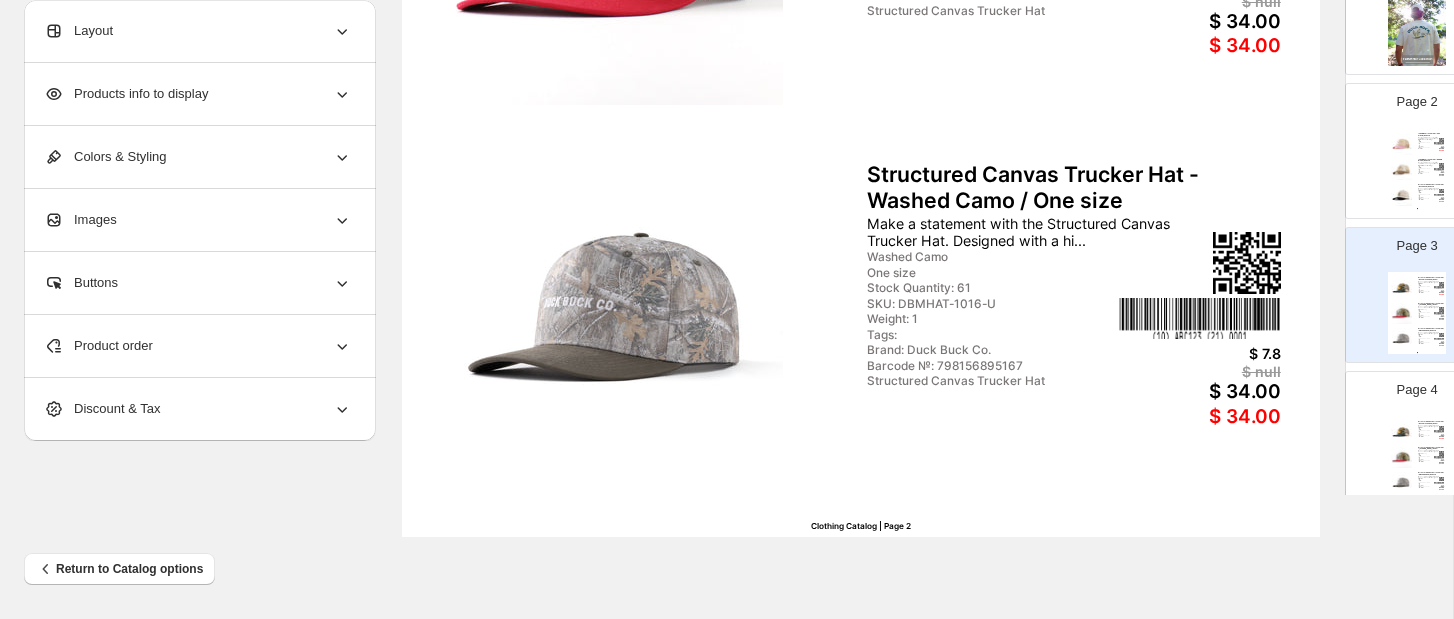 click at bounding box center (1402, 432) 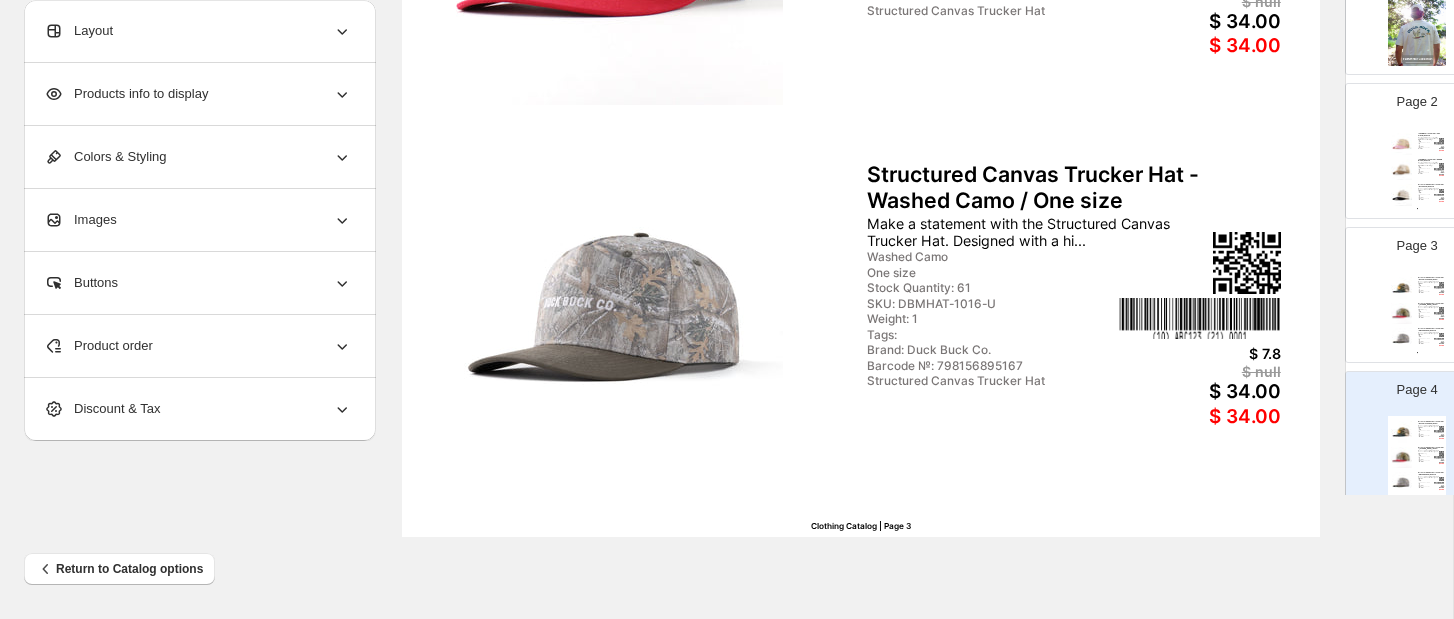 click on "Product order" at bounding box center [198, 346] 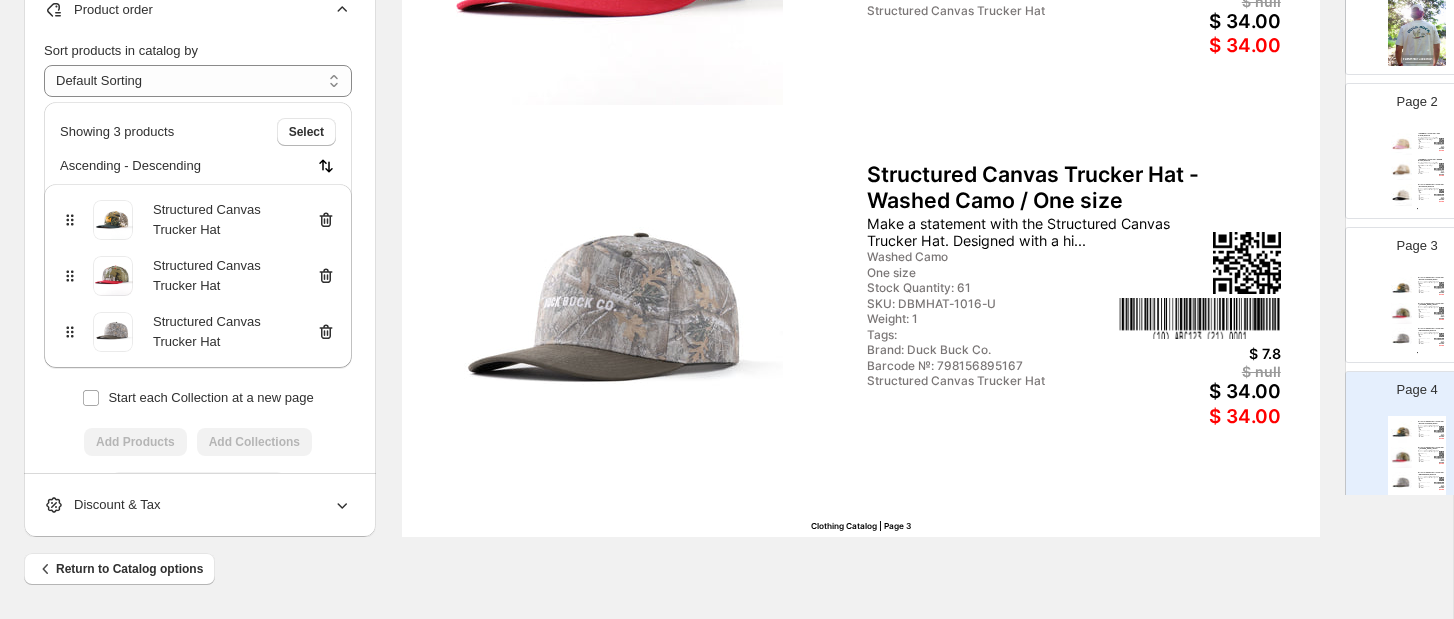 click 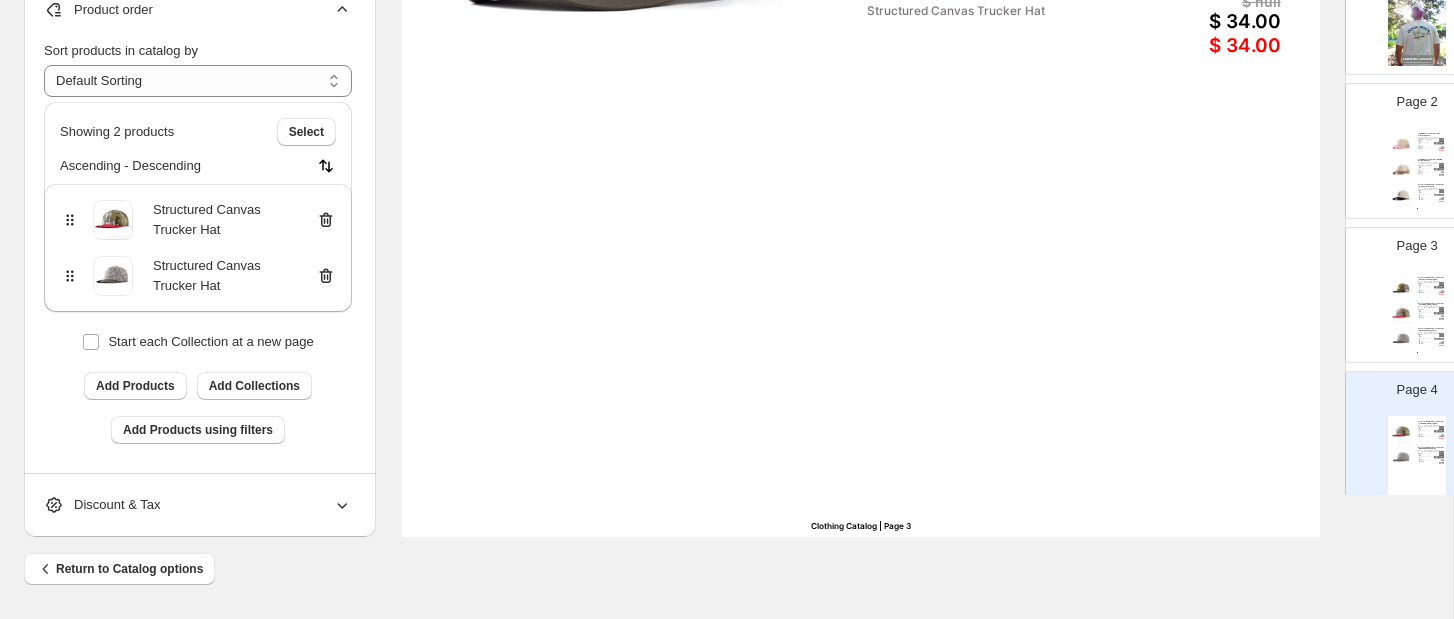 scroll, scrollTop: 807, scrollLeft: 0, axis: vertical 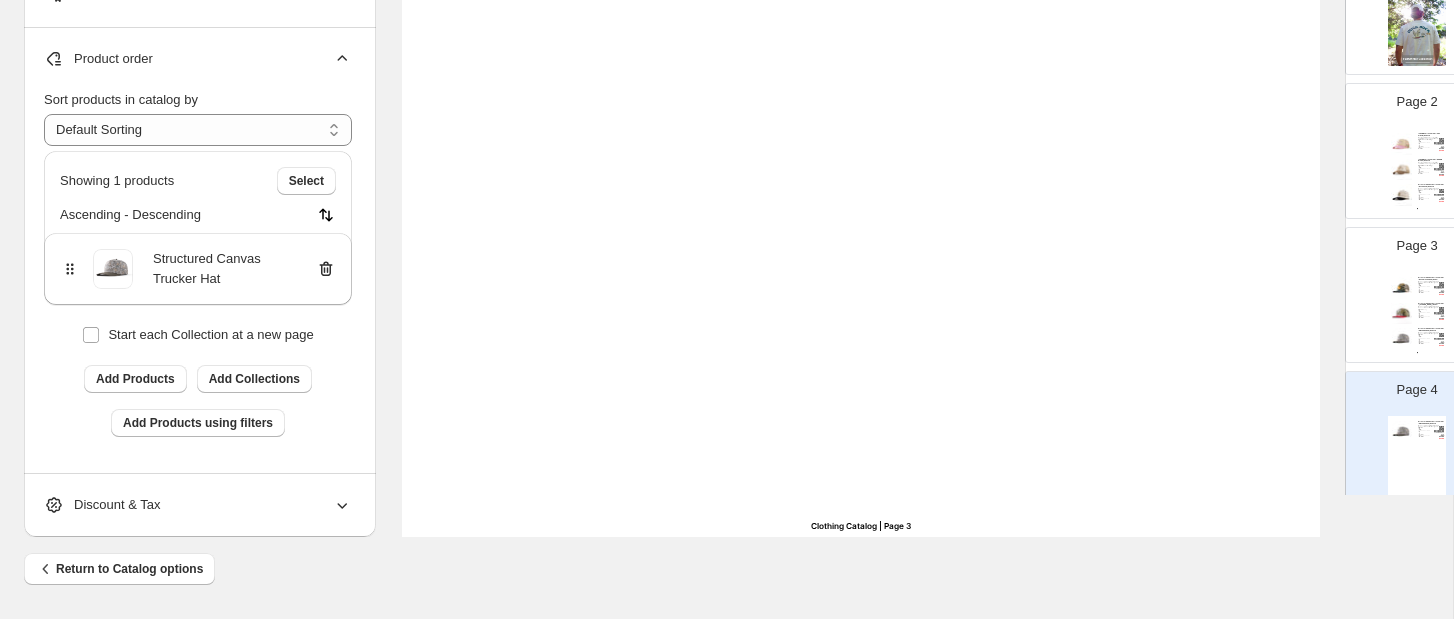 click 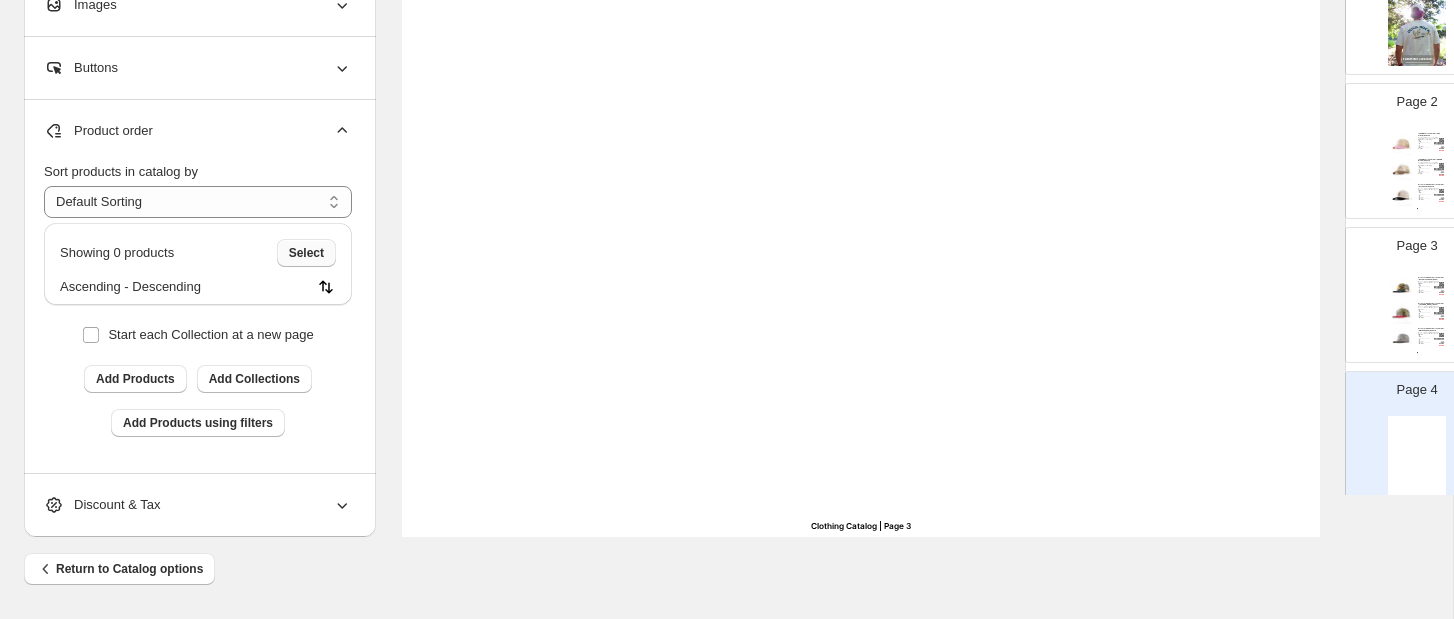 click on "Select" at bounding box center [306, 253] 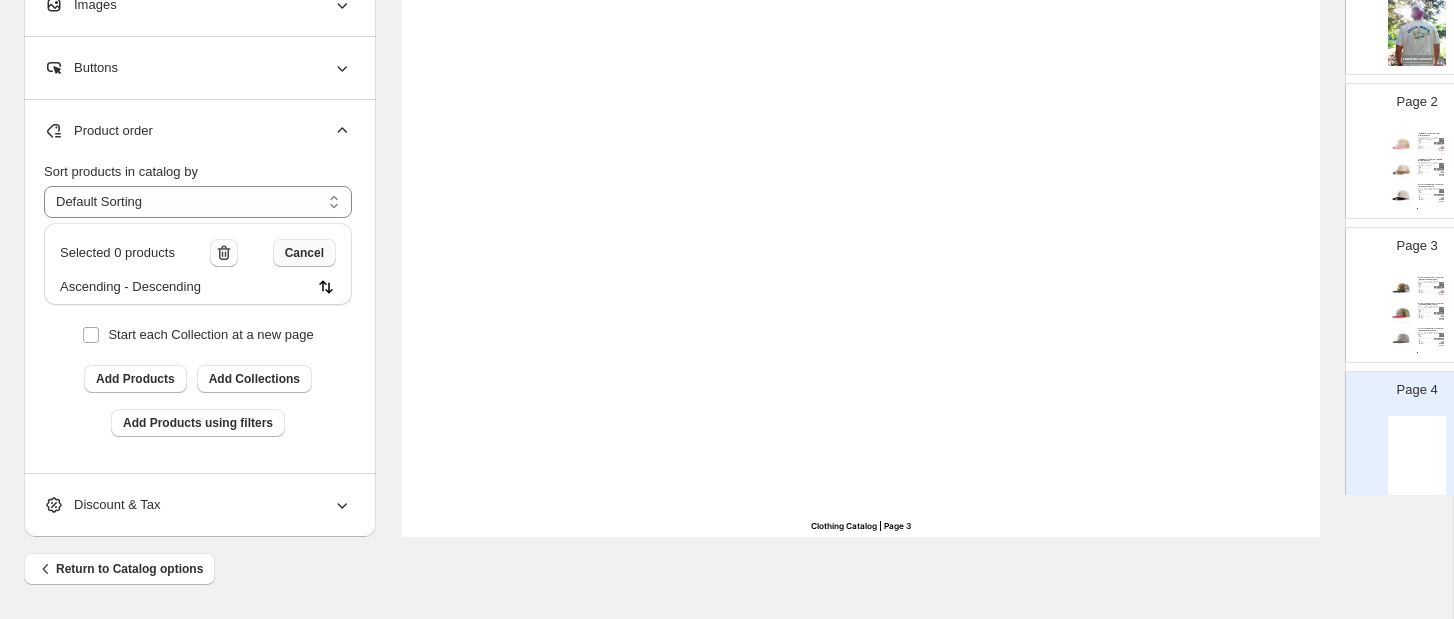 click on "Cancel" at bounding box center [304, 253] 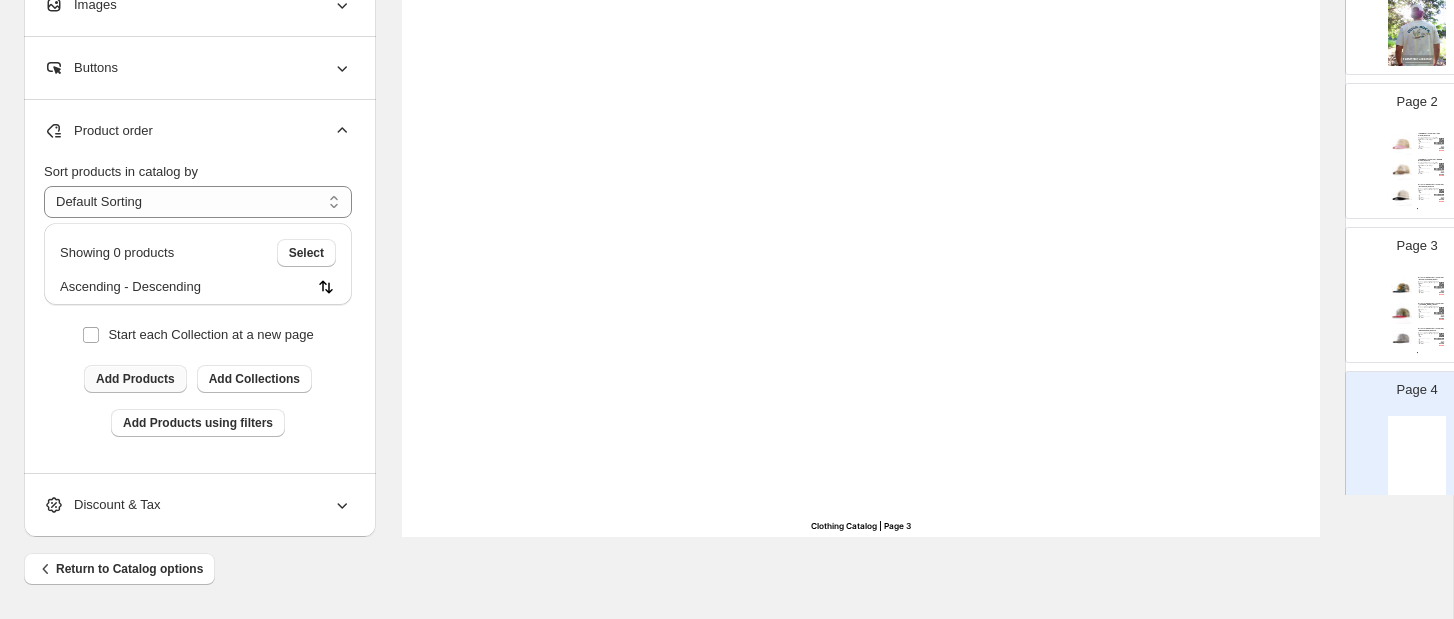 click on "Add Products" at bounding box center [135, 379] 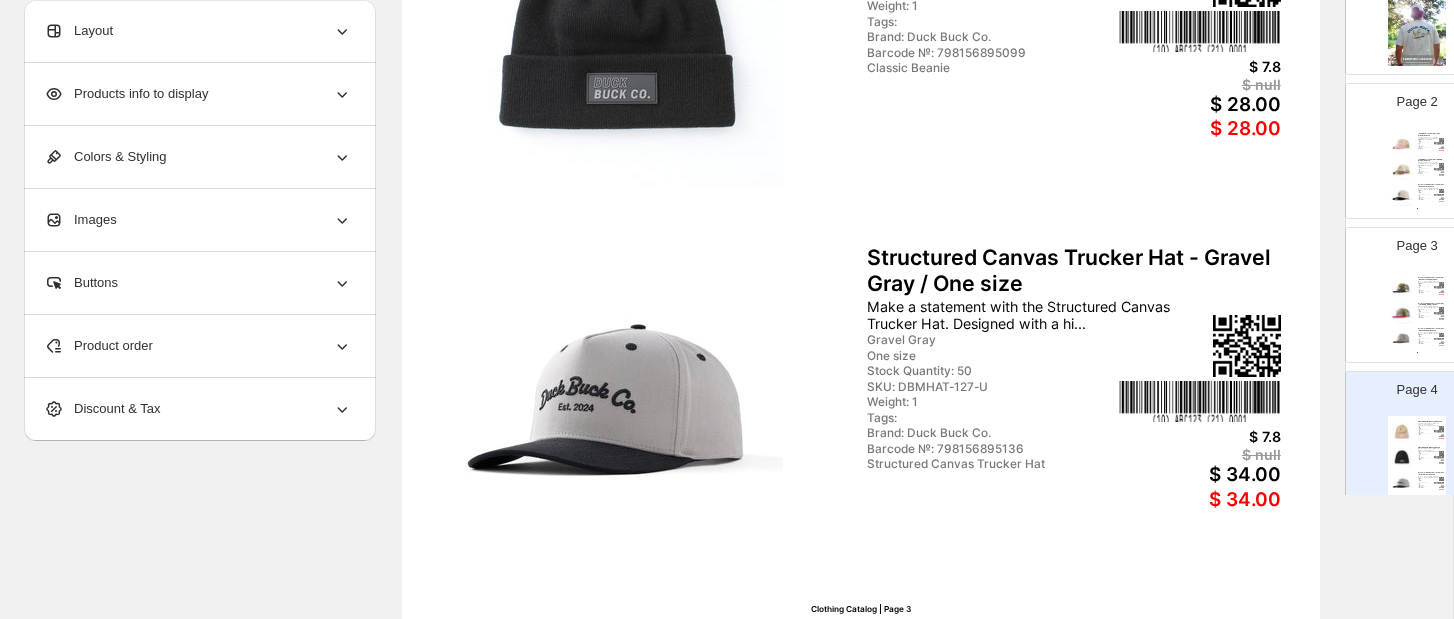 scroll, scrollTop: 725, scrollLeft: 0, axis: vertical 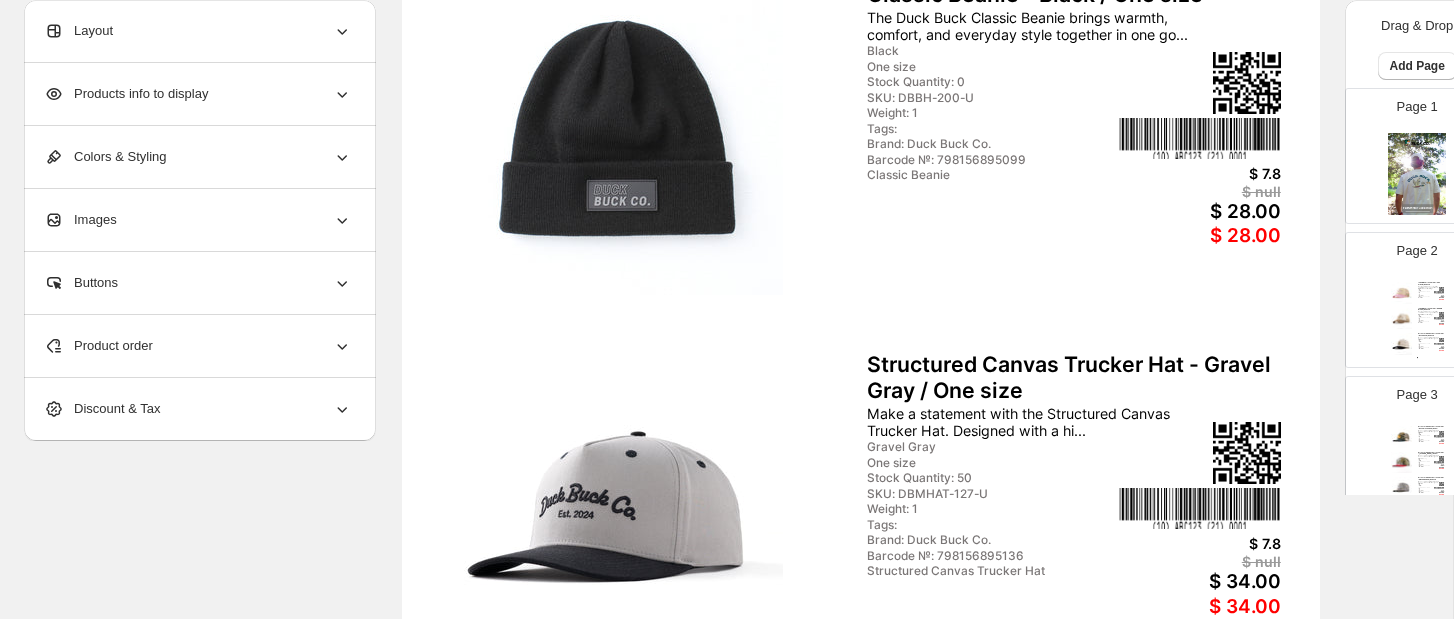 click on "Page 3" at bounding box center (1417, 395) 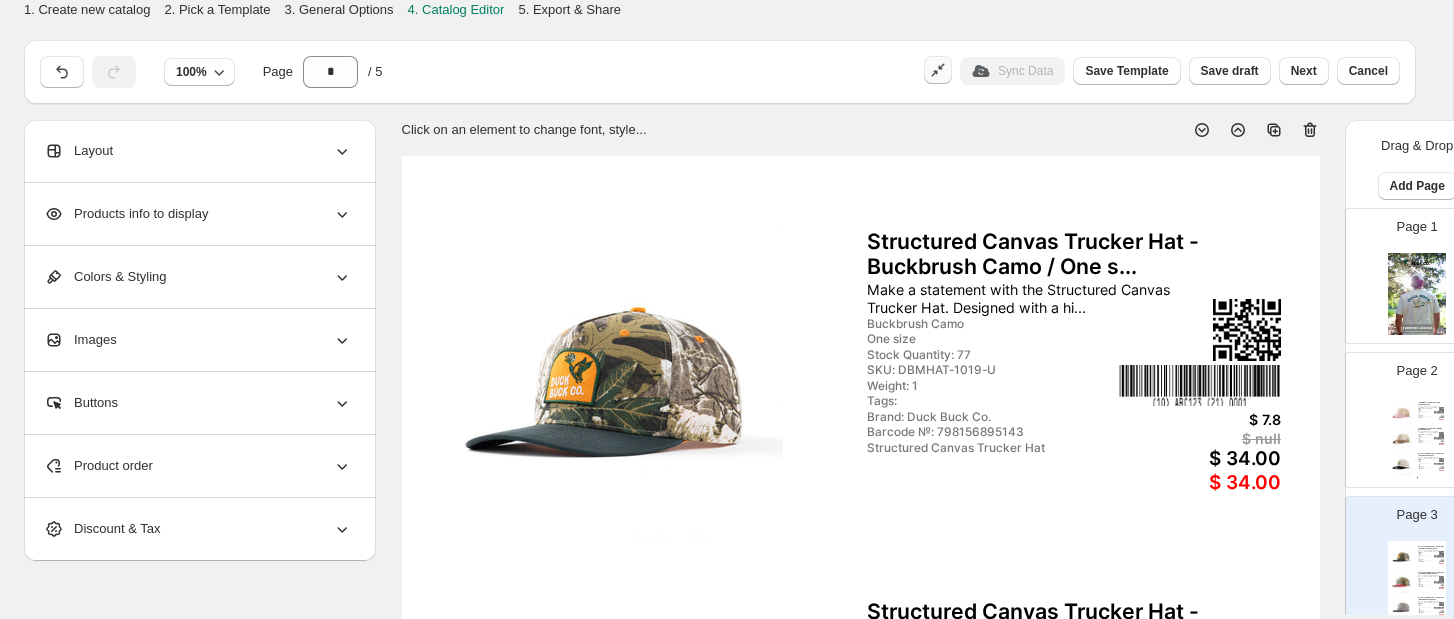 scroll, scrollTop: 0, scrollLeft: 0, axis: both 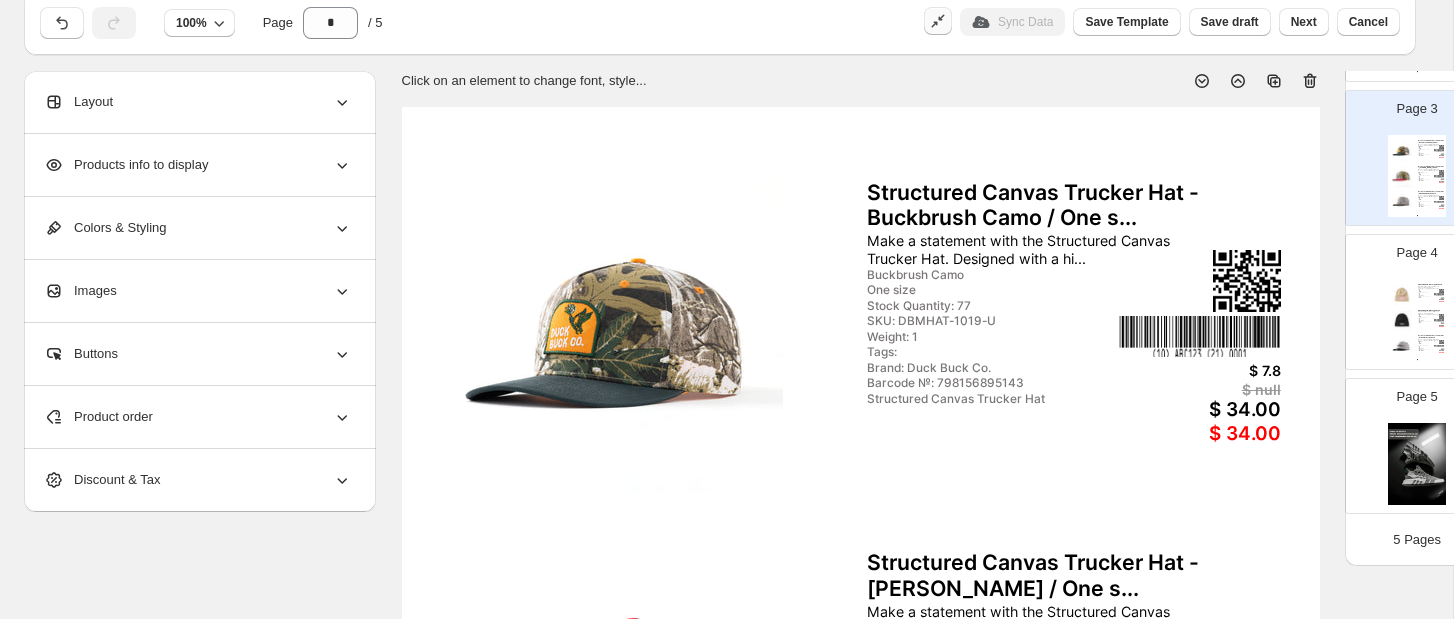 click at bounding box center [1402, 346] 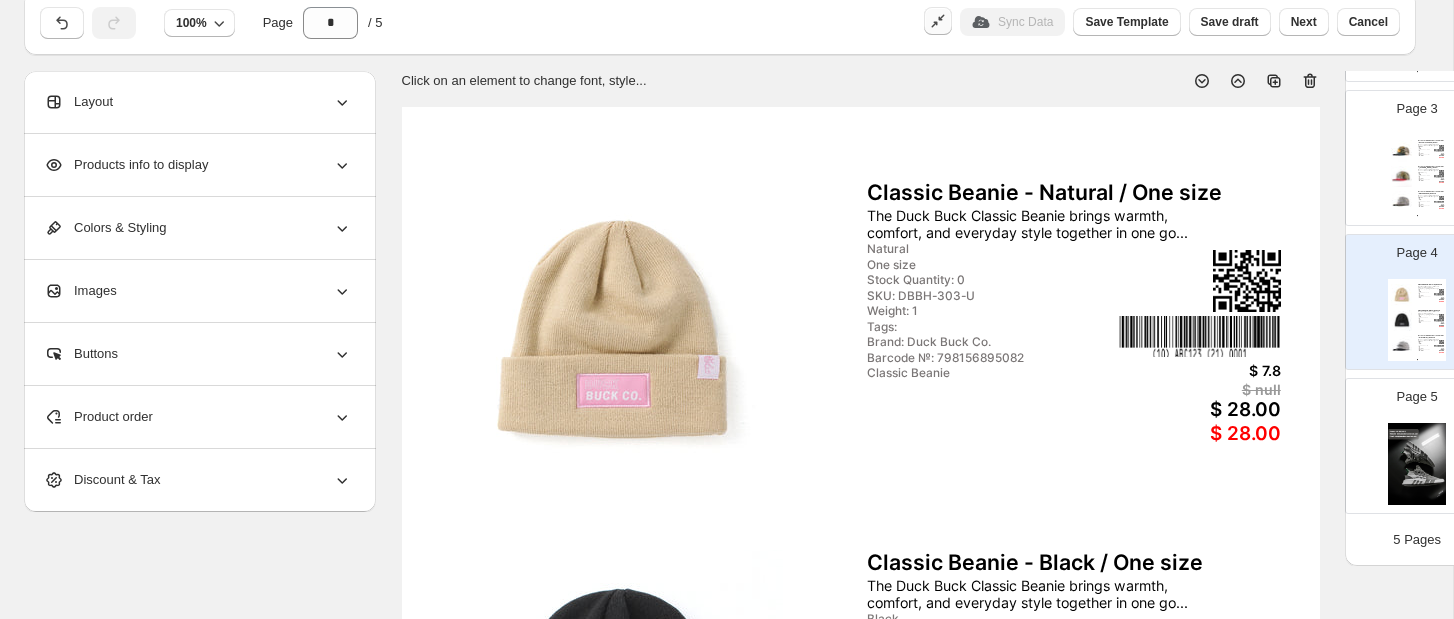 click 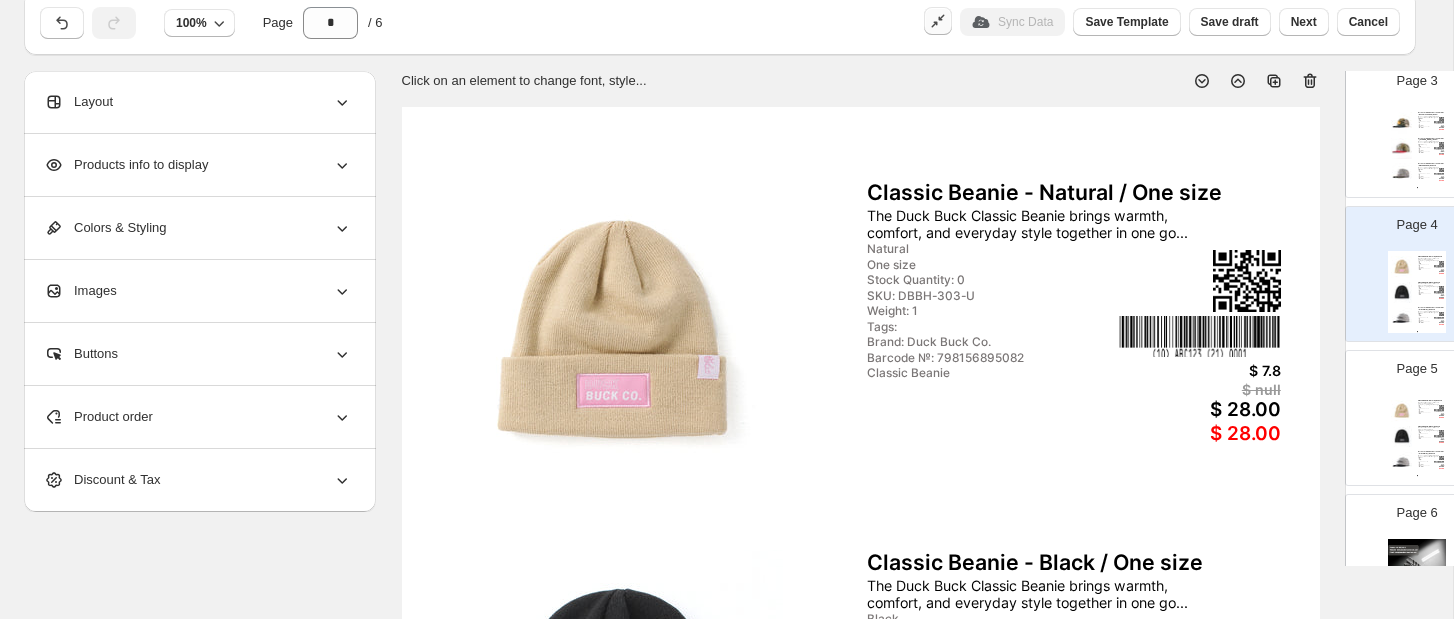 scroll, scrollTop: 391, scrollLeft: 0, axis: vertical 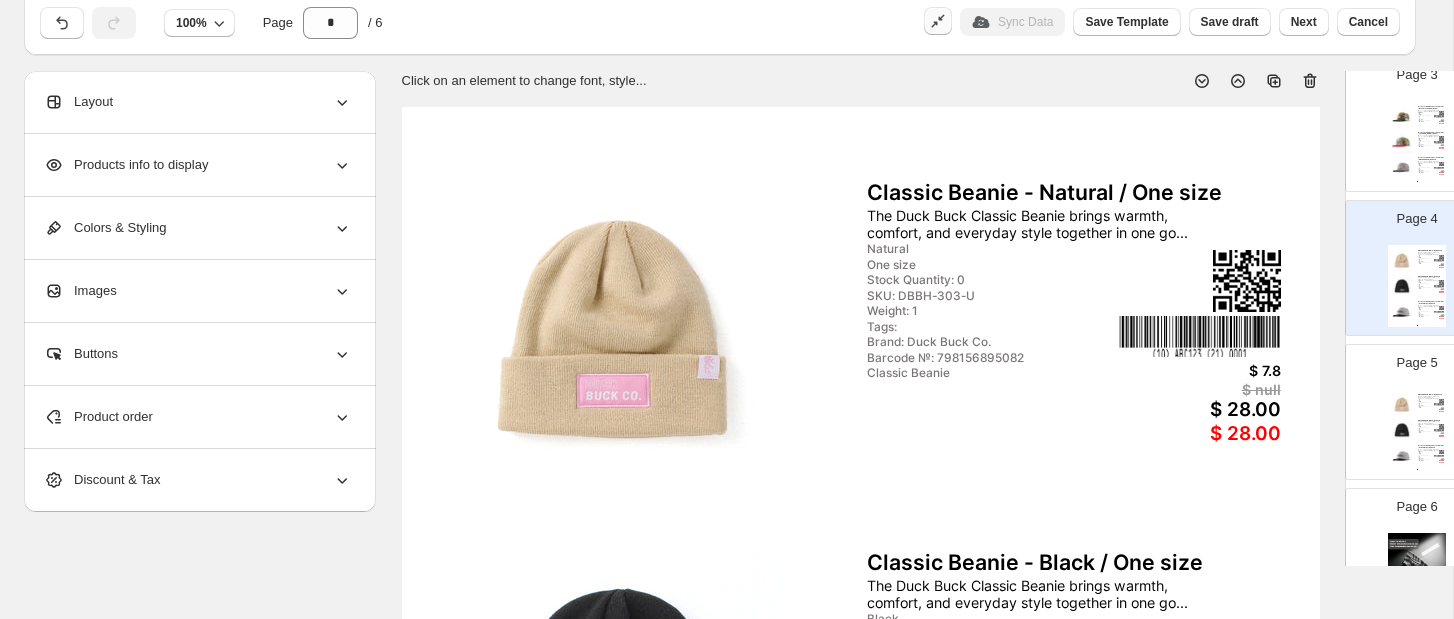 click at bounding box center [1402, 405] 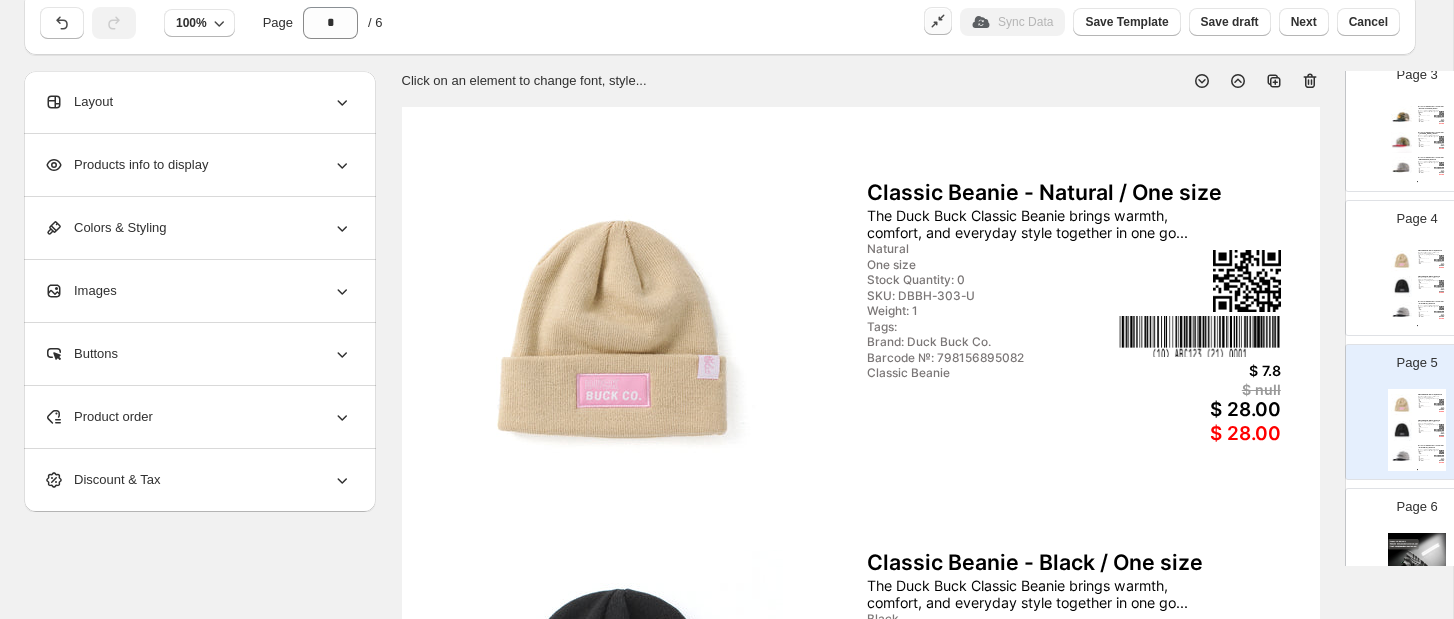 click 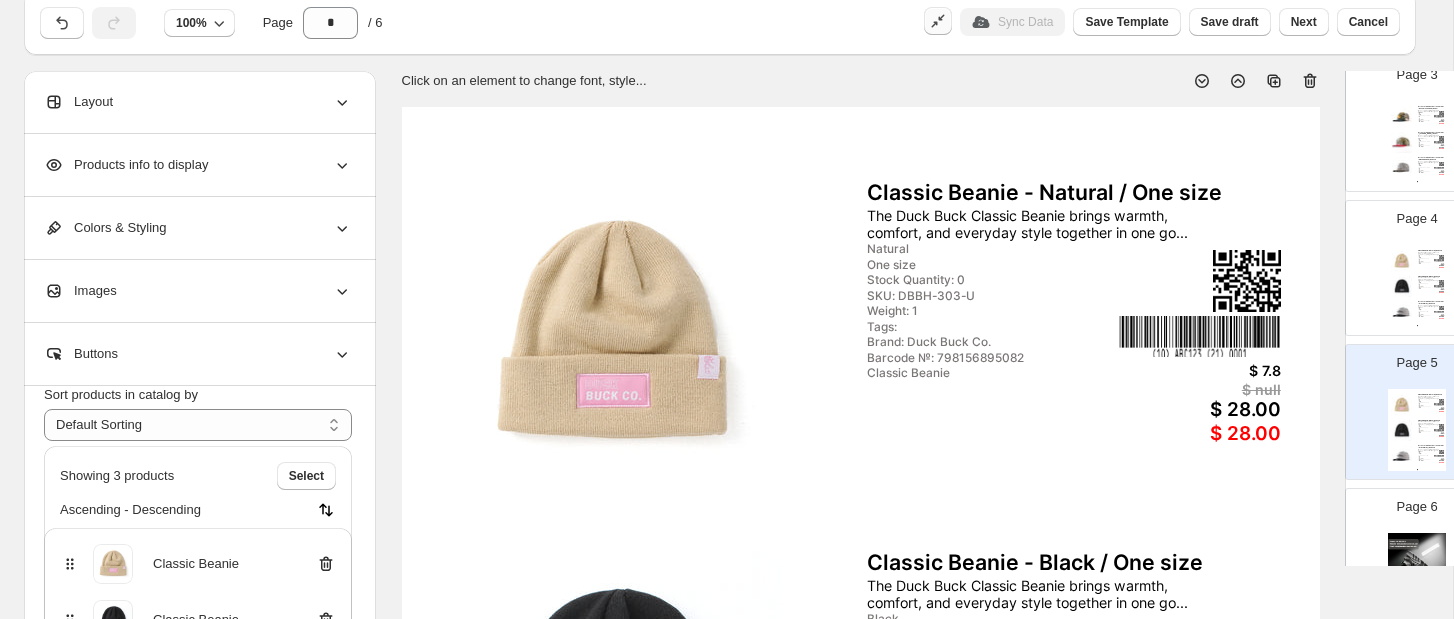 scroll, scrollTop: 63, scrollLeft: 0, axis: vertical 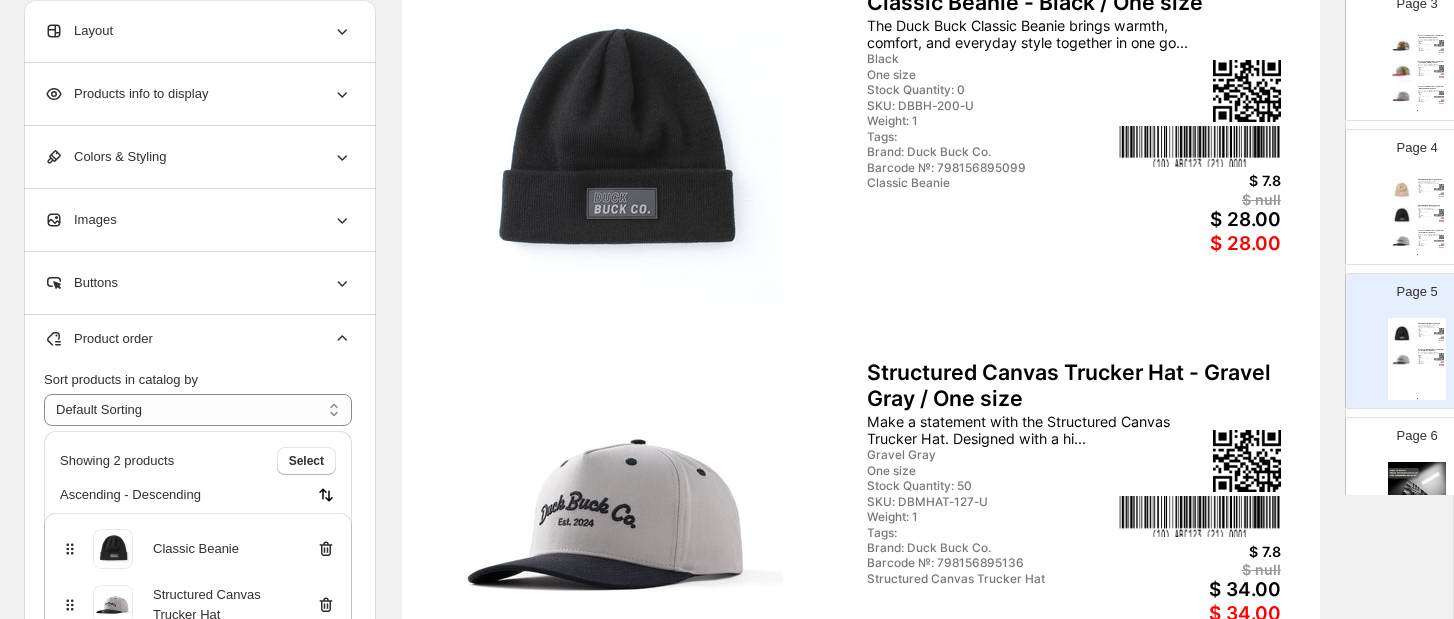 click 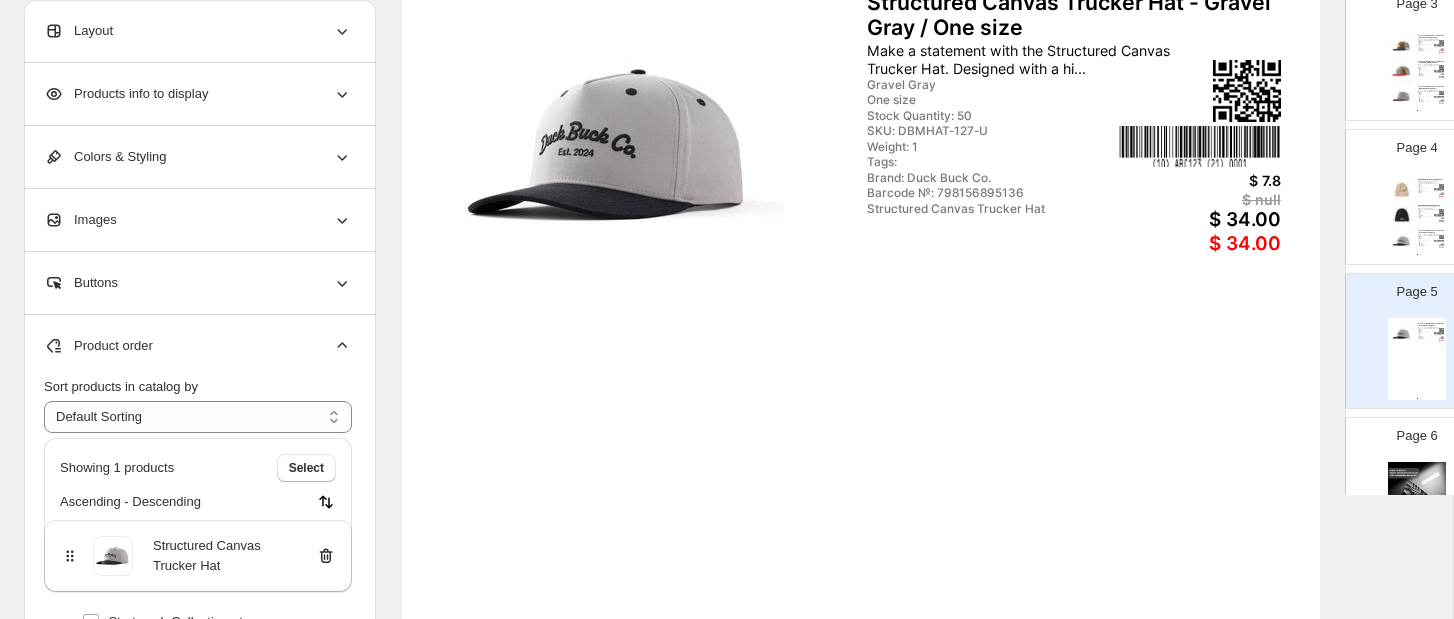 click 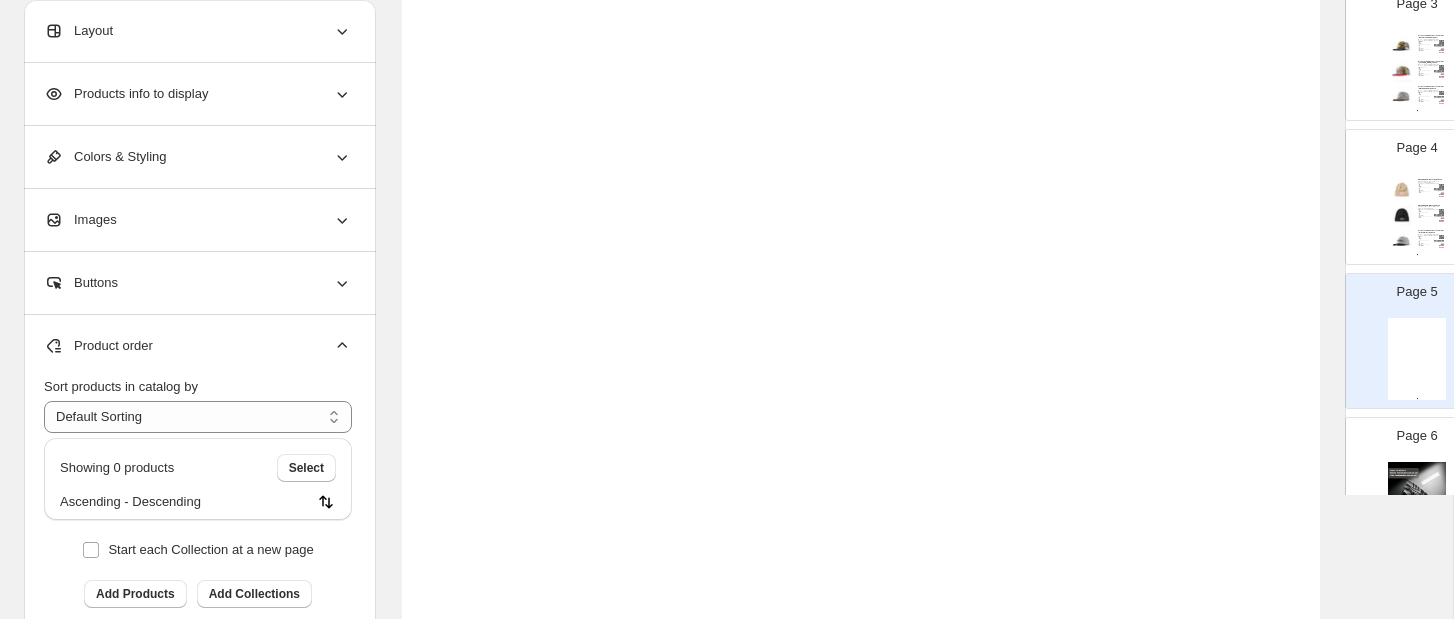 scroll, scrollTop: 0, scrollLeft: 0, axis: both 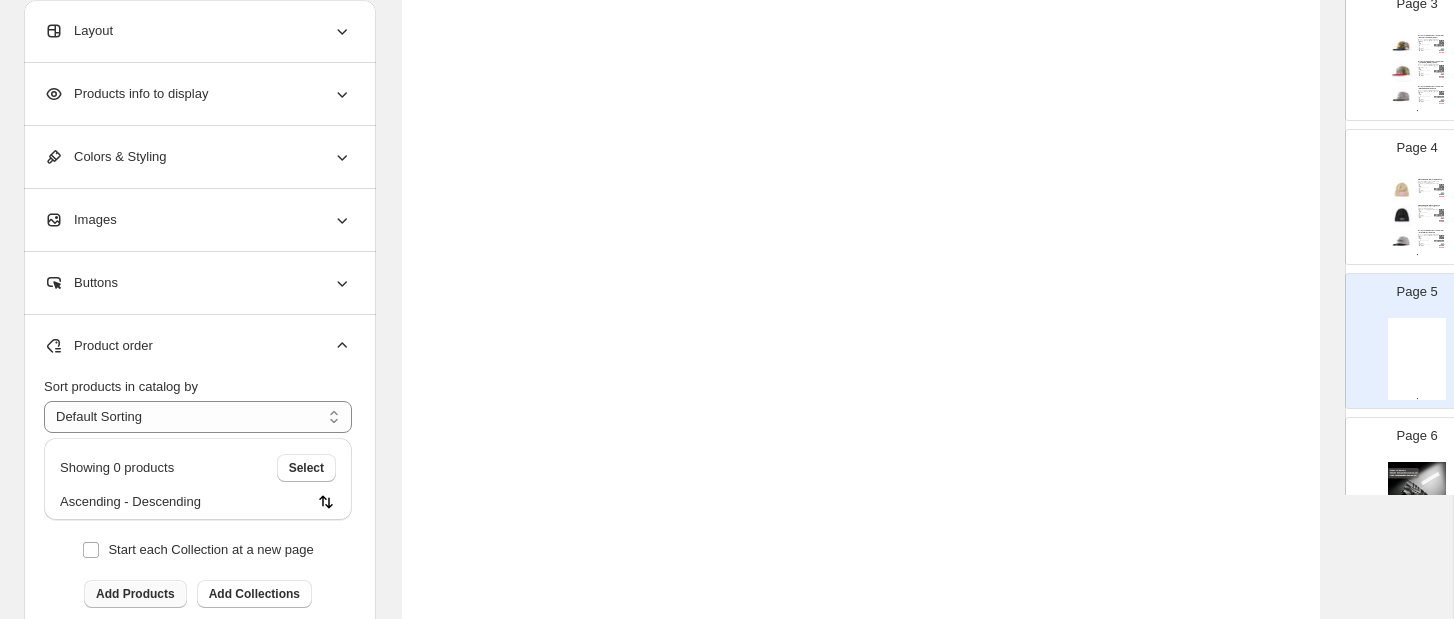 click on "Add Products" at bounding box center [135, 594] 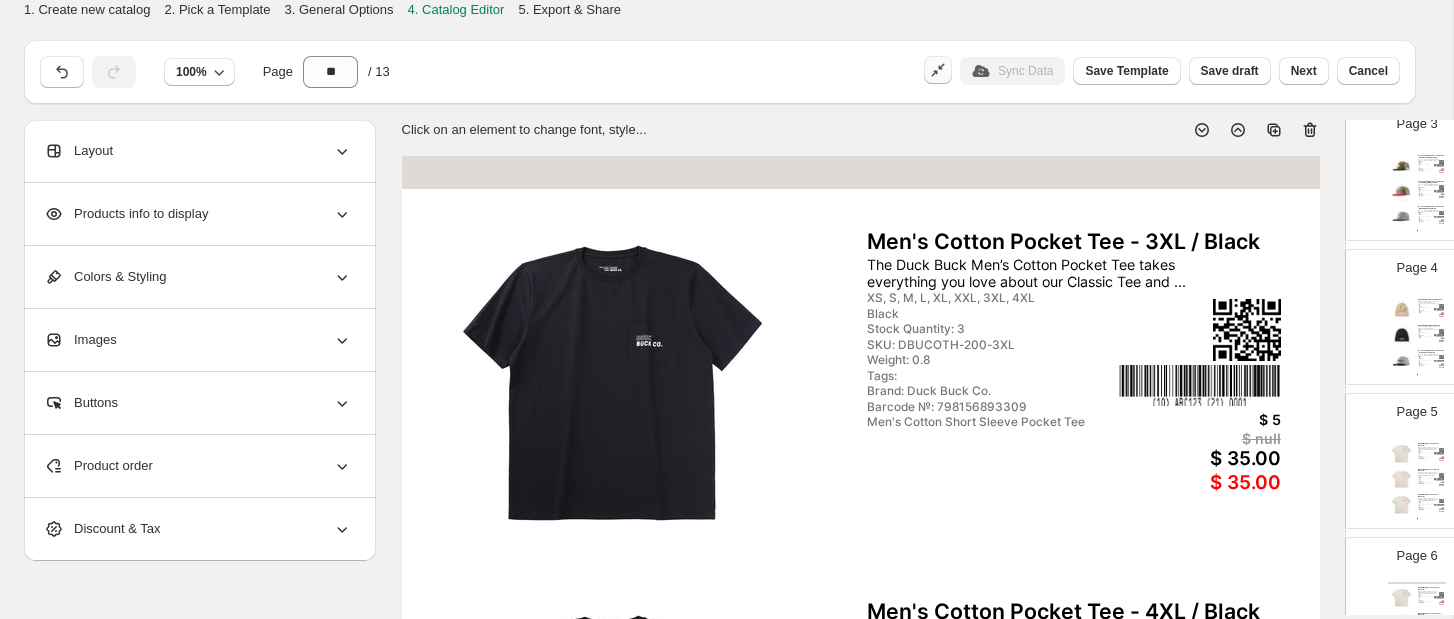 scroll, scrollTop: 0, scrollLeft: 0, axis: both 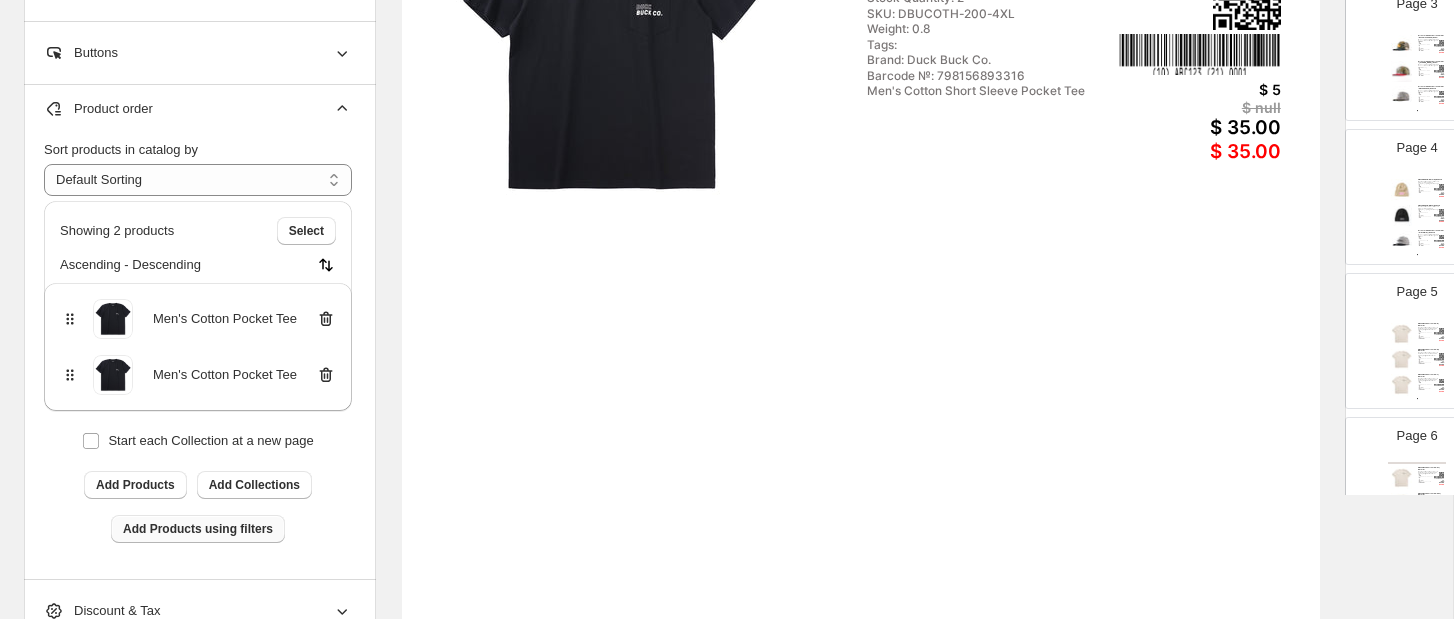 click on "Add Products using filters" at bounding box center [198, 529] 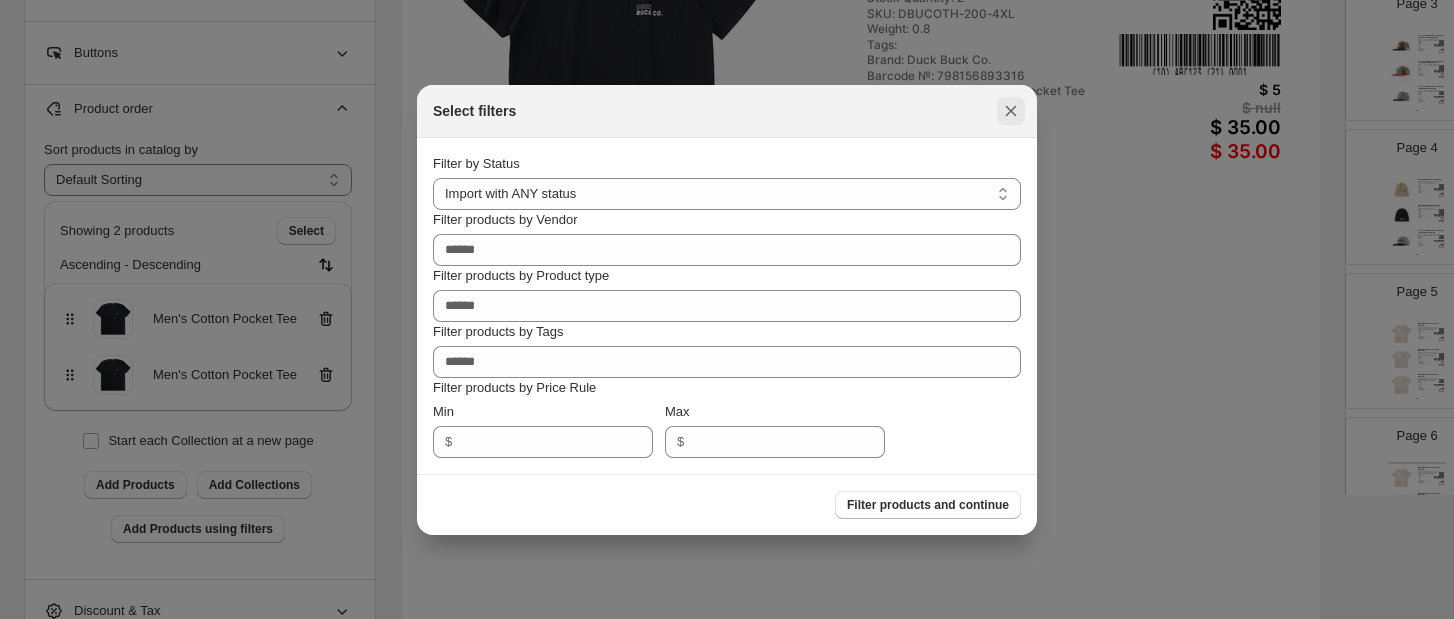 click 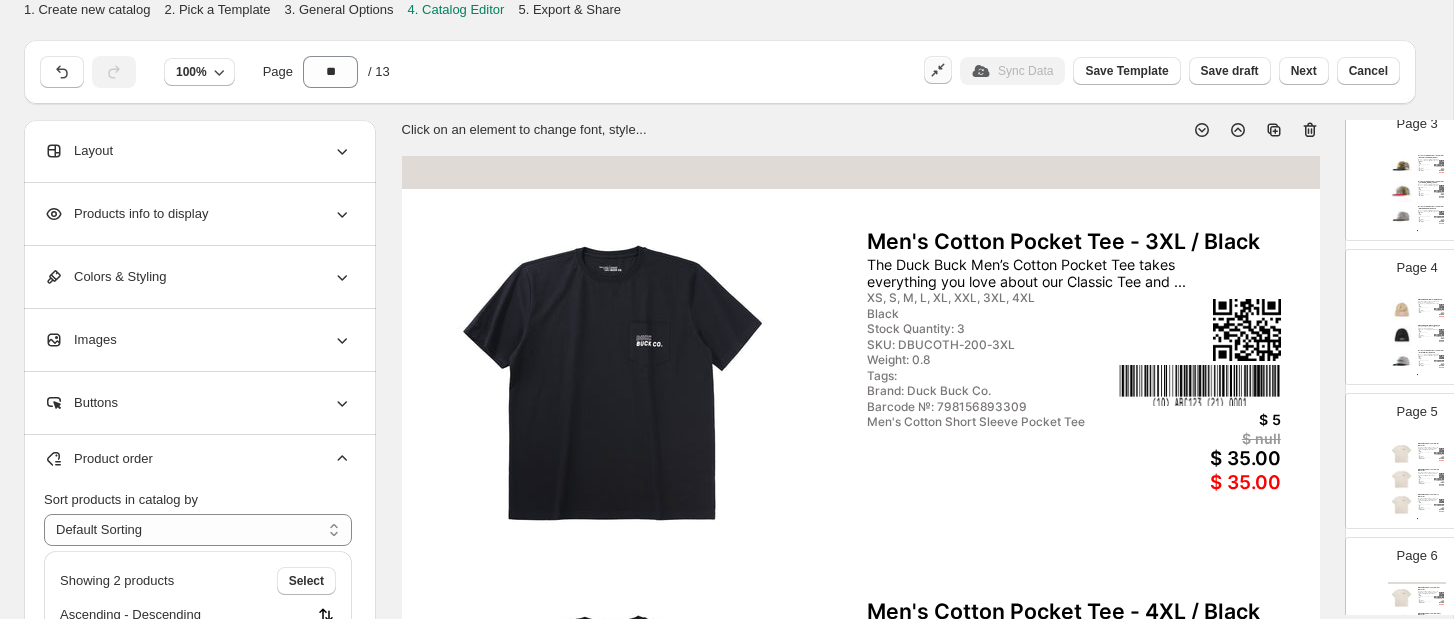 scroll, scrollTop: 701, scrollLeft: 0, axis: vertical 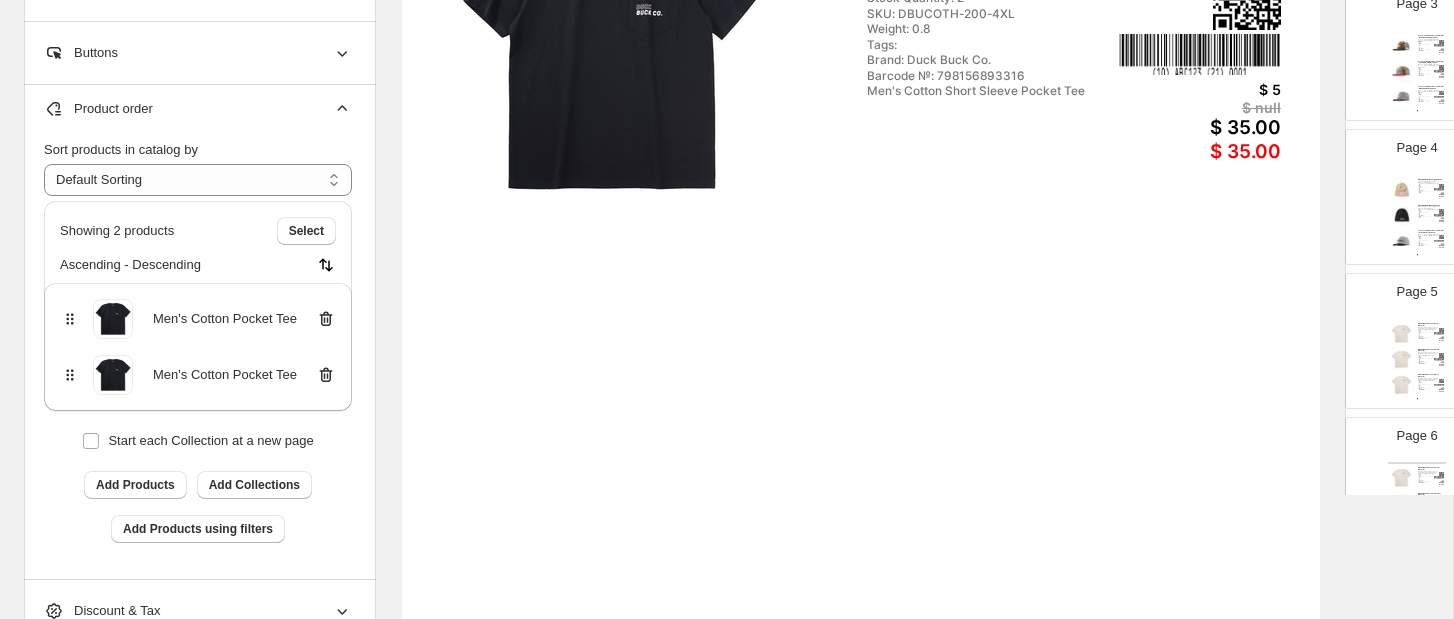 click on "Men's Classic Cotton Tee - S / Natural The Duck Buck Men’s Classic Cotton Tee is made from premium, heavyweight cotton with a rel... S, M, L, XL, XXL, 3XL, 4XL Natural Stock Quantity:  0 SKU:  DBUCOTH2-303-S Weight:  0.8 Tags:   Brand:  Duck Buck Co. Barcode №:  798156893323 Men's Cotton Short Sleeve Pocket Tee $ 5 $ null $ 35.00 $ 35.00 Men's Classic Cotton Tee - M / Natural The Duck Buck Men’s Classic Cotton Tee is made from premium, heavyweight cotton with a rel... S, M, L, XL, XXL, 3XL, 4XL Natural Stock Quantity:  0 SKU:  DBUCOTH2-303-M Weight:  0.8 Tags:   Brand:  Duck Buck Co. Barcode №:  798156893330 Men's Cotton Short Sleeve Pocket Tee $ 5 $ null $ 35.00 $ 35.00 Men's Classic Cotton Tee - L / Natural The Duck Buck Men’s Classic Cotton Tee is made from premium, heavyweight cotton with a rel... S, M, L, XL, XXL, 3XL, 4XL Natural Stock Quantity:  0 SKU:  DBUCOTH2-303-L Weight:  0.8 Tags:   Brand:  Duck Buck Co. Barcode №:  798156893347 Men's Cotton Short Sleeve Pocket Tee $ 5 $ null" at bounding box center [1417, 359] 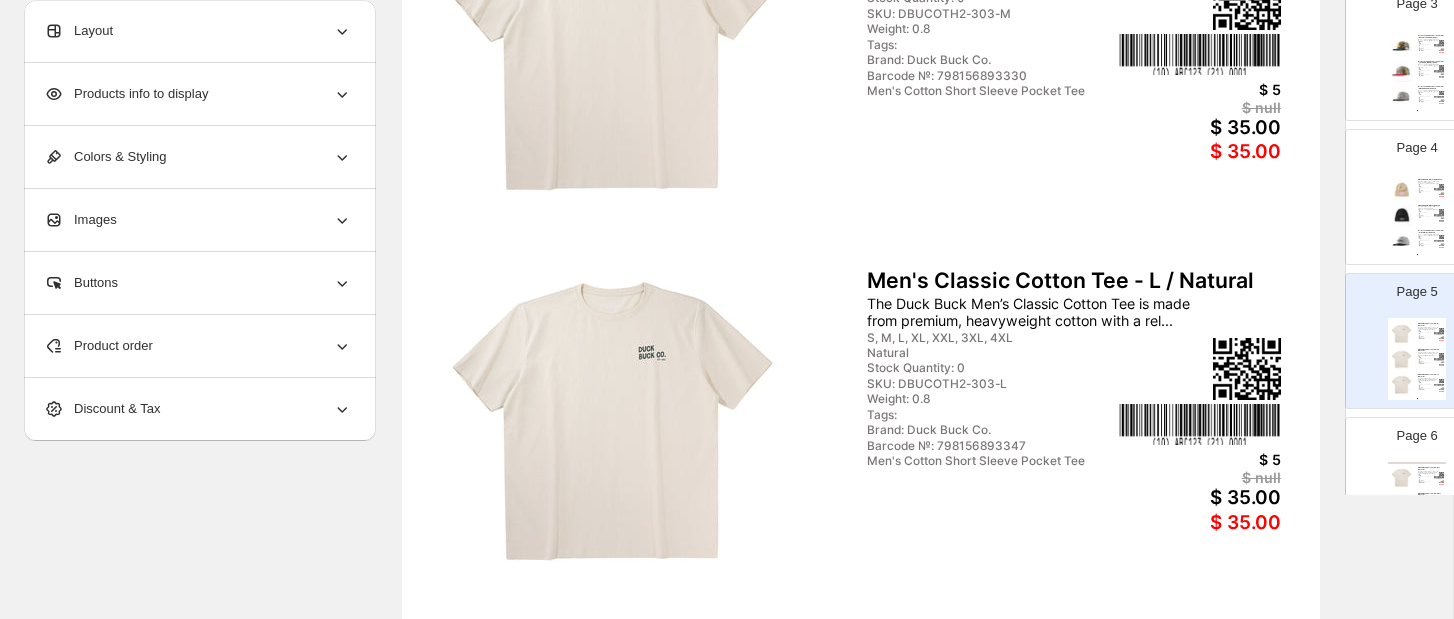 scroll, scrollTop: 0, scrollLeft: 0, axis: both 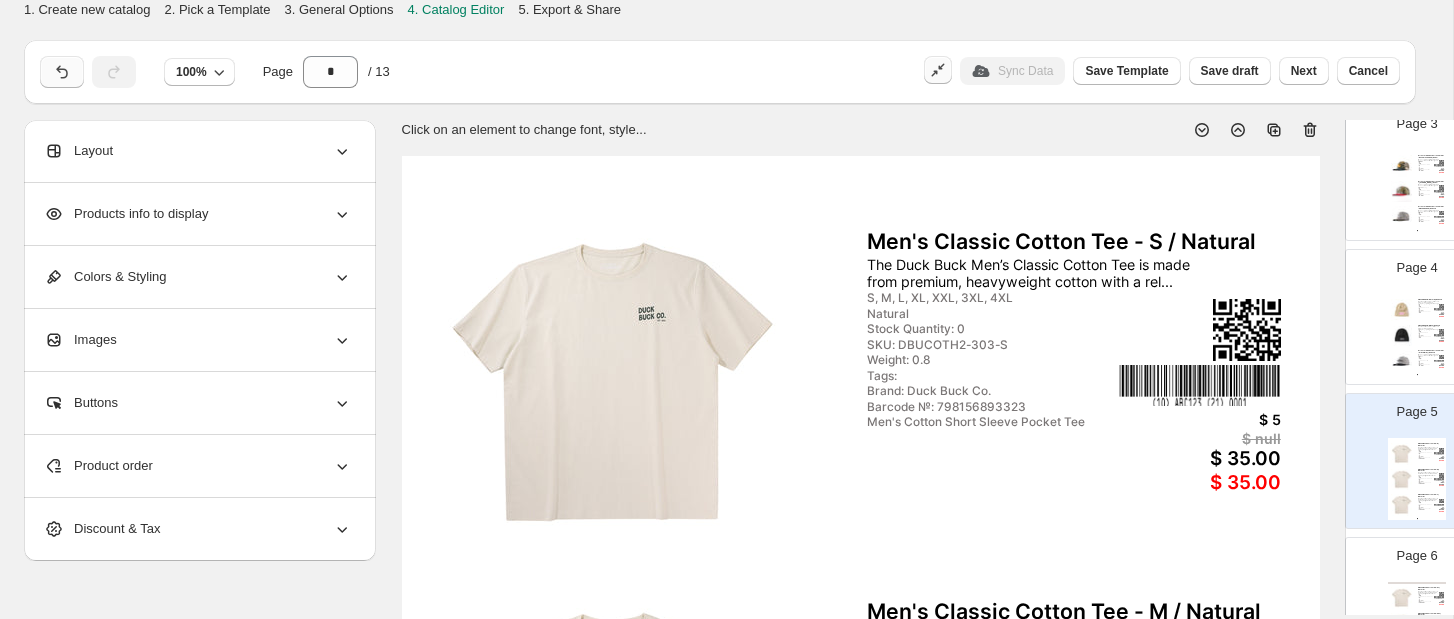 click 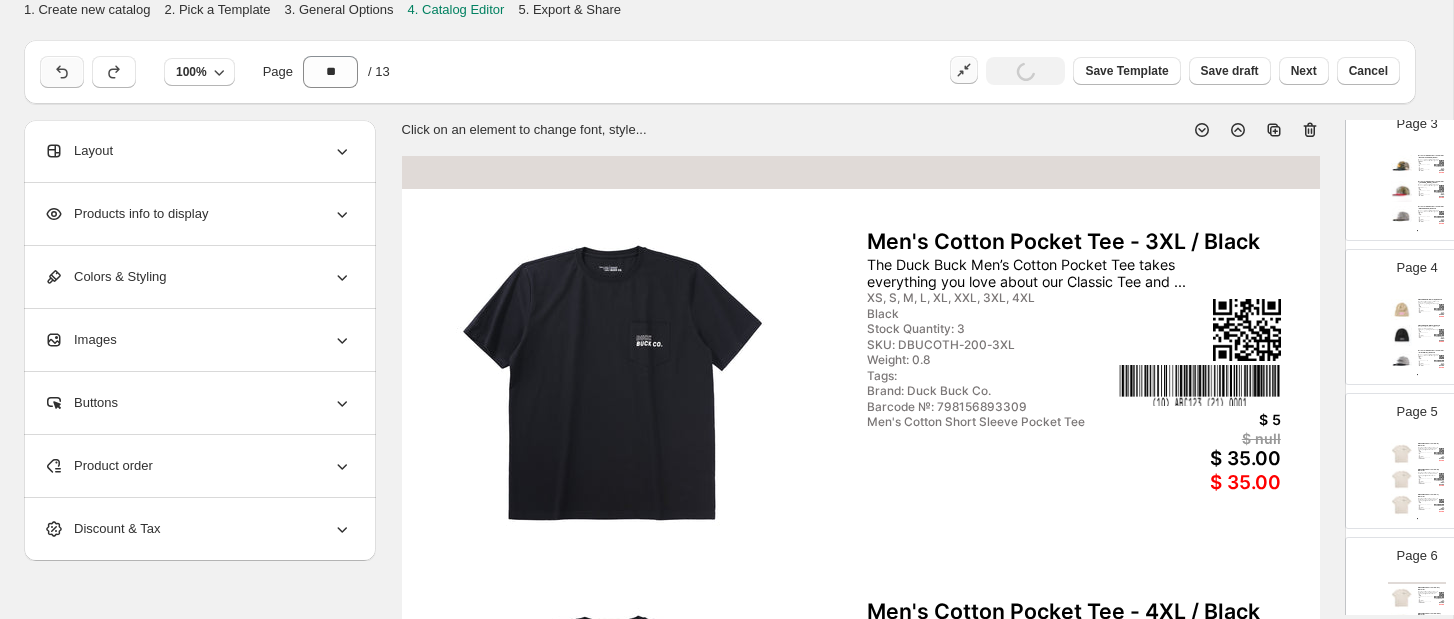 click 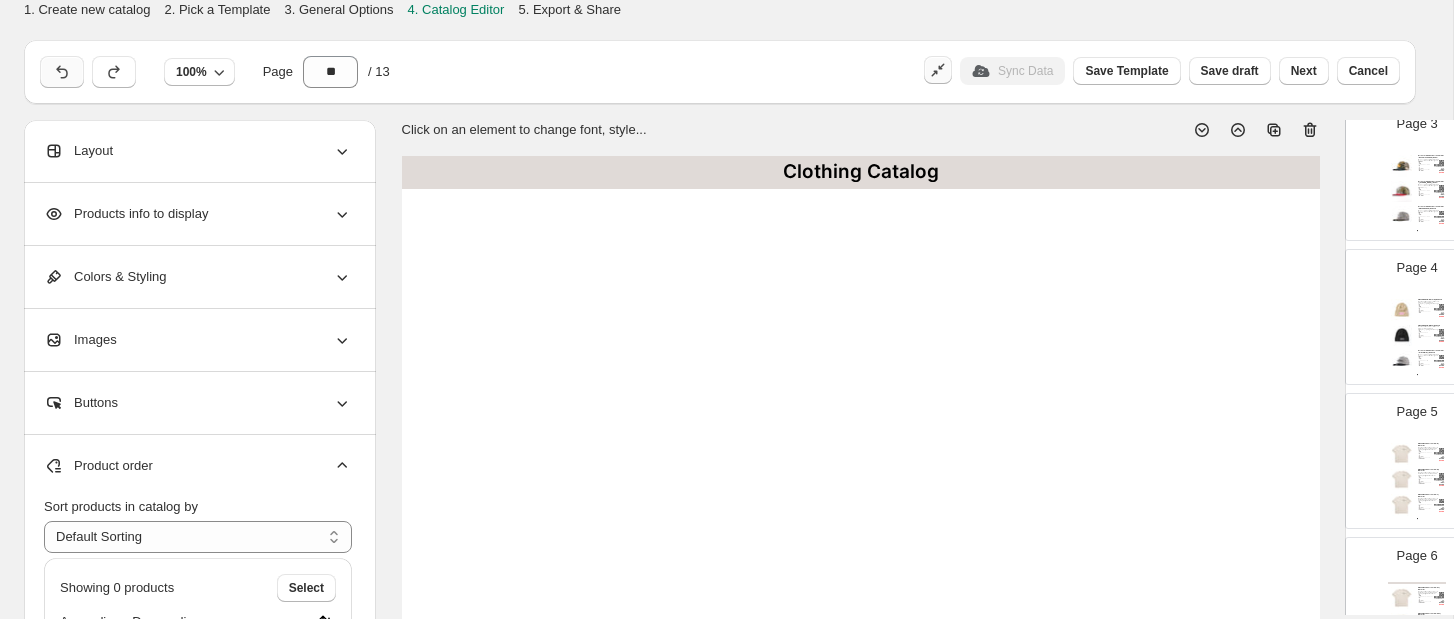 click 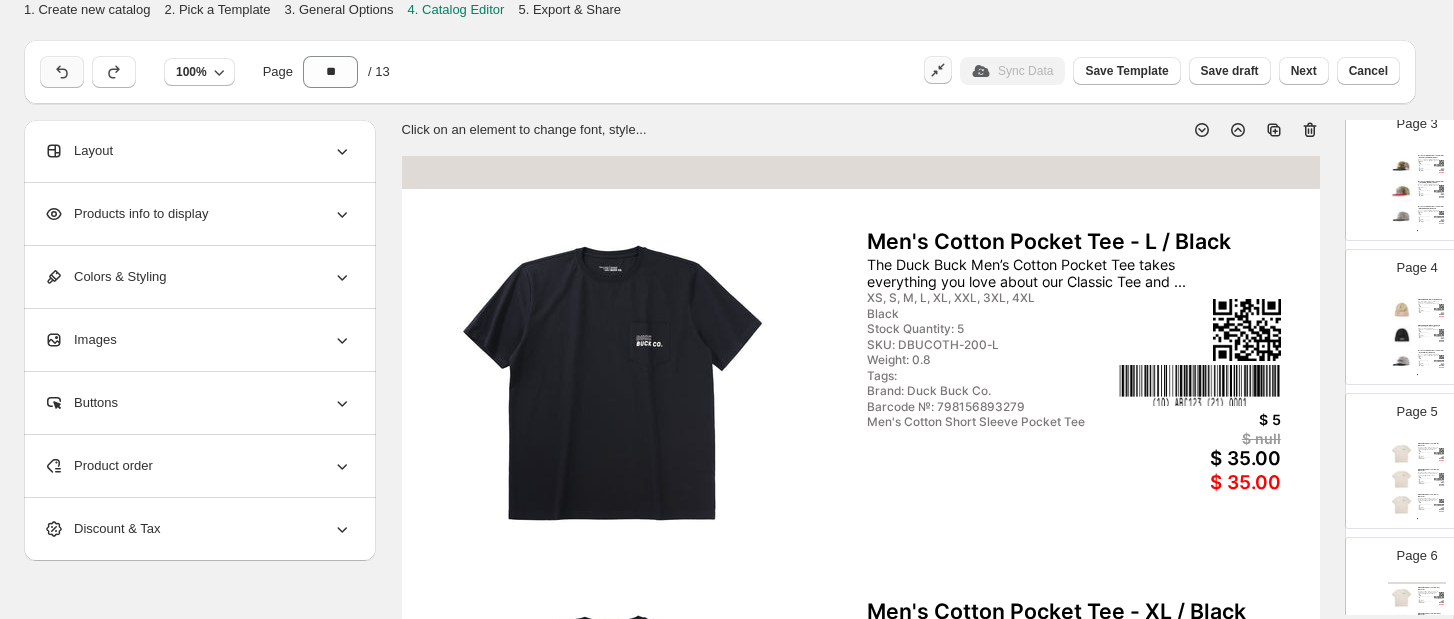 click 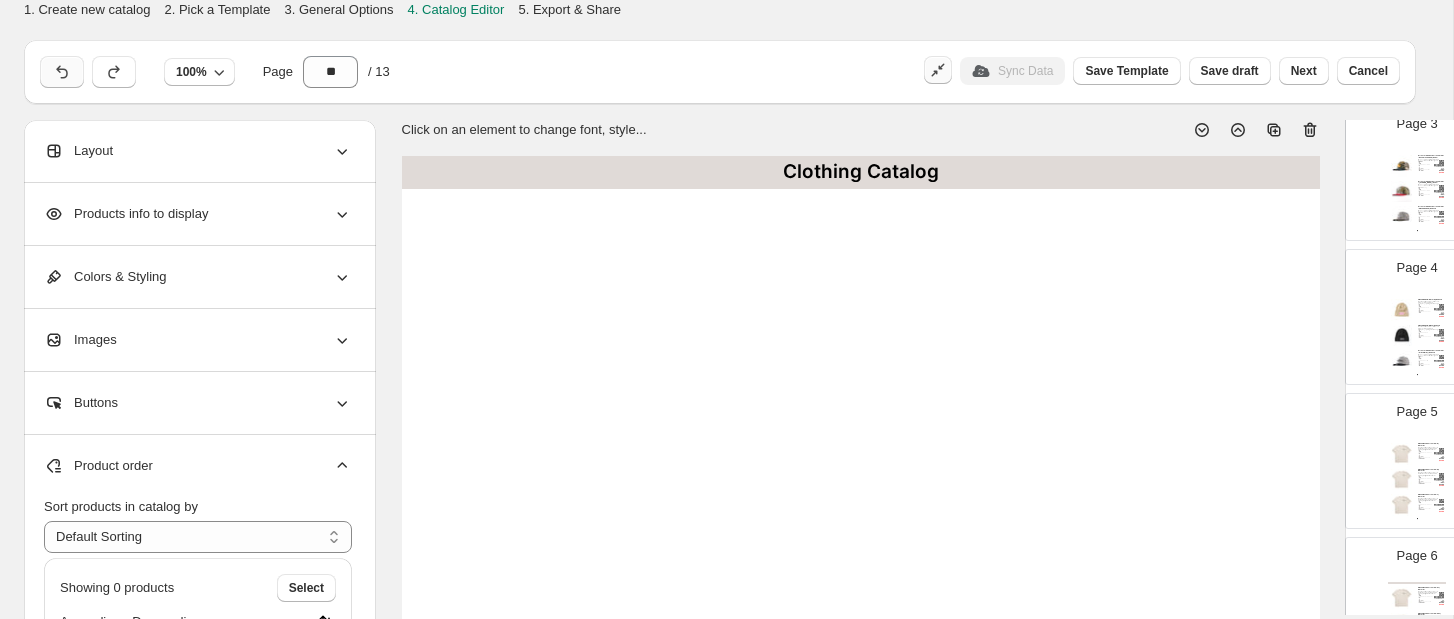 click 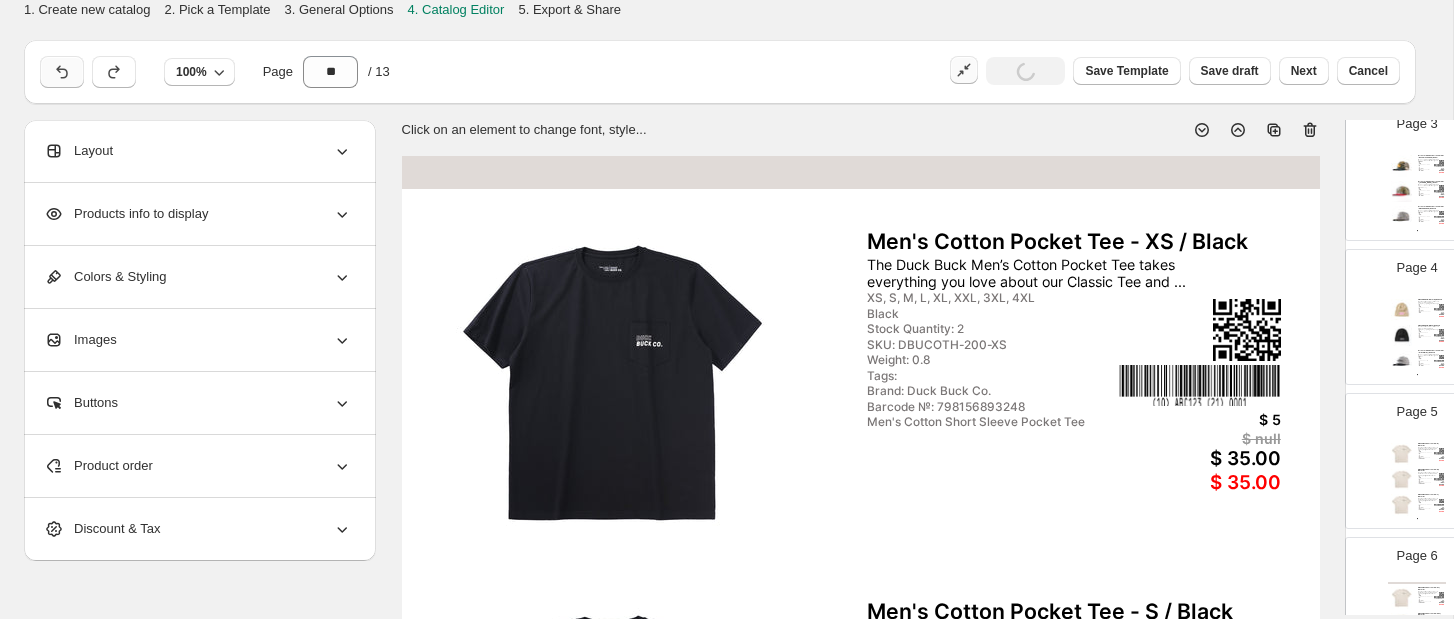 click 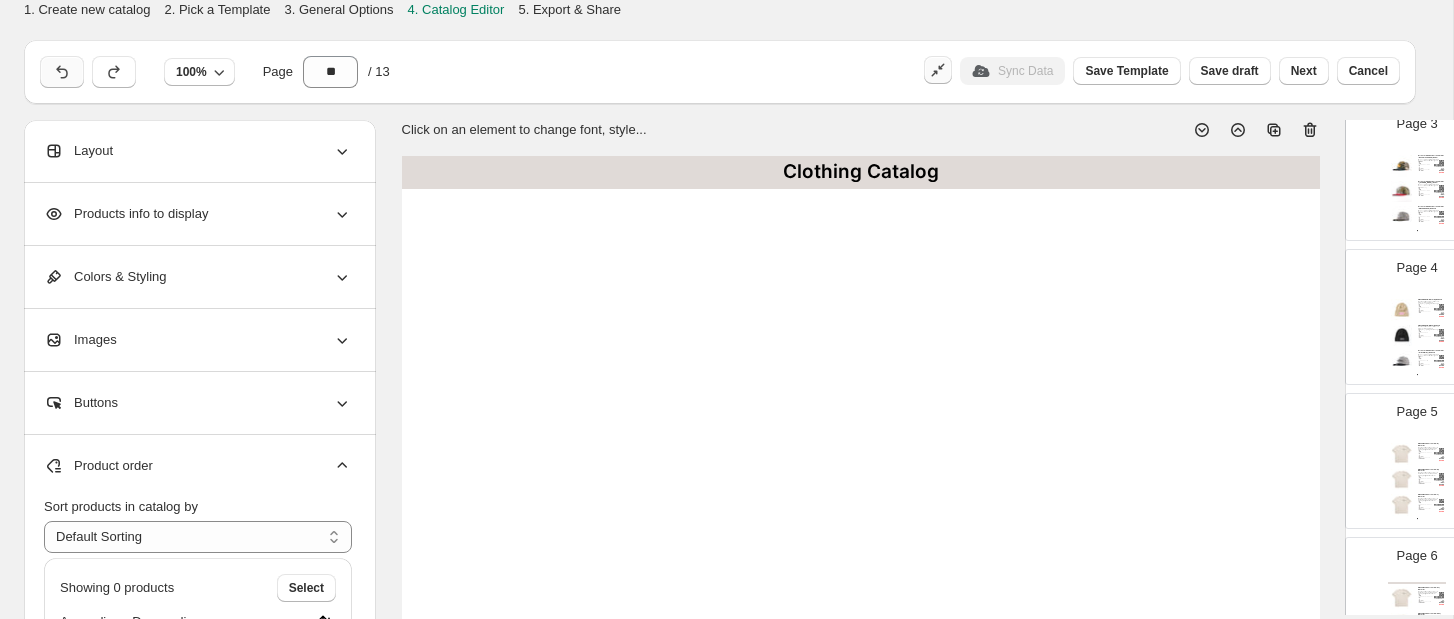 click 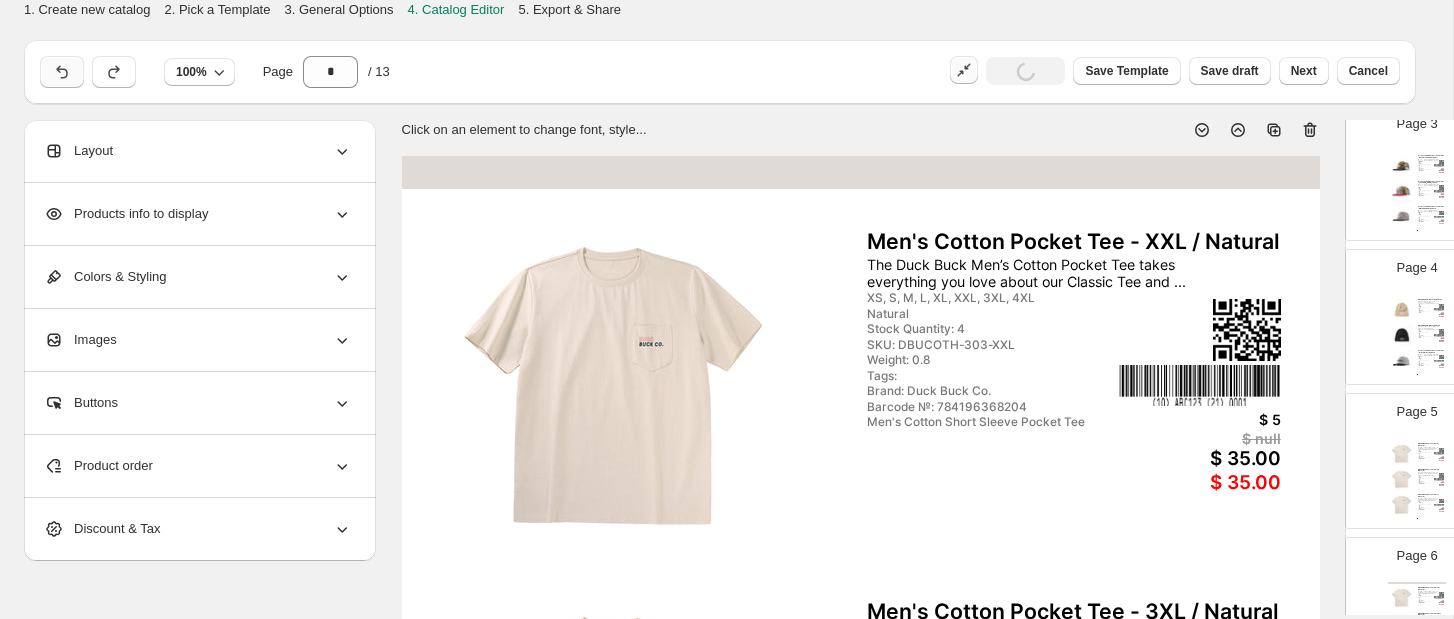 click 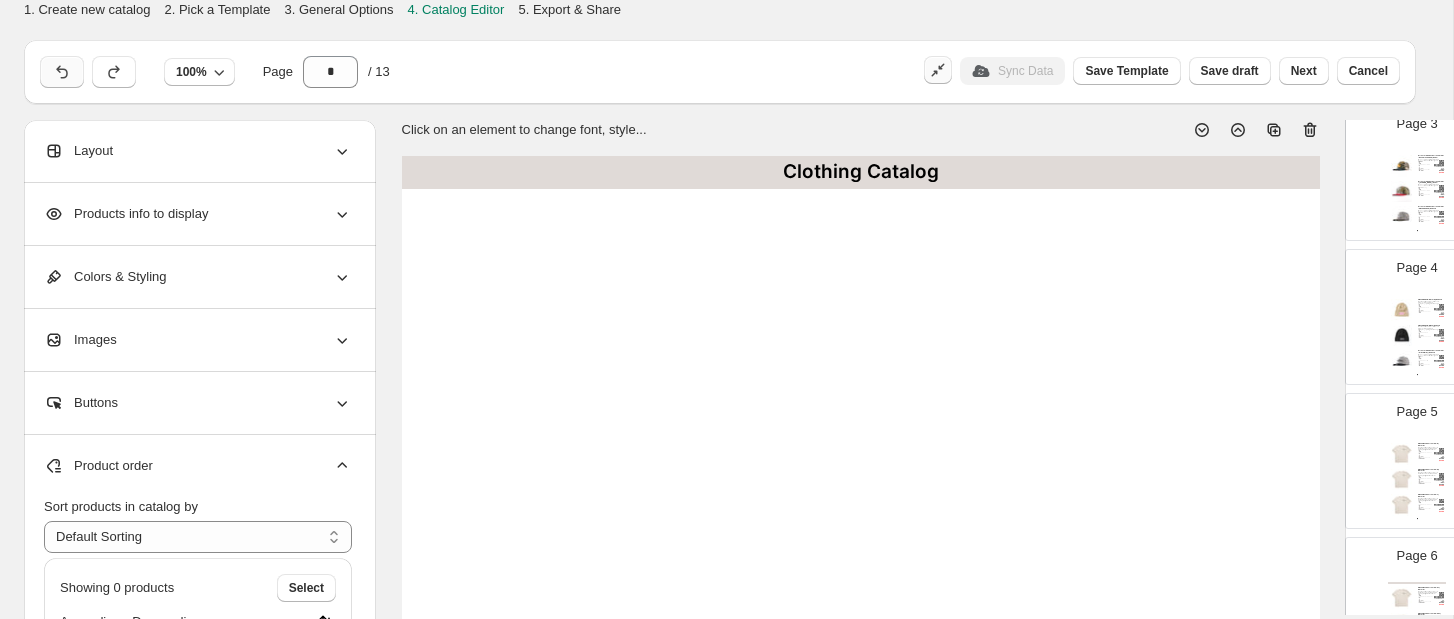 click 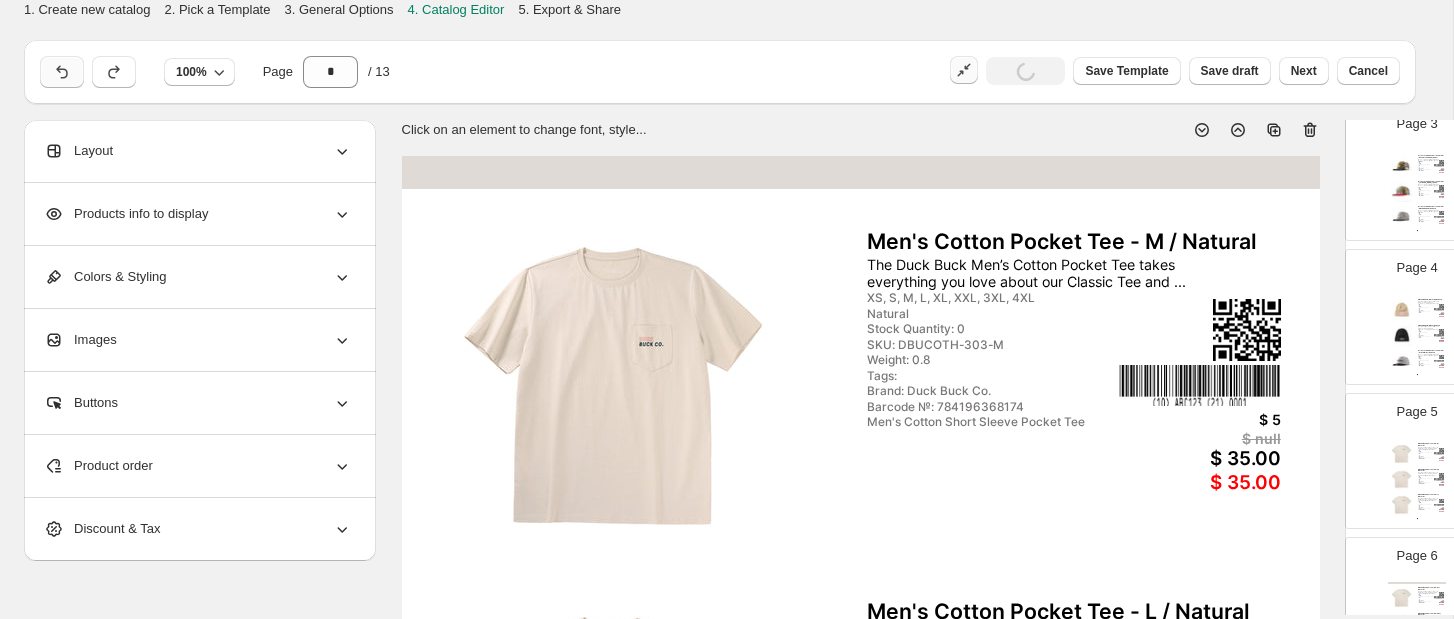 click 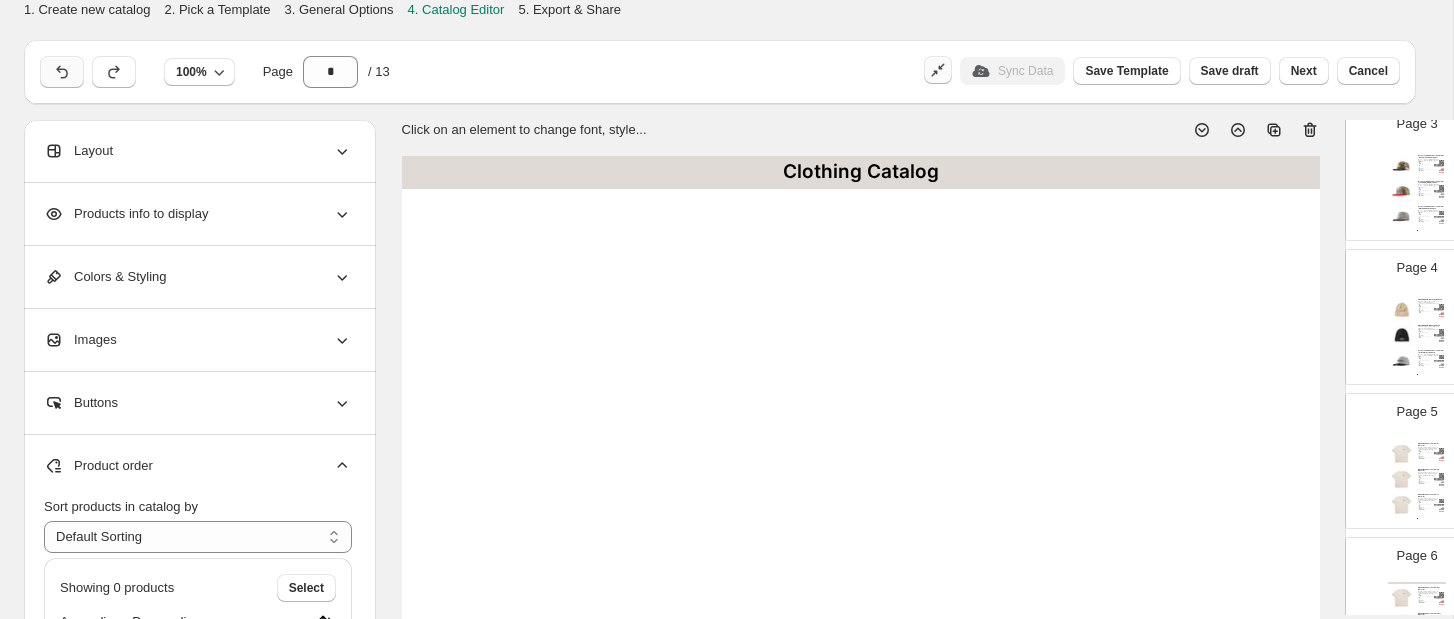 click 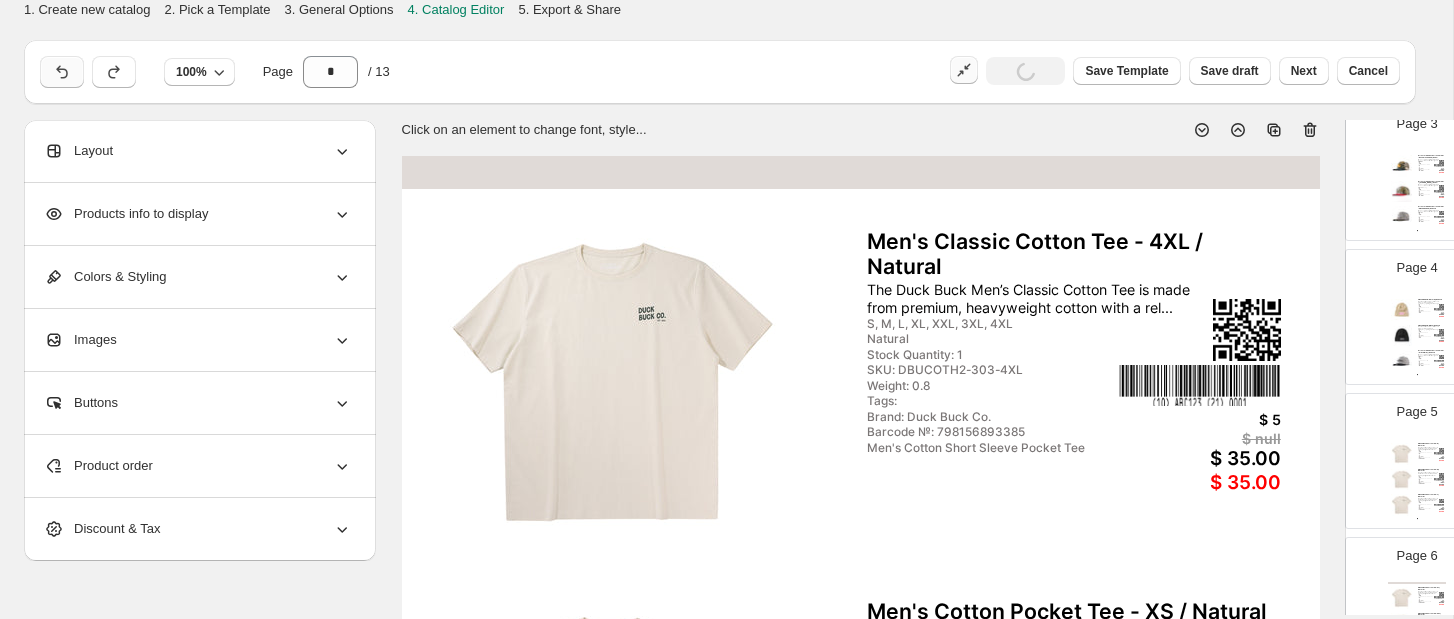 click 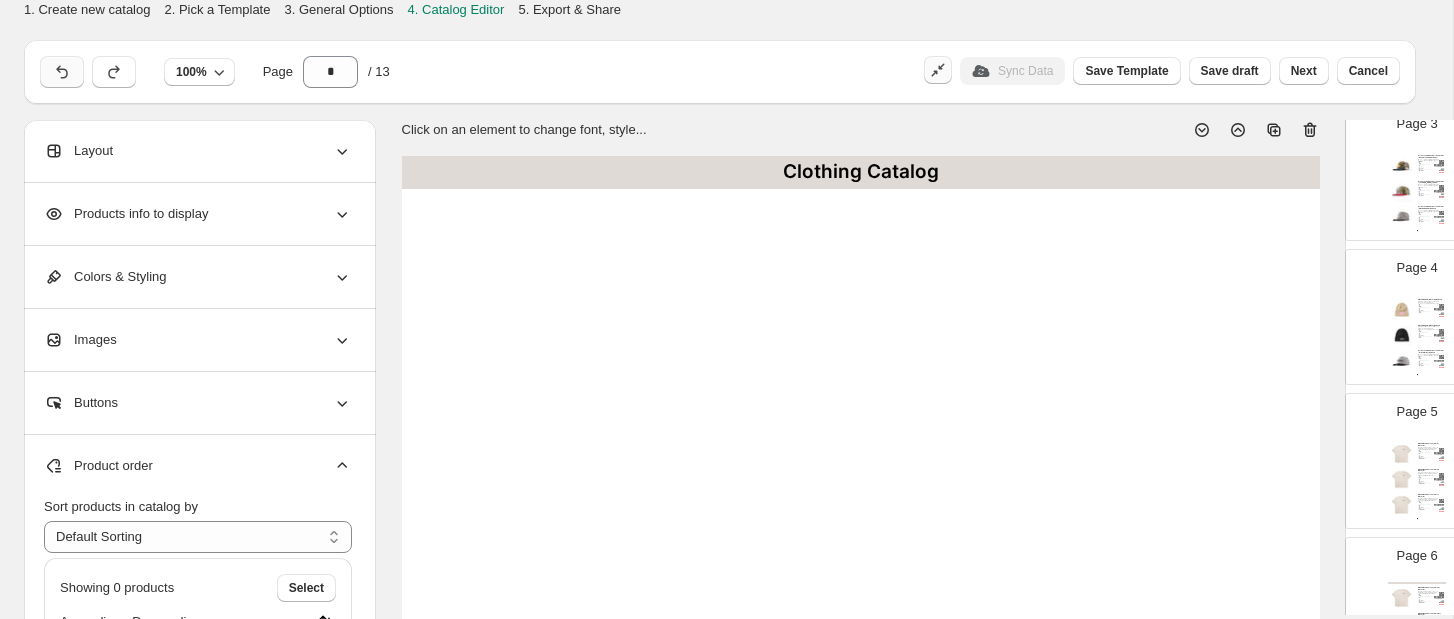 click 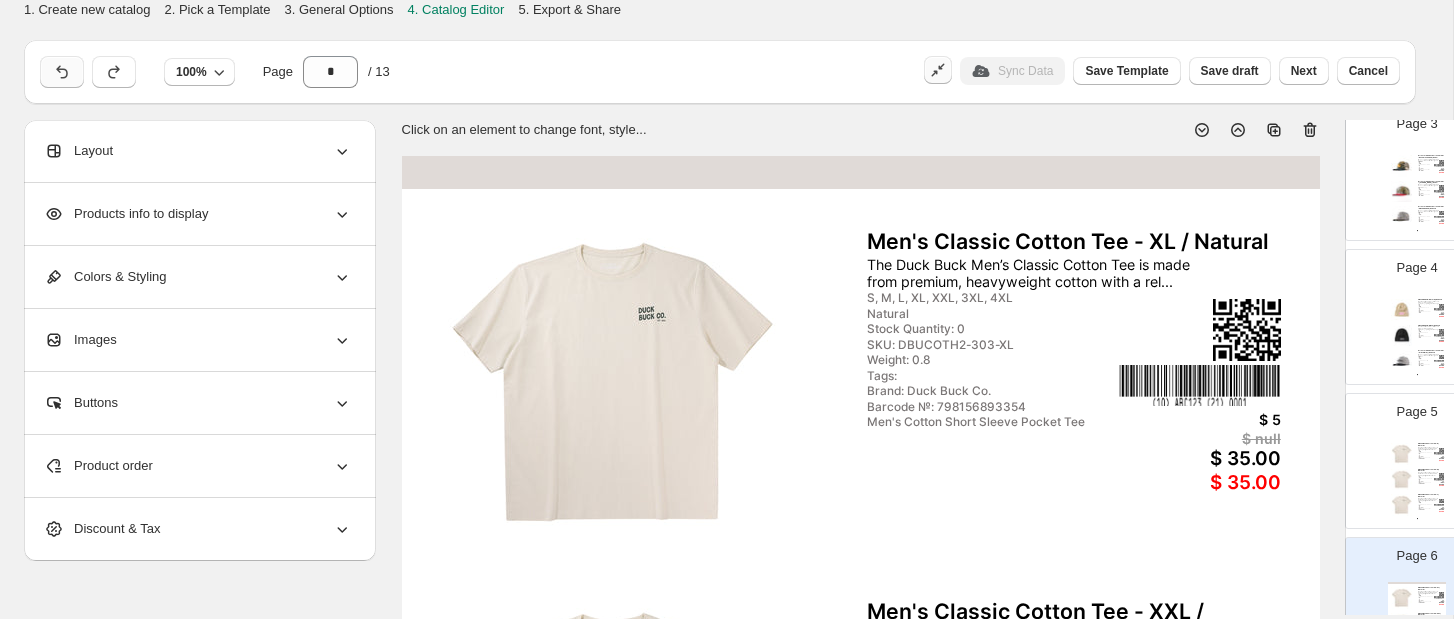 click 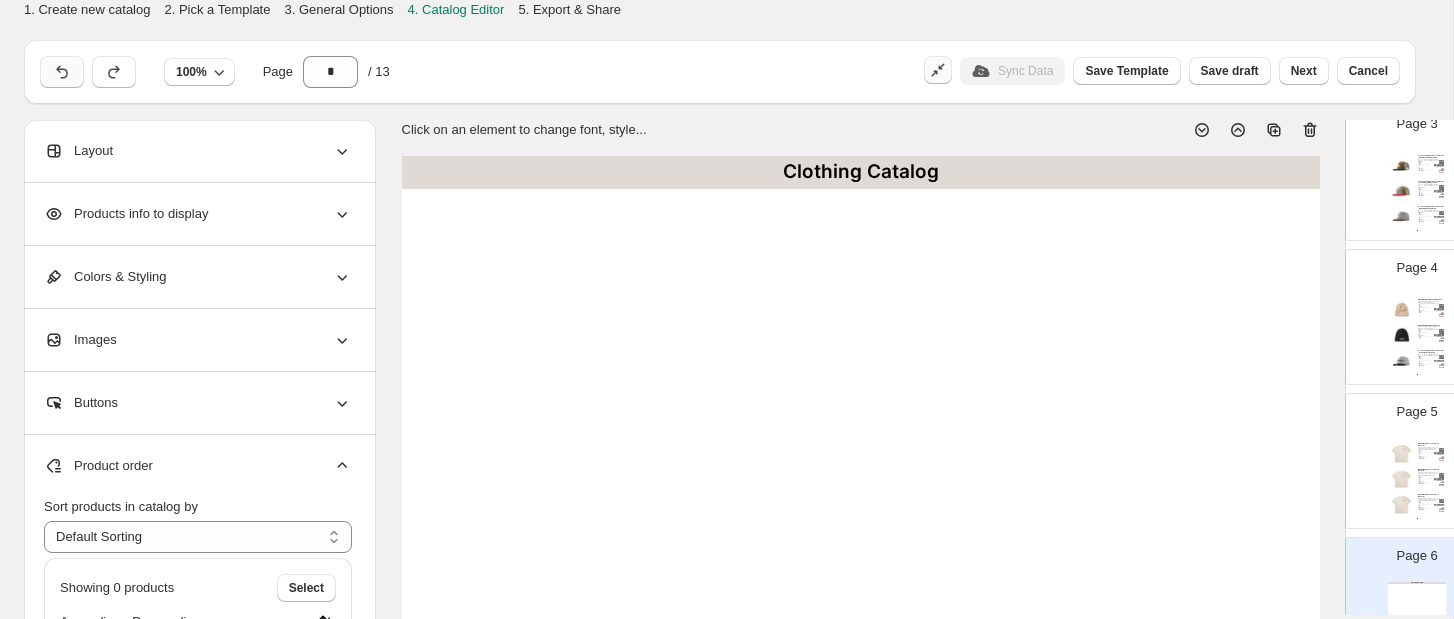 click 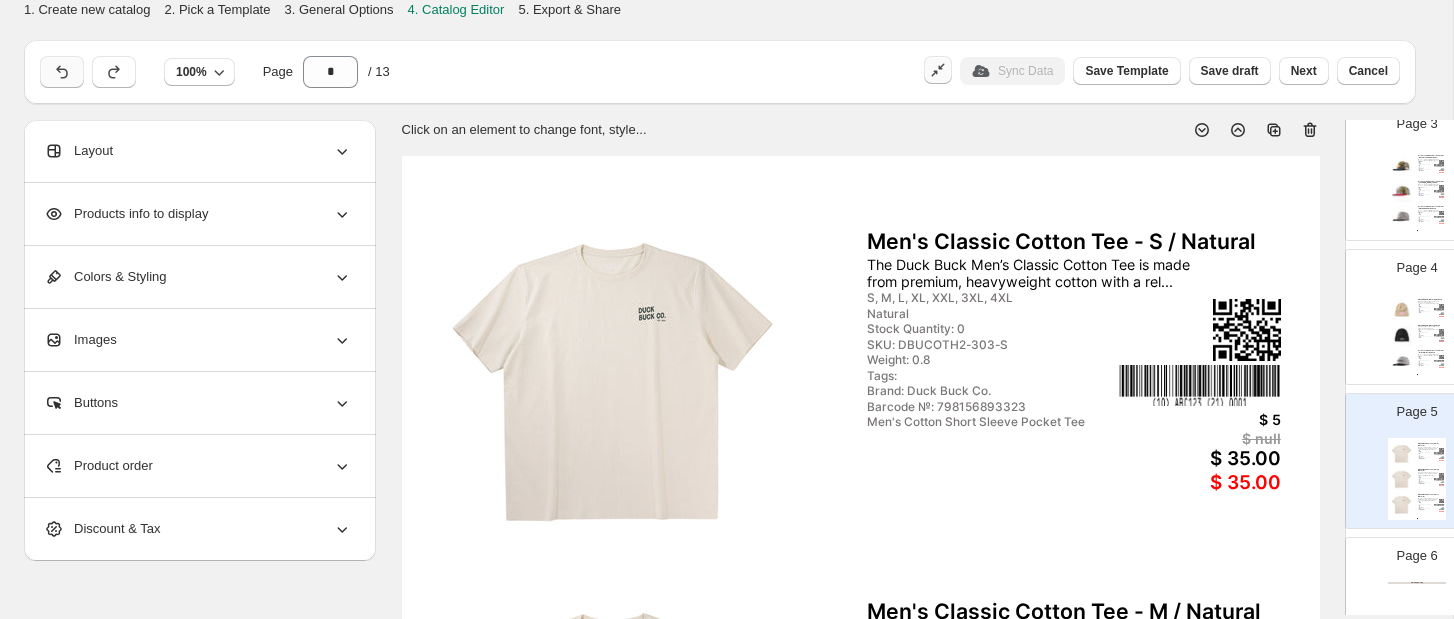 click 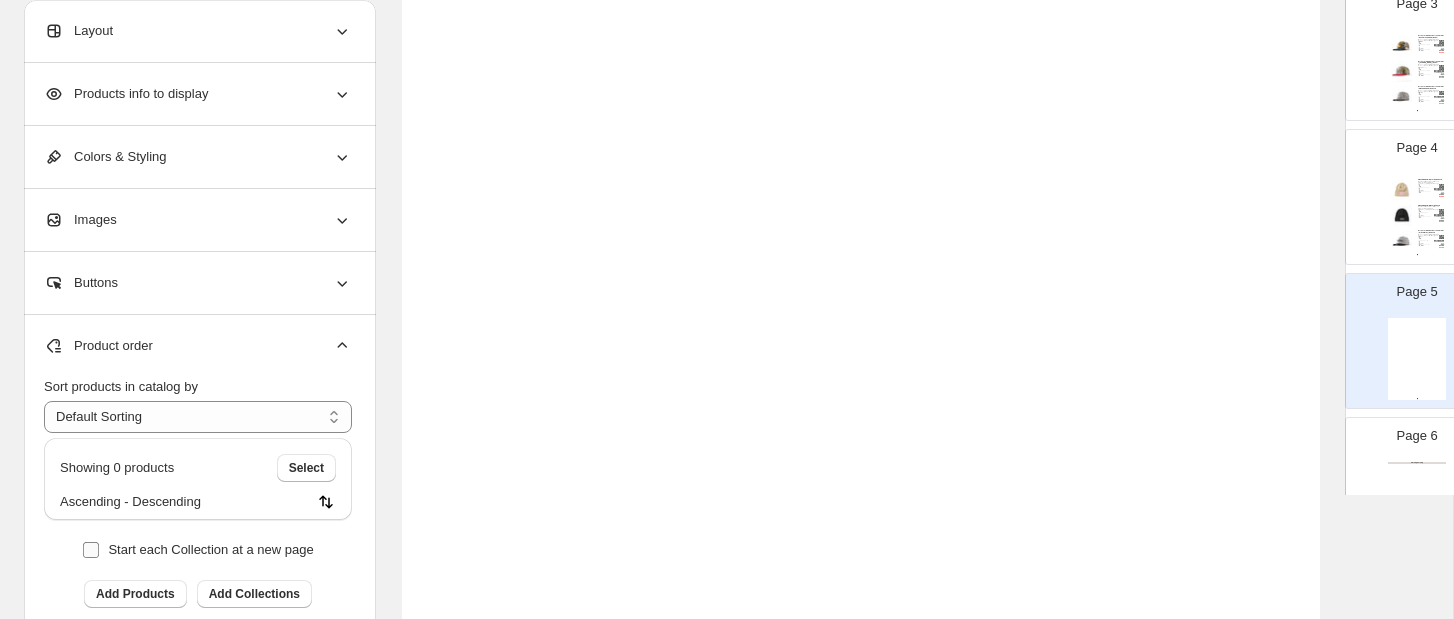 scroll, scrollTop: 407, scrollLeft: 0, axis: vertical 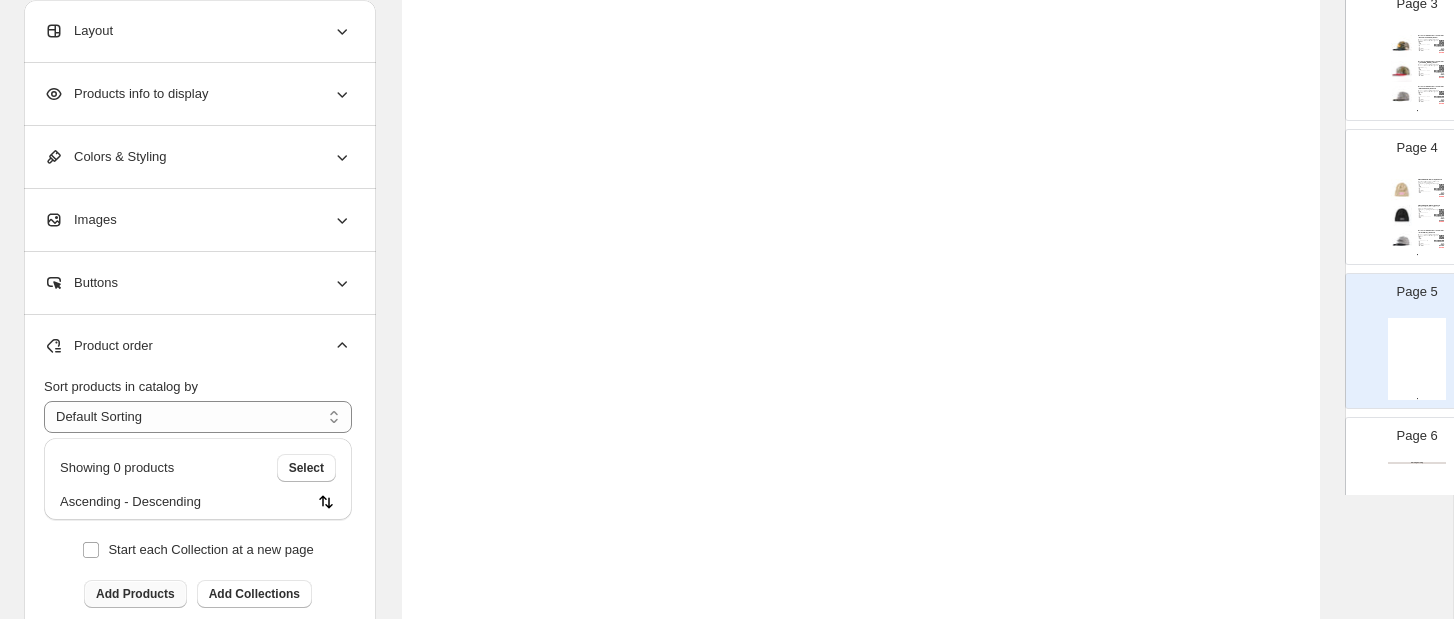 click on "Add Products" at bounding box center [135, 594] 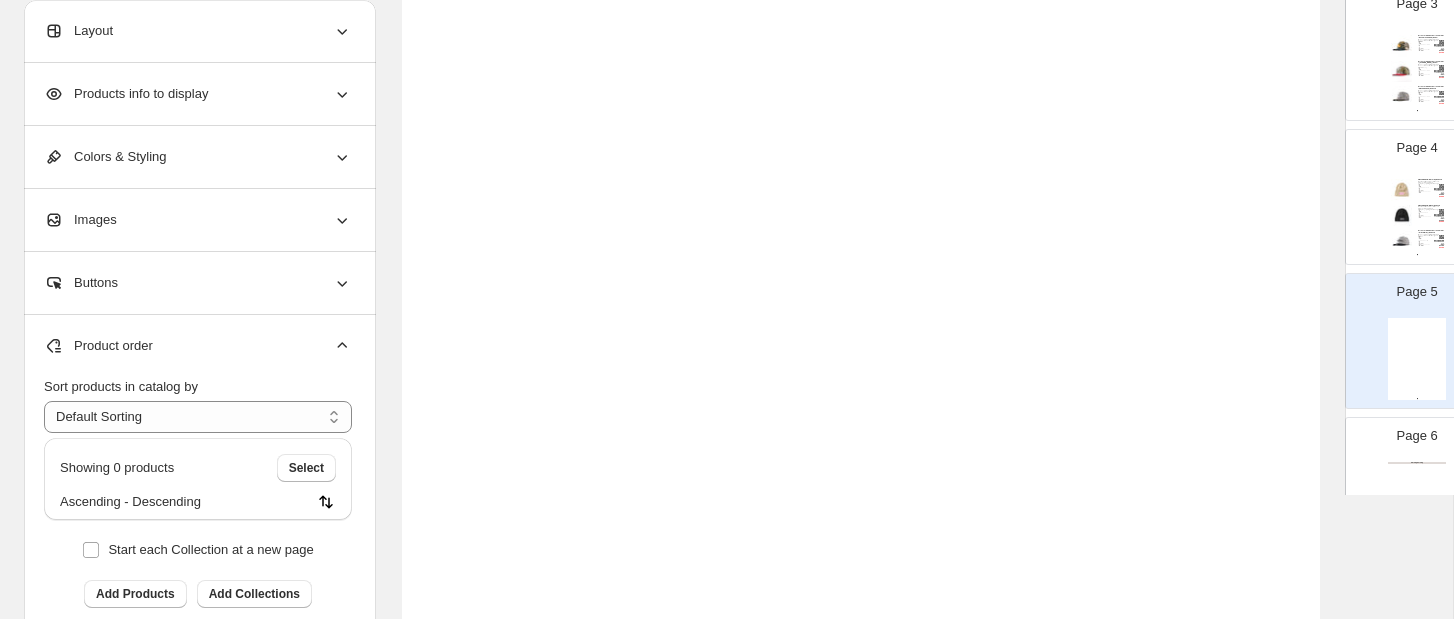 click at bounding box center (1402, 190) 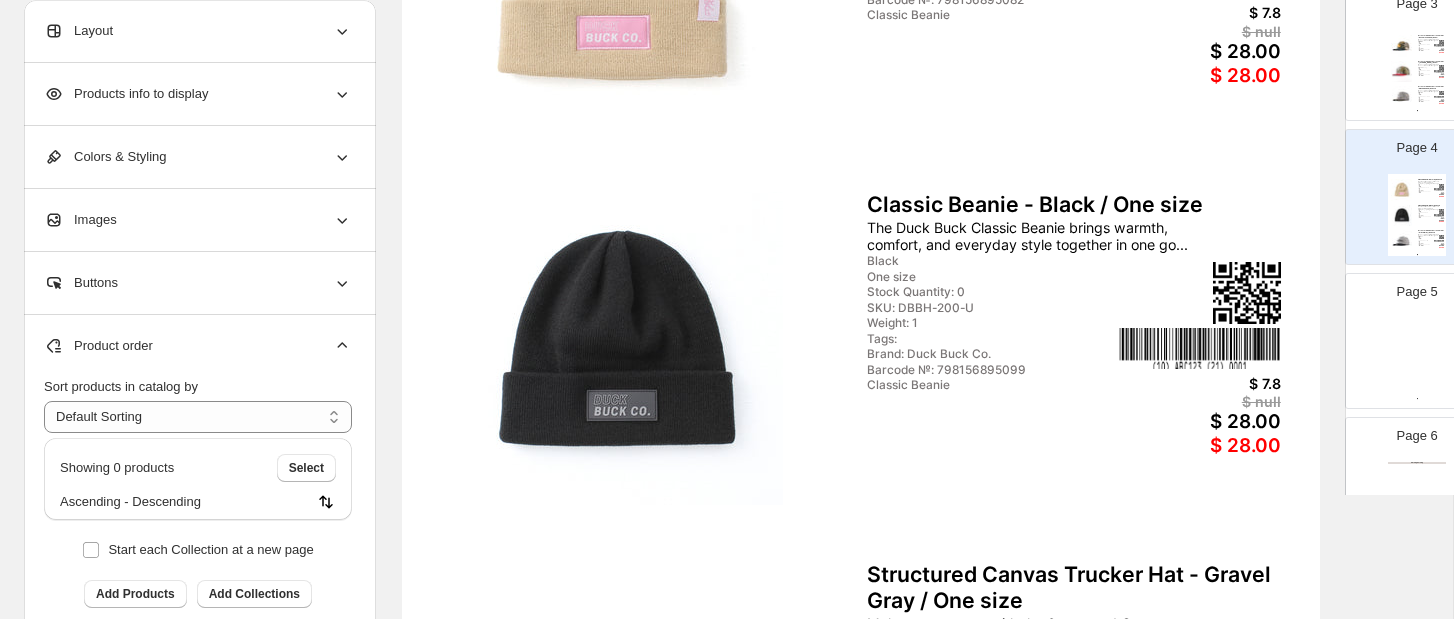 type on "*" 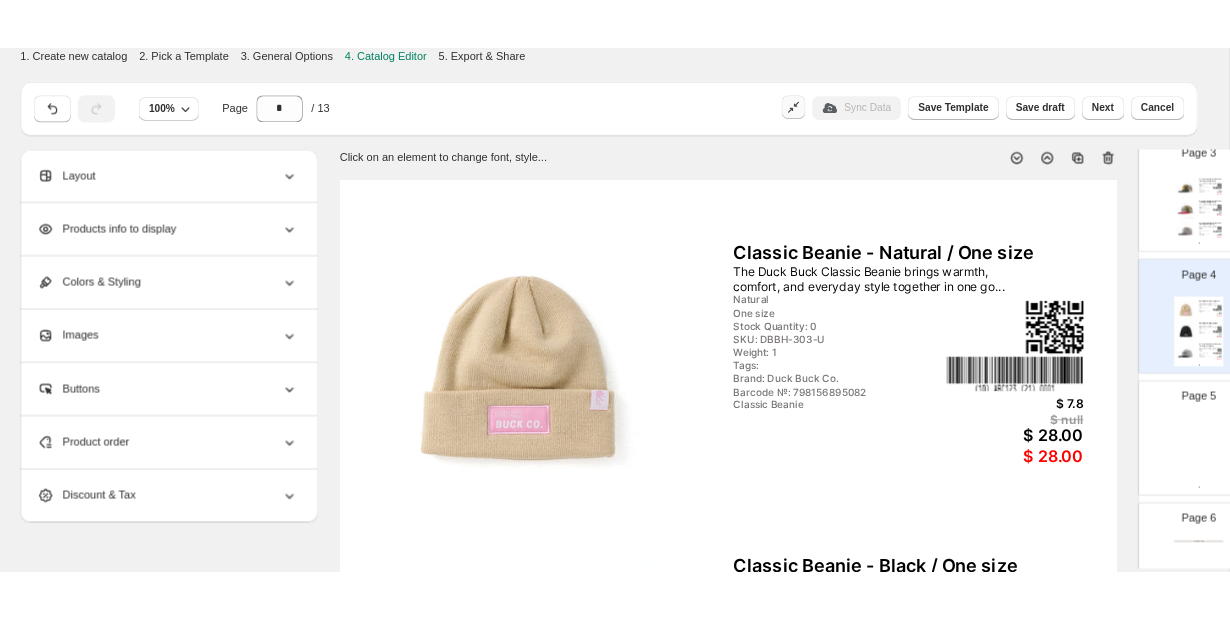 scroll, scrollTop: 0, scrollLeft: 0, axis: both 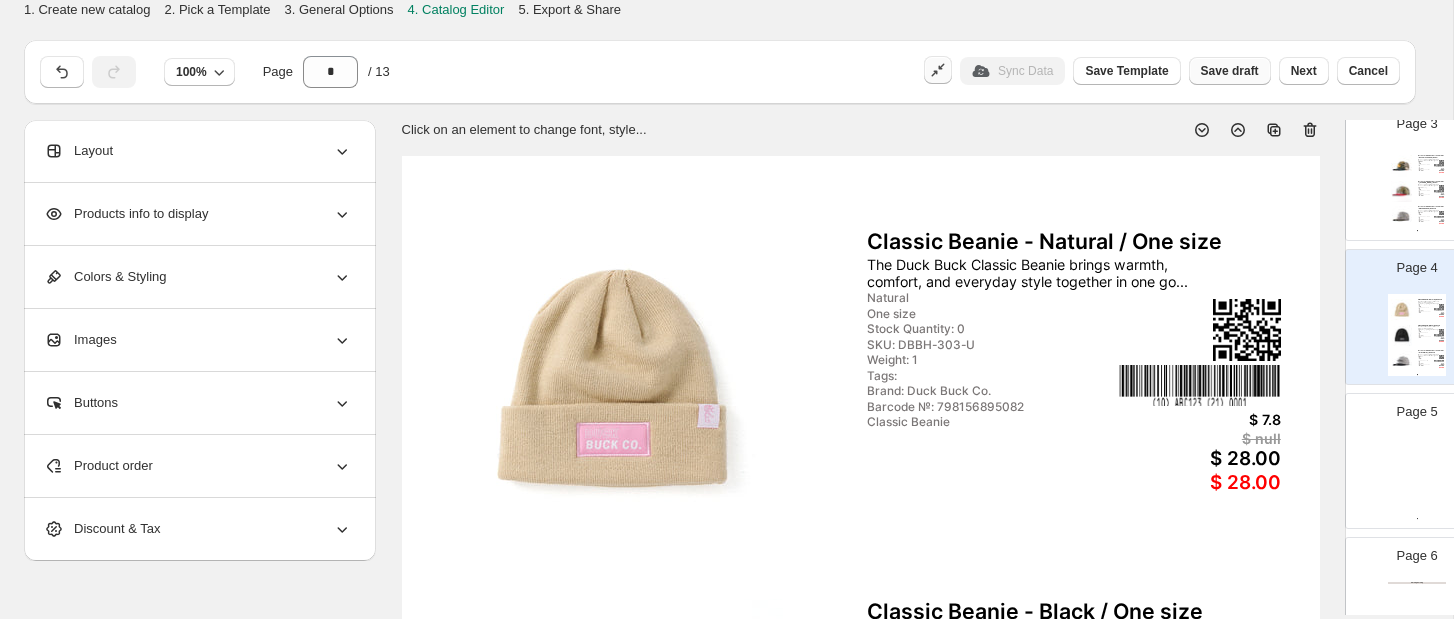 click on "Save draft" at bounding box center [1230, 71] 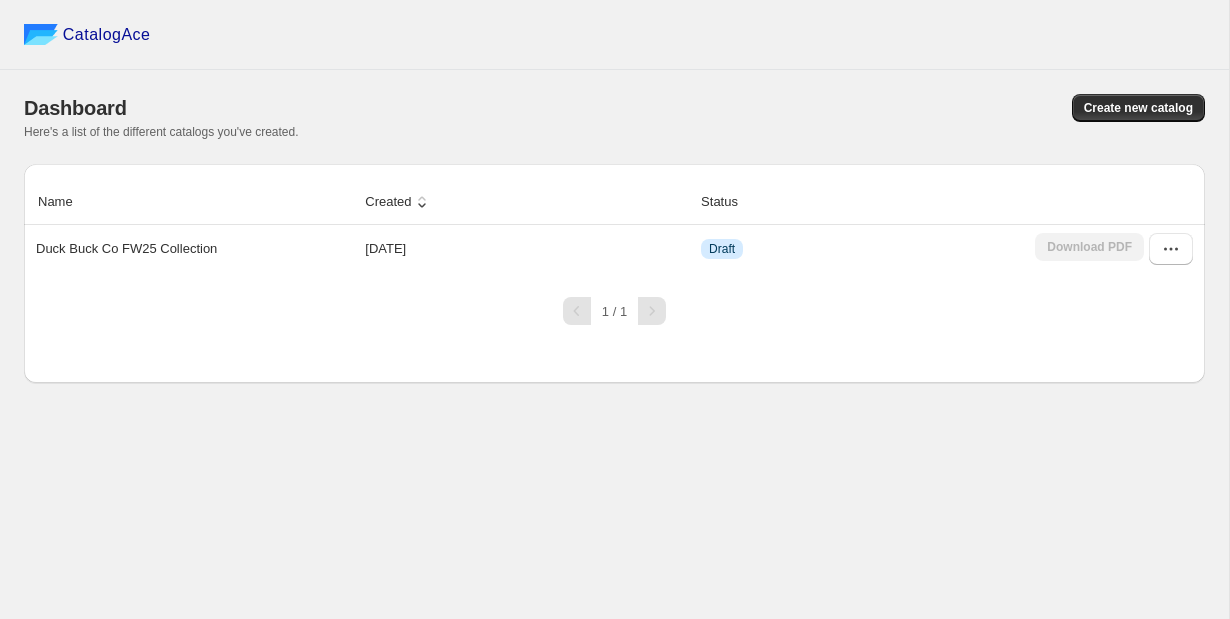 click 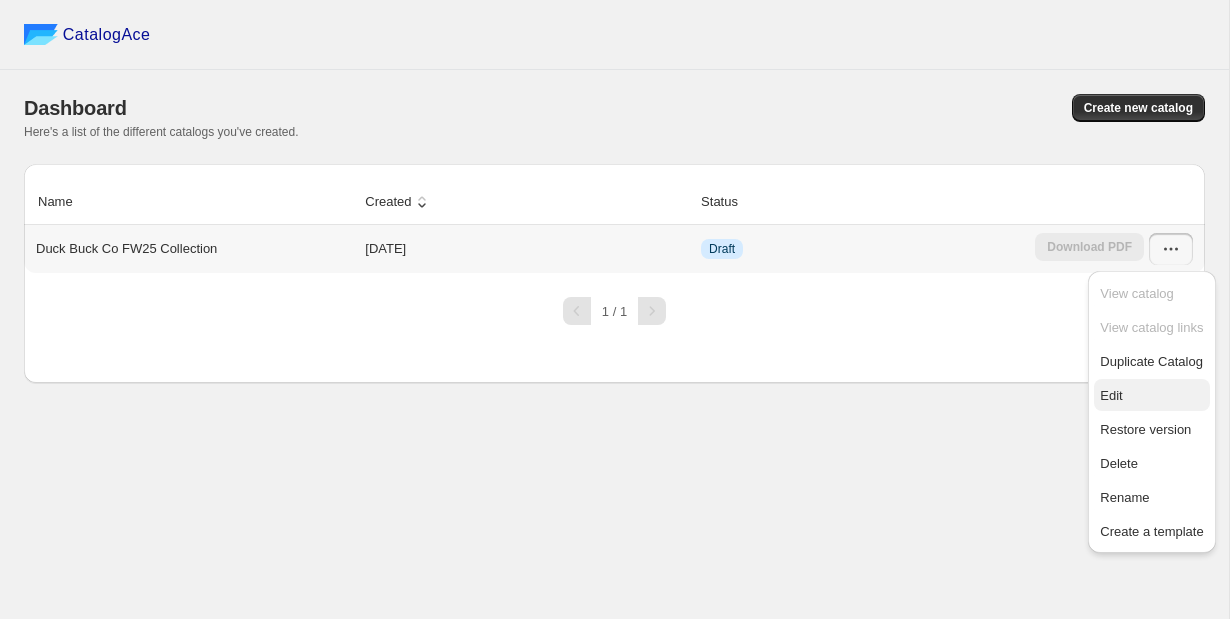 click on "Edit" at bounding box center [1111, 395] 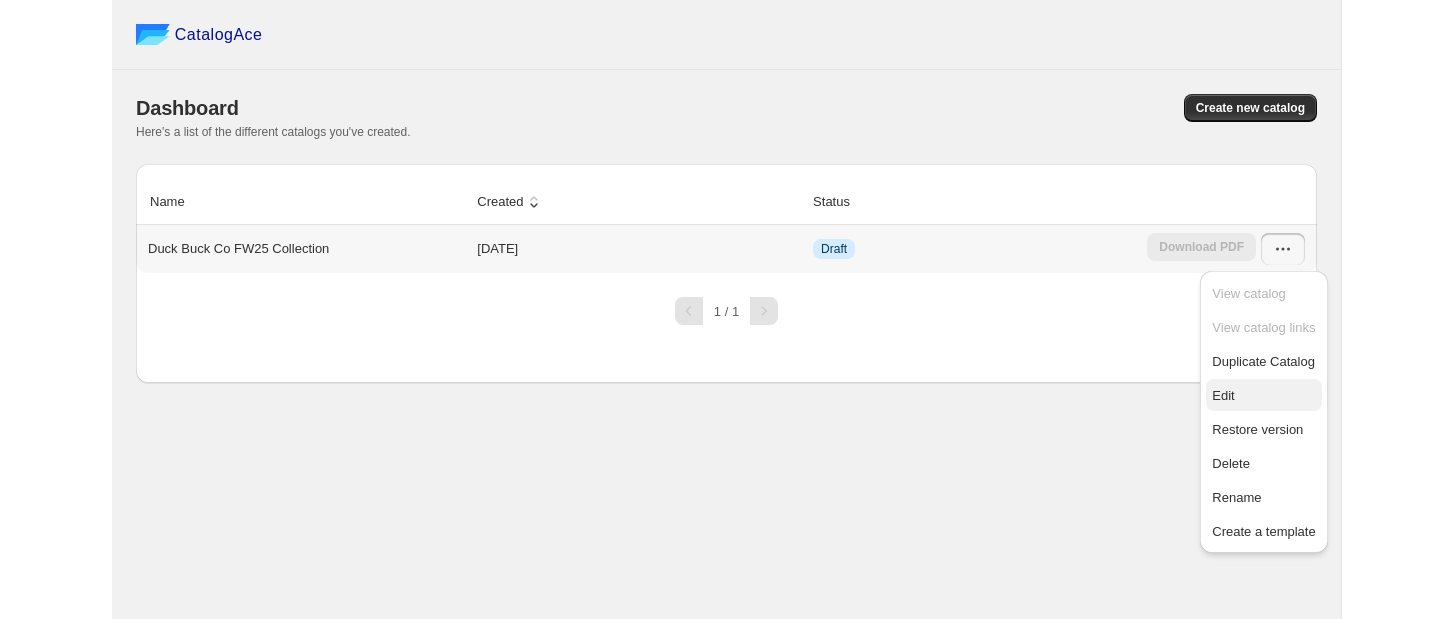 scroll, scrollTop: 0, scrollLeft: 0, axis: both 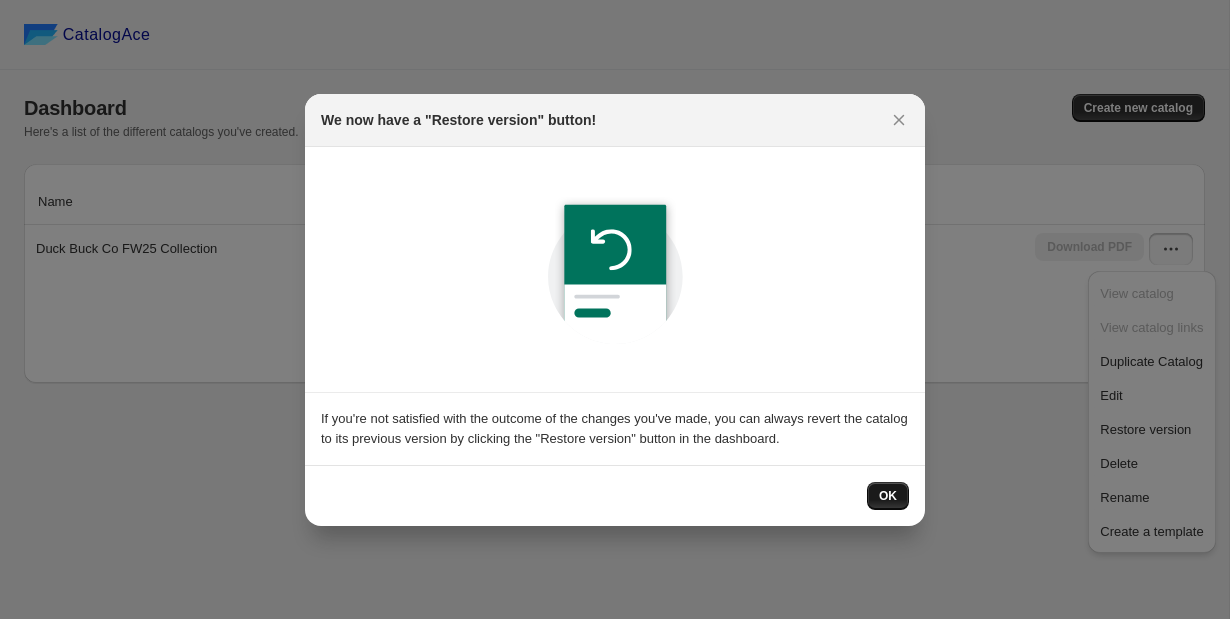 click on "OK" at bounding box center [888, 496] 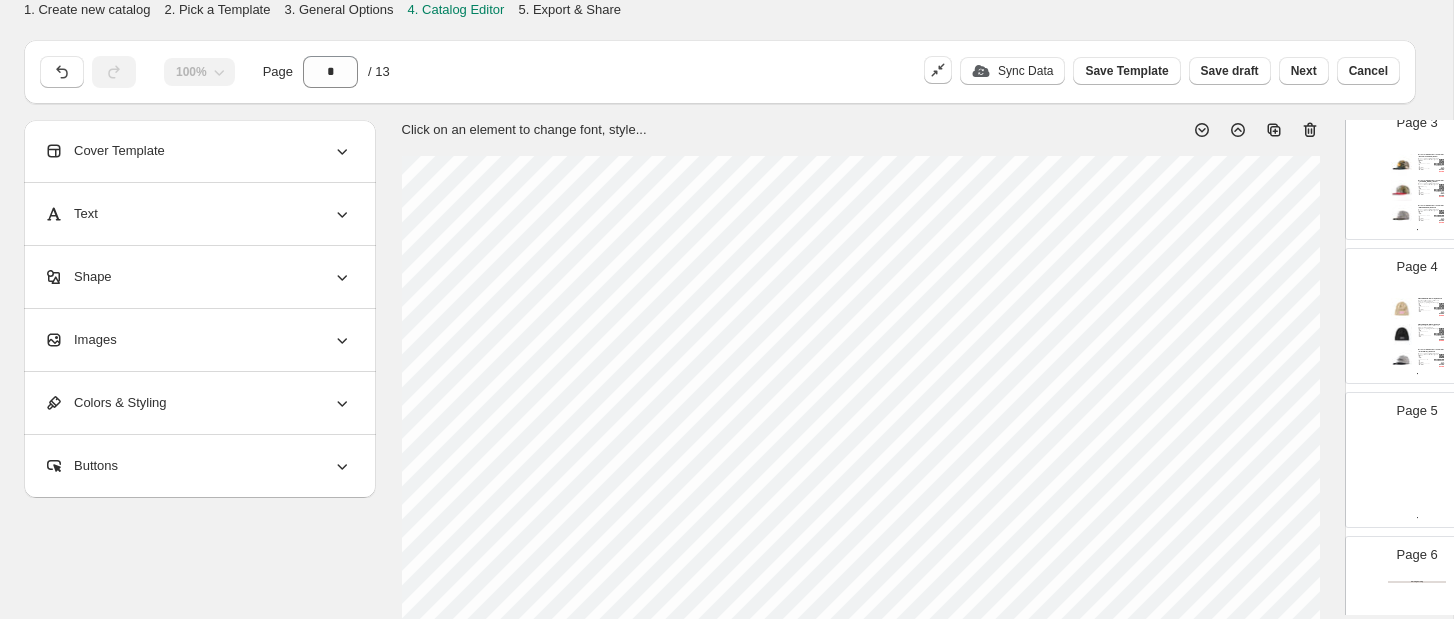 scroll, scrollTop: 445, scrollLeft: 0, axis: vertical 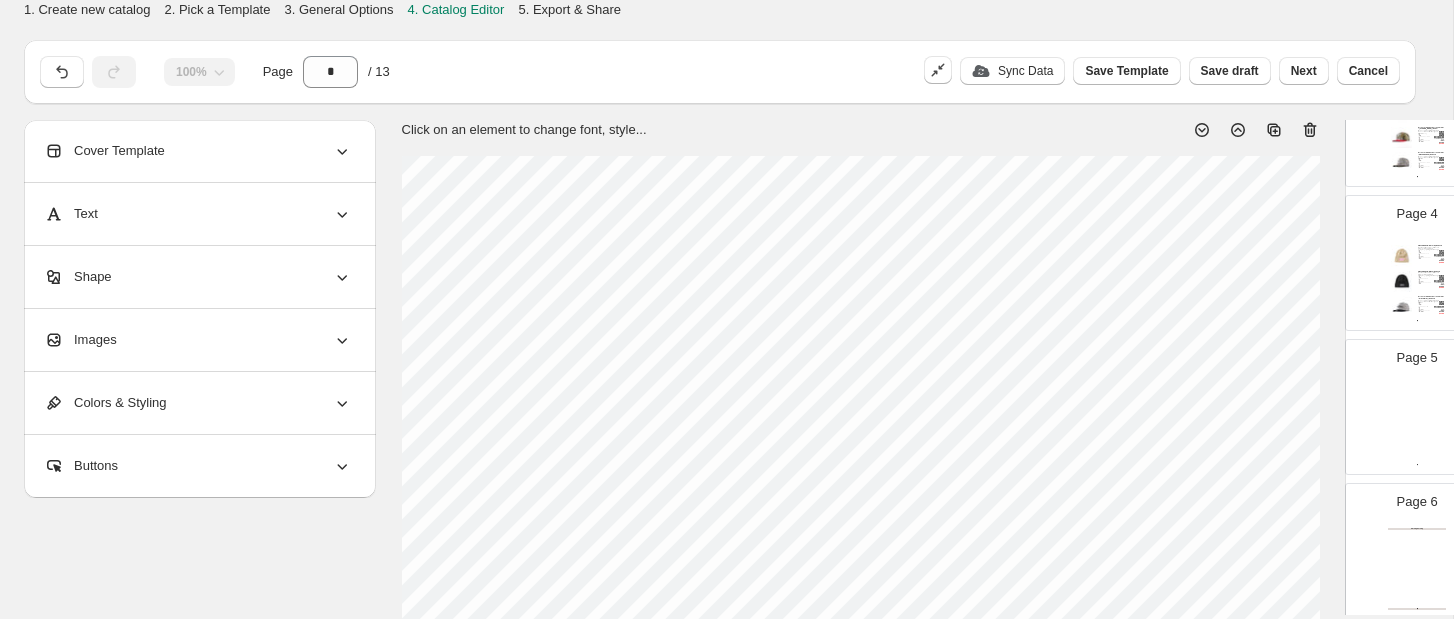 click on "Clothing Catalog | Page undefined" at bounding box center (1417, 425) 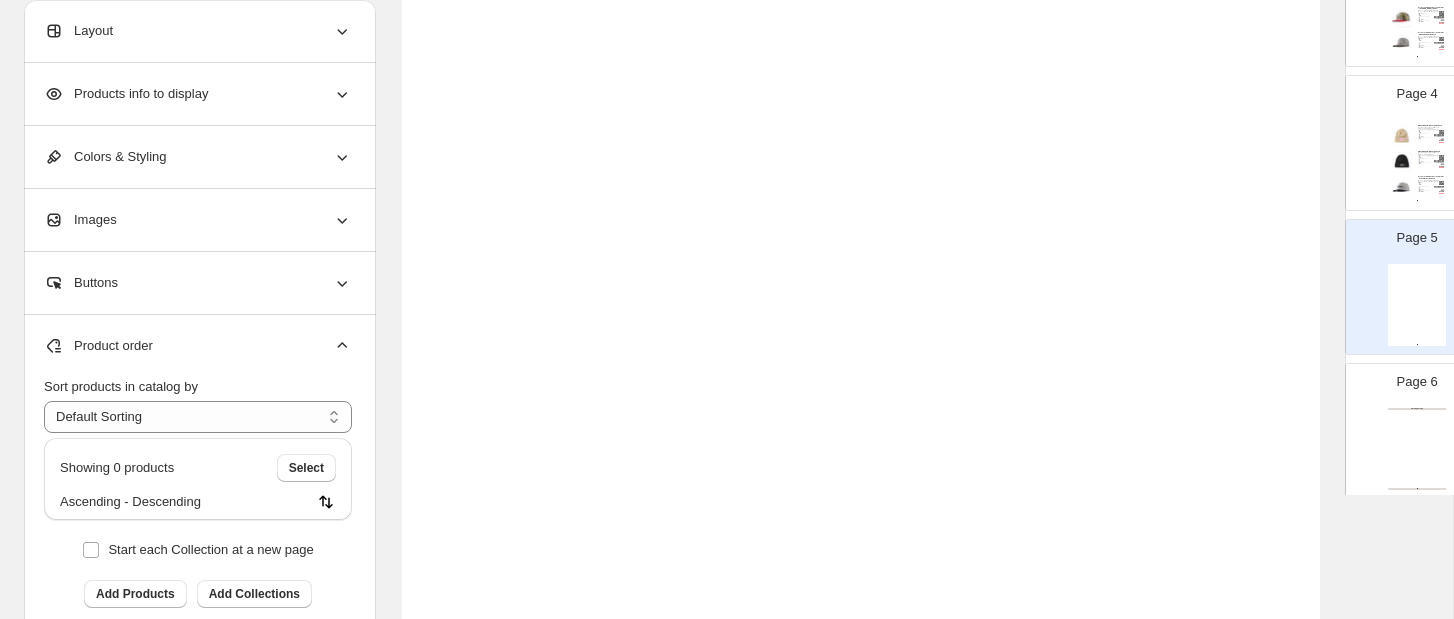 scroll, scrollTop: 225, scrollLeft: 0, axis: vertical 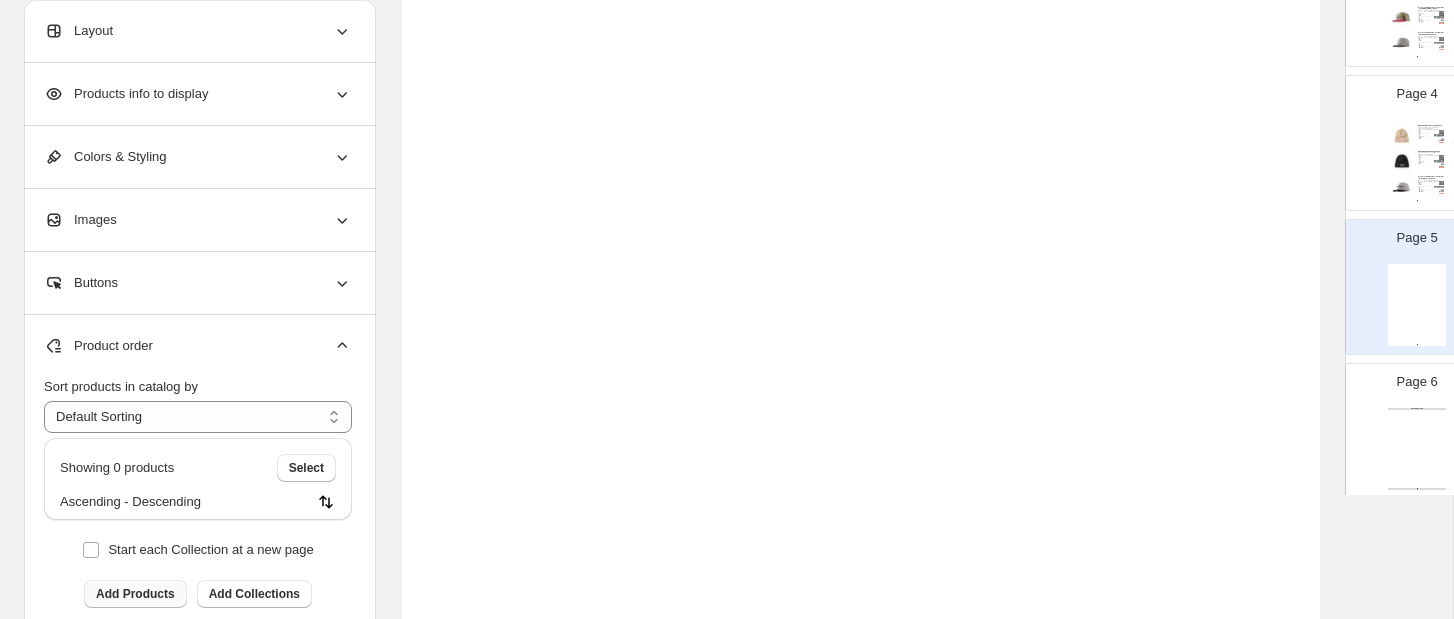 click on "Add Products" at bounding box center [135, 594] 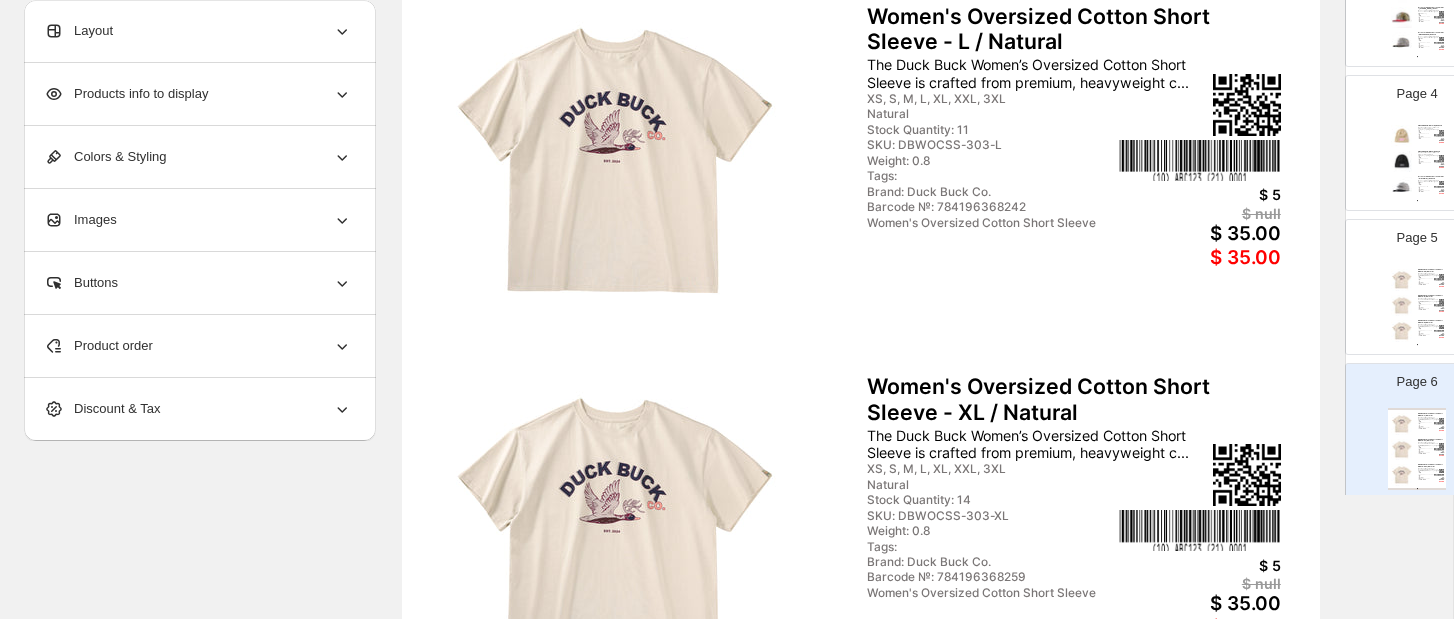 click at bounding box center [611, 160] 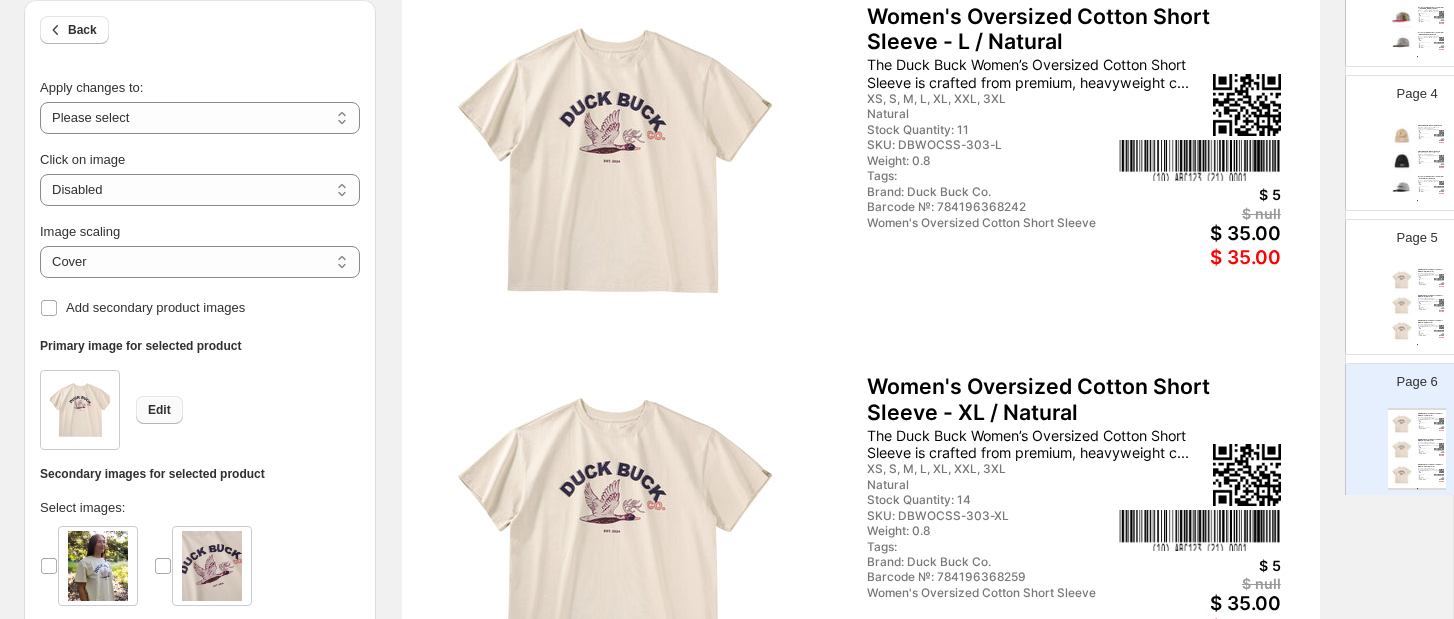 click on "Edit" at bounding box center (159, 410) 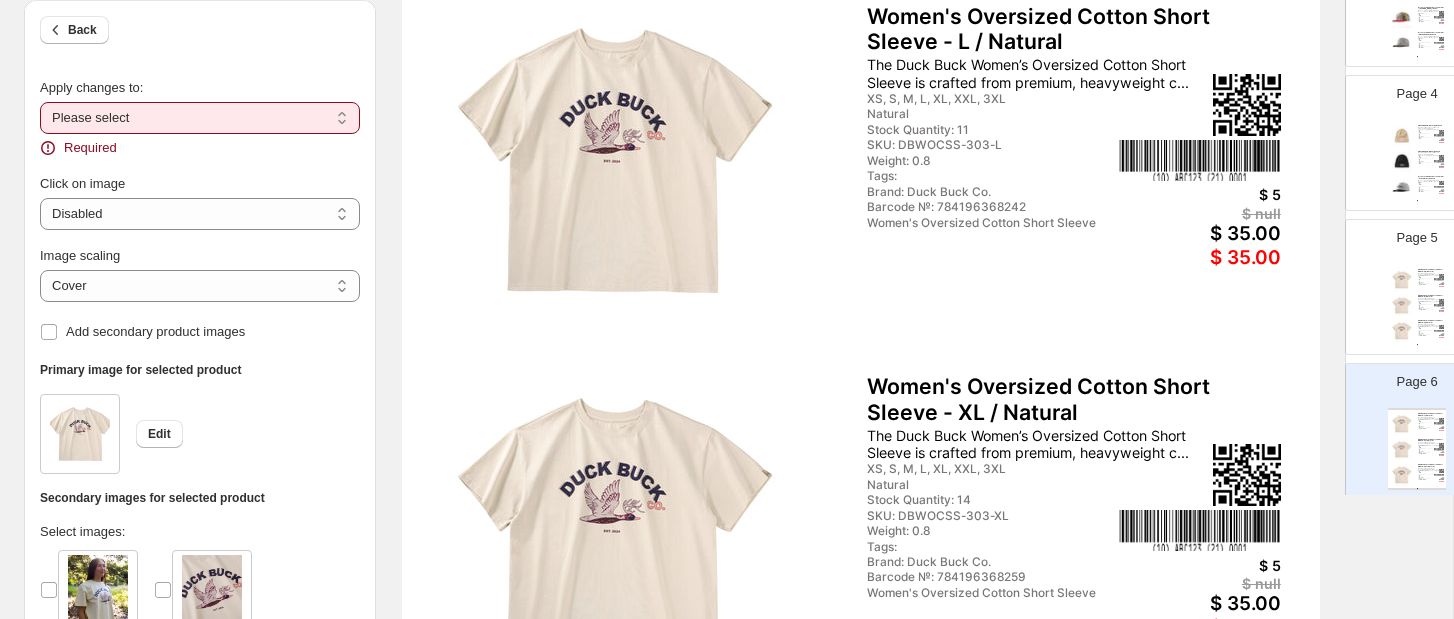 select on "**********" 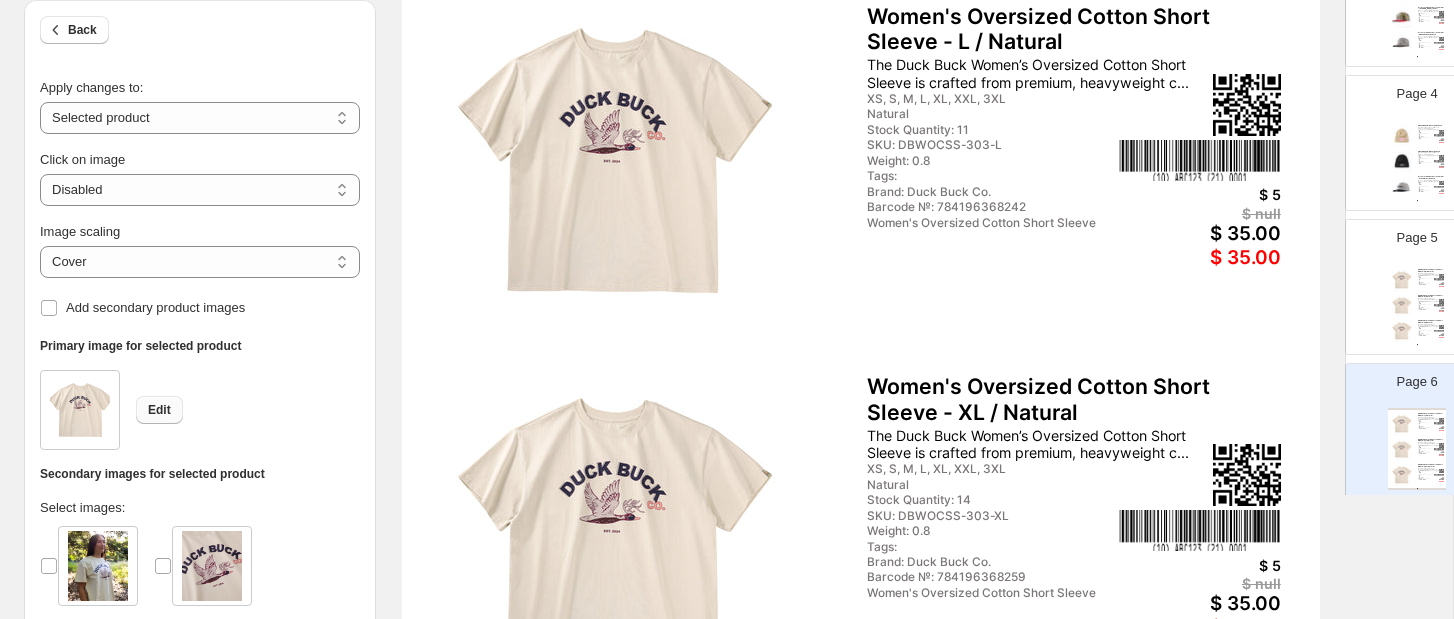 click on "Edit" at bounding box center [159, 410] 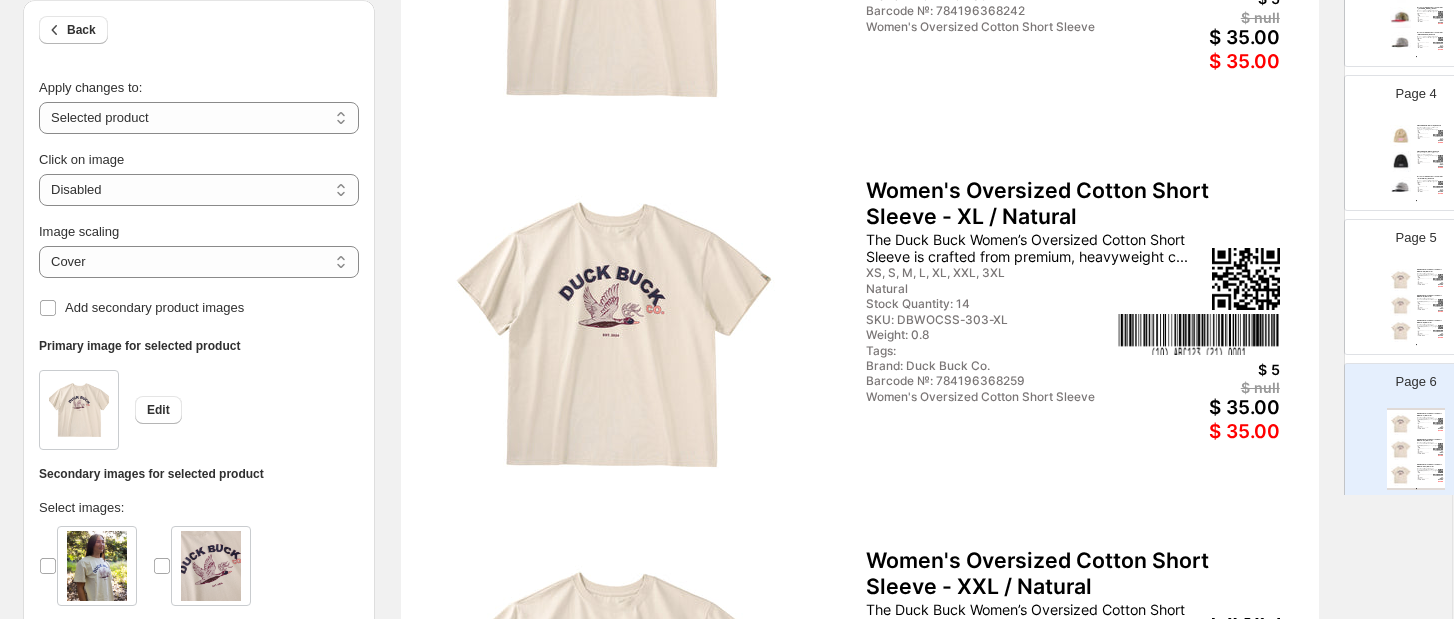 scroll, scrollTop: 411, scrollLeft: 1, axis: both 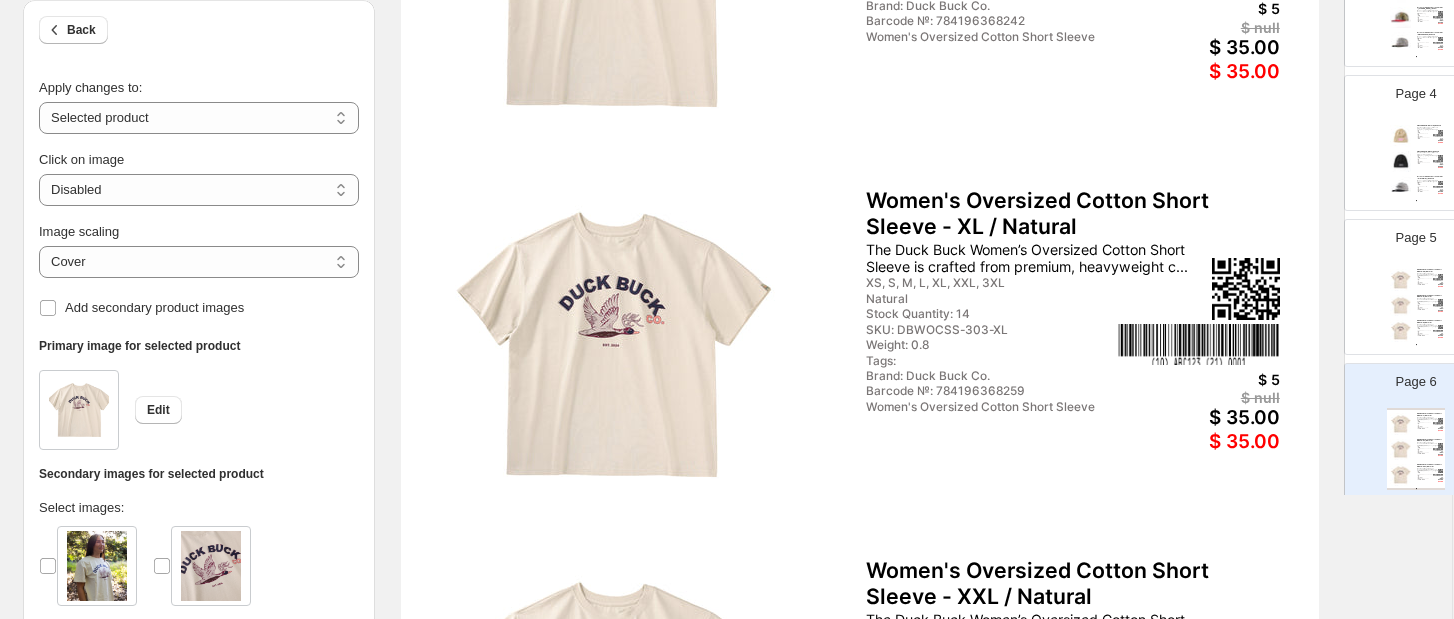 click on "Women's Oversized Cotton Short Sleeve - XL / Natural" at bounding box center [1073, 214] 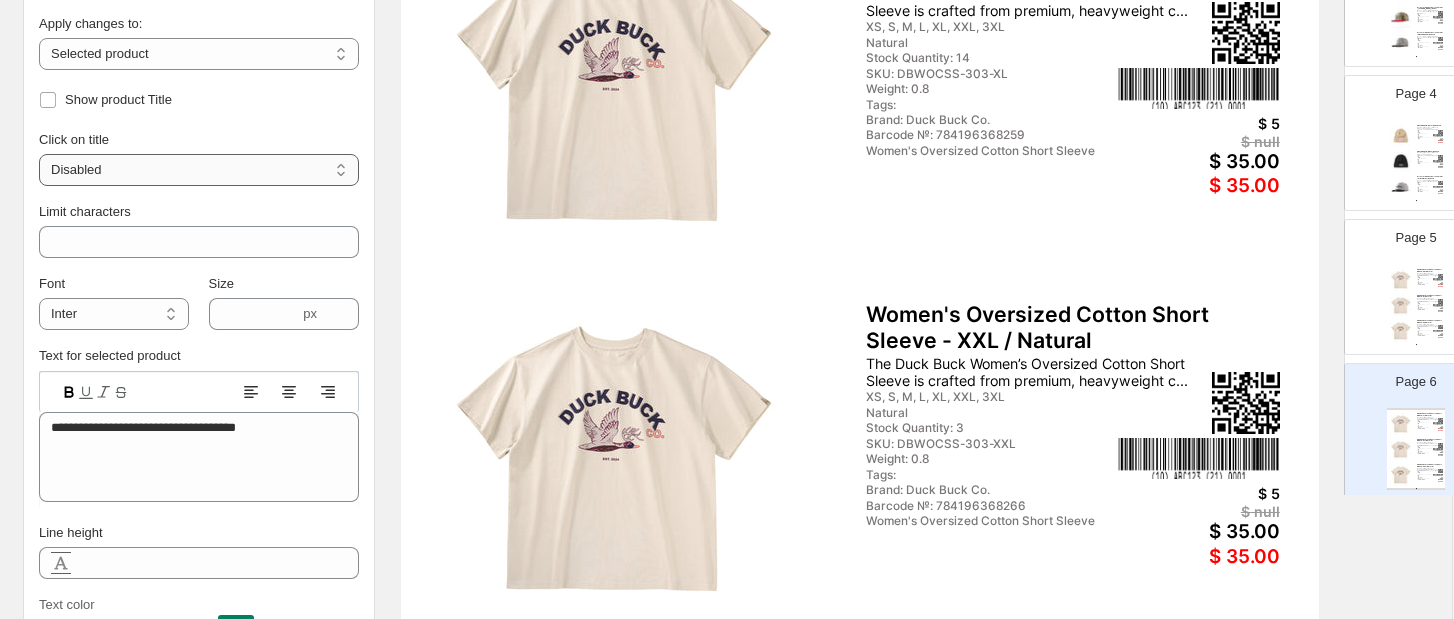 scroll, scrollTop: 380, scrollLeft: 1, axis: both 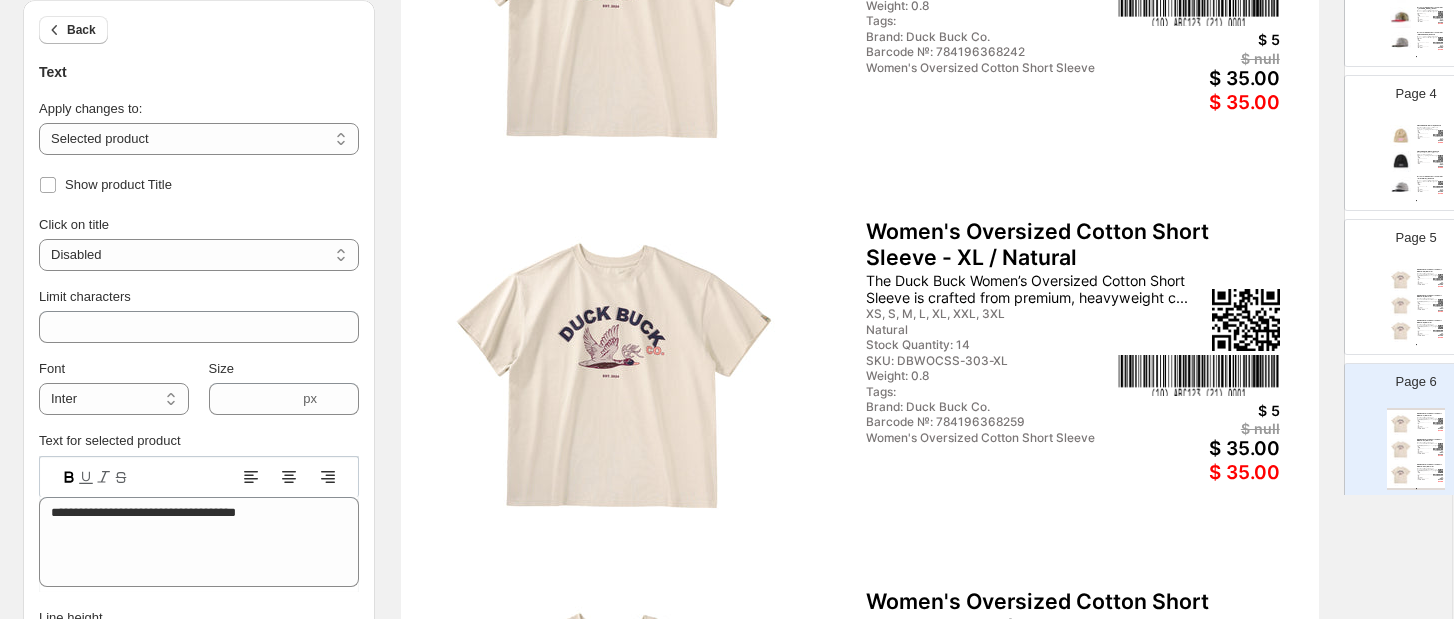 click at bounding box center [610, 5] 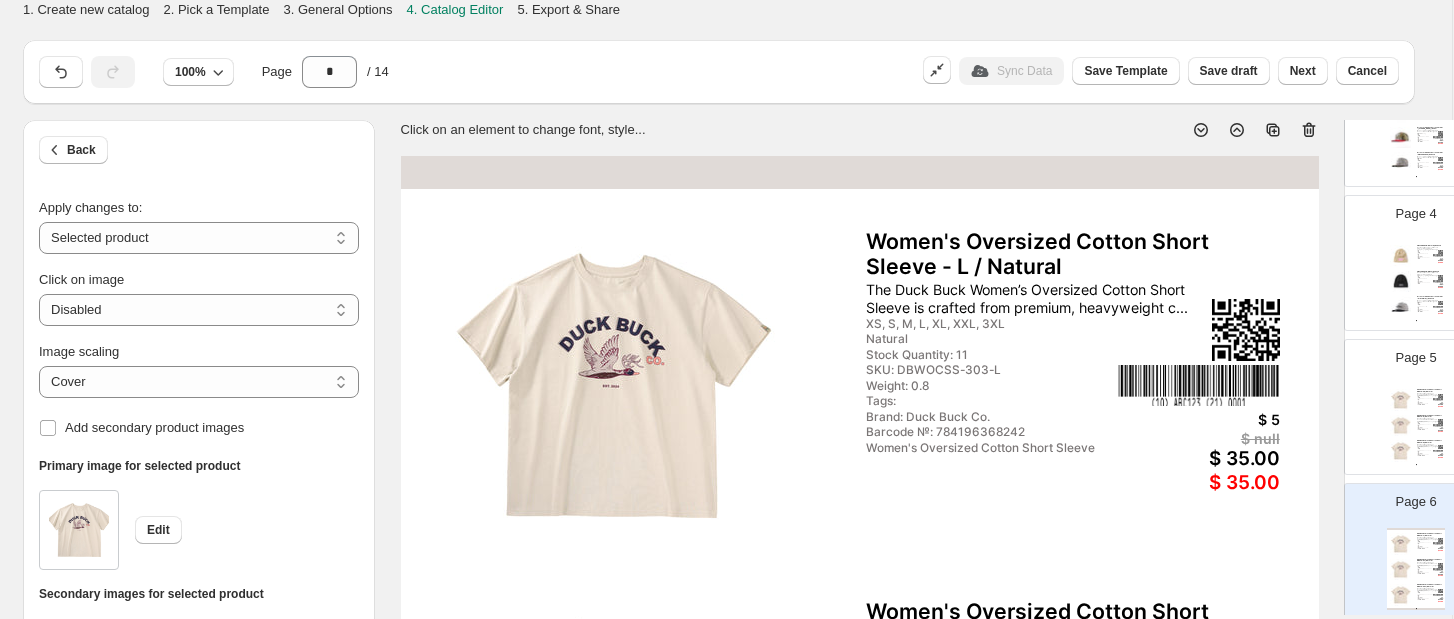 scroll, scrollTop: 0, scrollLeft: 1, axis: horizontal 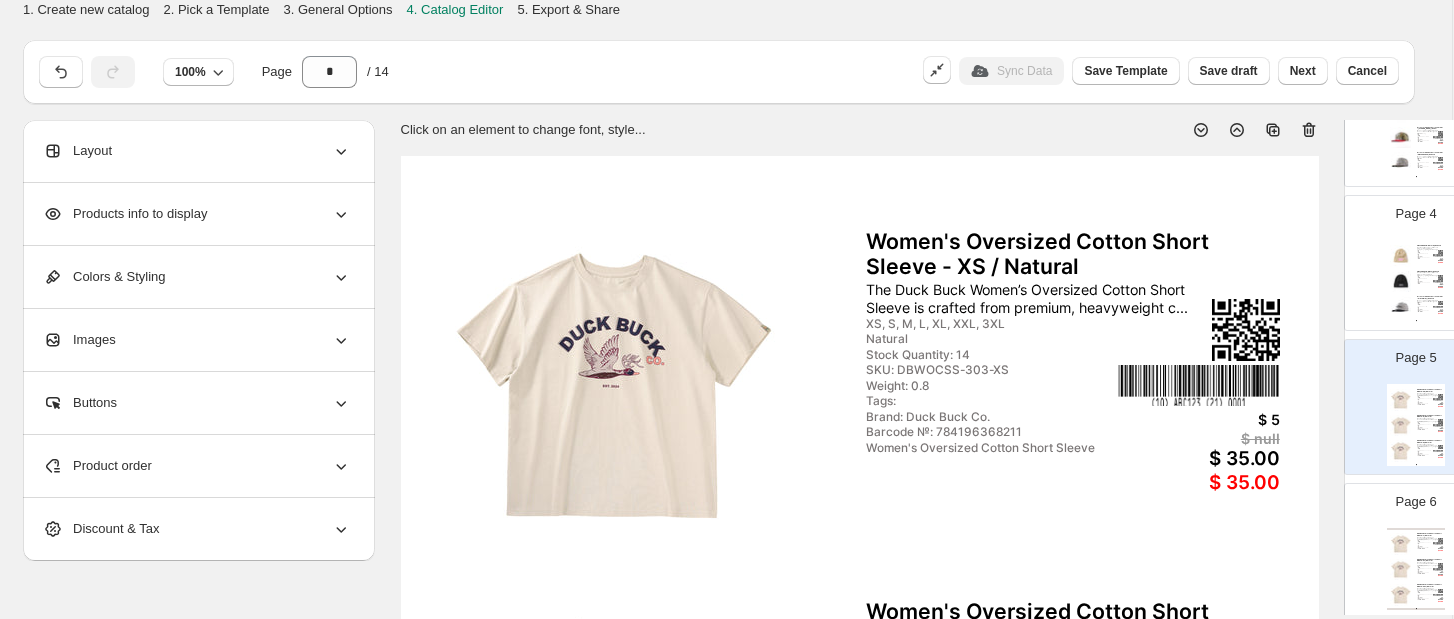 click on "Product order" at bounding box center [197, 466] 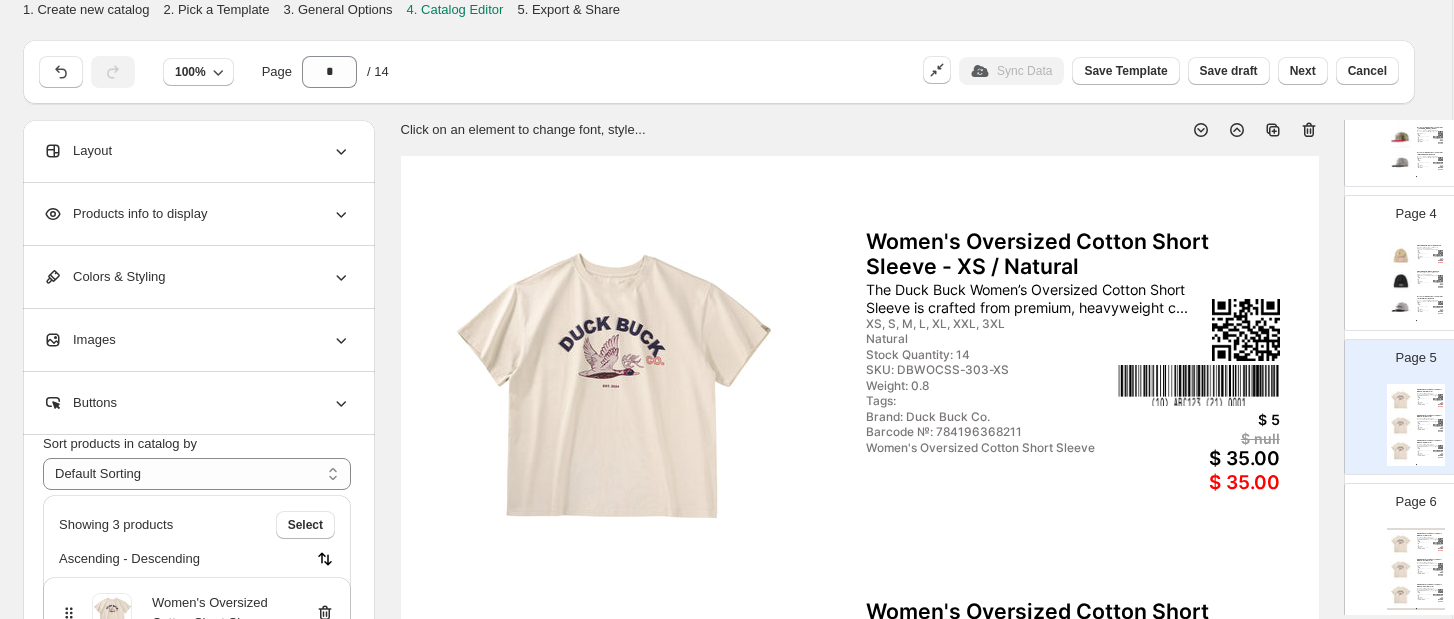 scroll, scrollTop: 63, scrollLeft: 0, axis: vertical 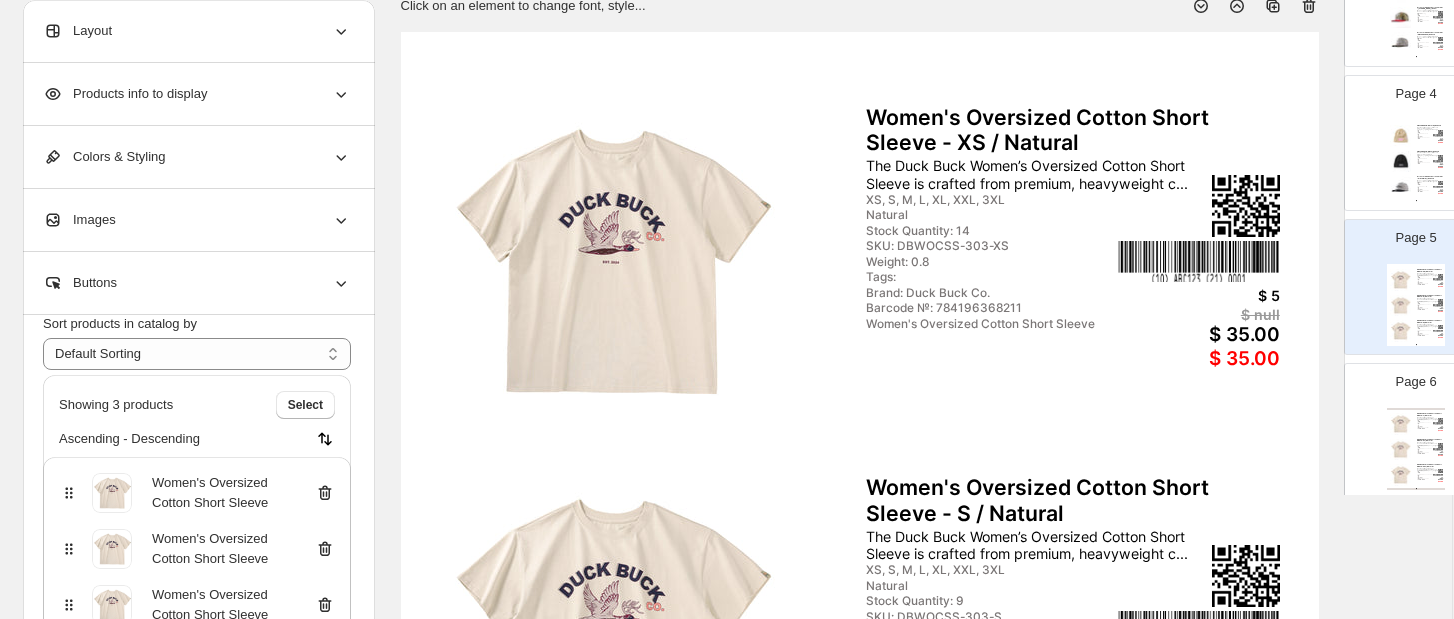 click 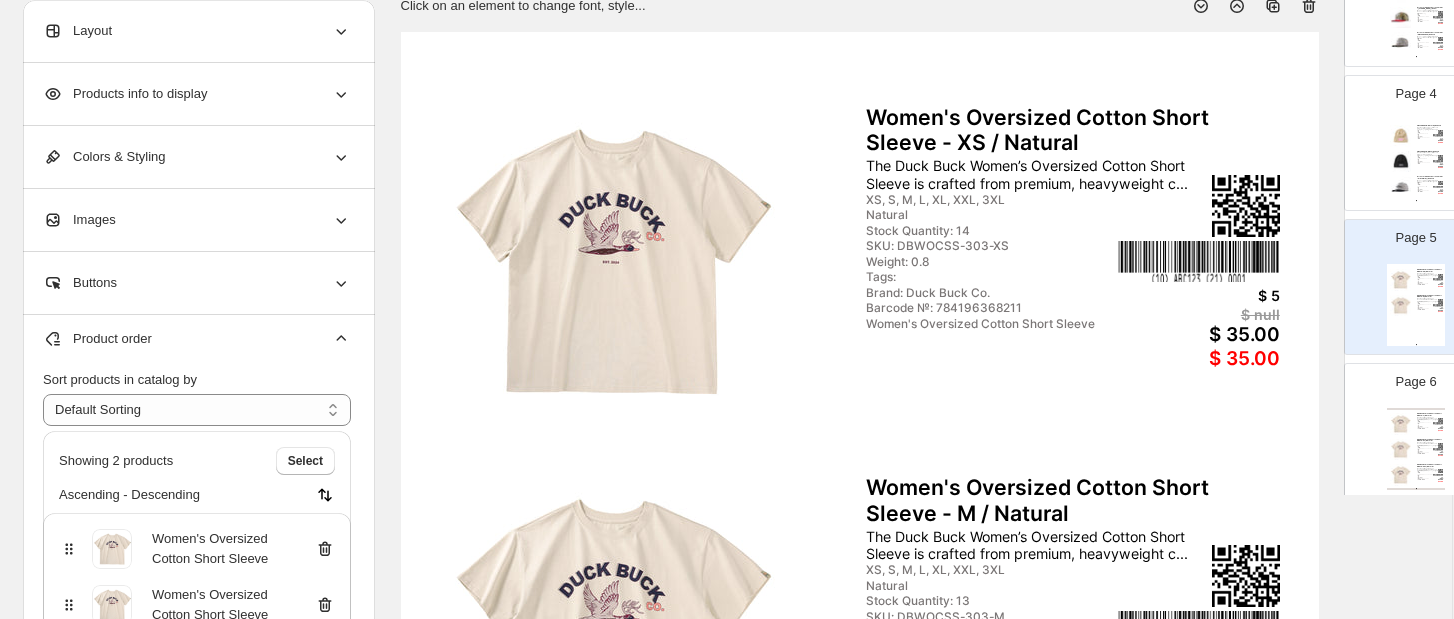 click 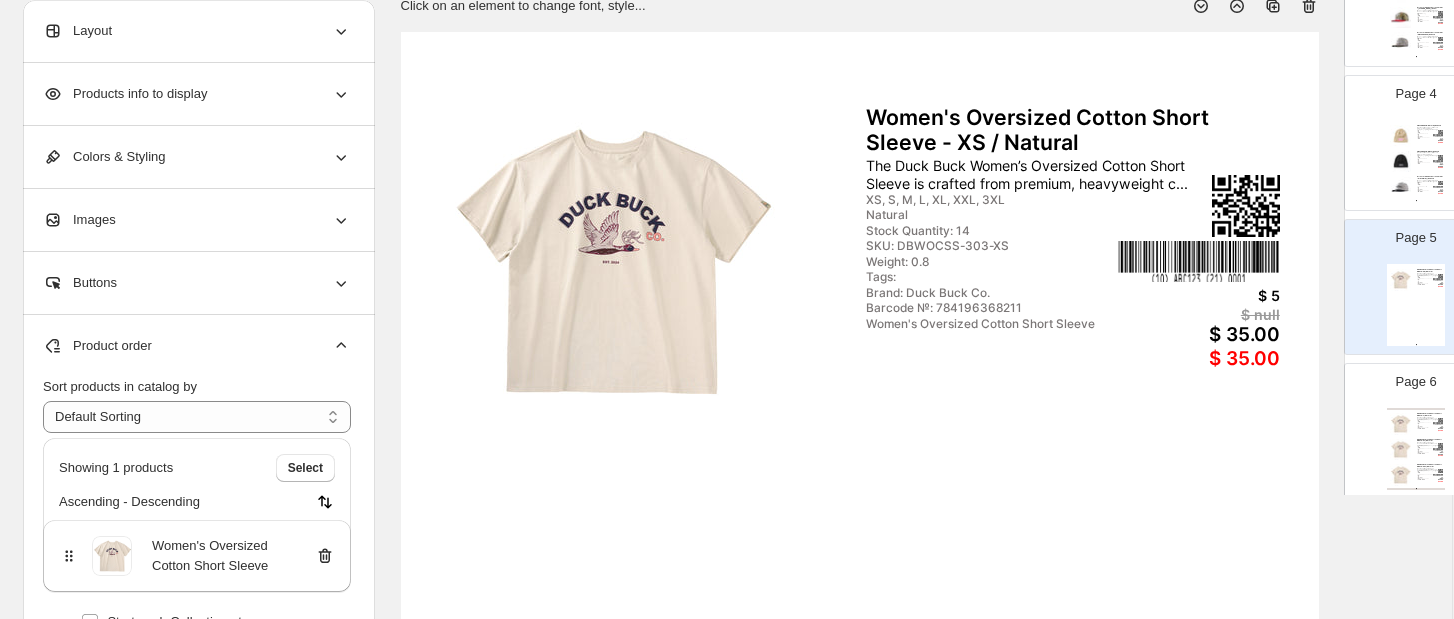 scroll, scrollTop: 0, scrollLeft: 0, axis: both 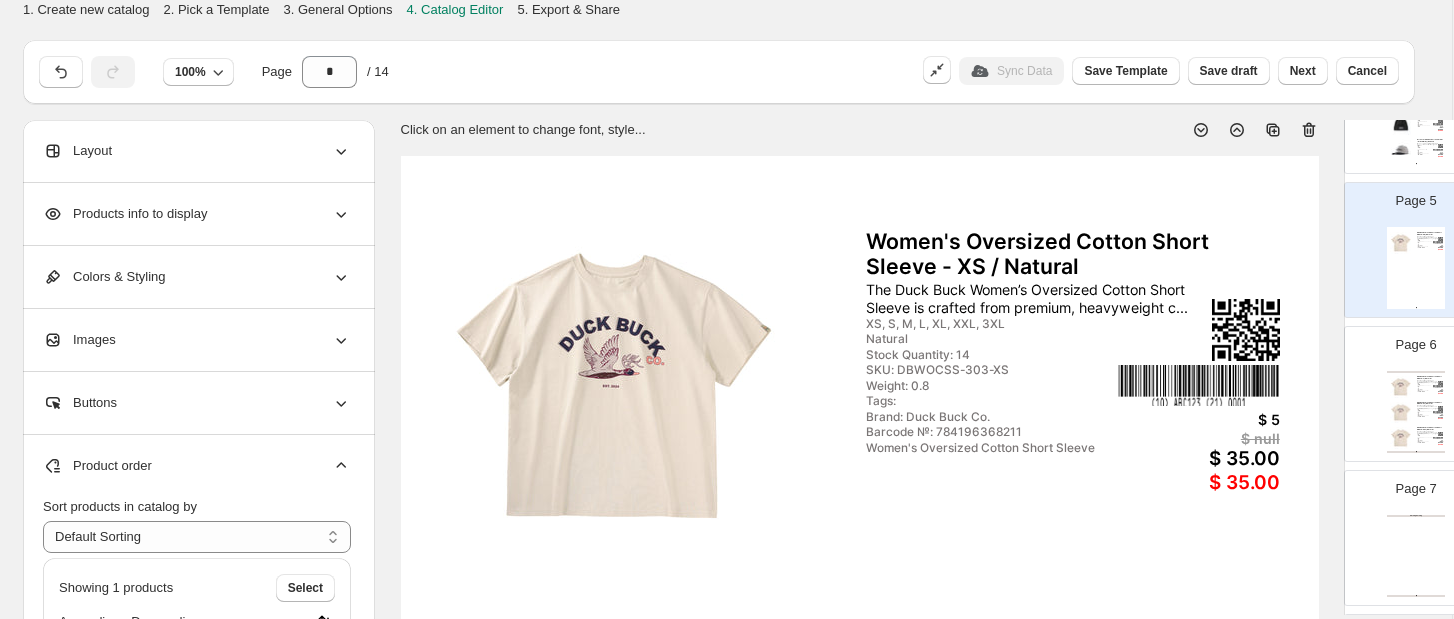click at bounding box center [1401, 387] 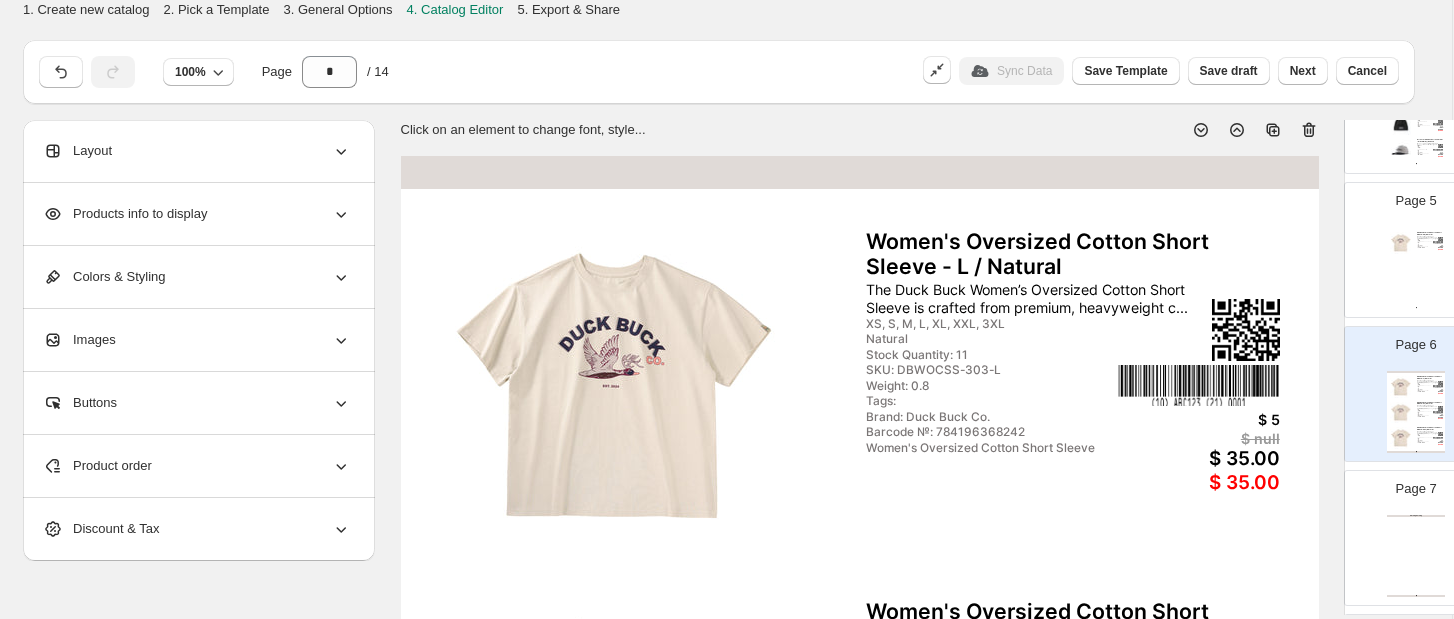 click on "Women's Oversized Cotton Short Sleeve - XS / Natural The Duck Buck Women’s Oversized Cotton Short Sleeve is crafted from premium, heavyweight c... XS, S, M, L, XL, XXL, 3XL Natural Stock Quantity:  14 SKU:  DBWOCSS-303-XS Weight:  0.8 Tags:   Brand:  Duck Buck Co. Barcode №:  784196368211 Women's Oversized Cotton Short Sleeve $ 5 $ null $ 35.00 $ 35.00 Clothing Catalog | Page undefined" at bounding box center [1416, 268] 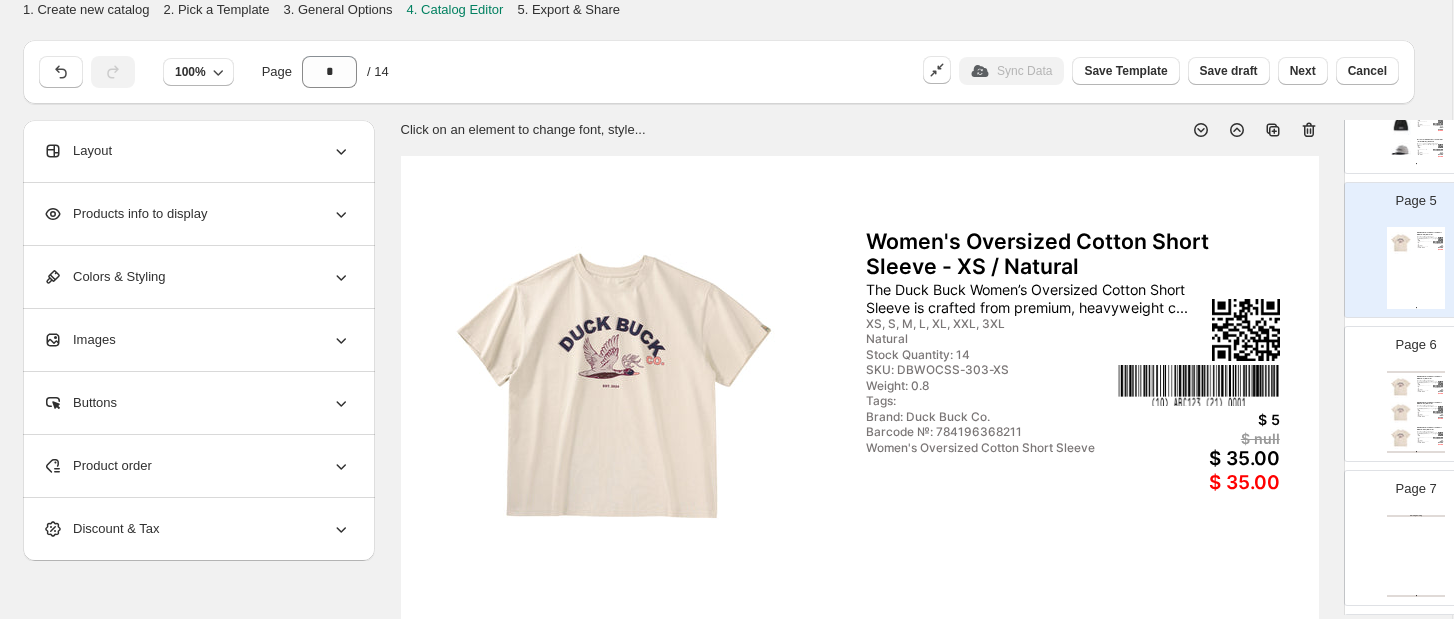 click 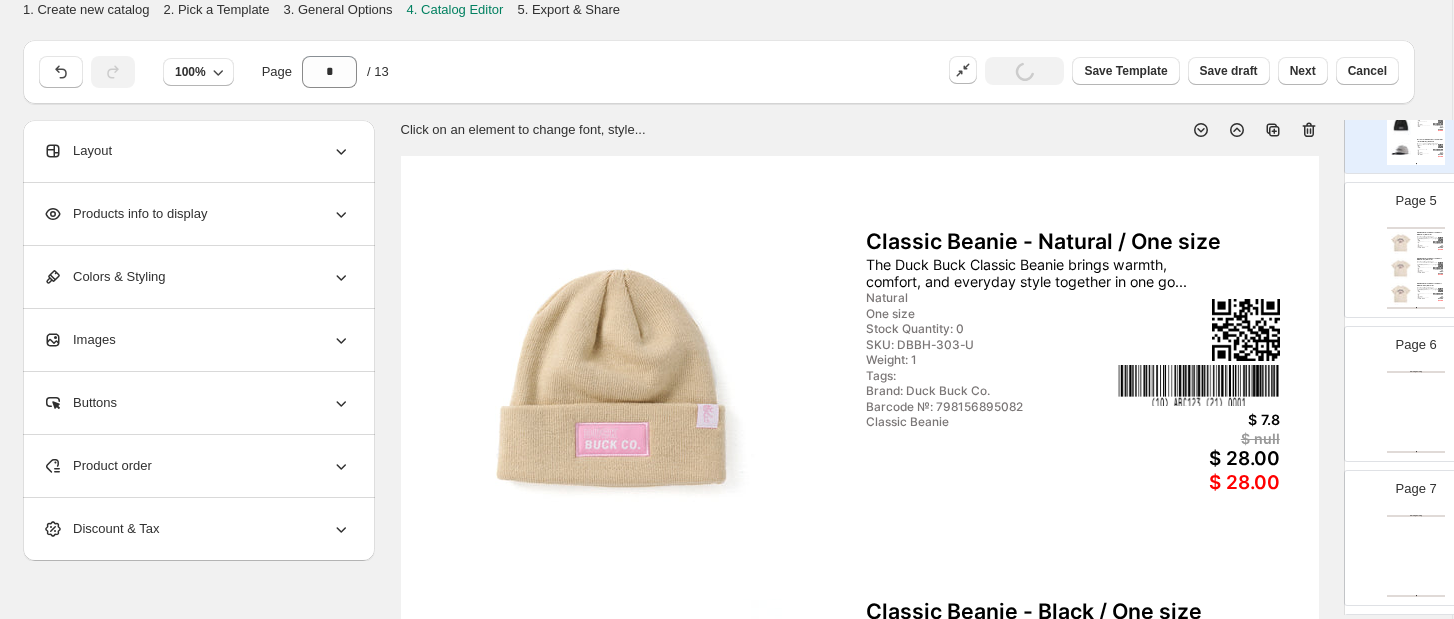 click on "Women's Oversized Cotton Short Sleeve" at bounding box center [1425, 273] 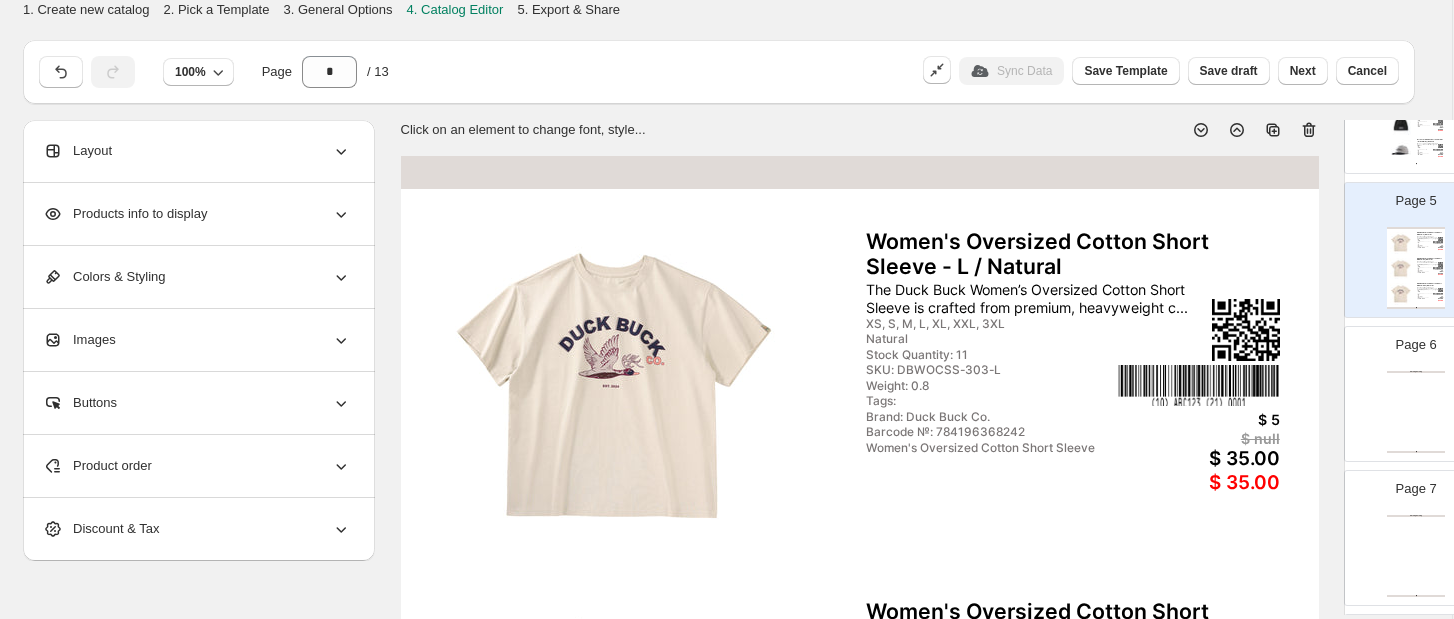 click 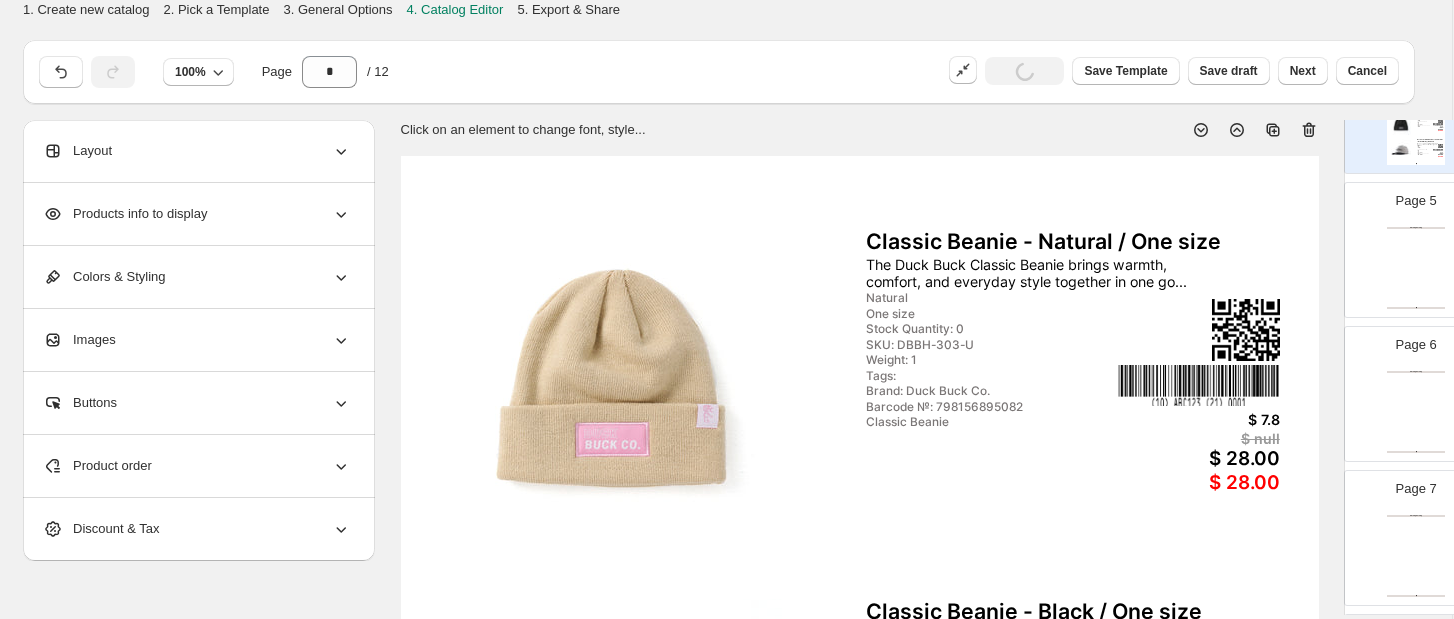 click on "Clothing Catalog | Page undefined" at bounding box center [1416, 308] 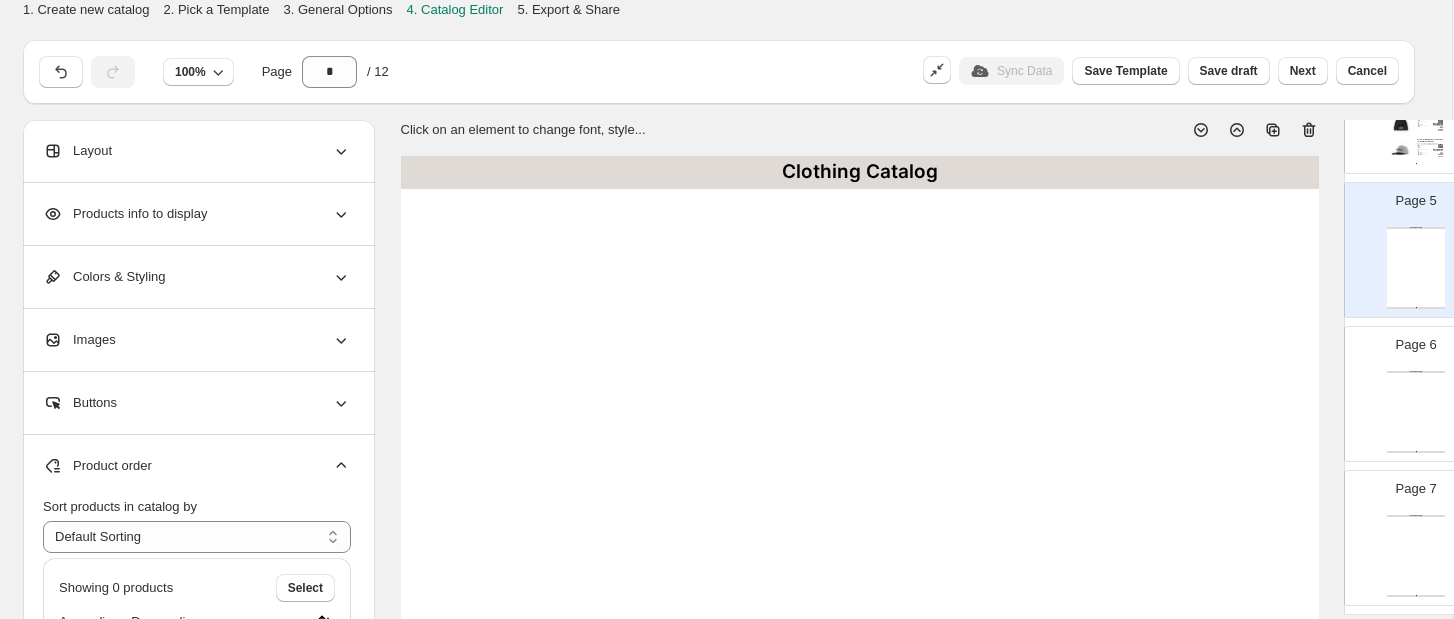 click 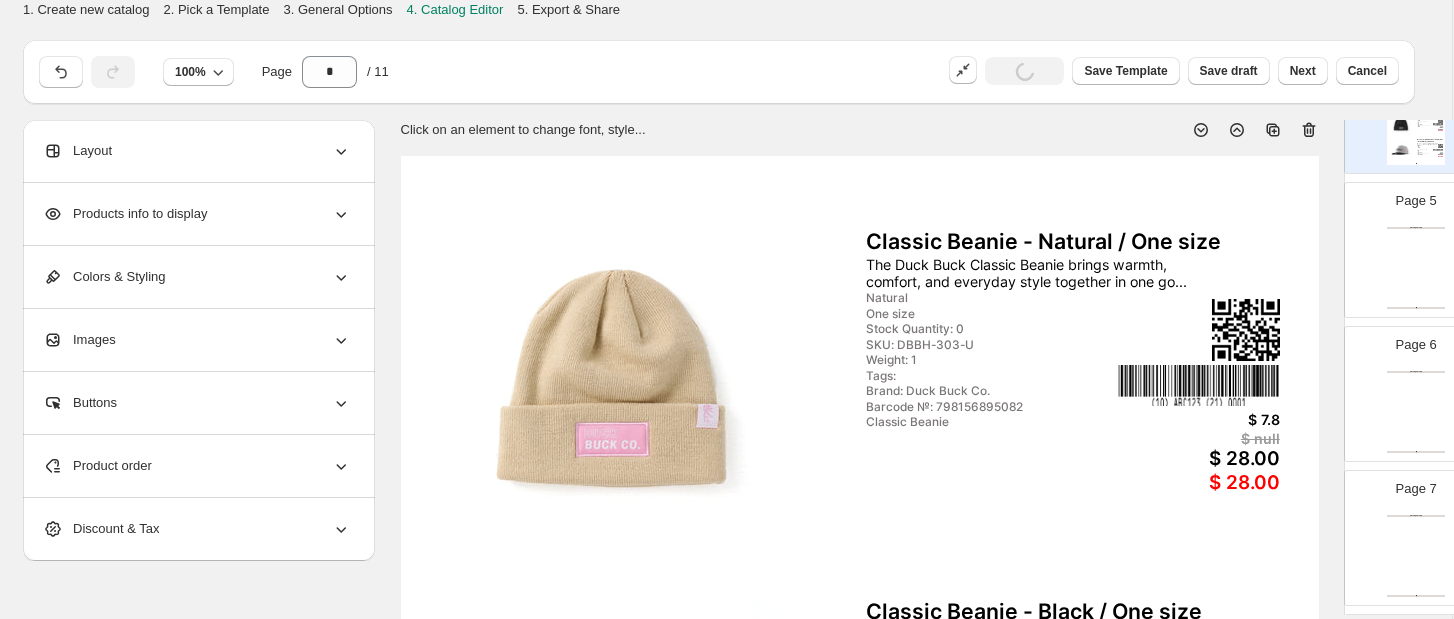click on "Clothing Catalog Clothing Catalog | Page undefined" at bounding box center [1416, 268] 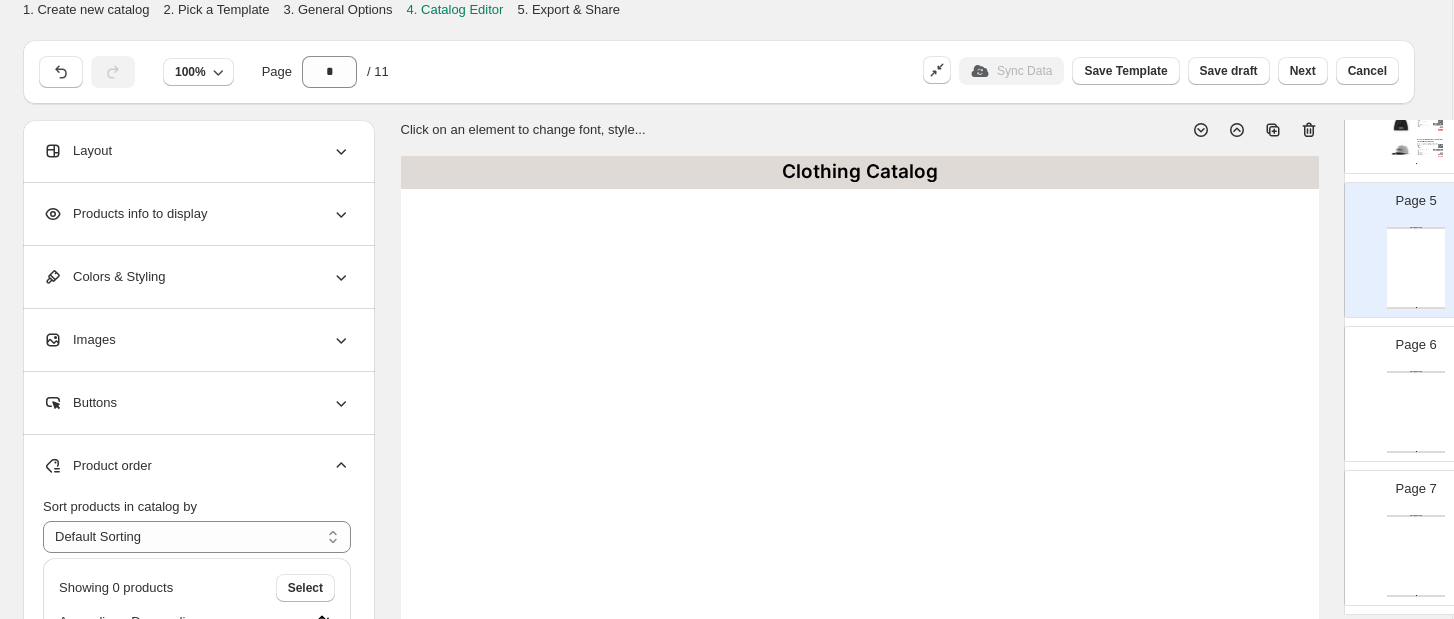 click 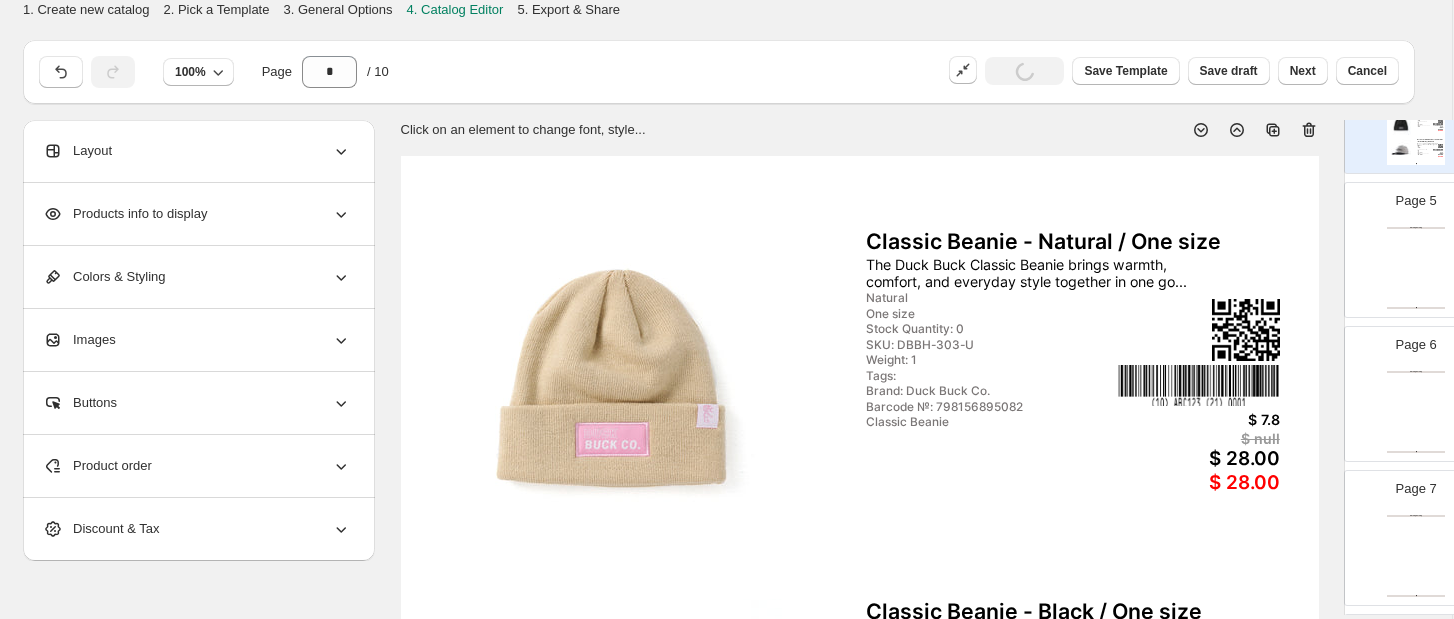 click on "Clothing Catalog Clothing Catalog | Page undefined" at bounding box center [1416, 268] 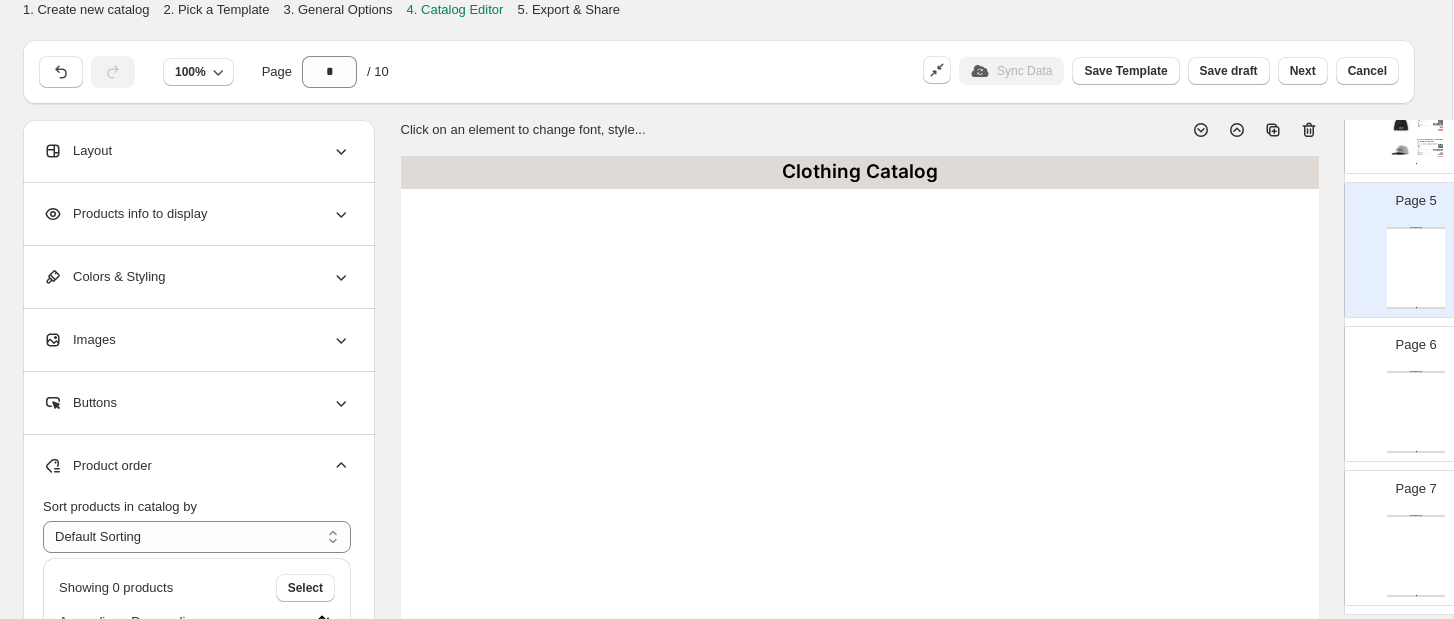 click 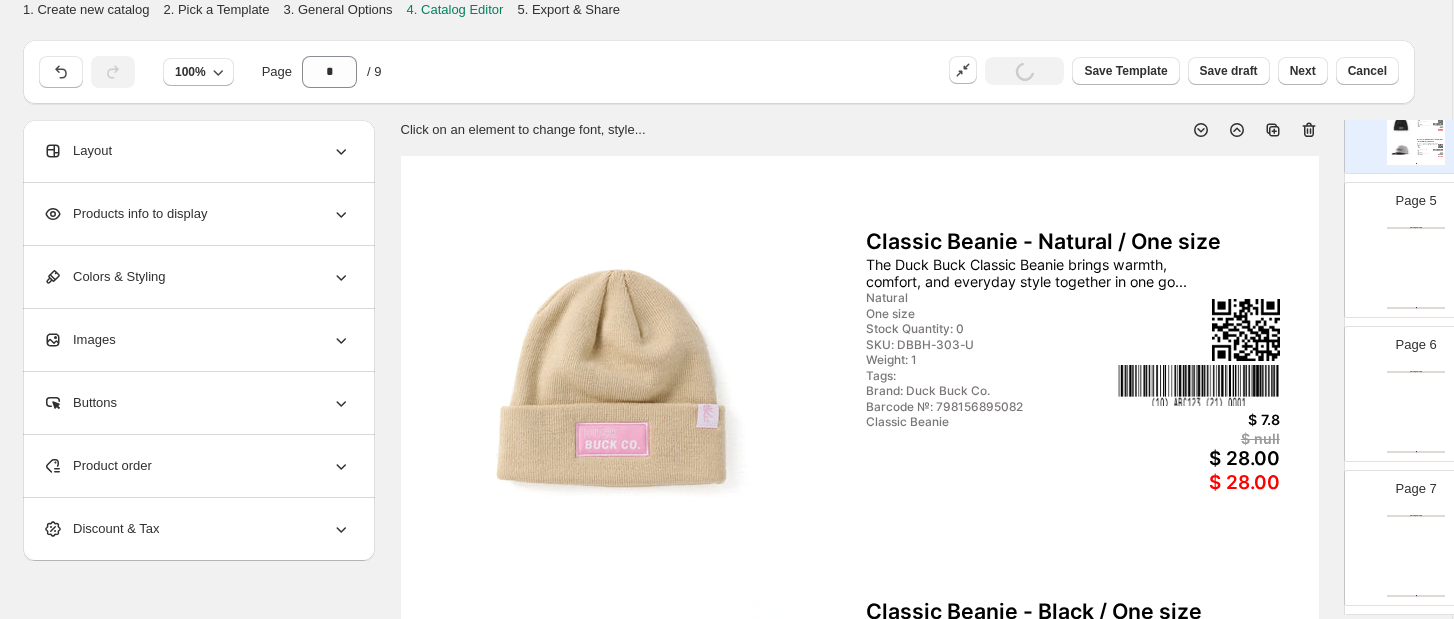 click on "Clothing Catalog Clothing Catalog | Page undefined" at bounding box center (1416, 268) 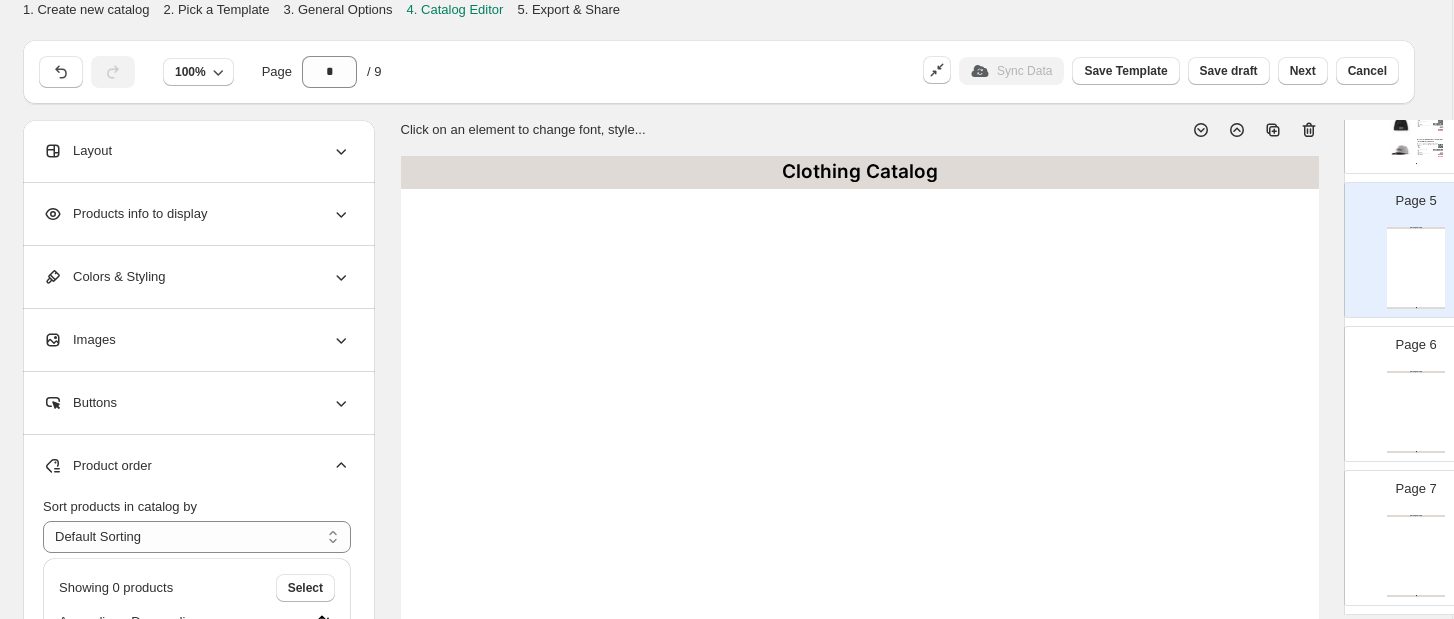 click on "Clothing Catalog" at bounding box center [1416, 372] 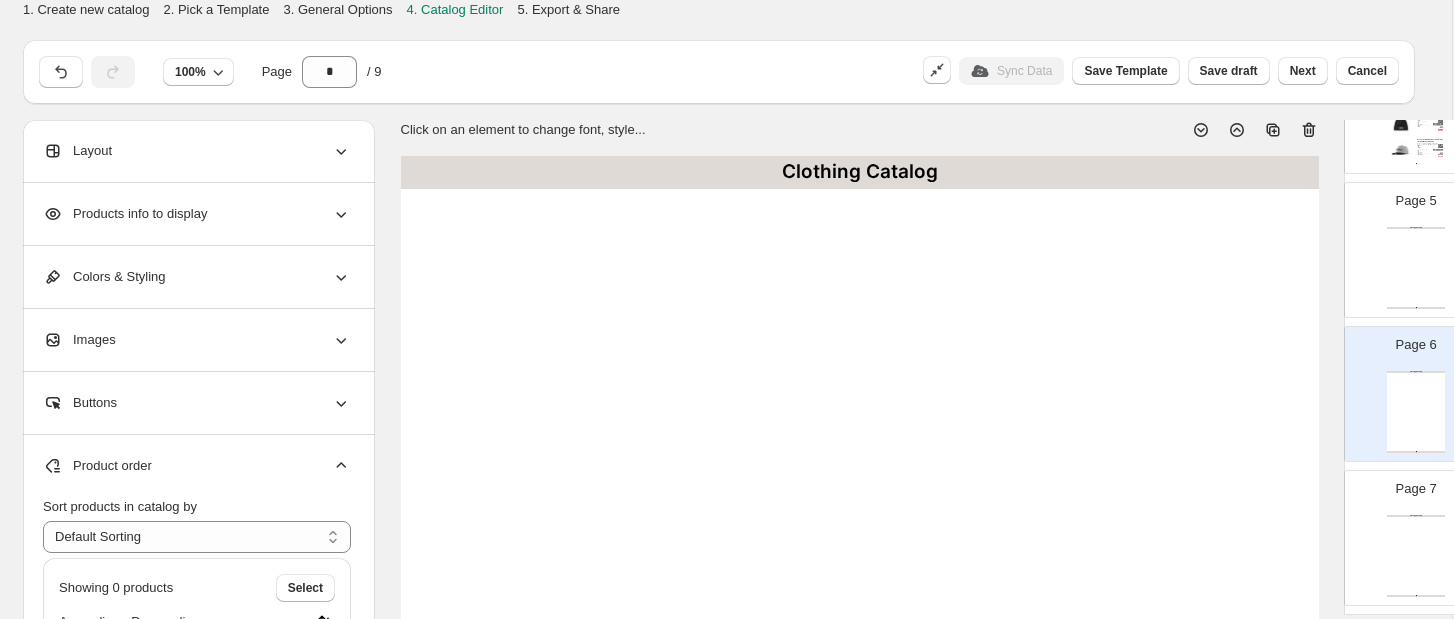 click on "Clothing Catalog Clothing Catalog | Page undefined" at bounding box center [1416, 268] 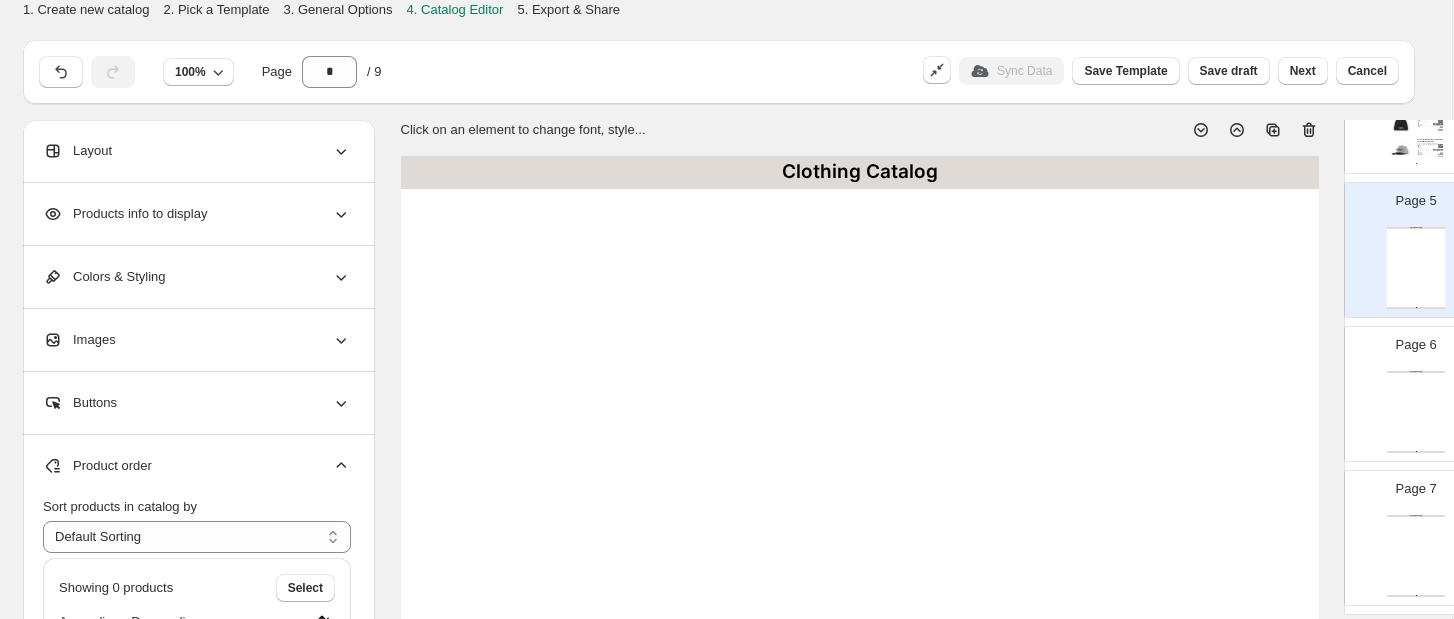 click 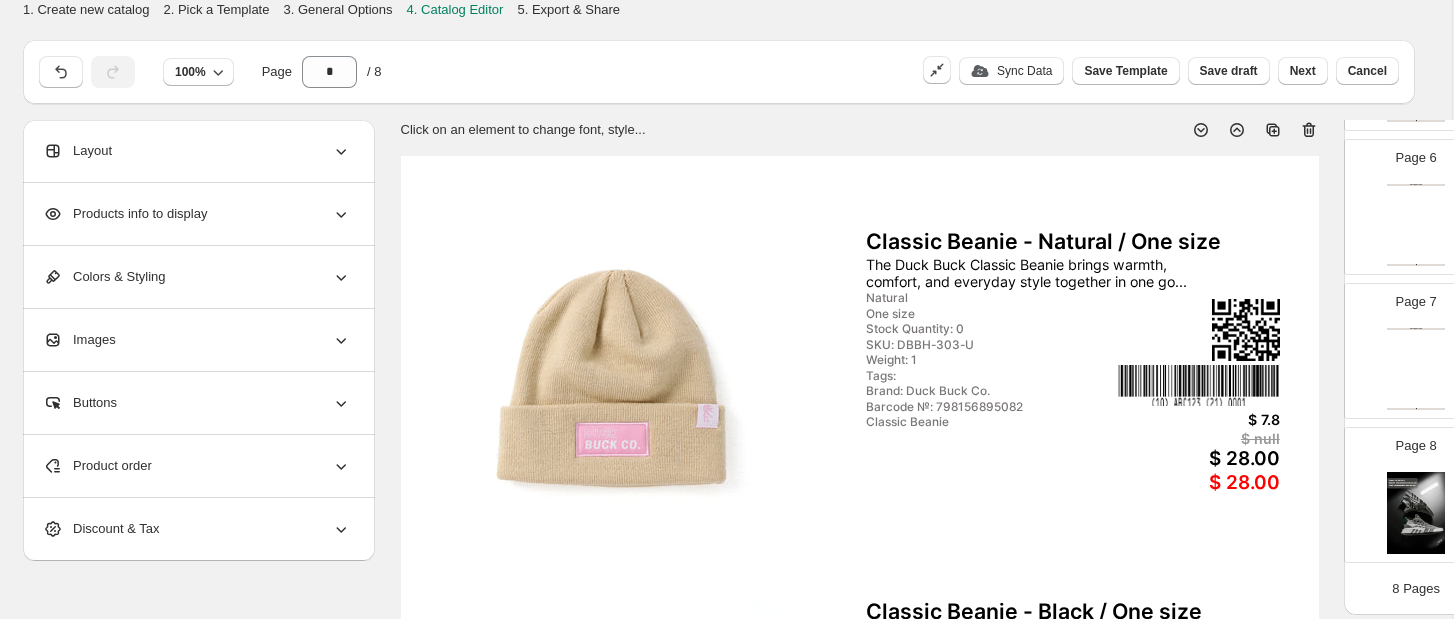 scroll, scrollTop: 789, scrollLeft: 0, axis: vertical 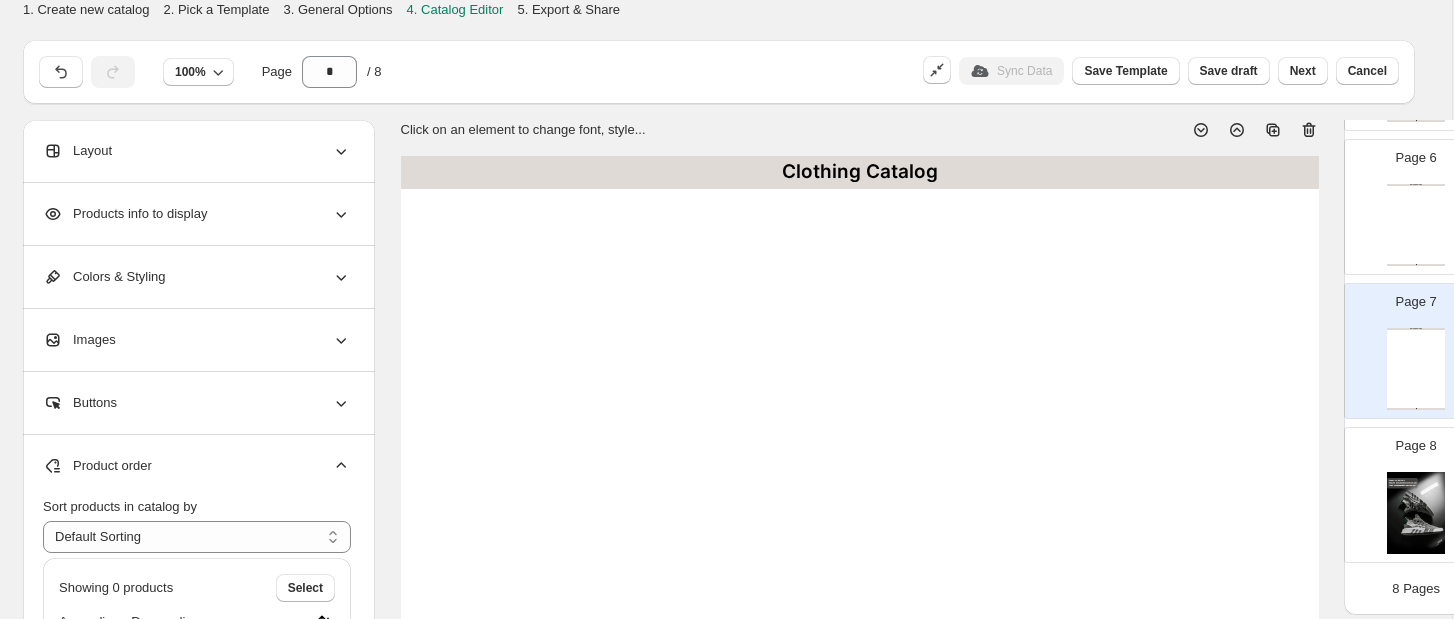 click 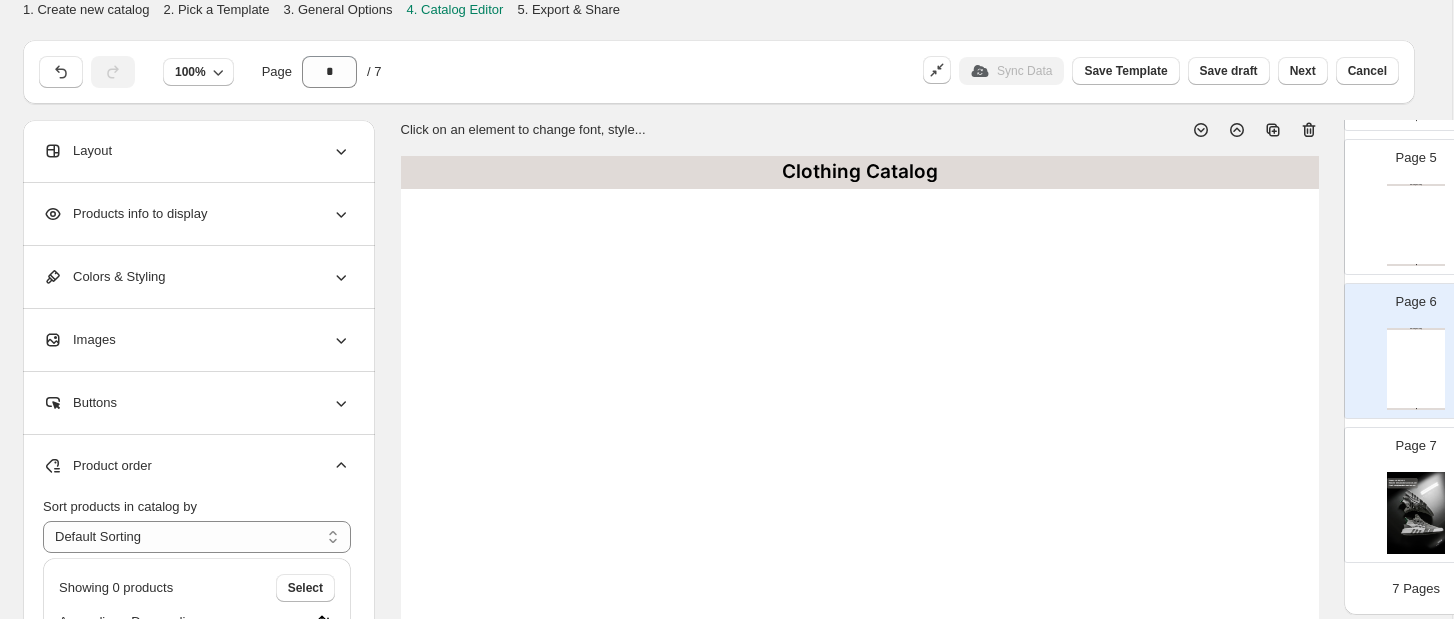 click 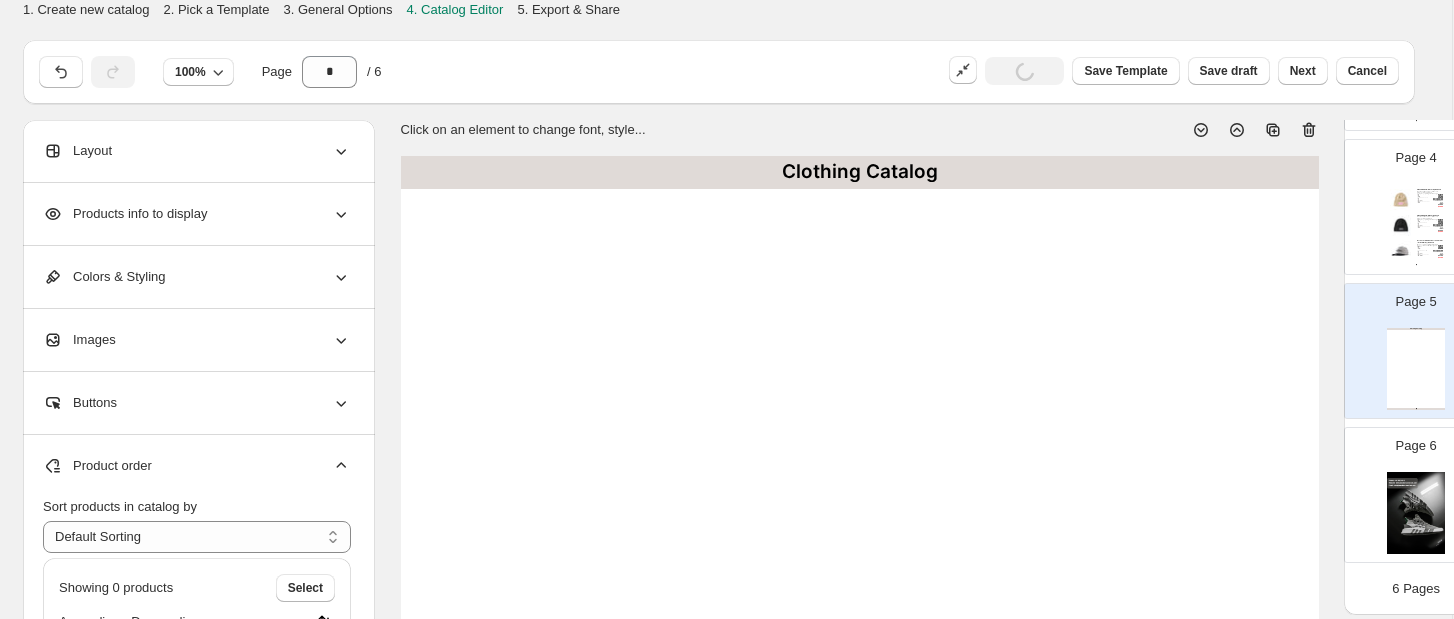 scroll, scrollTop: 501, scrollLeft: 0, axis: vertical 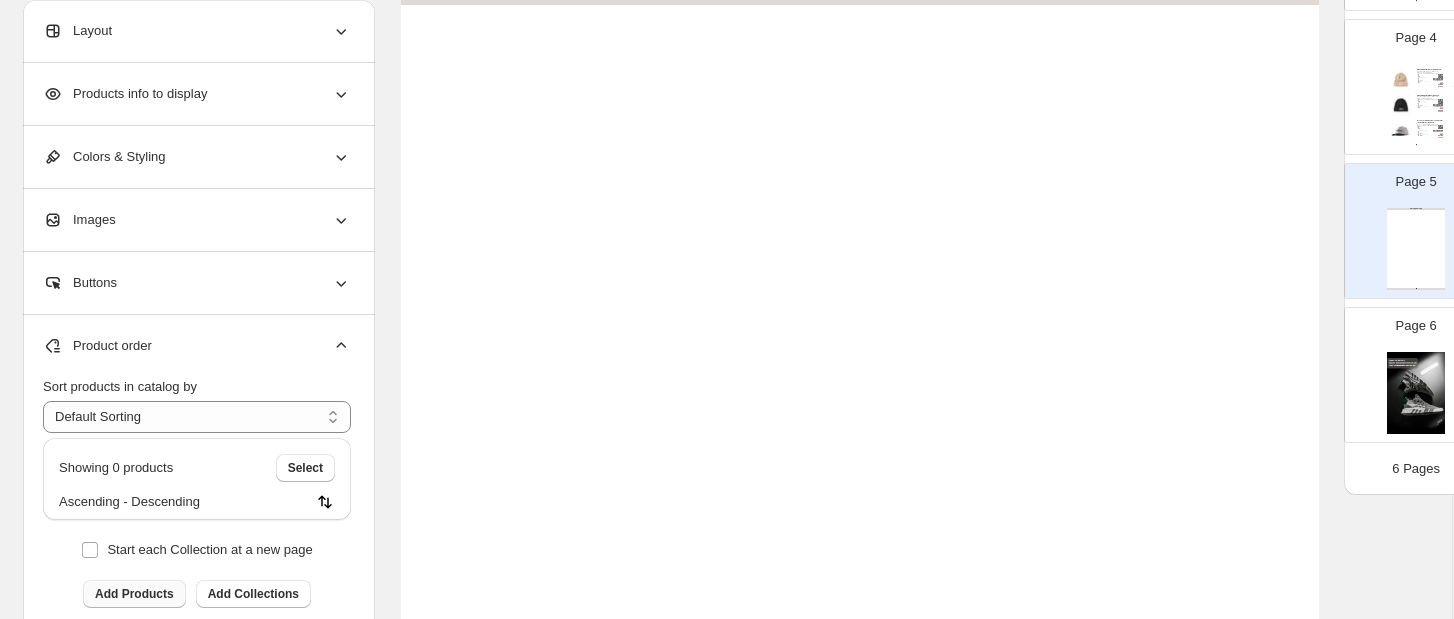 click on "Add Products" at bounding box center [134, 594] 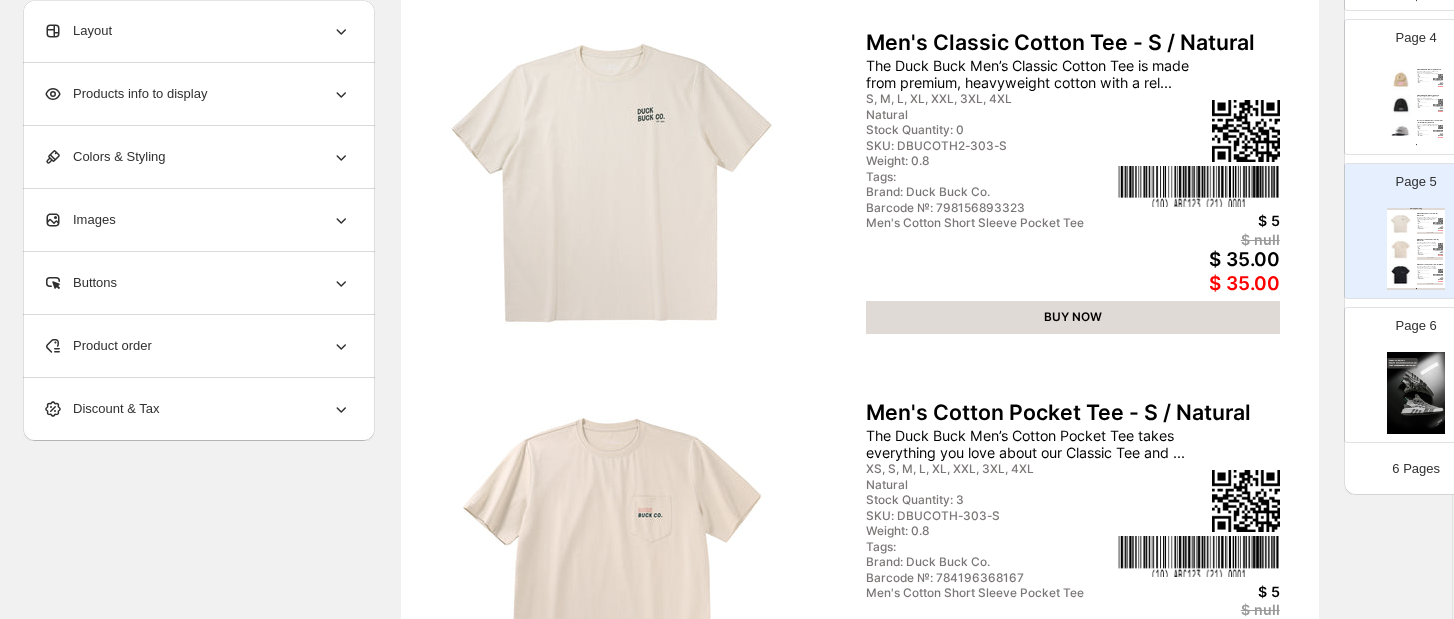 scroll, scrollTop: 179, scrollLeft: 1, axis: both 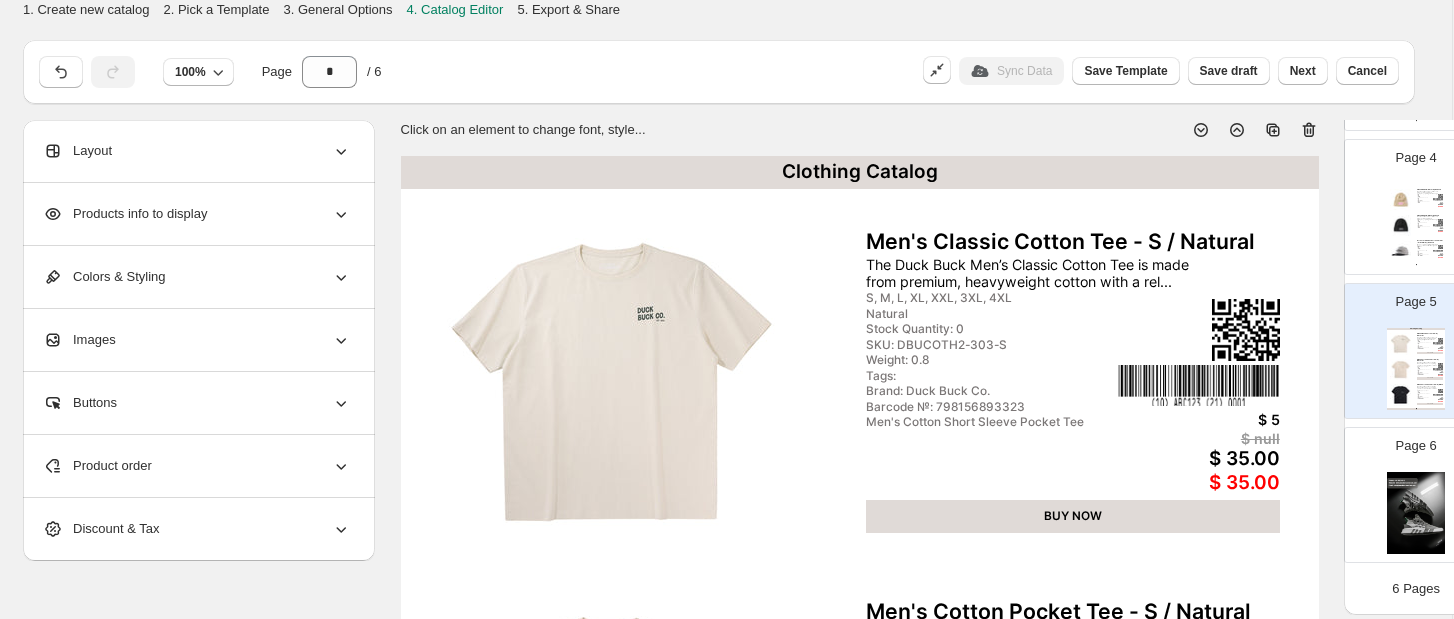 click 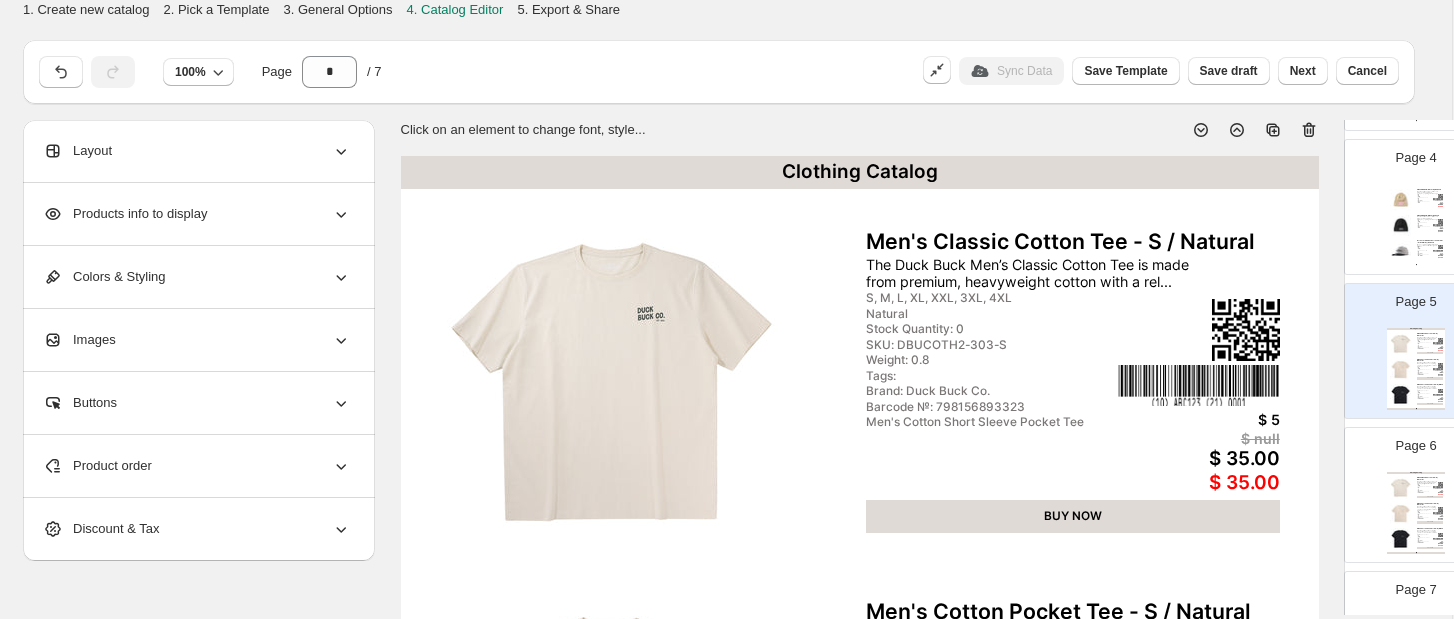 click at bounding box center (1401, 488) 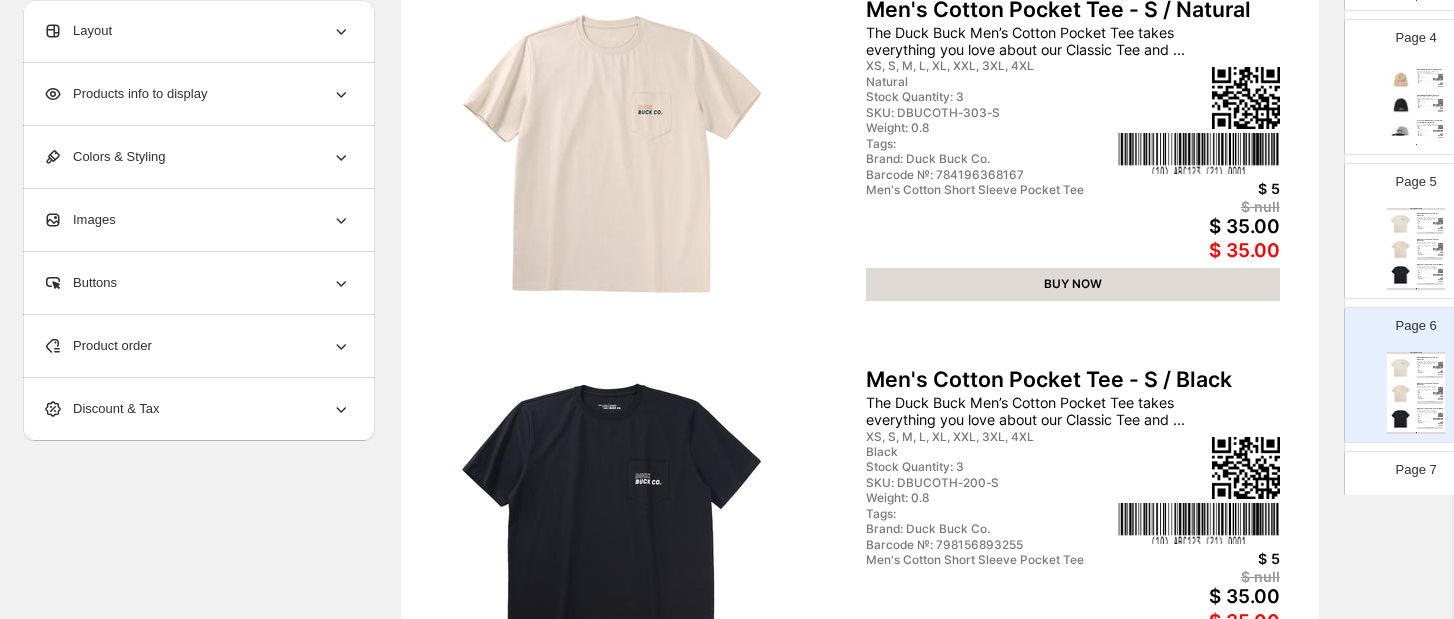 scroll, scrollTop: 625, scrollLeft: 1, axis: both 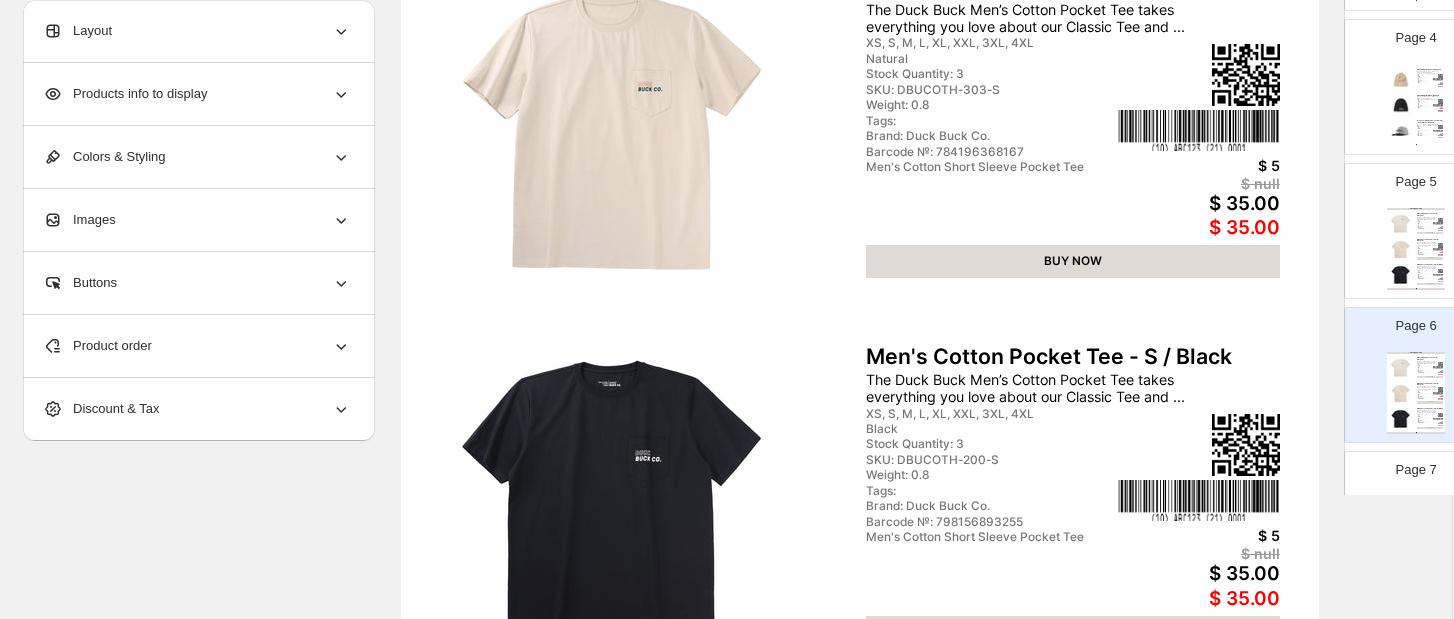 click on "Product order" at bounding box center (197, 346) 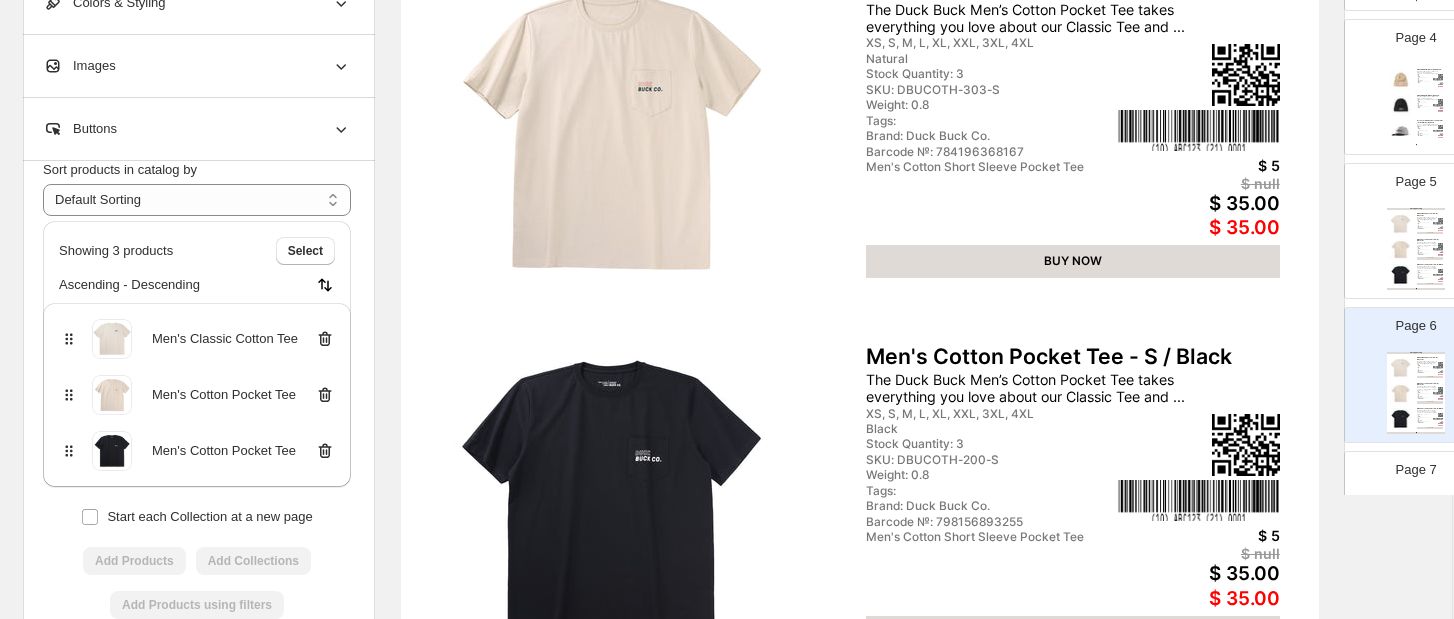 scroll, scrollTop: 63, scrollLeft: 0, axis: vertical 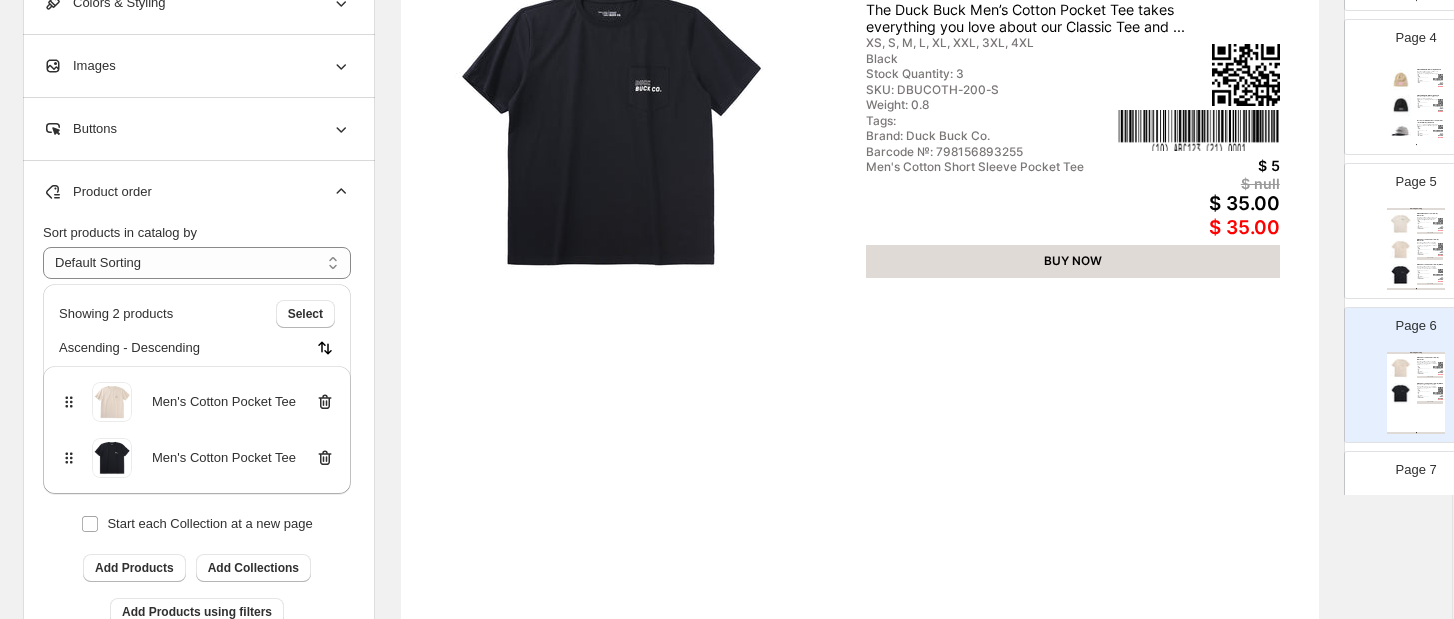 click 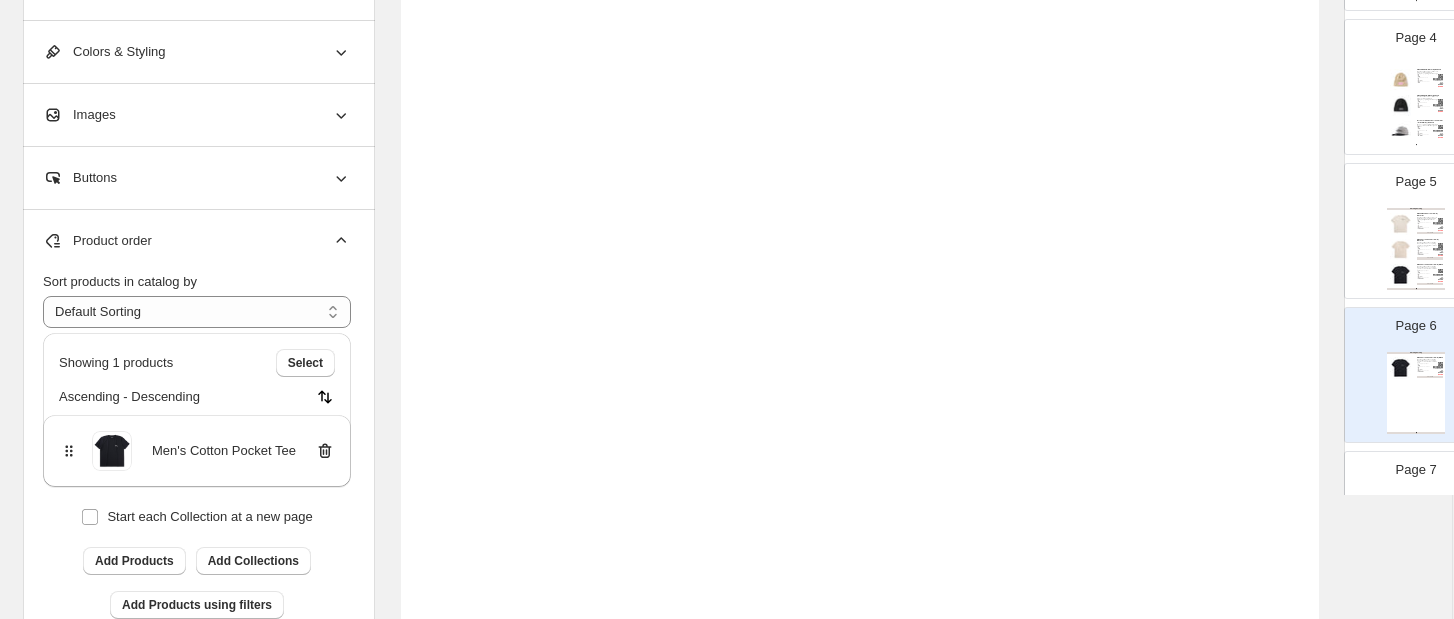 click on "Men's Cotton Pocket Tee" at bounding box center [197, 451] 